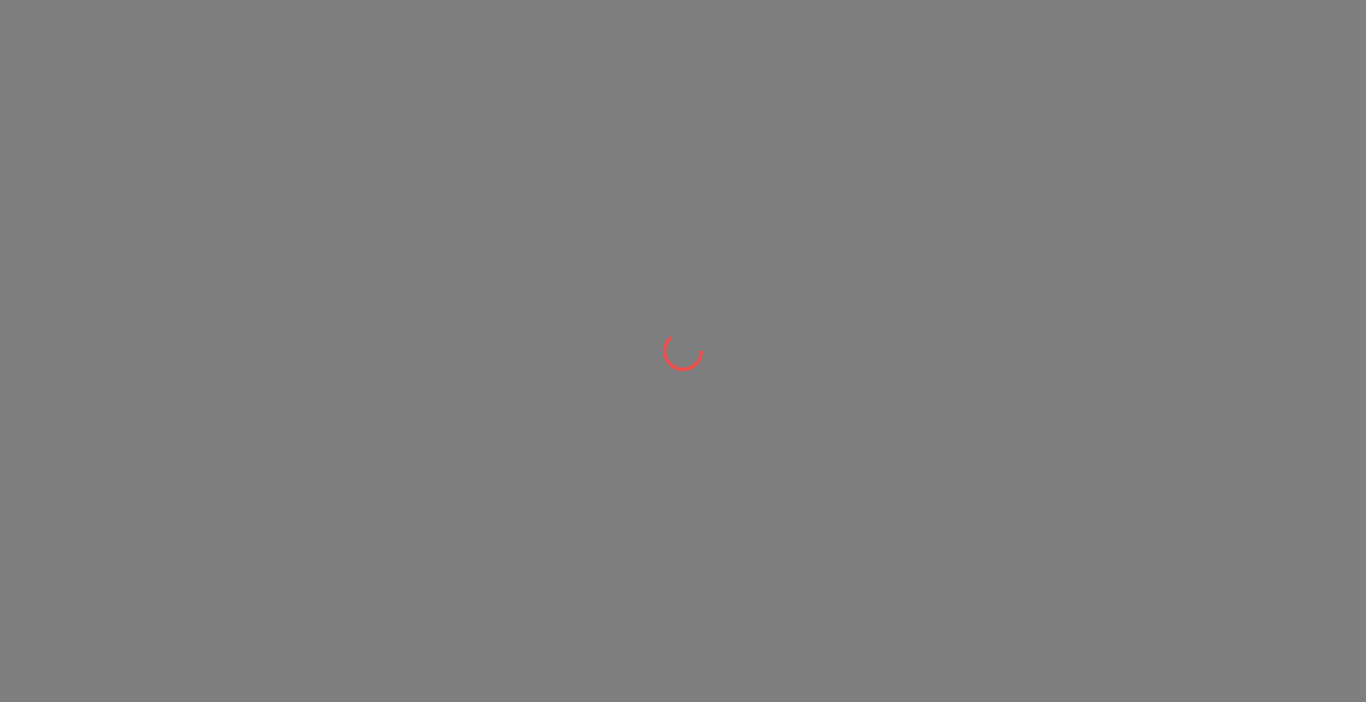 scroll, scrollTop: 0, scrollLeft: 0, axis: both 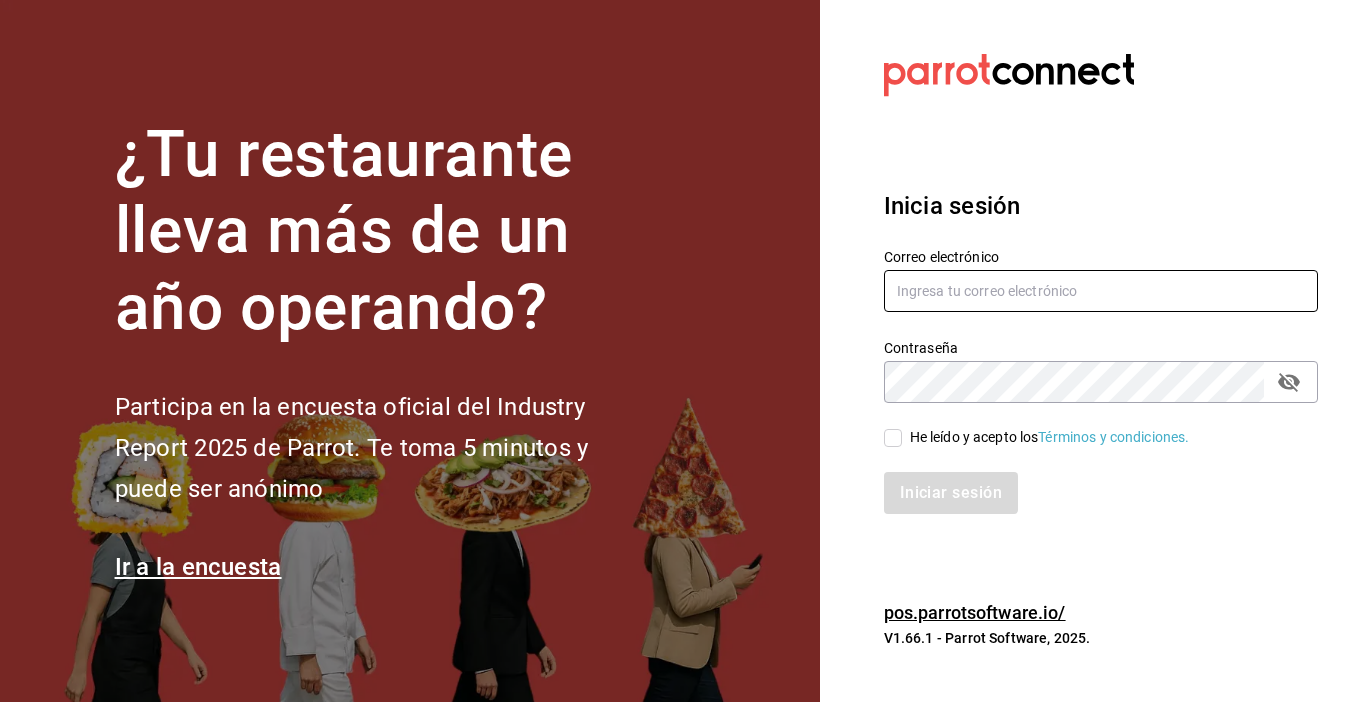 type on "zjuarez816@gmail.com" 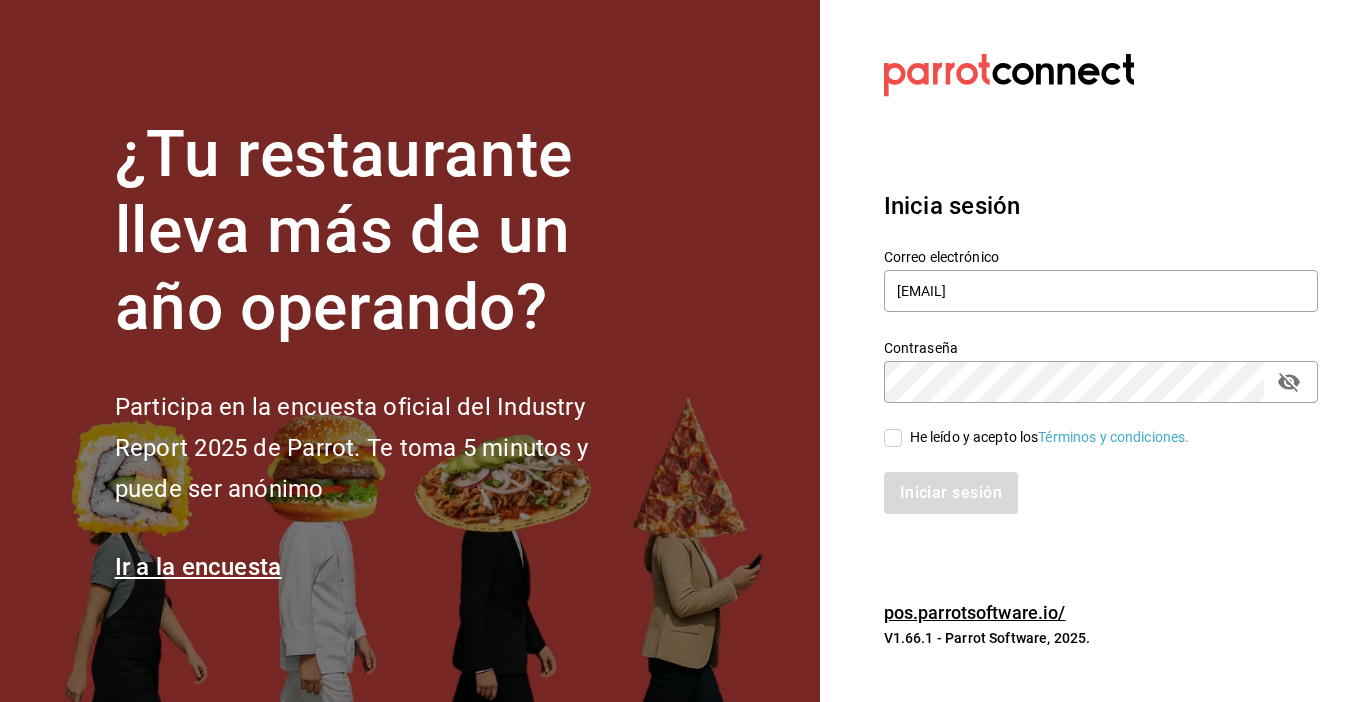 click on "He leído y acepto los  Términos y condiciones." at bounding box center (893, 438) 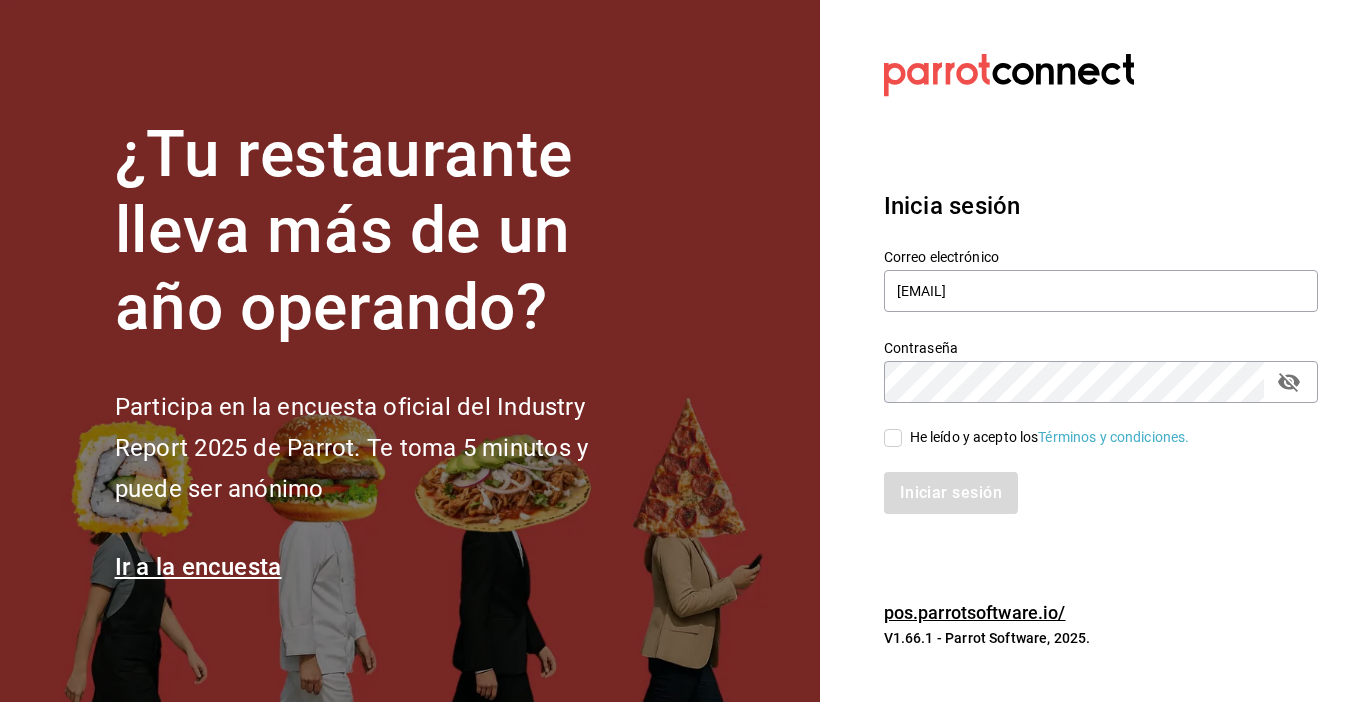 checkbox on "true" 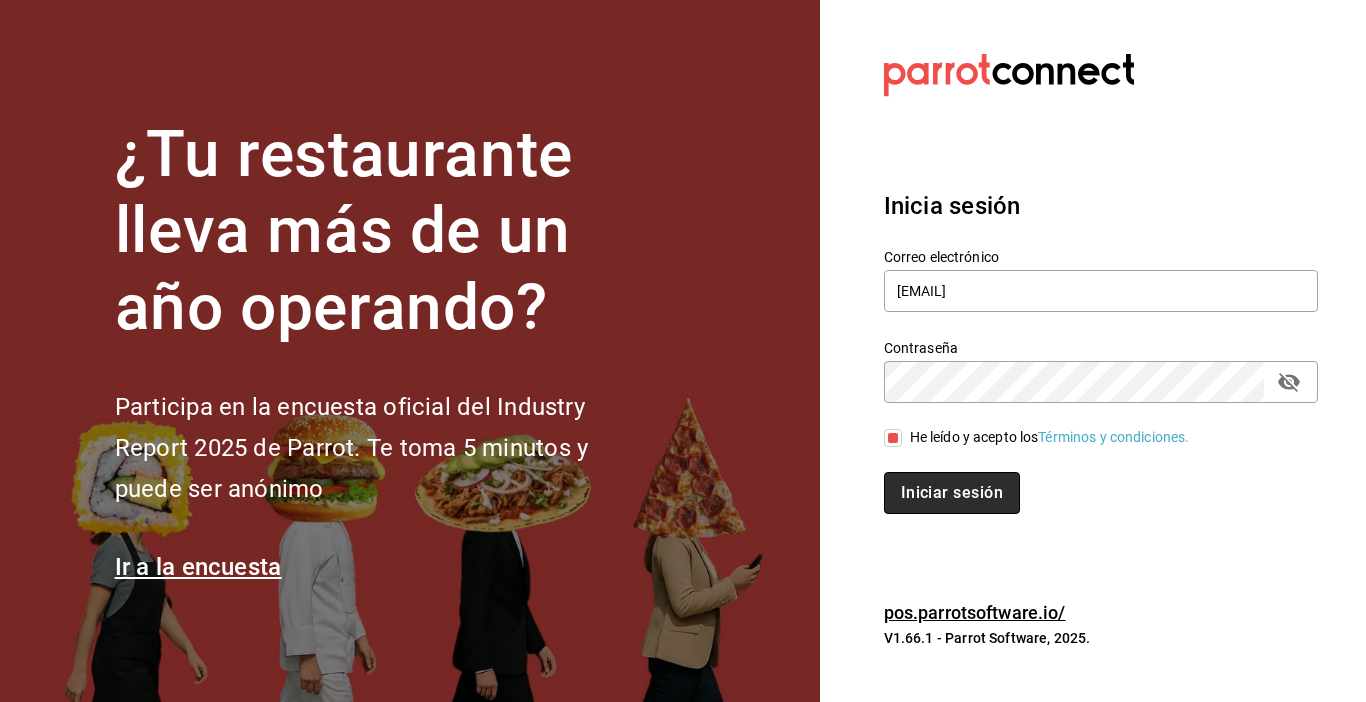click on "Iniciar sesión" at bounding box center (952, 493) 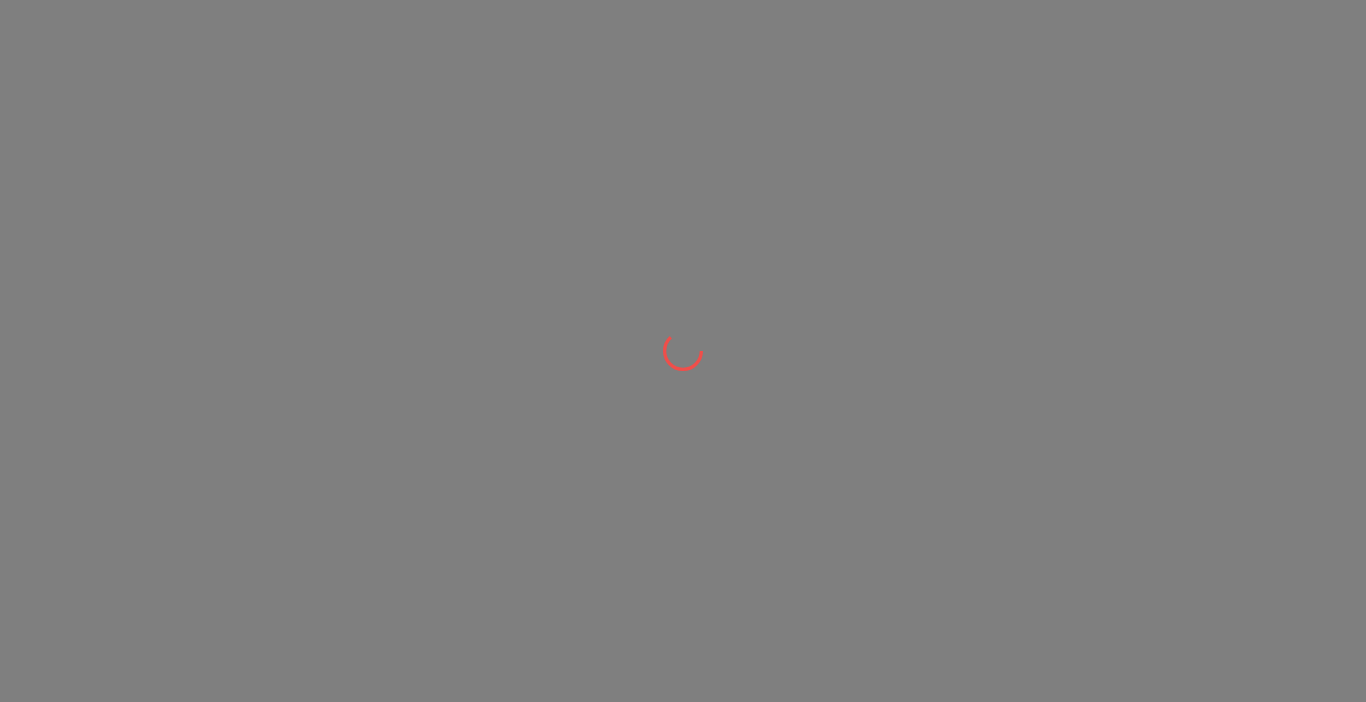 scroll, scrollTop: 0, scrollLeft: 0, axis: both 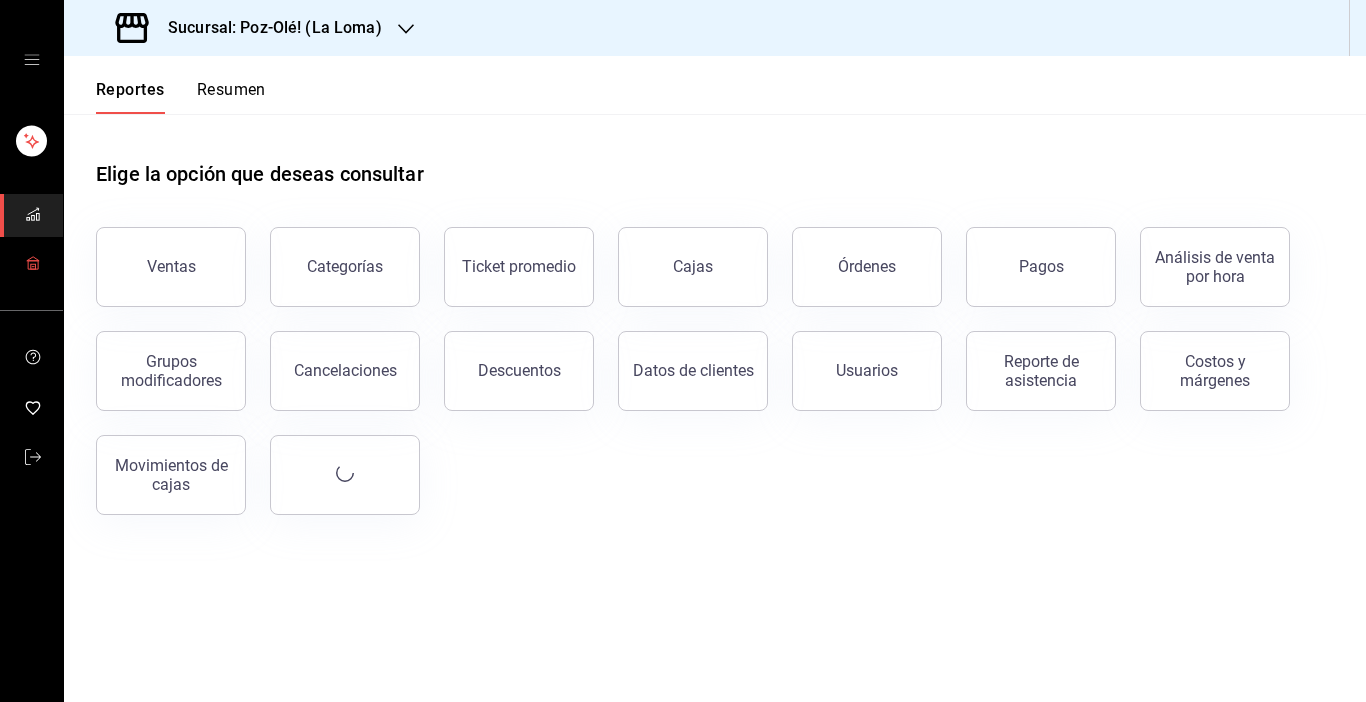 click 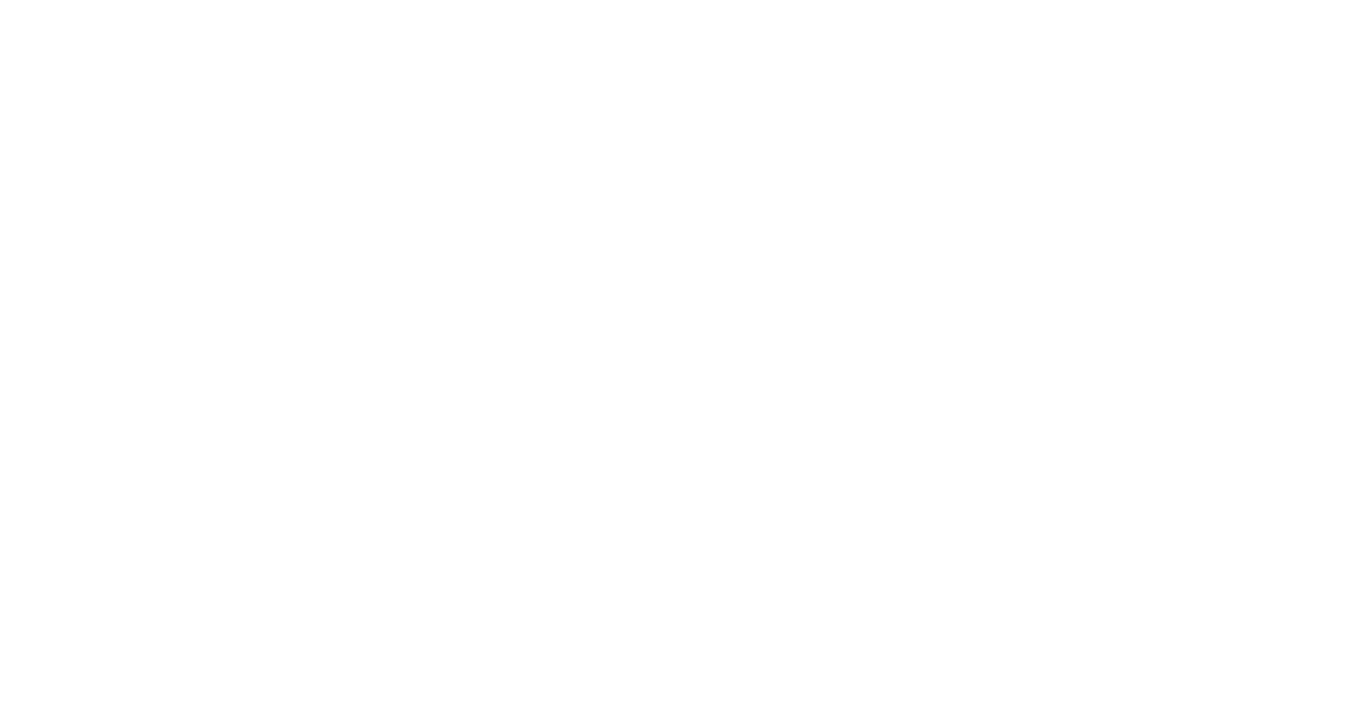 scroll, scrollTop: 0, scrollLeft: 0, axis: both 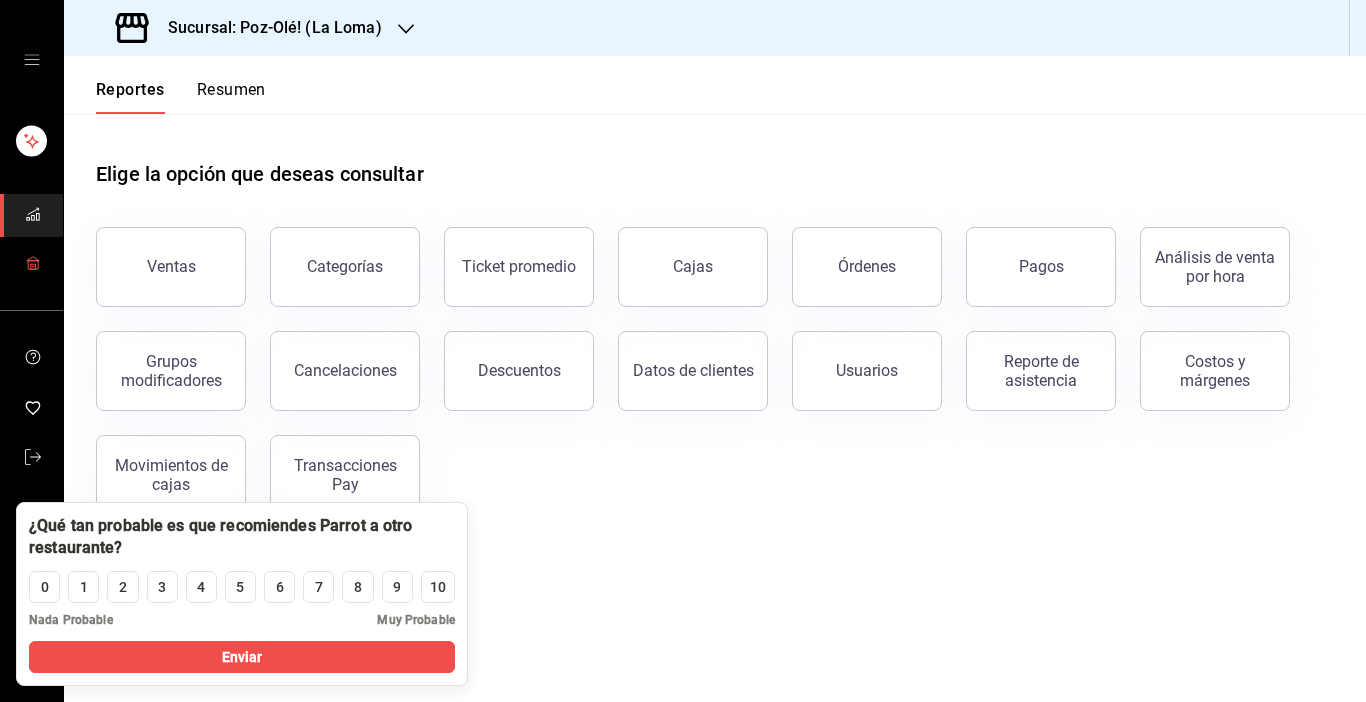 click 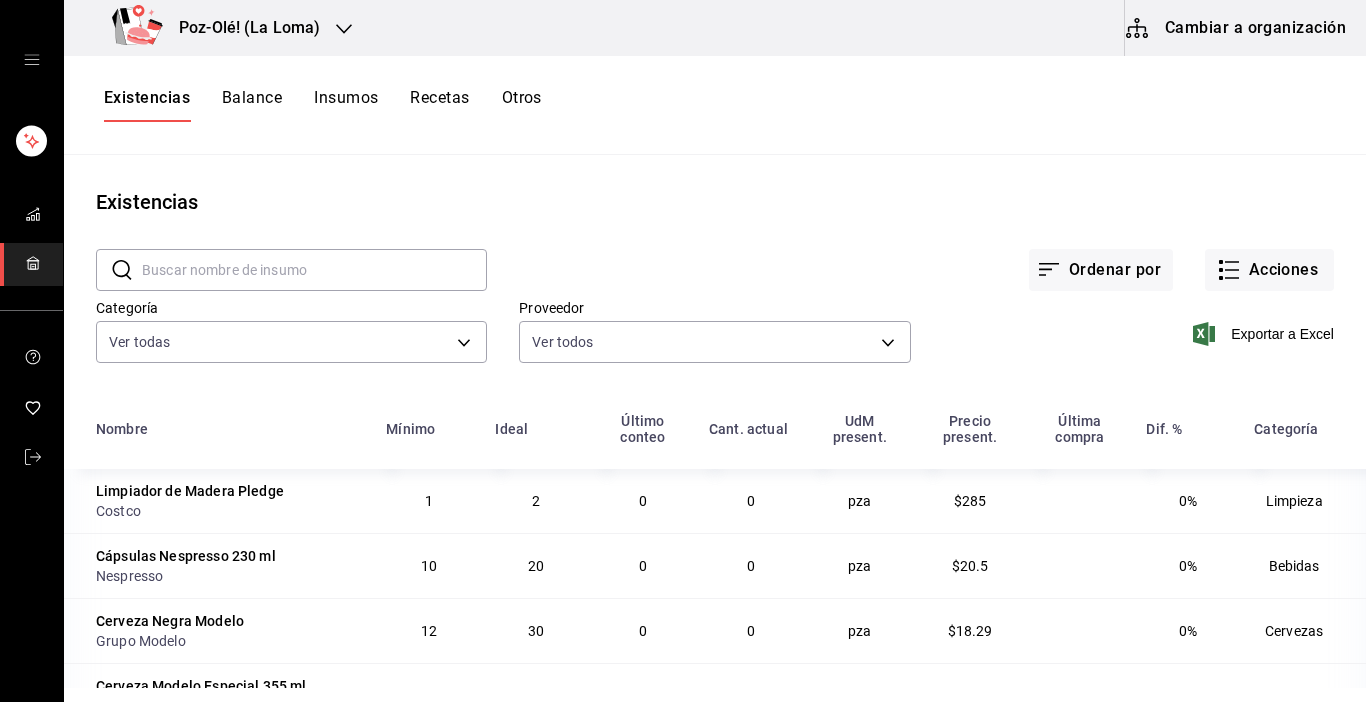 click on "Cambiar a organización" at bounding box center [1237, 28] 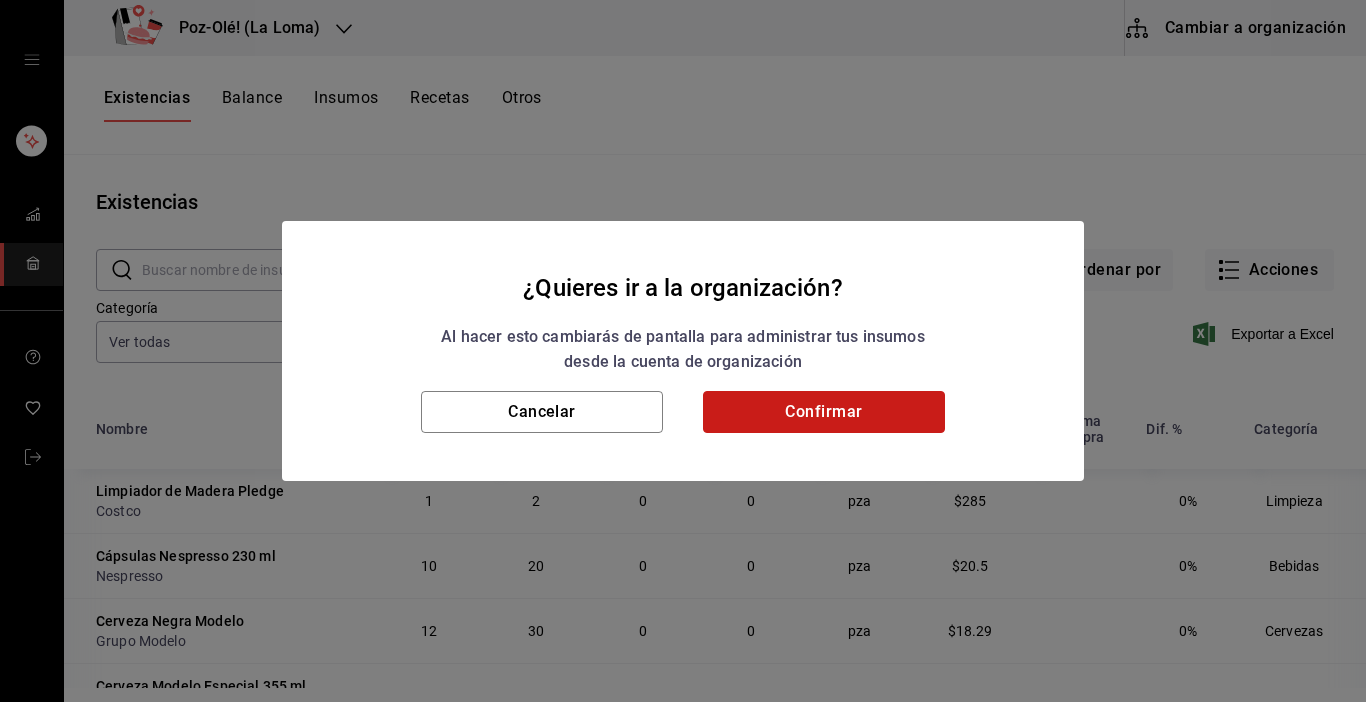 click on "Confirmar" at bounding box center [824, 412] 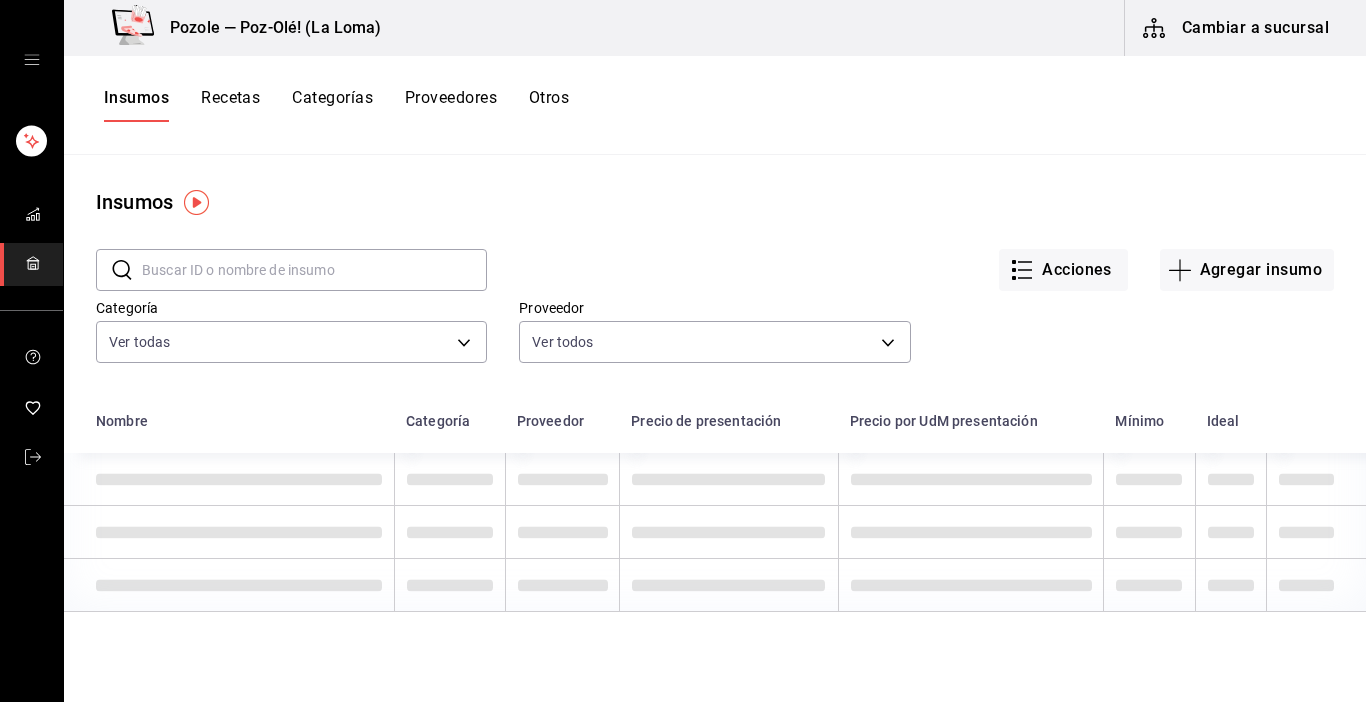 click on "Otros" at bounding box center [549, 105] 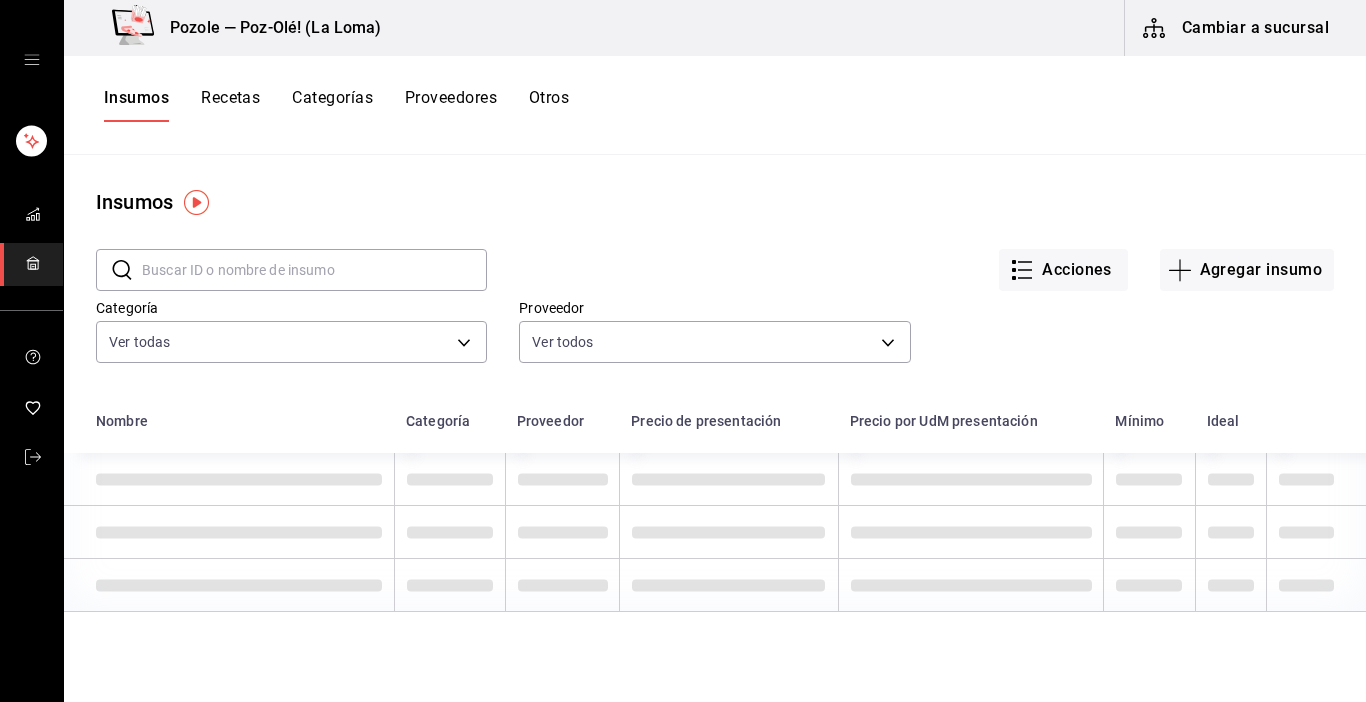 click on "Otros" at bounding box center (549, 105) 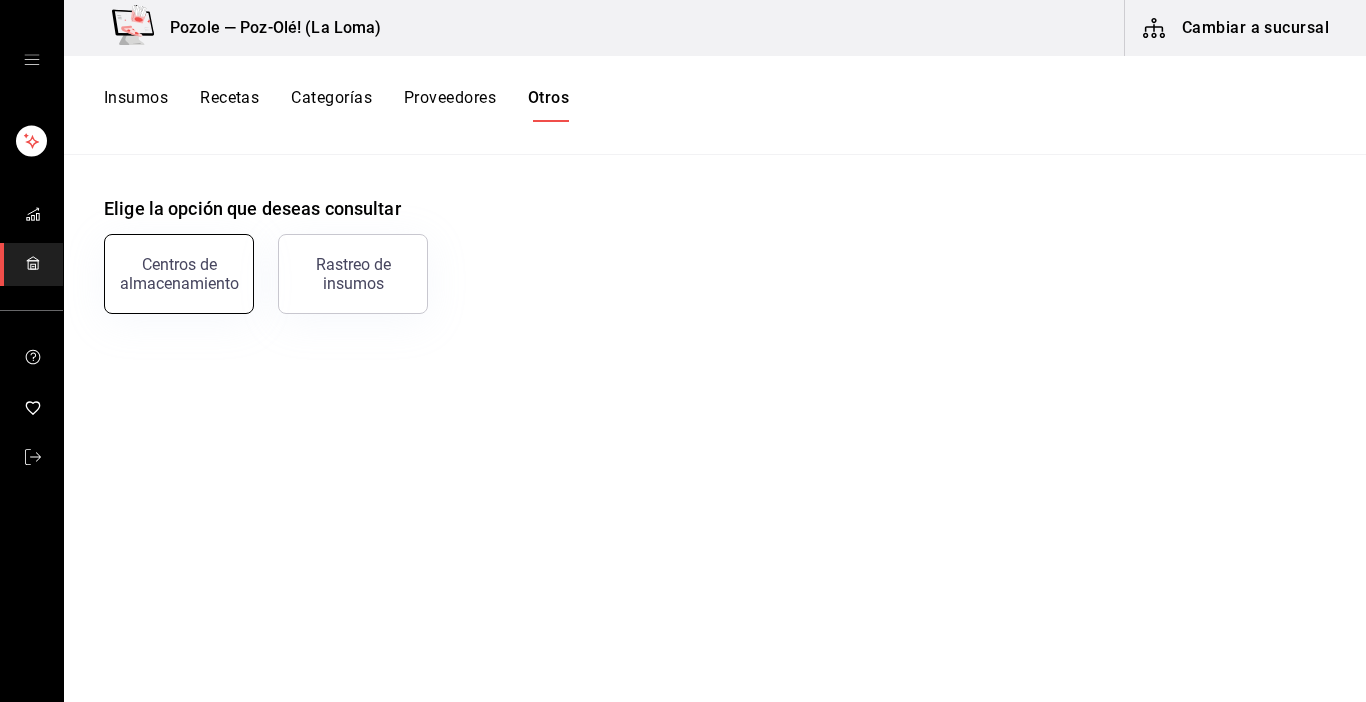 click on "Centros de almacenamiento" at bounding box center [179, 274] 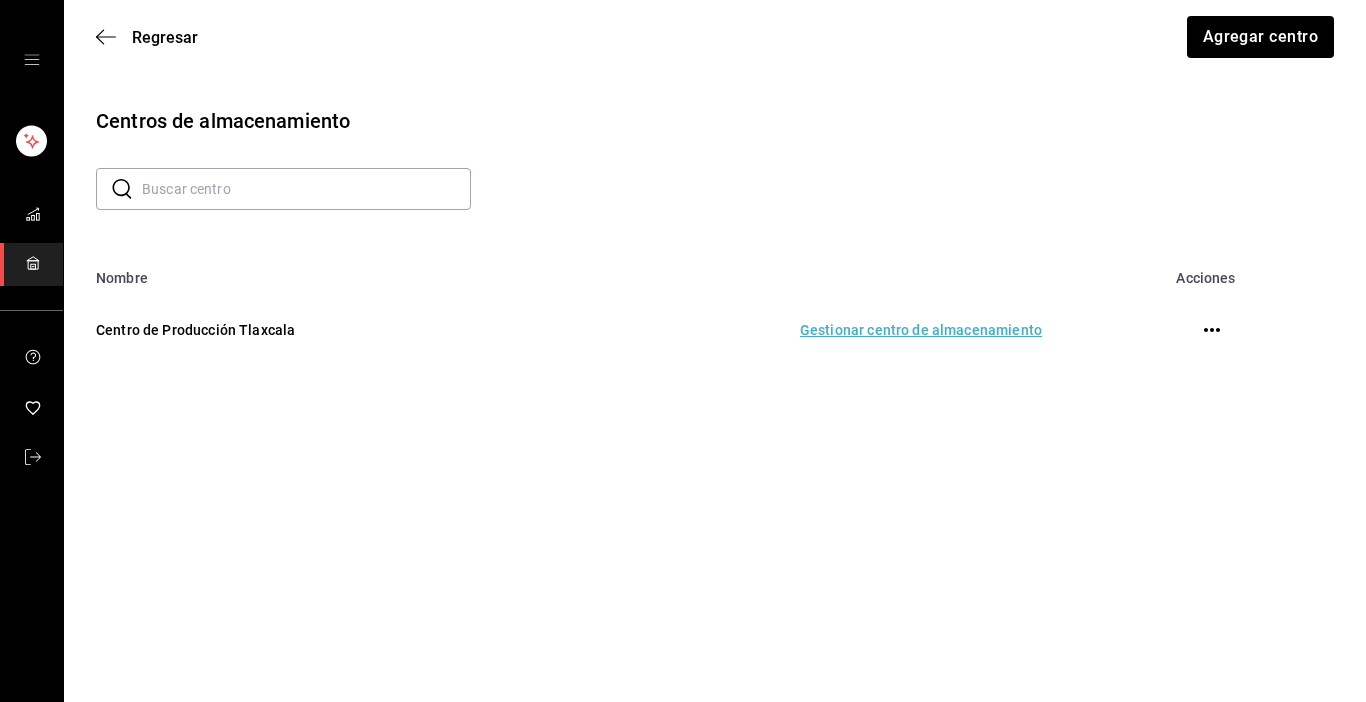 click on "Gestionar centro de almacenamiento" at bounding box center [799, 330] 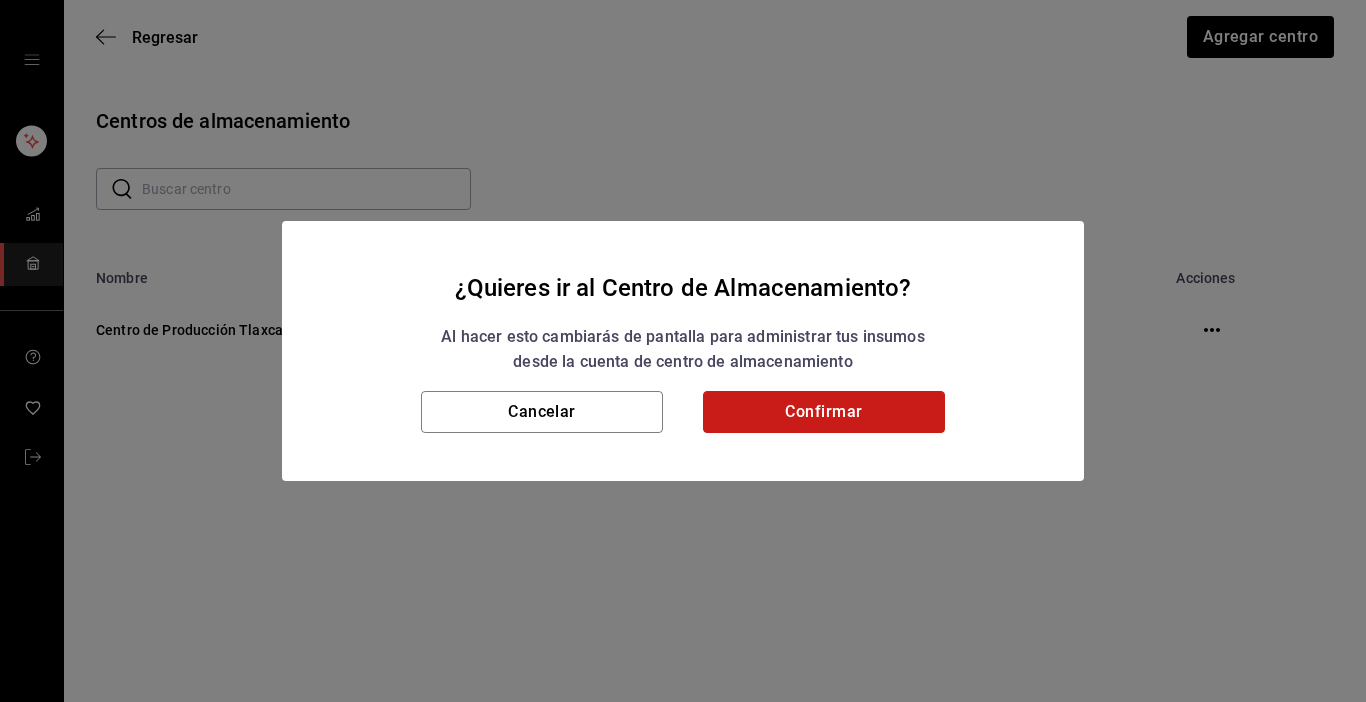 click on "Confirmar" at bounding box center (824, 412) 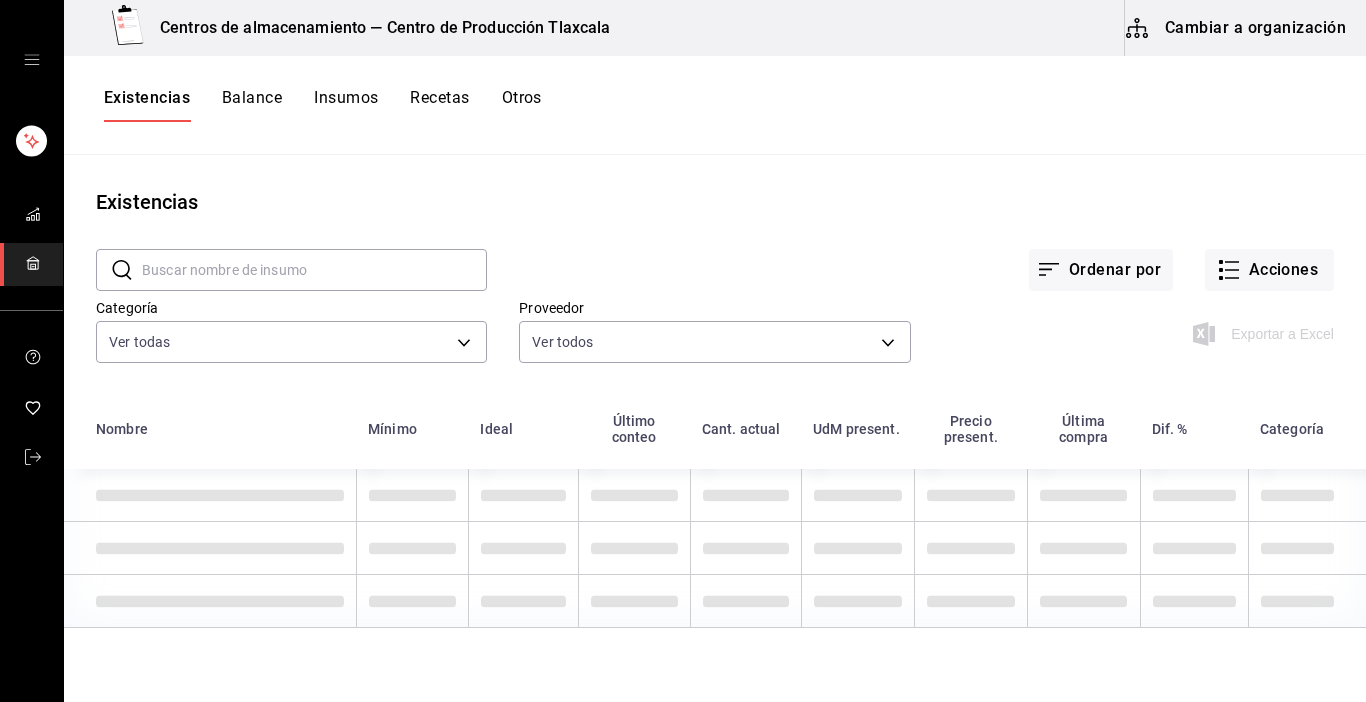 click on "UdM present." at bounding box center [856, 429] 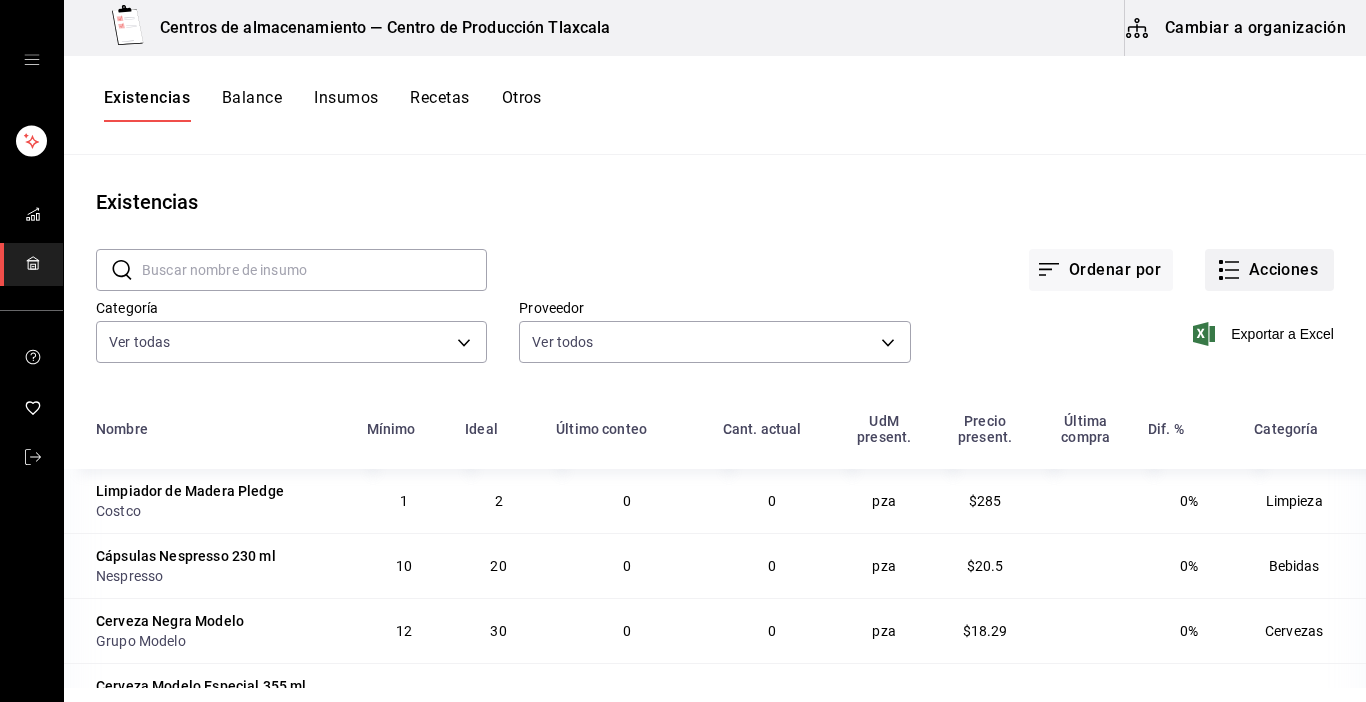 click 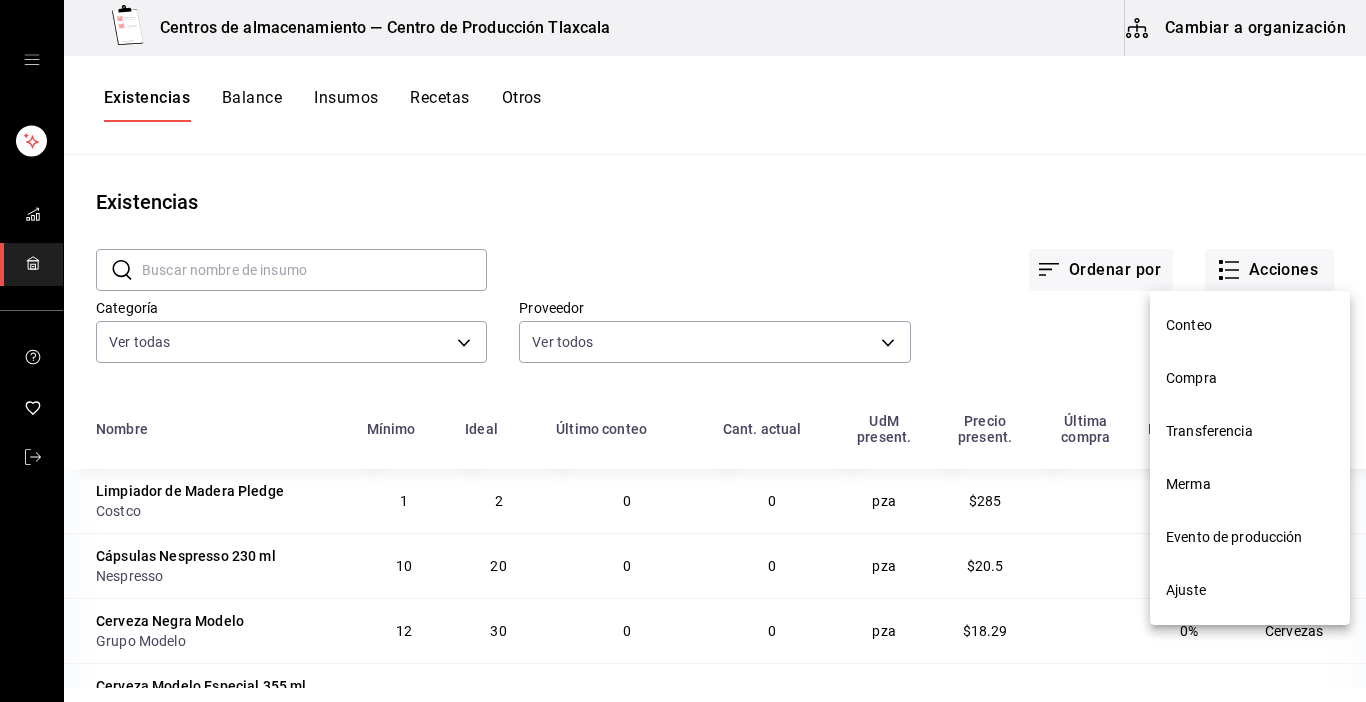 click at bounding box center (683, 351) 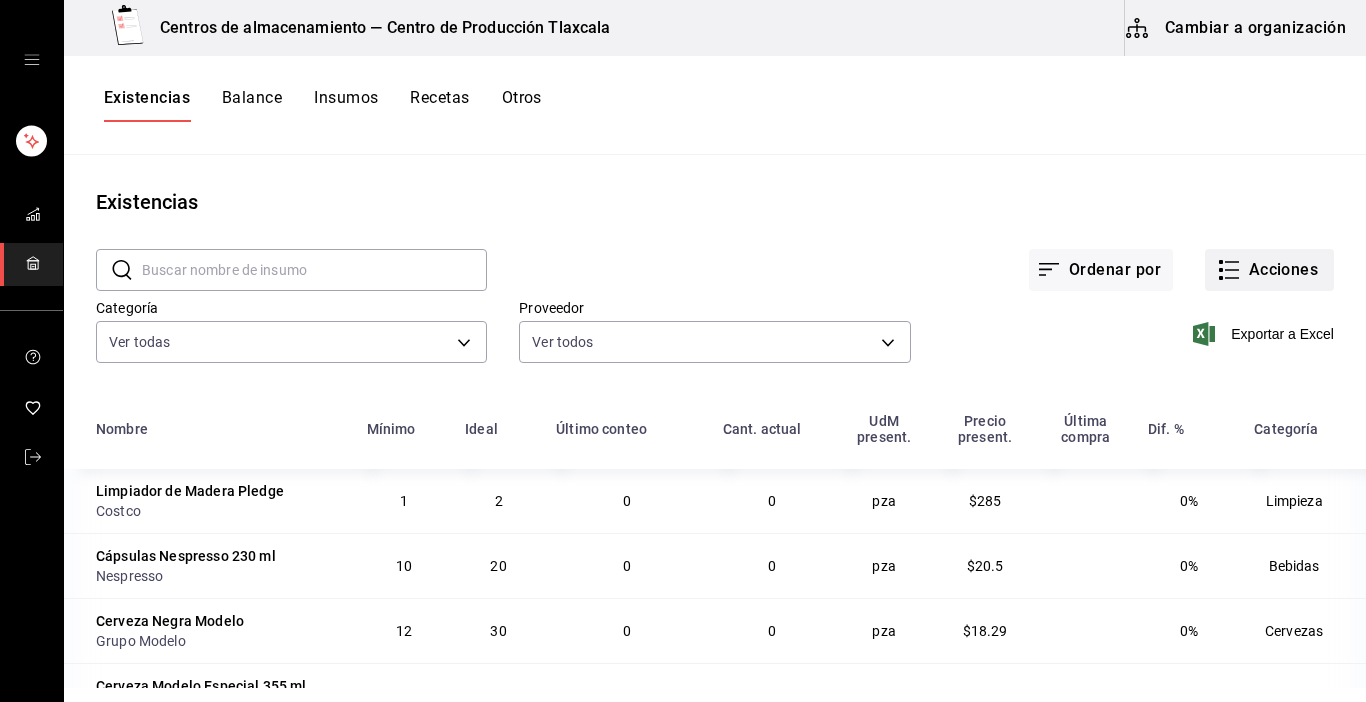 click 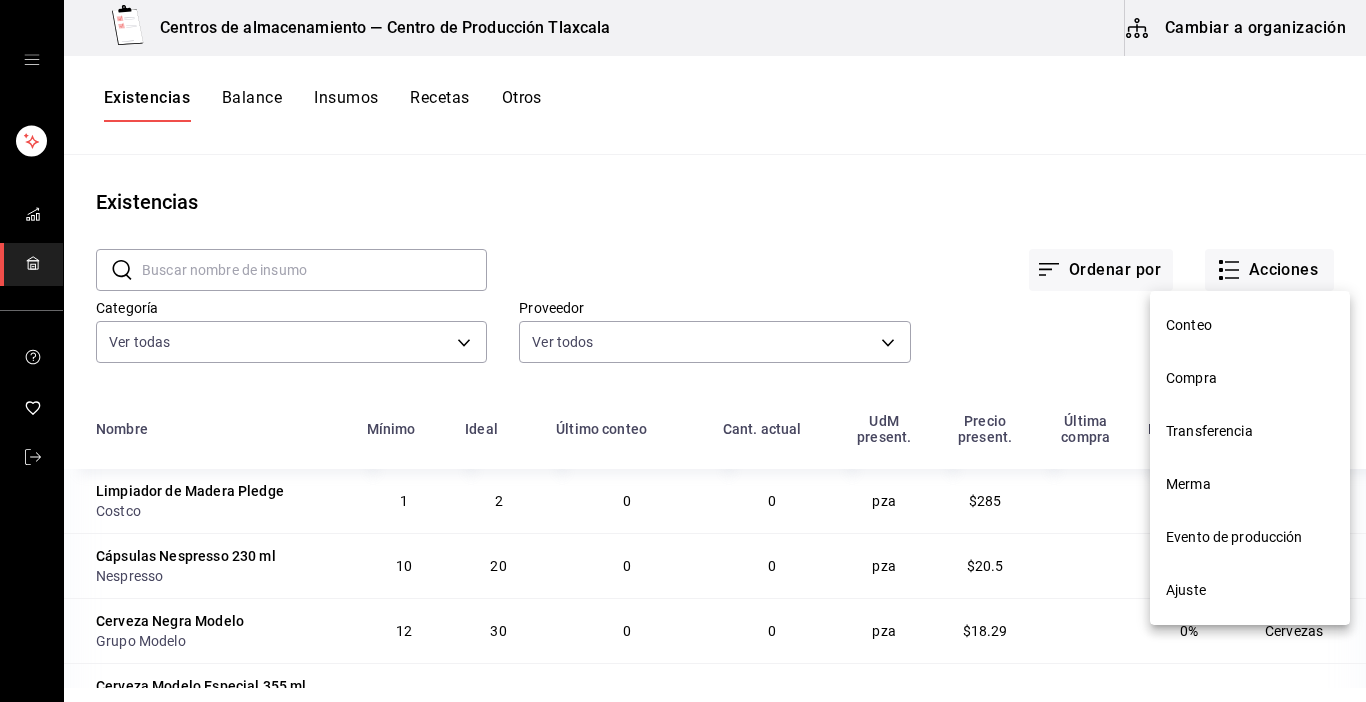 click on "Ajuste" at bounding box center [1250, 590] 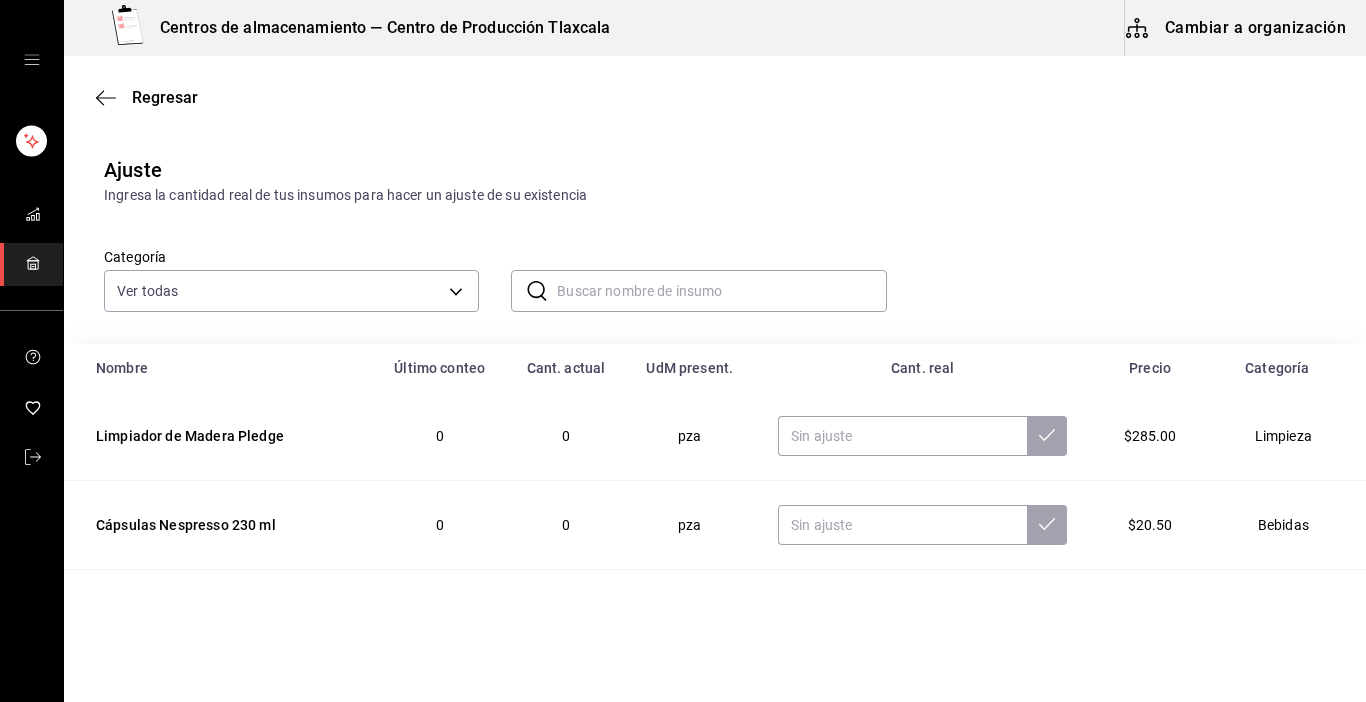 drag, startPoint x: 701, startPoint y: 252, endPoint x: 703, endPoint y: 281, distance: 29.068884 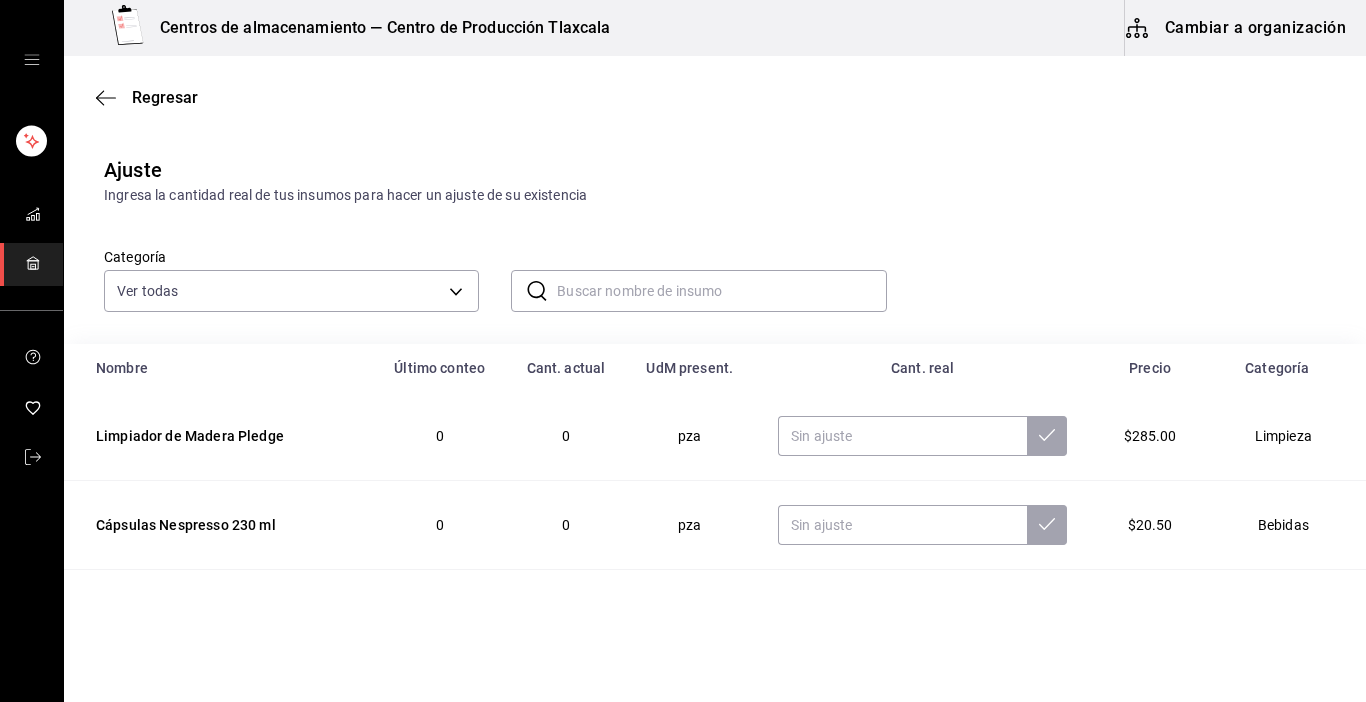 click at bounding box center [721, 291] 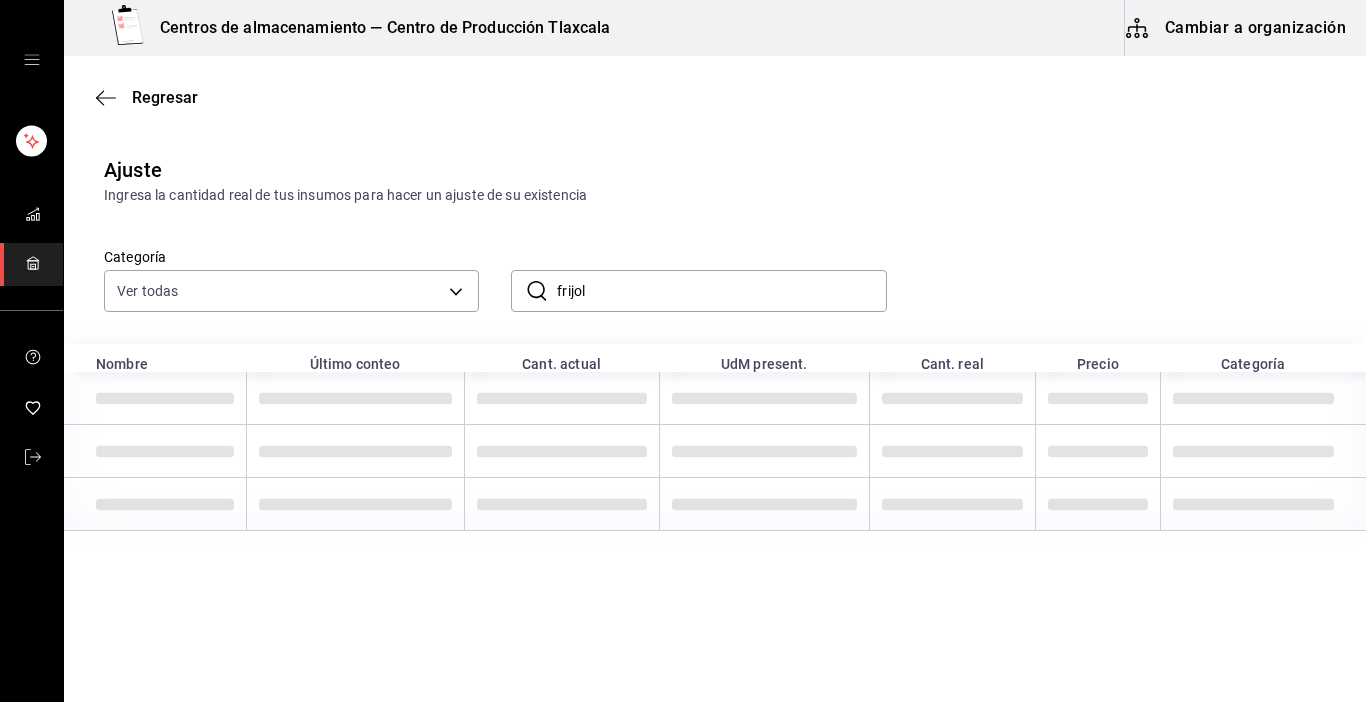 type on "frijol" 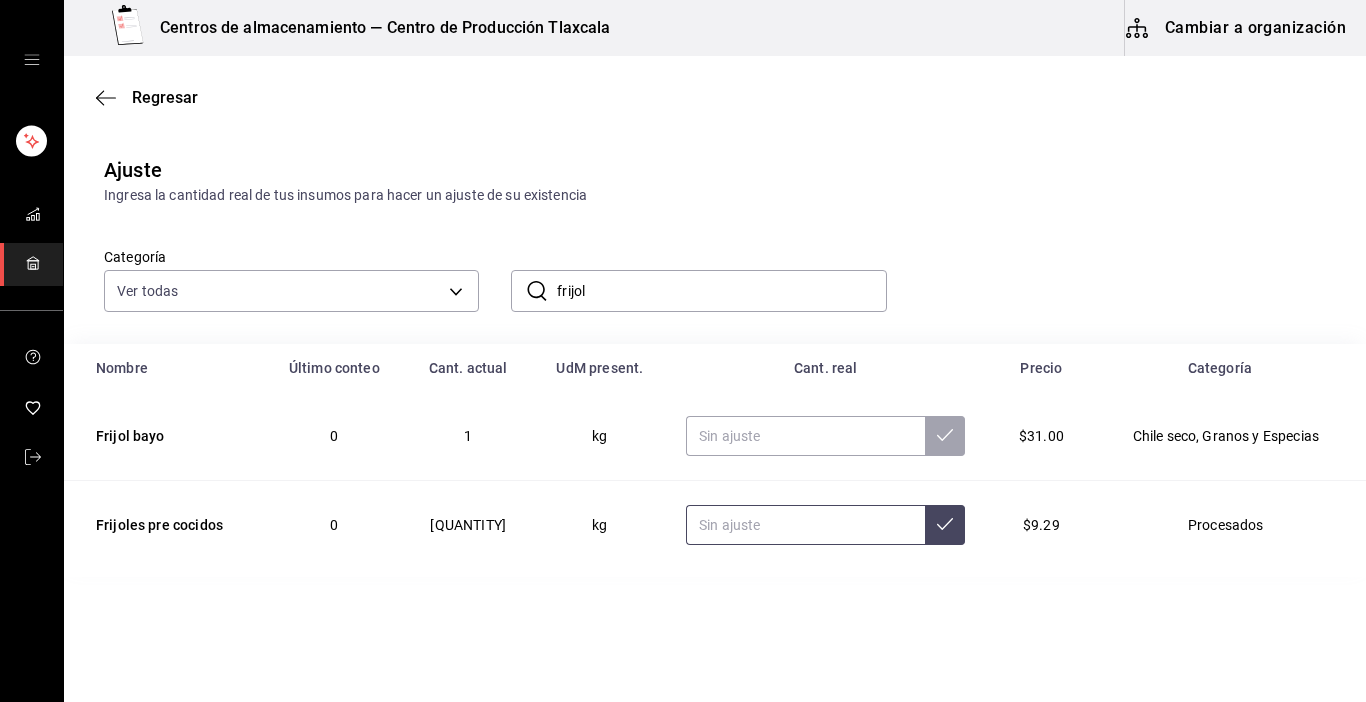 click at bounding box center (805, 525) 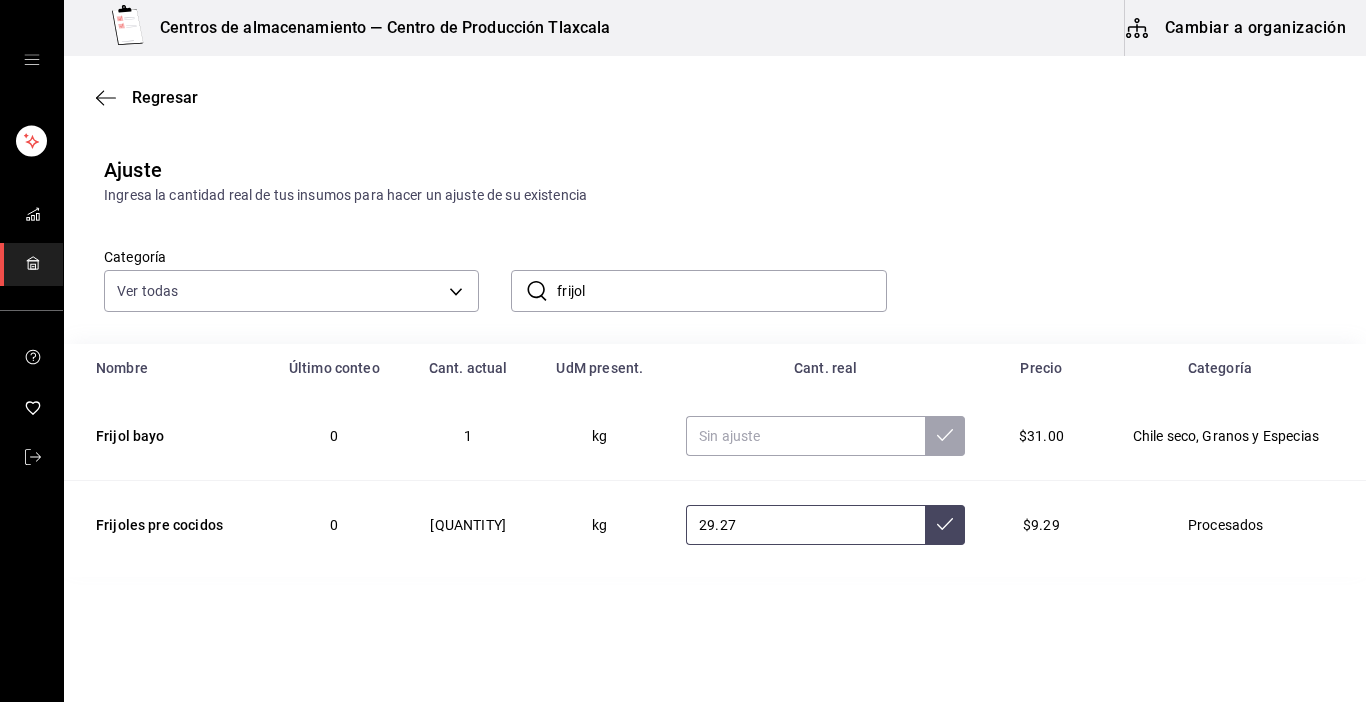 type on "29.27" 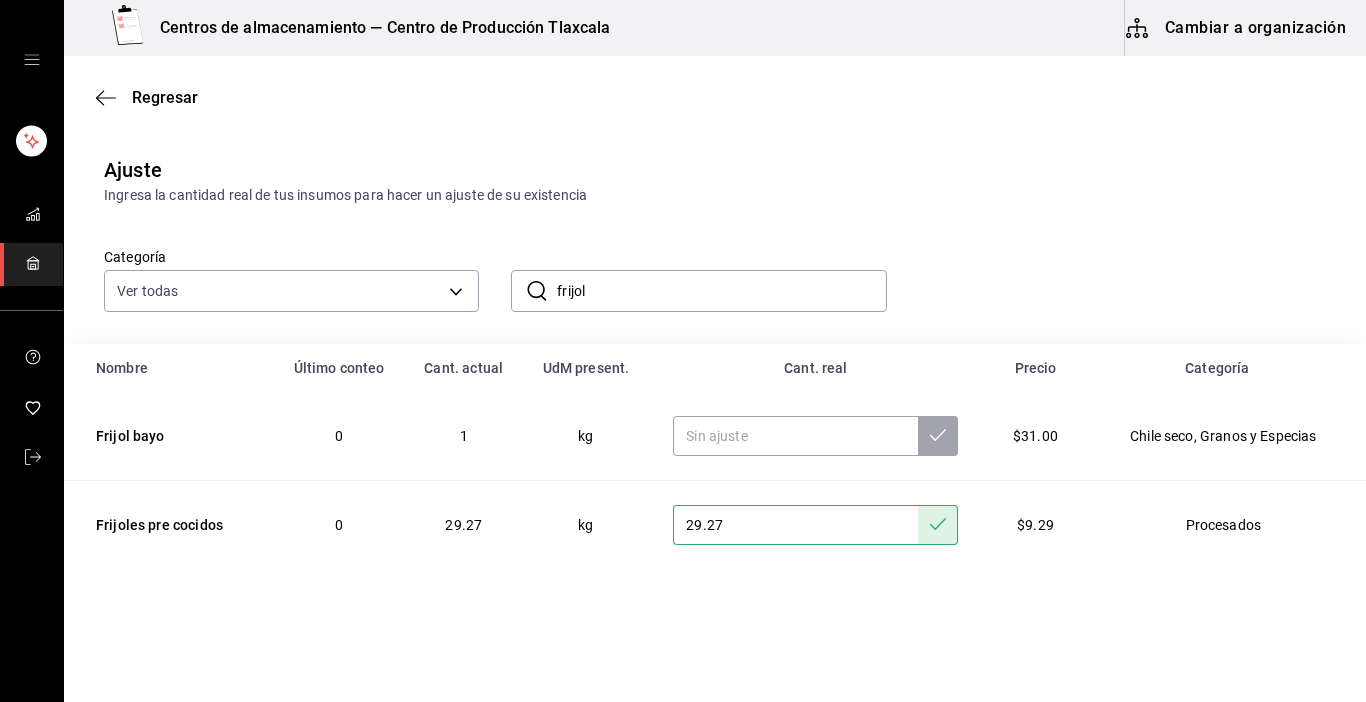 click on "frijol" at bounding box center [721, 291] 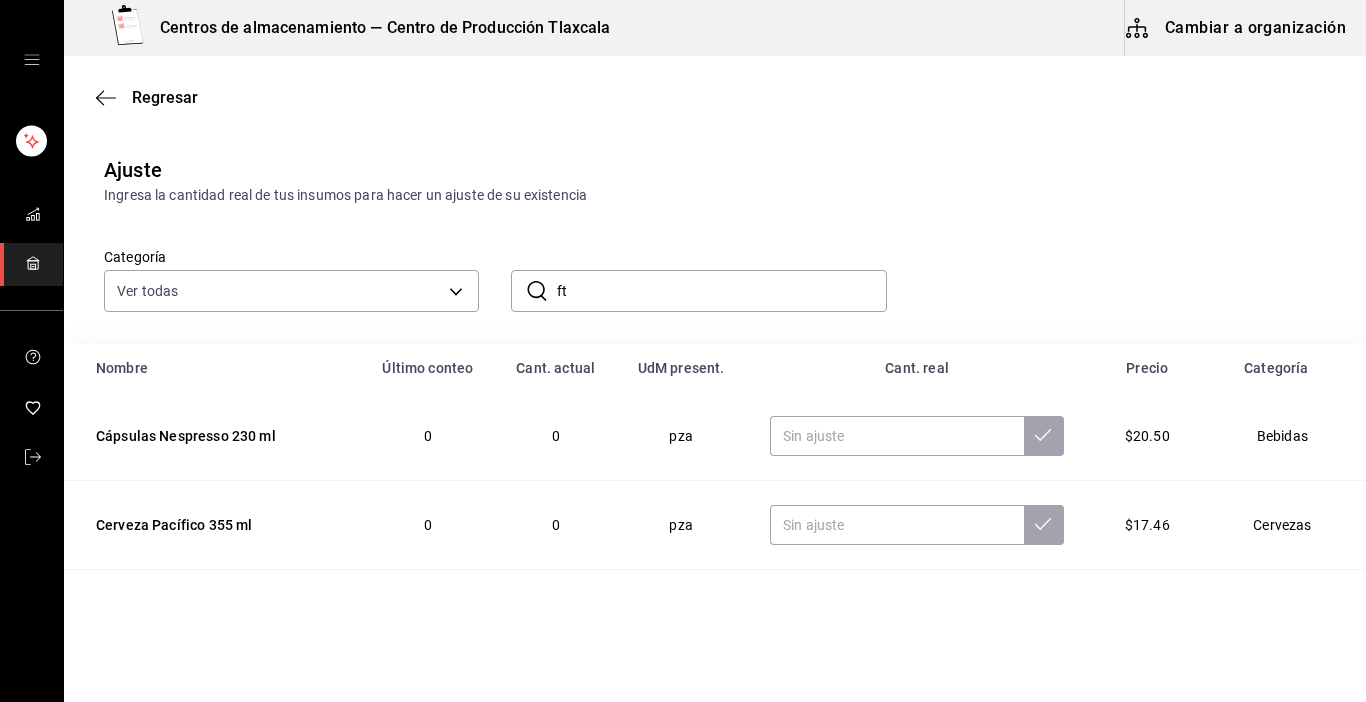 type on "f" 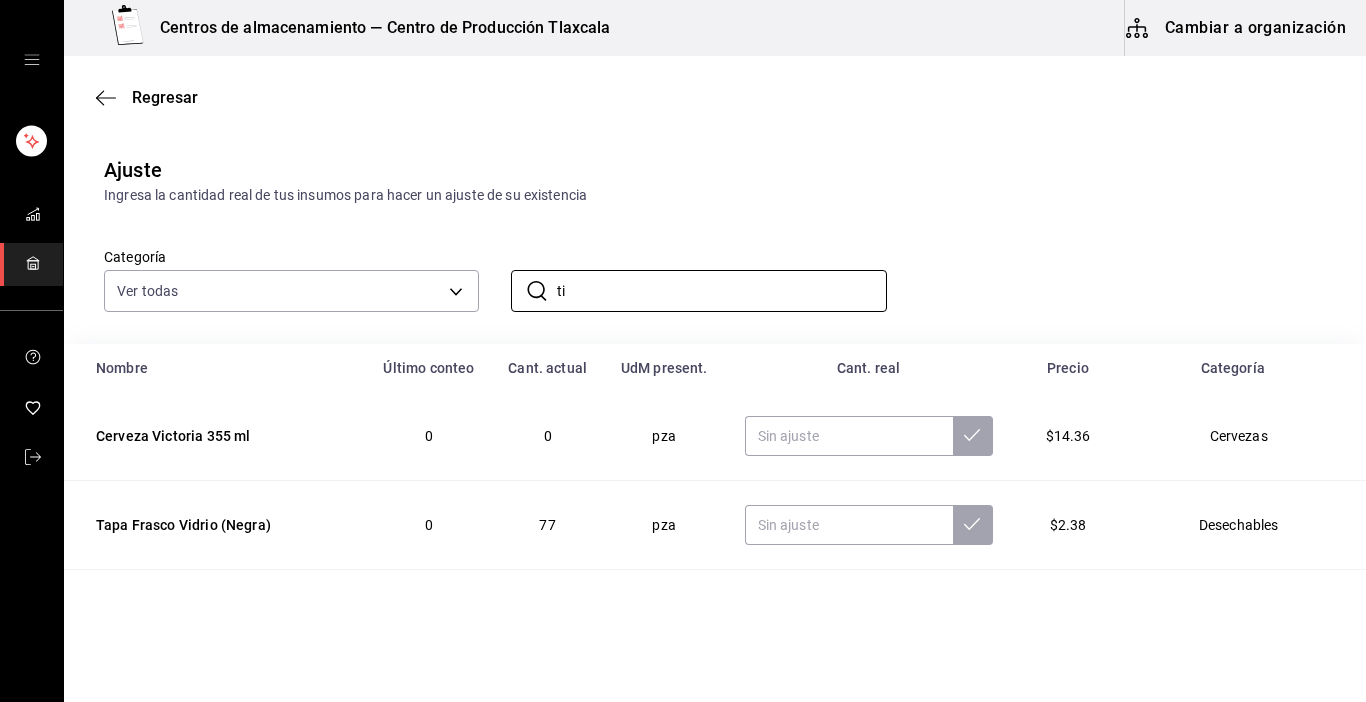 type on "t" 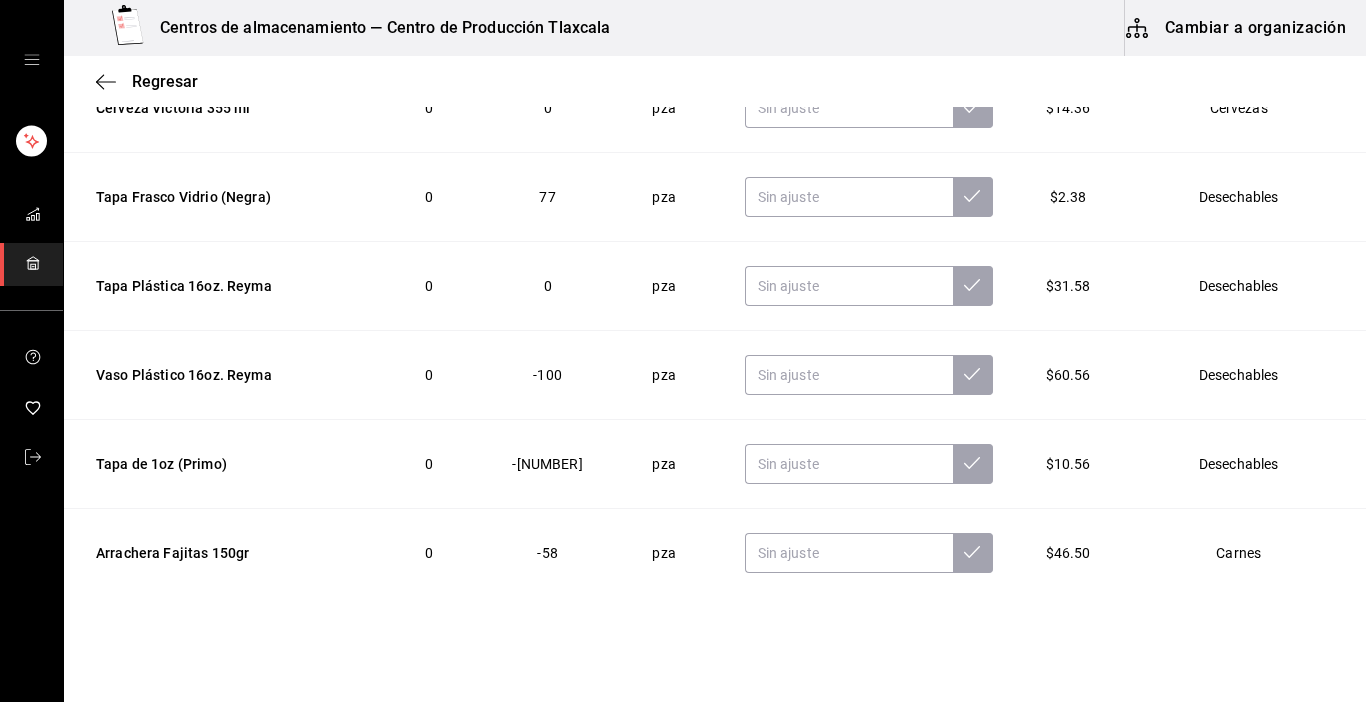 scroll, scrollTop: 331, scrollLeft: 0, axis: vertical 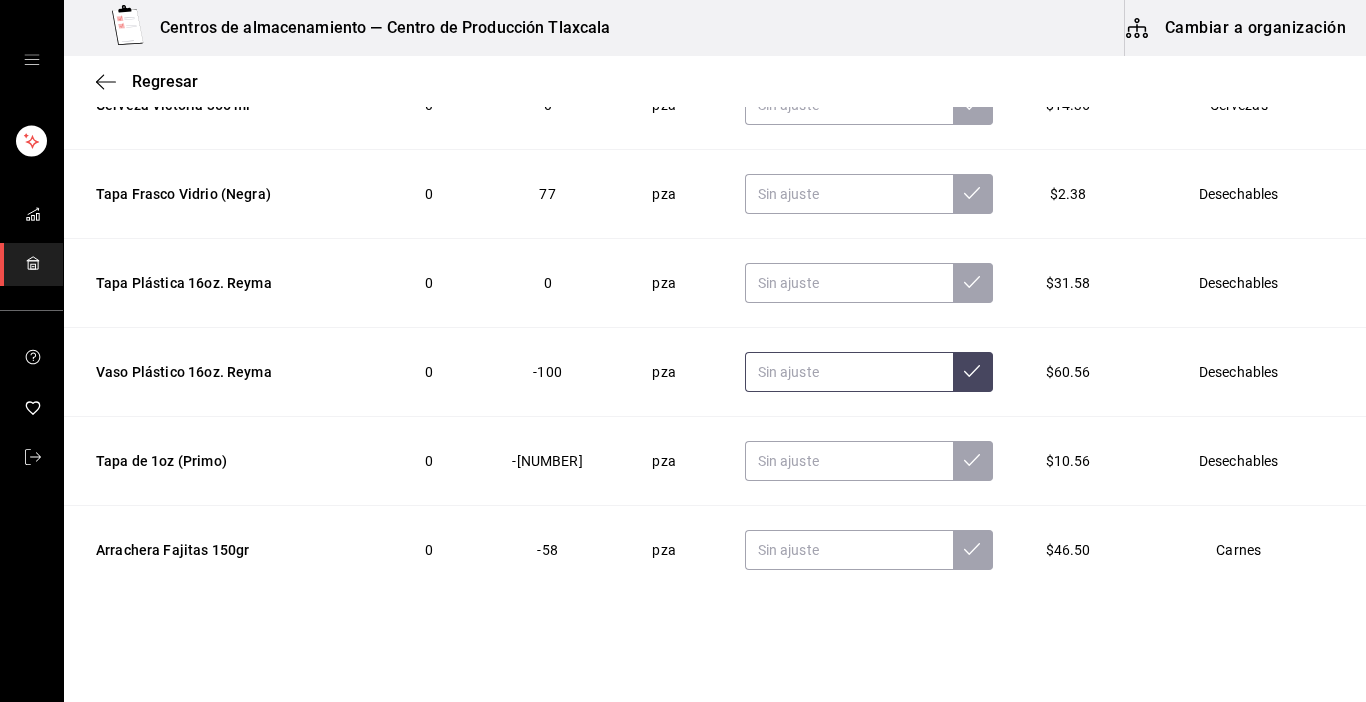 type on "tinga de res" 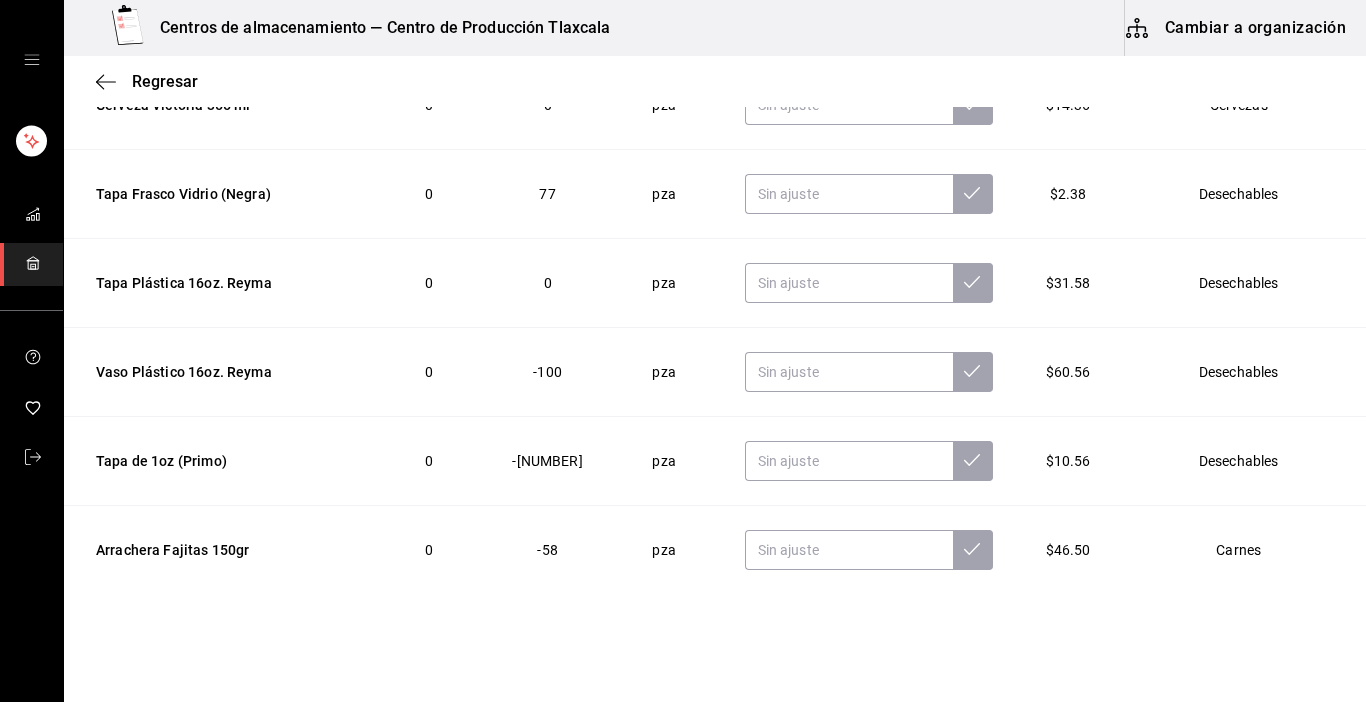 scroll, scrollTop: 0, scrollLeft: 0, axis: both 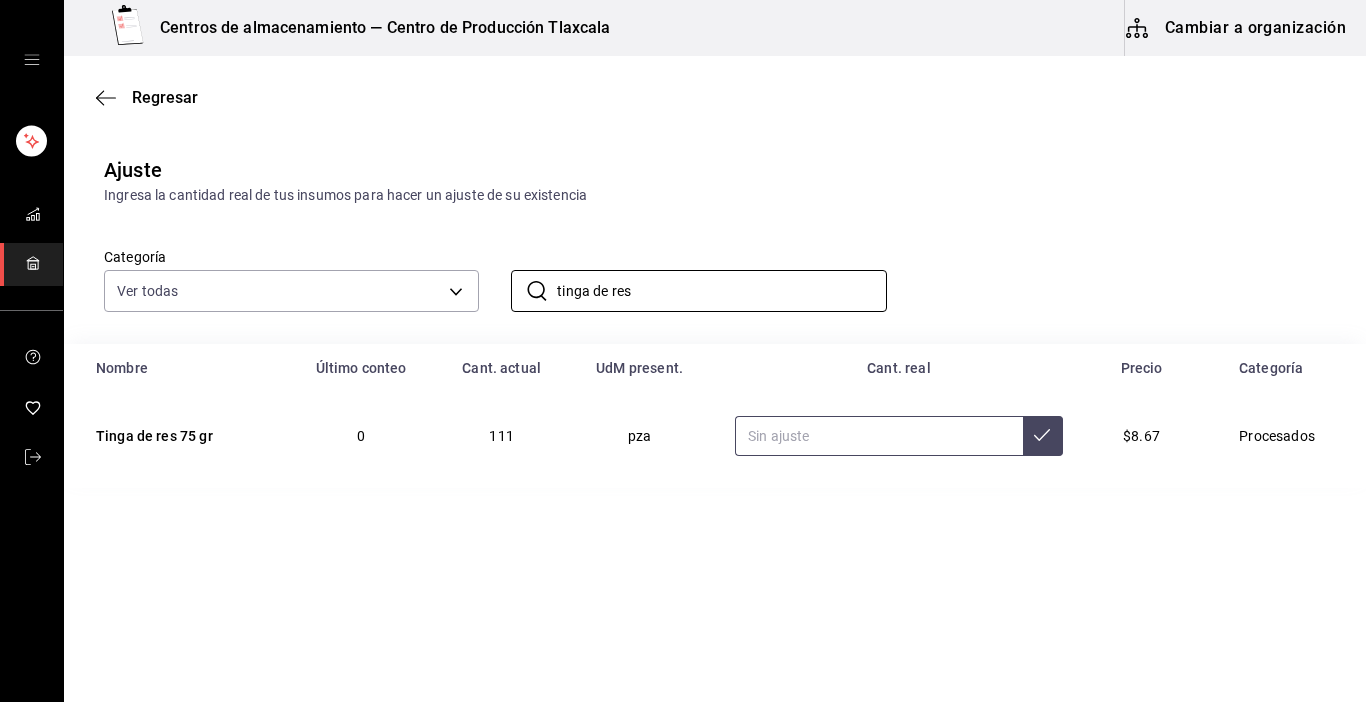 click at bounding box center [879, 436] 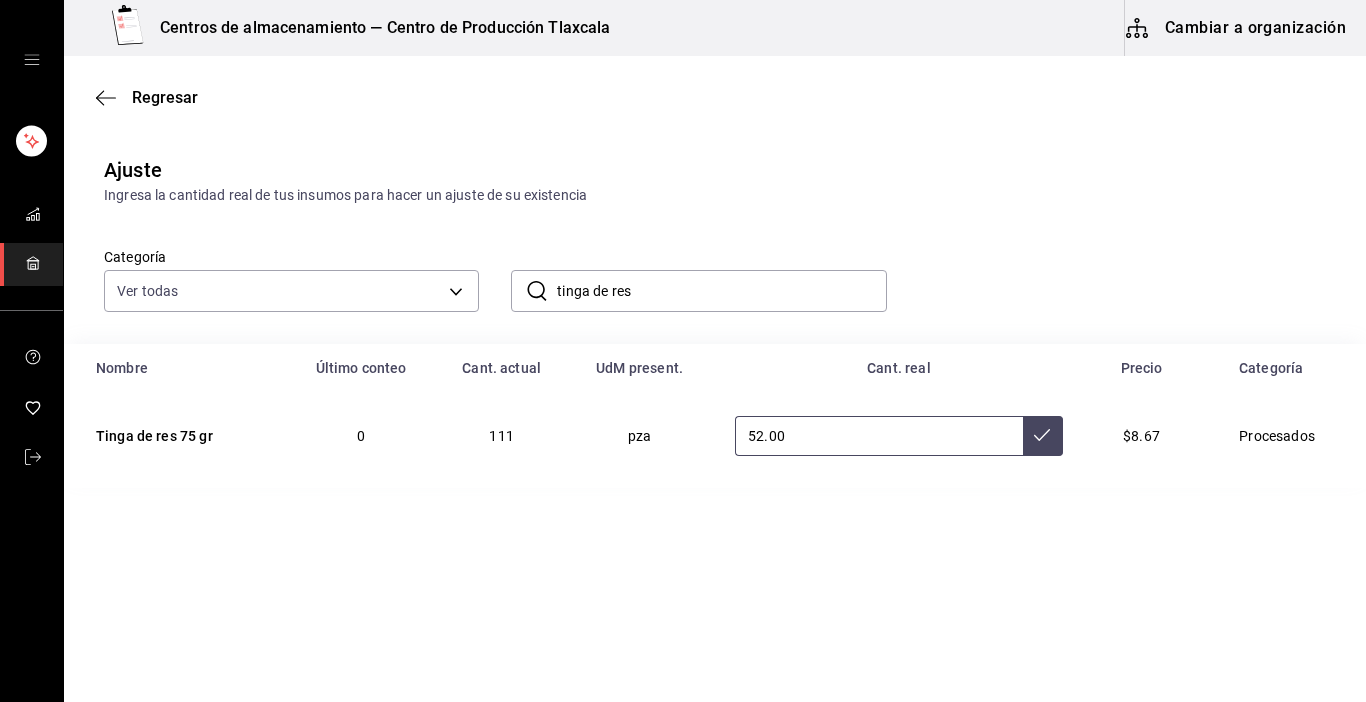 type on "52.00" 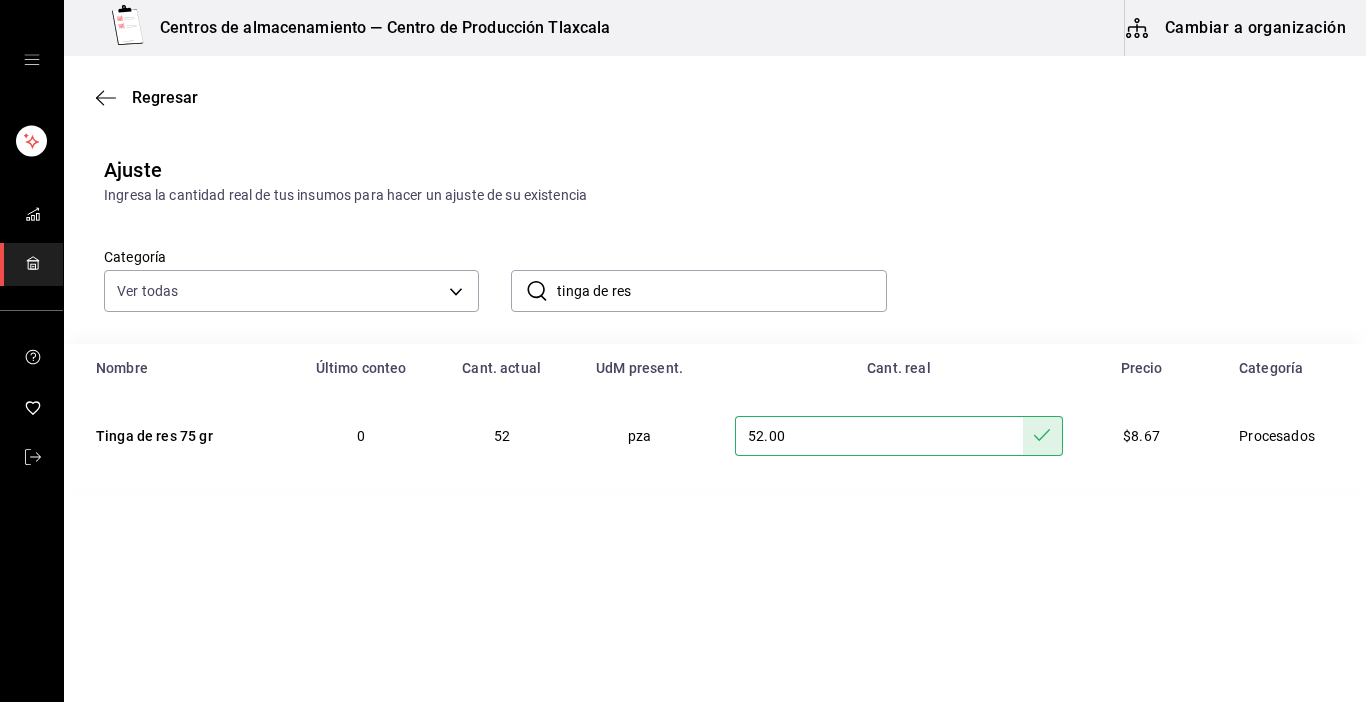 click on "tinga de res" at bounding box center [721, 291] 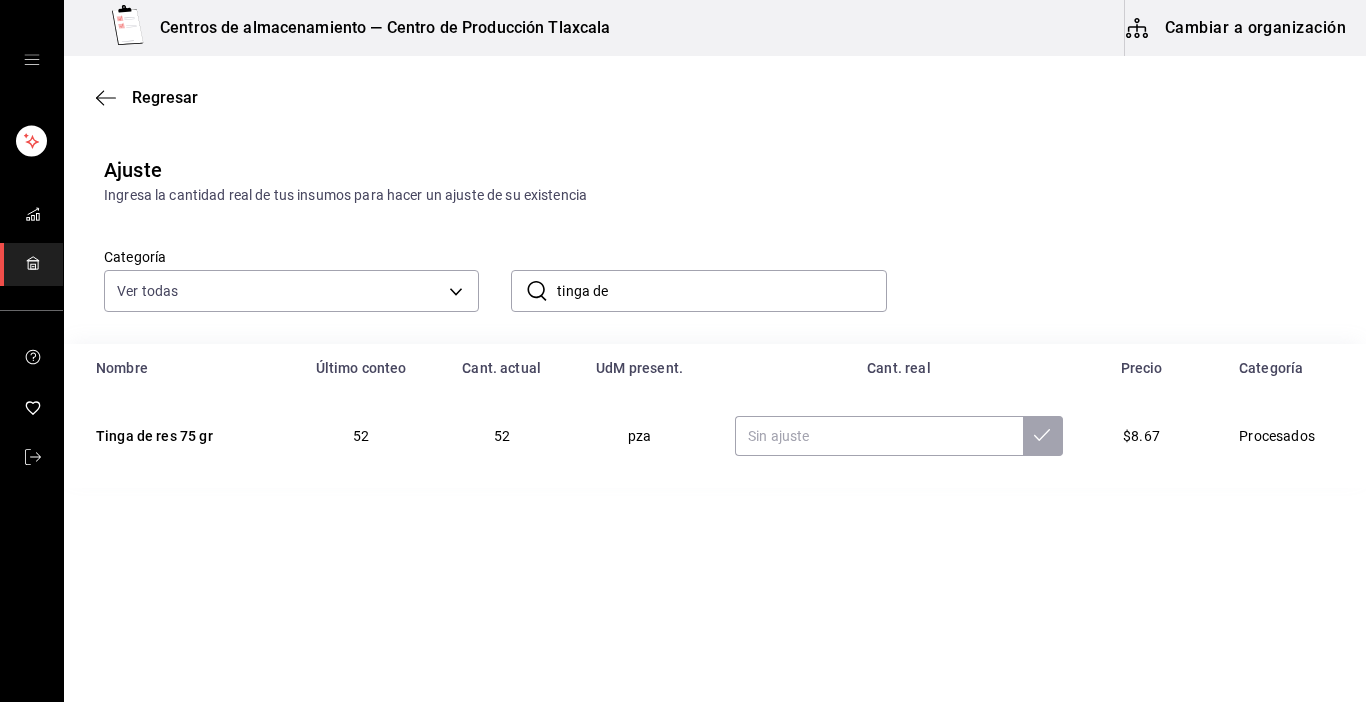 type on "tinga de pollo" 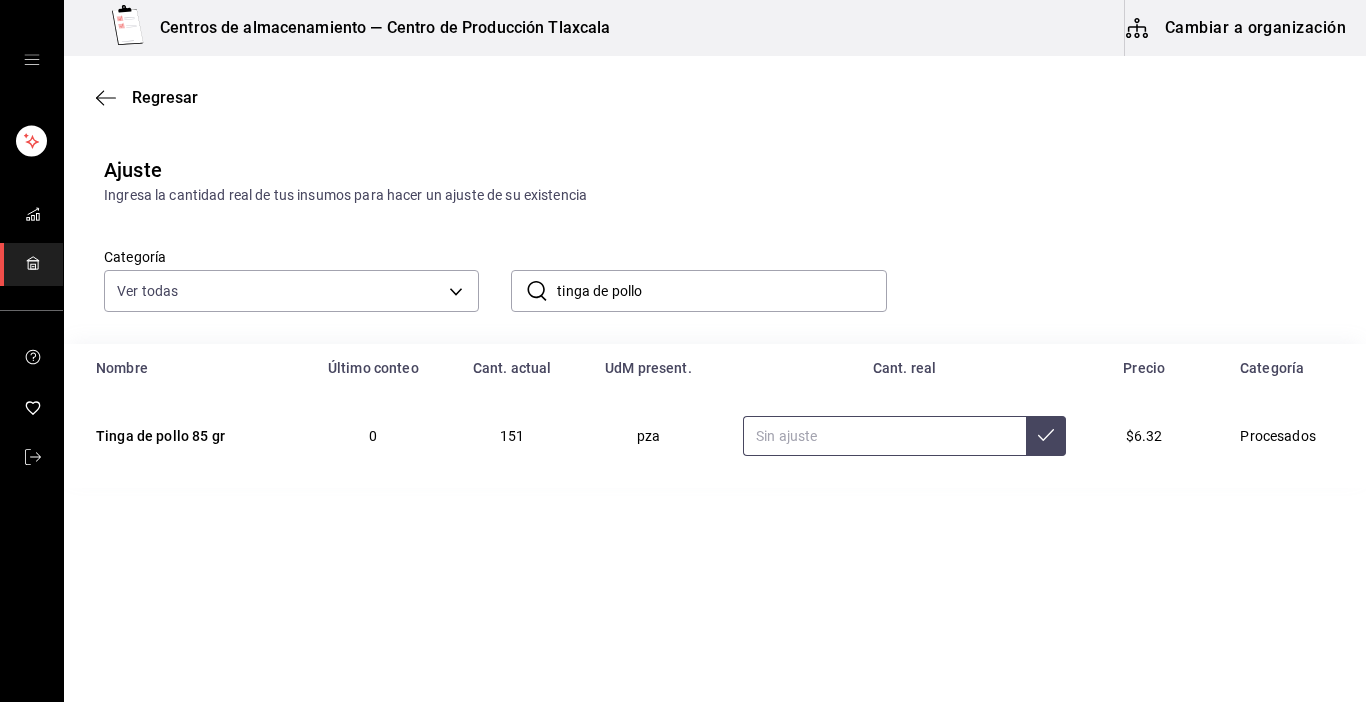 click at bounding box center (884, 436) 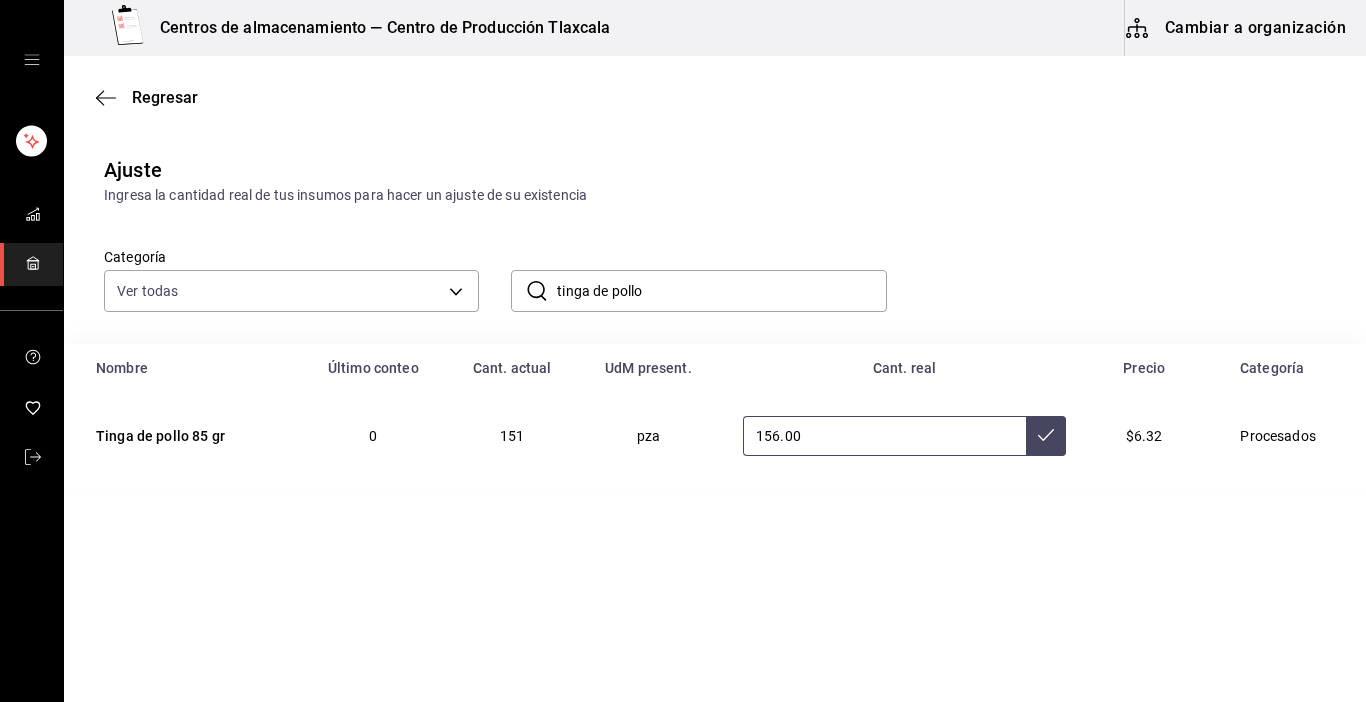 type on "156.00" 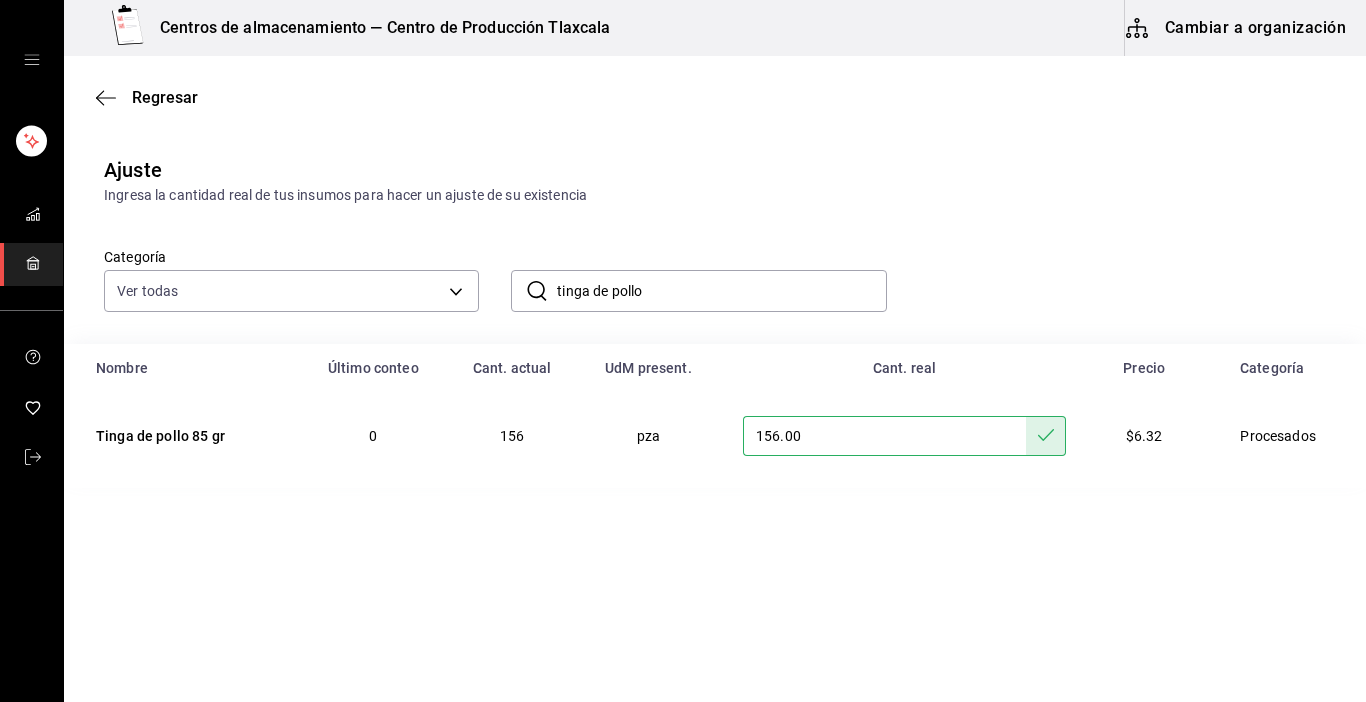click on "tinga de pollo" at bounding box center (721, 291) 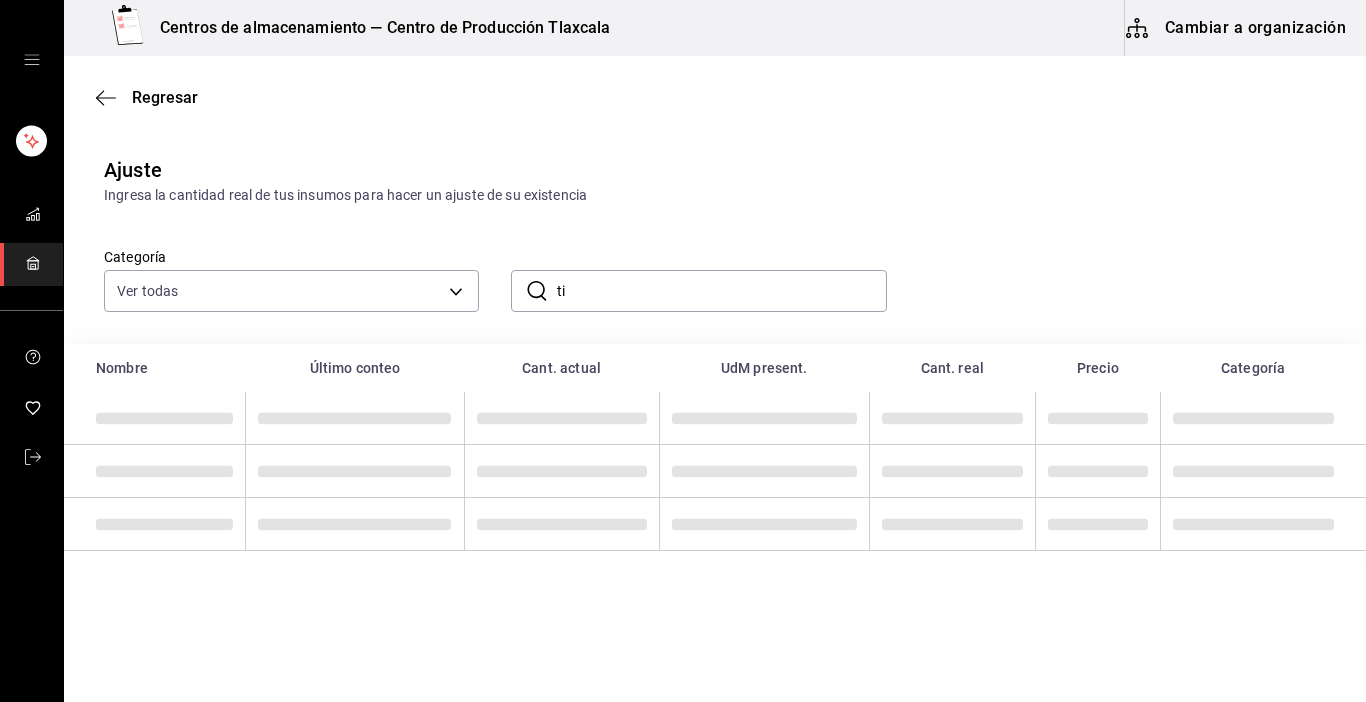 type on "t" 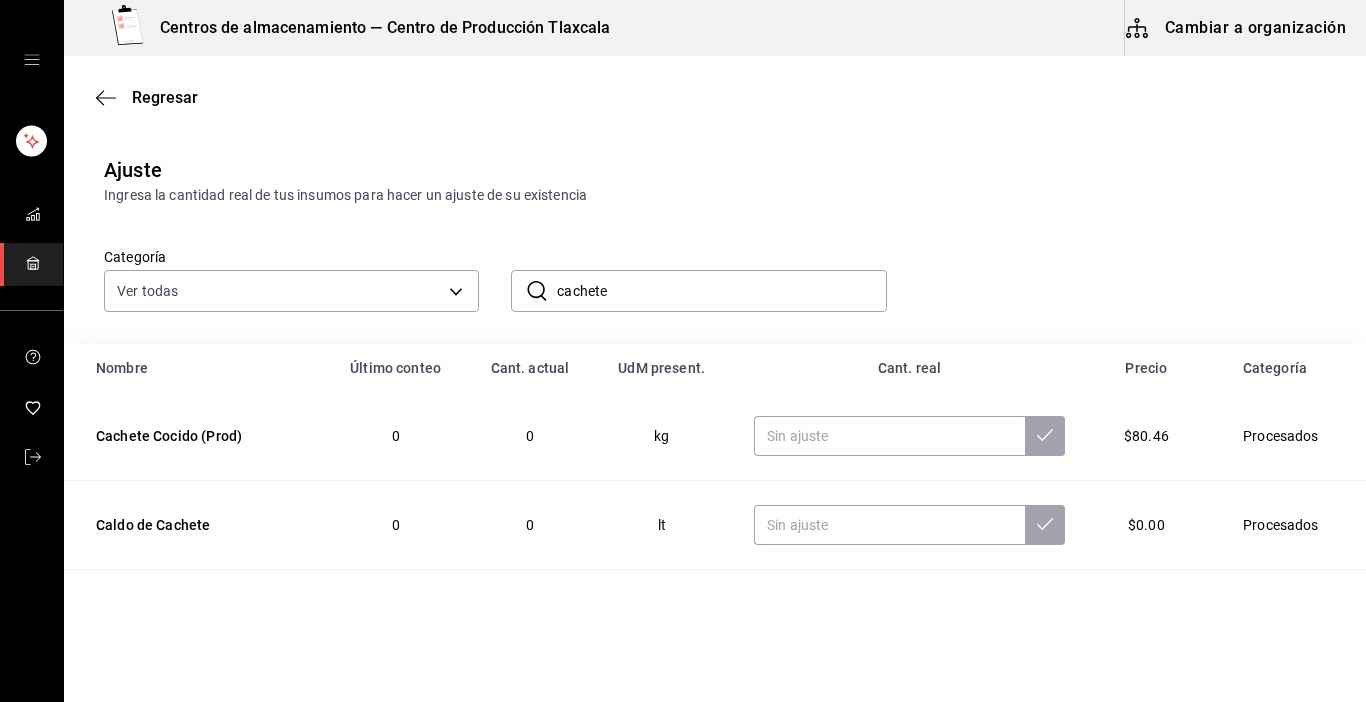 type on "cachete" 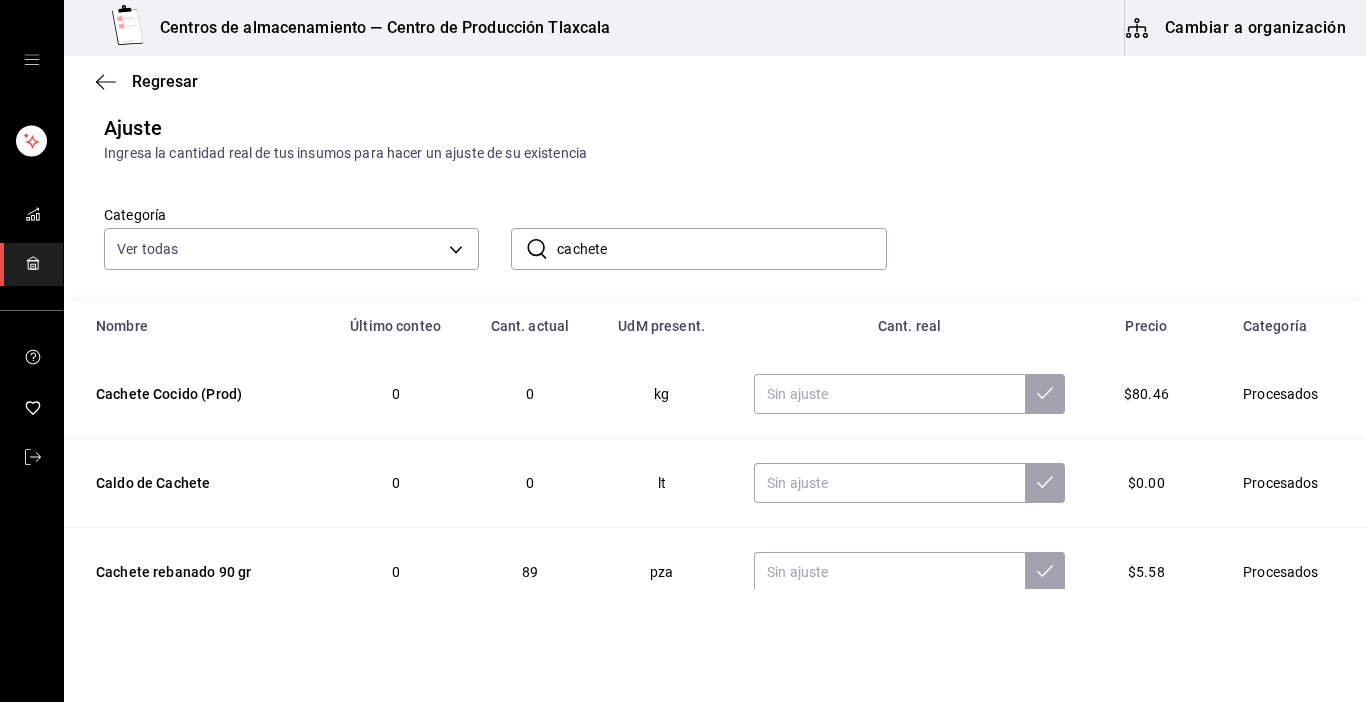 scroll, scrollTop: 78, scrollLeft: 0, axis: vertical 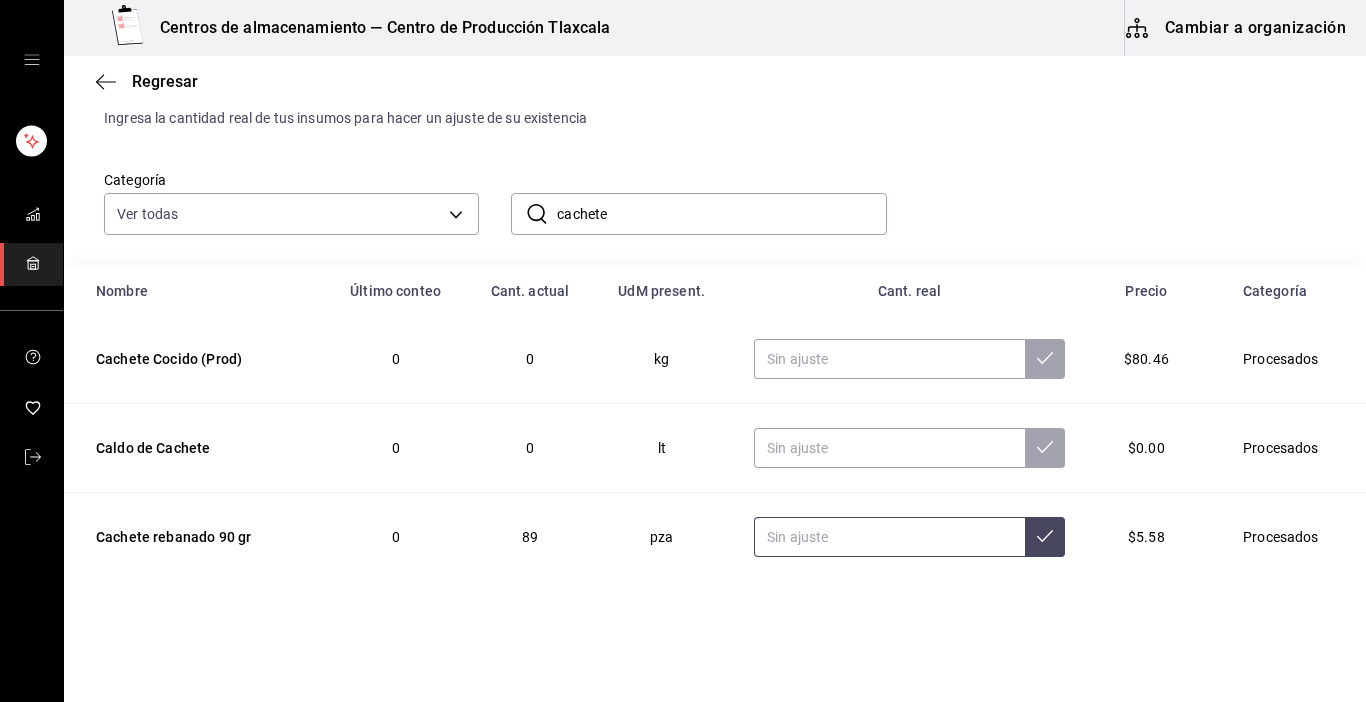 click at bounding box center [889, 537] 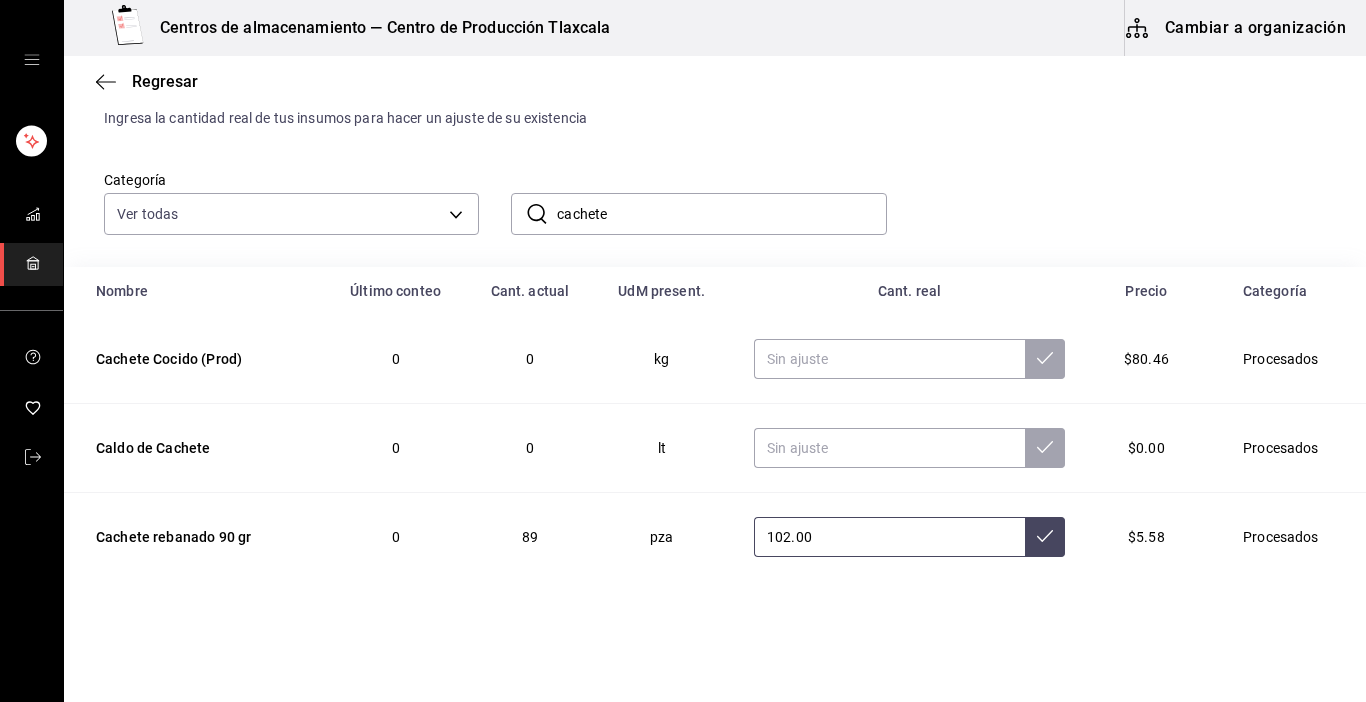 type on "102.00" 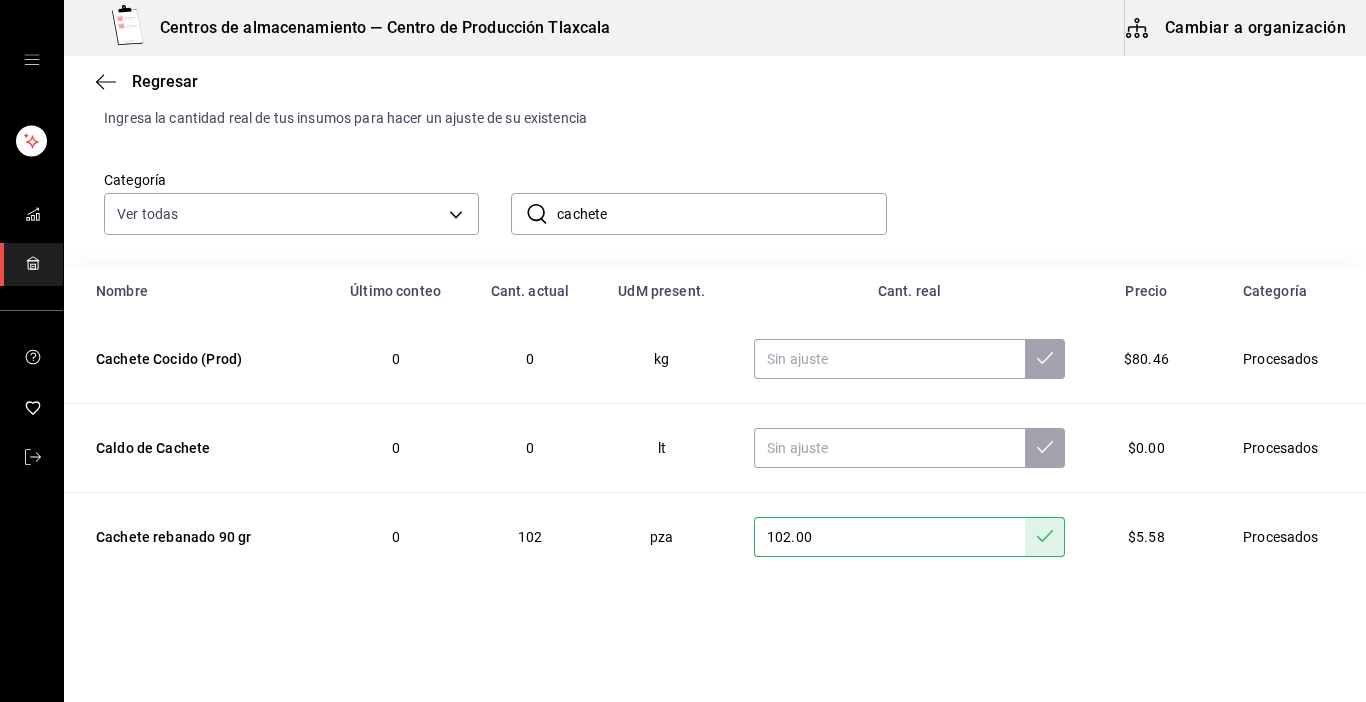click on "cachete" at bounding box center (721, 214) 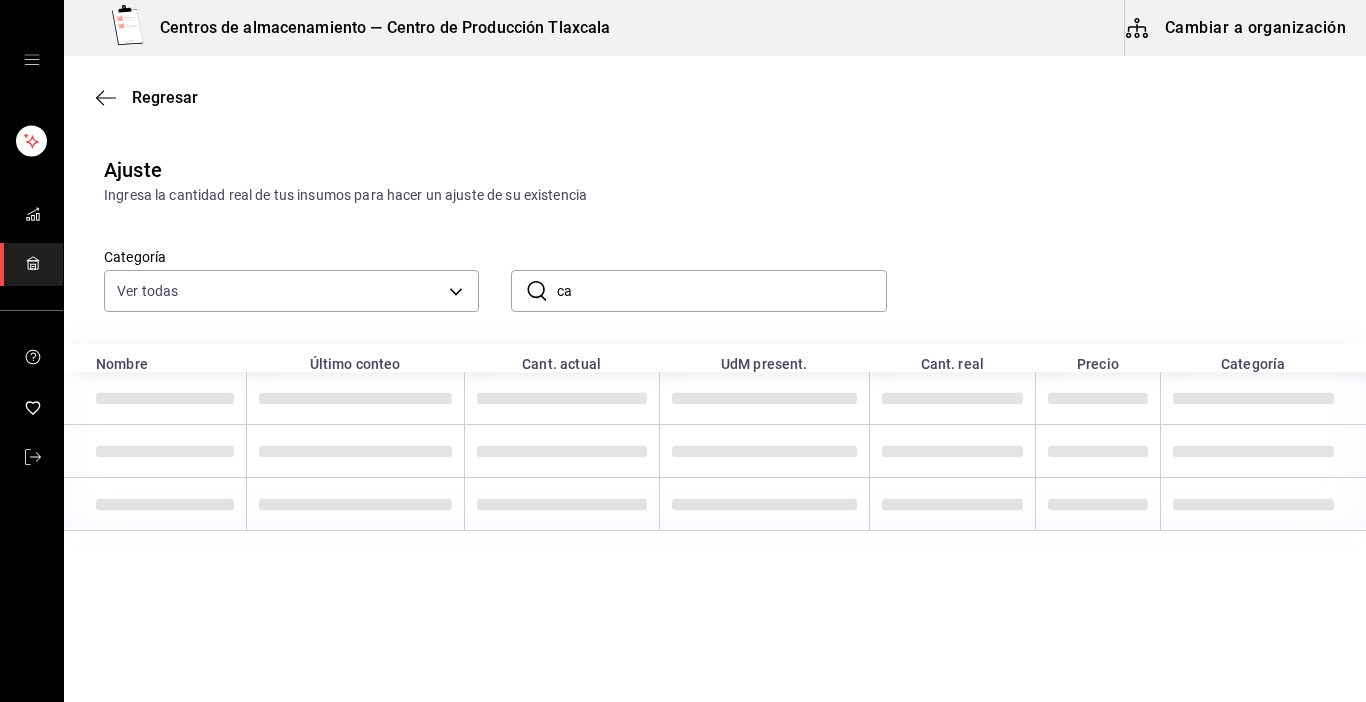 scroll, scrollTop: 0, scrollLeft: 0, axis: both 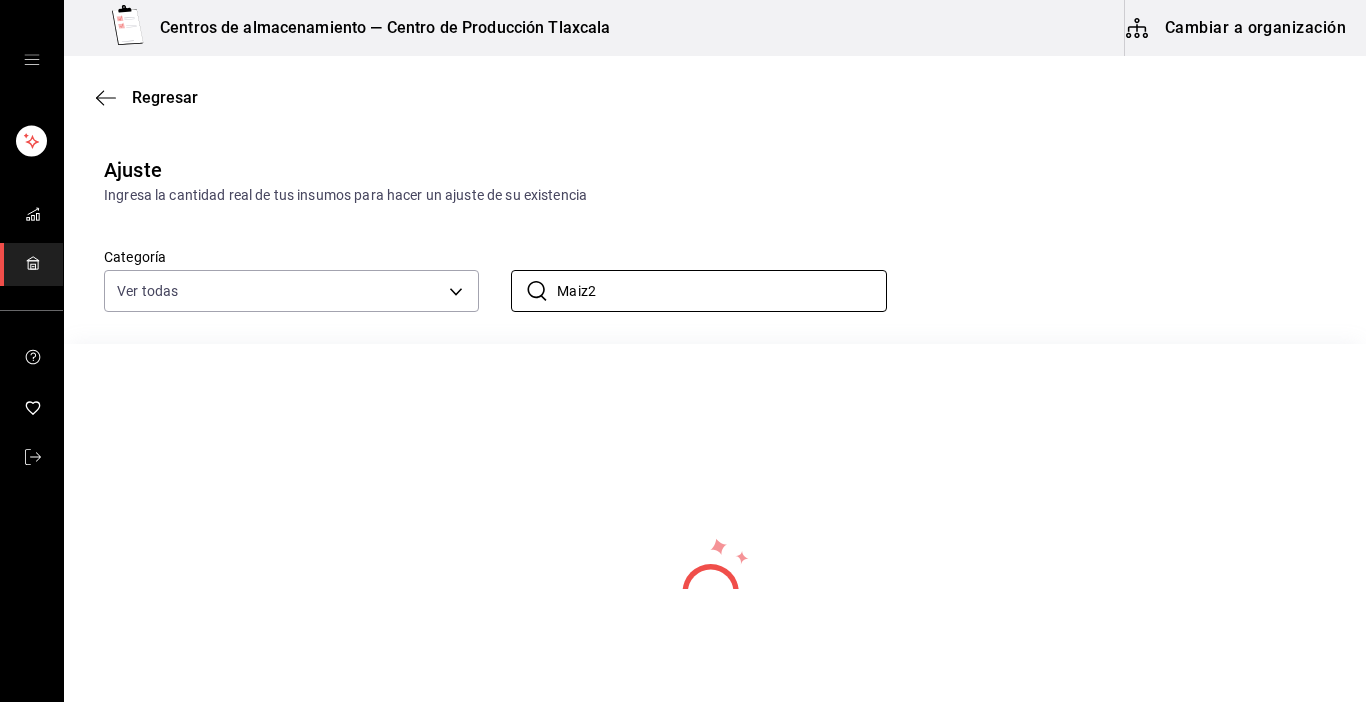 type on "Maiz" 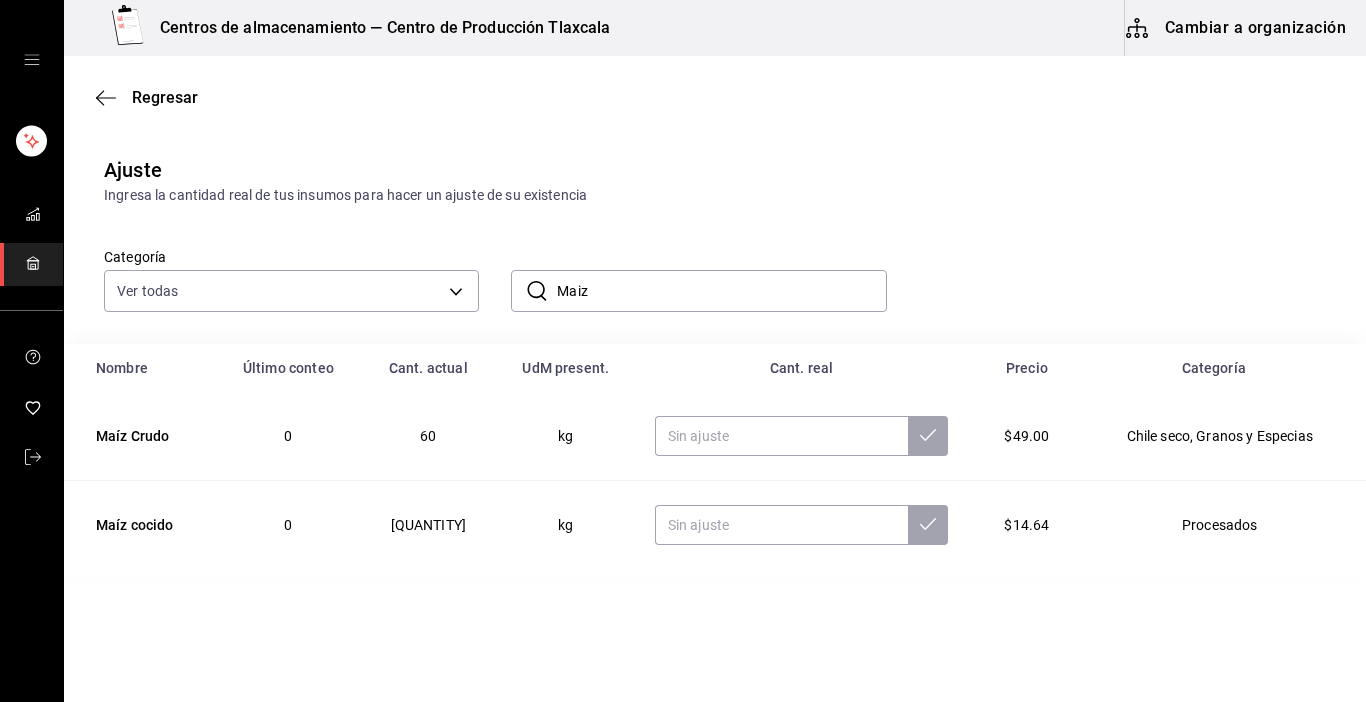 click at bounding box center [802, 436] 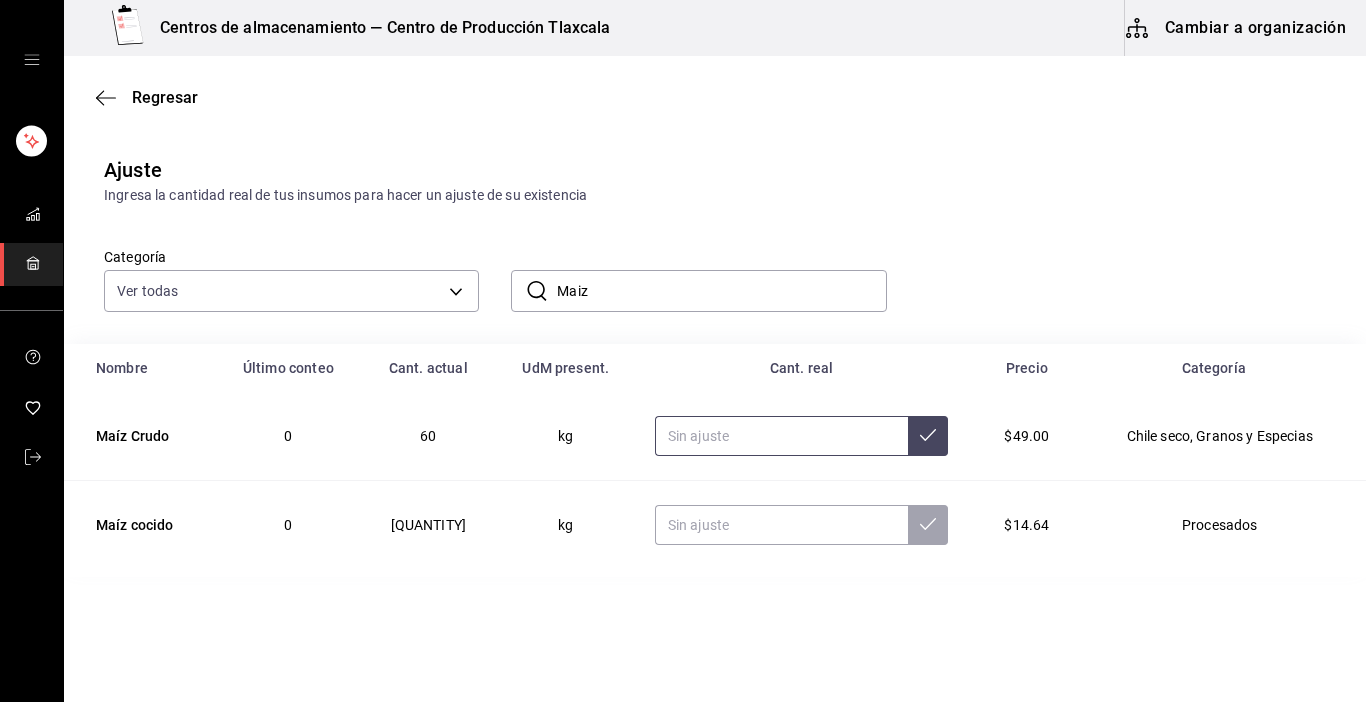 click at bounding box center [782, 436] 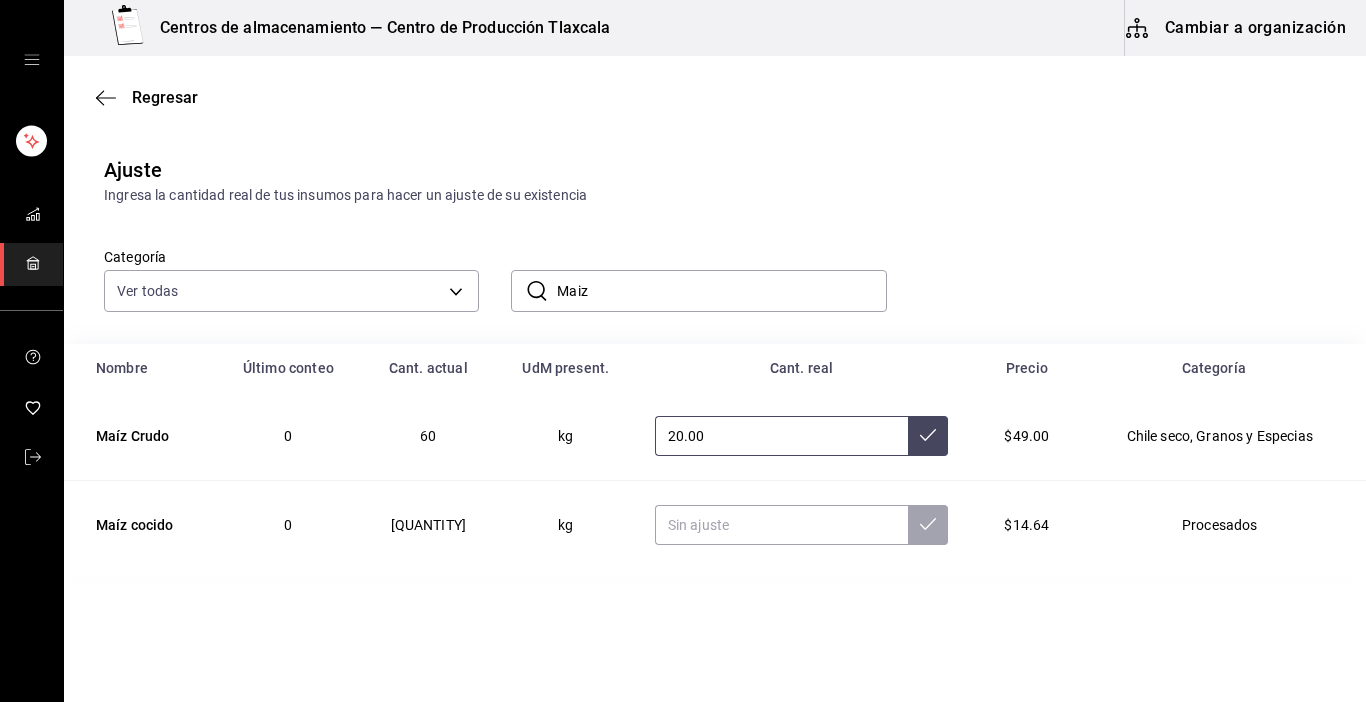 type on "20.00" 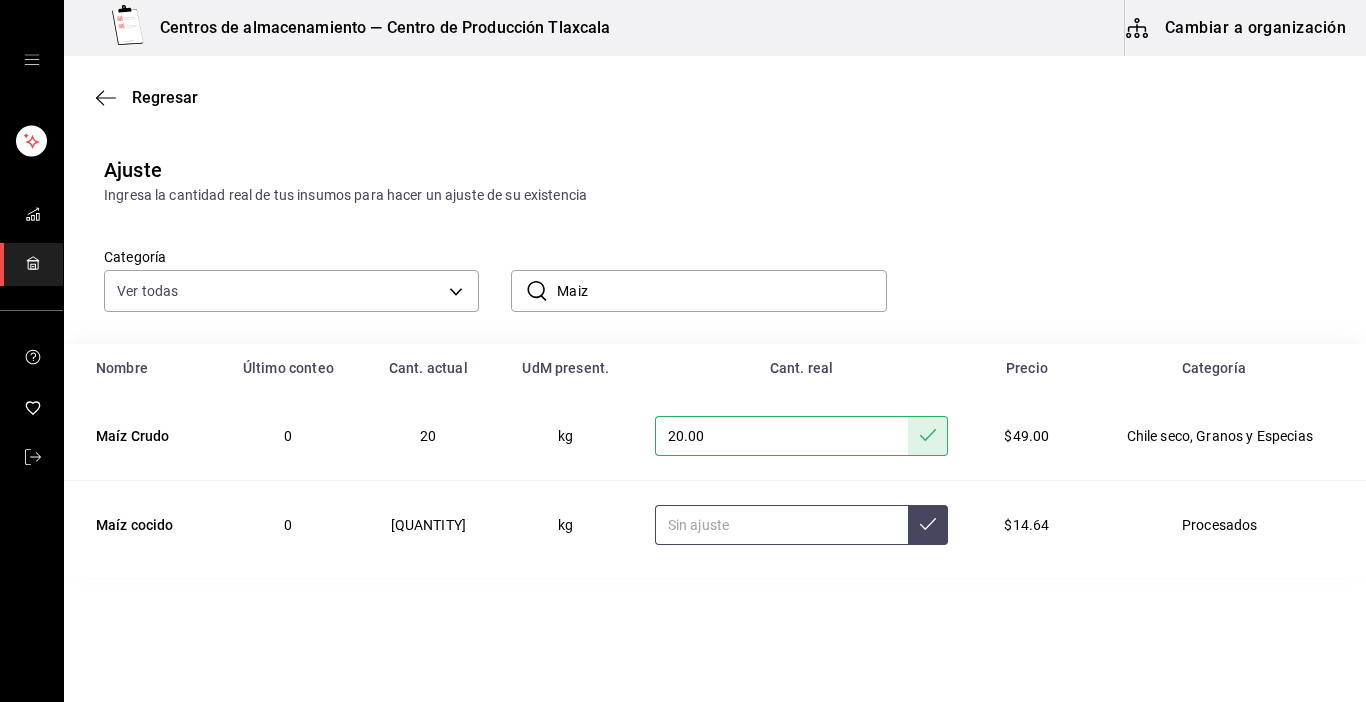 click at bounding box center (782, 525) 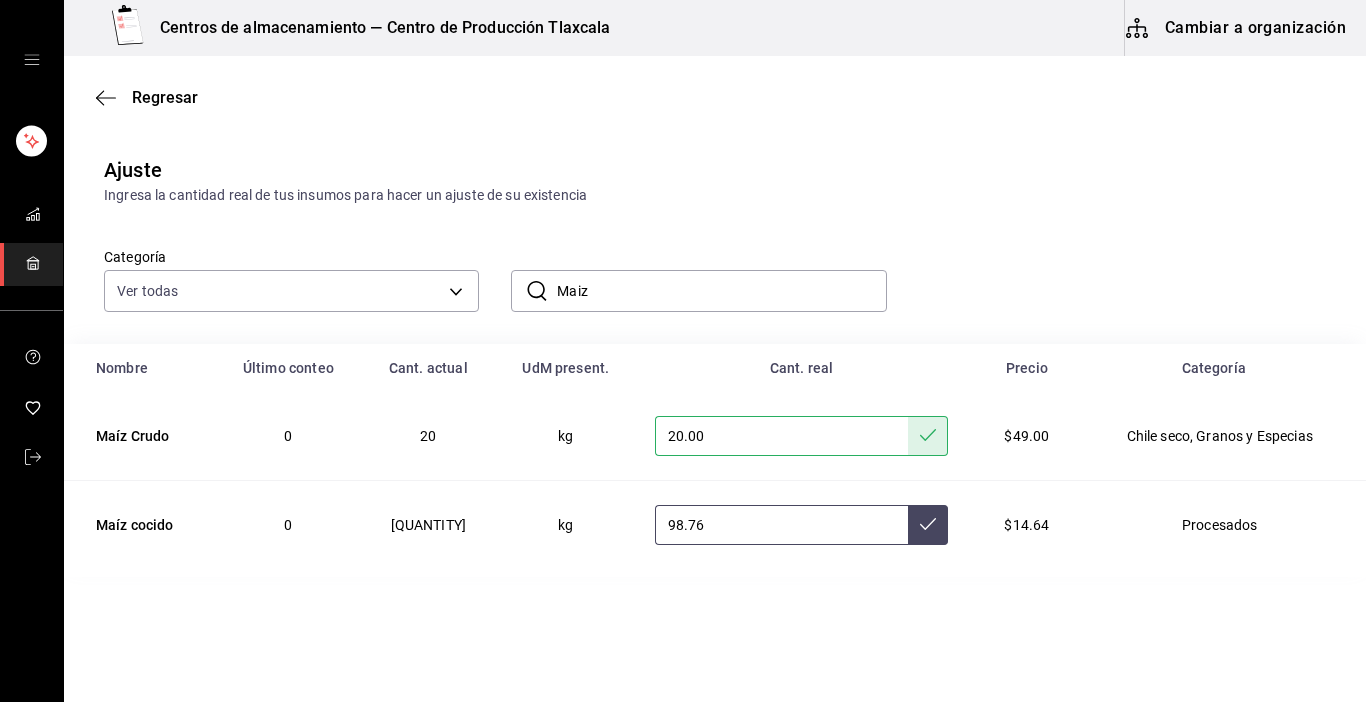 type on "98.76" 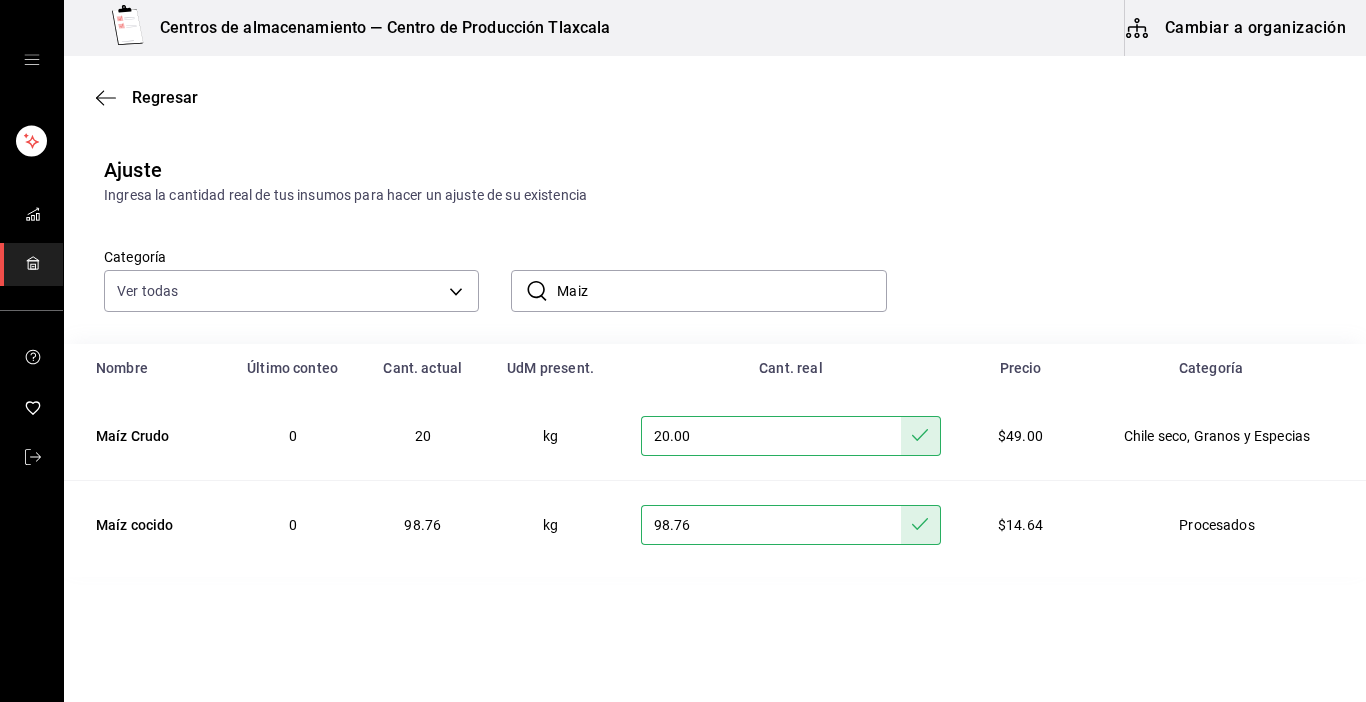 click on "Maiz" at bounding box center [721, 291] 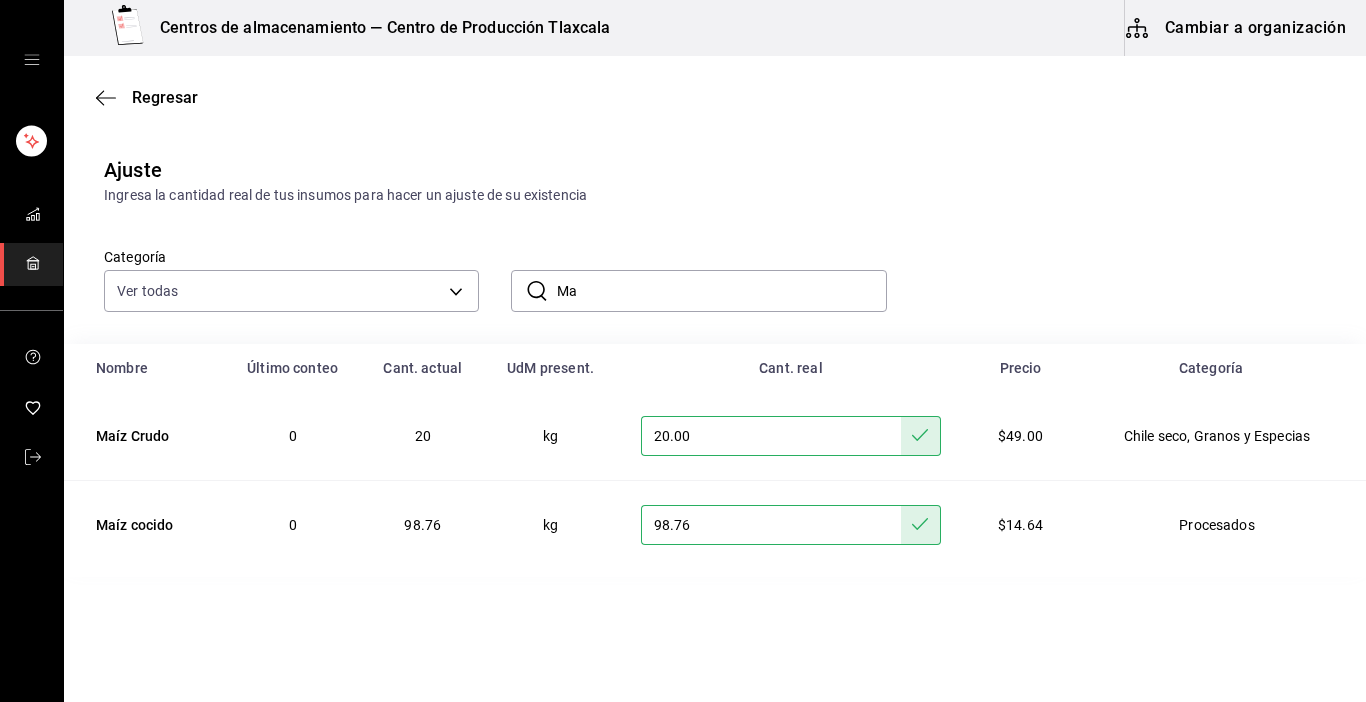 type on "M" 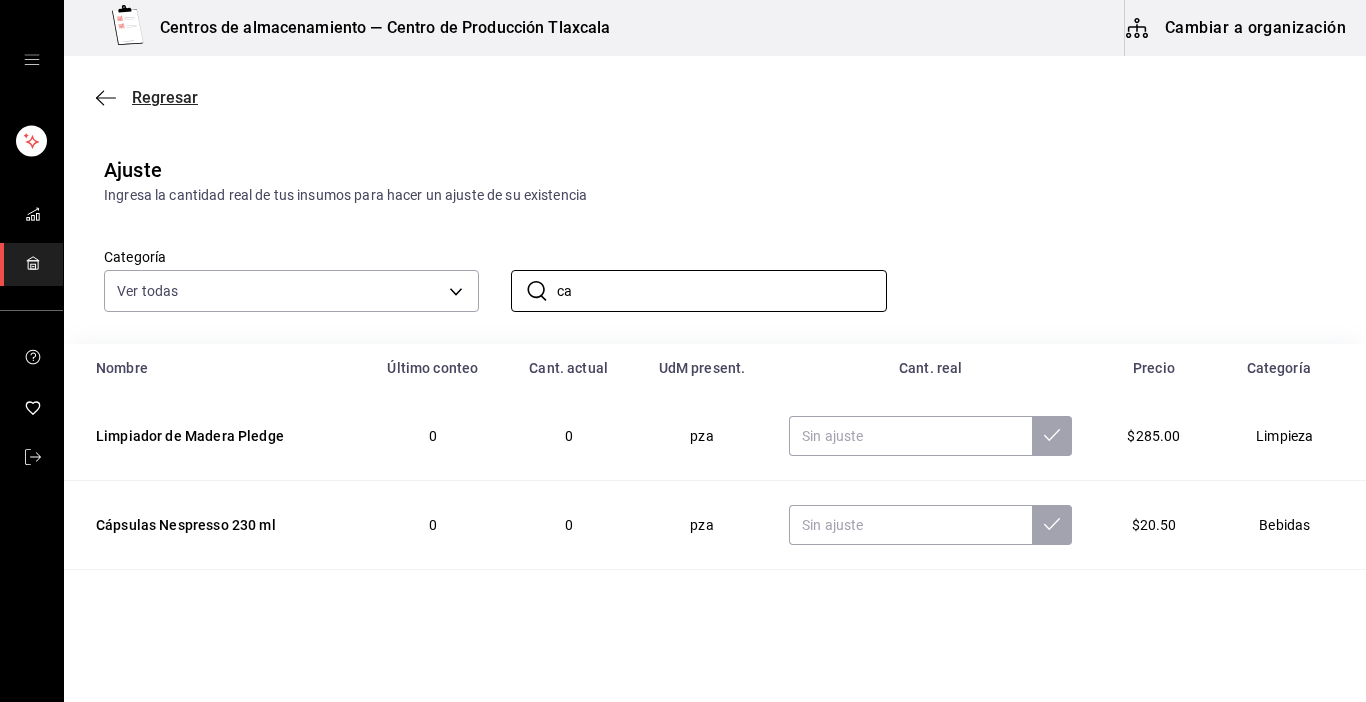 type on "ca" 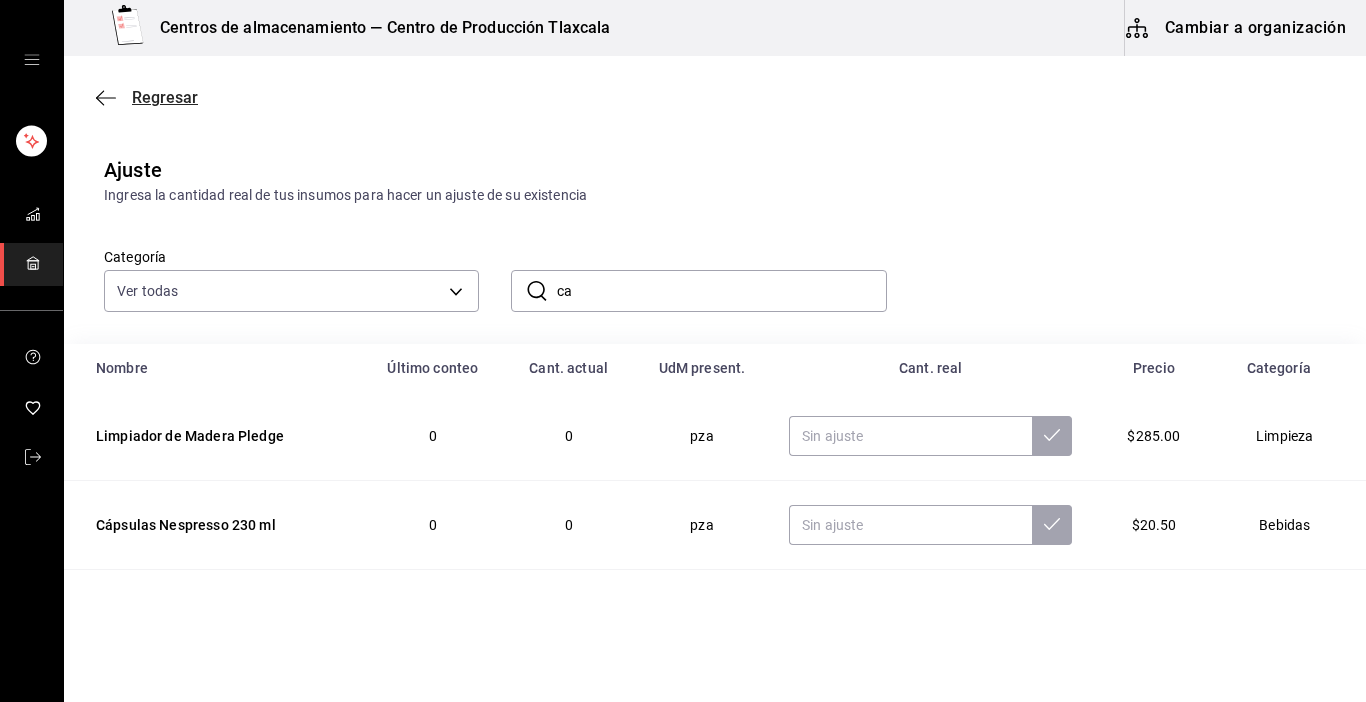 click 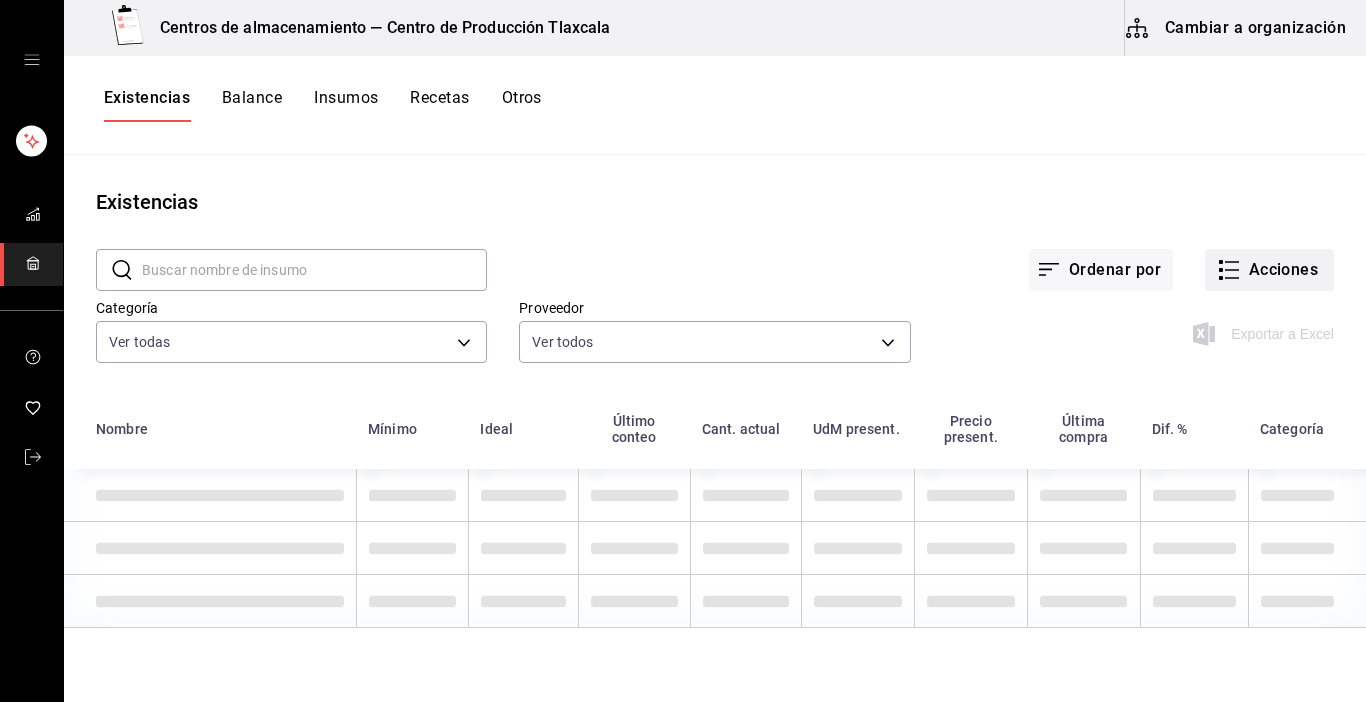 click 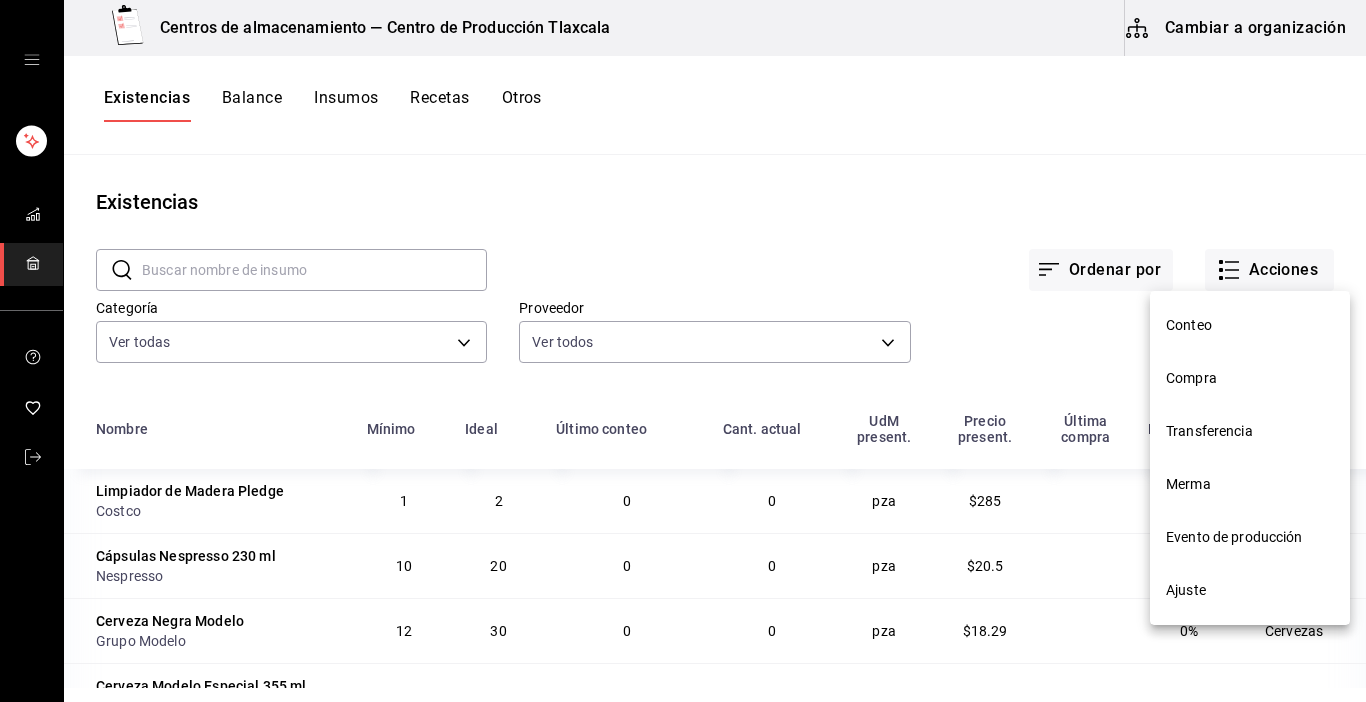 click on "Transferencia" at bounding box center [1250, 431] 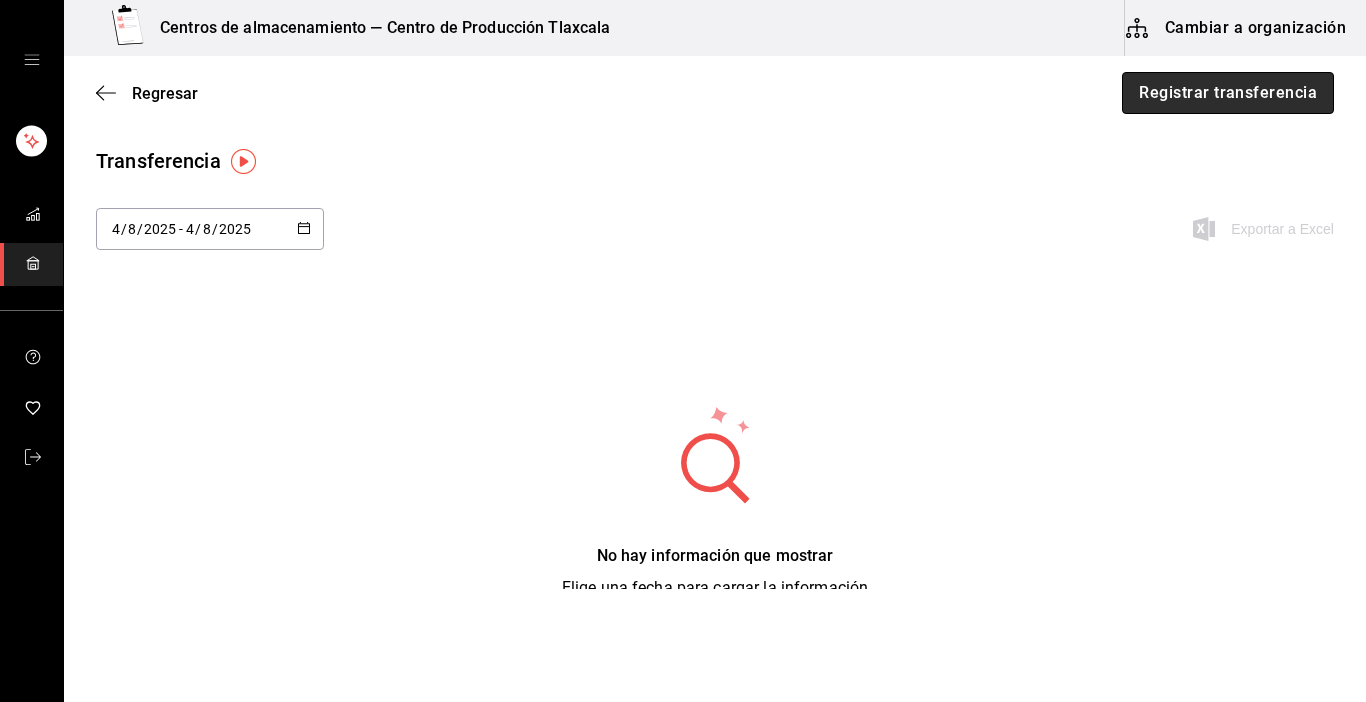 click on "Registrar transferencia" at bounding box center (1228, 93) 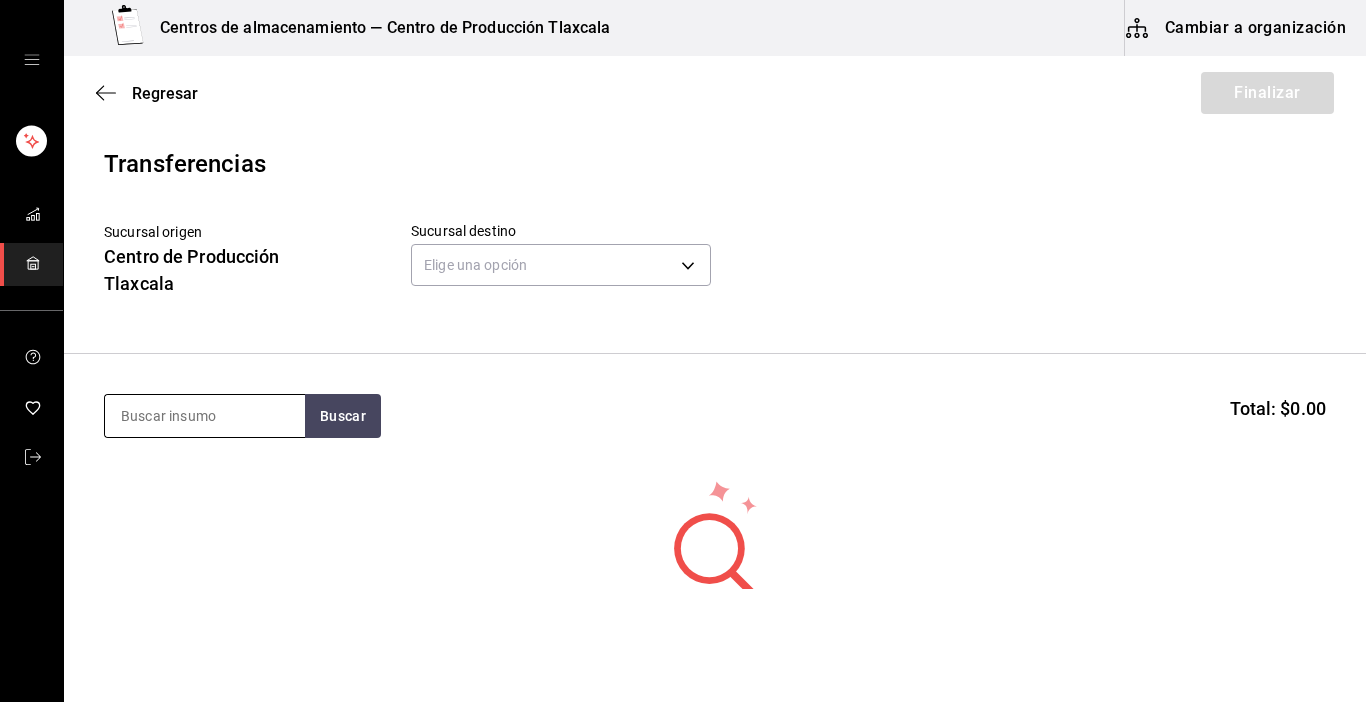 click at bounding box center (205, 416) 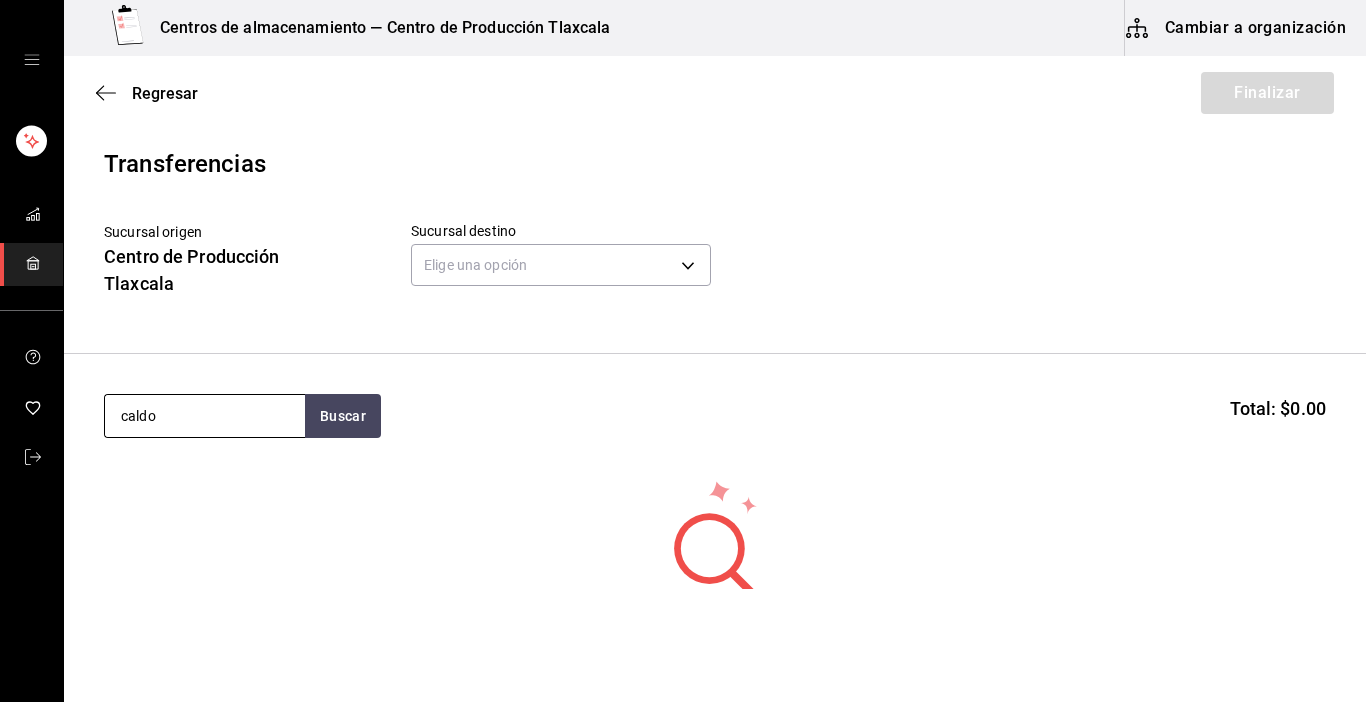 type on "caldo" 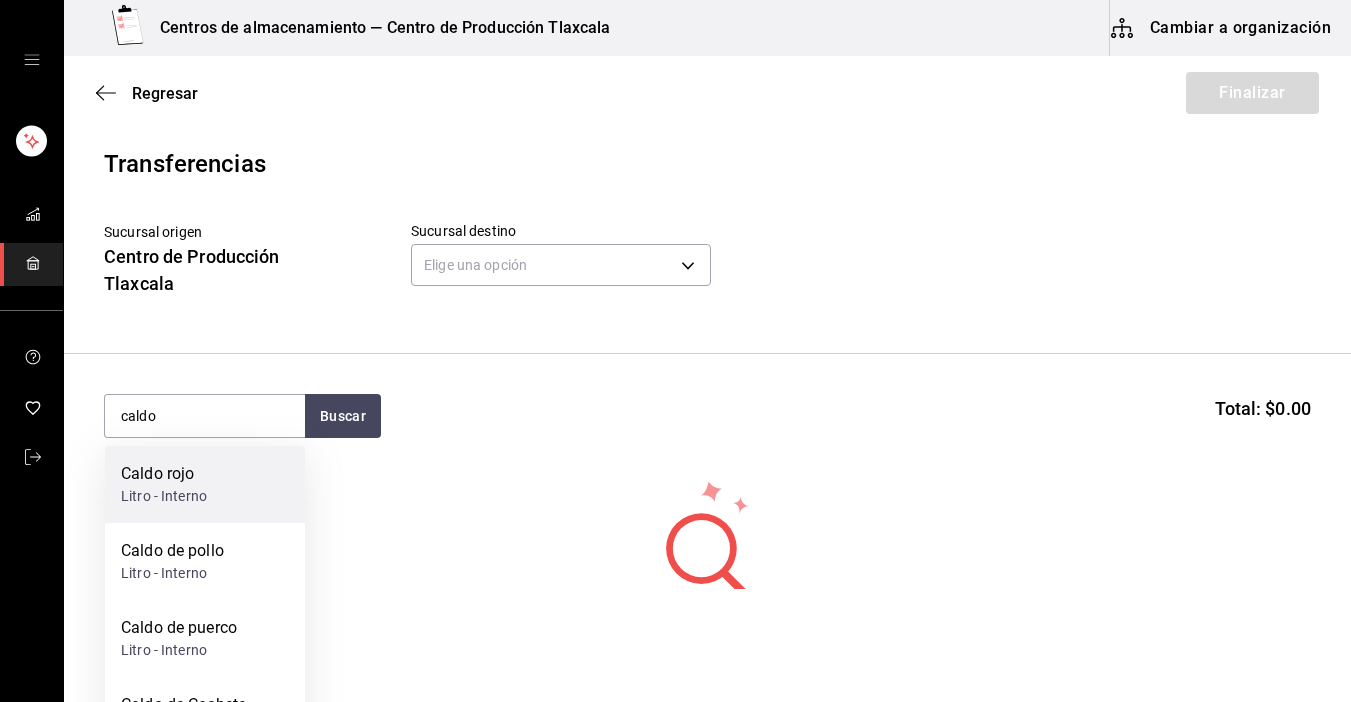click on "Litro - Interno" at bounding box center (164, 496) 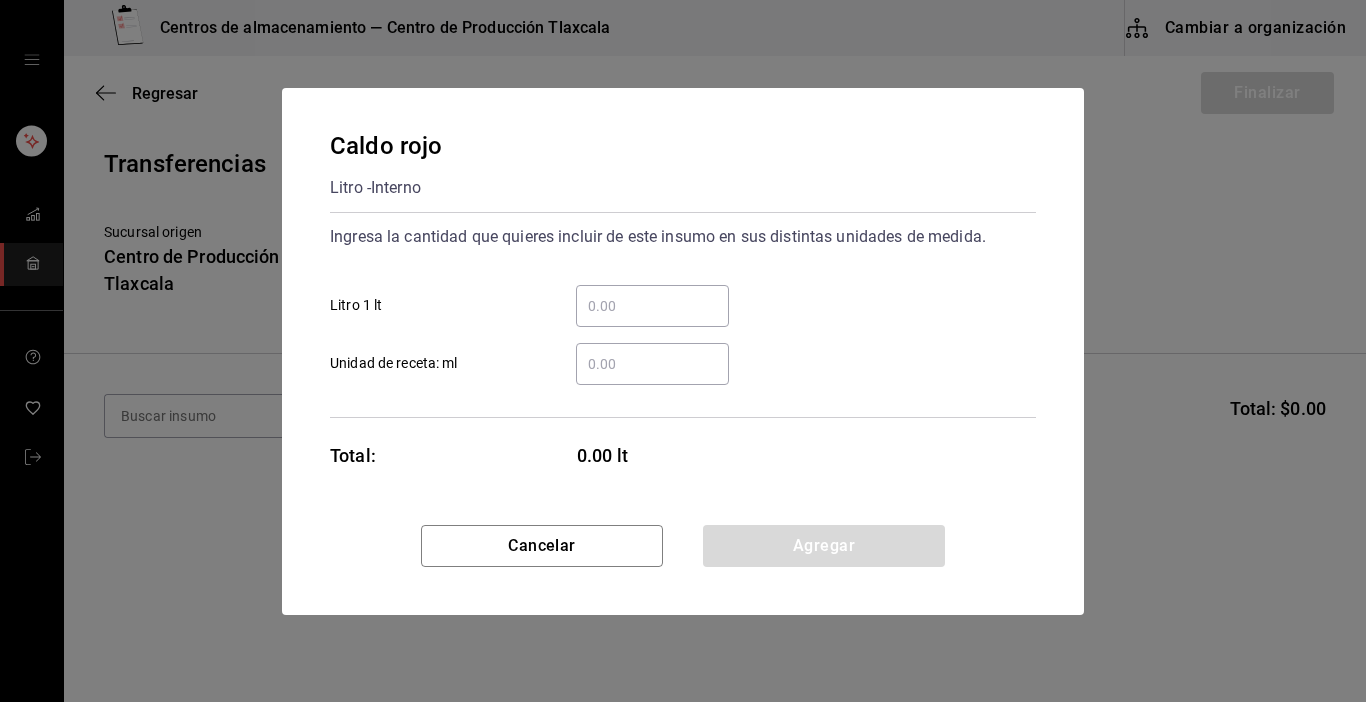 click on "​ Litro 1 lt" at bounding box center [652, 306] 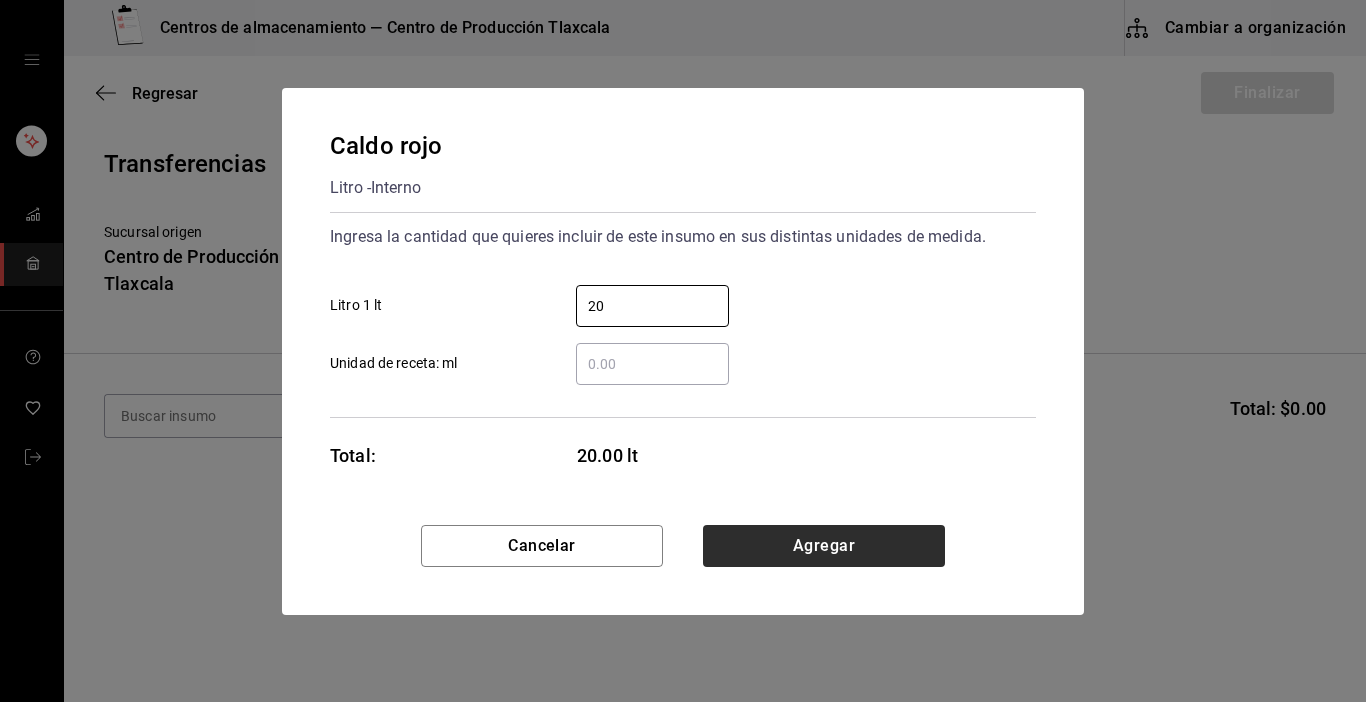 type on "20" 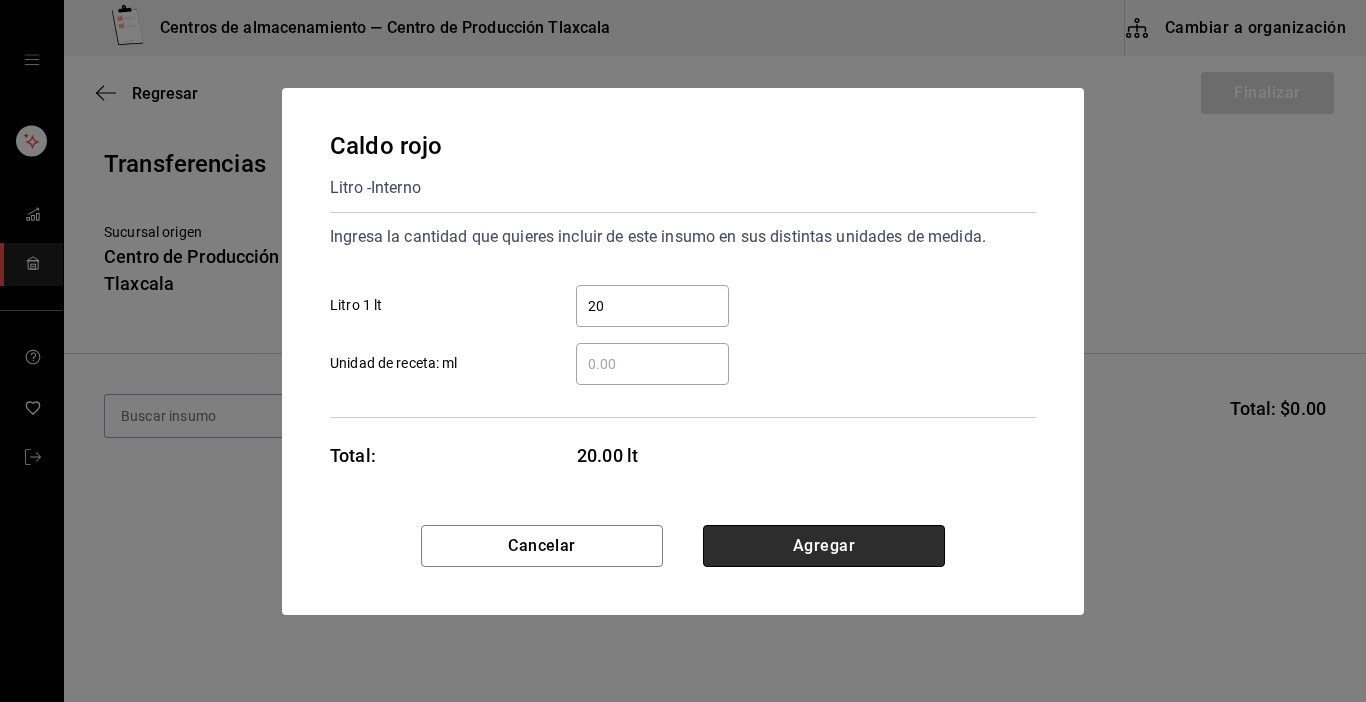 click on "Agregar" at bounding box center (824, 546) 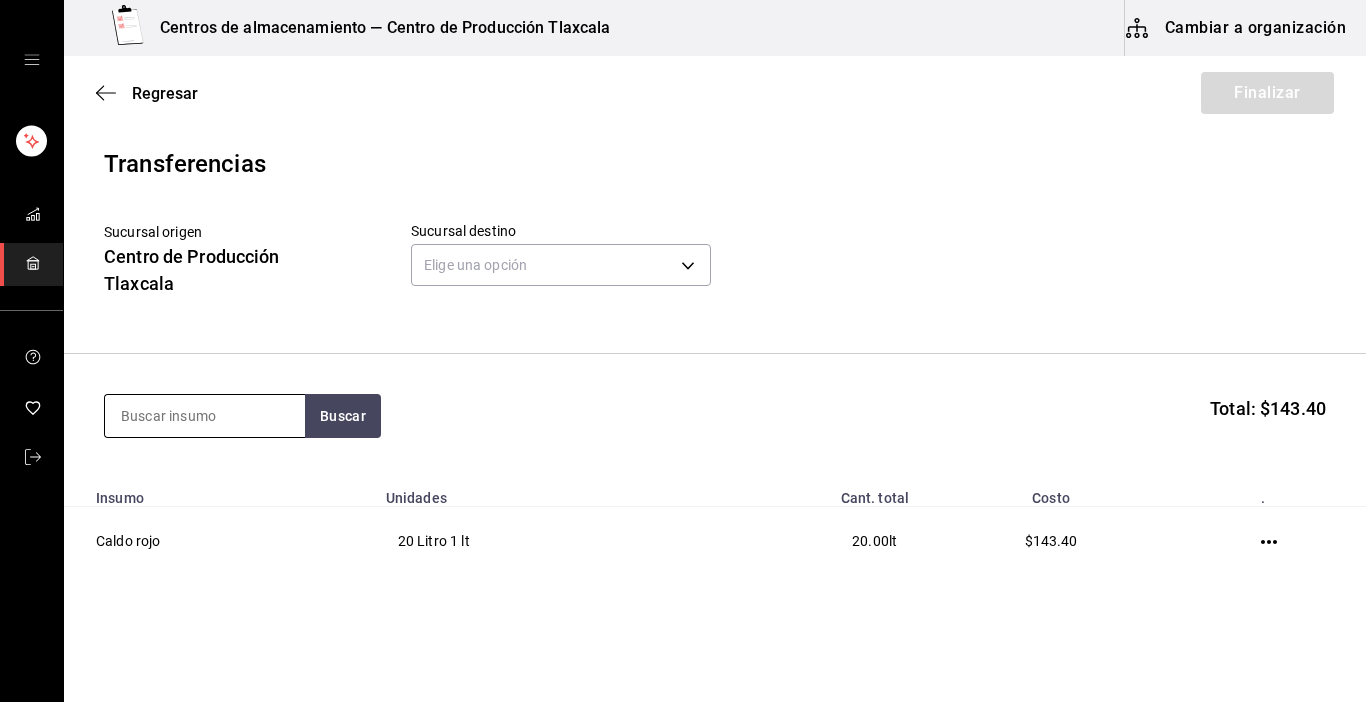 click at bounding box center [205, 416] 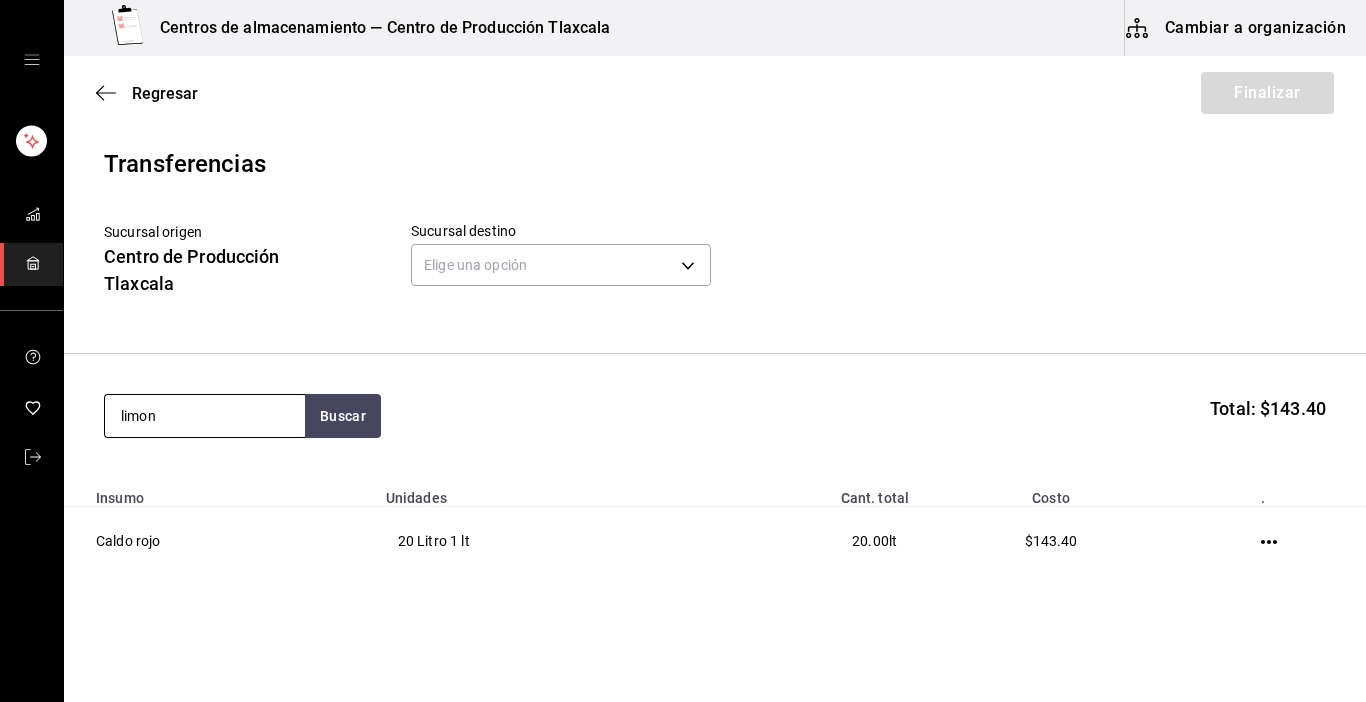 type on "limon" 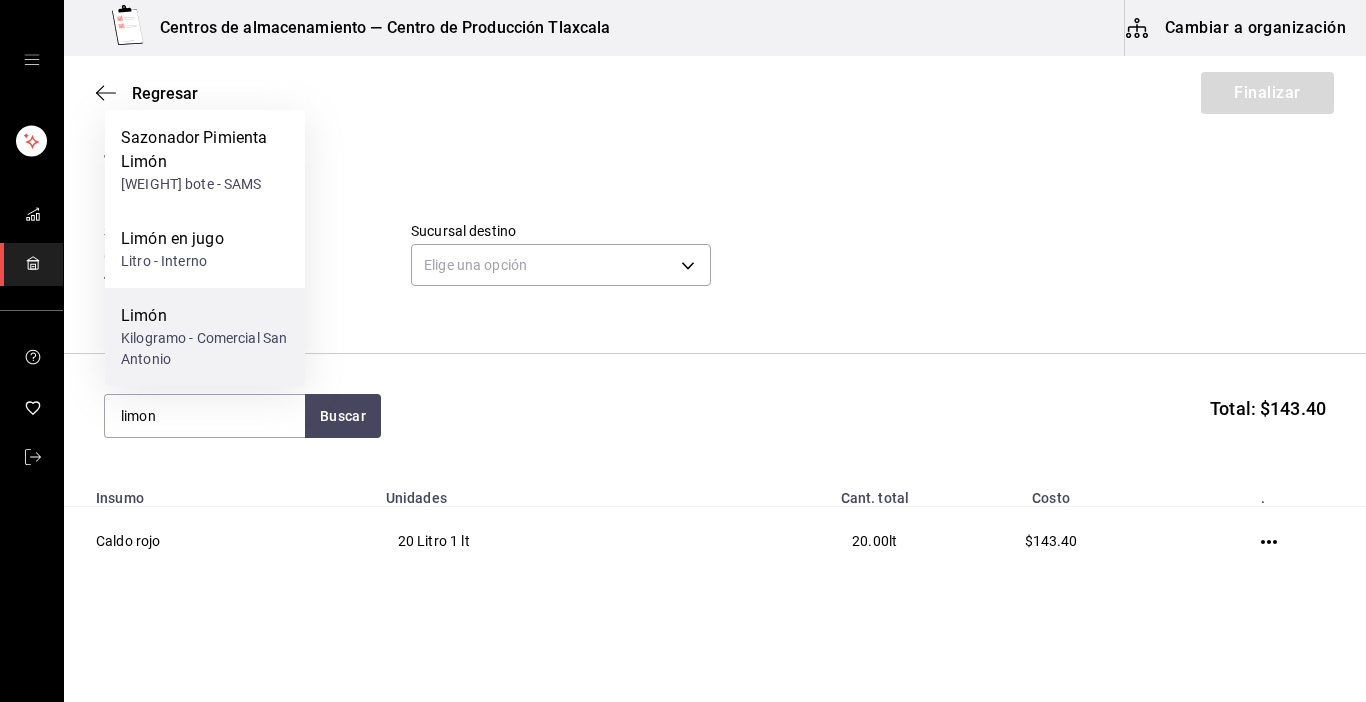click on "Kilogramo - Comercial San Antonio" at bounding box center [205, 349] 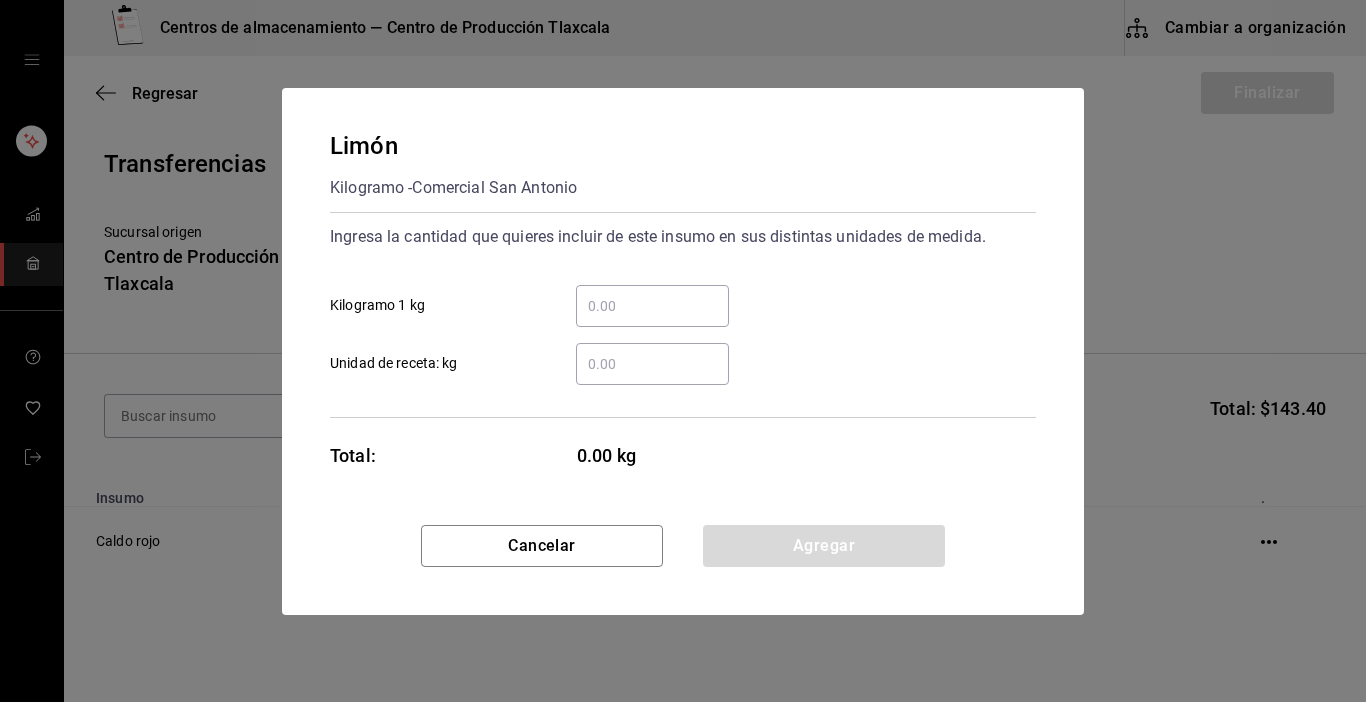 click on "​ Kilogramo 1 kg" at bounding box center [652, 306] 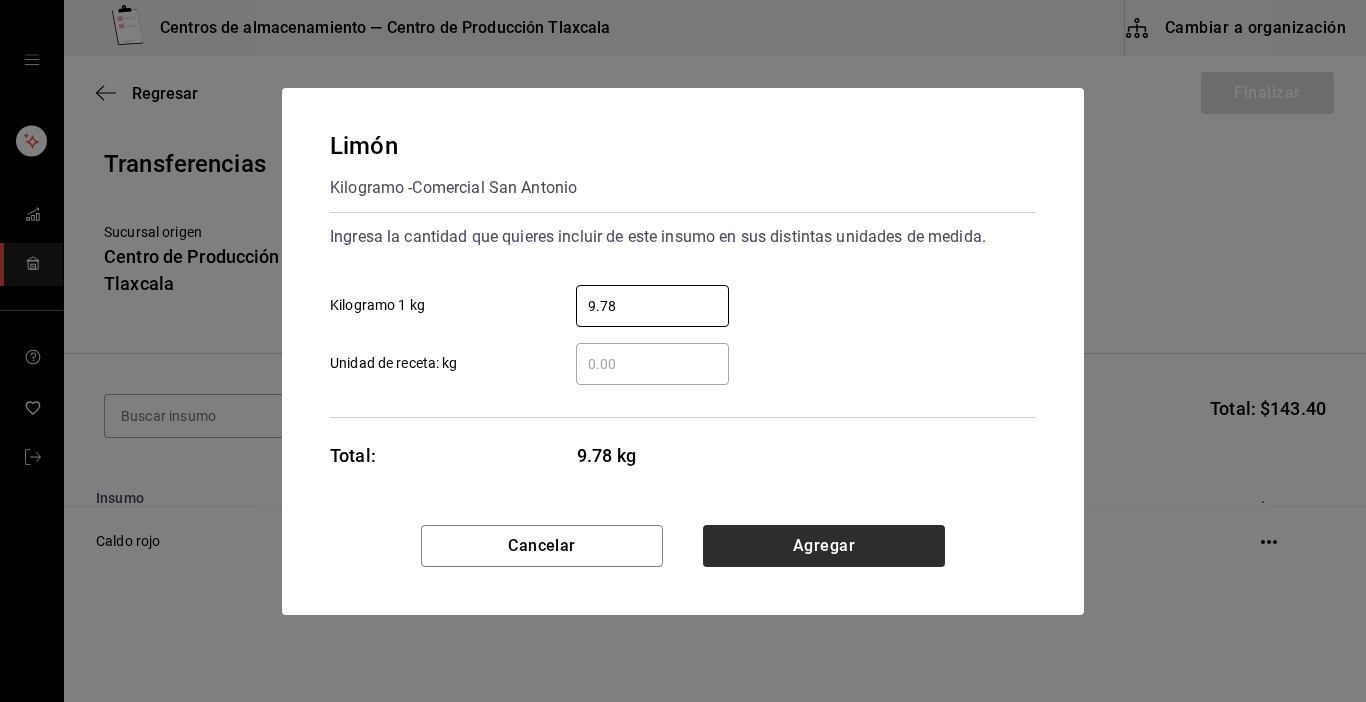 type on "9.78" 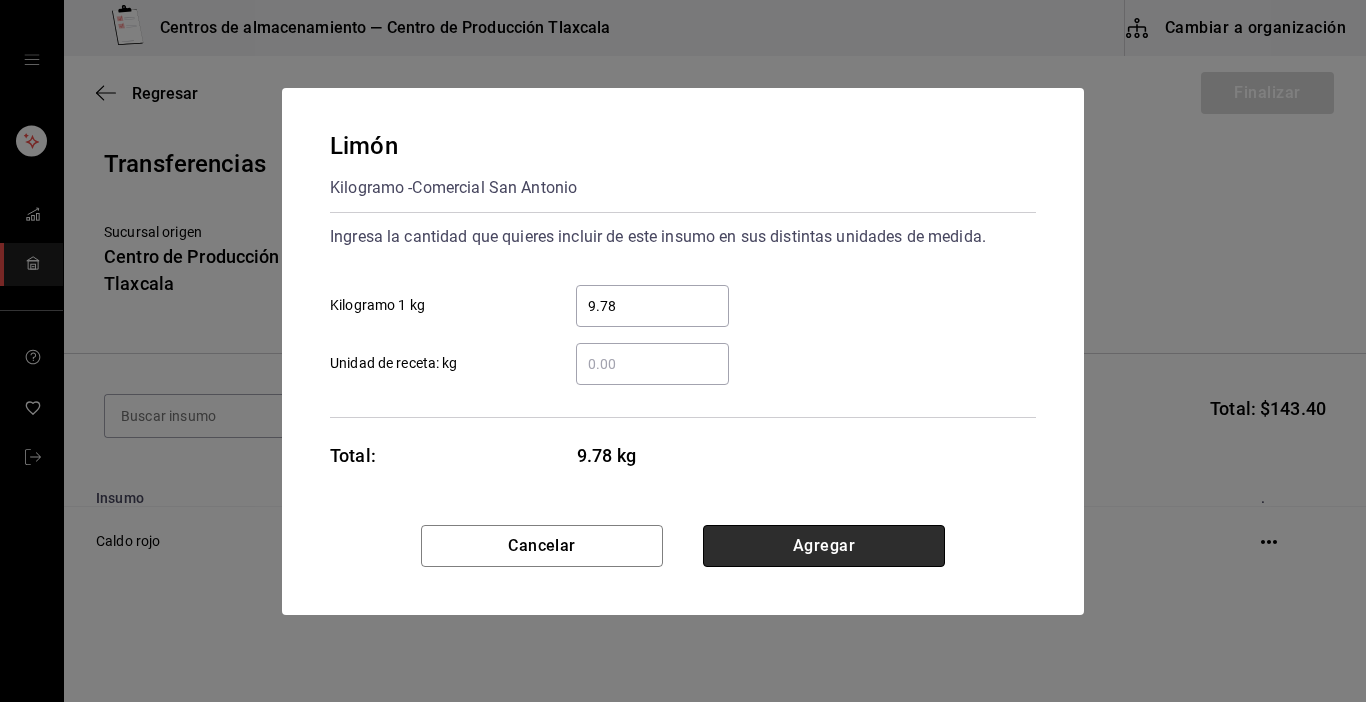 click on "Agregar" at bounding box center [824, 546] 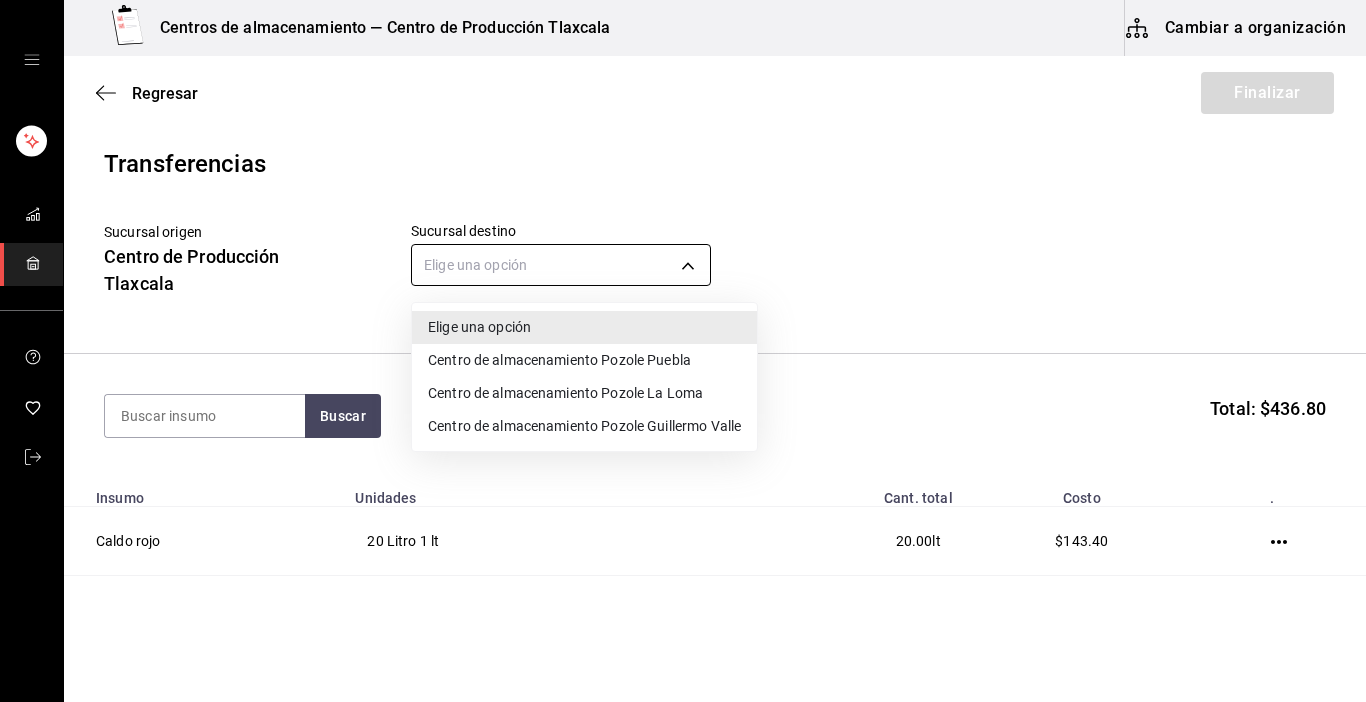 click on "Centros de almacenamiento — Centro de Producción Tlaxcala Cambiar a organización Regresar Finalizar Transferencias Sucursal origen Centro de Producción Tlaxcala Sucursal destino Elige una opción default Buscar Total: $436.80 Insumo Unidades Cant. total Costo  .  Caldo rojo 20 Litro 1 lt 20.00  lt $143.40 Limón 9.78 Kilogramo 1 kg 9.78  kg $293.40 GANA 1 MES GRATIS EN TU SUSCRIPCIÓN AQUÍ ¿Recuerdas cómo empezó tu restaurante?
Hoy puedes ayudar a un colega a tener el mismo cambio que tú viviste.
Recomienda Parrot directamente desde tu Portal Administrador.
Es fácil y rápido.
🎁 Por cada restaurante que se una, ganas 1 mes gratis. Ver video tutorial Ir a video Editar Eliminar Visitar centro de ayuda (81) 2046 6363 soporte@parrotsoftware.io Visitar centro de ayuda (81) 2046 6363 soporte@parrotsoftware.io Elige una opción Centro de almacenamiento Pozole Puebla Centro de almacenamiento Pozole La Loma Centro de almacenamiento Pozole Guillermo Valle" at bounding box center (683, 294) 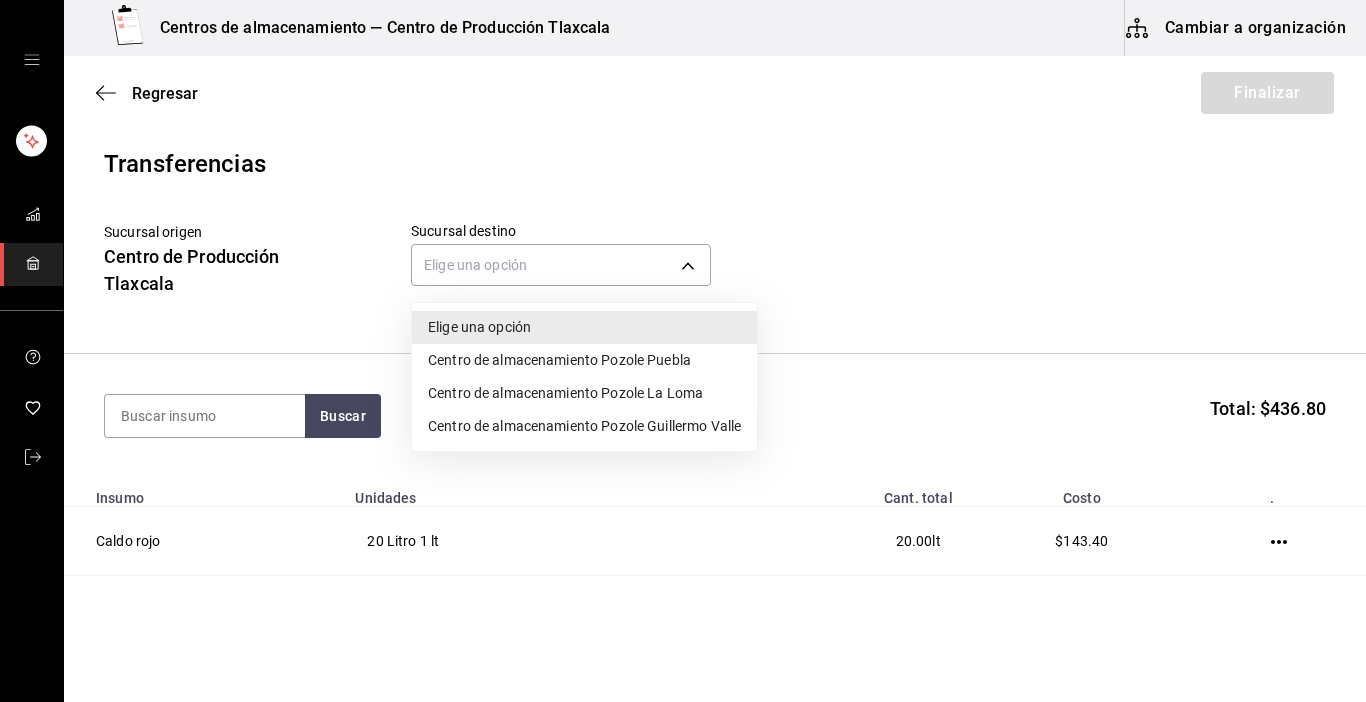 click at bounding box center (683, 351) 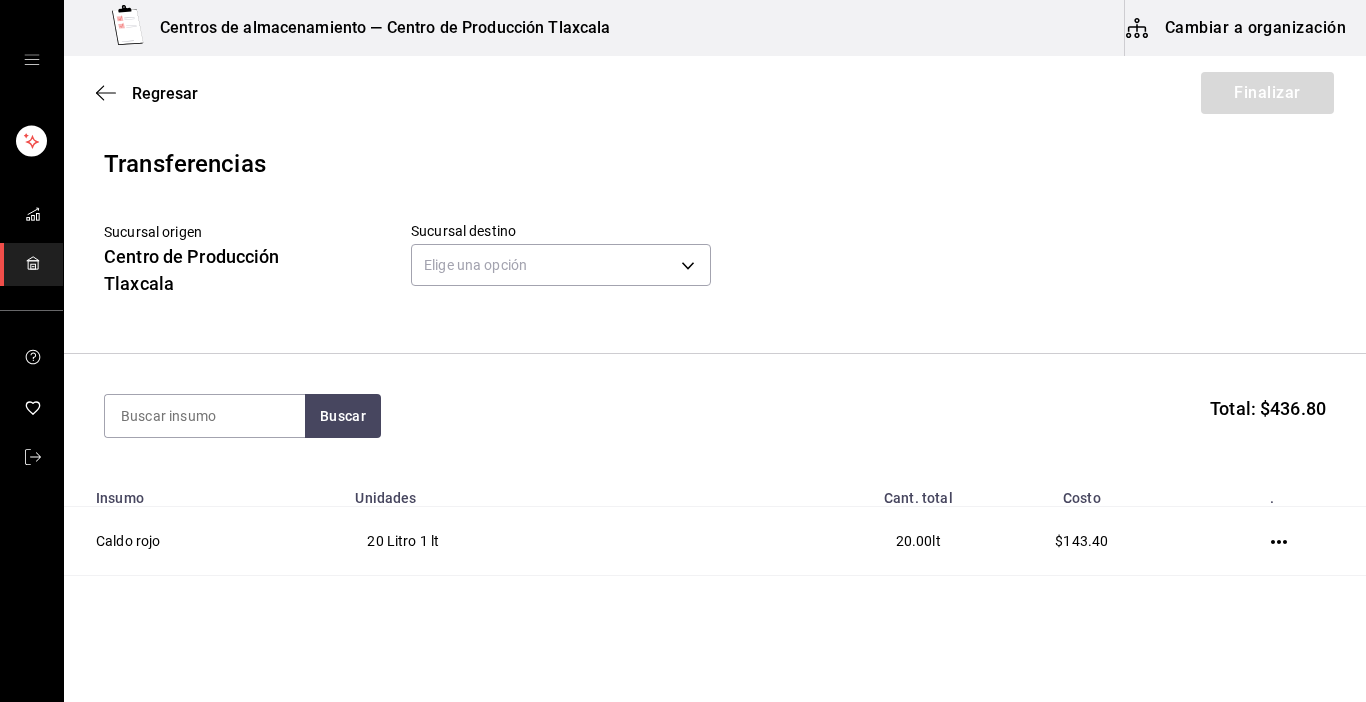 click on "Centros de almacenamiento — Centro de Producción Tlaxcala Cambiar a organización Regresar Finalizar Transferencias Sucursal origen Centro de Producción Tlaxcala Sucursal destino Elige una opción default Buscar Total: $436.80 Insumo Unidades Cant. total Costo  .  Caldo rojo 20 Litro 1 lt 20.00  lt $143.40 Limón 9.78 Kilogramo 1 kg 9.78  kg $293.40 GANA 1 MES GRATIS EN TU SUSCRIPCIÓN AQUÍ ¿Recuerdas cómo empezó tu restaurante?
Hoy puedes ayudar a un colega a tener el mismo cambio que tú viviste.
Recomienda Parrot directamente desde tu Portal Administrador.
Es fácil y rápido.
🎁 Por cada restaurante que se una, ganas 1 mes gratis. Ver video tutorial Ir a video Editar Eliminar Visitar centro de ayuda (81) 2046 6363 soporte@parrotsoftware.io Visitar centro de ayuda (81) 2046 6363 soporte@parrotsoftware.io" at bounding box center (683, 294) 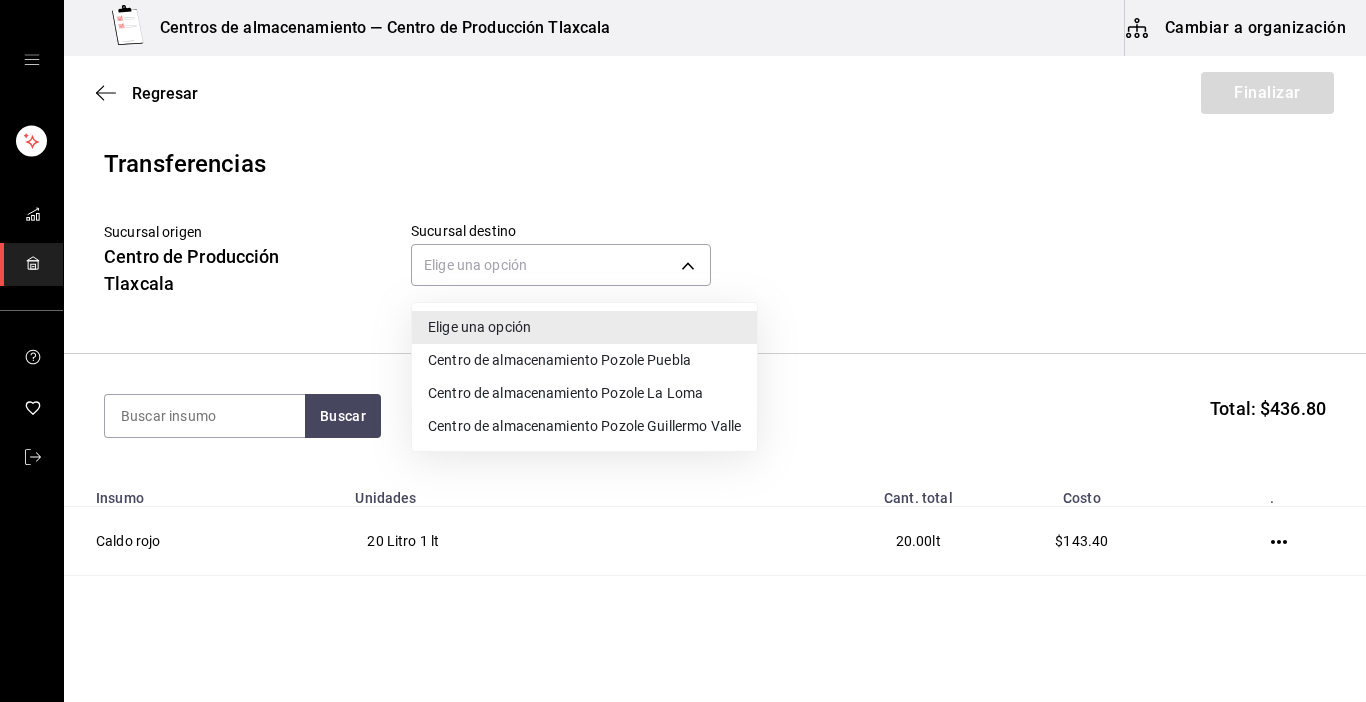 click on "Centro de almacenamiento Pozole Guillermo Valle" at bounding box center [584, 426] 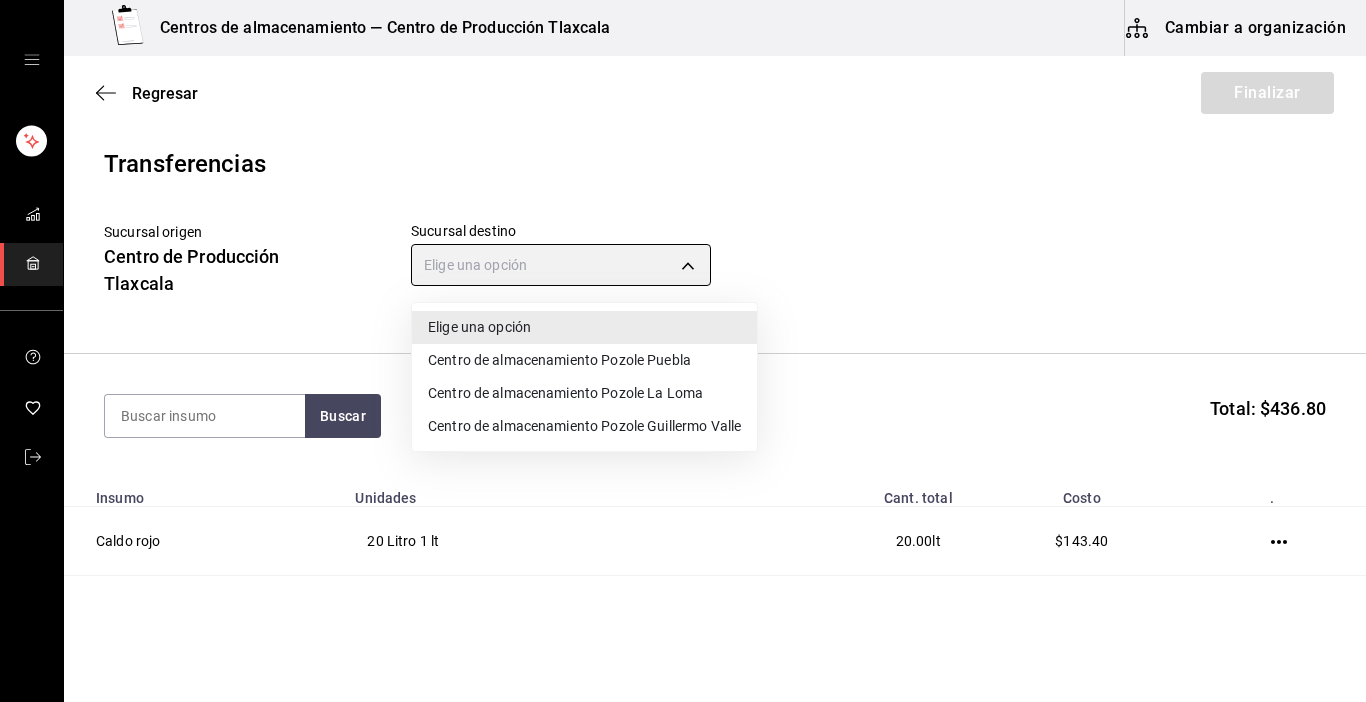 type on "ee3f4e0a-9fd2-4c06-83c3-2938205c01d0" 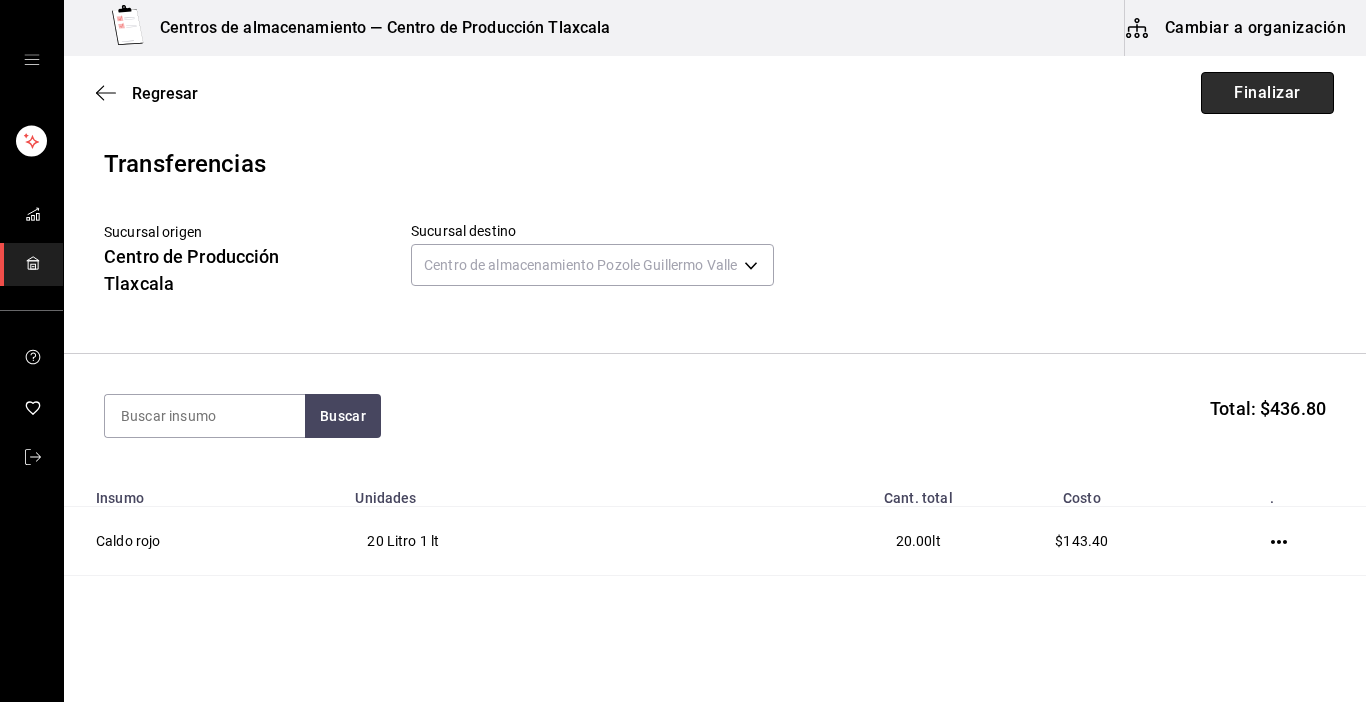 click on "Finalizar" at bounding box center (1267, 93) 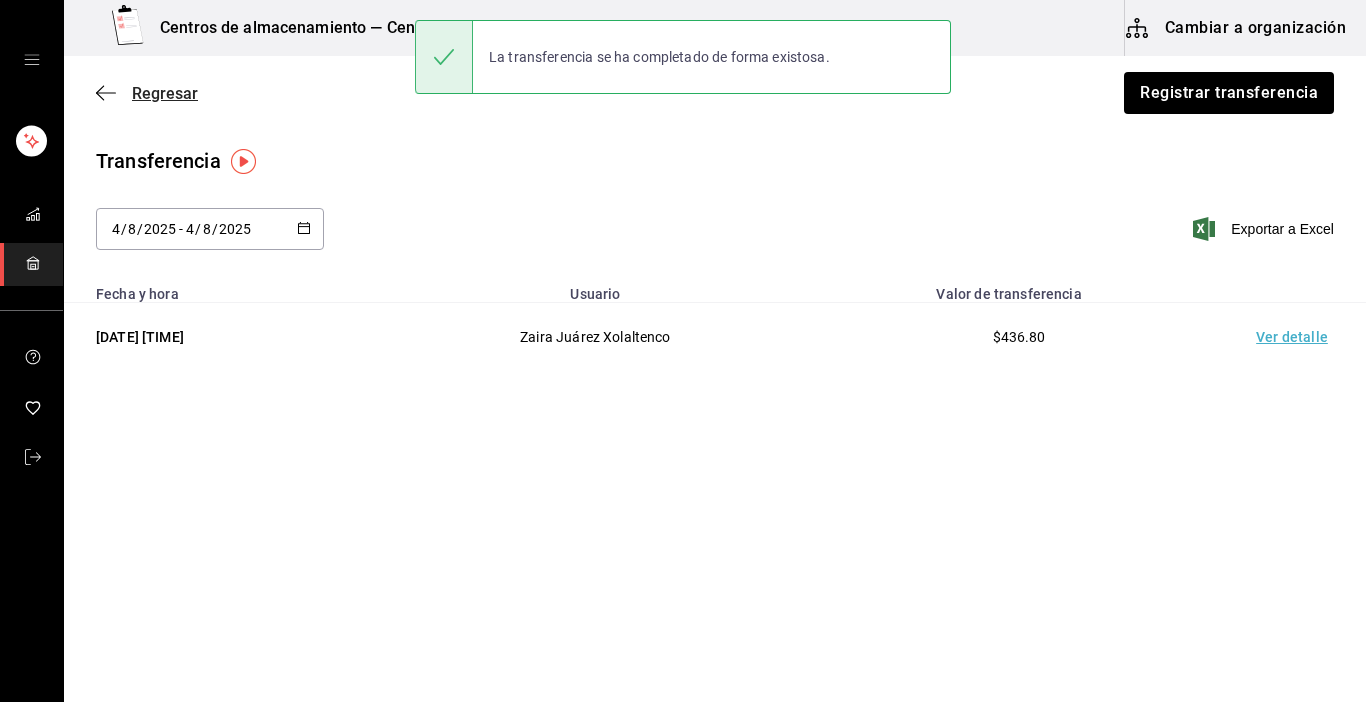 click 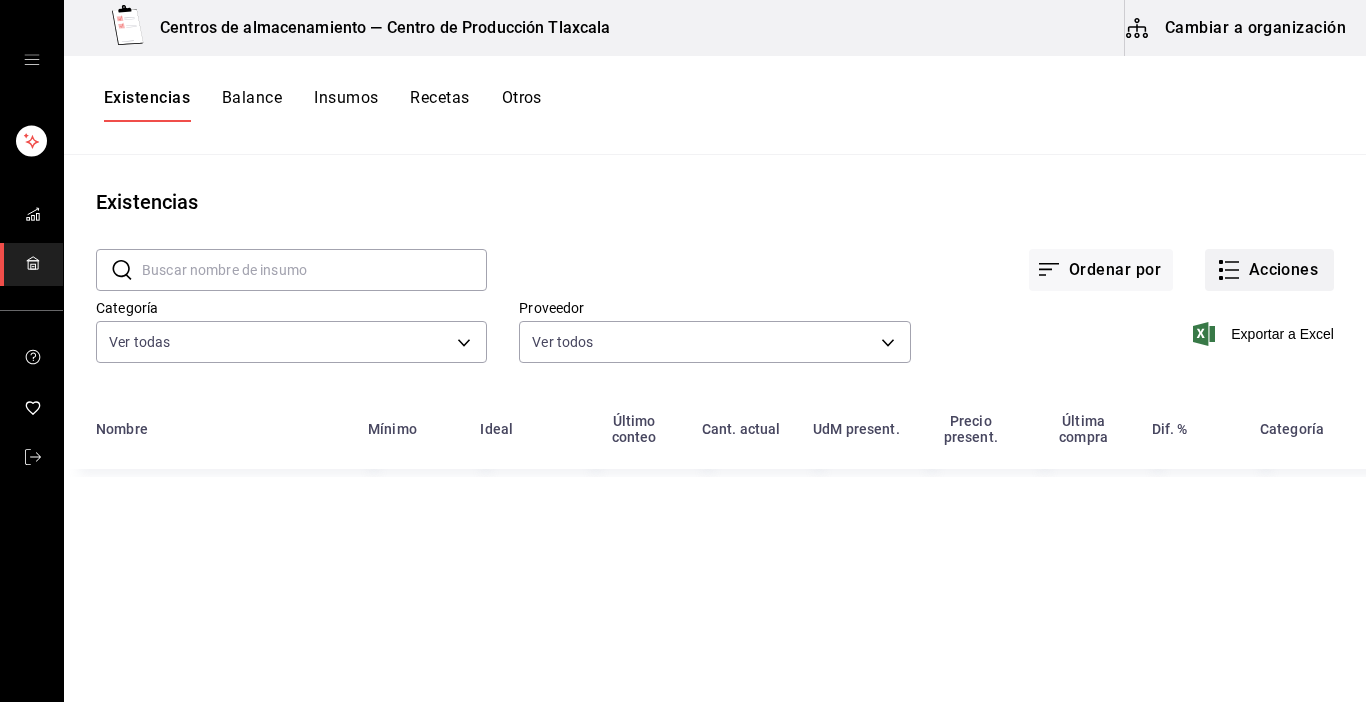click 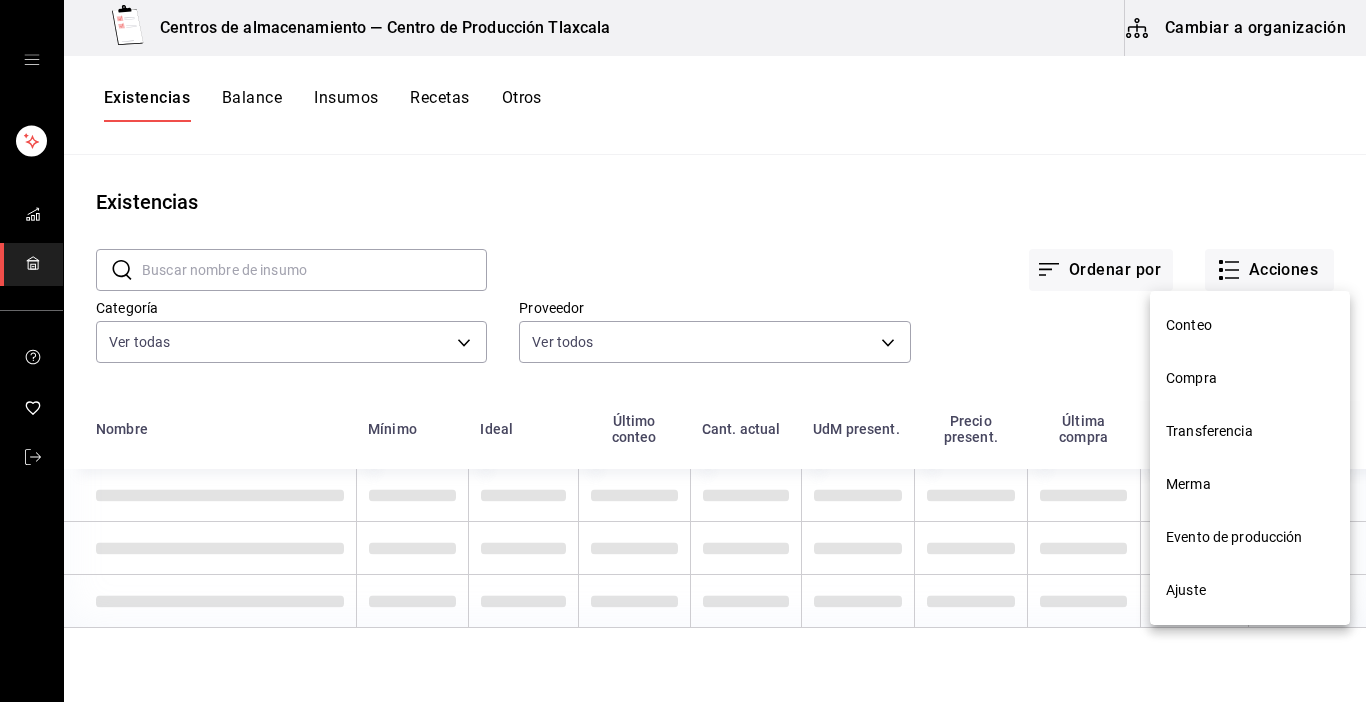 click on "Ajuste" at bounding box center [1250, 590] 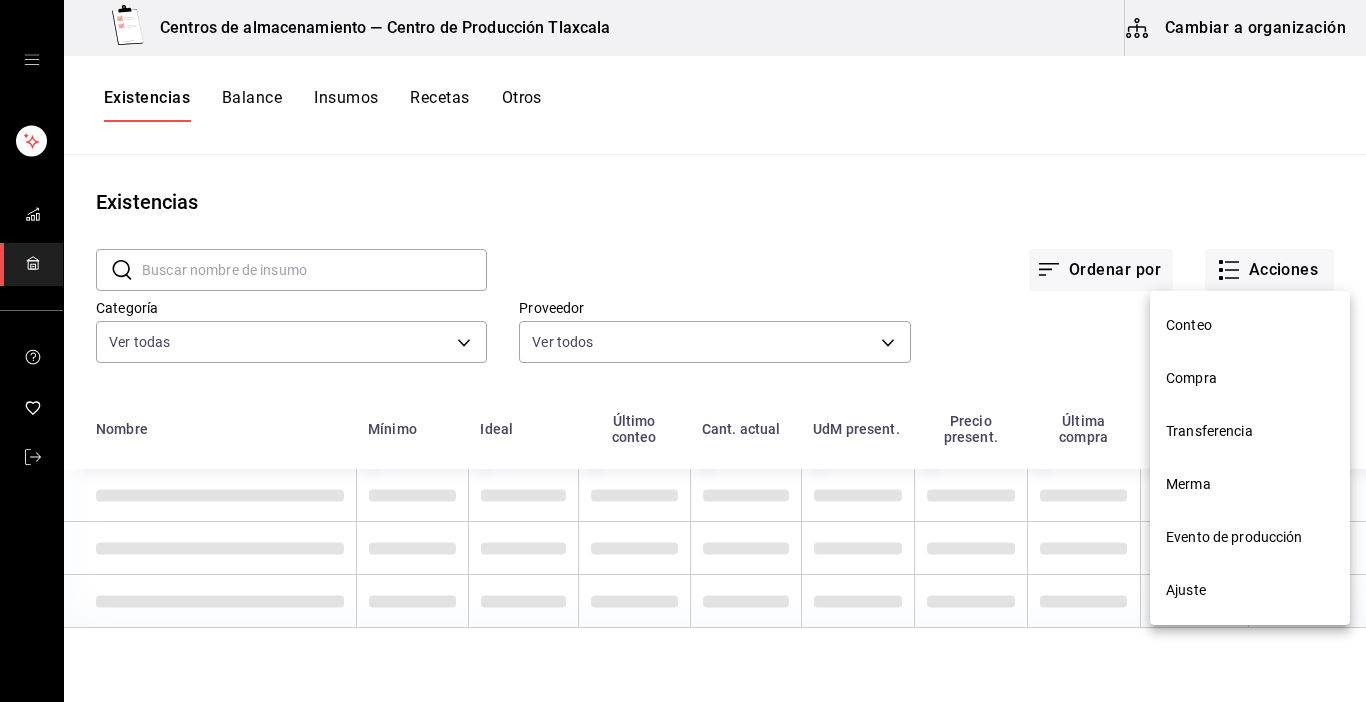 click on "Centros de almacenamiento — Centro de Producción Tlaxcala Cambiar a organización Existencias Balance Insumos Recetas Otros Existencias ​ ​ Ordenar por Acciones Categoría Ver todas d676893f-1eff-4afc-89d5-be7931405371,64c67766-f765-4080-8c3b-6b73adc83a6f,5c5041bb-a5f2-4fee-a852-9518eaaaed63,a9ecc625-3e6e-4f3a-af89-b6f5851c2aa6,664a98cc-303f-4457-ad6a-208424c1b37e,36a74587-1017-4fd3-9202-a42460c92c41,6f6df9d1-7af3-447f-bdad-717510cfd3a0,5edf9950-3e7b-46be-983e-759299c0bd72,a0016c89-fc40-4d14-a13f-f79d9adf0461,641e80c7-81a0-4fcb-acf7-bf130a73799a,7c441fcf-f04e-4a9e-887d-7e4510957efa Proveedor Ver todos Exportar a Excel Nombre Mínimo Ideal Último conteo Cant. actual UdM present. Precio present. Última compra Dif. % Categoría GANA 1 MES GRATIS EN TU SUSCRIPCIÓN AQUÍ Visitar centro de ayuda (81) 2046 6363 soporte@parrotsoftware.io Visitar centro de ayuda (81) 2046 6363 soporte@parrotsoftware.io Conteo Compra Transferencia Merma Evento de producción Ajuste" at bounding box center [683, 344] 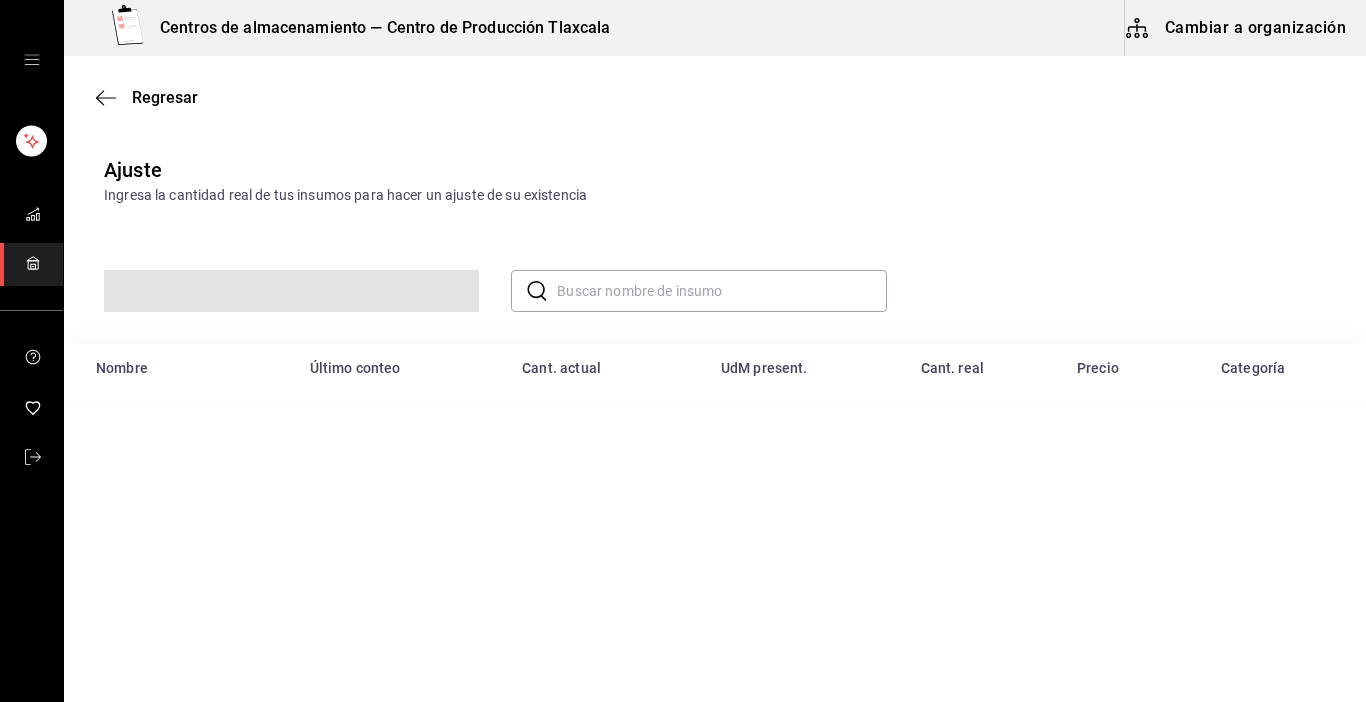 click on "Centros de almacenamiento — Centro de Producción Tlaxcala Cambiar a organización Regresar Ajuste Ingresa la cantidad real de tus insumos para hacer un ajuste de su existencia ​ ​ Nombre Último conteo Cant. actual UdM present. Cant. real Precio Categoría GANA 1 MES GRATIS EN TU SUSCRIPCIÓN AQUÍ ¿Recuerdas cómo empezó tu restaurante?
Hoy puedes ayudar a un colega a tener el mismo cambio que tú viviste.
Recomienda Parrot directamente desde tu Portal Administrador.
Es fácil y rápido.
🎁 Por cada restaurante que se una, ganas 1 mes gratis. Eliminar Visitar centro de ayuda (81) 2046 6363 soporte@parrotsoftware.io Visitar centro de ayuda (81) 2046 6363 soporte@parrotsoftware.io" at bounding box center [683, 294] 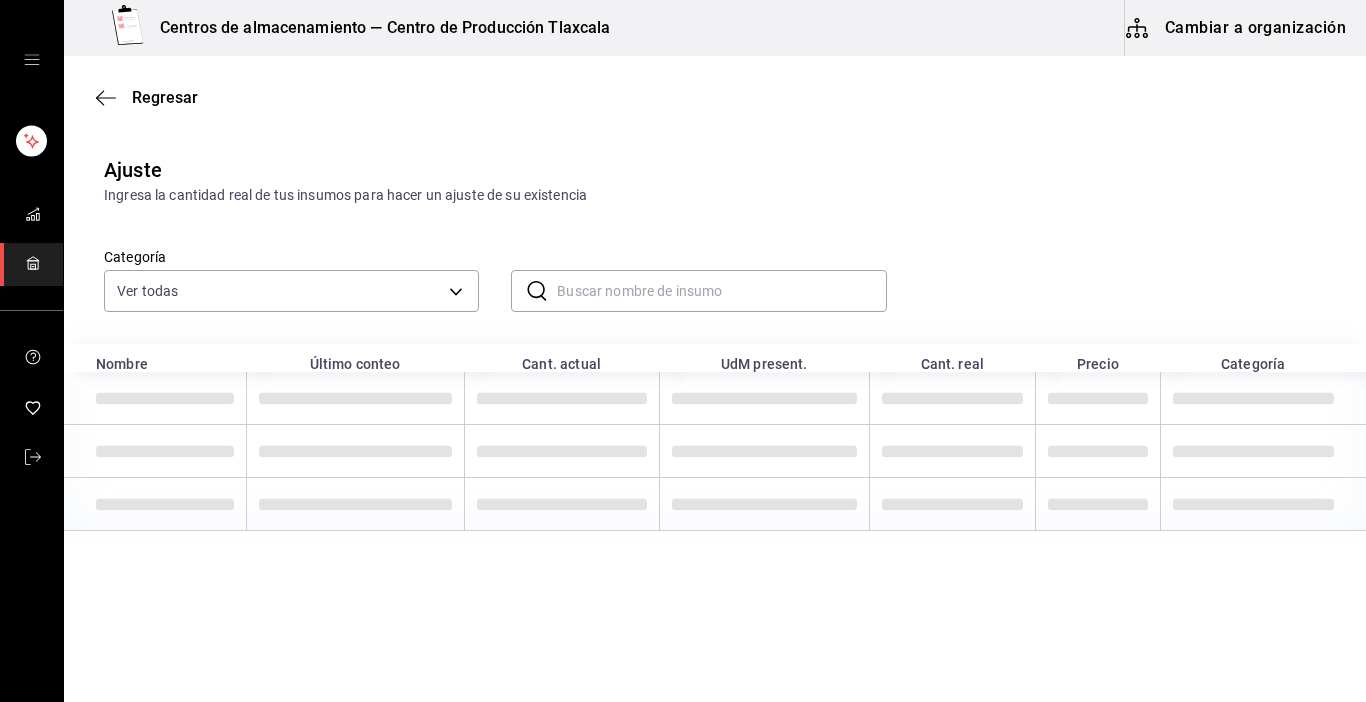 click at bounding box center (721, 291) 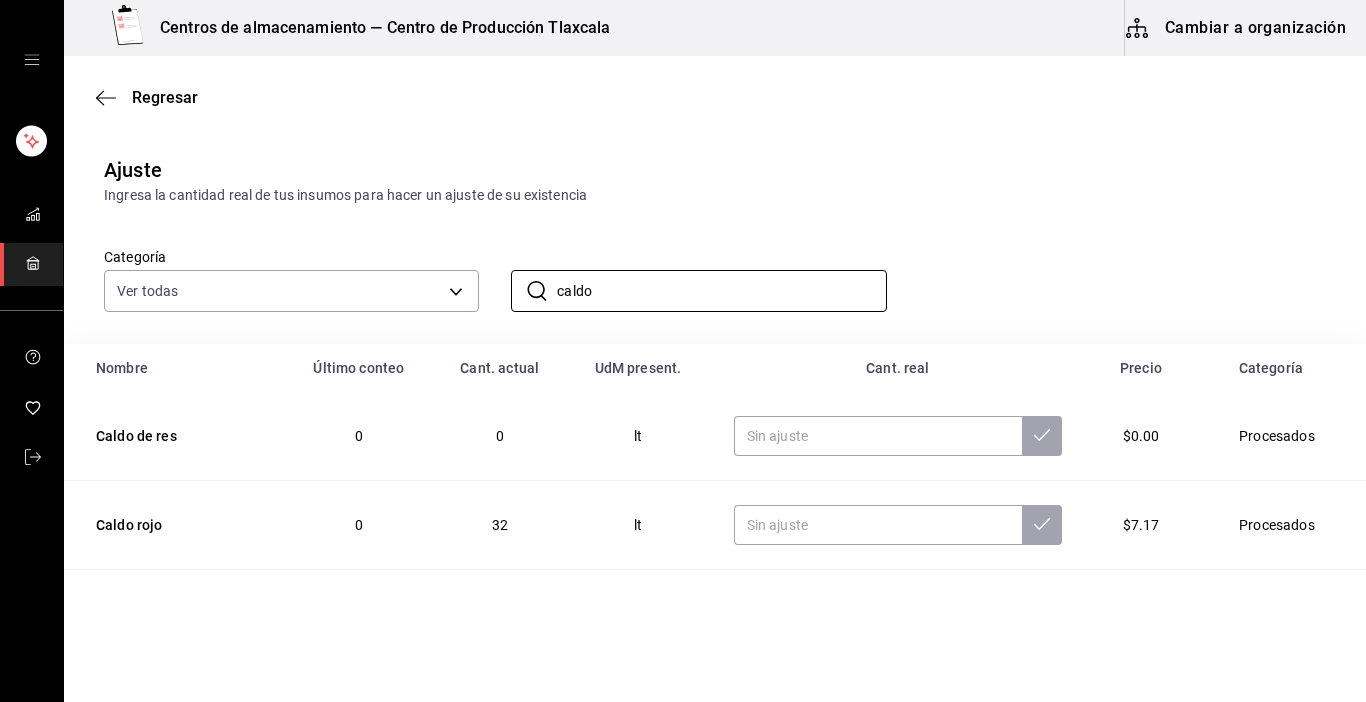 type on "caldo" 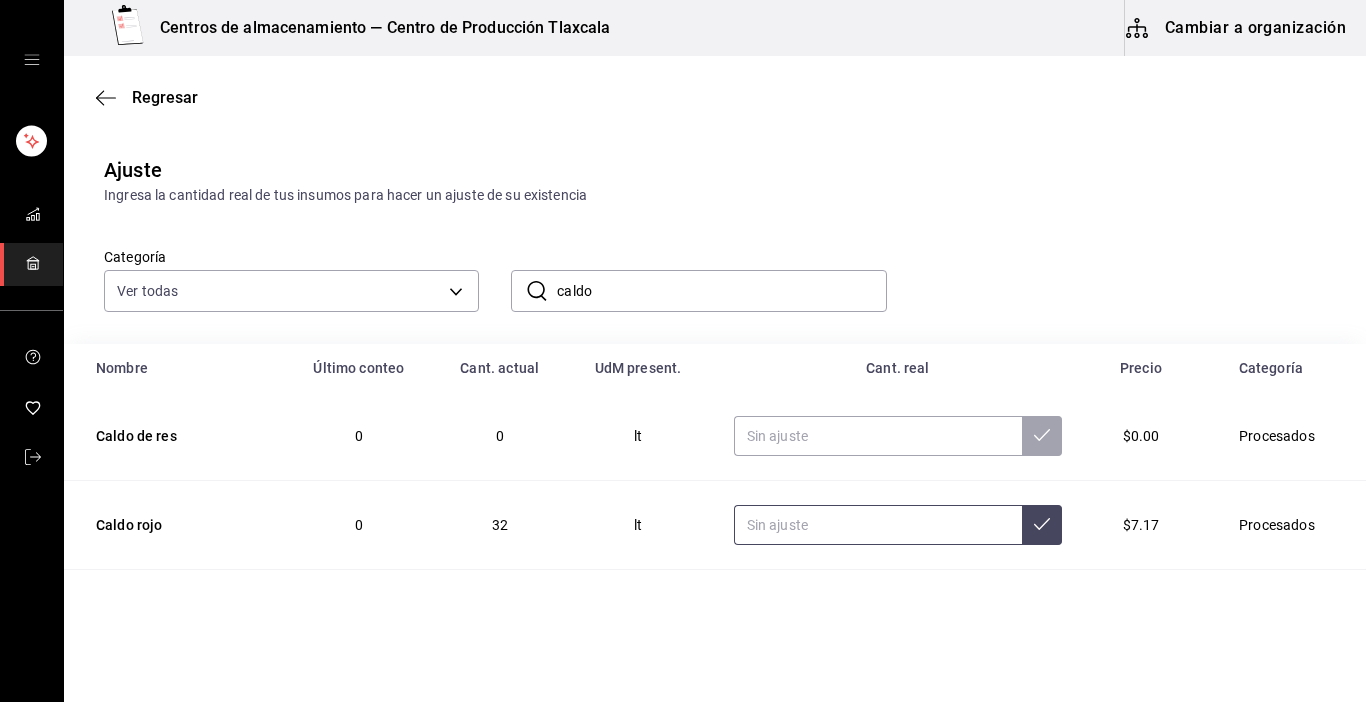 click at bounding box center (878, 525) 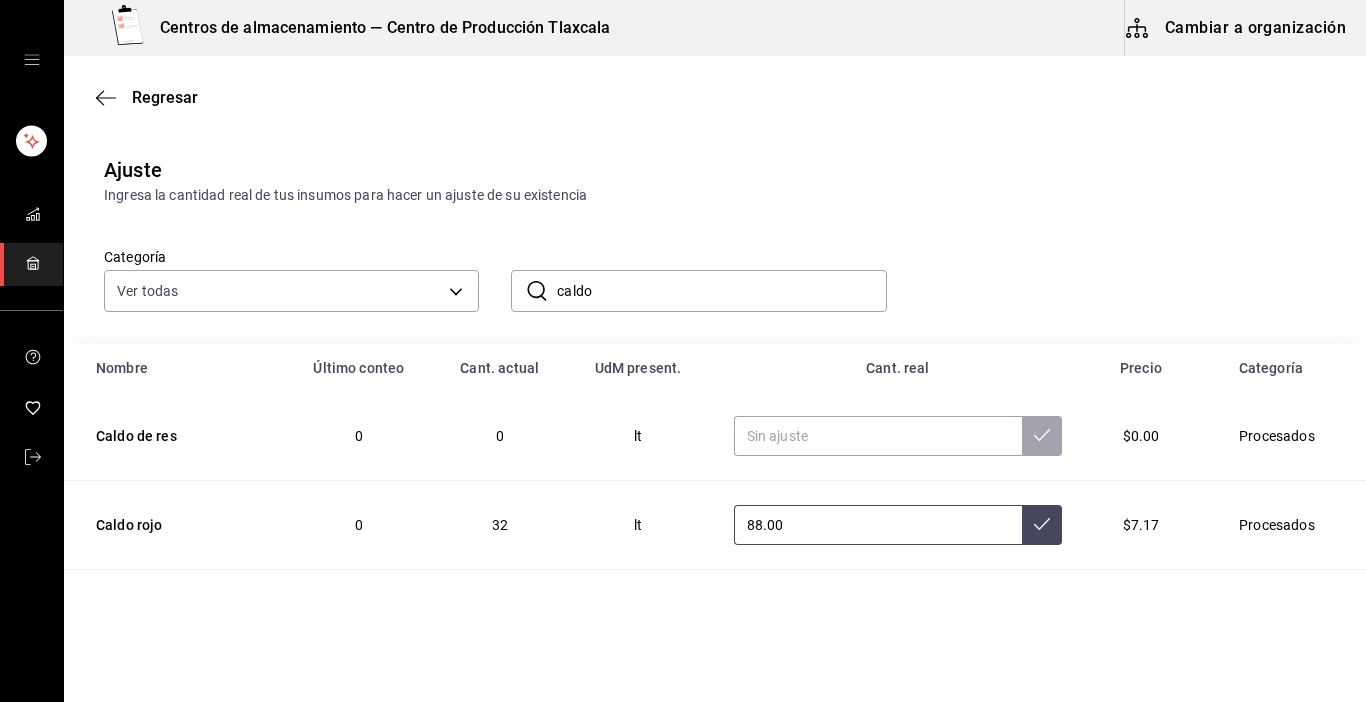type on "88.00" 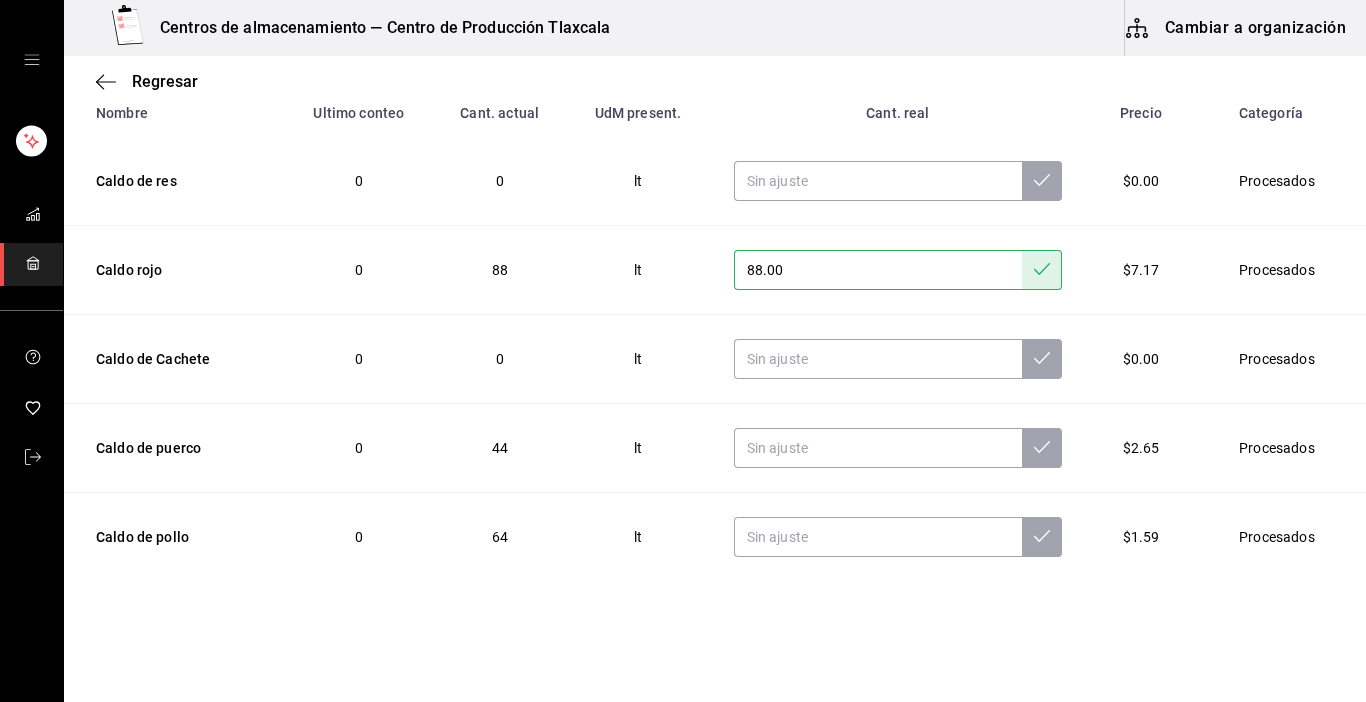 scroll, scrollTop: 256, scrollLeft: 0, axis: vertical 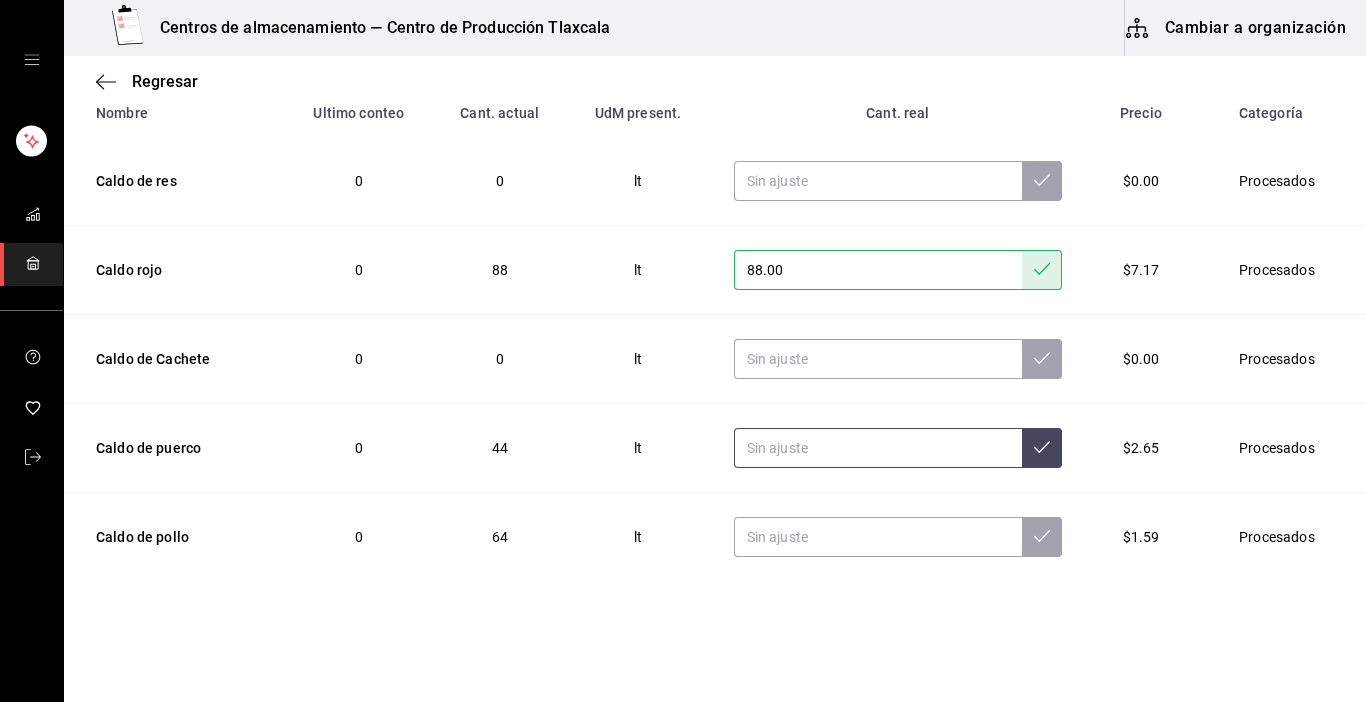 click at bounding box center [878, 448] 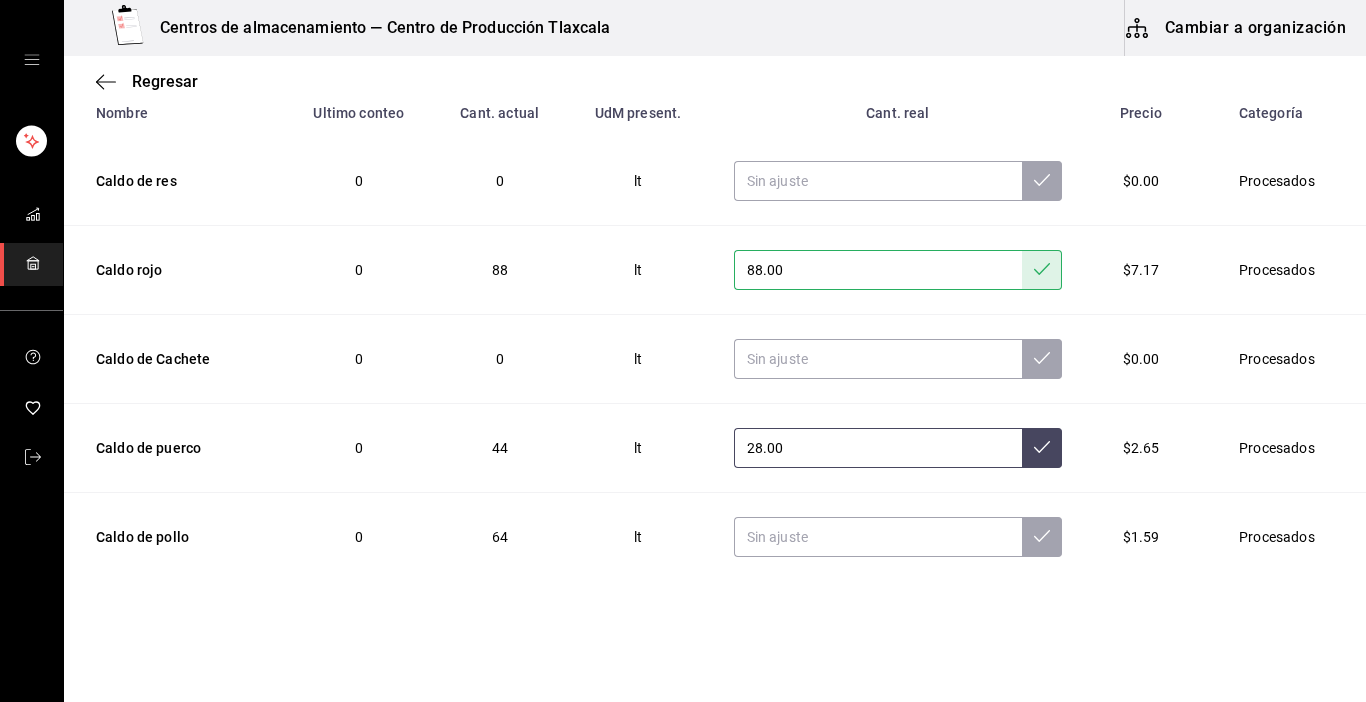 type on "28.00" 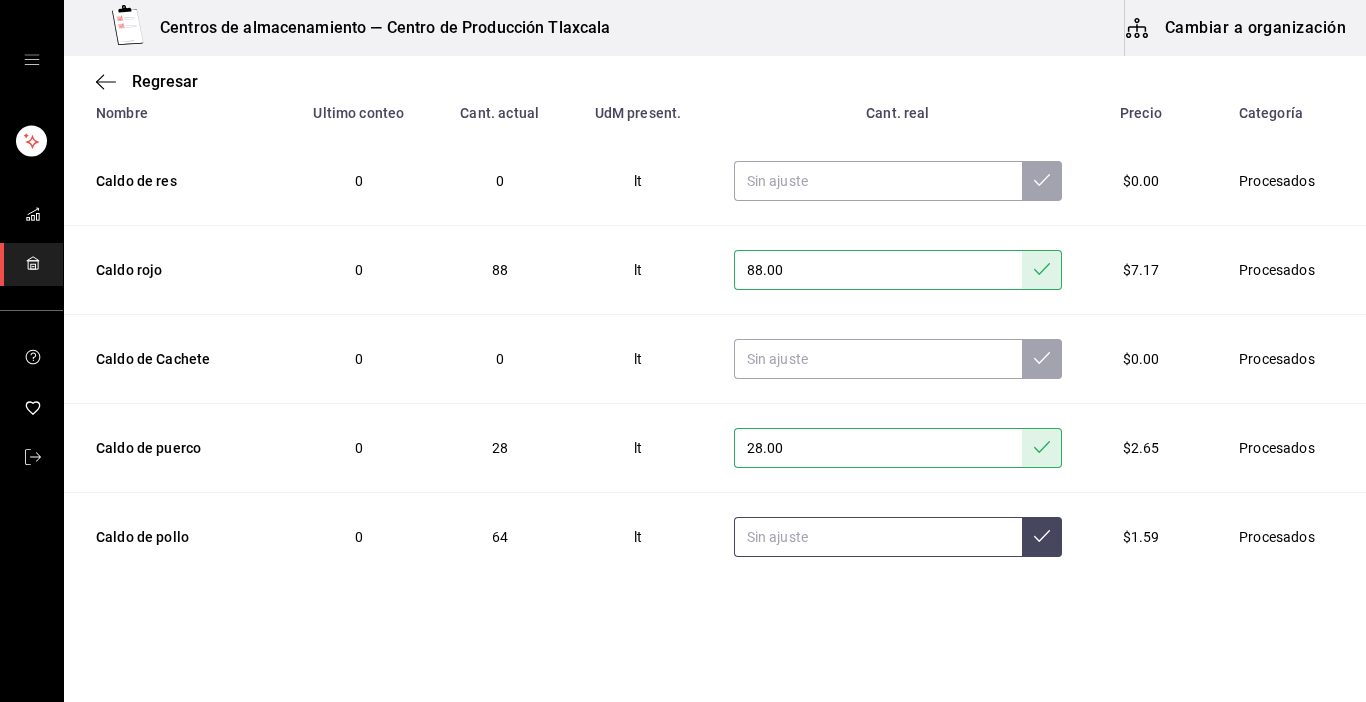 click at bounding box center (878, 537) 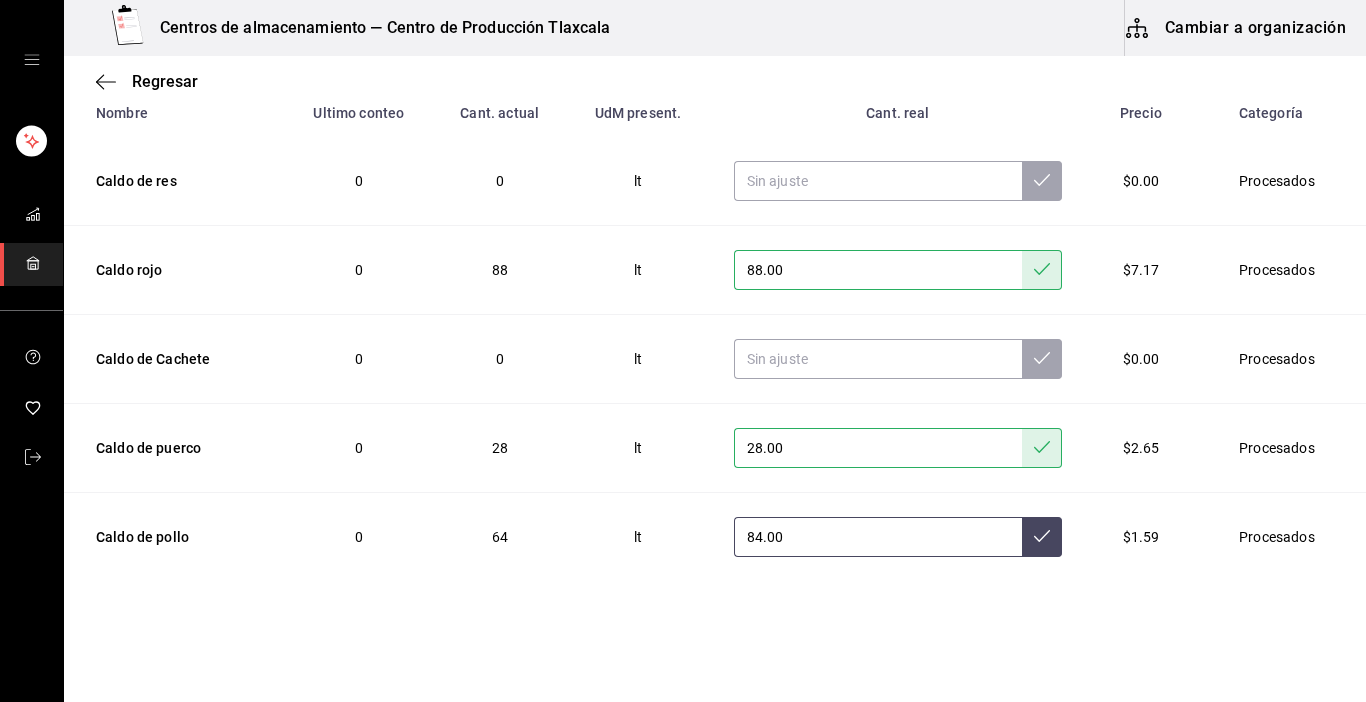 type on "84.00" 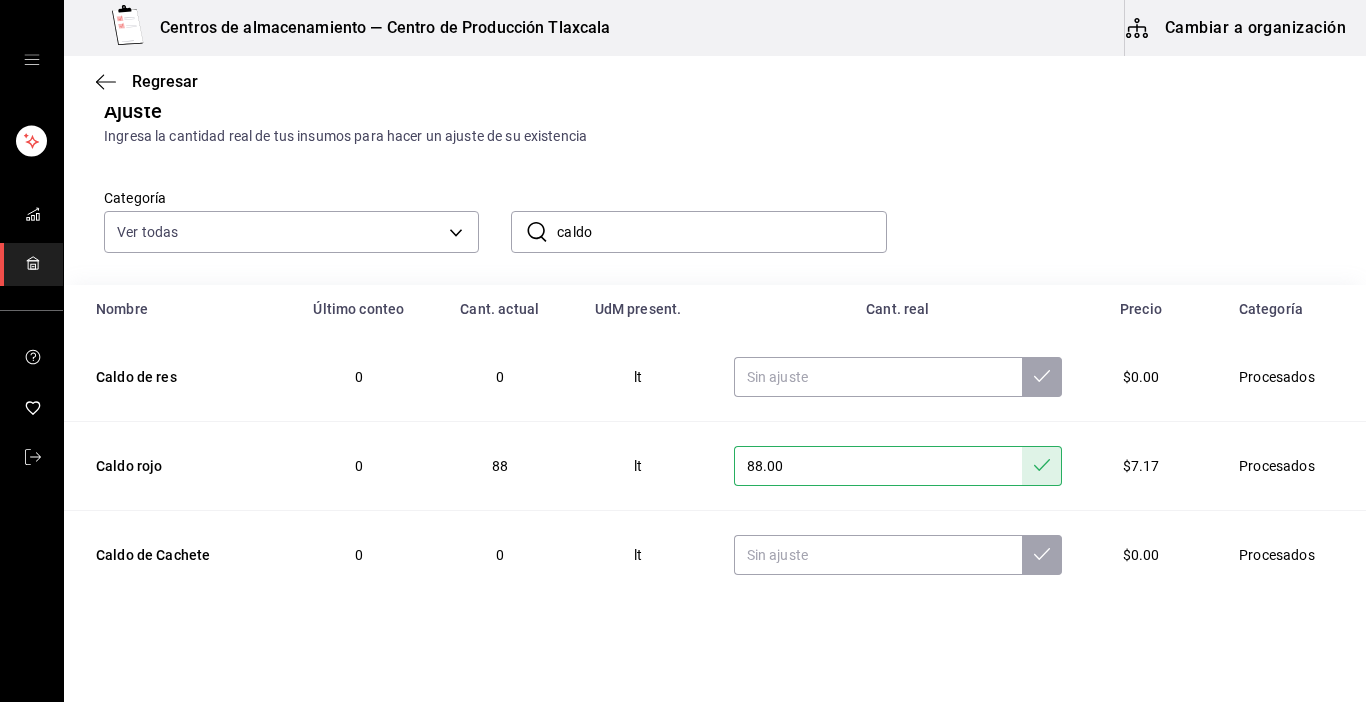 scroll, scrollTop: 56, scrollLeft: 0, axis: vertical 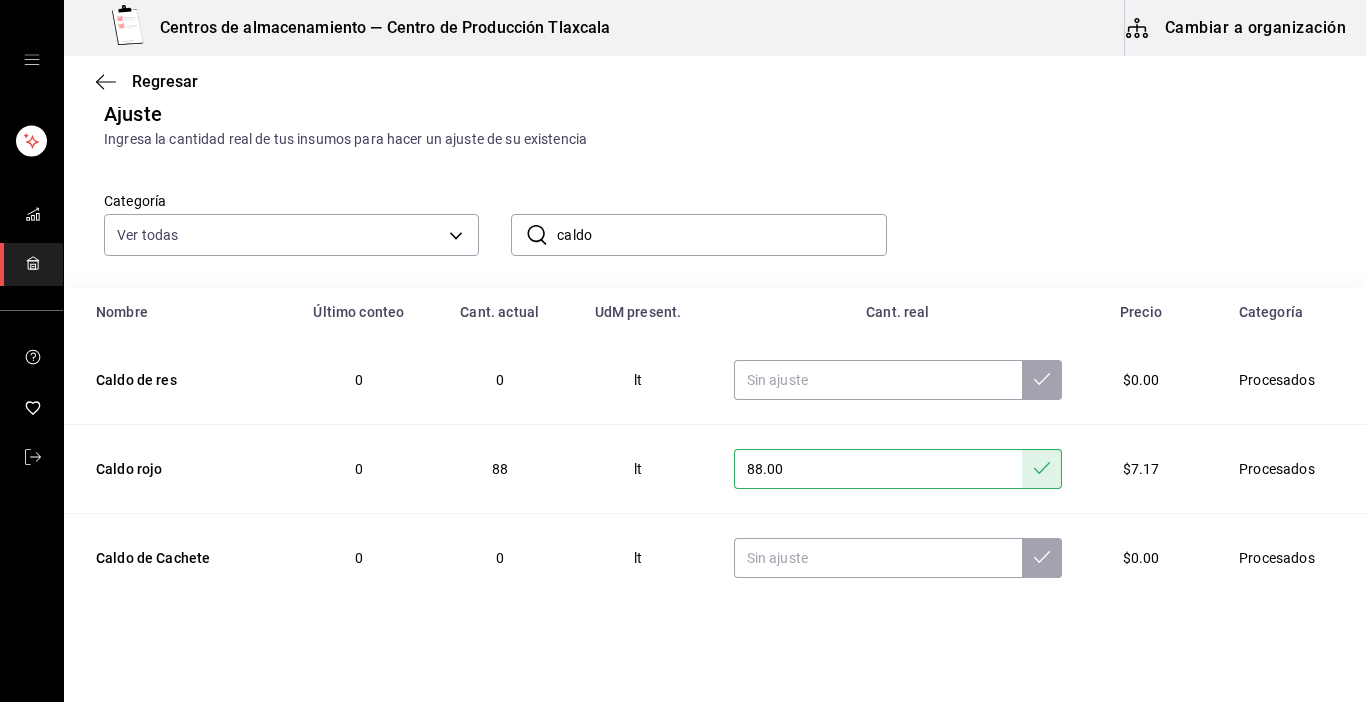 click on "caldo" at bounding box center (721, 235) 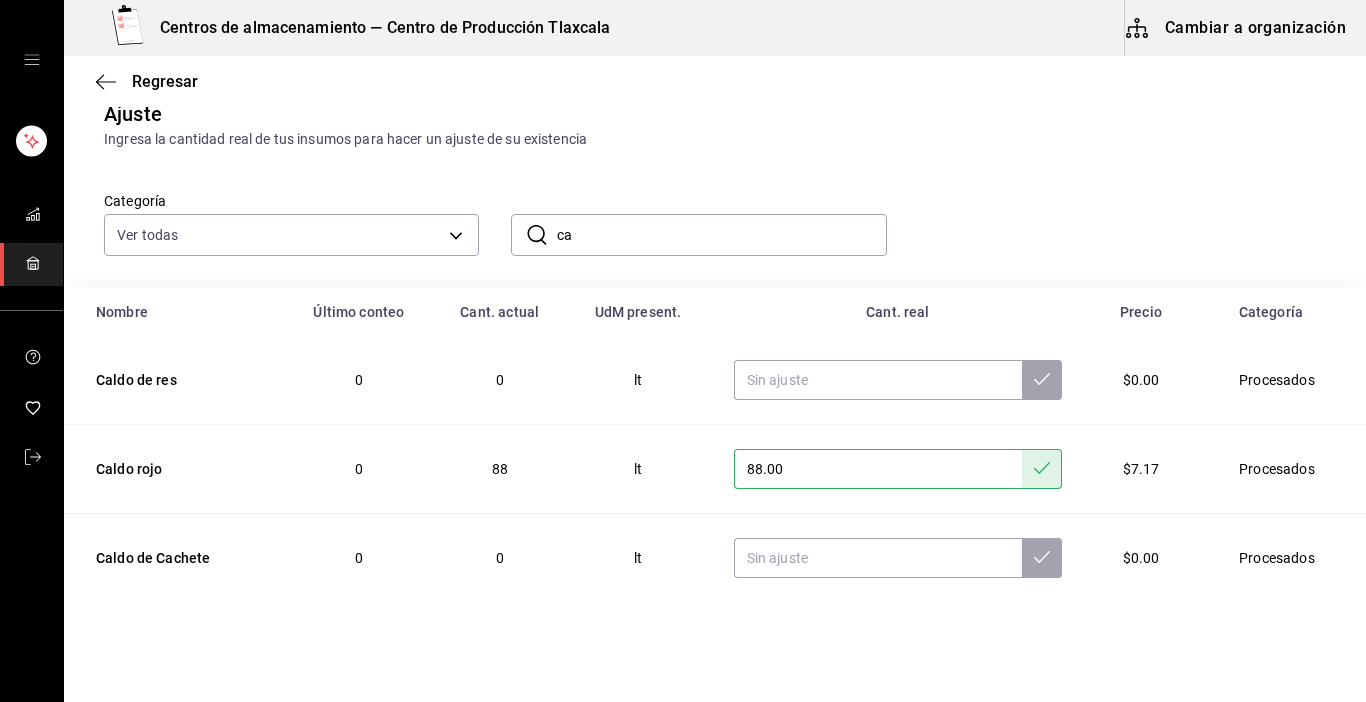 type on "c" 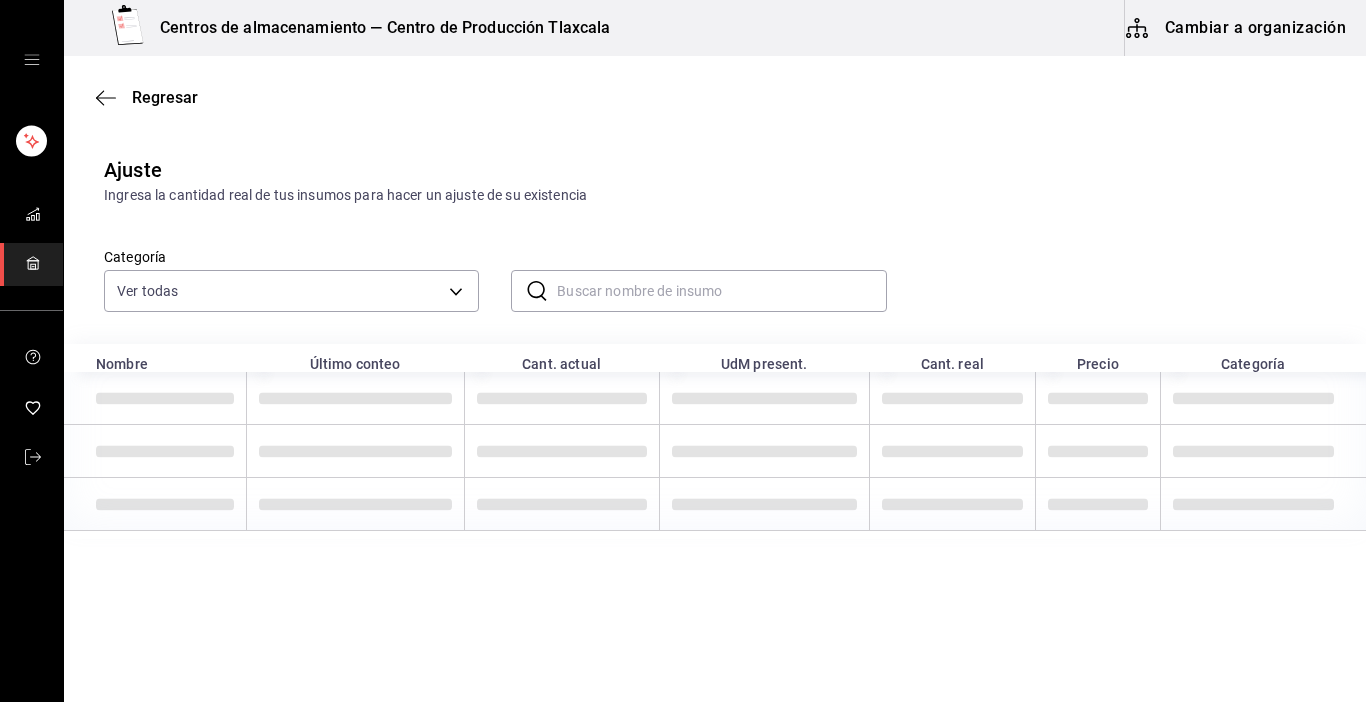 scroll, scrollTop: 0, scrollLeft: 0, axis: both 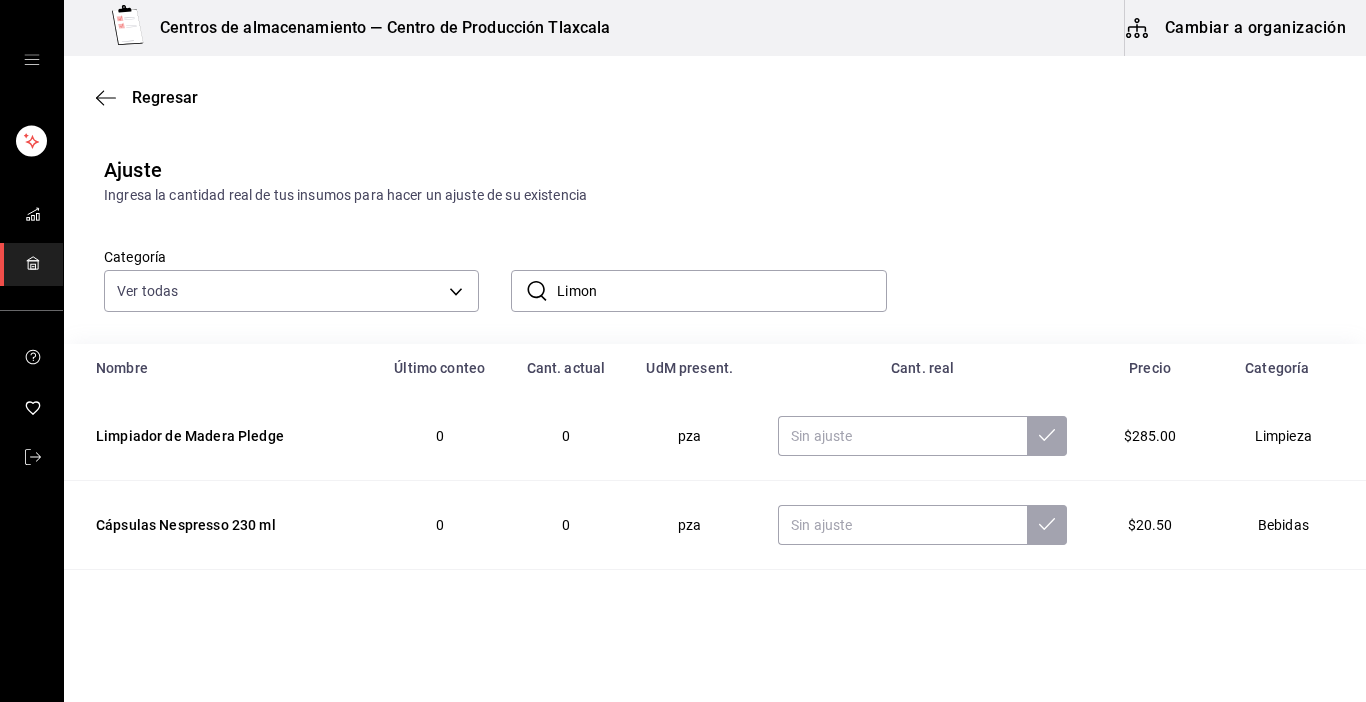 click on "Limon" at bounding box center (721, 291) 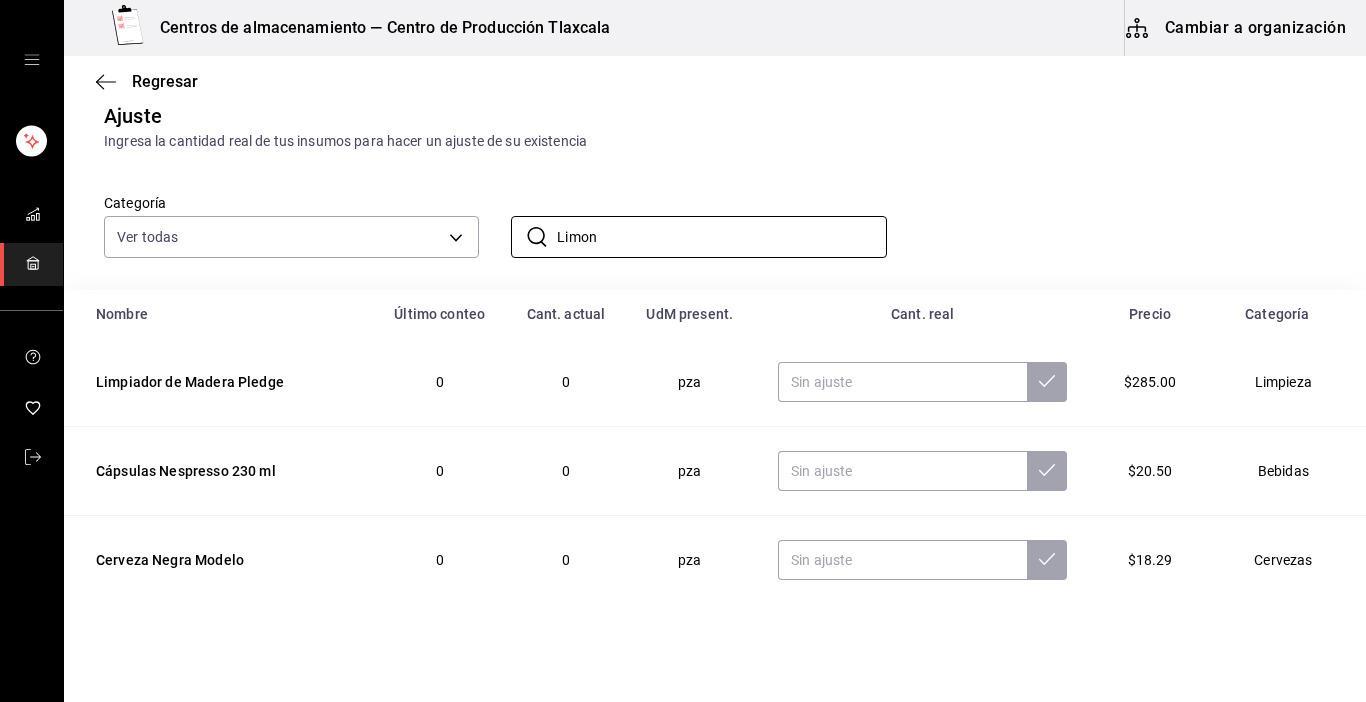 scroll, scrollTop: 11, scrollLeft: 0, axis: vertical 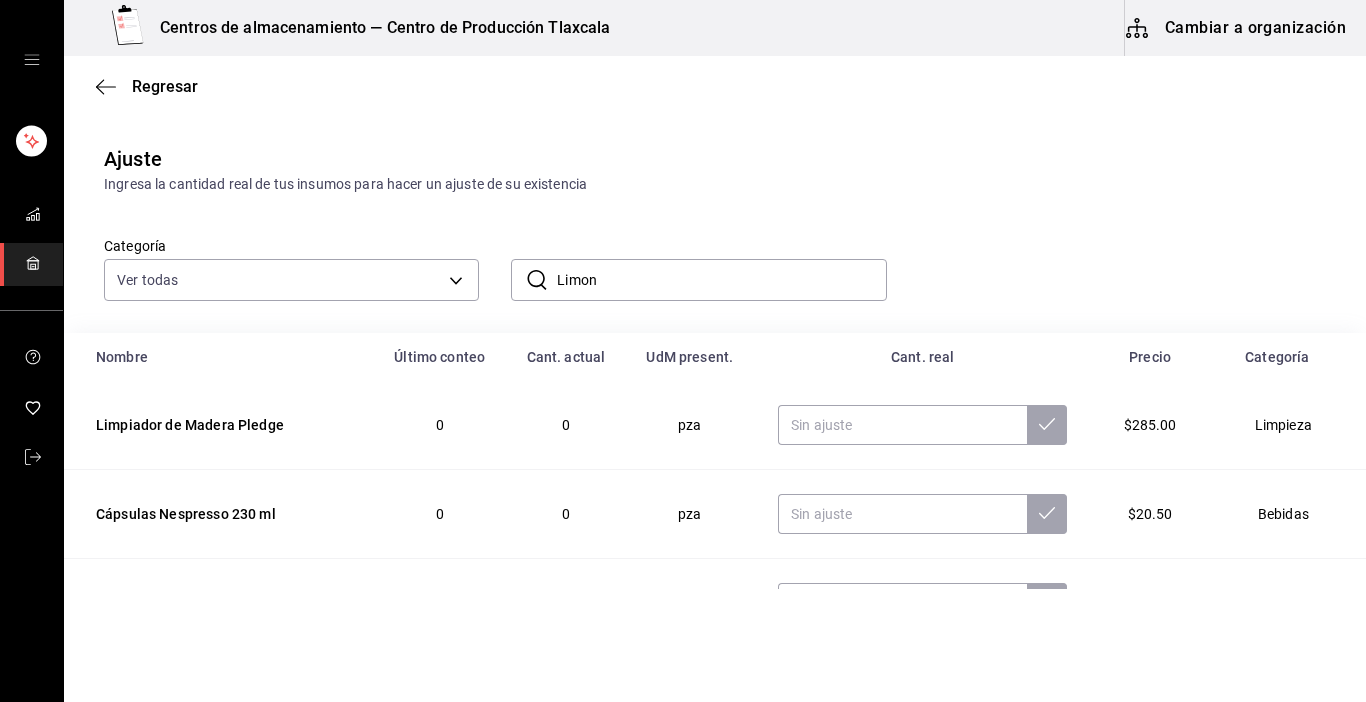 click on "Limon" at bounding box center (721, 280) 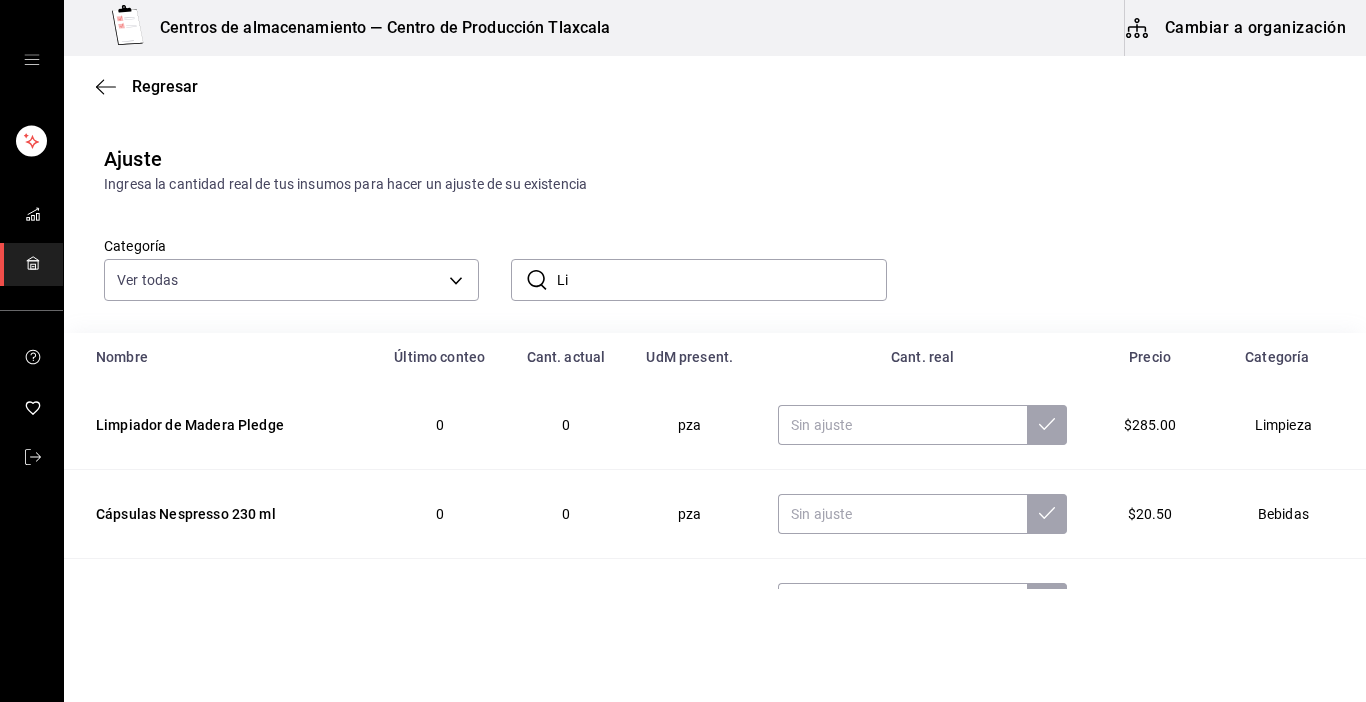 type on "L" 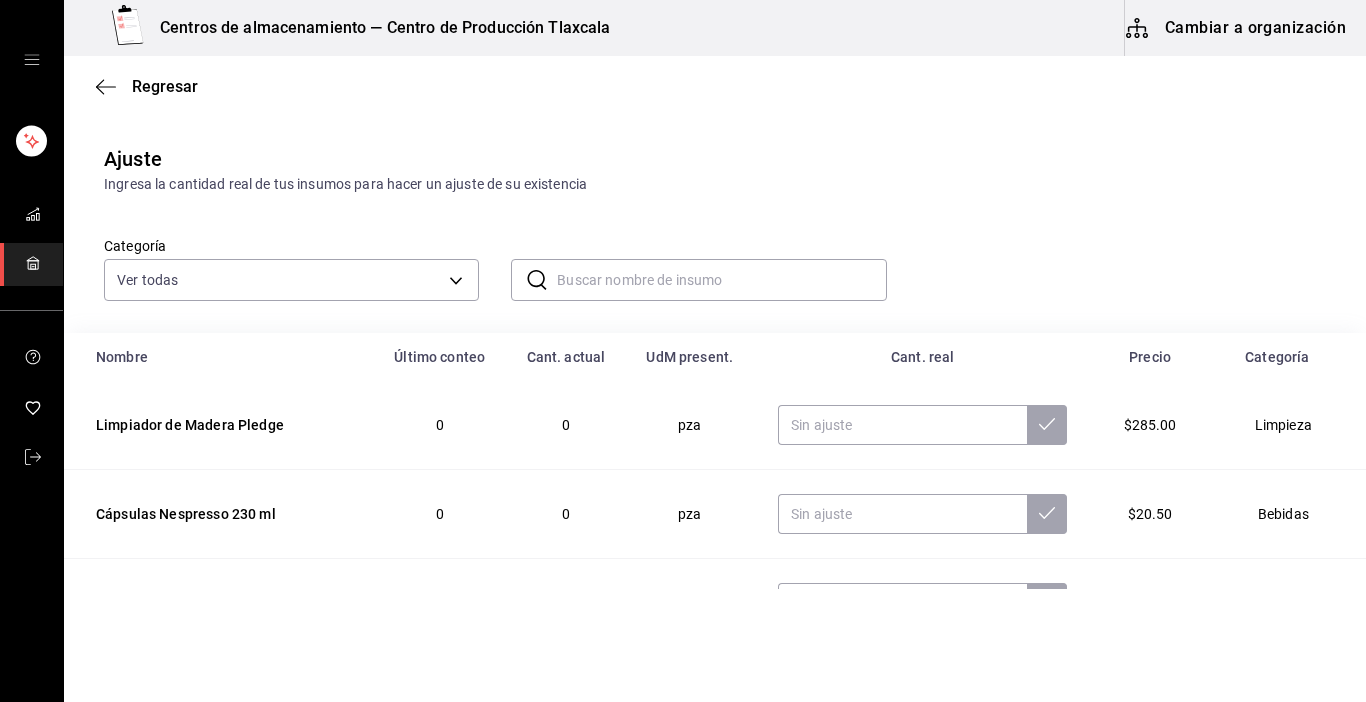 scroll, scrollTop: 0, scrollLeft: 0, axis: both 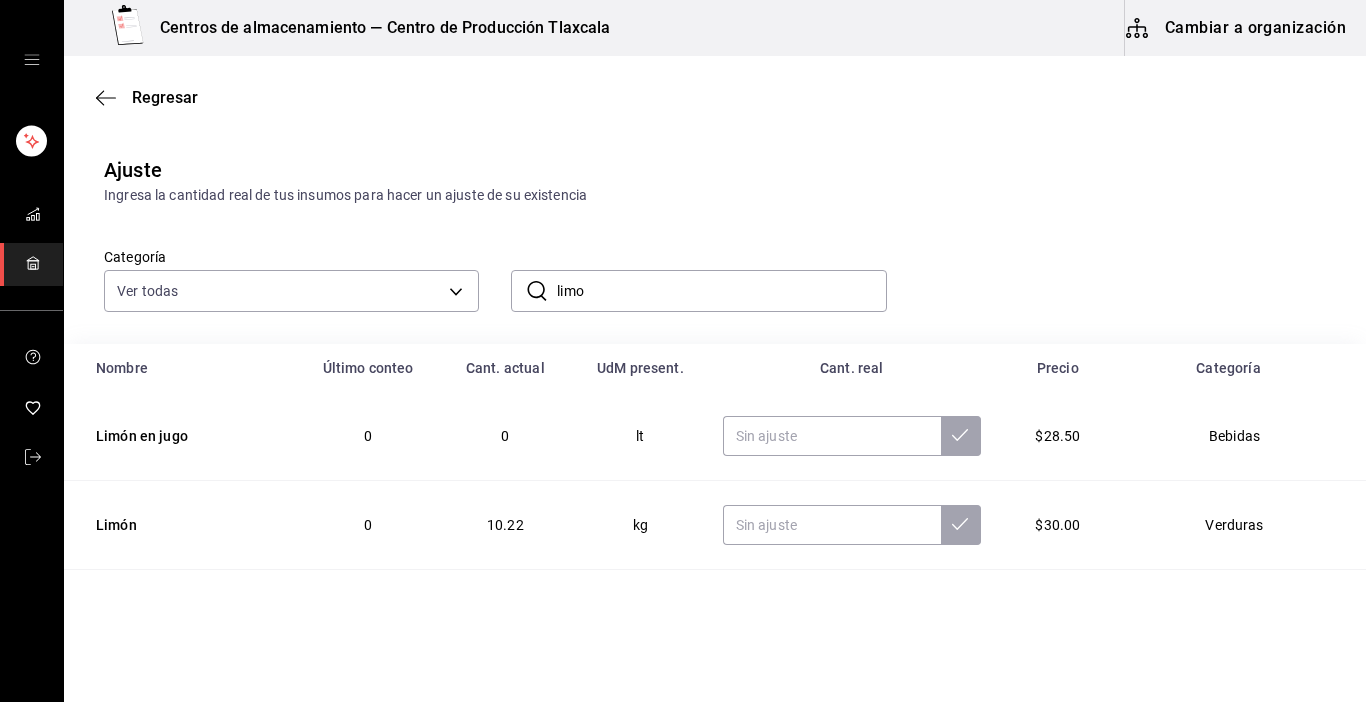 click on "limo" at bounding box center (721, 291) 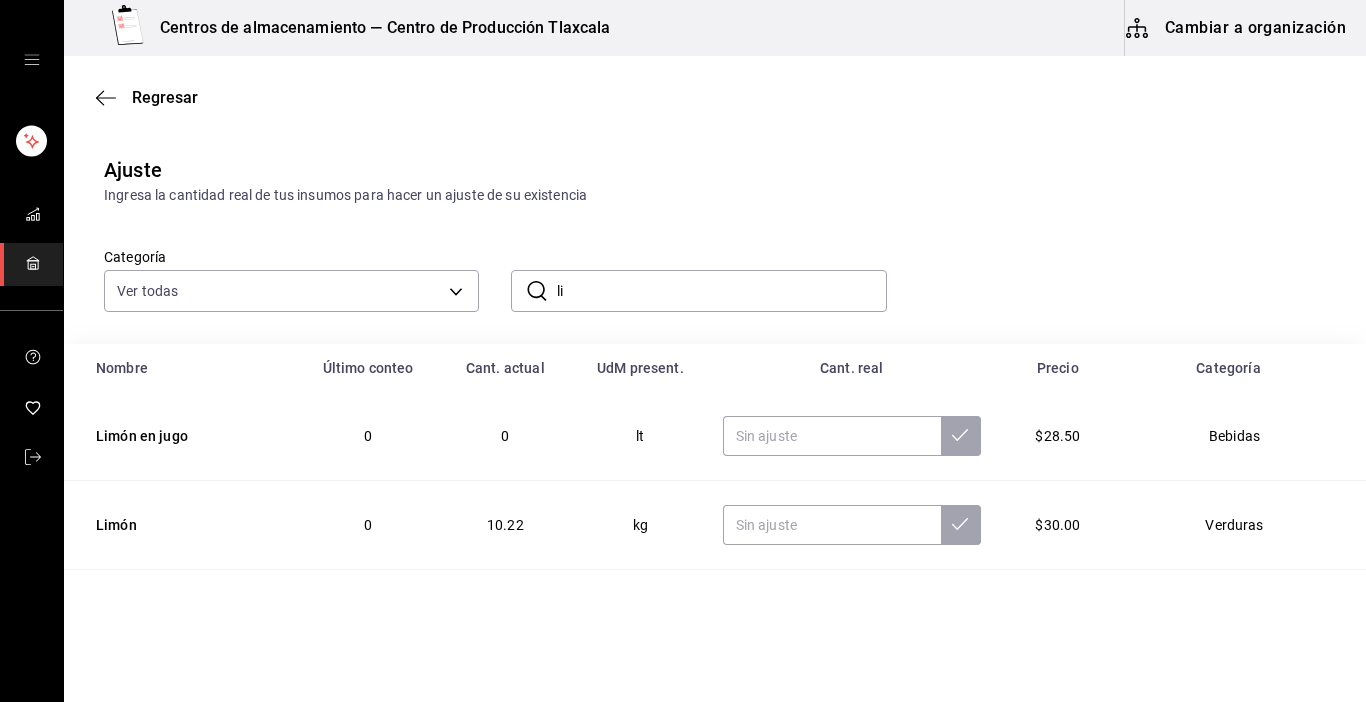 type on "l" 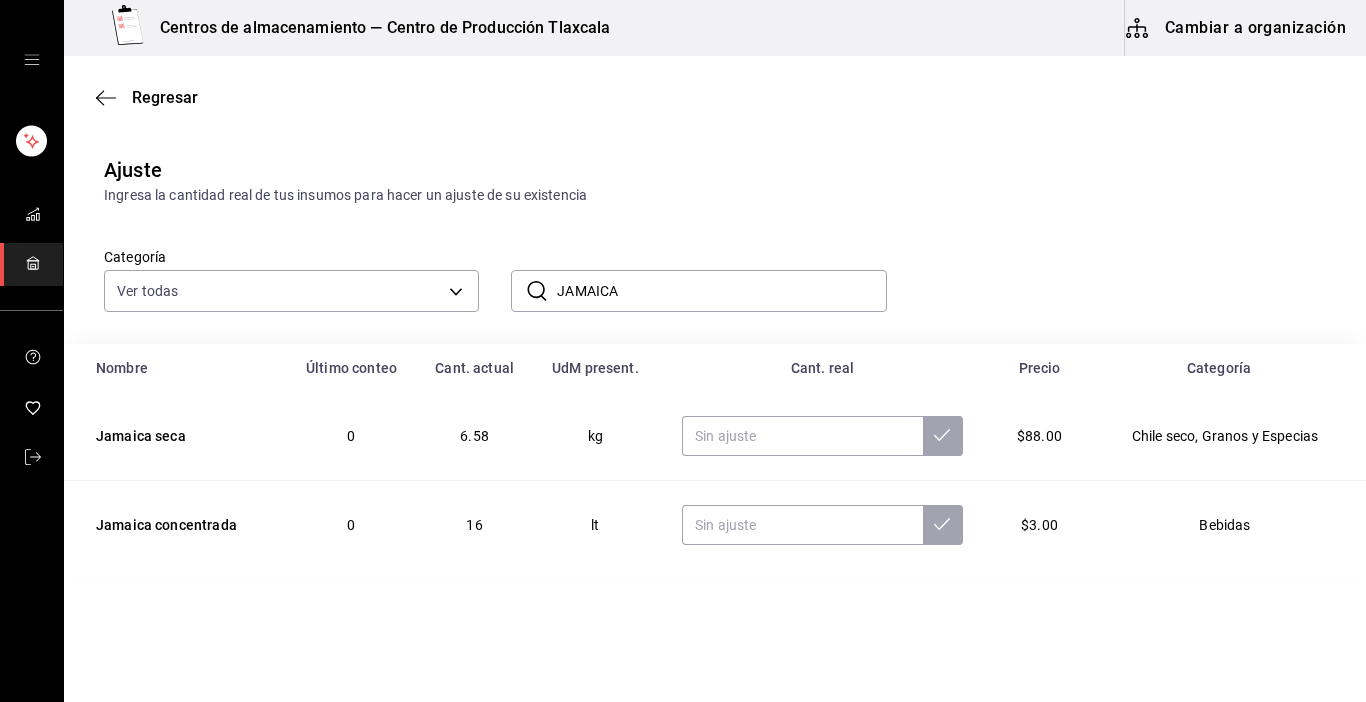 click at bounding box center [822, 525] 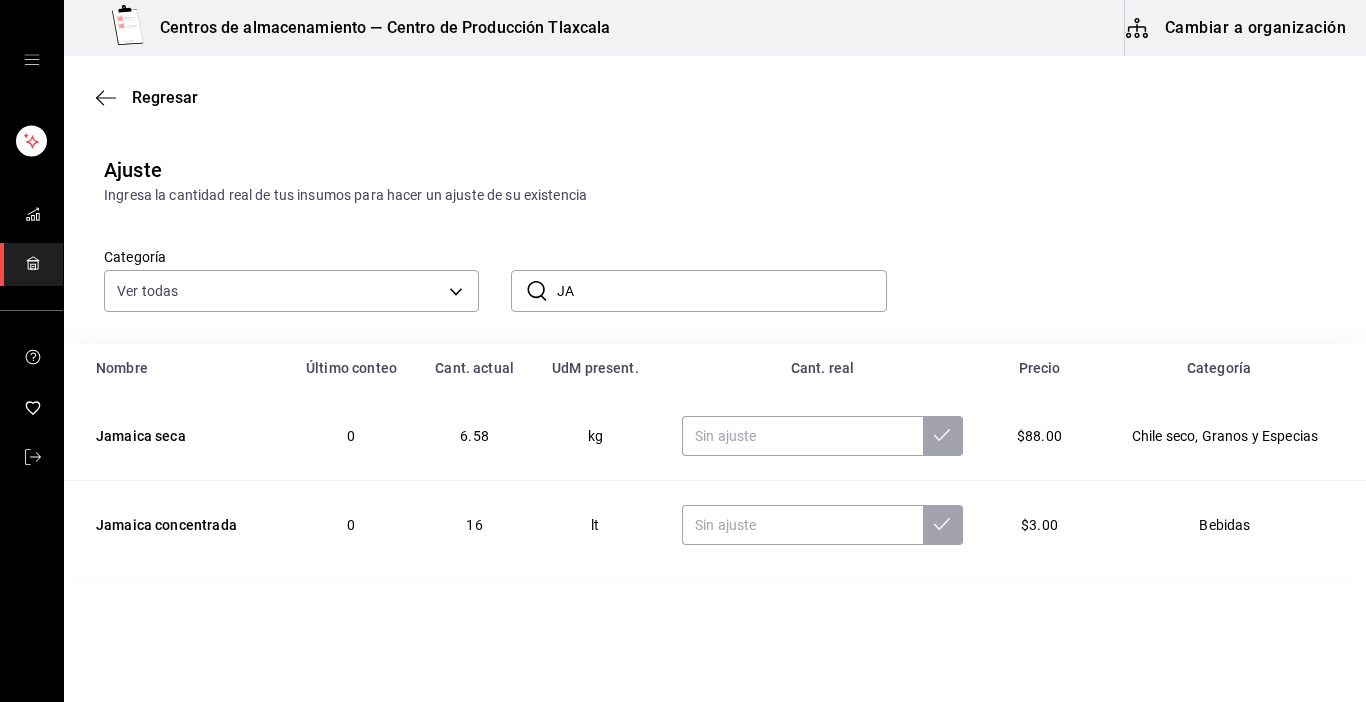 type on "J" 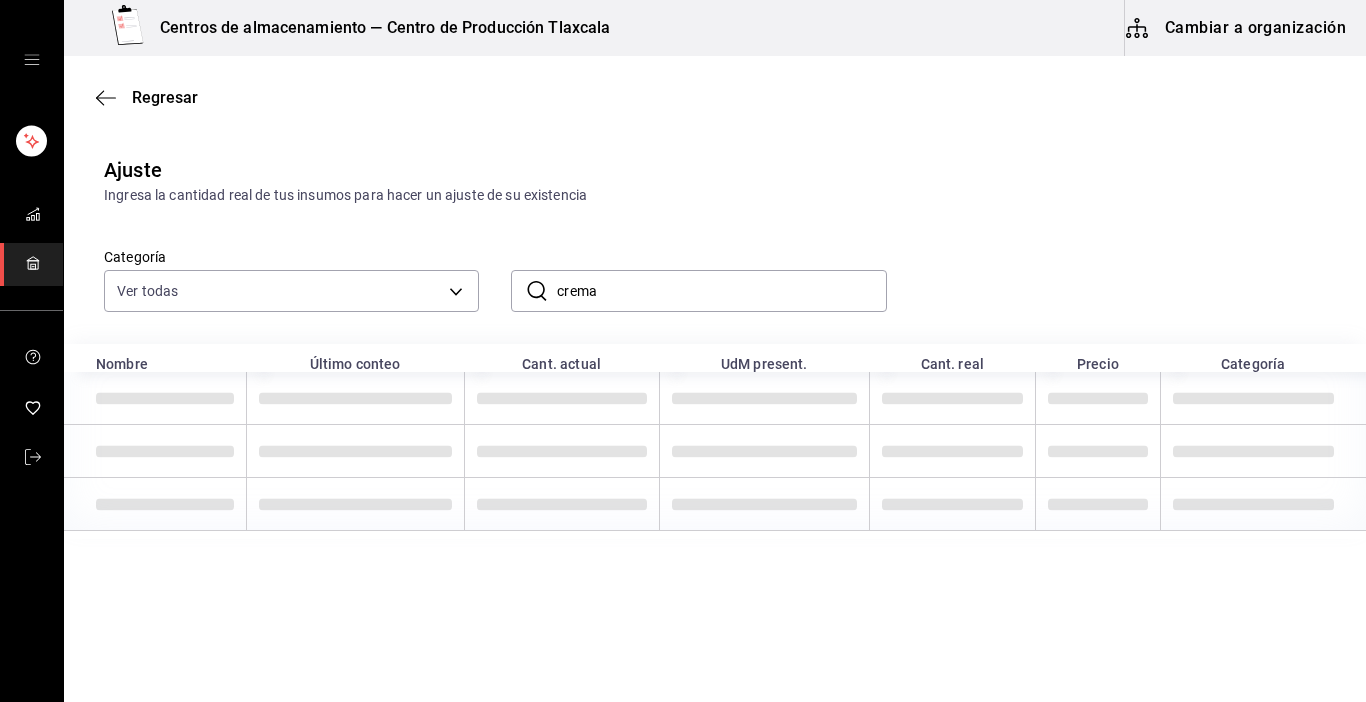 type on "crema" 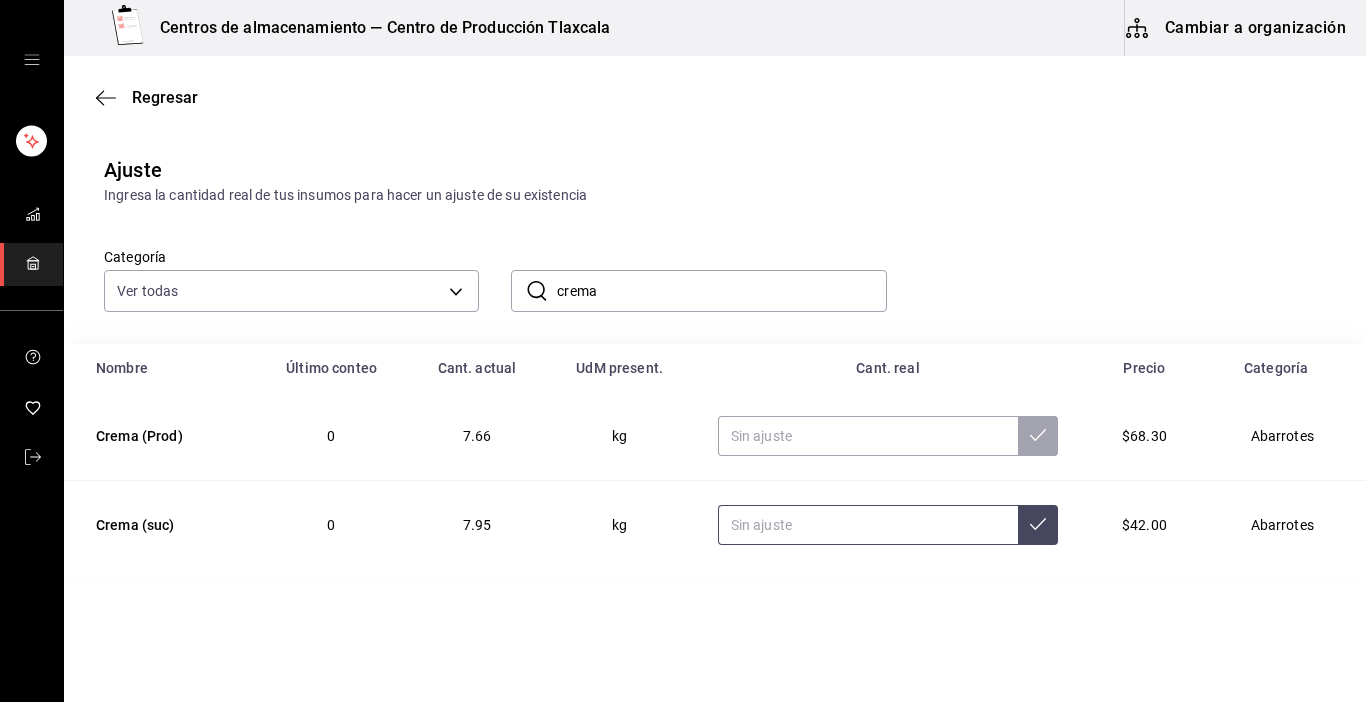 click at bounding box center [868, 525] 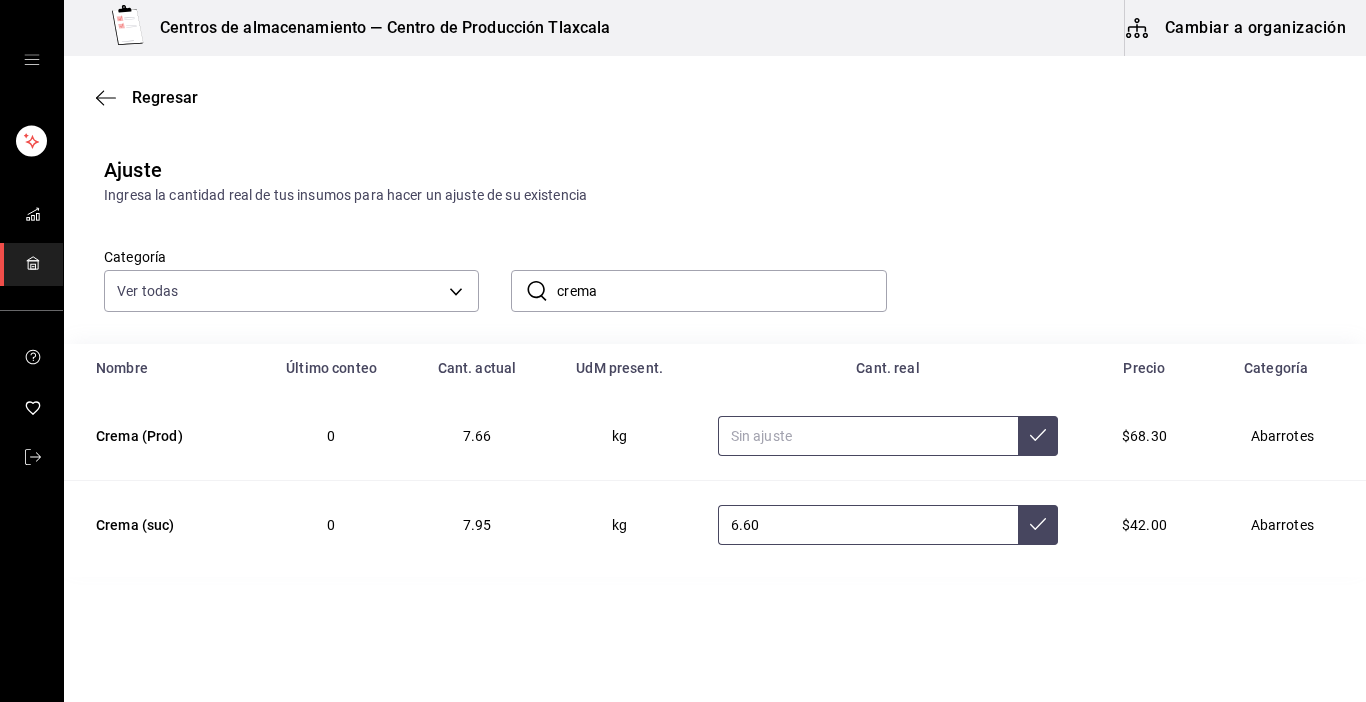 type on "6.60" 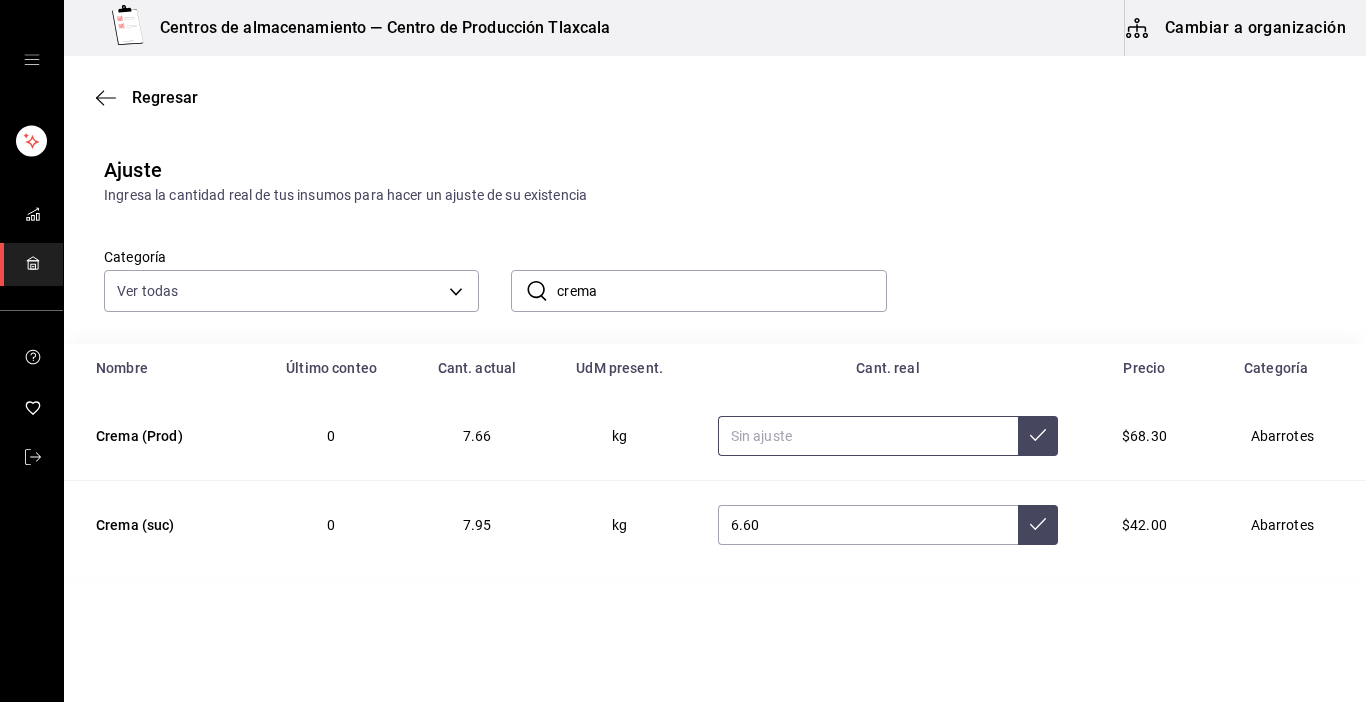 click at bounding box center [868, 436] 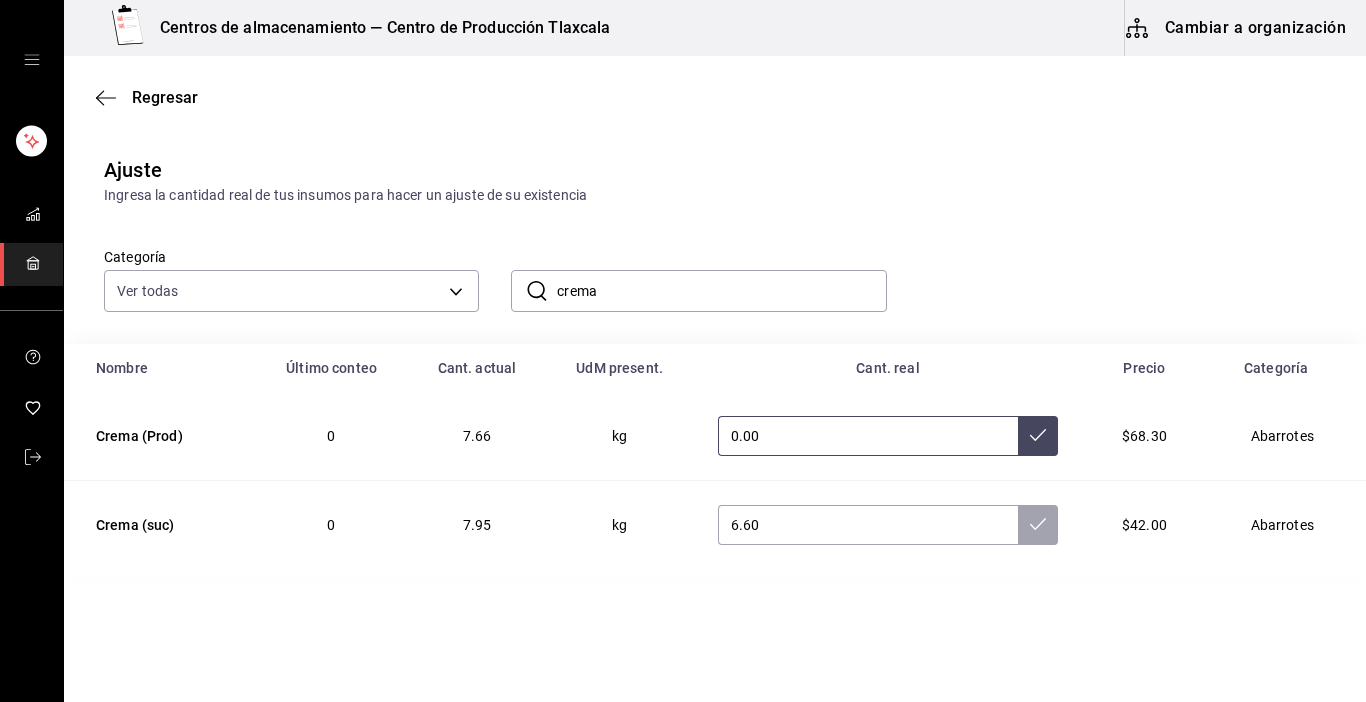 type on "0.00" 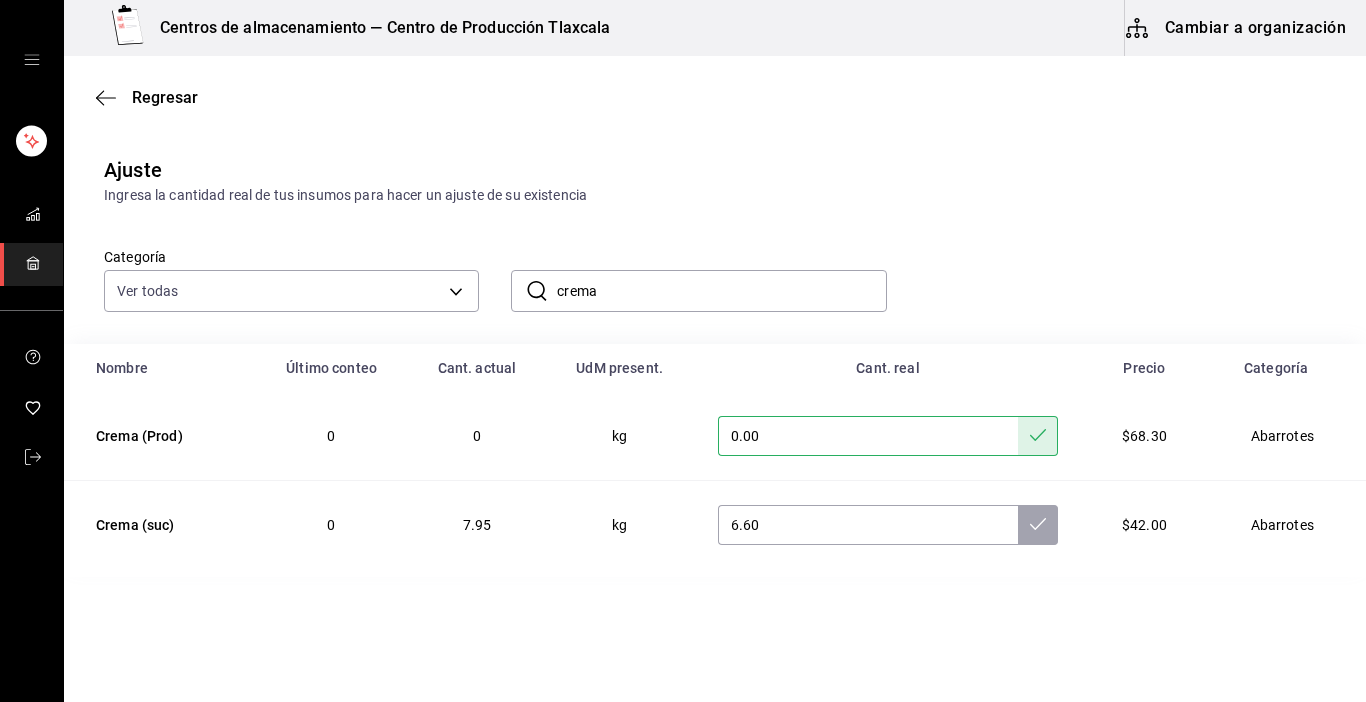 click on "crema" at bounding box center (721, 291) 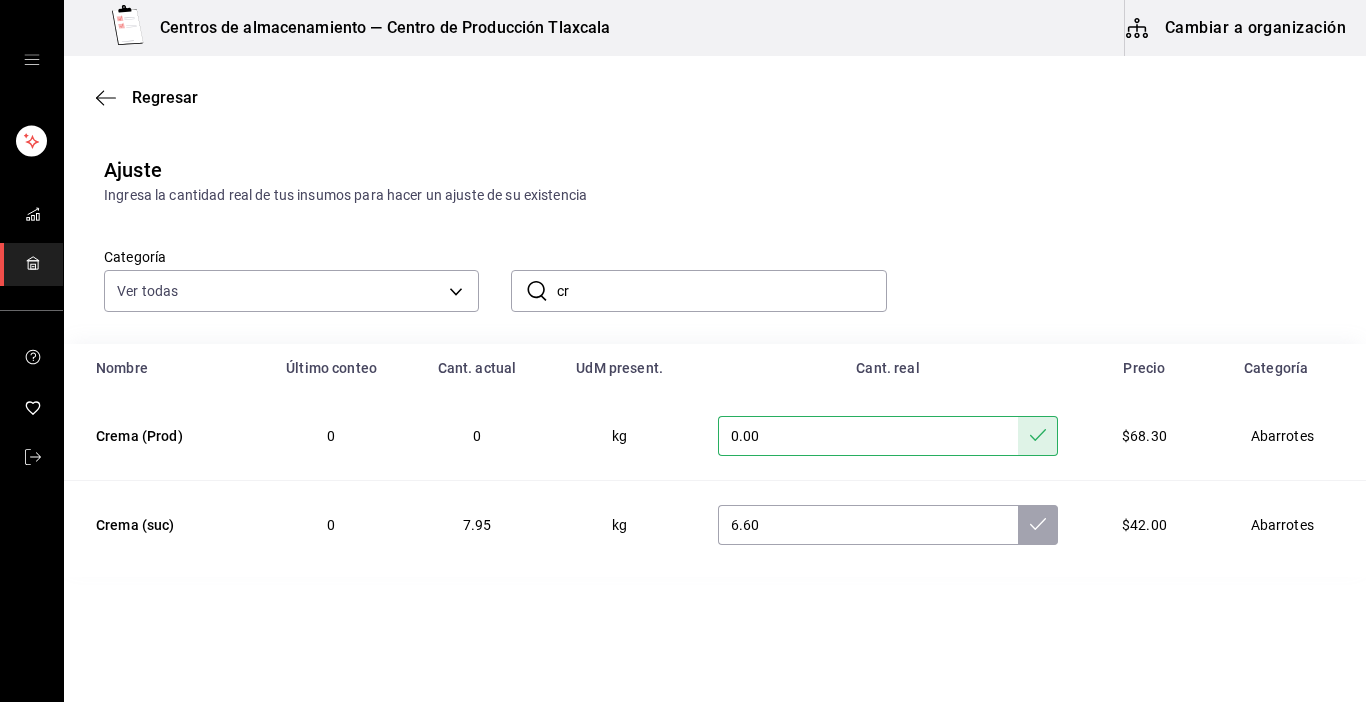 type on "c" 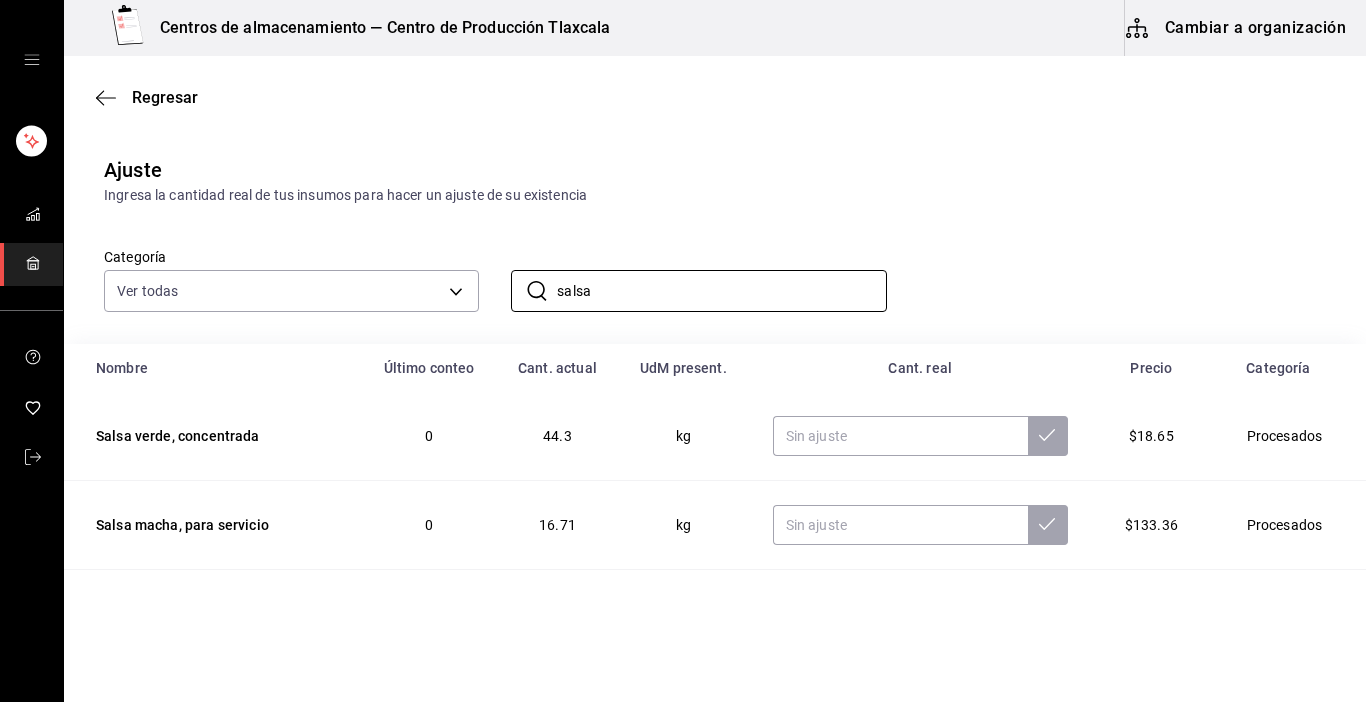 type on "salsa" 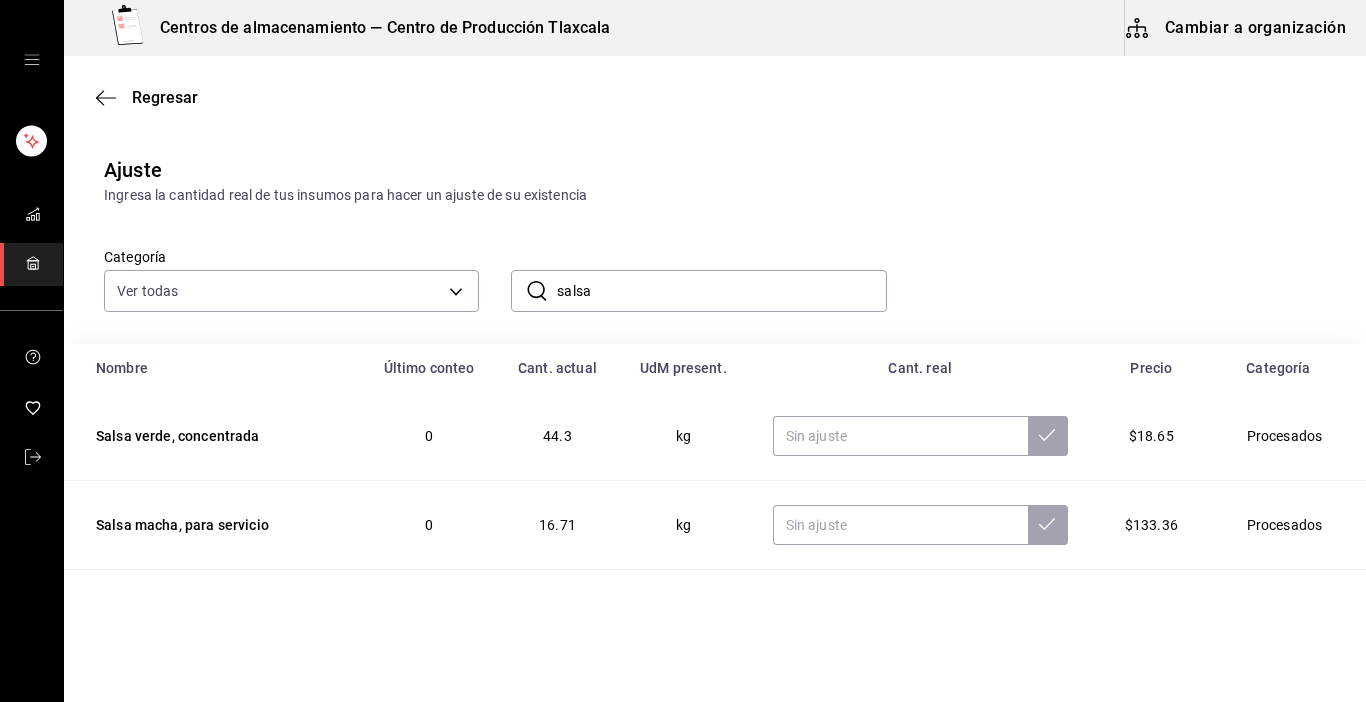 click on "Regresar" at bounding box center (715, 97) 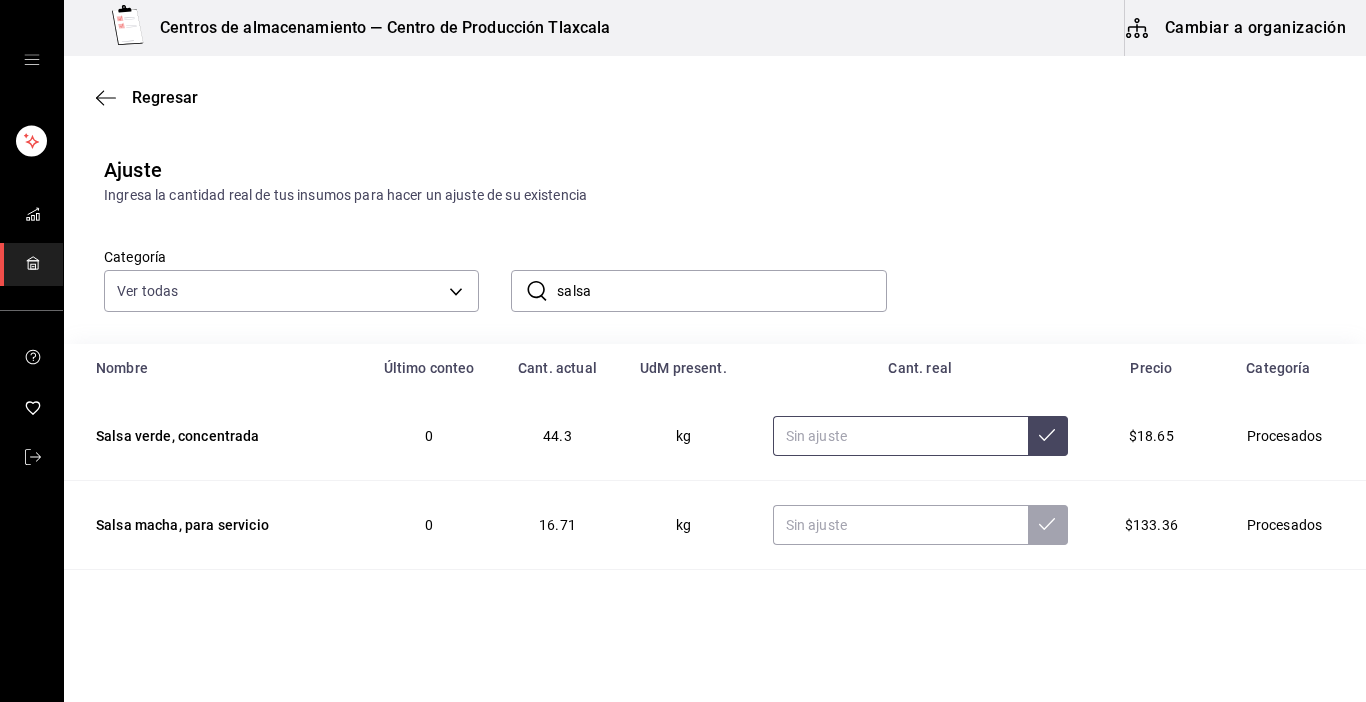 click at bounding box center (900, 436) 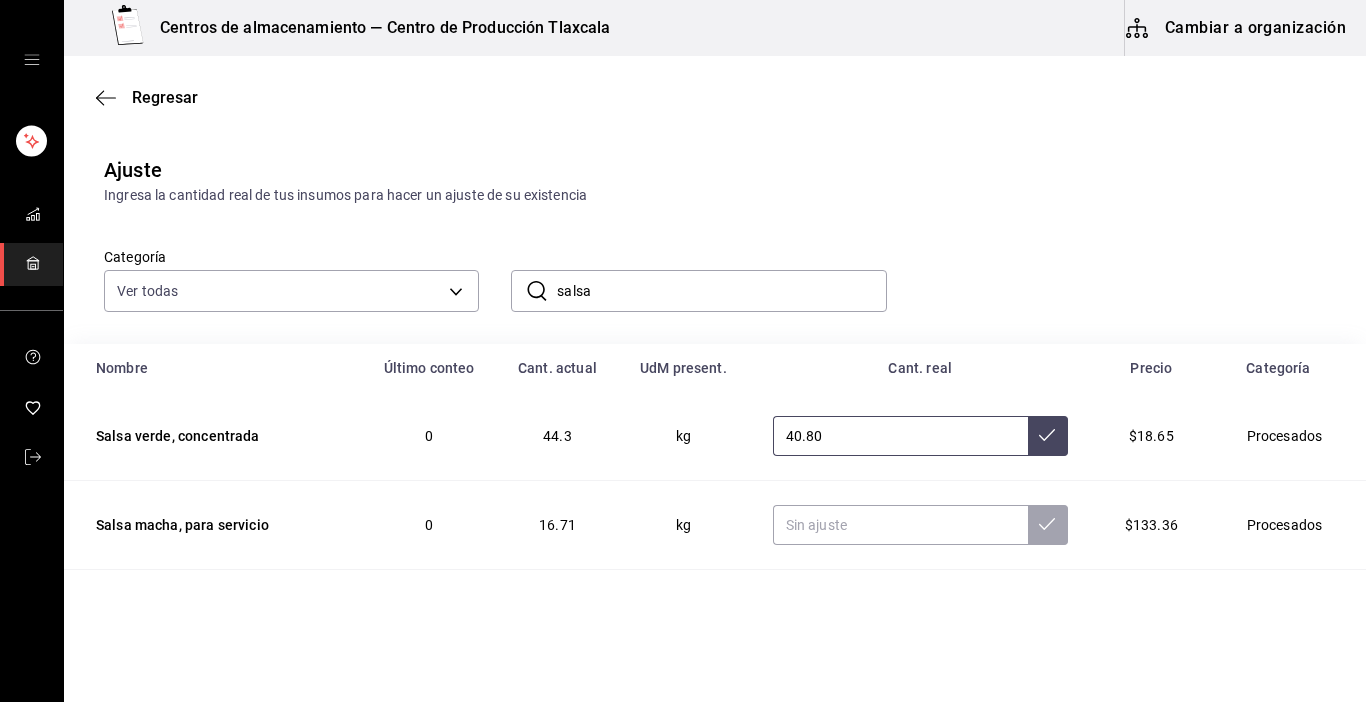 type on "40.80" 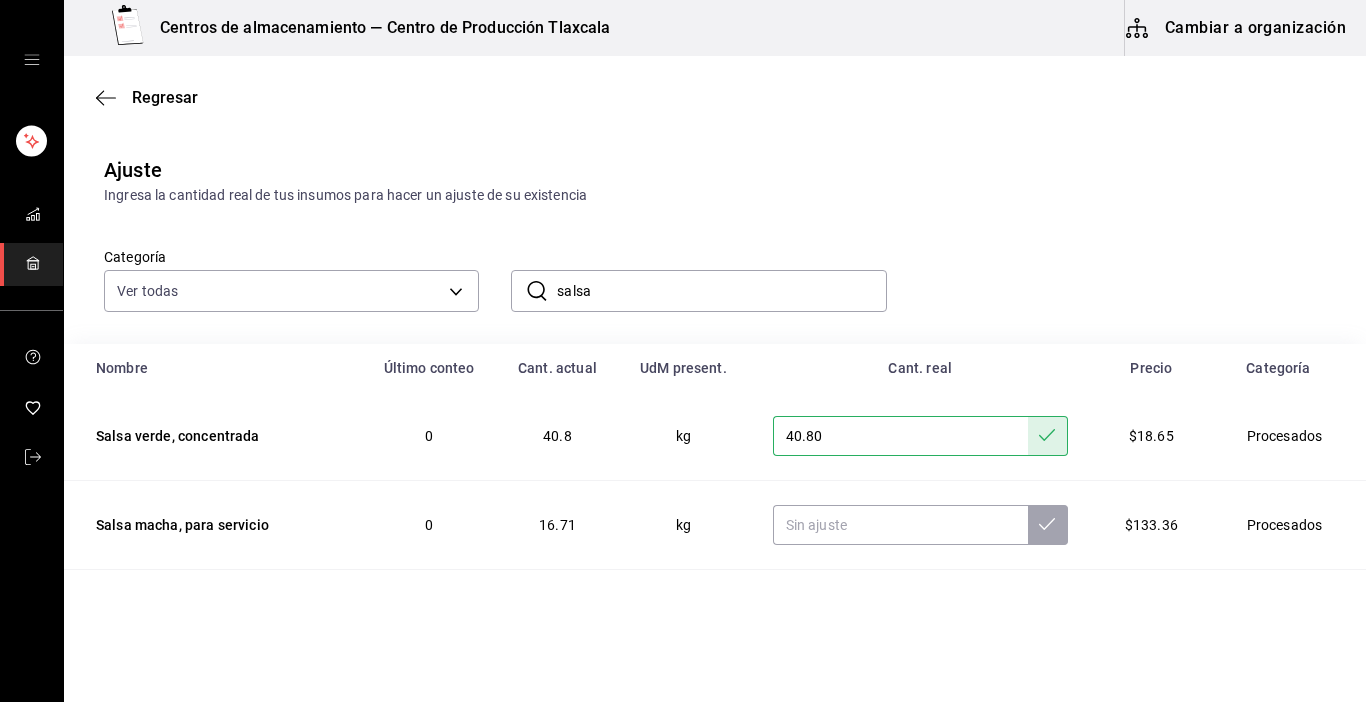 click on "salsa" at bounding box center [721, 291] 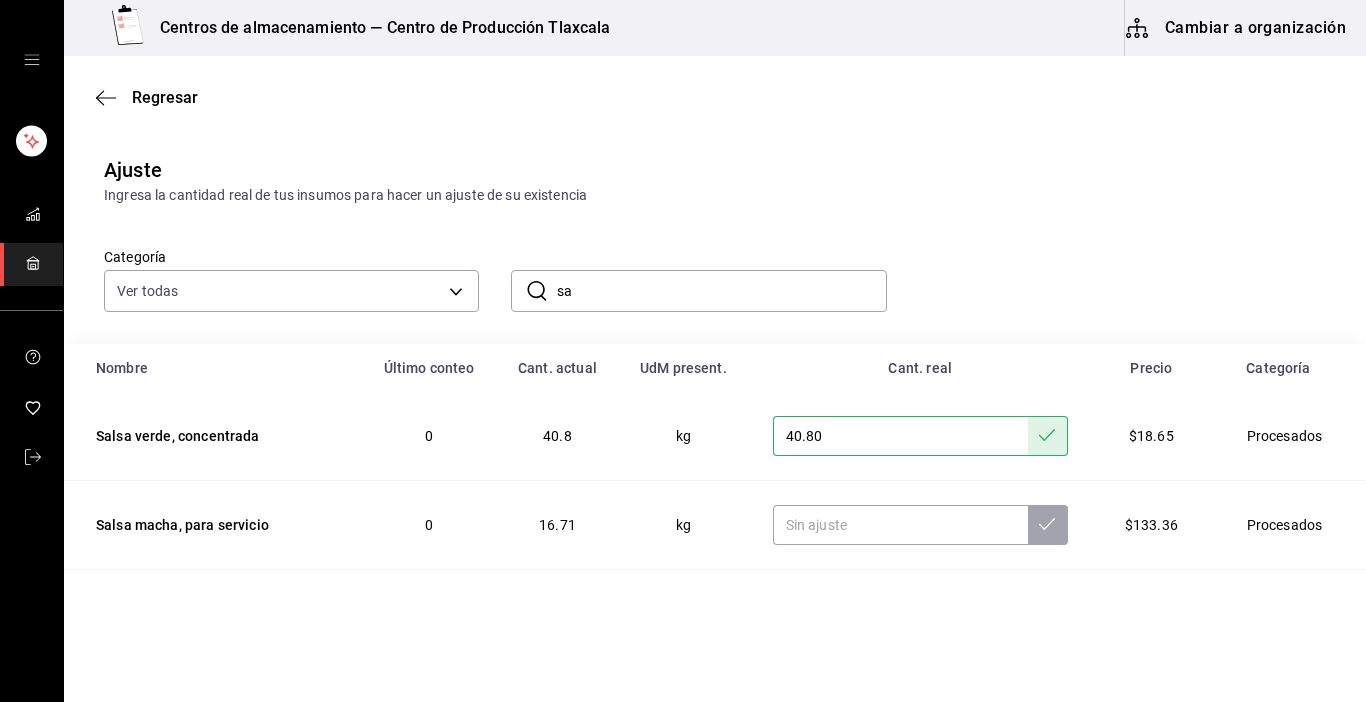 type on "s" 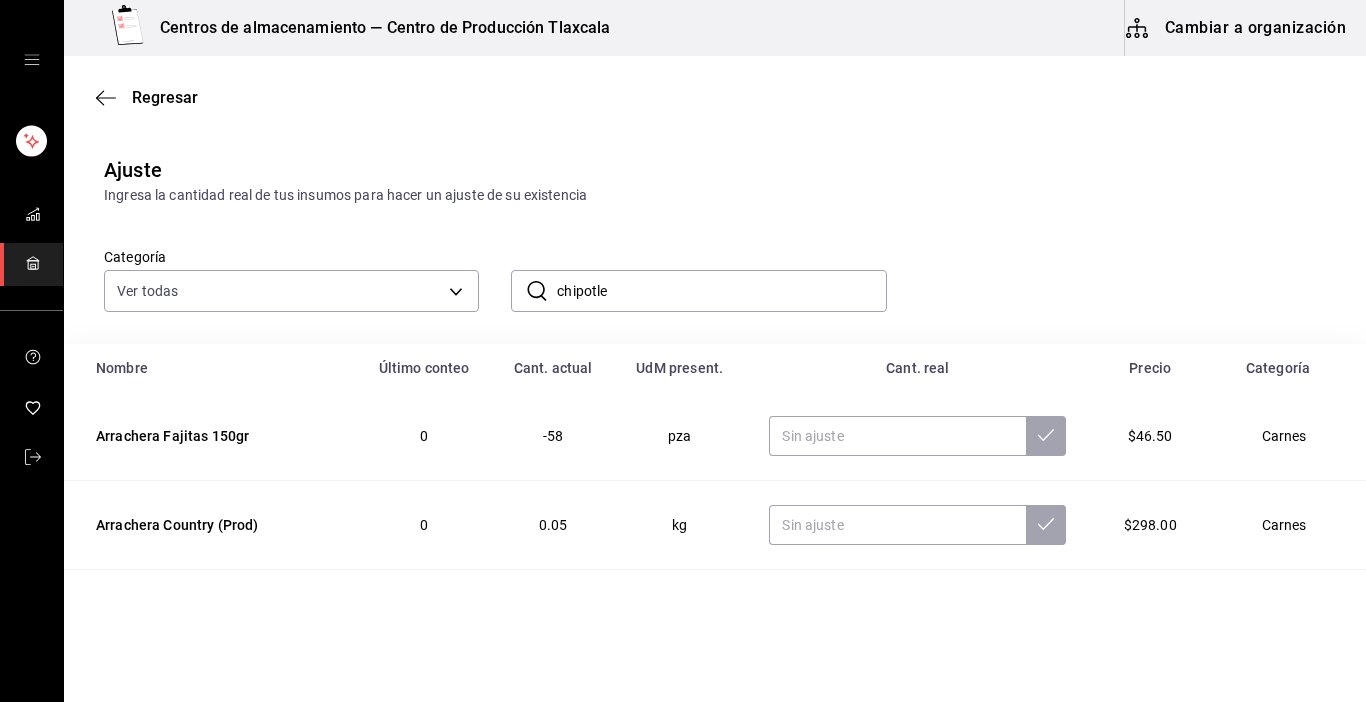 type on "chipotle" 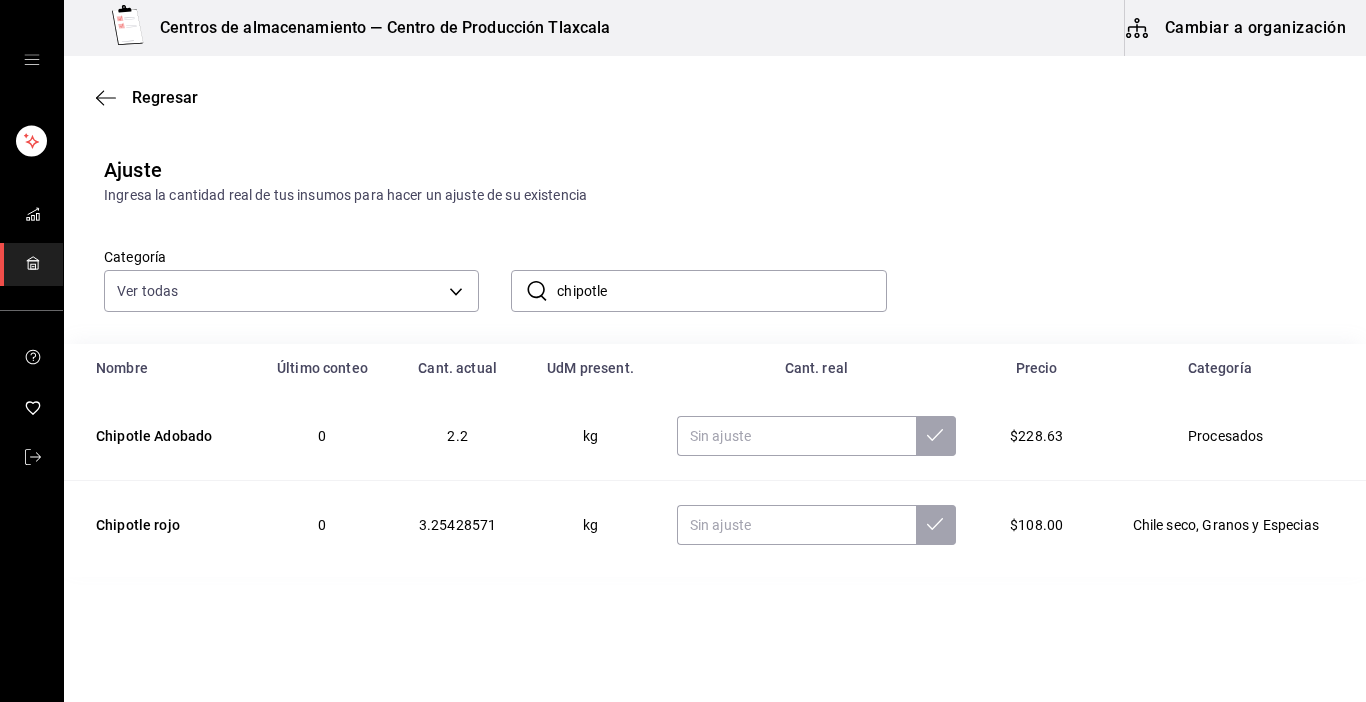 click on "Centros de almacenamiento — Centro de Producción Tlaxcala Cambiar a organización Regresar Ajuste Ingresa la cantidad real de tus insumos para hacer un ajuste de su existencia Categoría Ver todas d676893f-1eff-4afc-89d5-be7931405371,64c67766-f765-4080-8c3b-6b73adc83a6f,5c5041bb-a5f2-4fee-a852-9518eaaaed63,a9ecc625-3e6e-4f3a-af89-b6f5851c2aa6,664a98cc-303f-4457-ad6a-208424c1b37e,36a74587-1017-4fd3-9202-a42460c92c41,6f6df9d1-7af3-447f-bdad-717510cfd3a0,5edf9950-3e7b-46be-983e-759299c0bd72,a0016c89-fc40-4d14-a13f-f79d9adf0461,641e80c7-81a0-4fcb-acf7-bf130a73799a,7c441fcf-f04e-4a9e-887d-7e4510957efa ​ chipotle ​ Nombre Último conteo Cant. actual UdM present. Cant. real Precio Categoría Chipotle Adobado 0 2.2 kg $228.63 Procesados Chipotle rojo 0 3.25428571 kg $108.00 Chile seco, Granos y Especias GANA 1 MES GRATIS EN TU SUSCRIPCIÓN AQUÍ Eliminar Visitar centro de ayuda (81) 2046 6363 soporte@parrotsoftware.io Visitar centro de ayuda (81) 2046 6363 soporte@parrotsoftware.io" at bounding box center [683, 294] 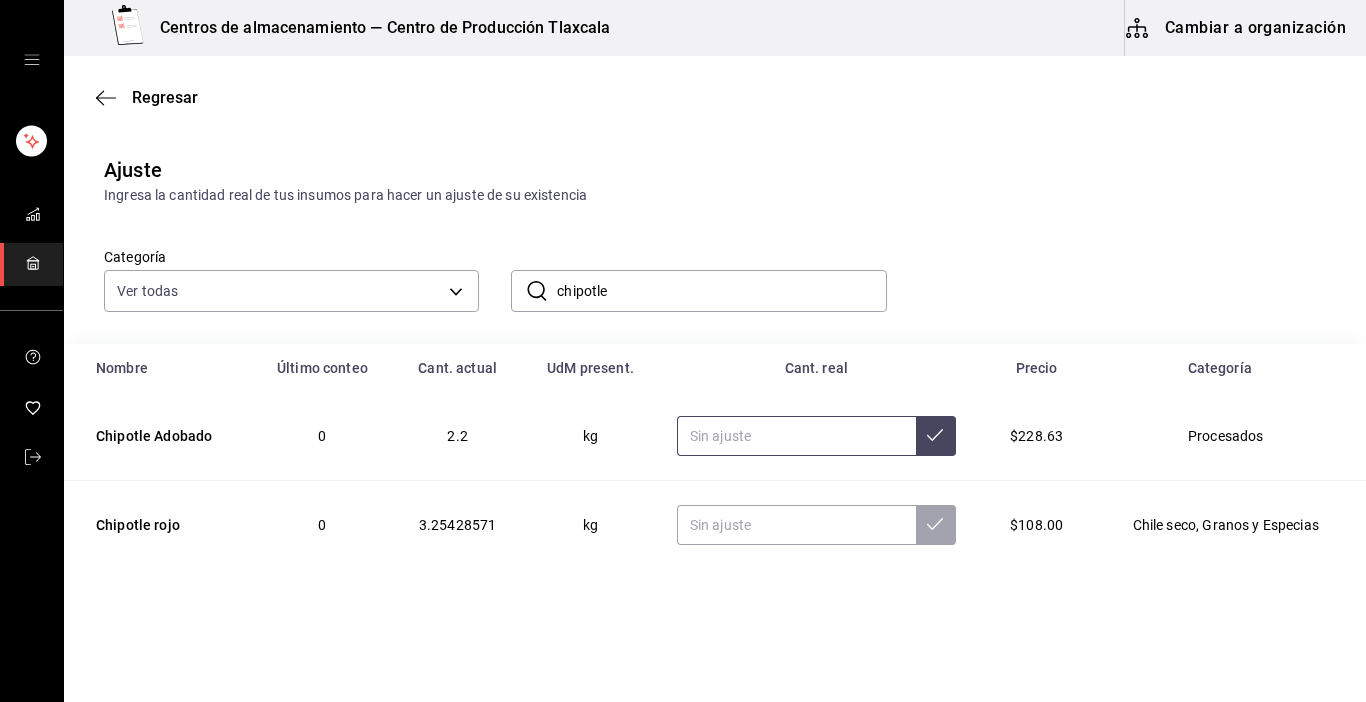 click at bounding box center [796, 436] 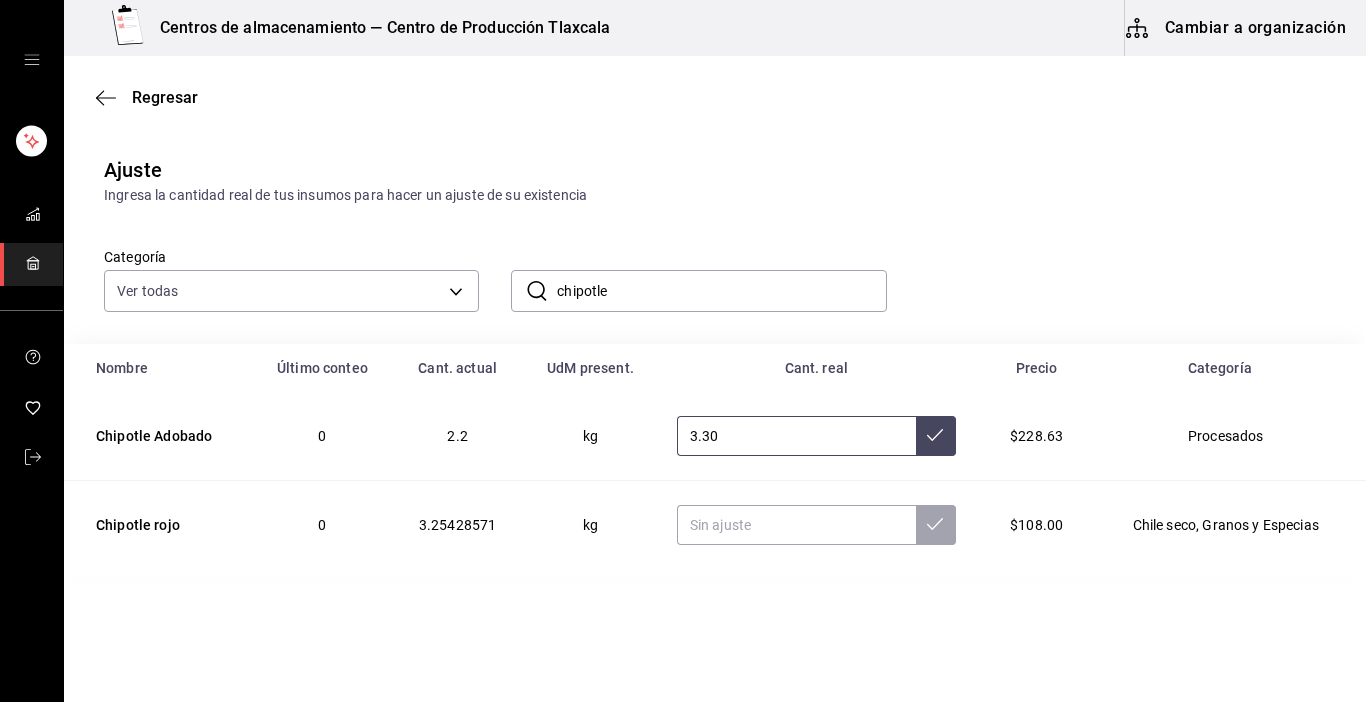 type on "3.30" 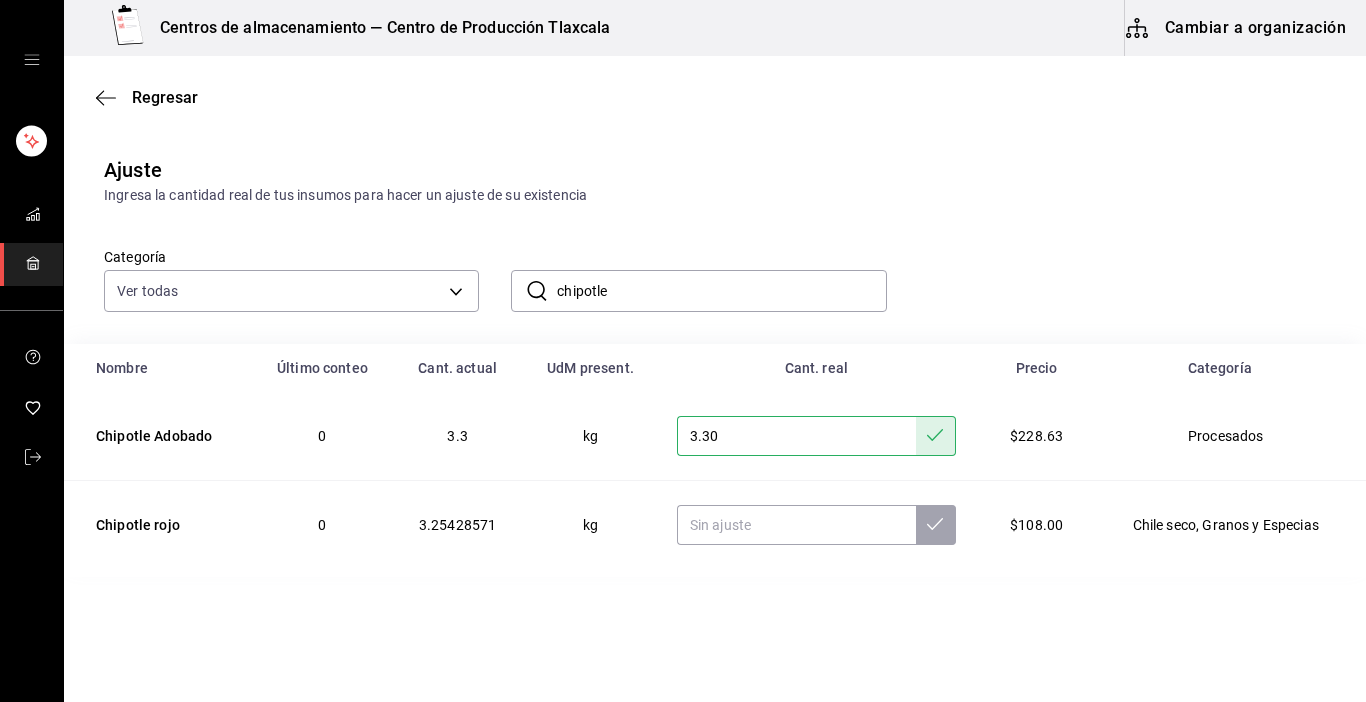 click on "chipotle" at bounding box center [721, 291] 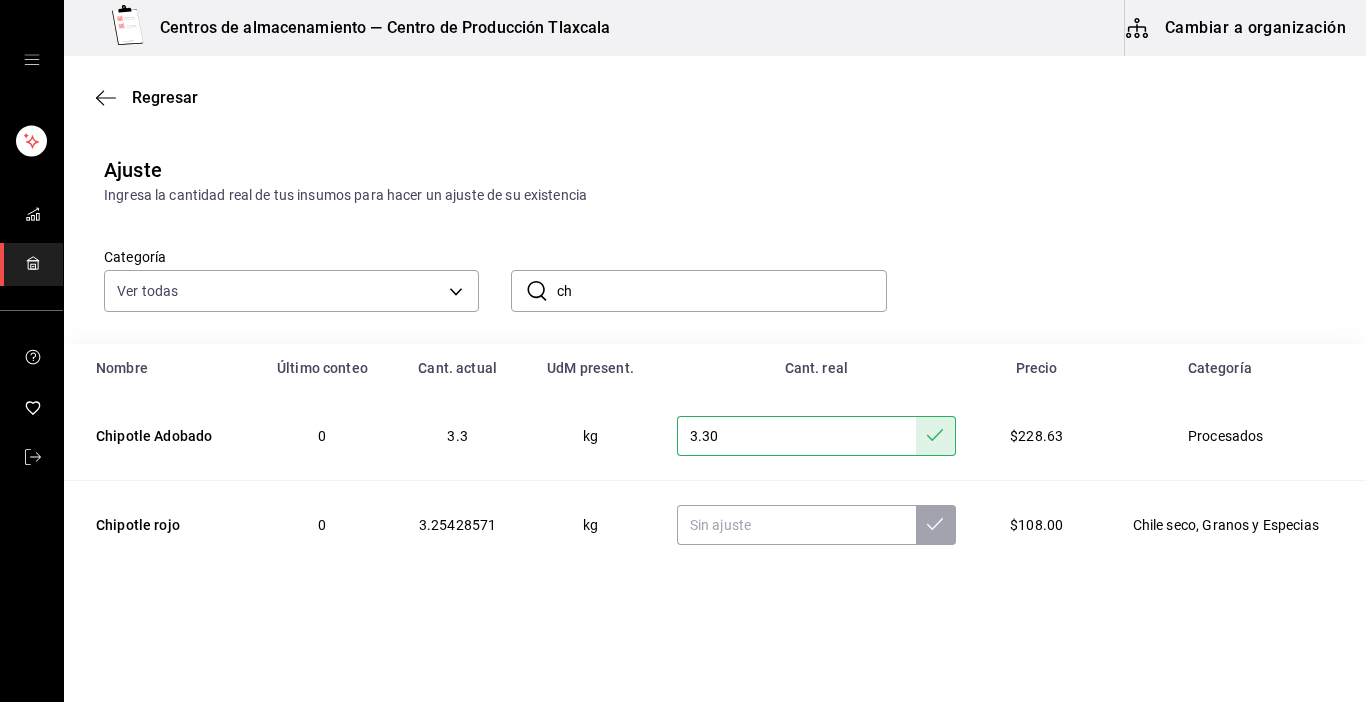 type on "c" 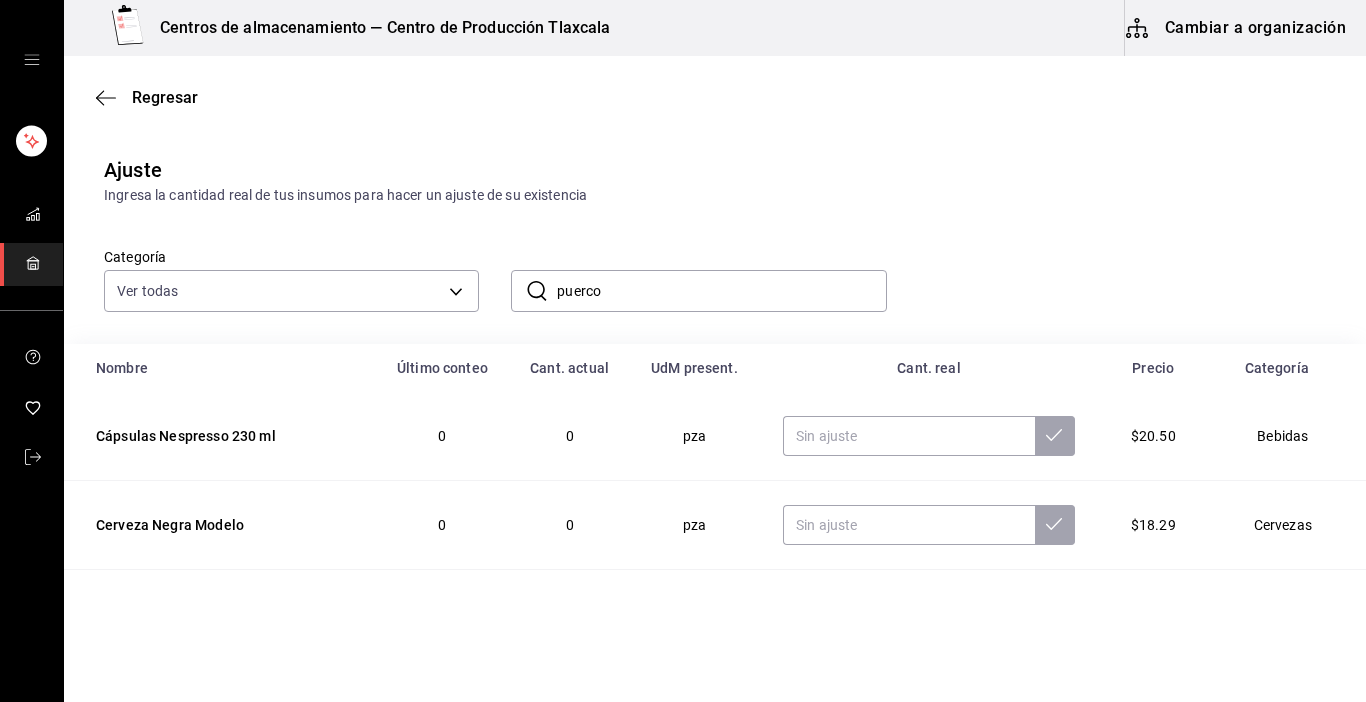 type on "puerco cocido" 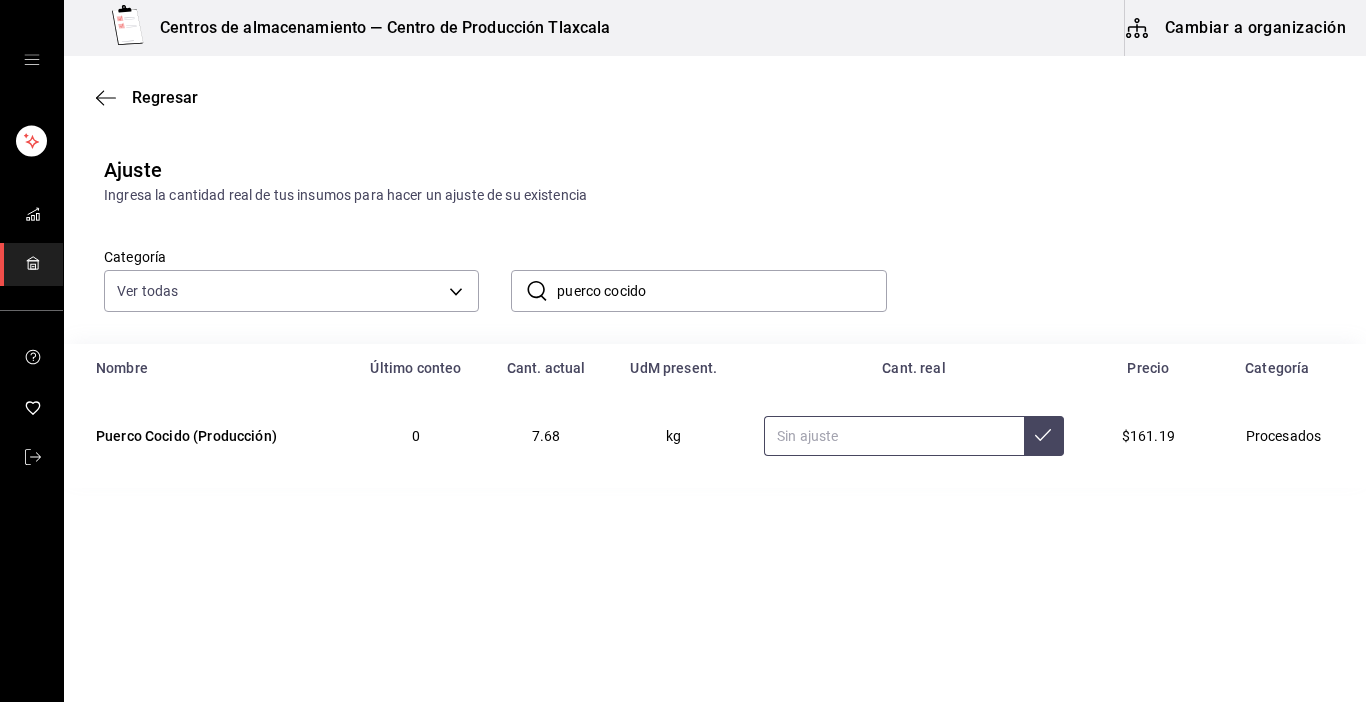 click at bounding box center [894, 436] 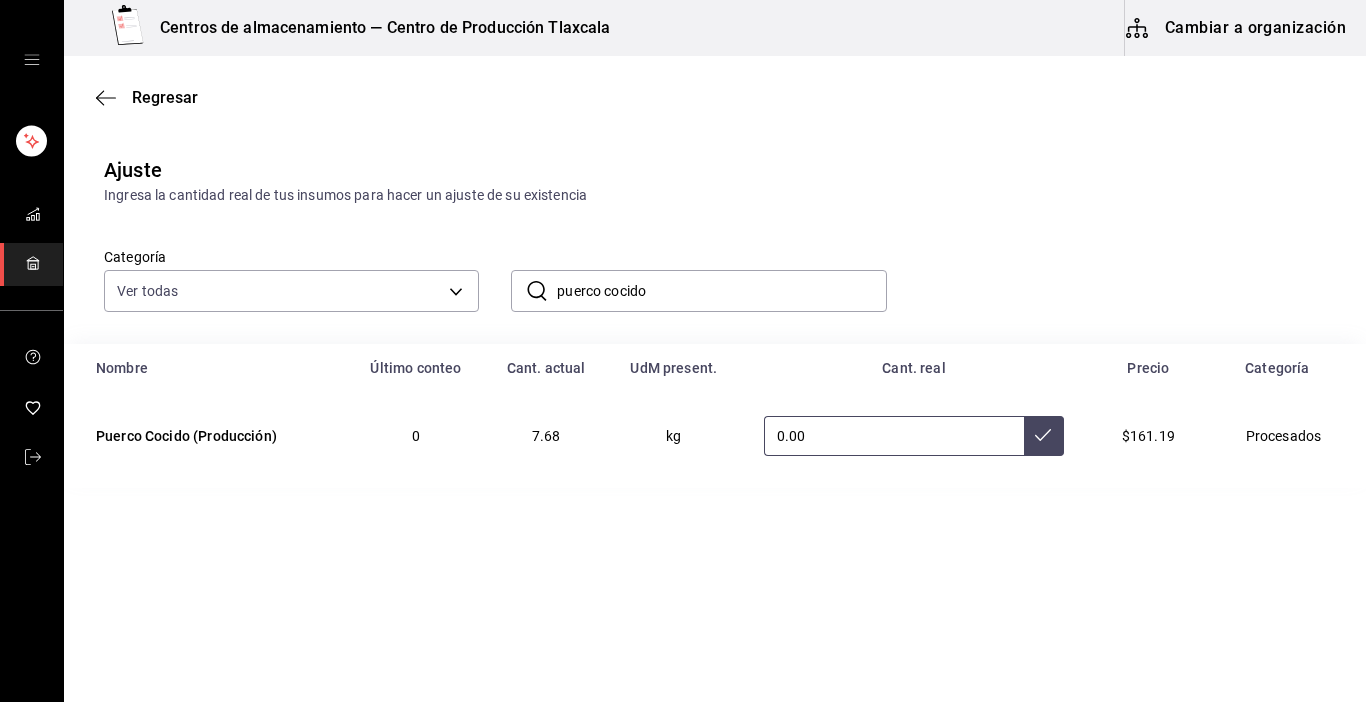type on "0.00" 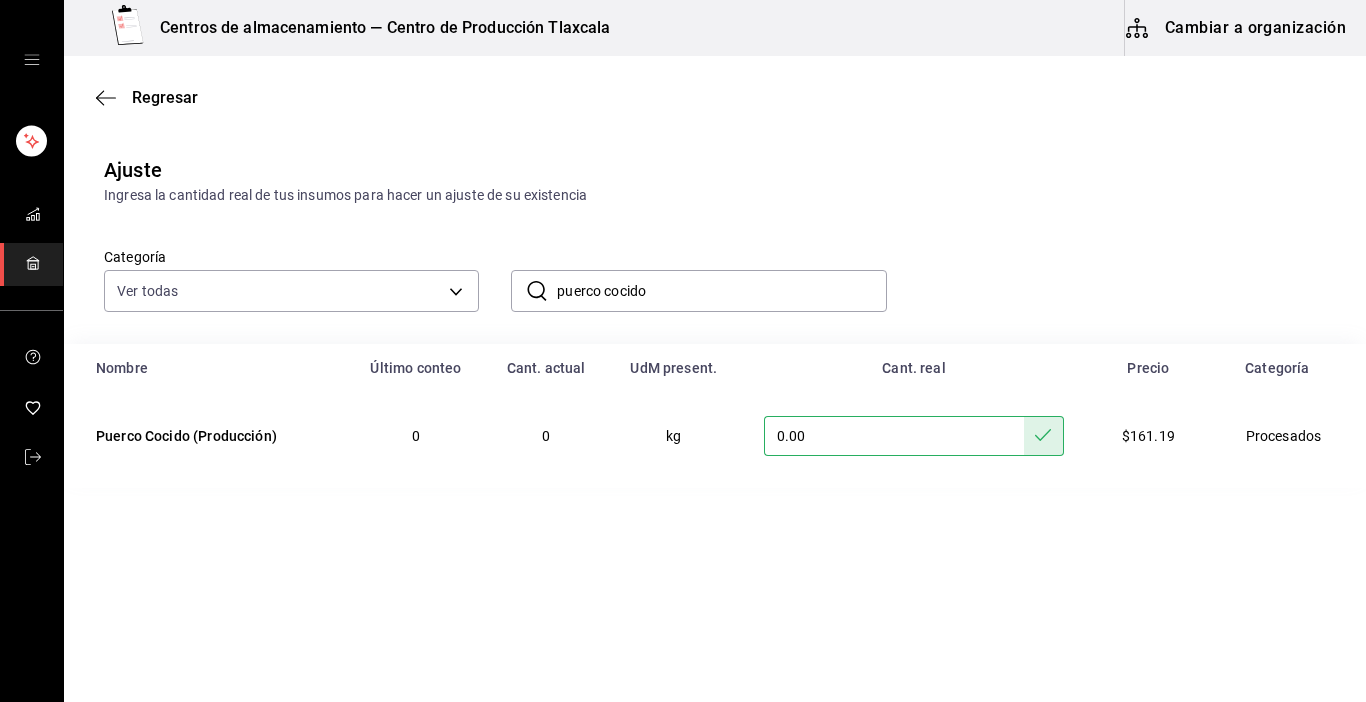 click on "puerco cocido" at bounding box center (721, 291) 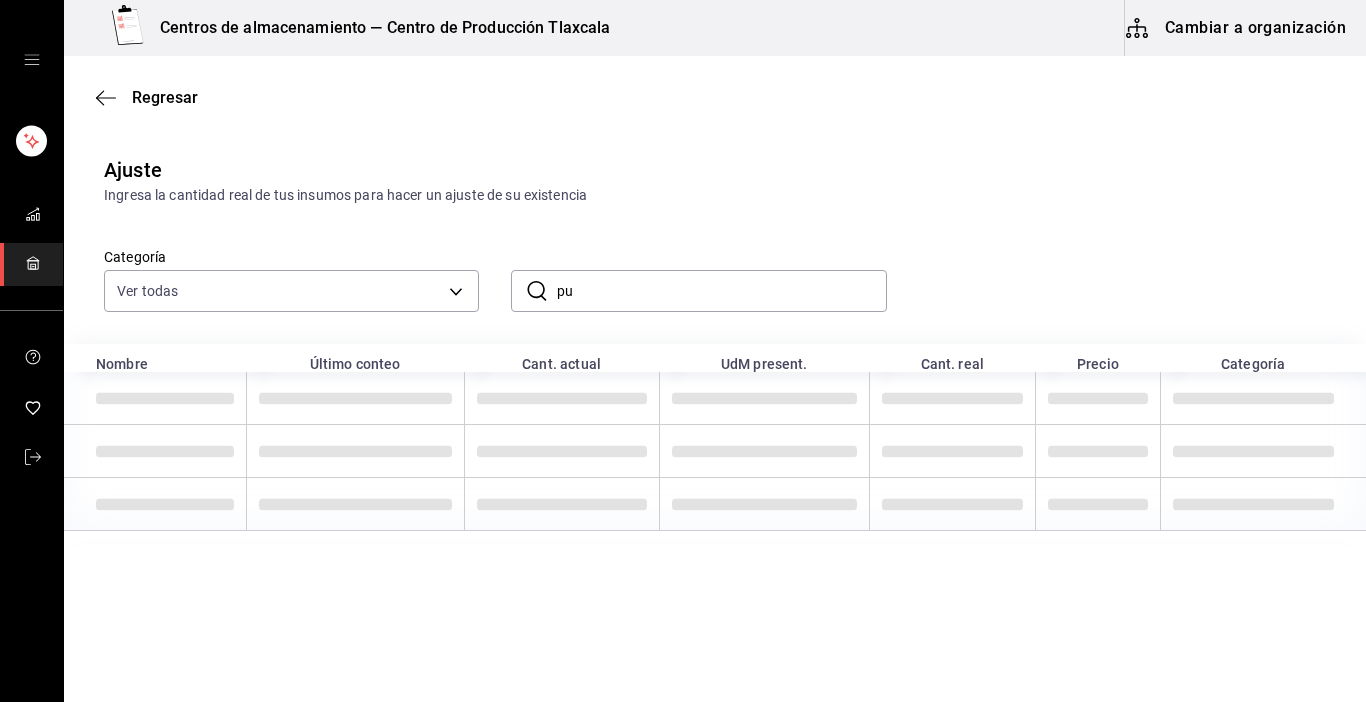 type on "p" 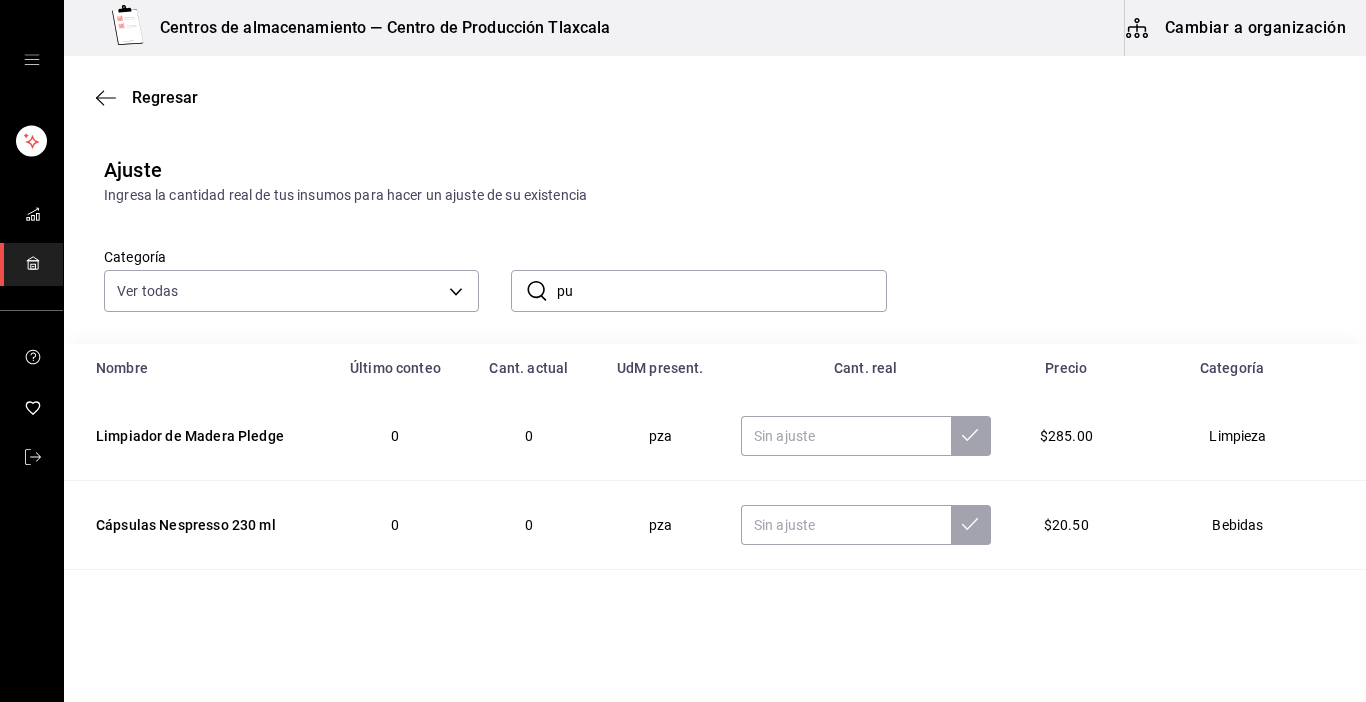 type on "p" 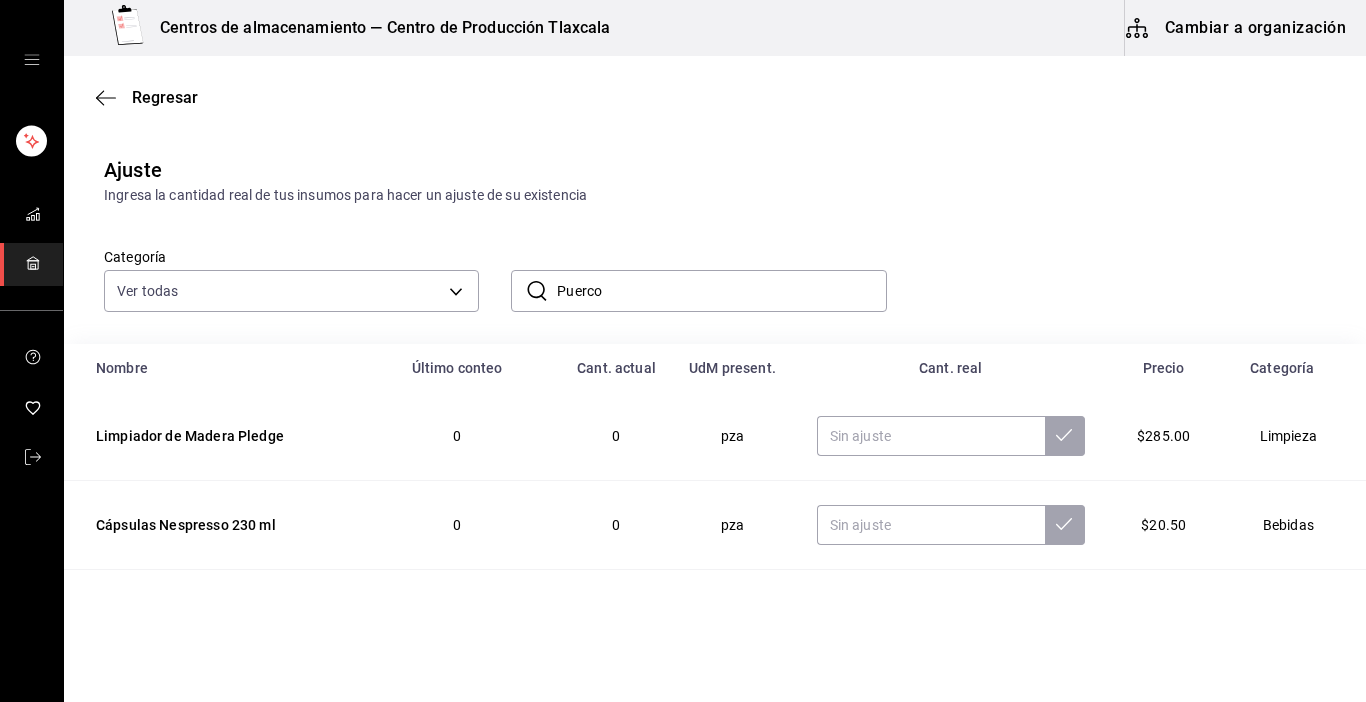 type on "Puerco" 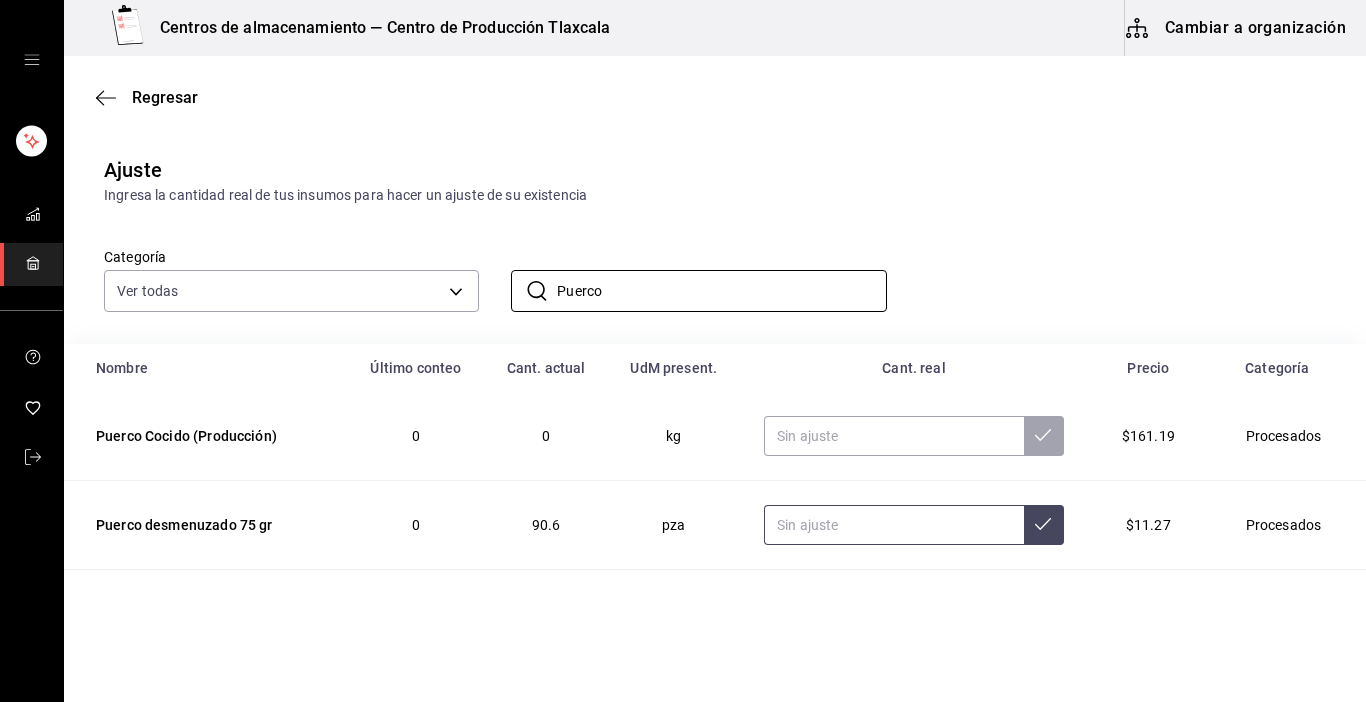 click at bounding box center (894, 525) 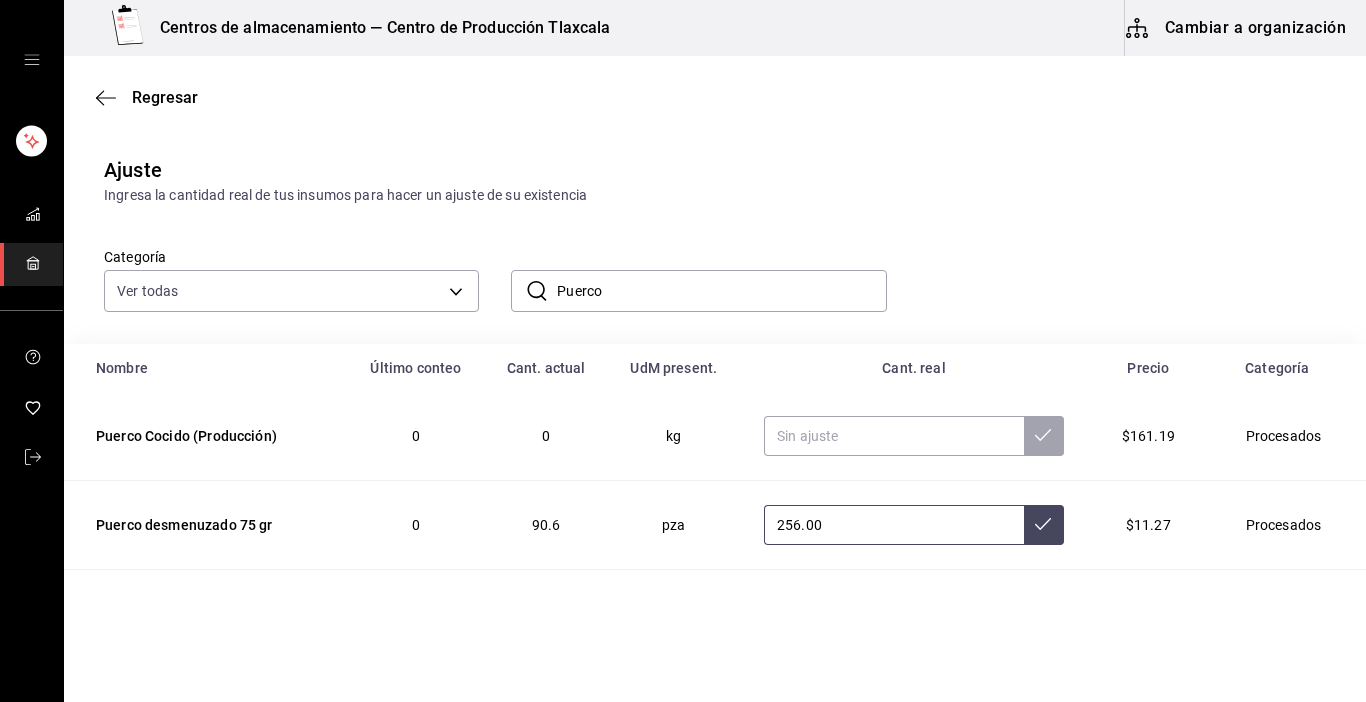 type on "256.00" 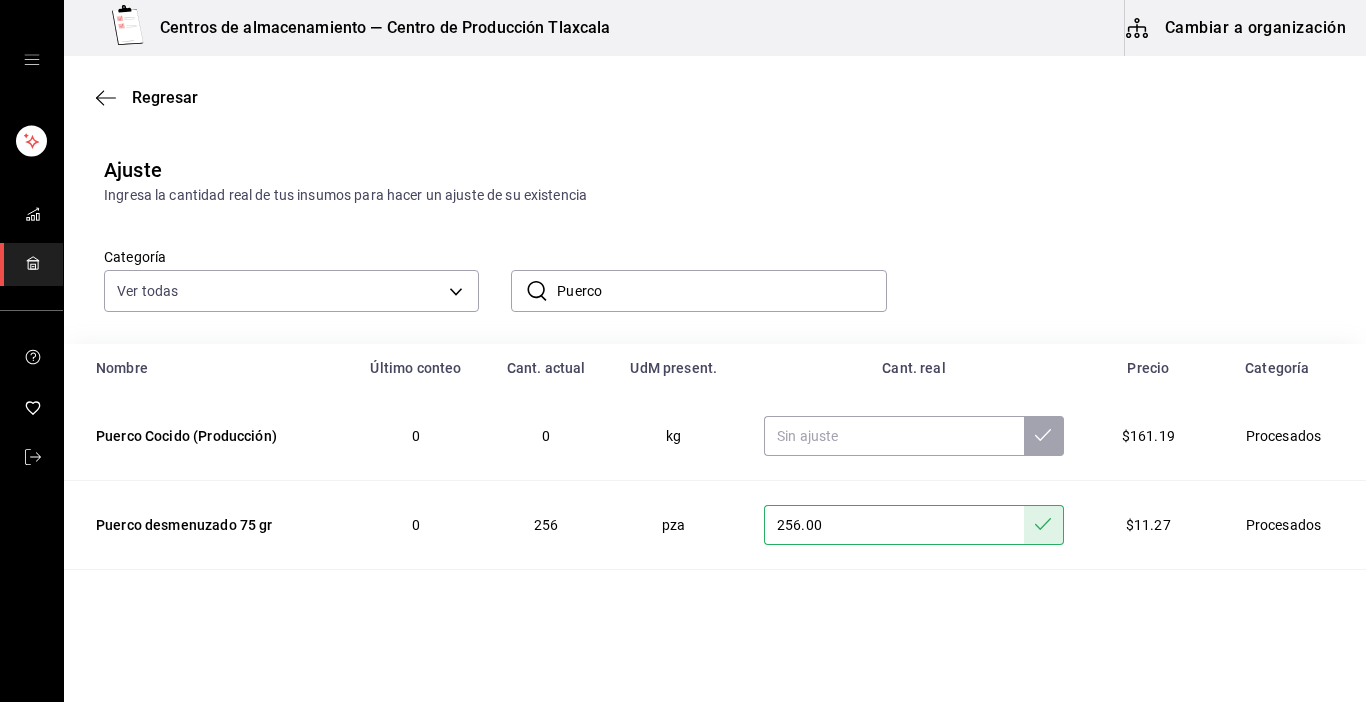 click on "Puerco" at bounding box center (721, 291) 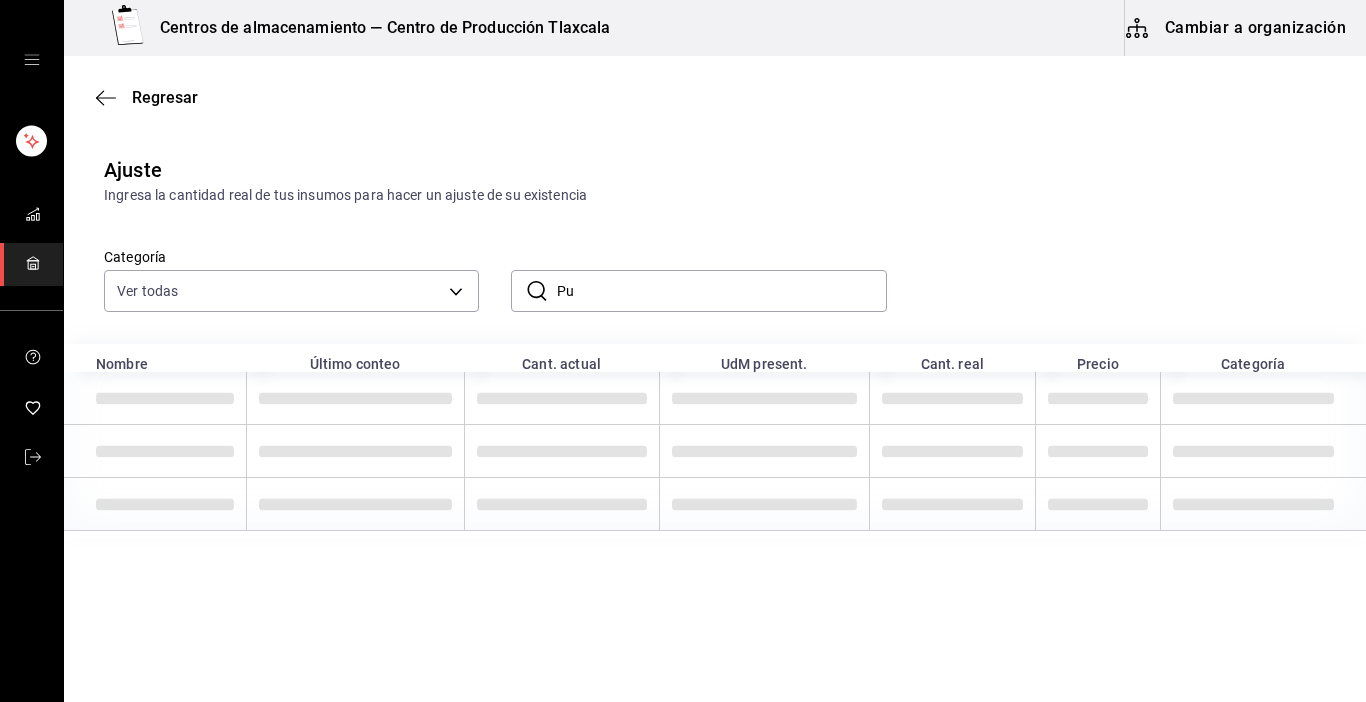type on "P" 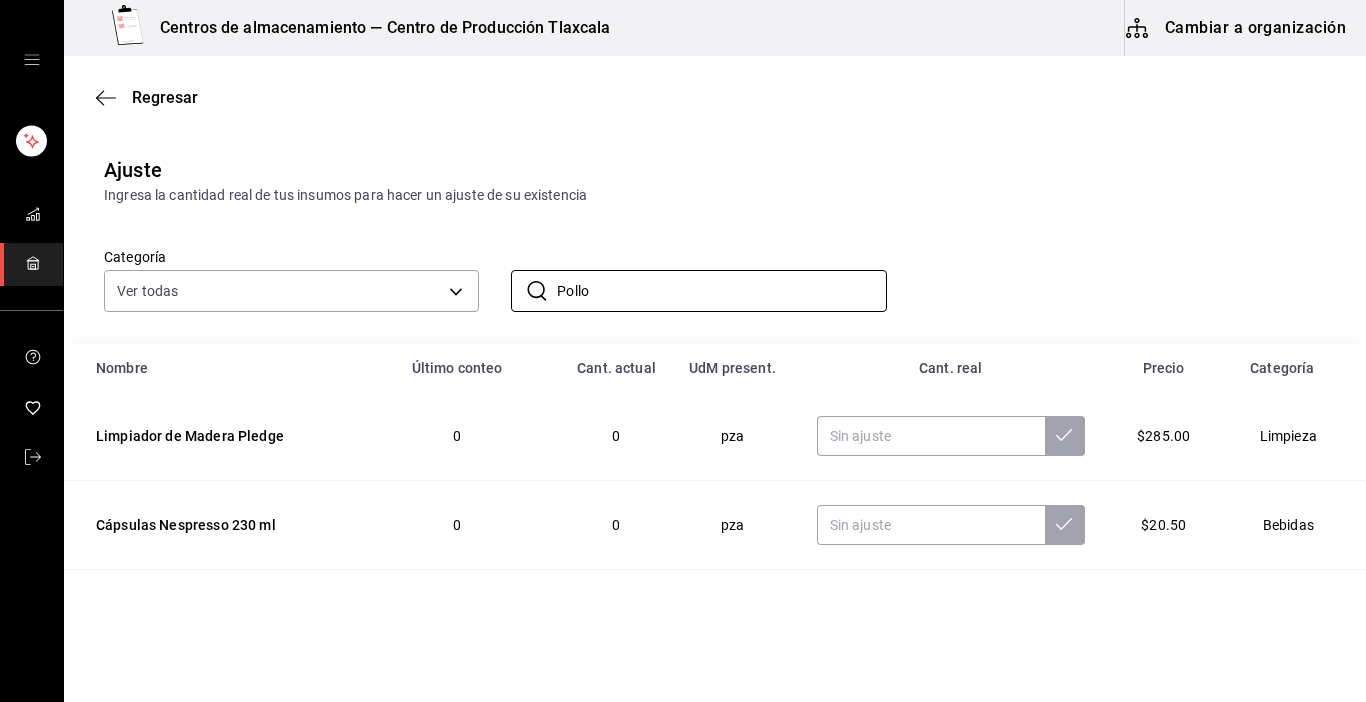 type on "POLLO" 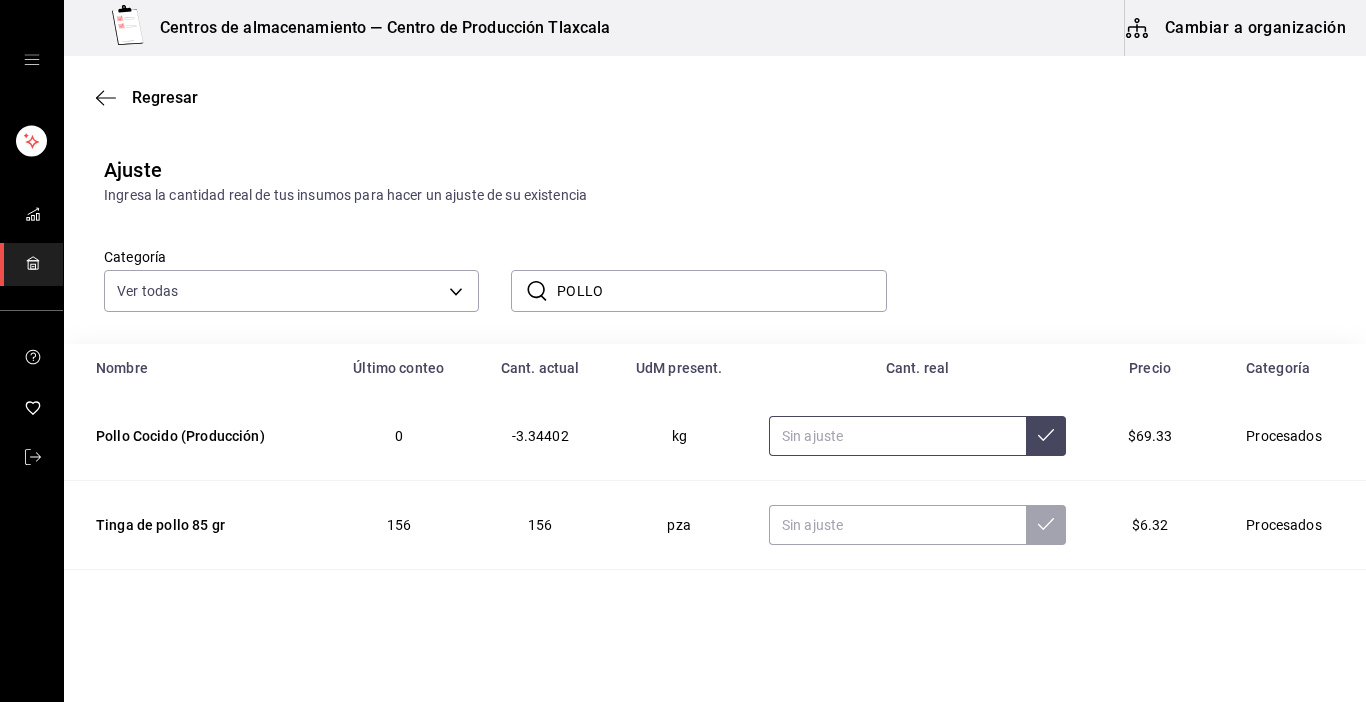 click at bounding box center (897, 436) 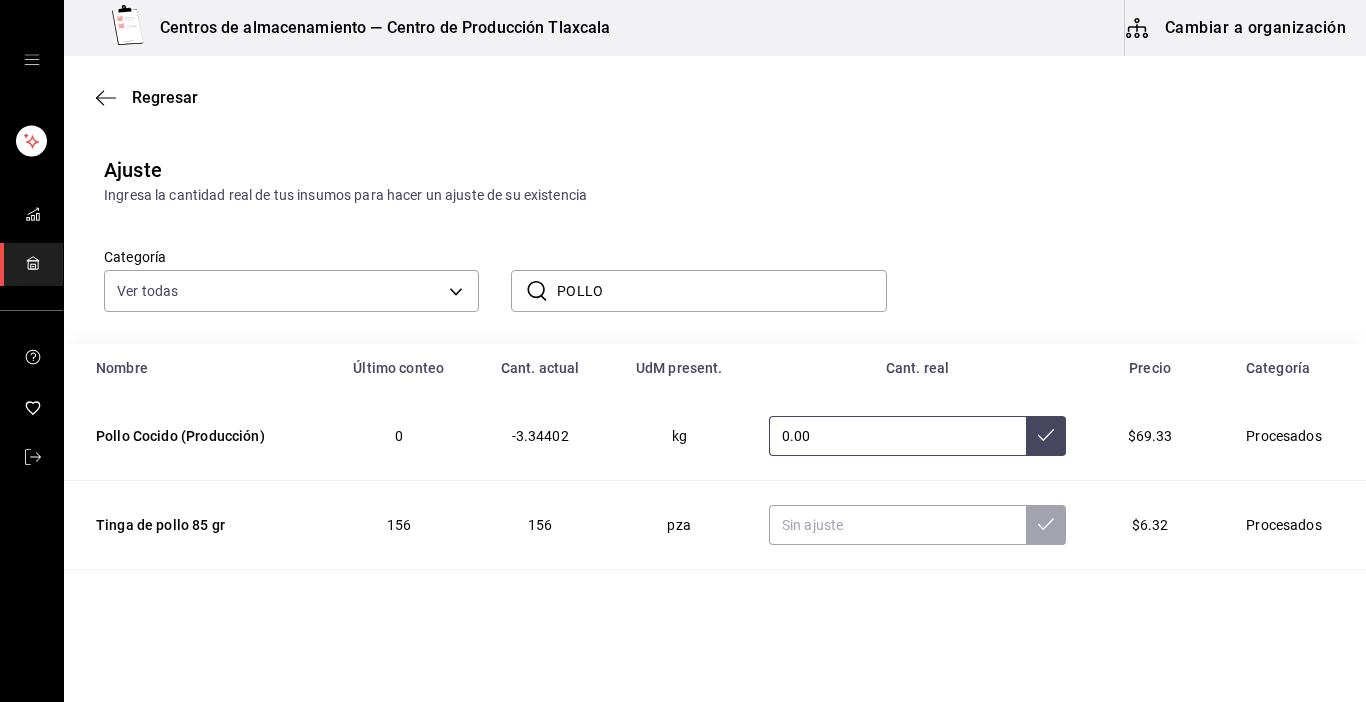 type on "0.00" 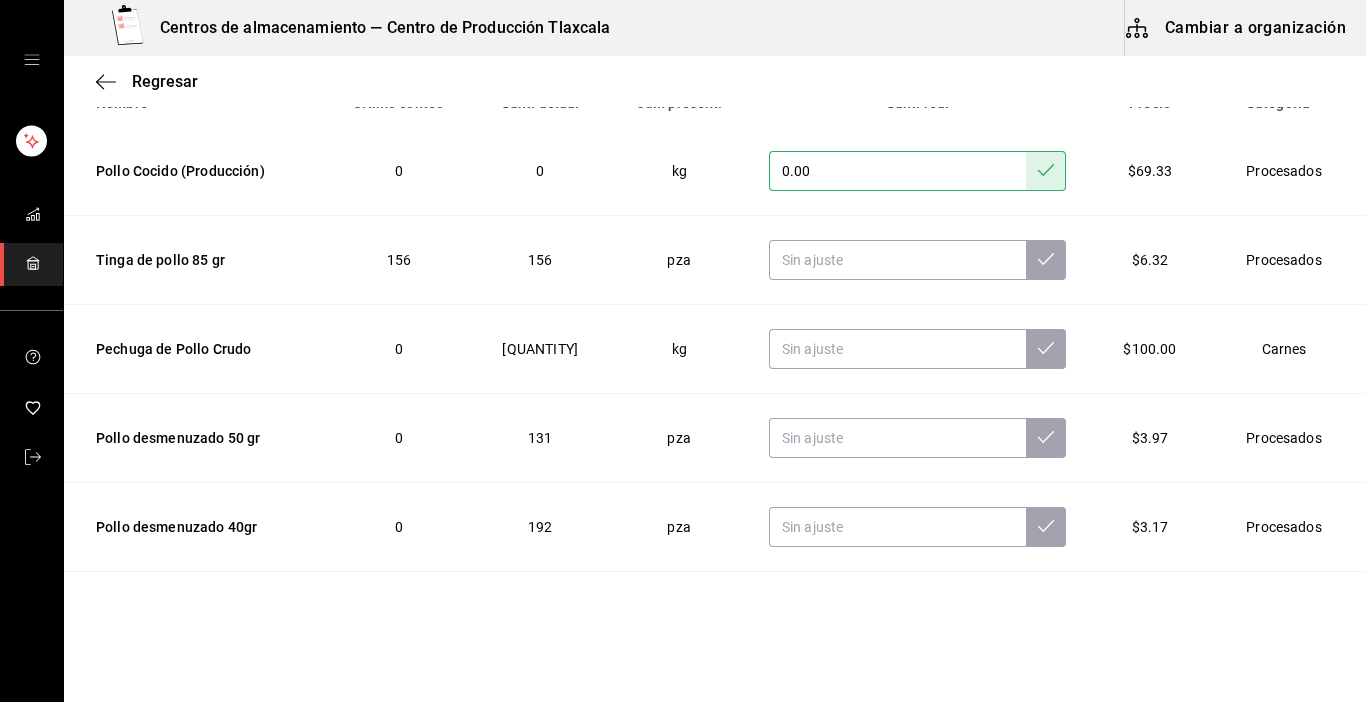 scroll, scrollTop: 280, scrollLeft: 0, axis: vertical 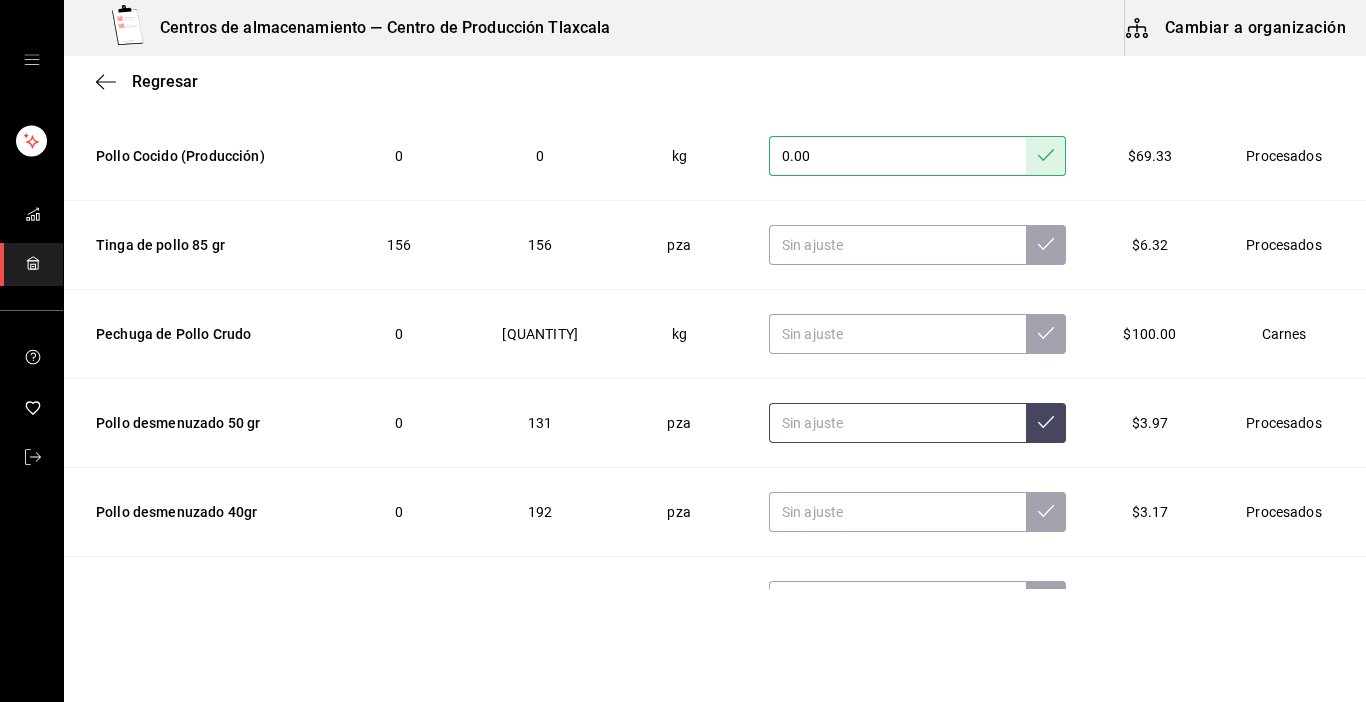 click at bounding box center [897, 423] 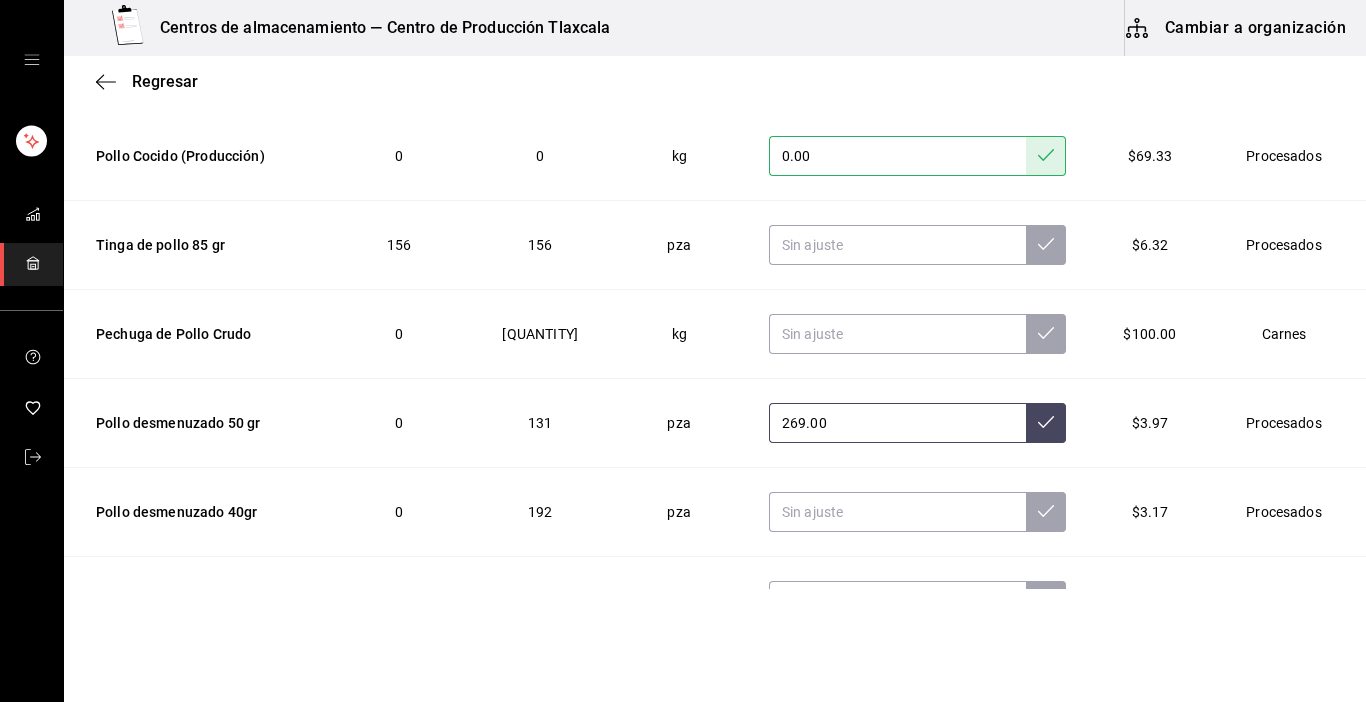 type on "269.00" 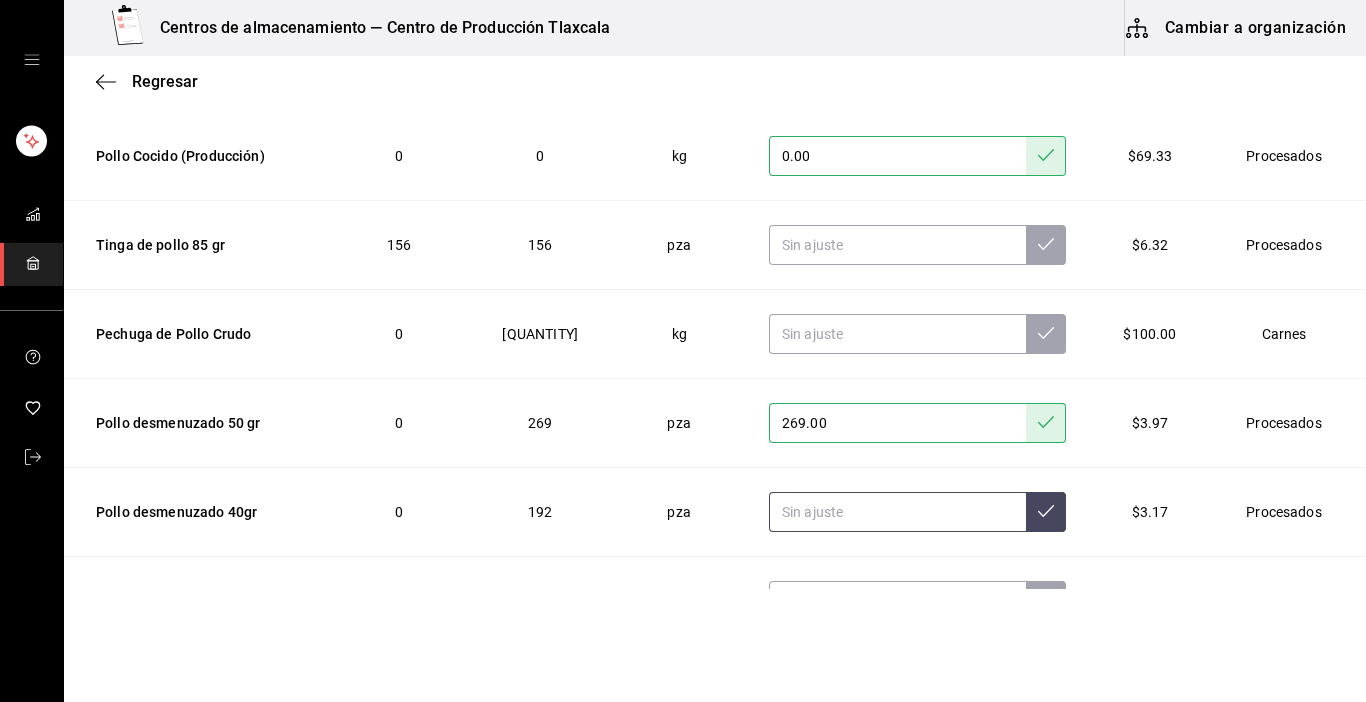 click at bounding box center (897, 512) 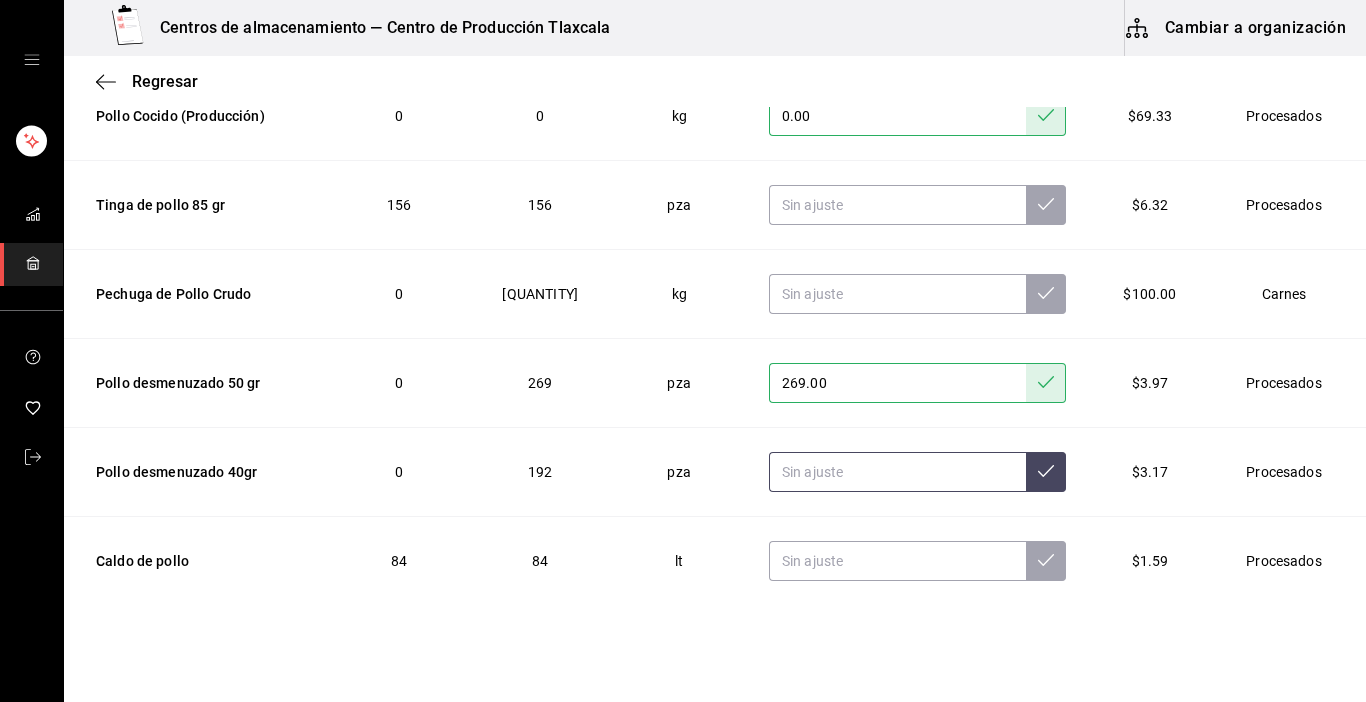scroll, scrollTop: 331, scrollLeft: 0, axis: vertical 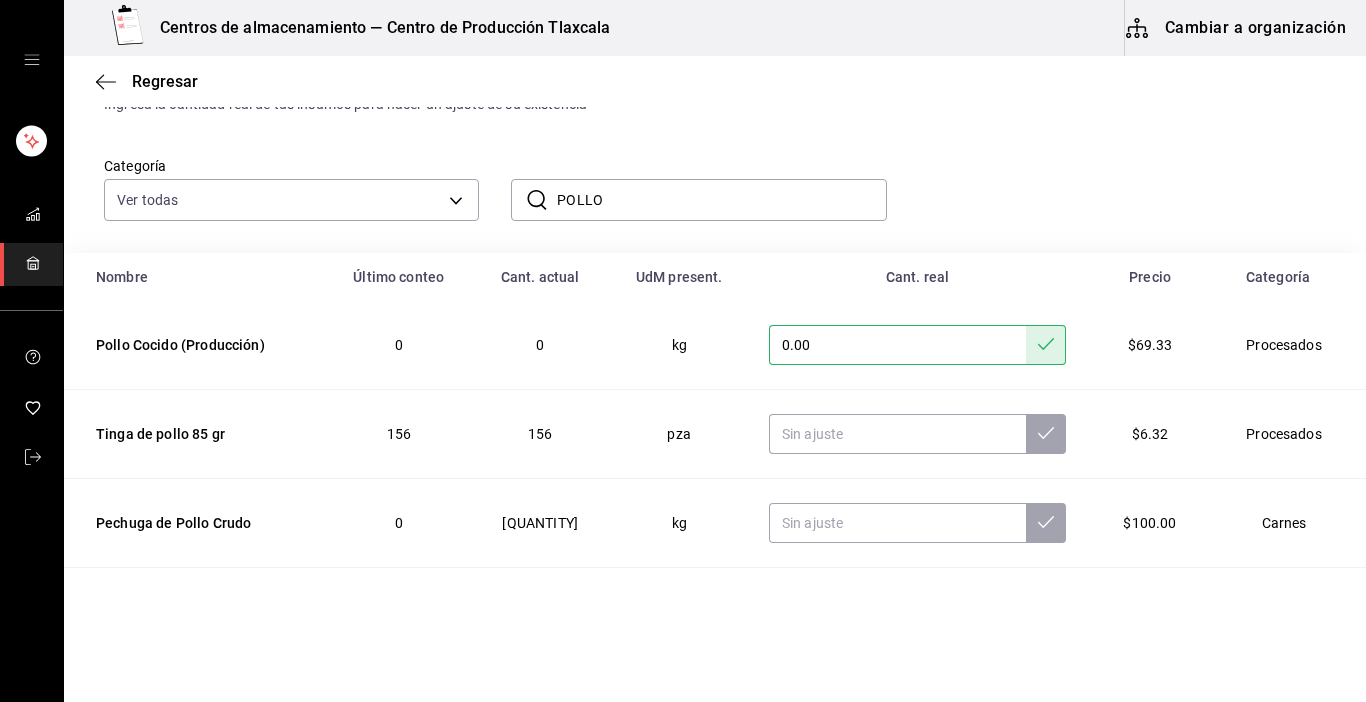 click on "POLLO" at bounding box center (721, 200) 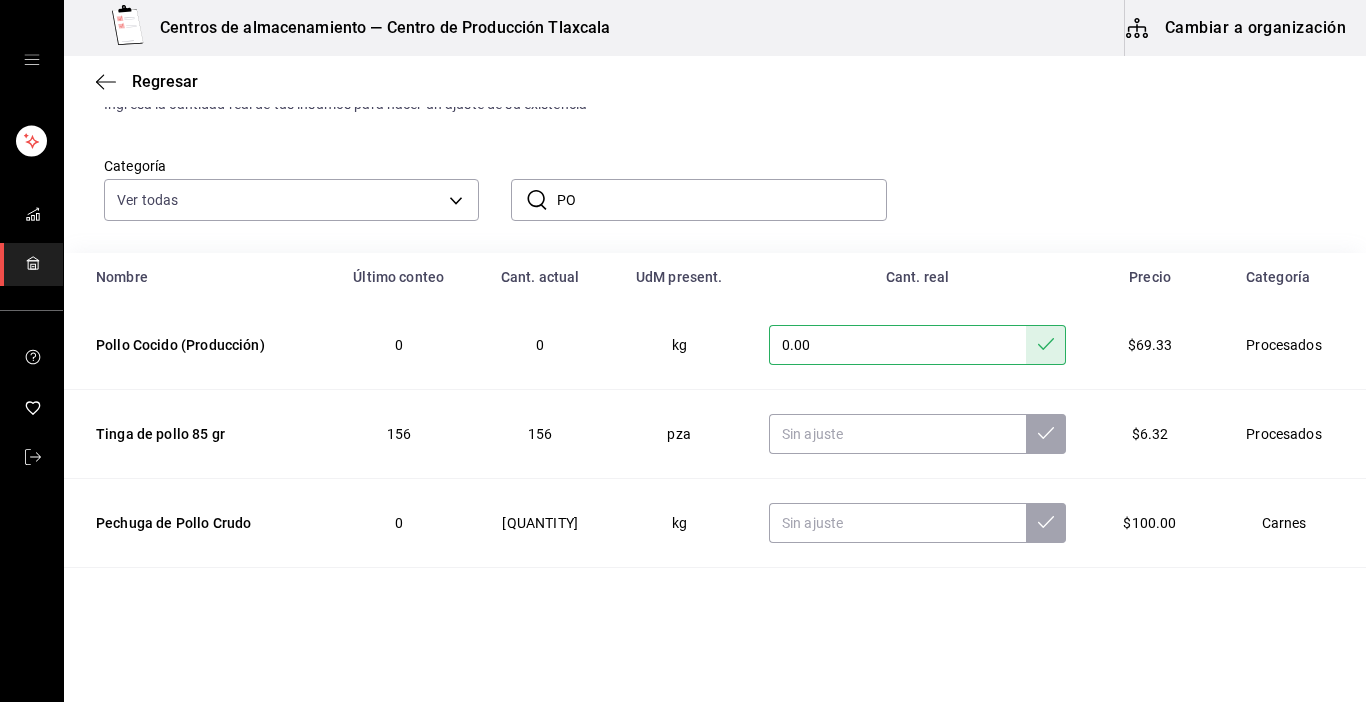 type on "P" 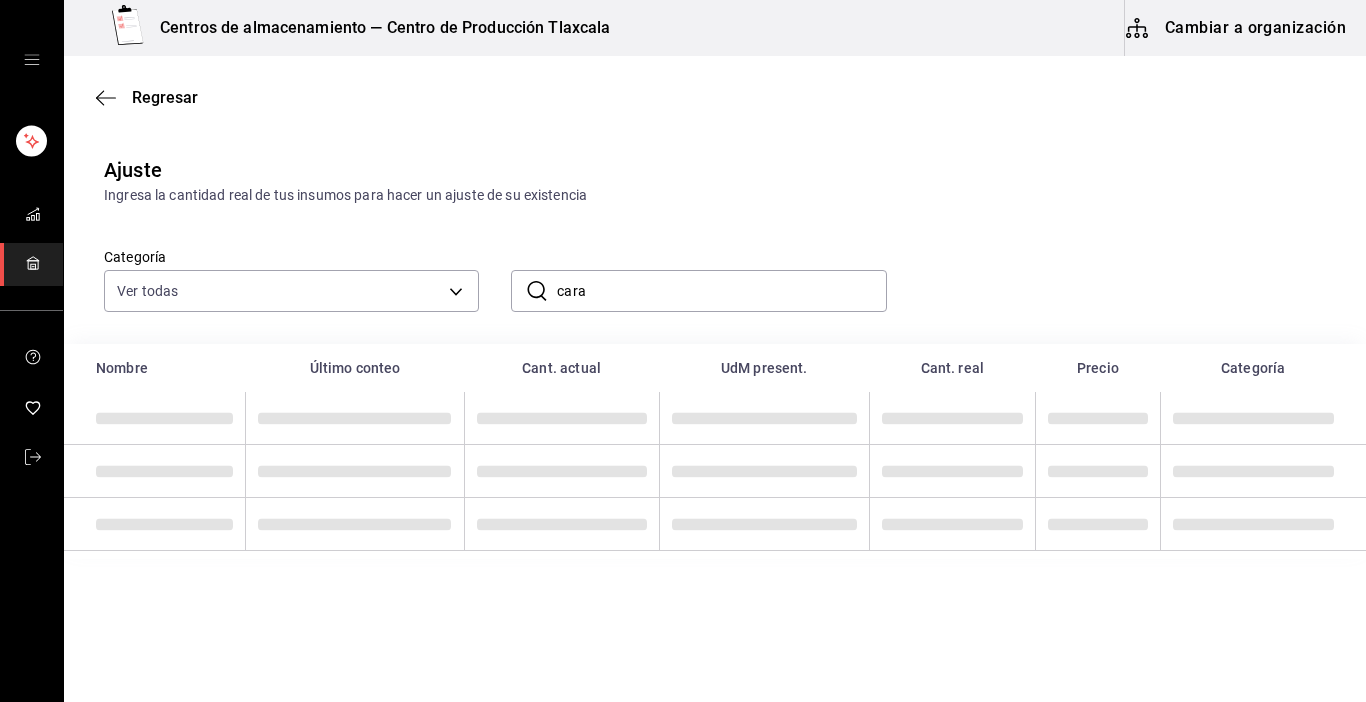 scroll, scrollTop: 0, scrollLeft: 0, axis: both 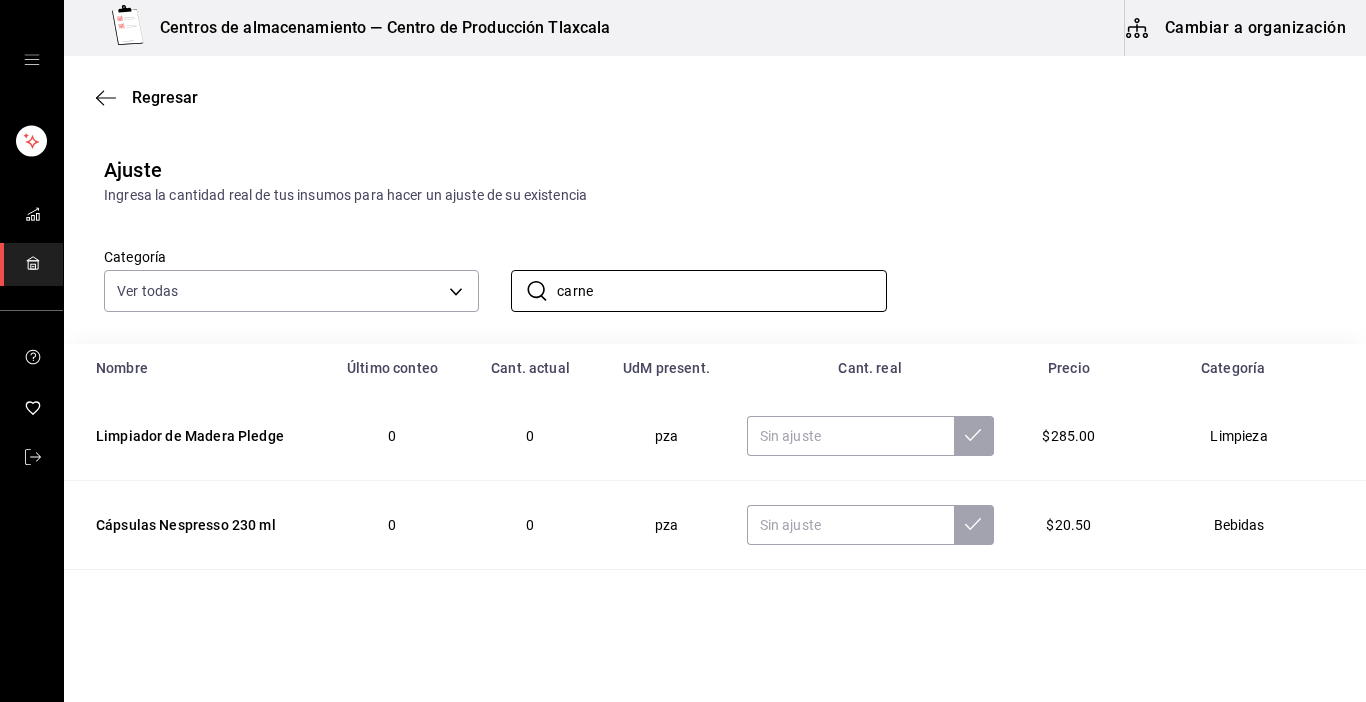 type on "Carne" 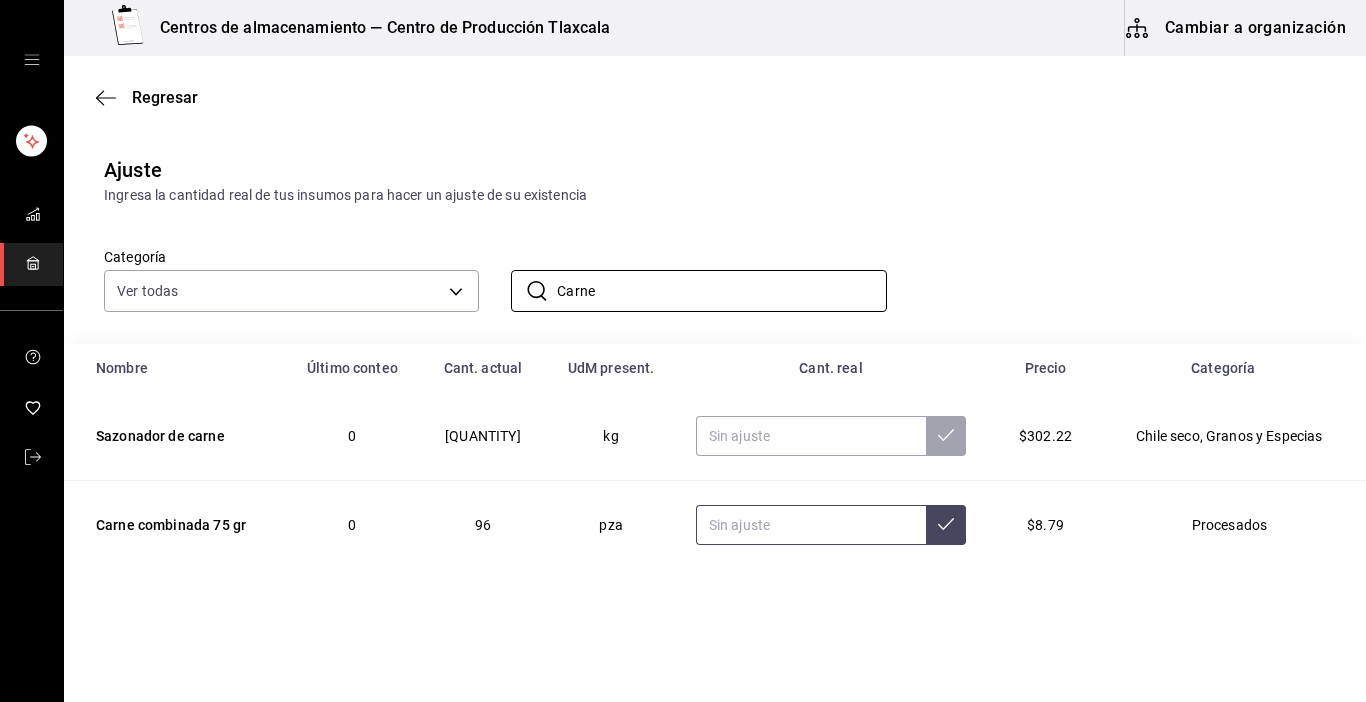 click at bounding box center [811, 525] 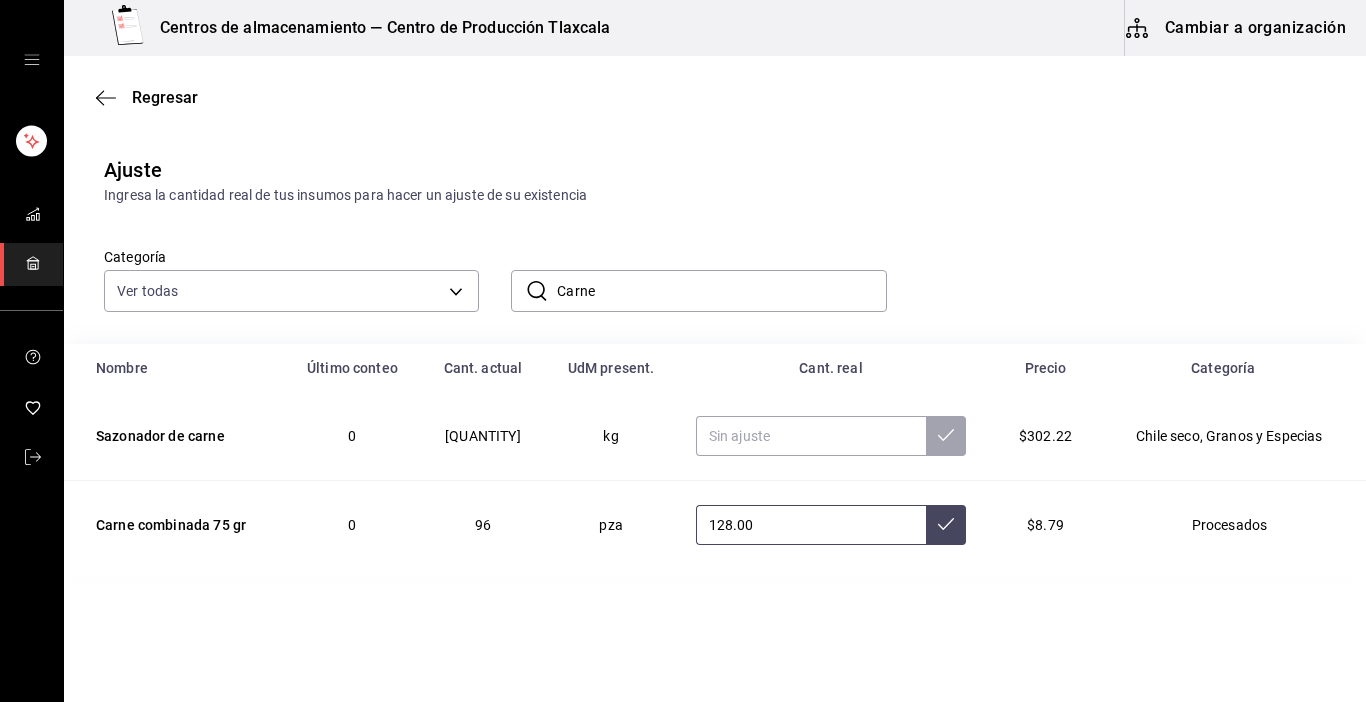 type on "128.00" 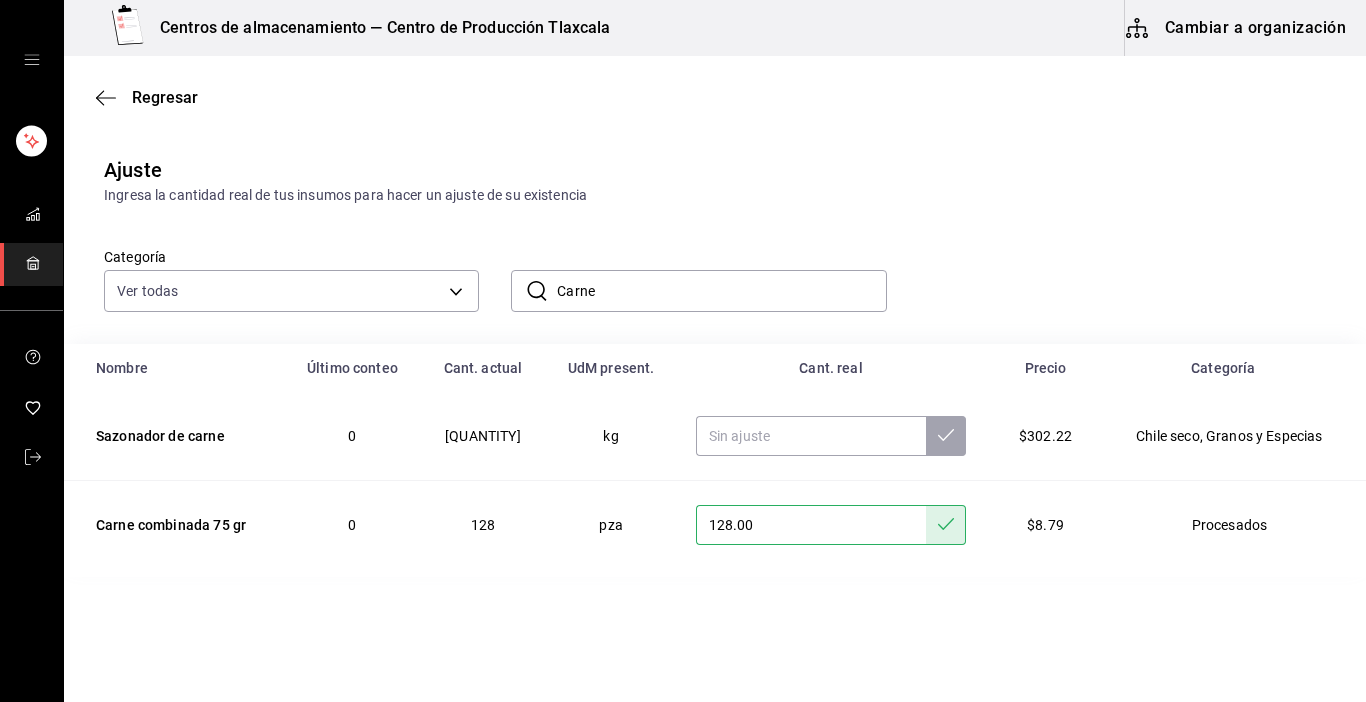 click on "Carne" at bounding box center [721, 291] 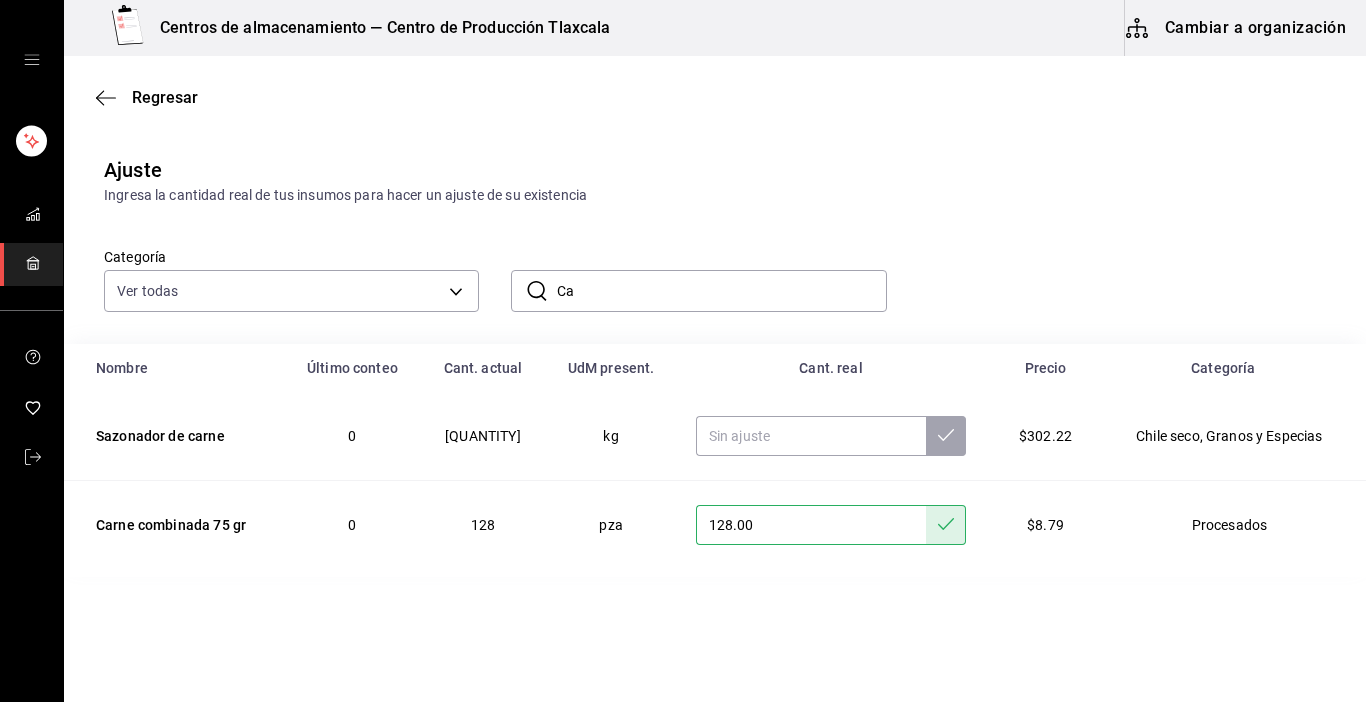 type on "C" 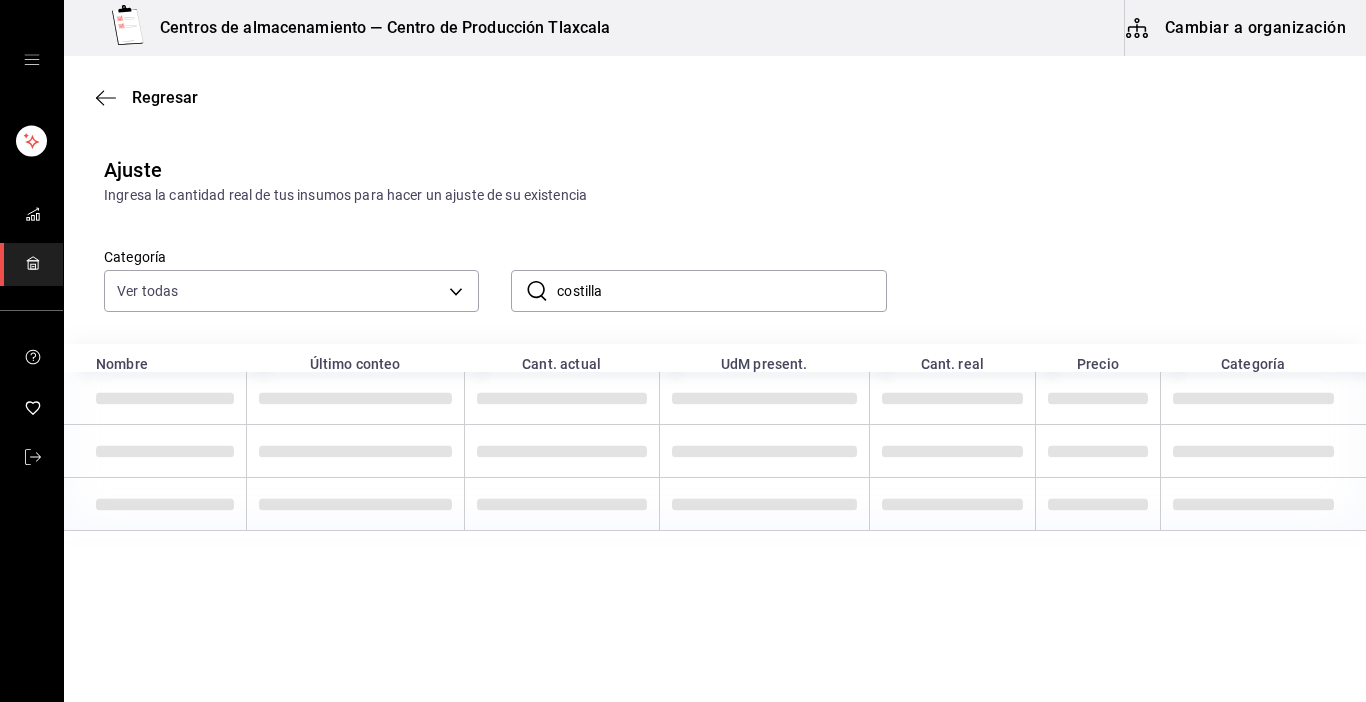 type on "costilla" 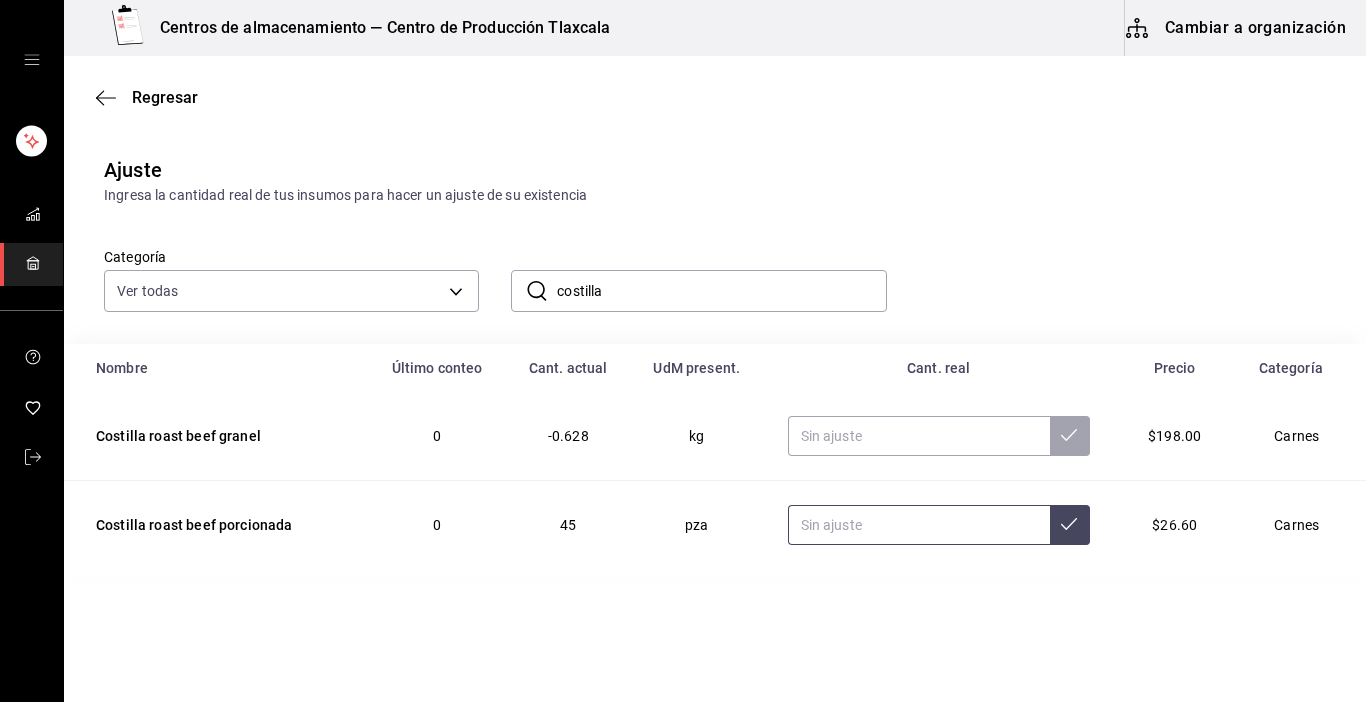 click at bounding box center [919, 525] 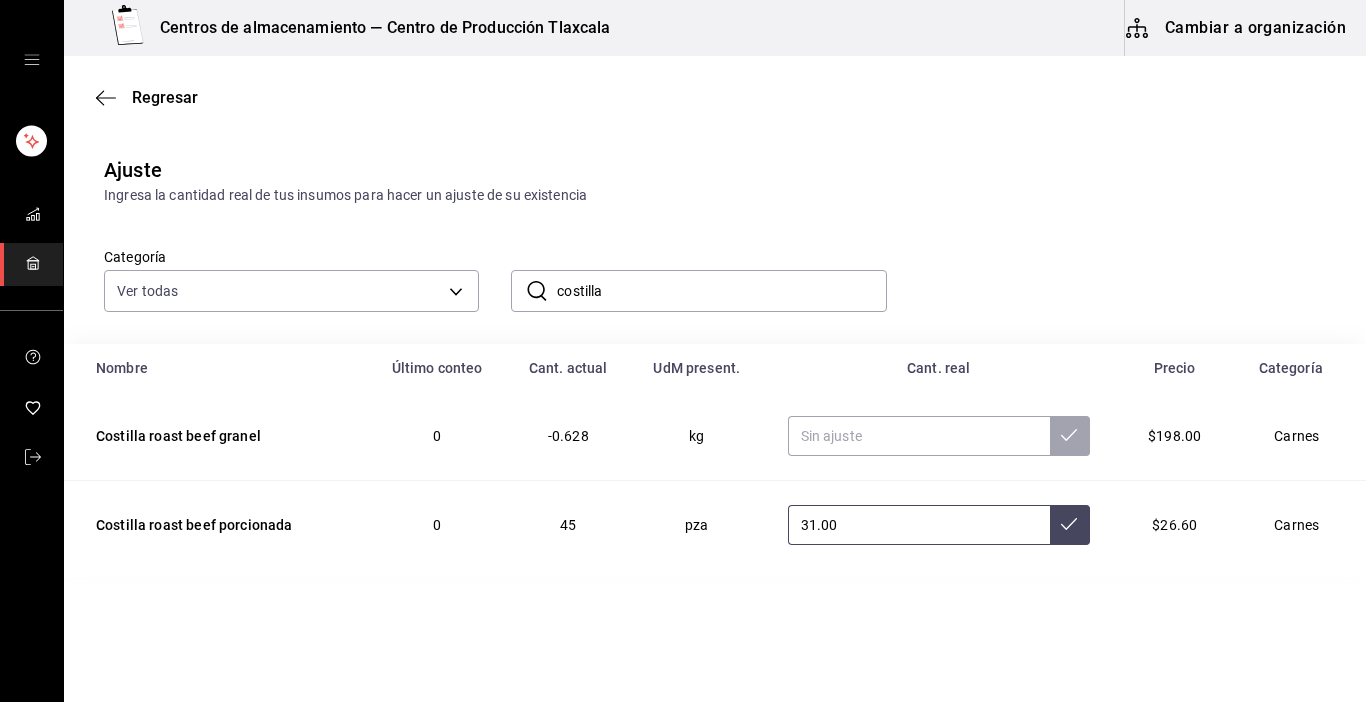 type on "31.00" 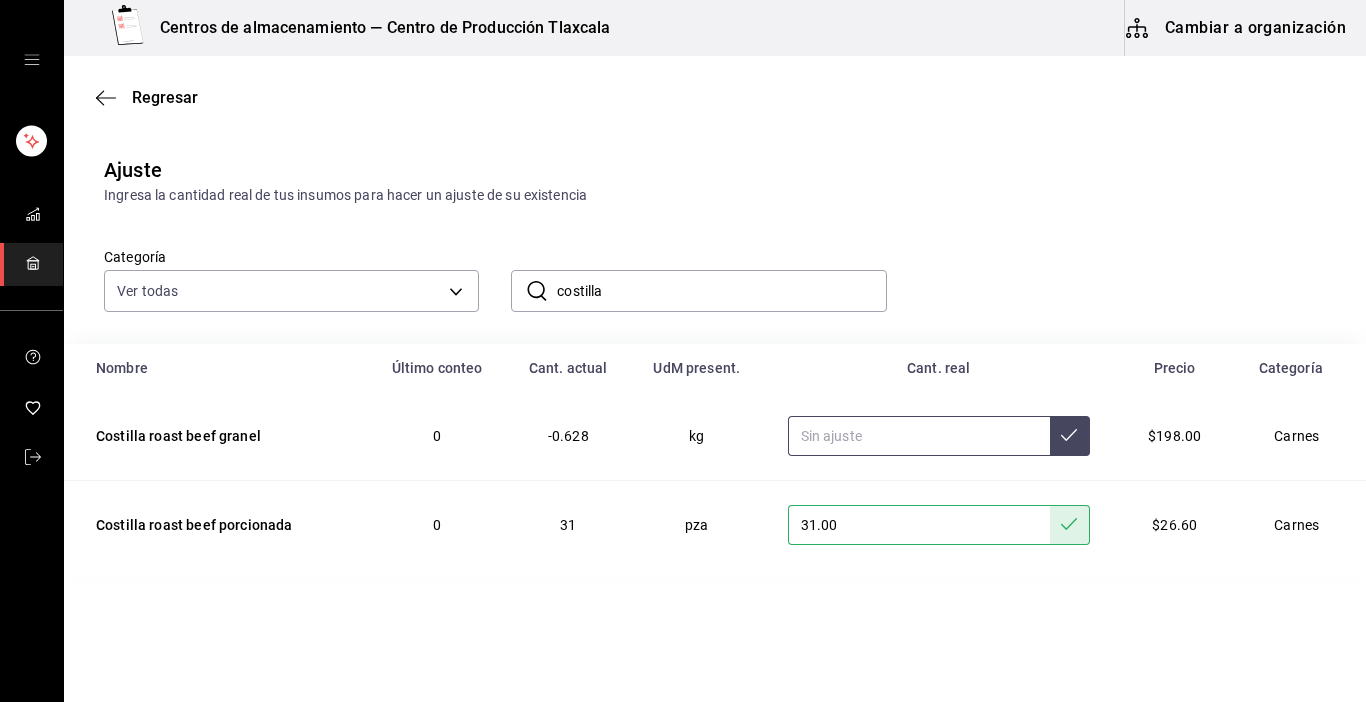 click at bounding box center (919, 436) 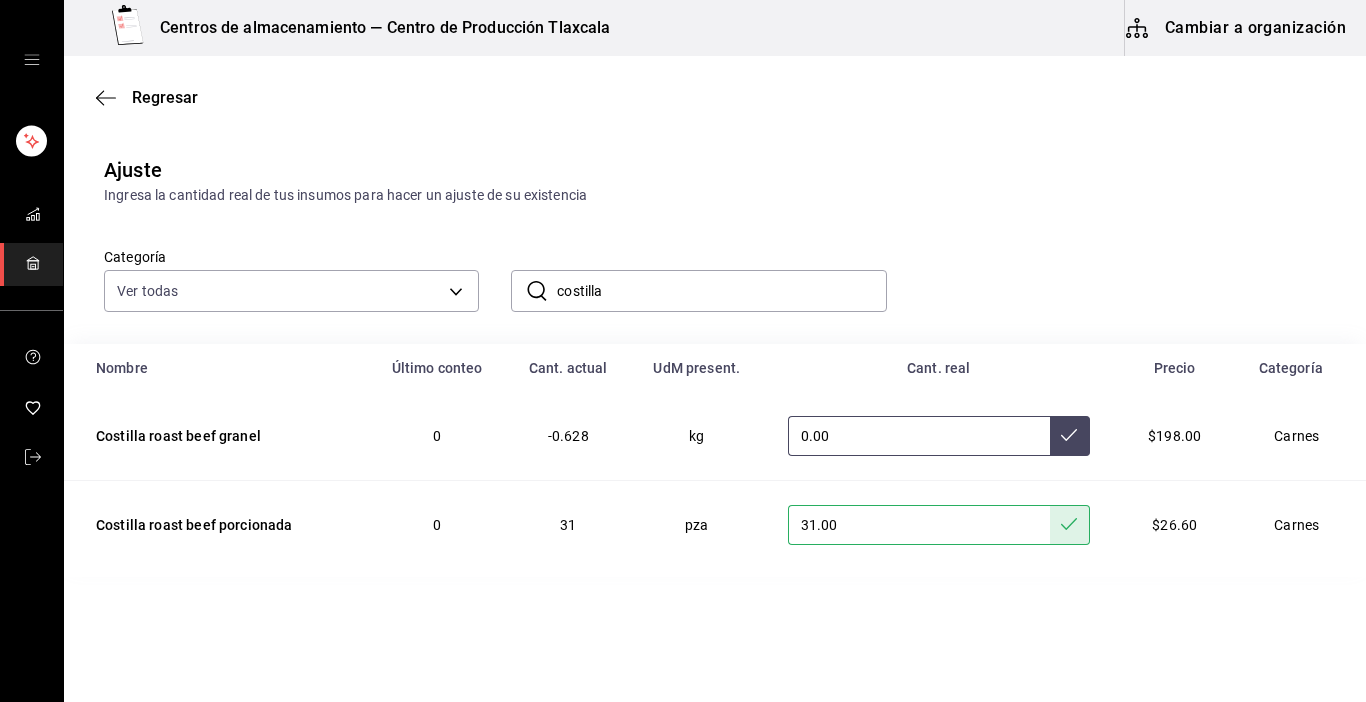type on "0.00" 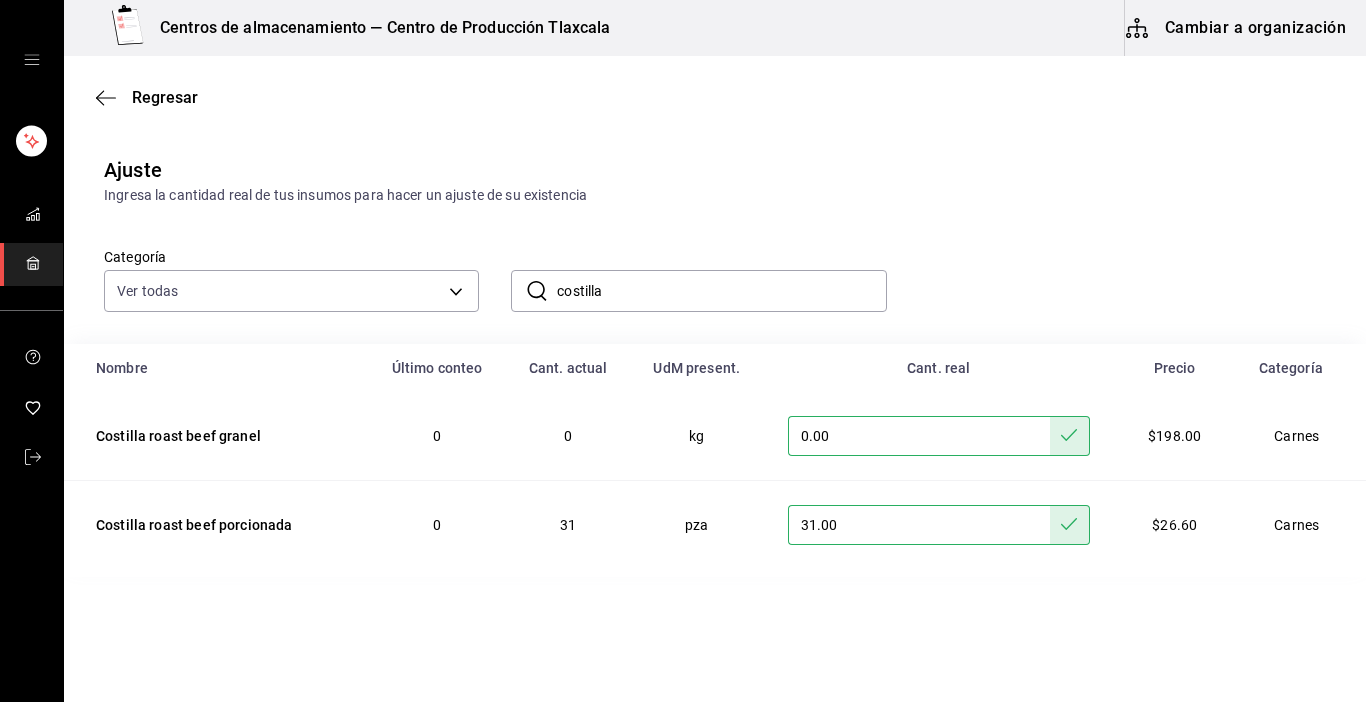 click on "costilla" at bounding box center [721, 291] 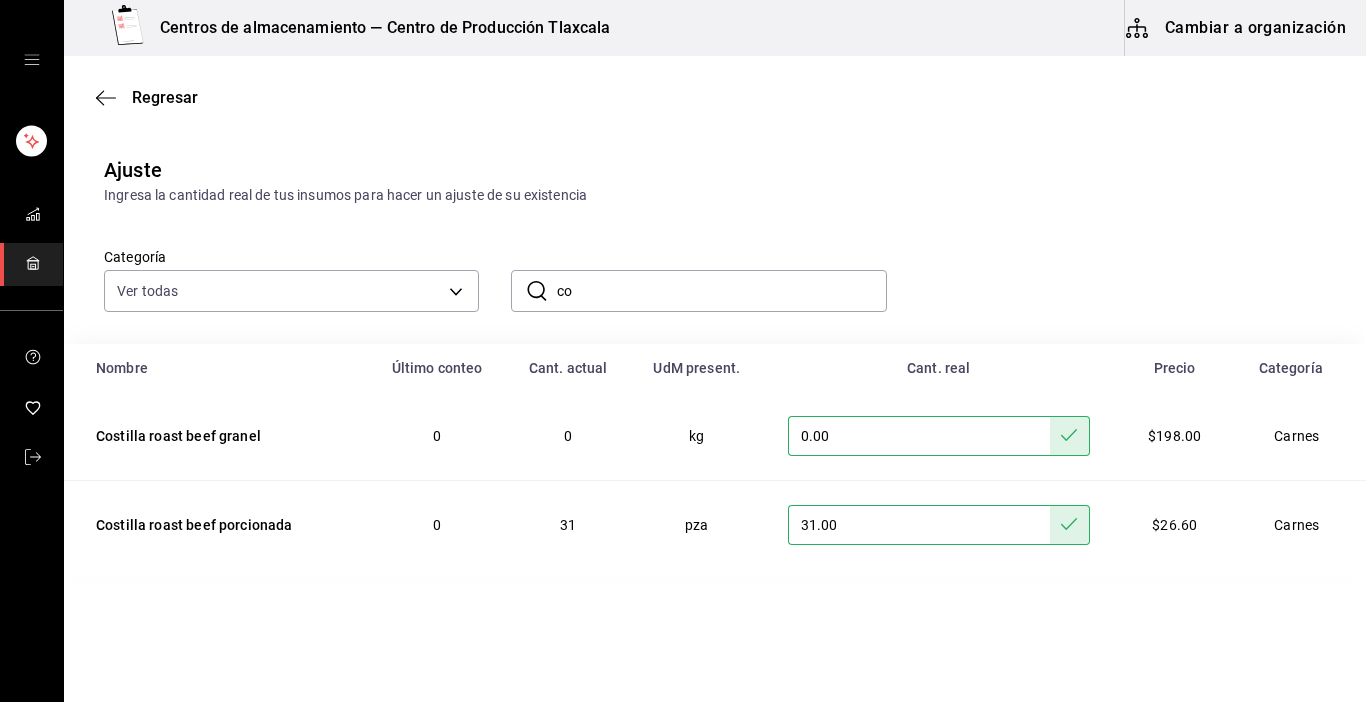 type on "c" 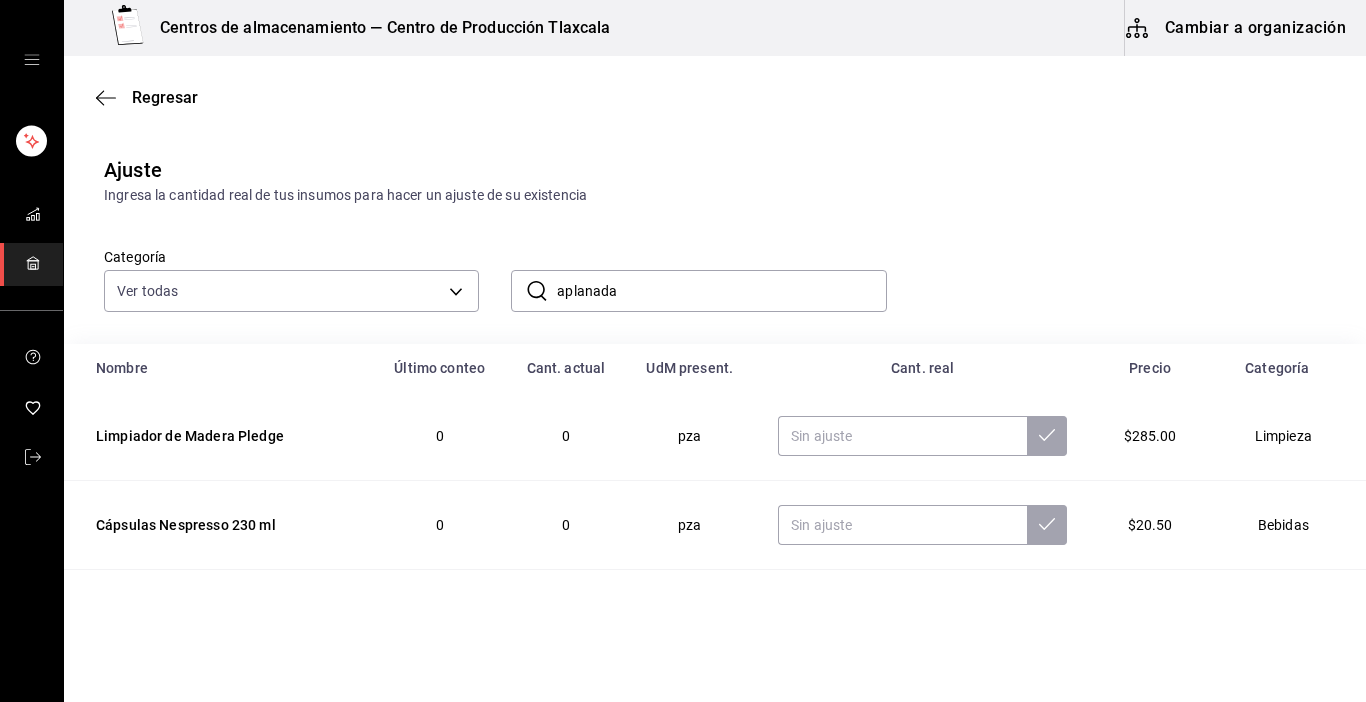 type on "aplanada" 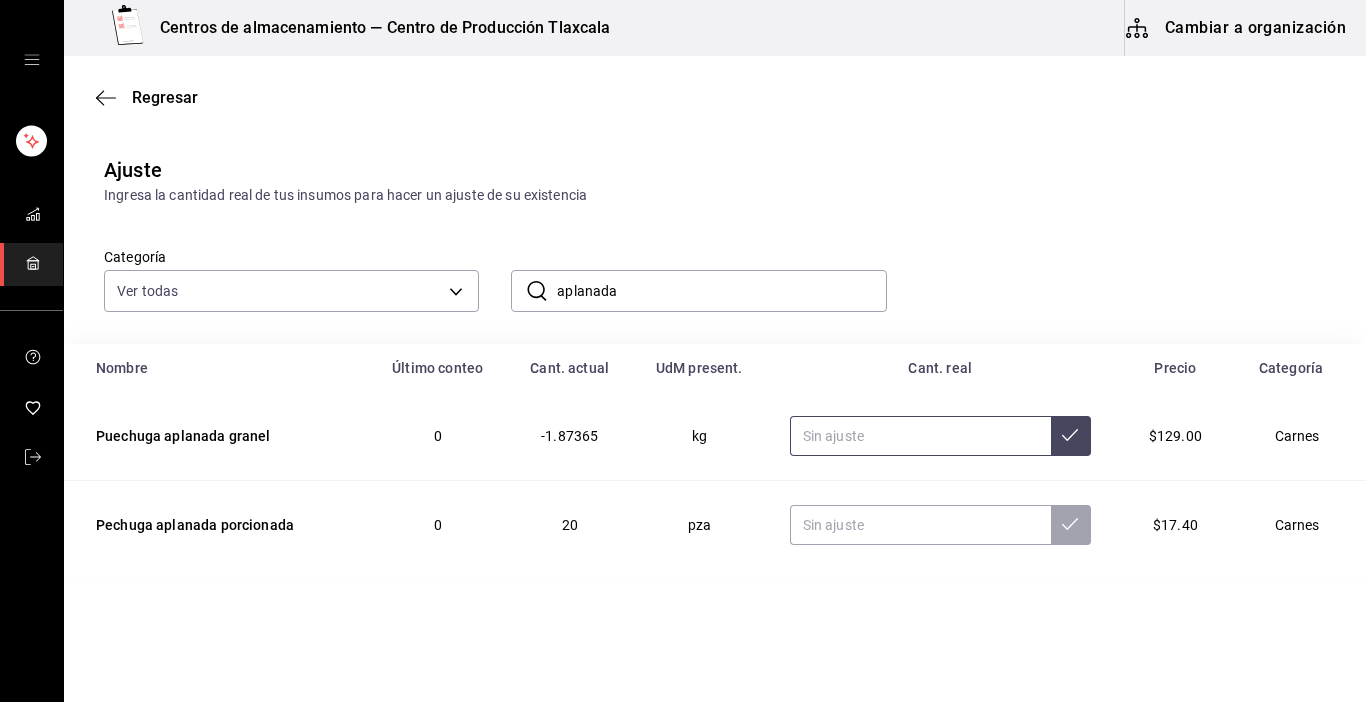 click at bounding box center [920, 436] 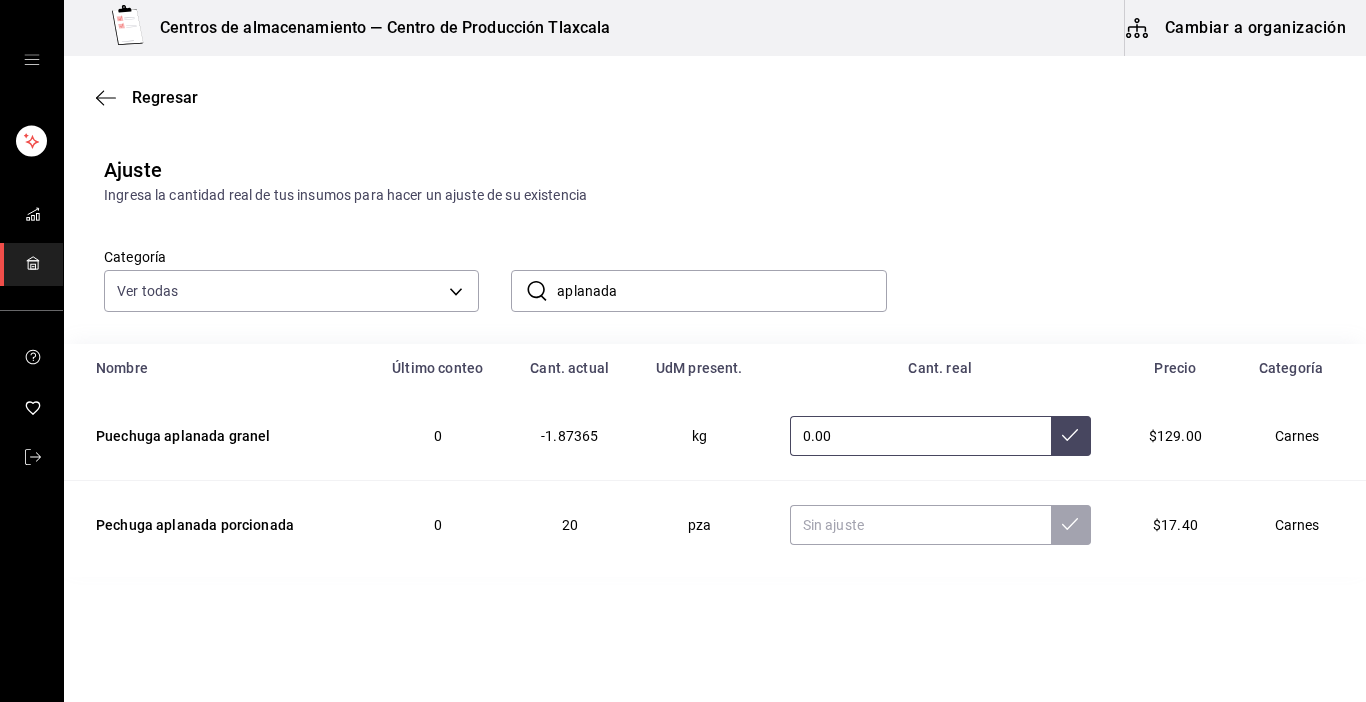 type on "0.00" 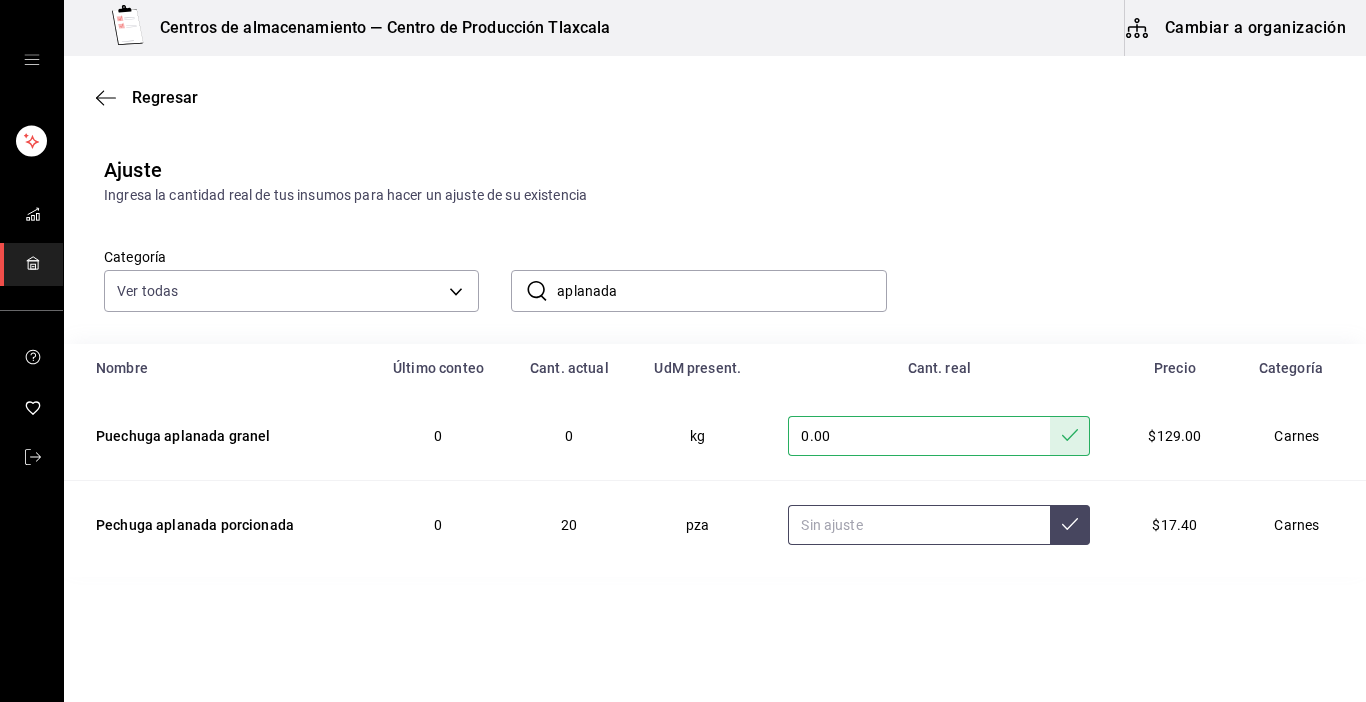 click at bounding box center [919, 525] 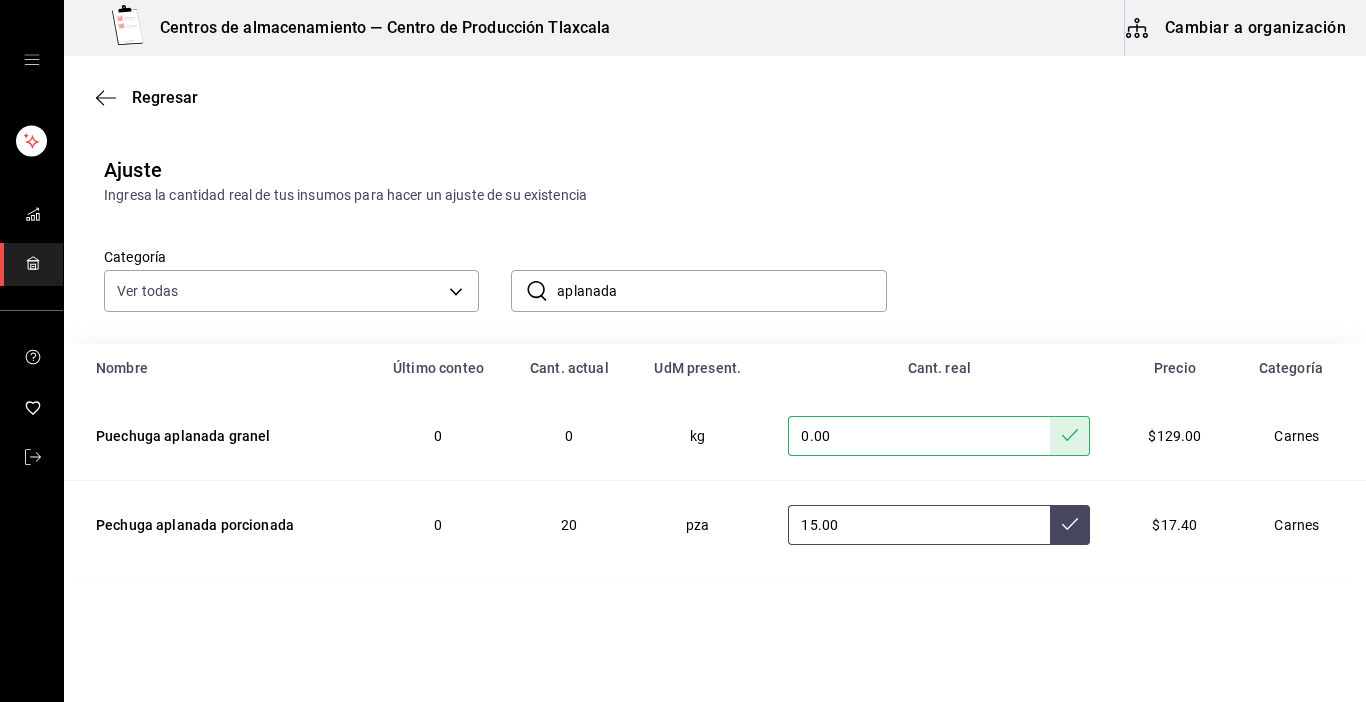 type on "15.00" 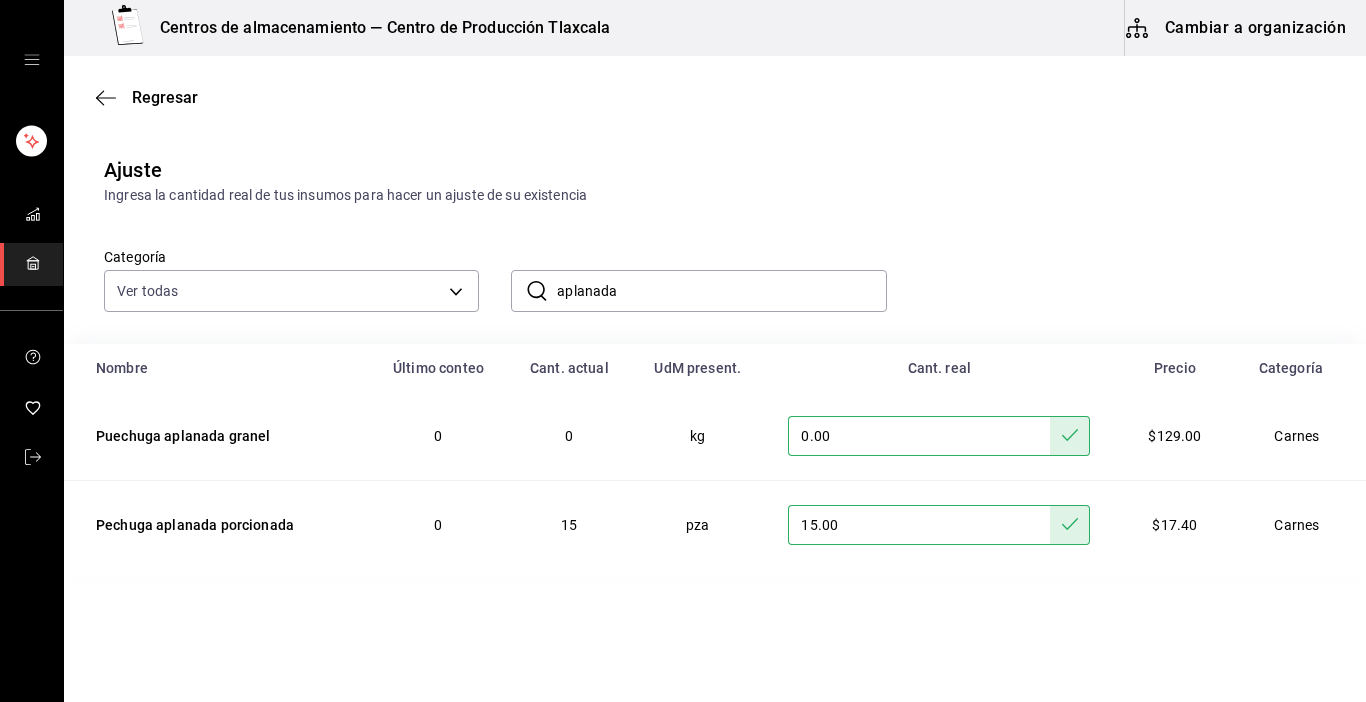 click on "aplanada" at bounding box center (721, 291) 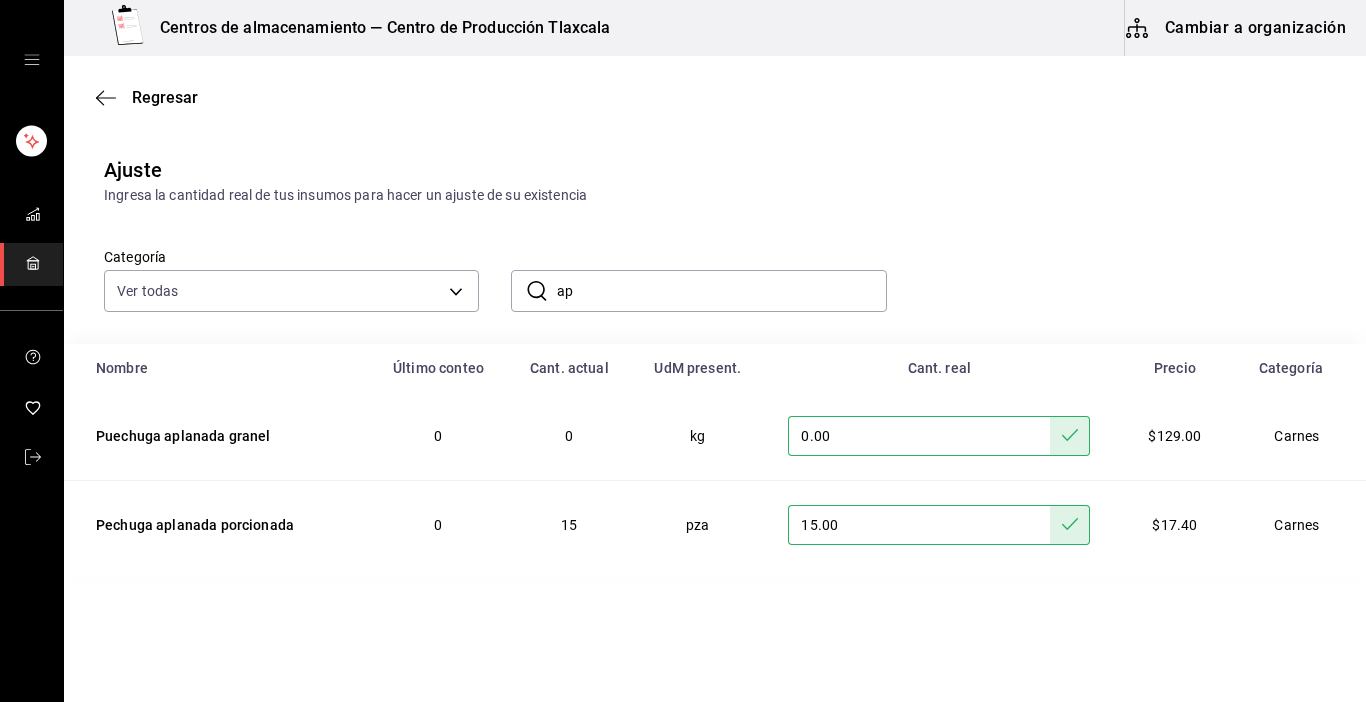type on "a" 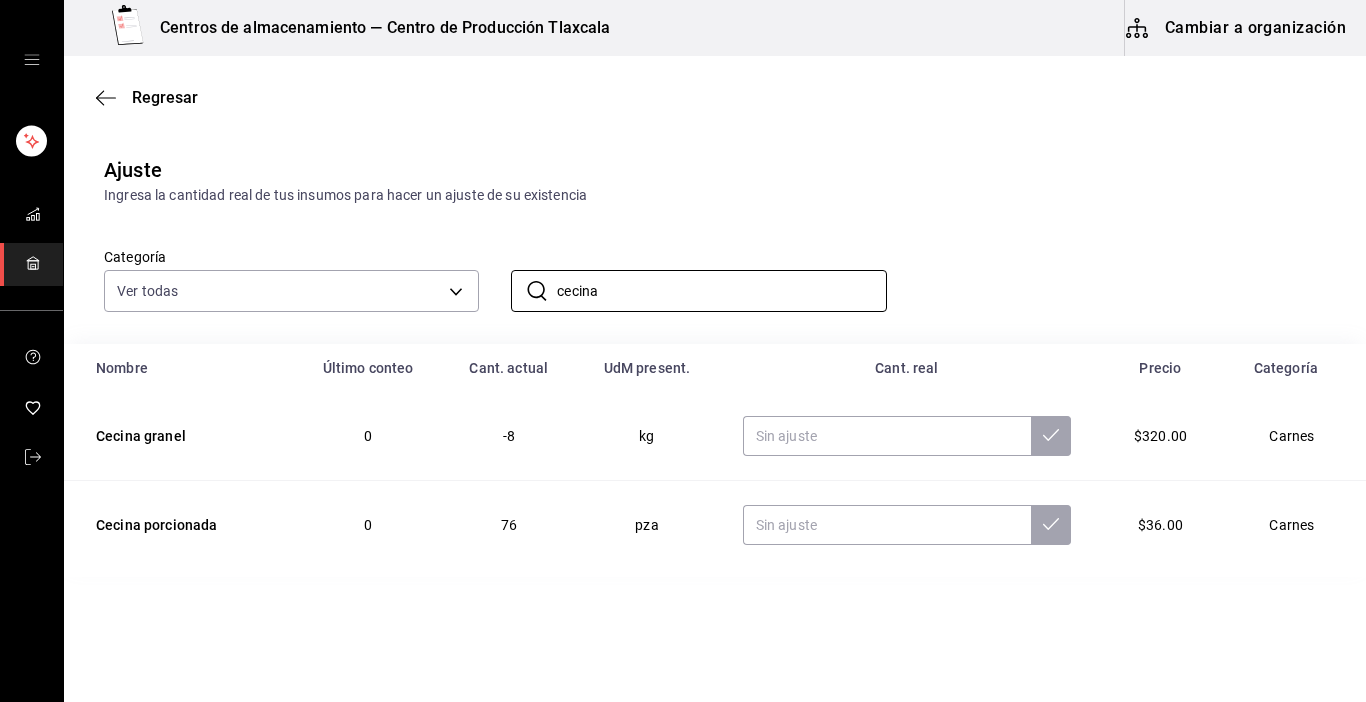 type on "CECINA" 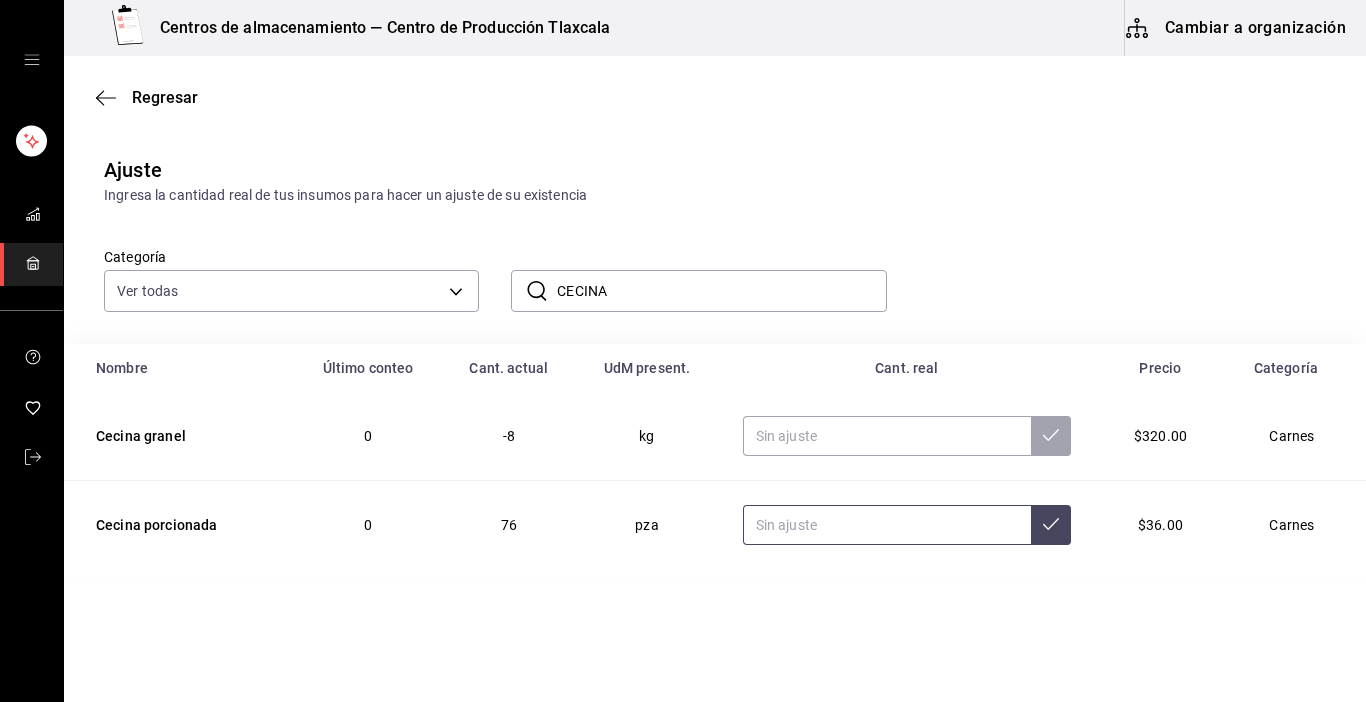 click at bounding box center (887, 525) 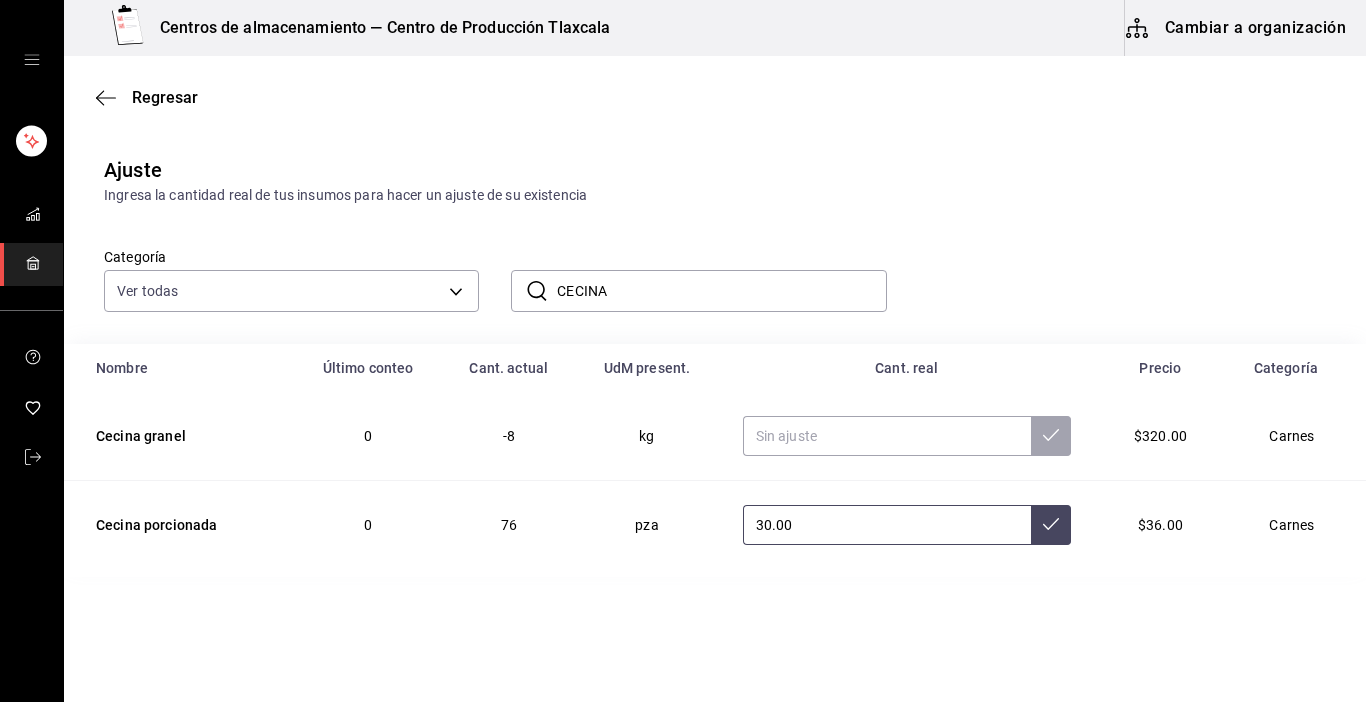 click 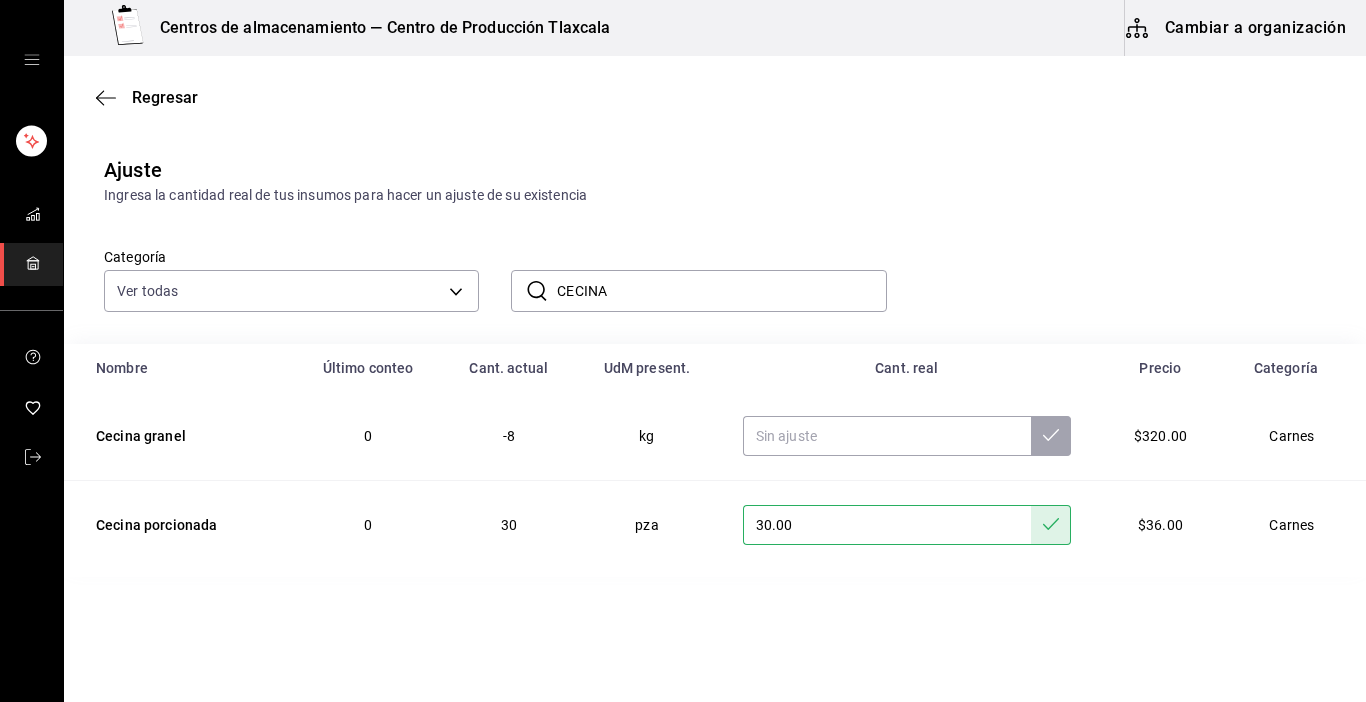 click on "30.00" at bounding box center [887, 525] 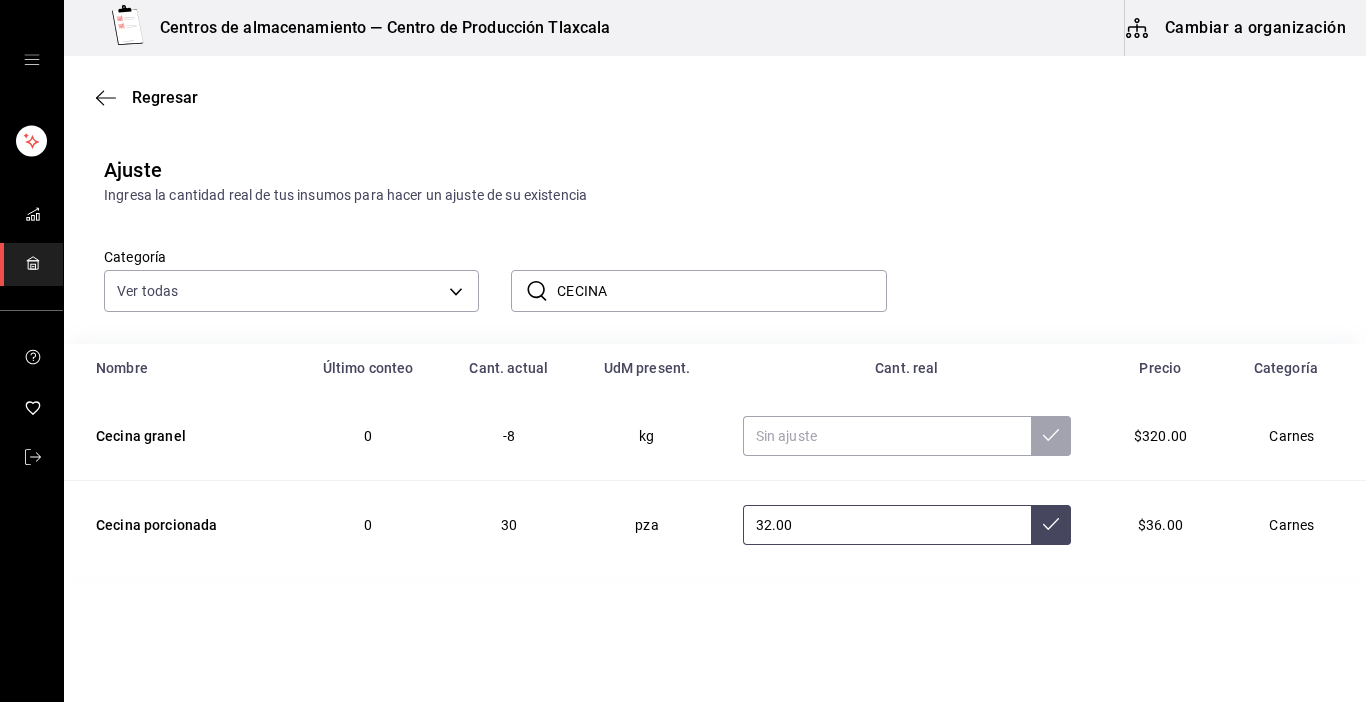 type on "32.00" 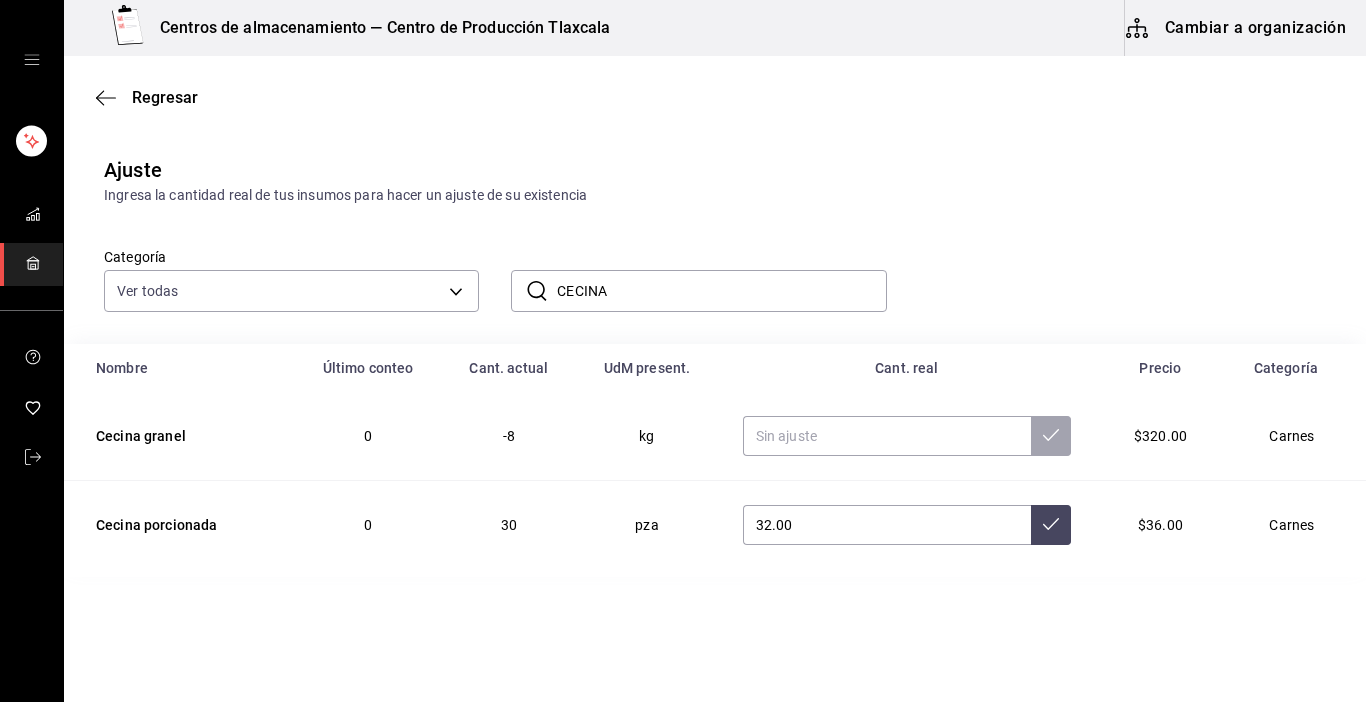 click 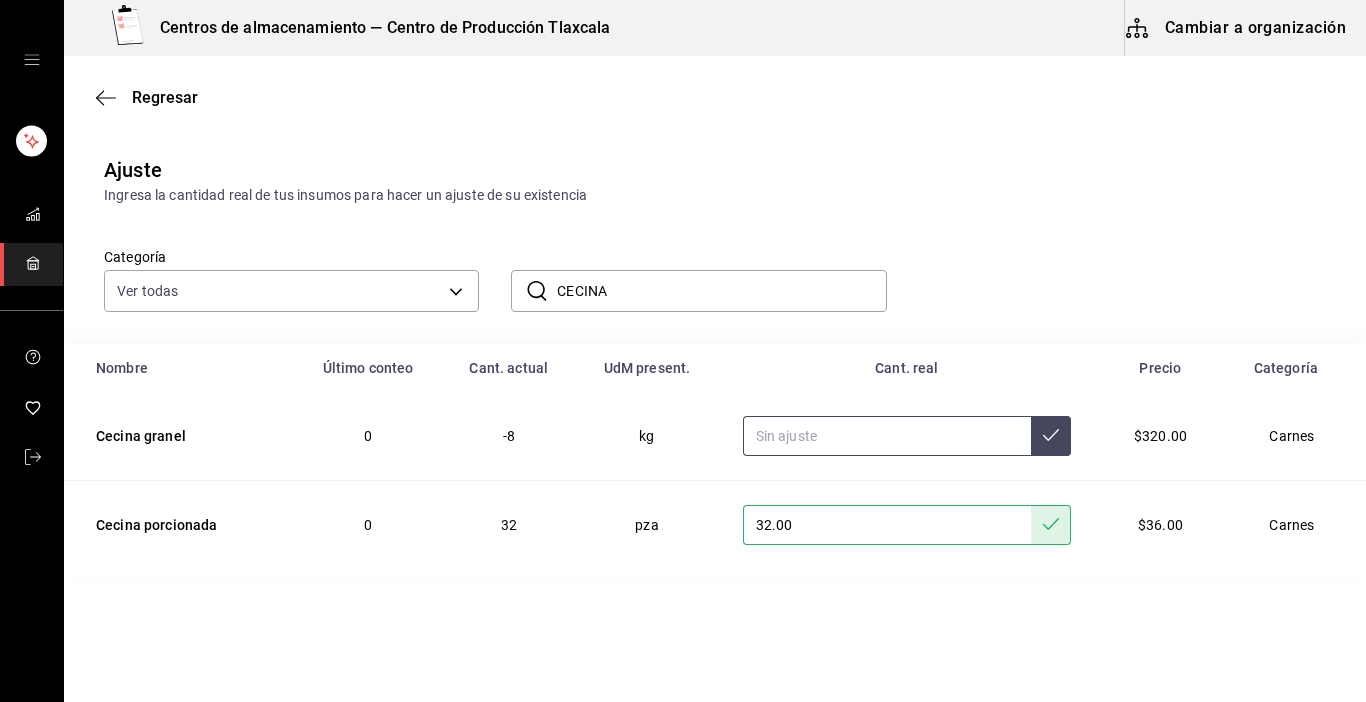click at bounding box center [887, 436] 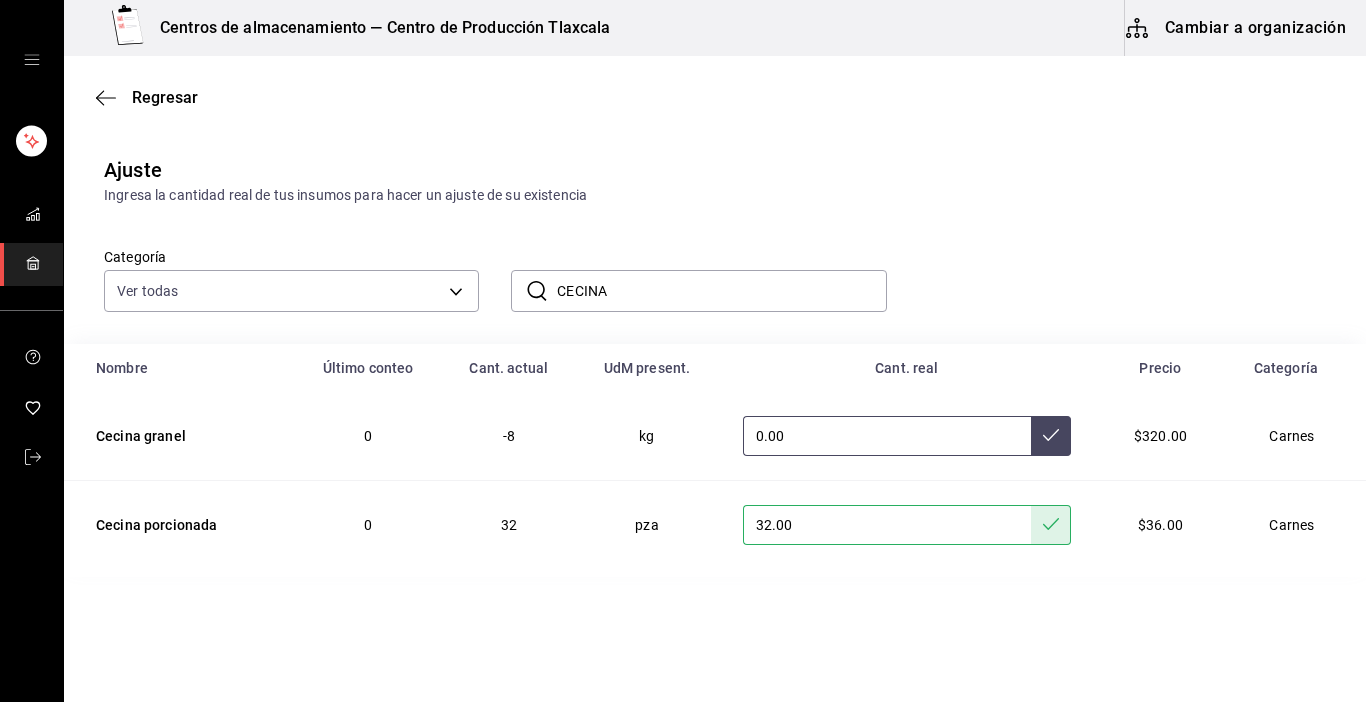 type on "0.00" 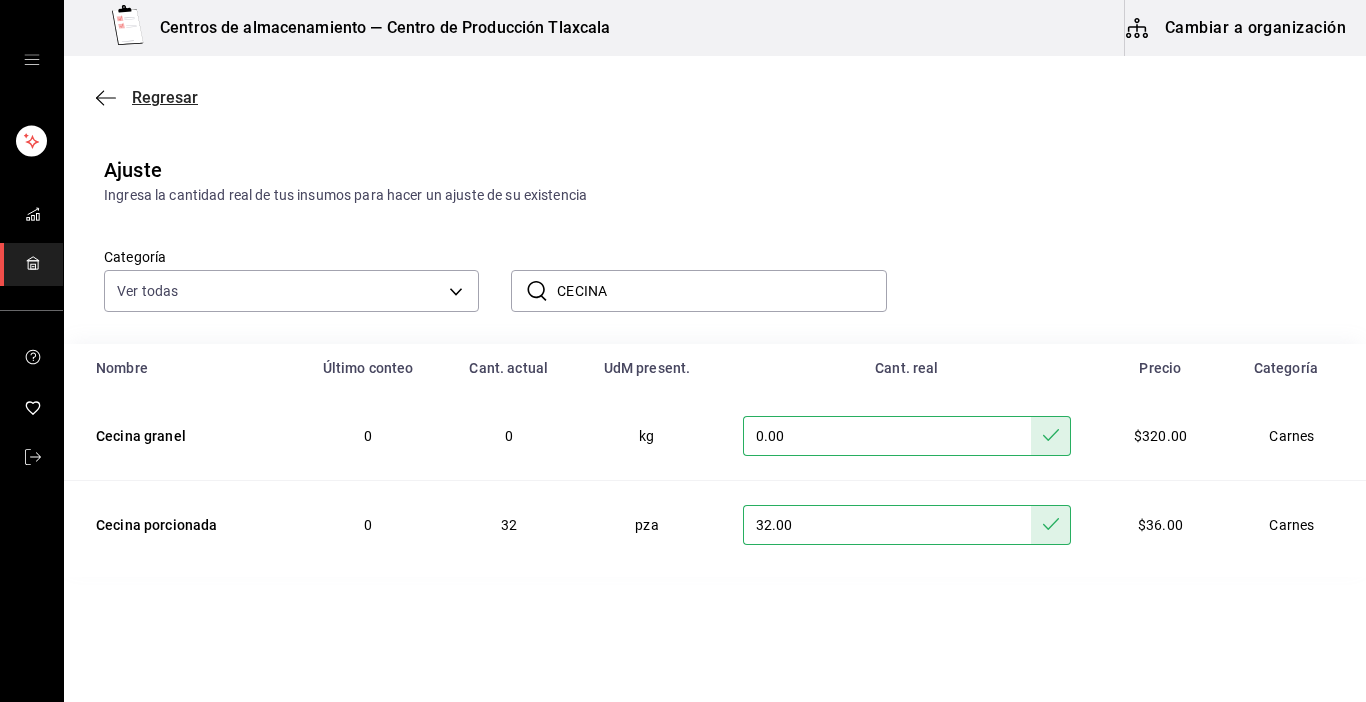 click 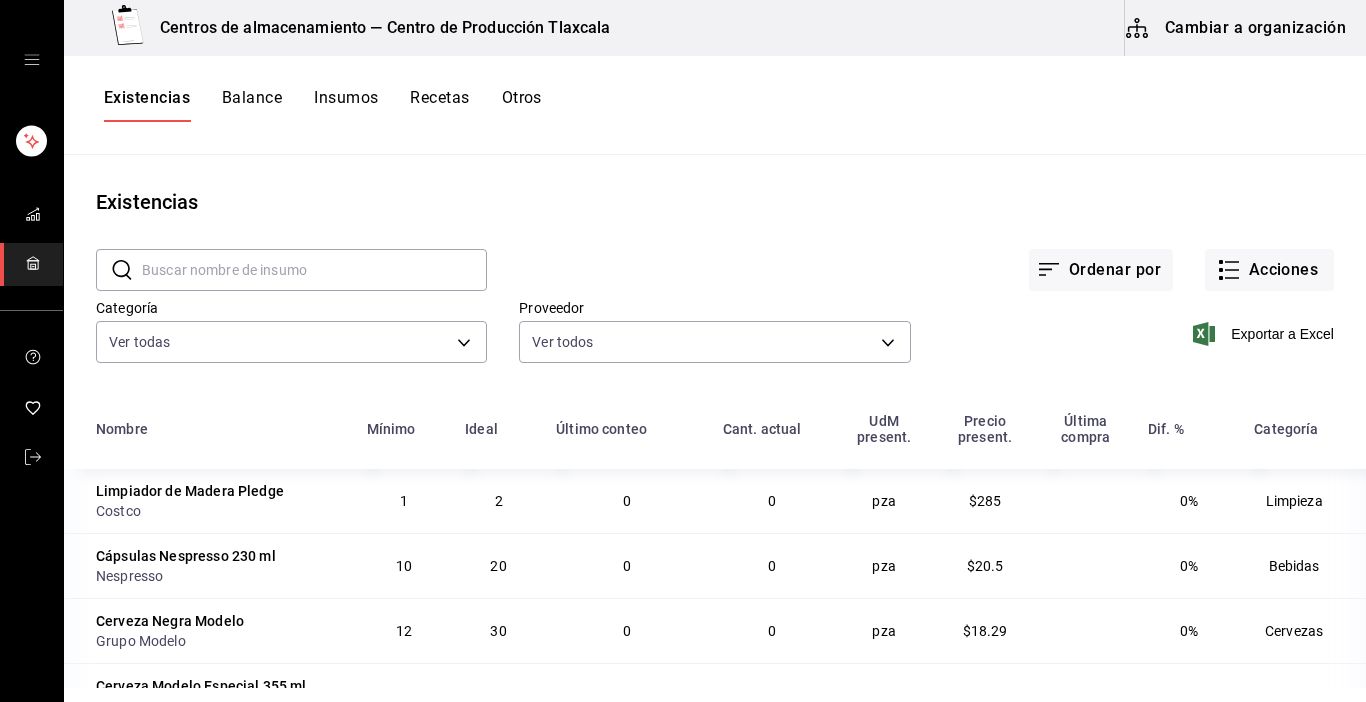 drag, startPoint x: 539, startPoint y: 41, endPoint x: 761, endPoint y: 106, distance: 231.32013 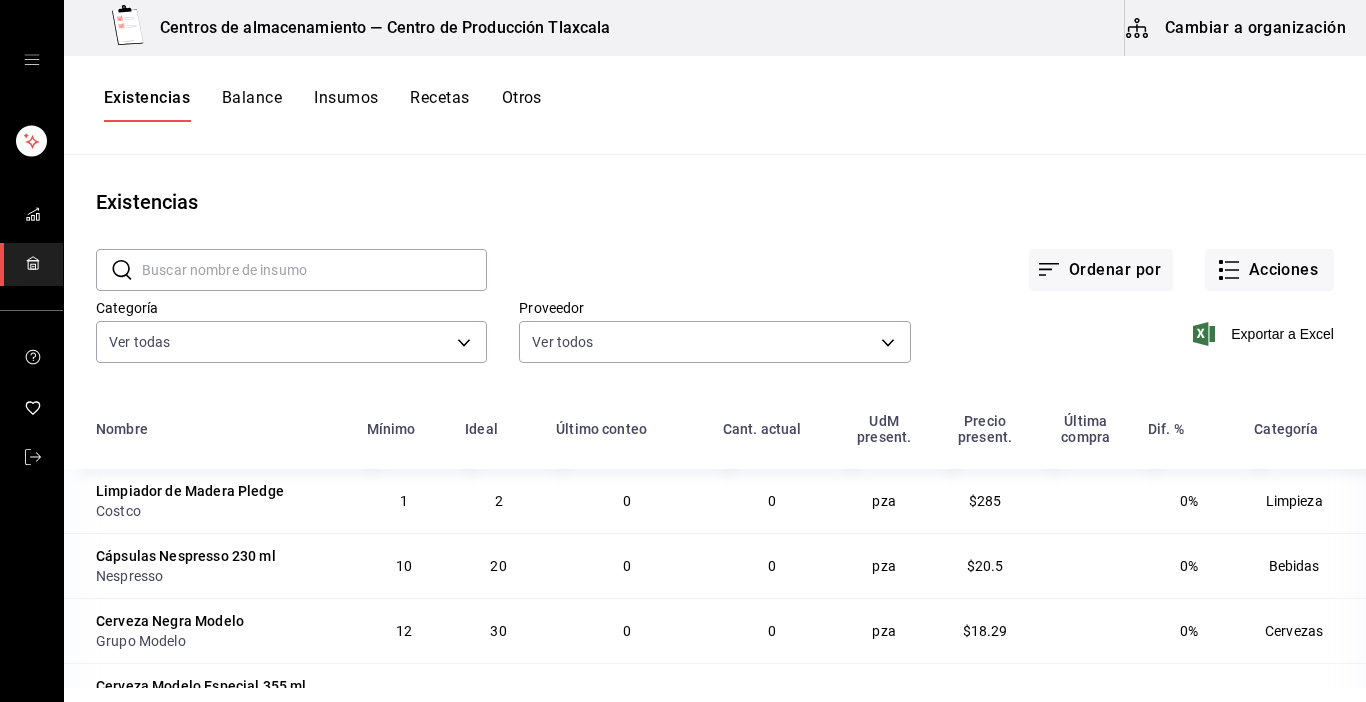 click on "Precio present." at bounding box center [985, 429] 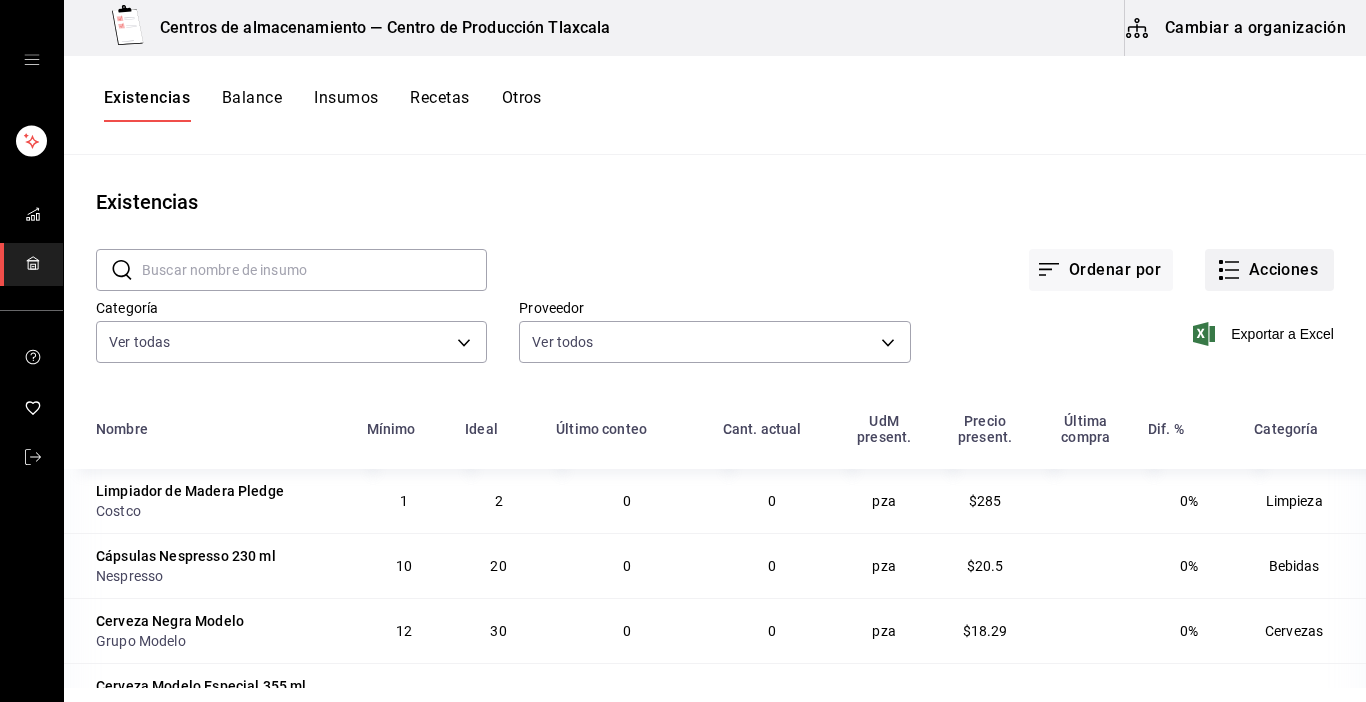 click 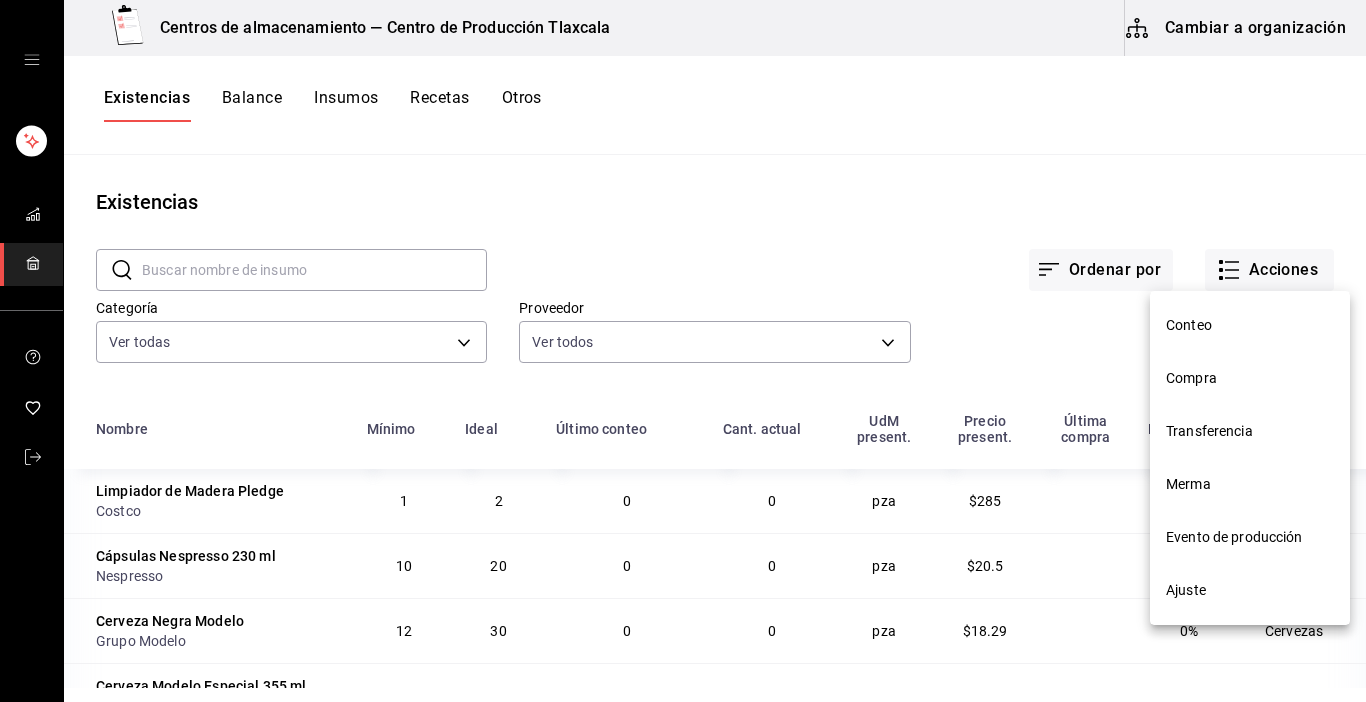 click on "Compra" at bounding box center (1250, 378) 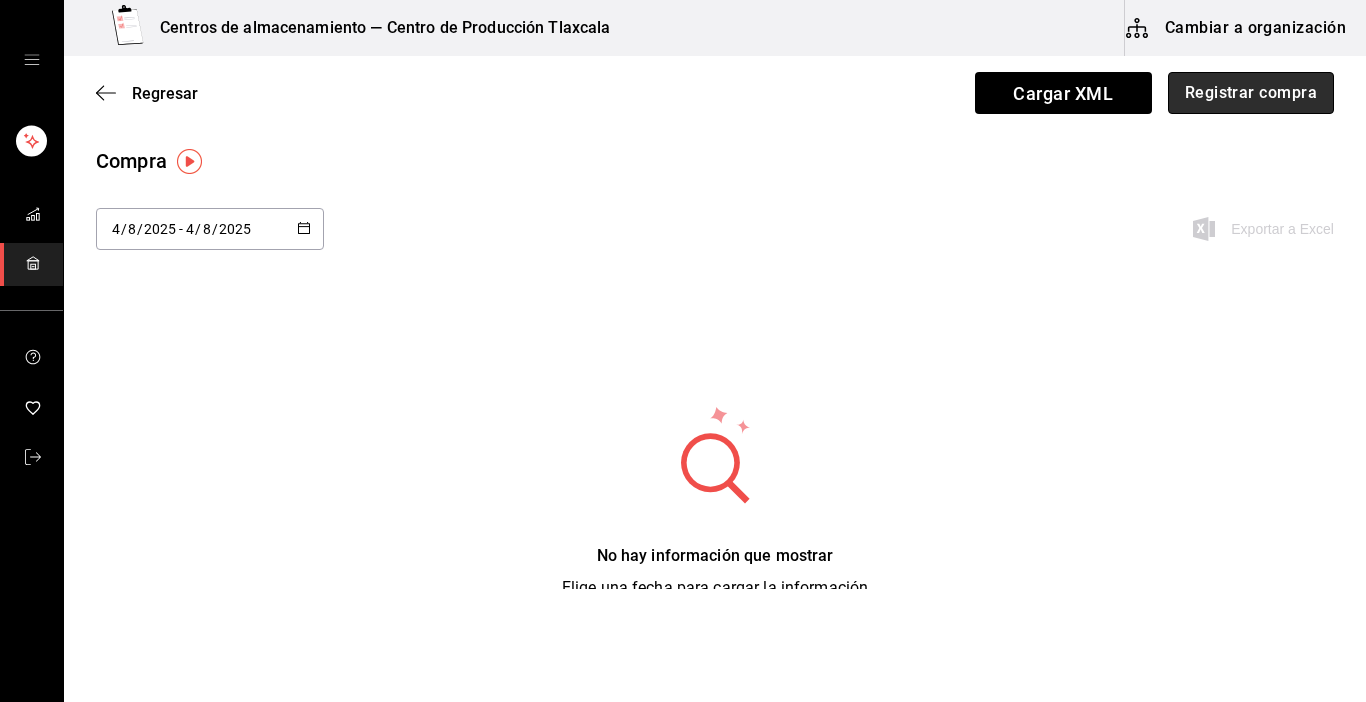 click on "Registrar compra" at bounding box center [1251, 93] 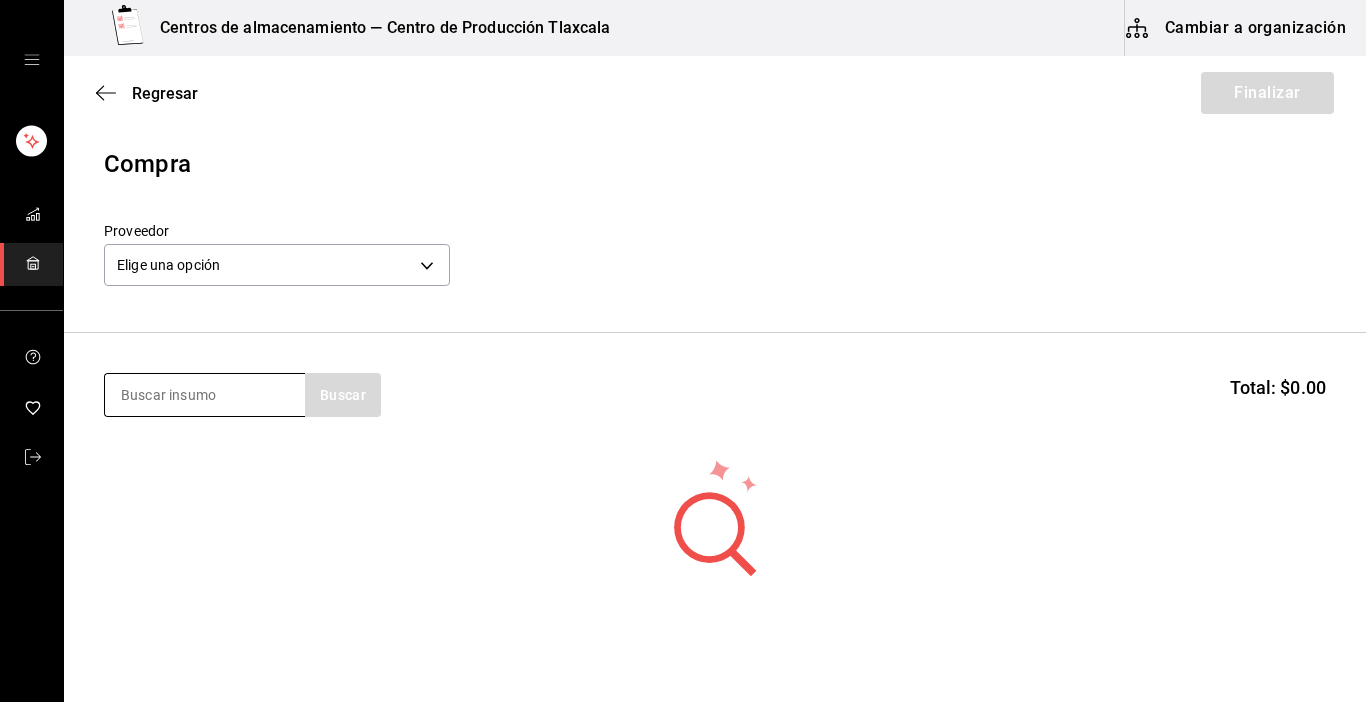 click at bounding box center (205, 395) 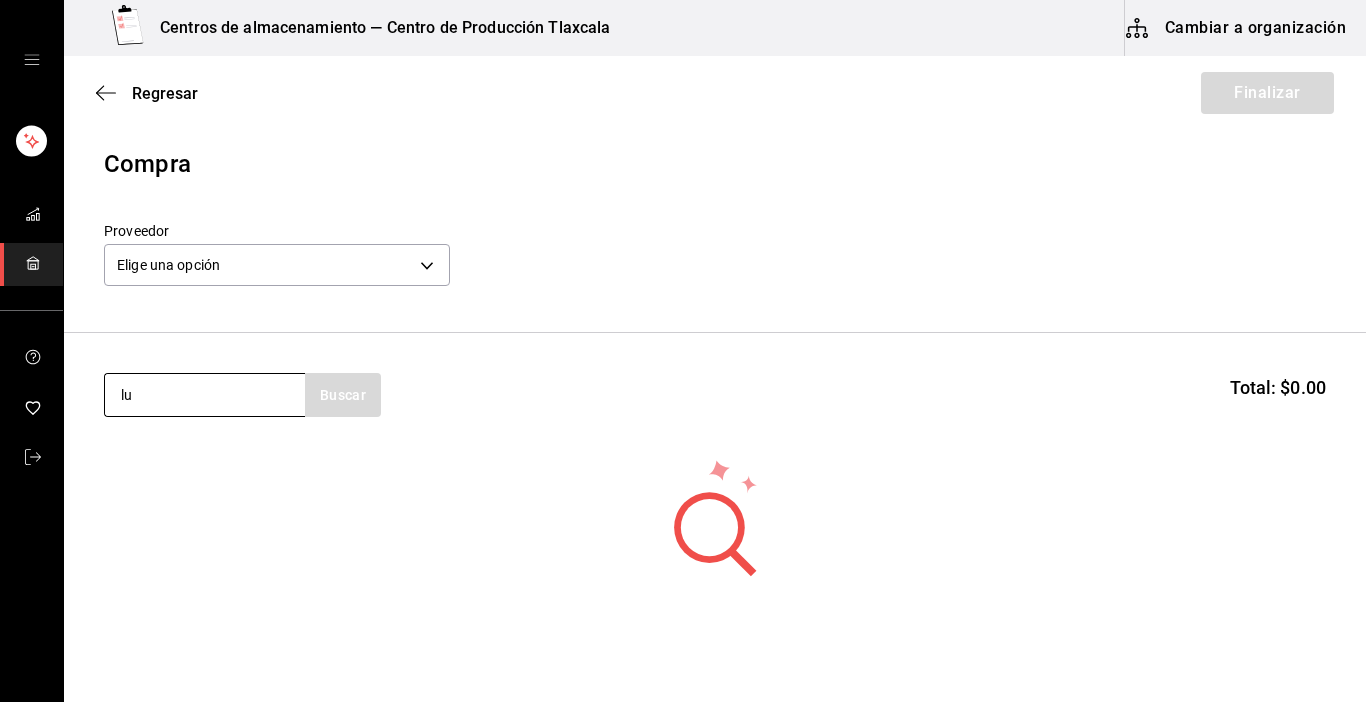 type on "l" 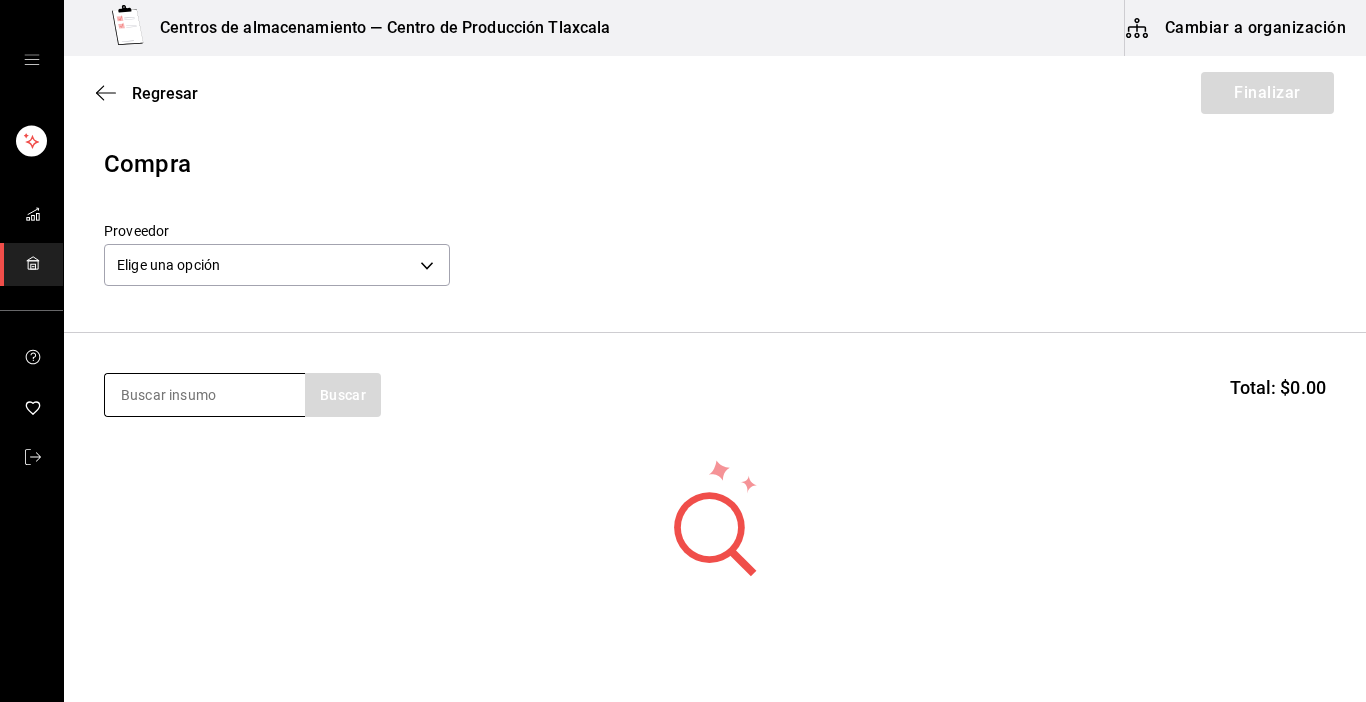 type on "g" 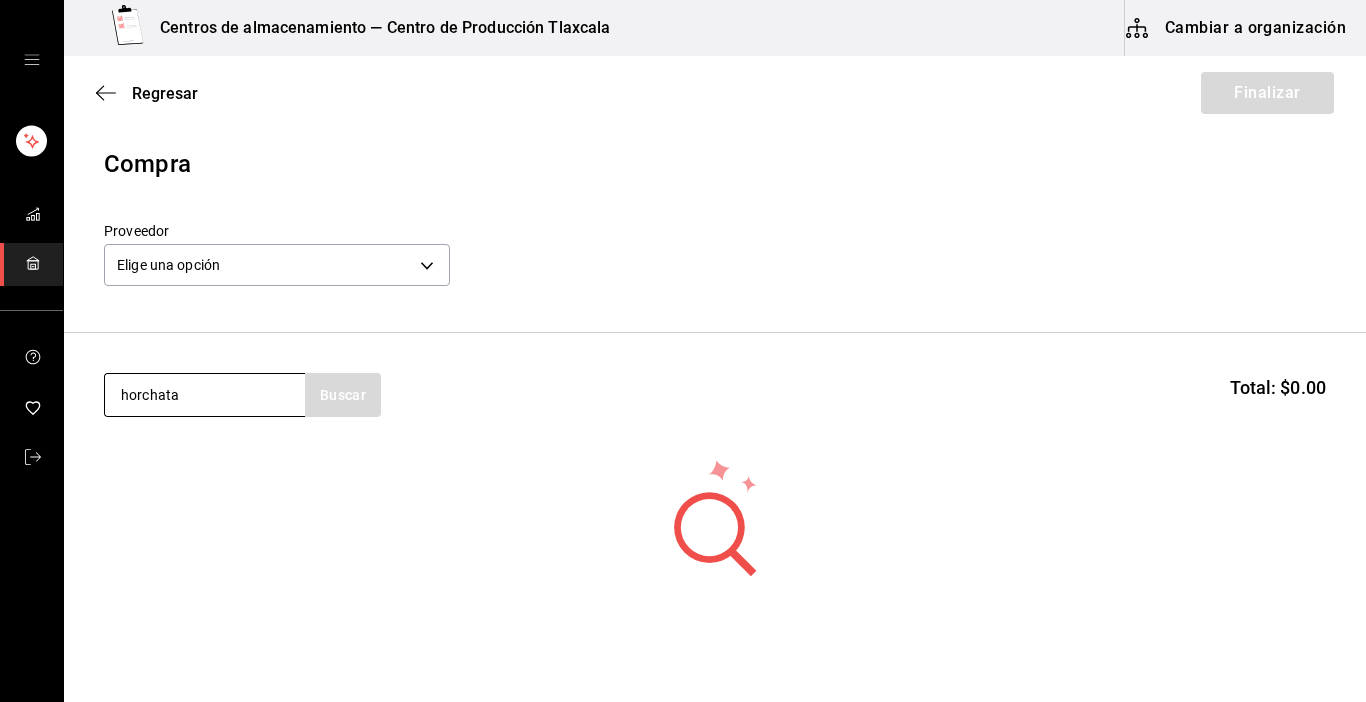type on "horchata" 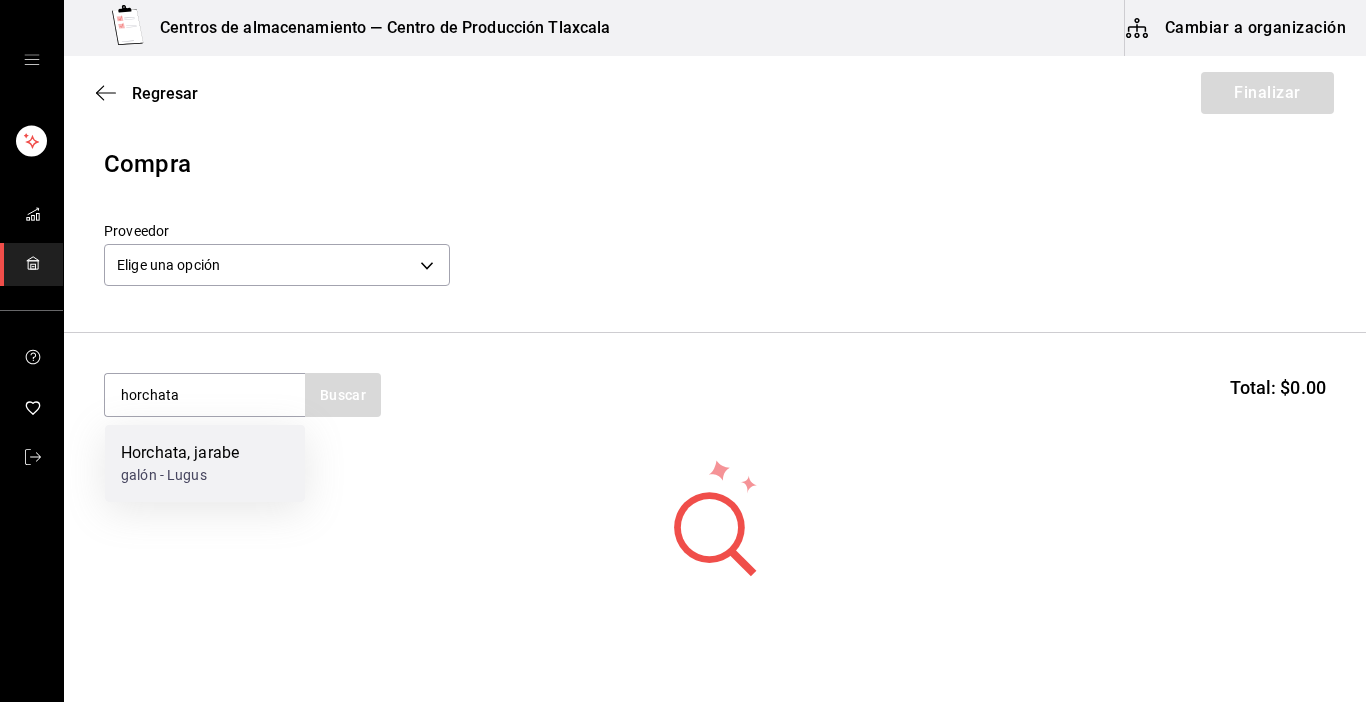 click on "Horchata, jarabe" at bounding box center [180, 453] 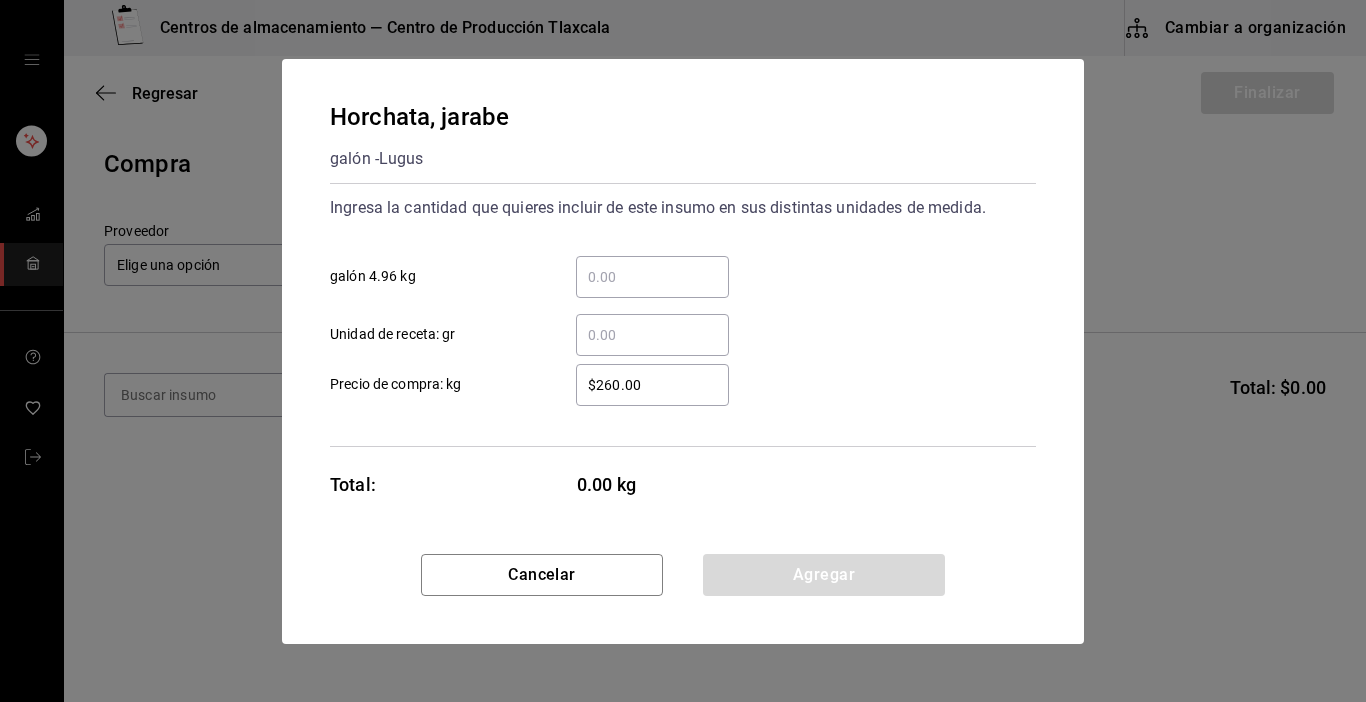 click on "​ galón 4.96 kg" at bounding box center [652, 277] 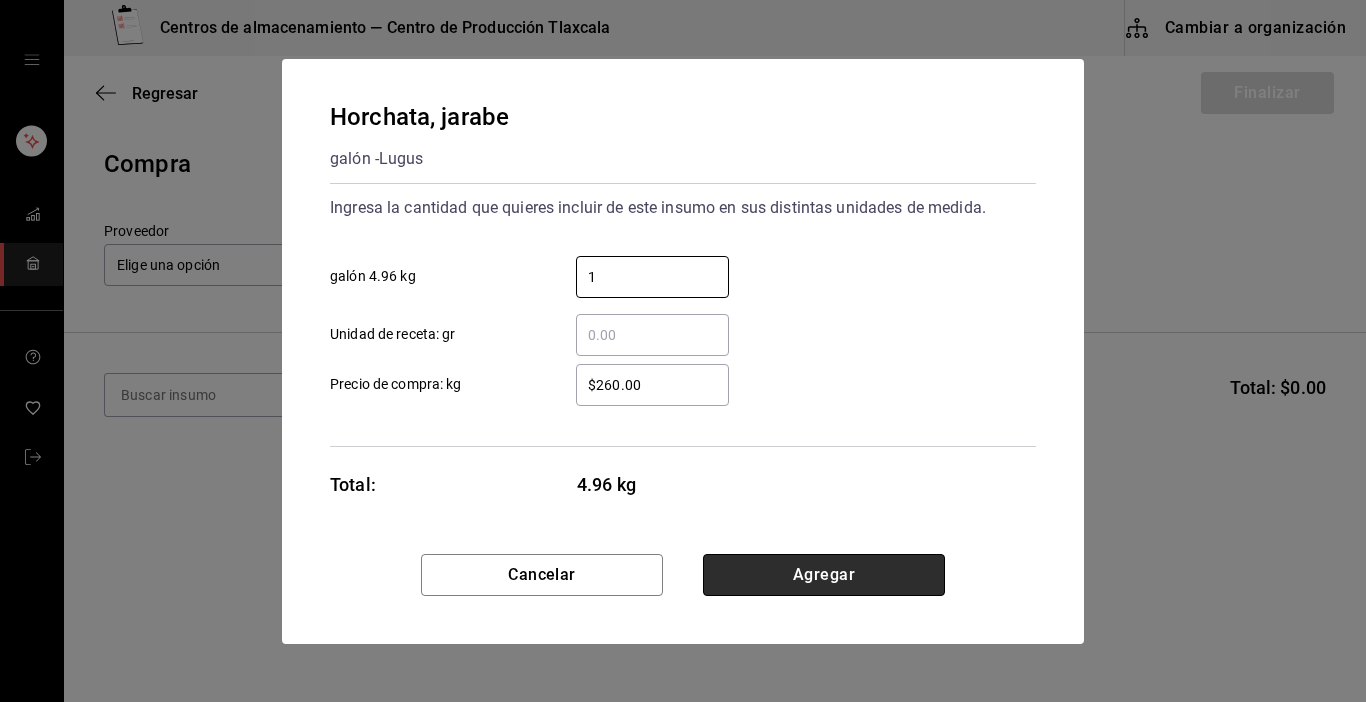 click on "Agregar" at bounding box center (824, 575) 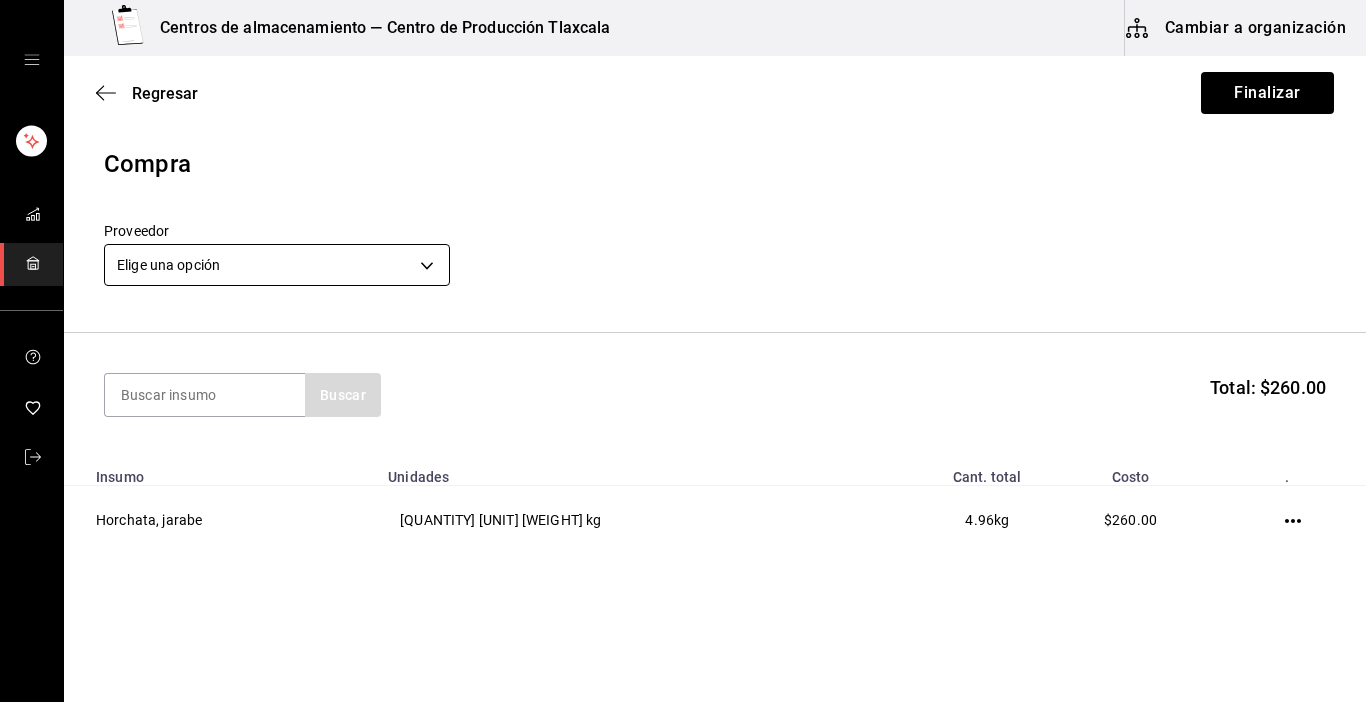 click on "Centros de almacenamiento — Centro de Producción Tlaxcala Cambiar a organización Regresar Finalizar Compra Proveedor Elige una opción default Buscar Total: $260.00 Insumo Unidades Cant. total Costo  .  Horchata, jarabe 1 galón 4.96 kg 4.96  kg $260.00 GANA 1 MES GRATIS EN TU SUSCRIPCIÓN AQUÍ ¿Recuerdas cómo empezó tu restaurante?
Hoy puedes ayudar a un colega a tener el mismo cambio que tú viviste.
Recomienda Parrot directamente desde tu Portal Administrador.
Es fácil y rápido.
🎁 Por cada restaurante que se una, ganas 1 mes gratis. Ver video tutorial Ir a video Editar Eliminar Visitar centro de ayuda (81) 2046 6363 soporte@parrotsoftware.io Visitar centro de ayuda (81) 2046 6363 soporte@parrotsoftware.io" at bounding box center (683, 294) 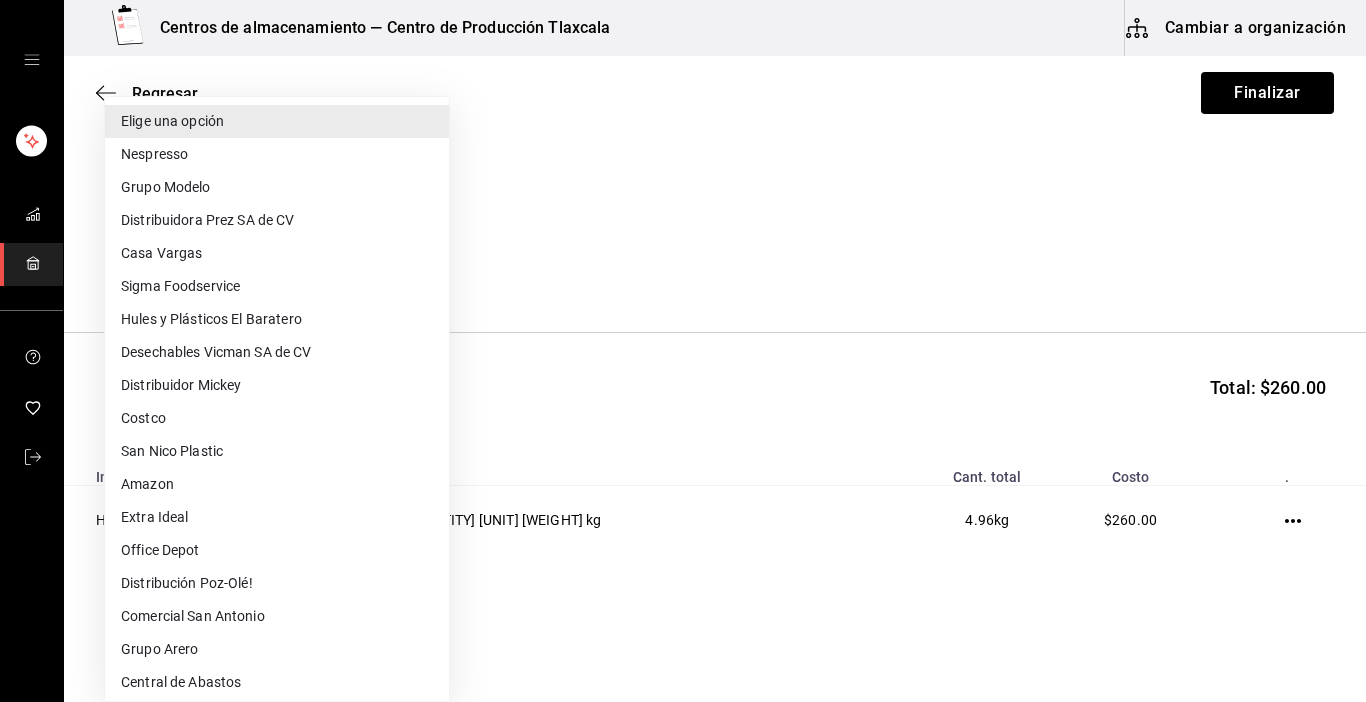 type 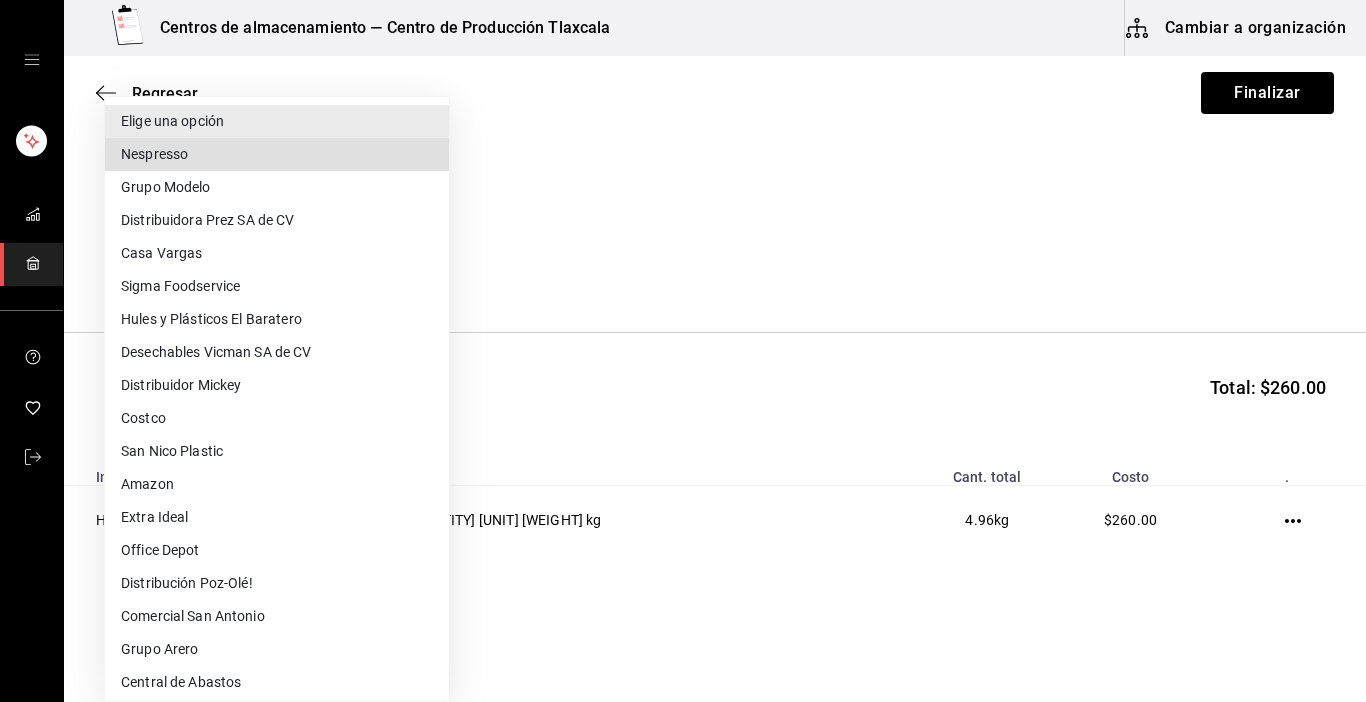 type 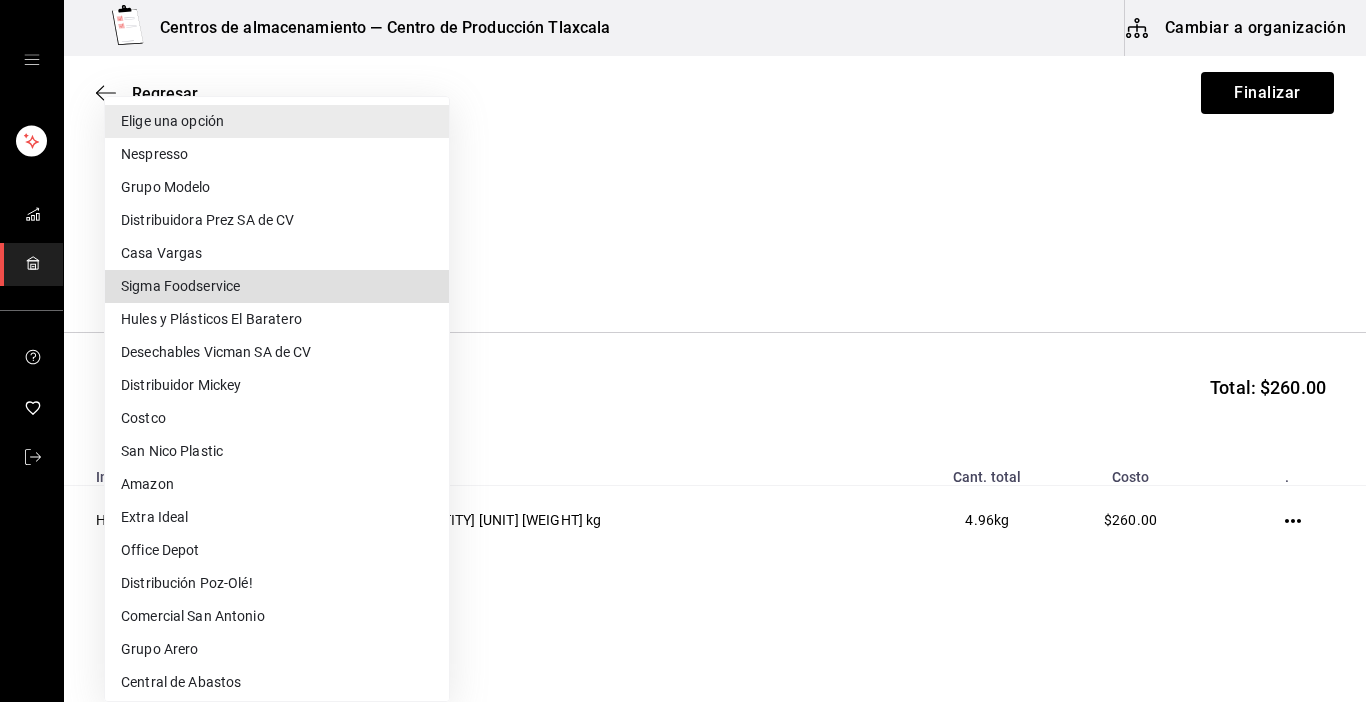 type 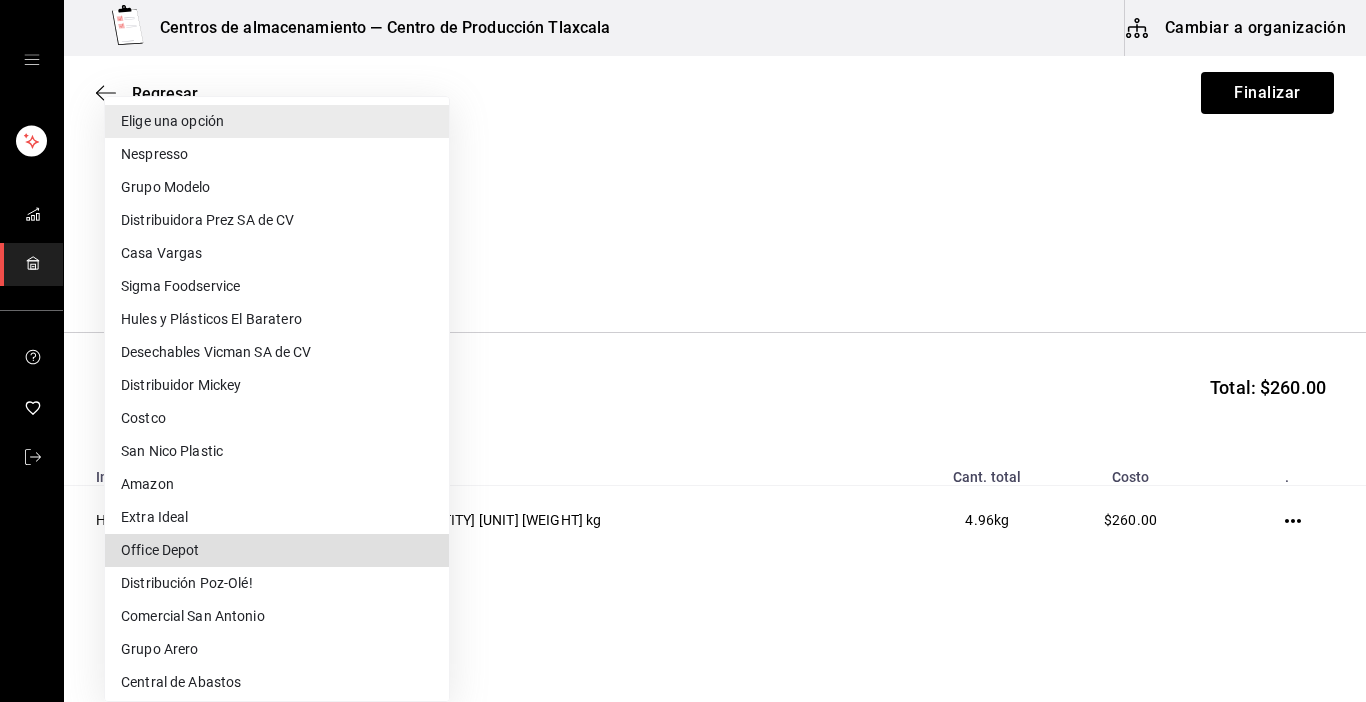 type 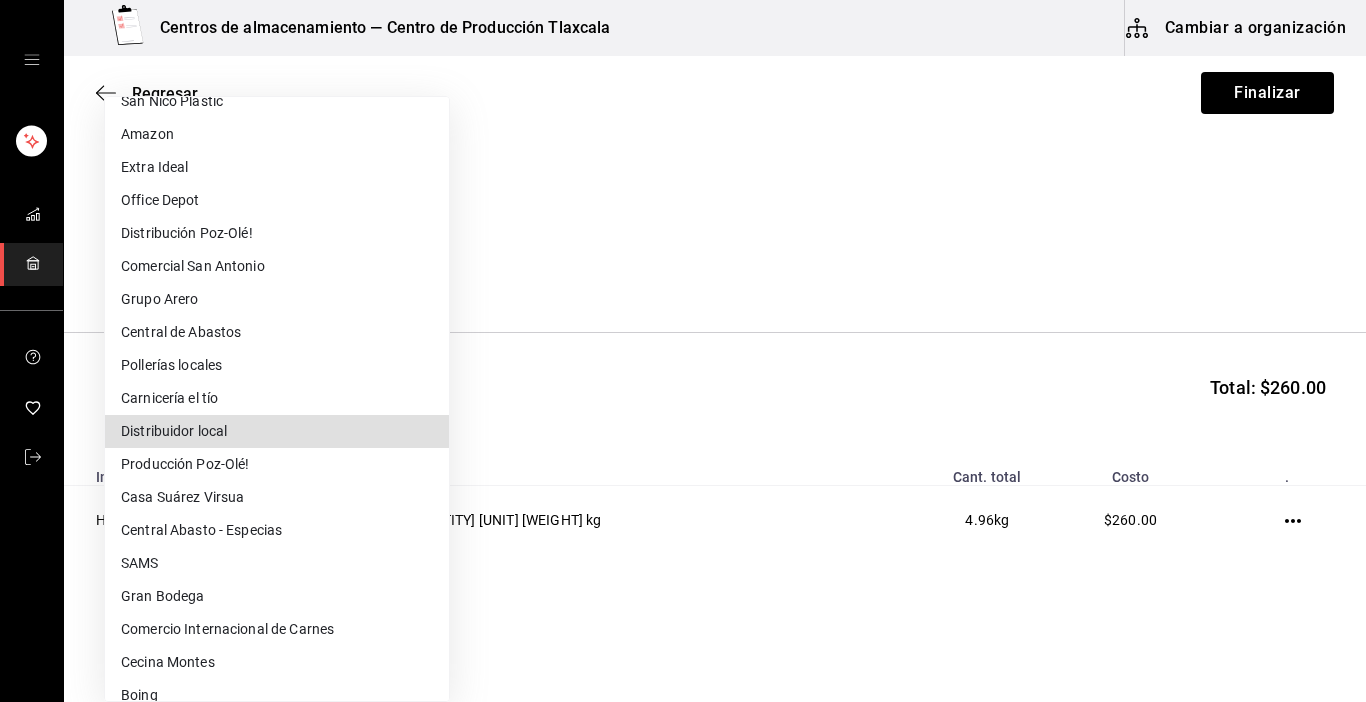 type 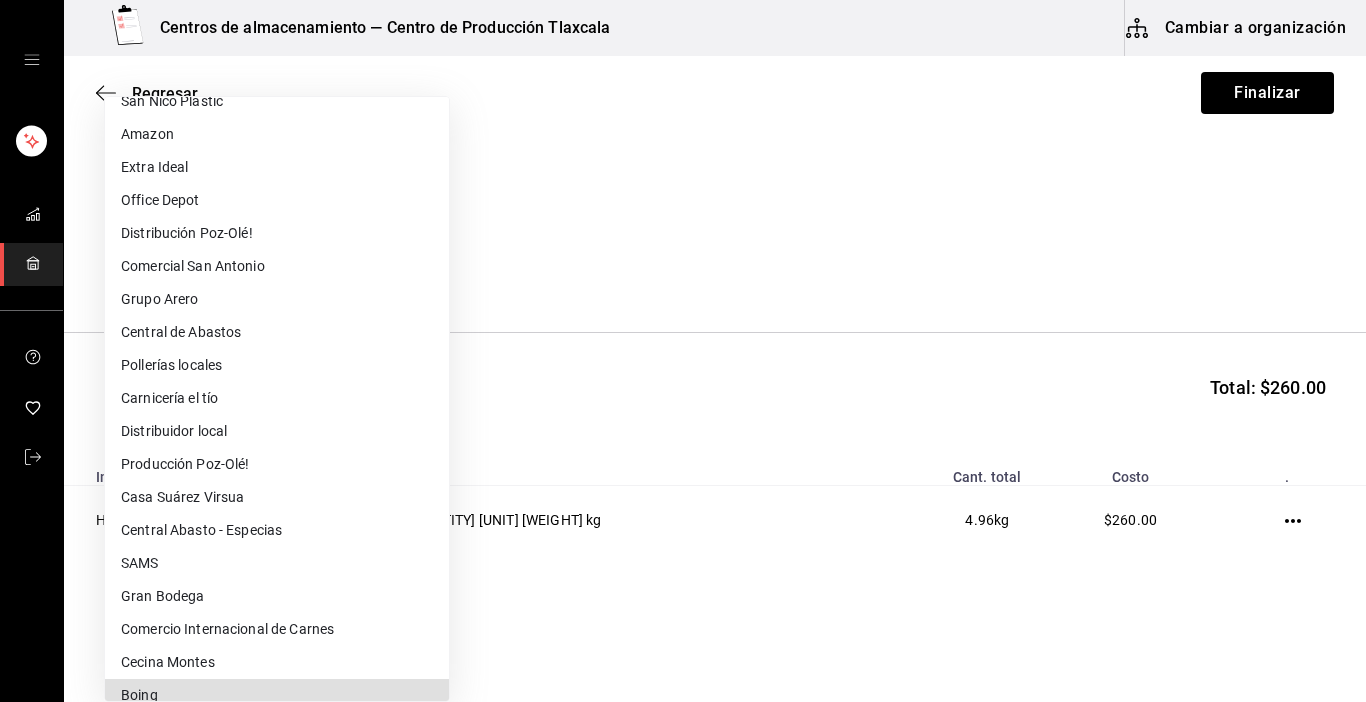 type 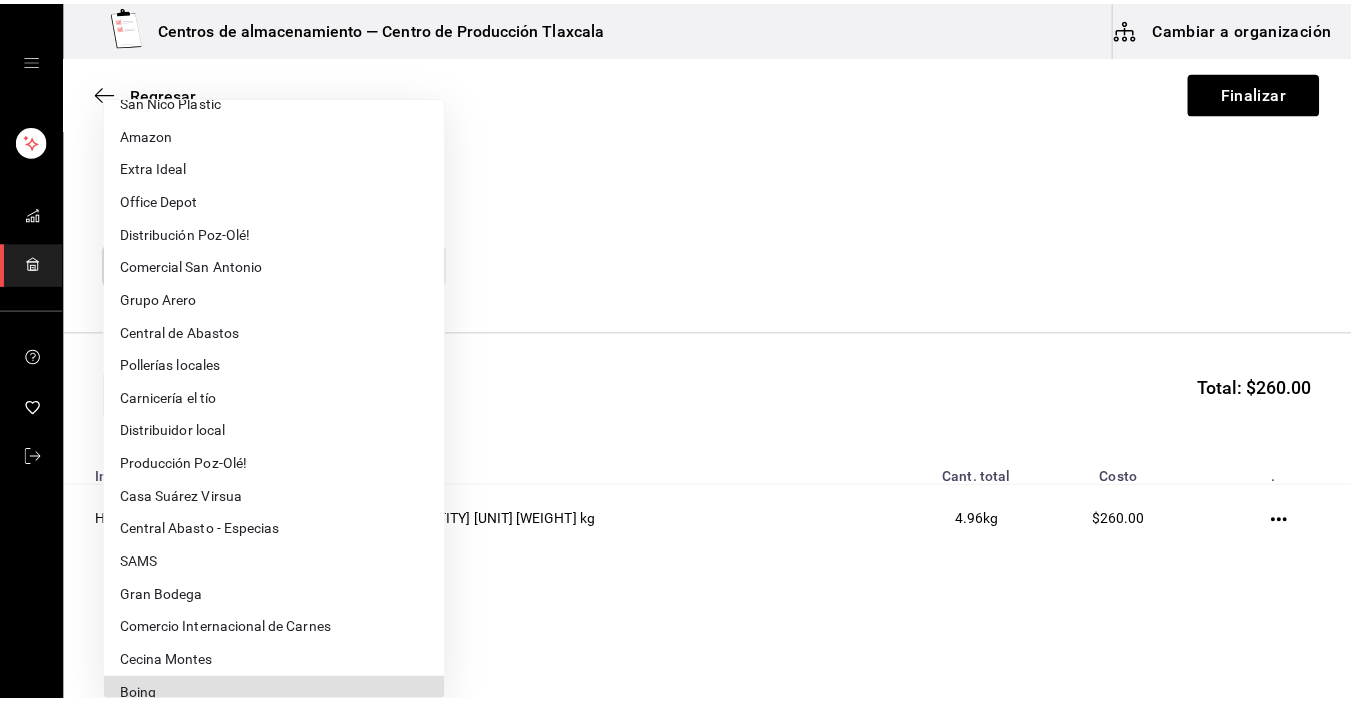 scroll, scrollTop: 468, scrollLeft: 0, axis: vertical 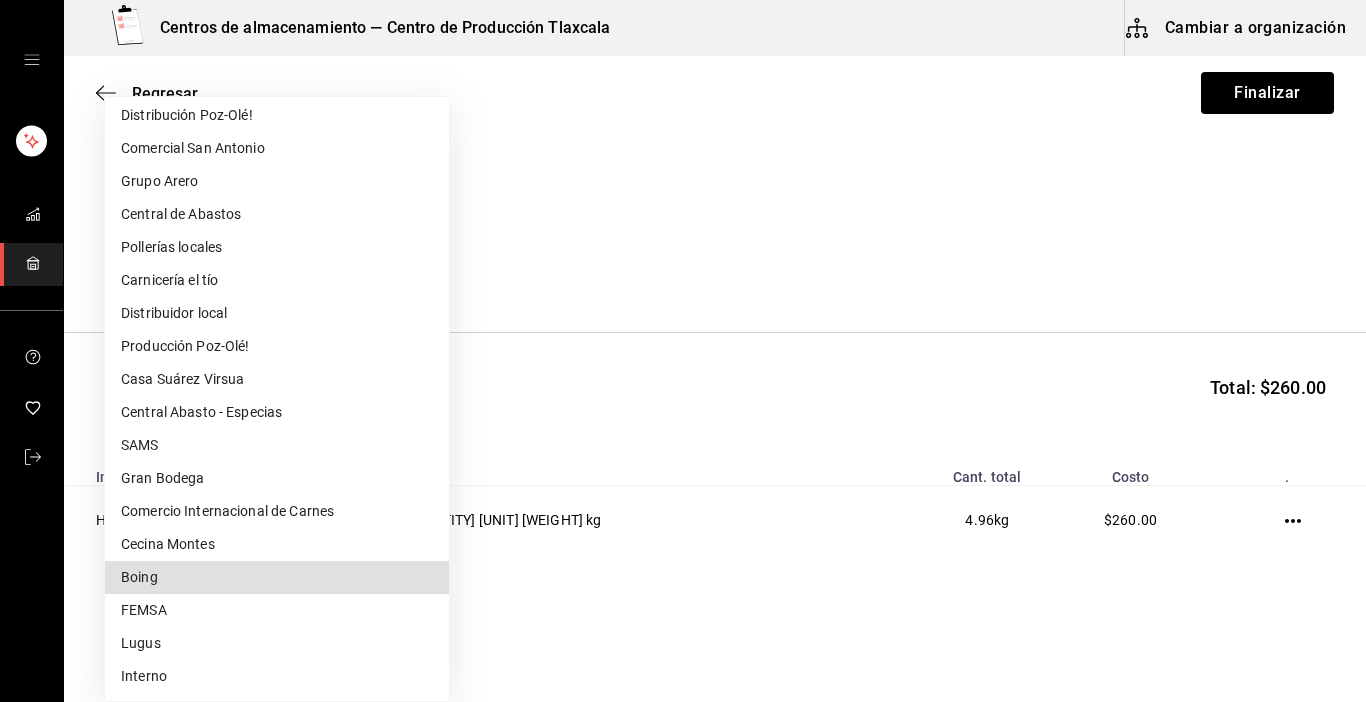 type 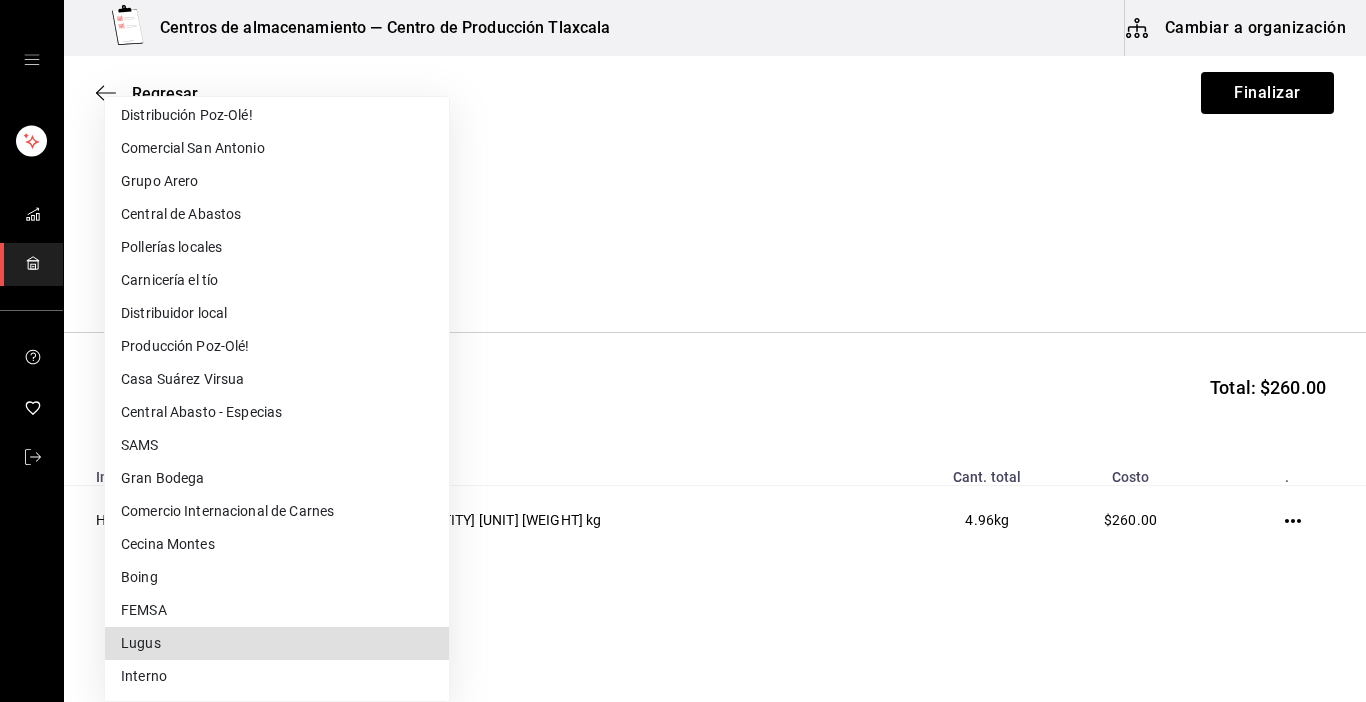type on "4b860e53-ce42-4d07-8eb0-404a7880c8b5" 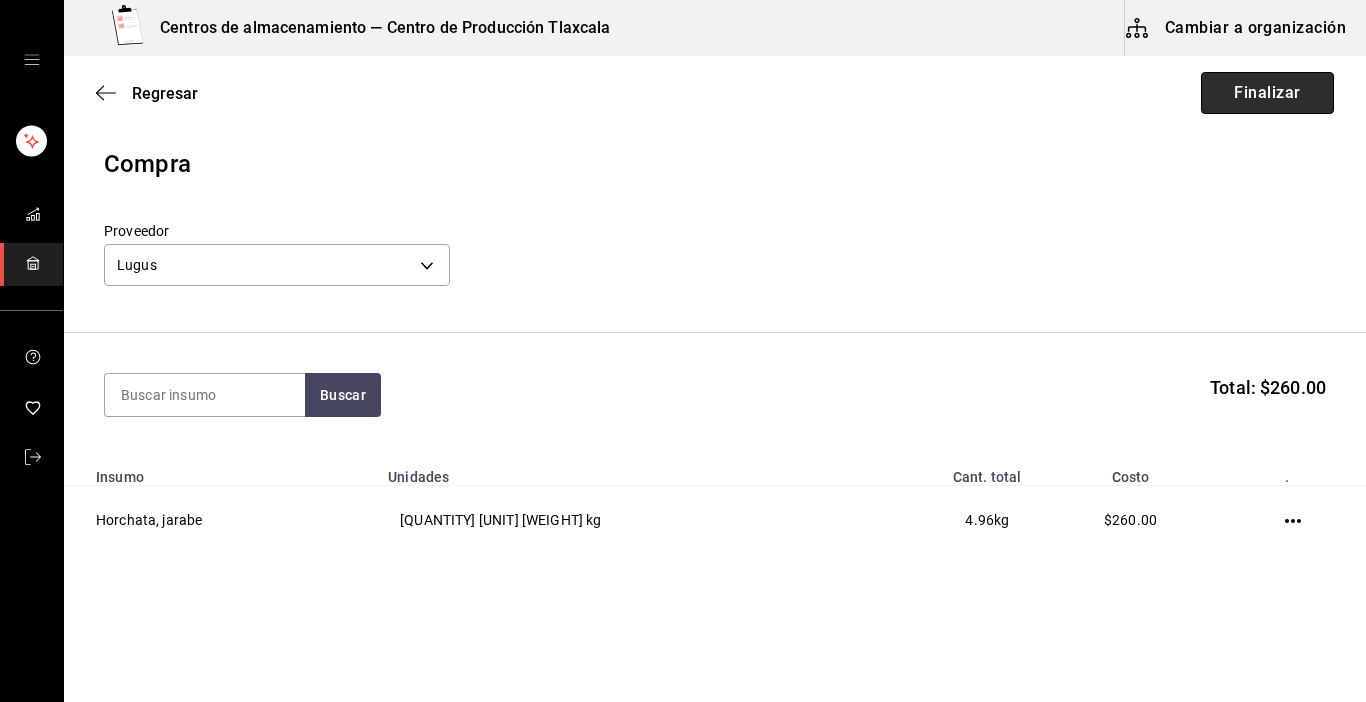 click on "Finalizar" at bounding box center [1267, 93] 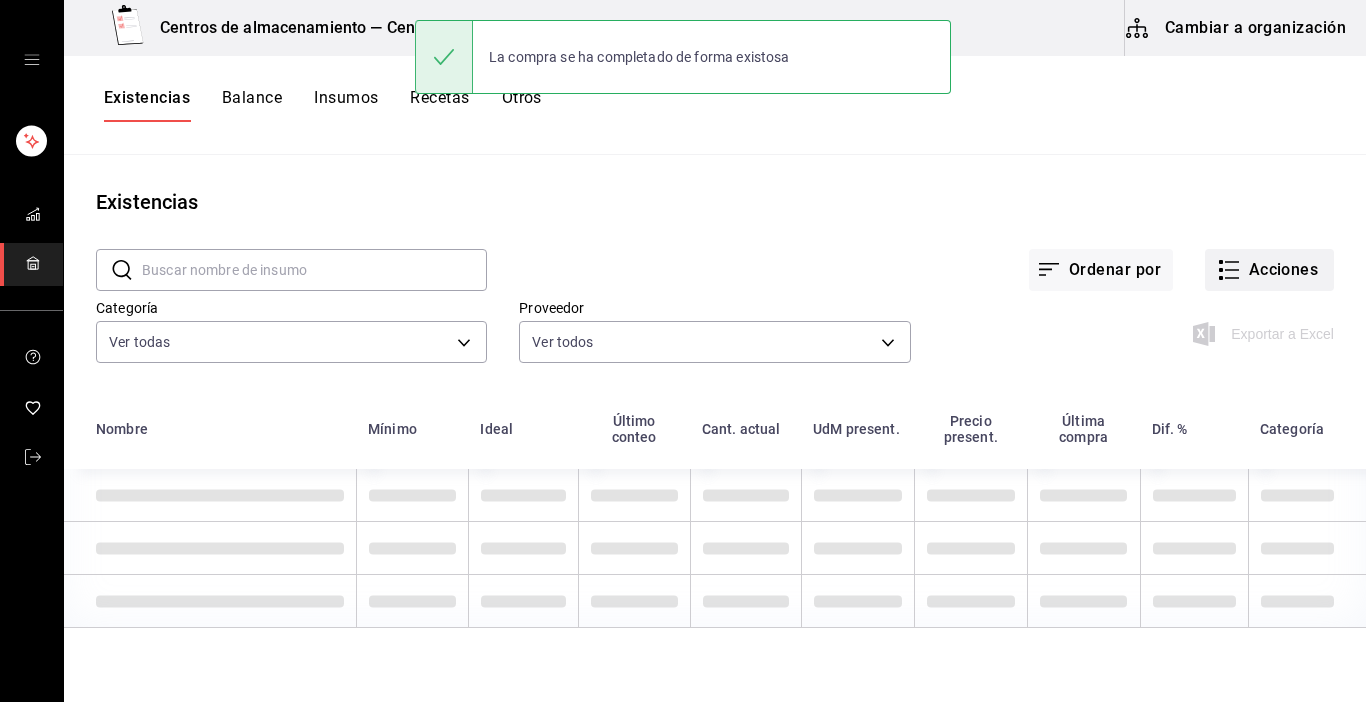 click on "Acciones" at bounding box center [1269, 270] 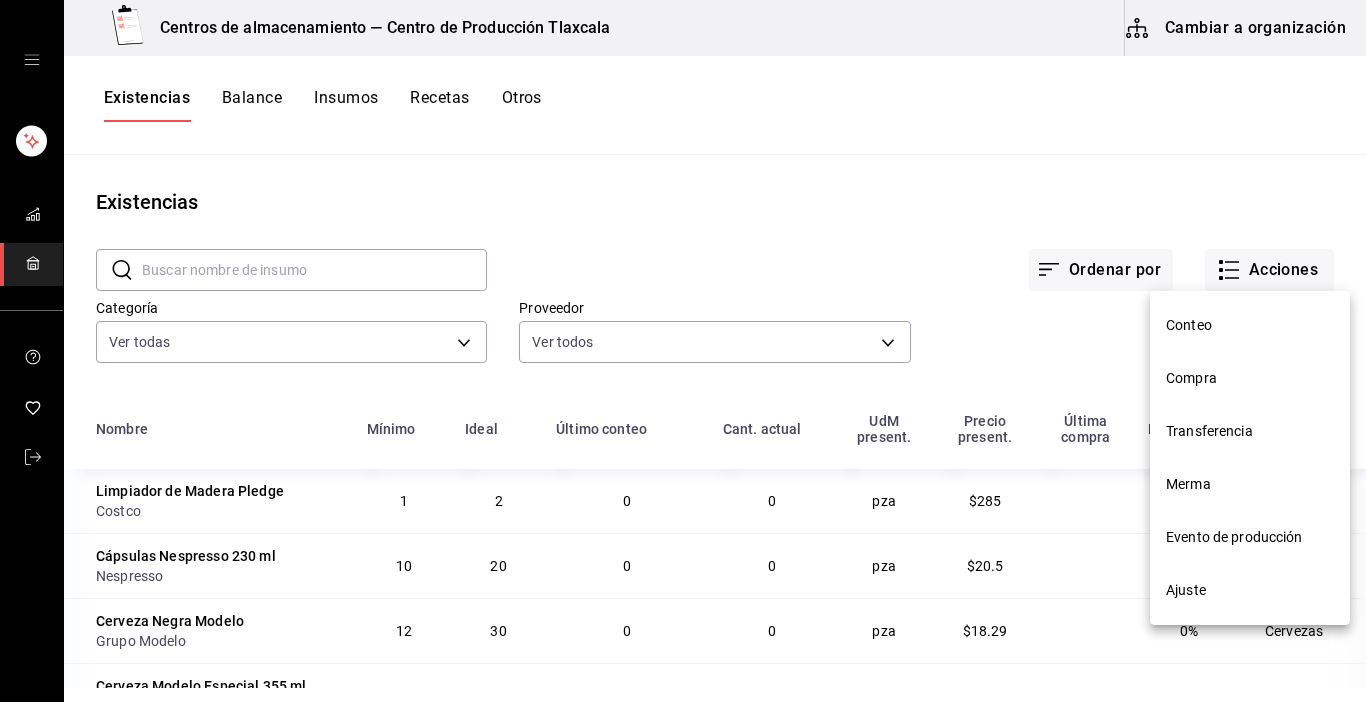 click on "Compra" at bounding box center (1250, 378) 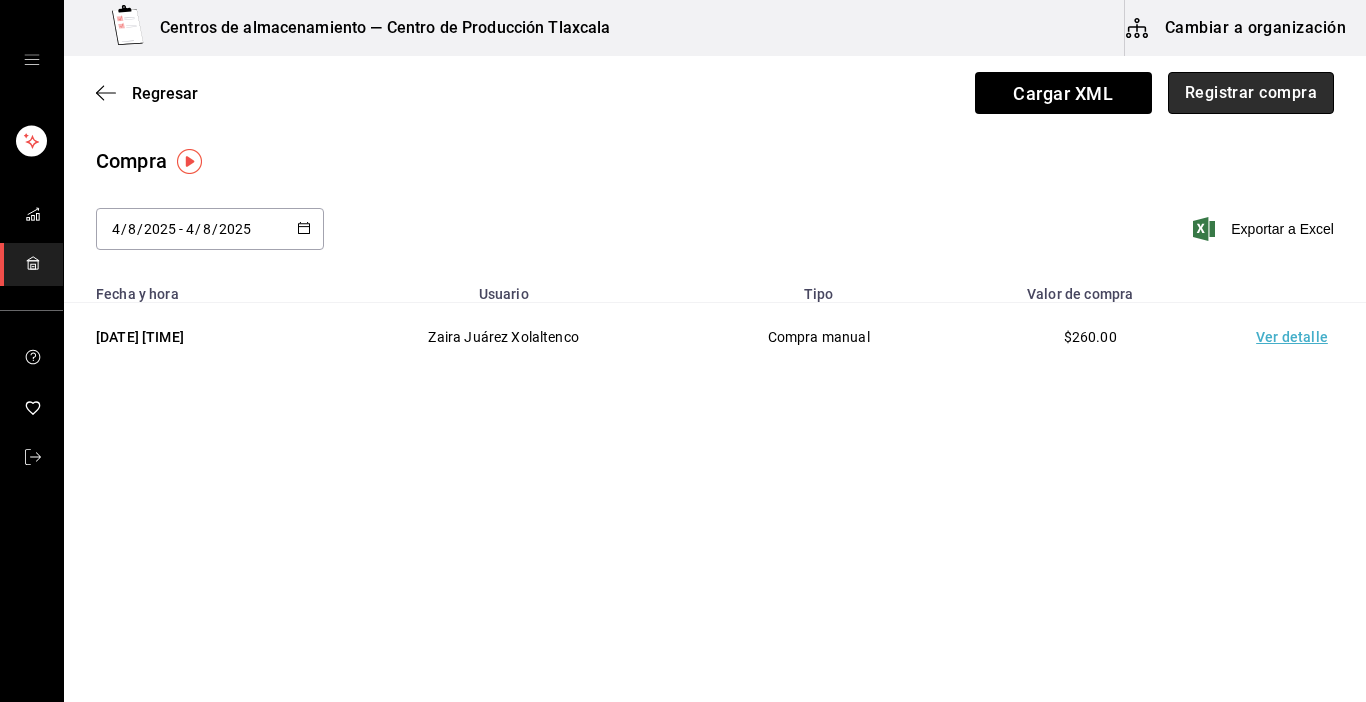 click on "Registrar compra" at bounding box center [1251, 93] 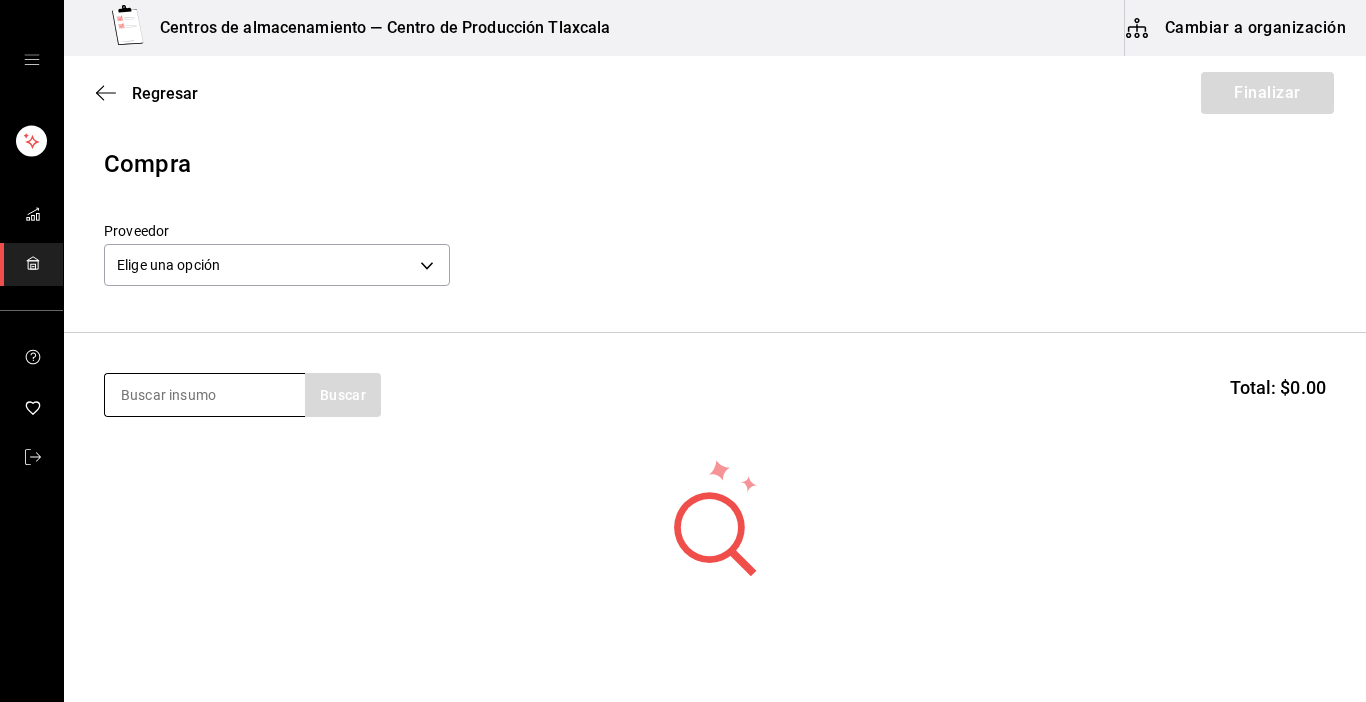 click at bounding box center (205, 395) 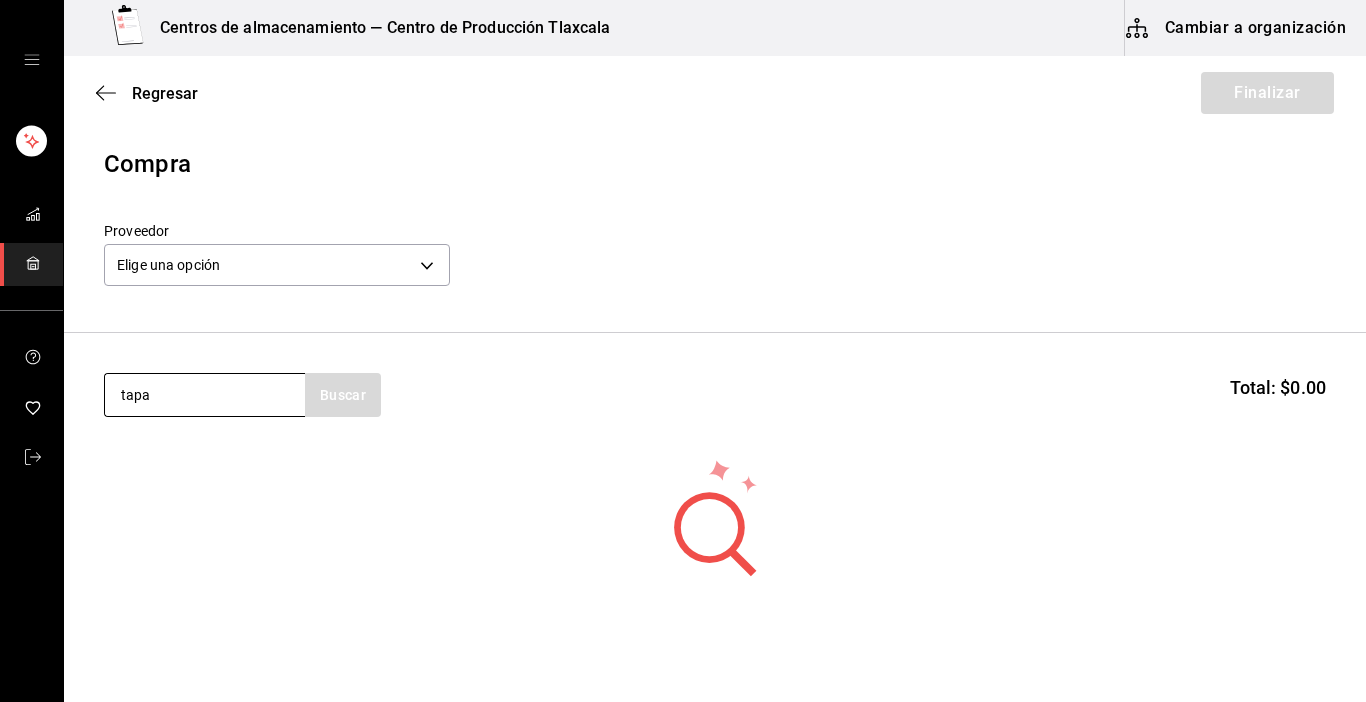 type on "tapa" 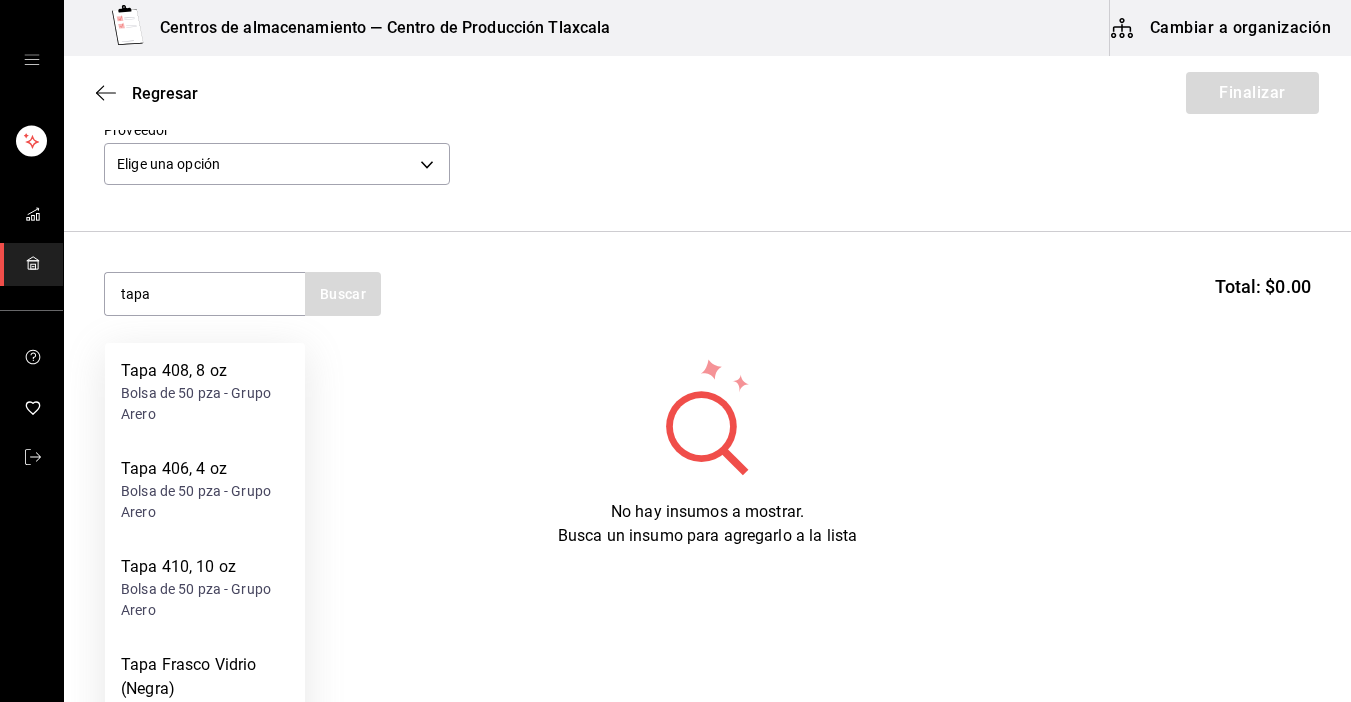 scroll, scrollTop: 124, scrollLeft: 0, axis: vertical 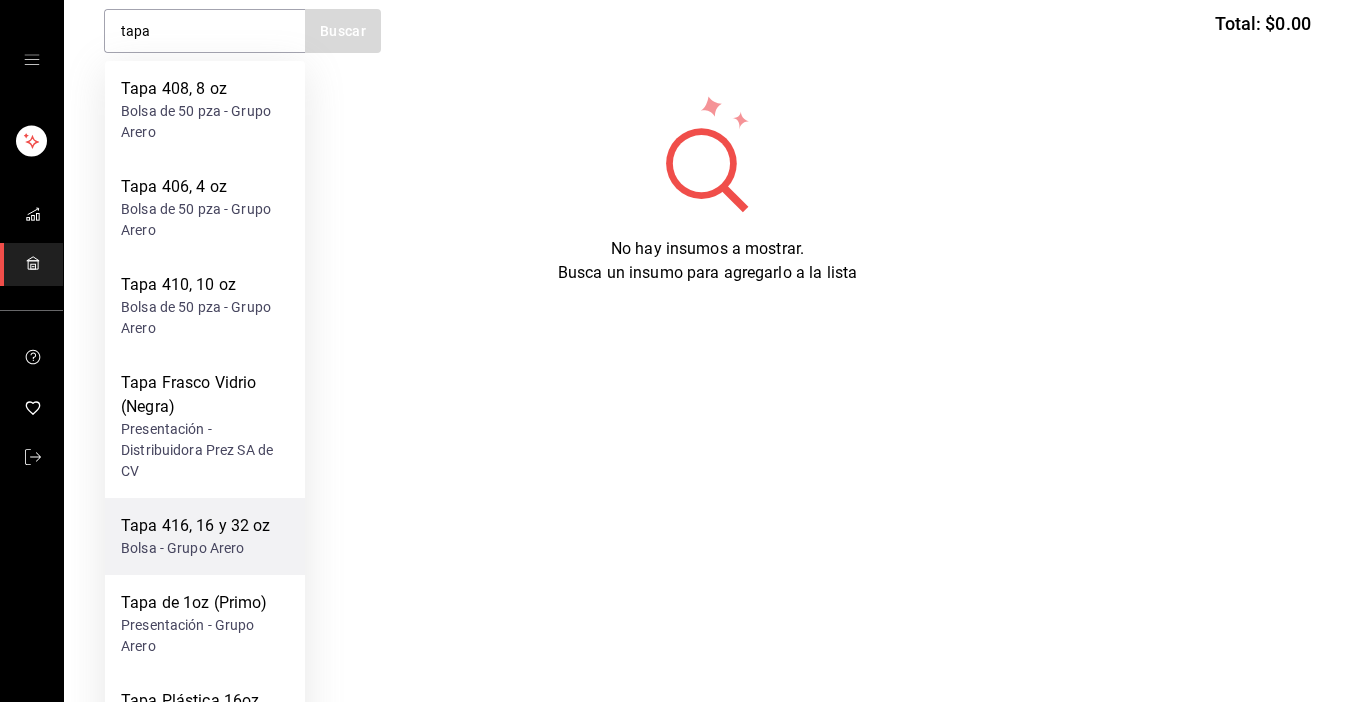 click on "Tapa 416, 16 y 32 oz" at bounding box center [196, 526] 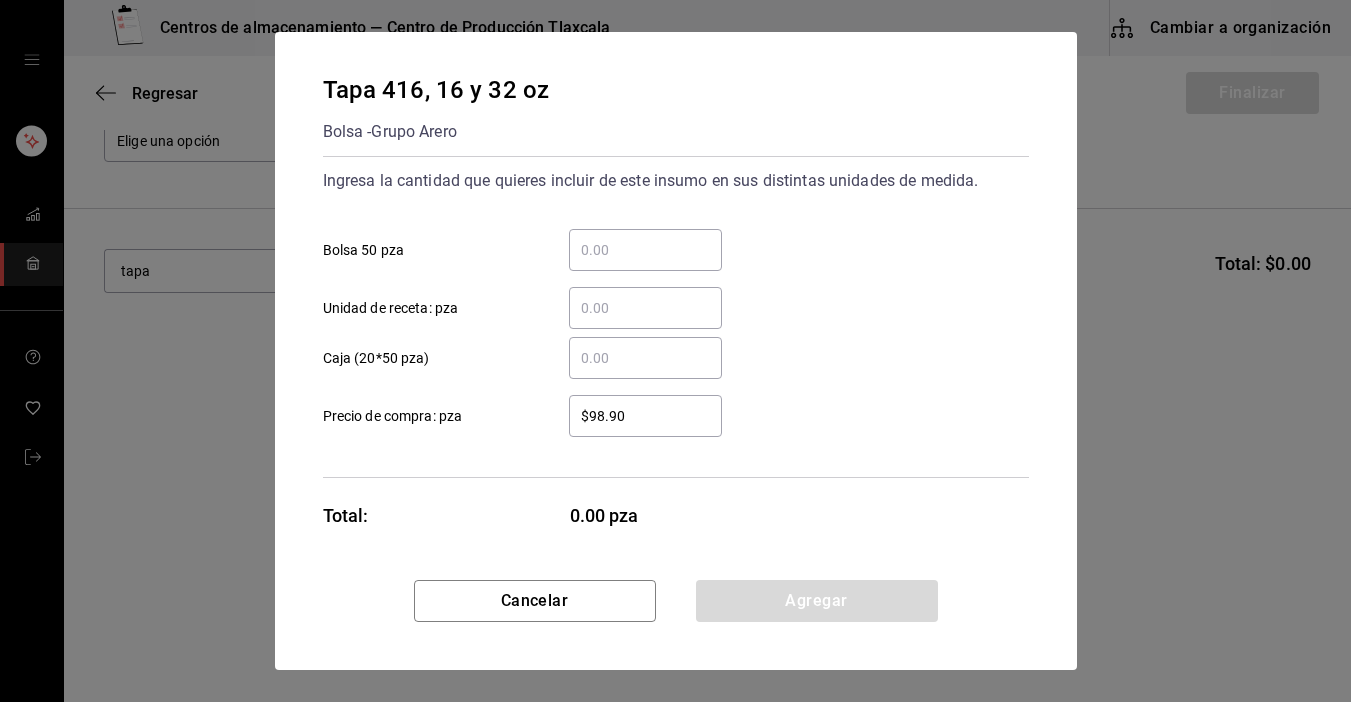 type 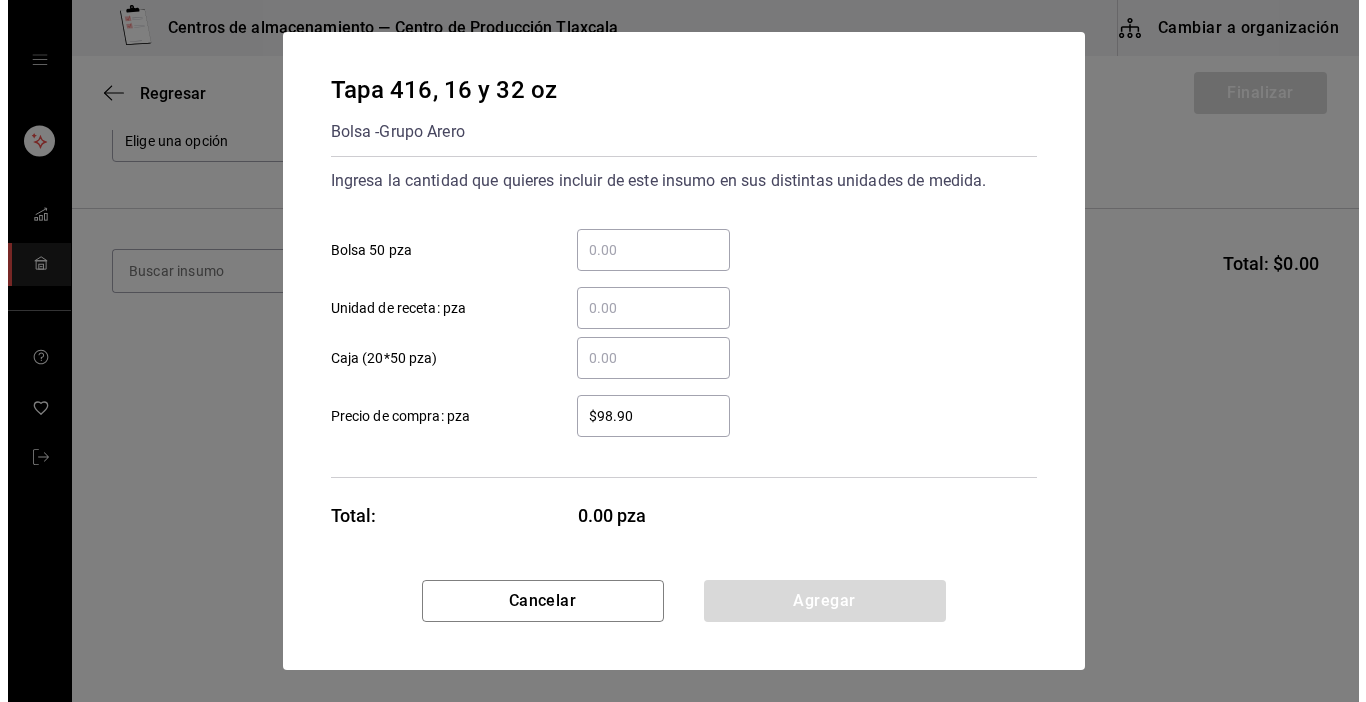 scroll, scrollTop: 0, scrollLeft: 0, axis: both 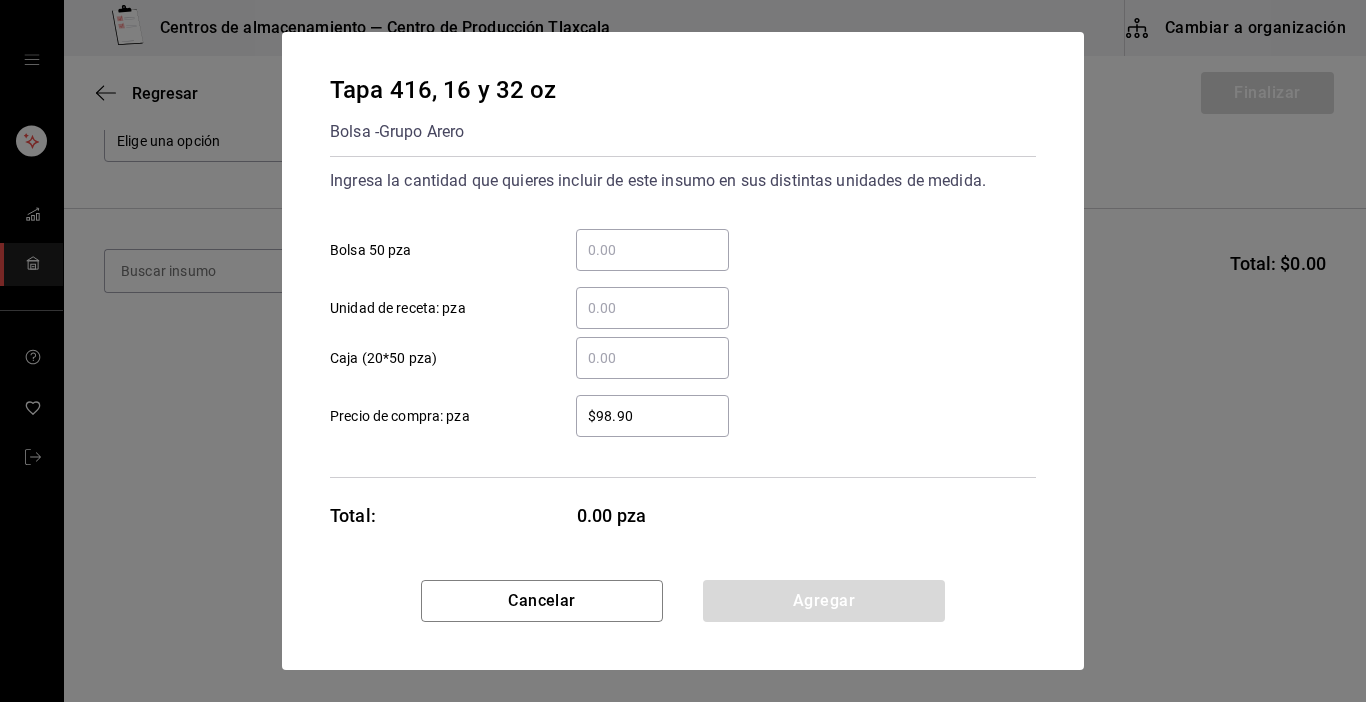 click on "​ Bolsa 50 pza" at bounding box center [652, 250] 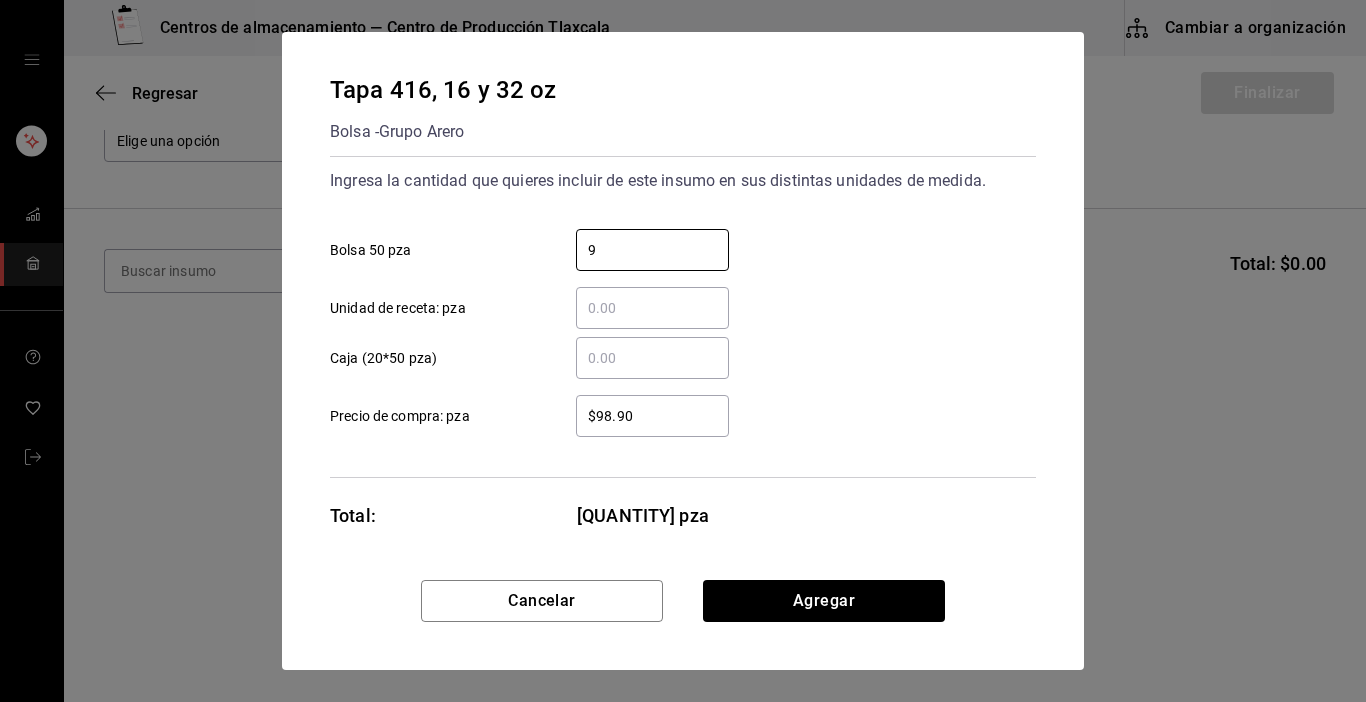 type on "9" 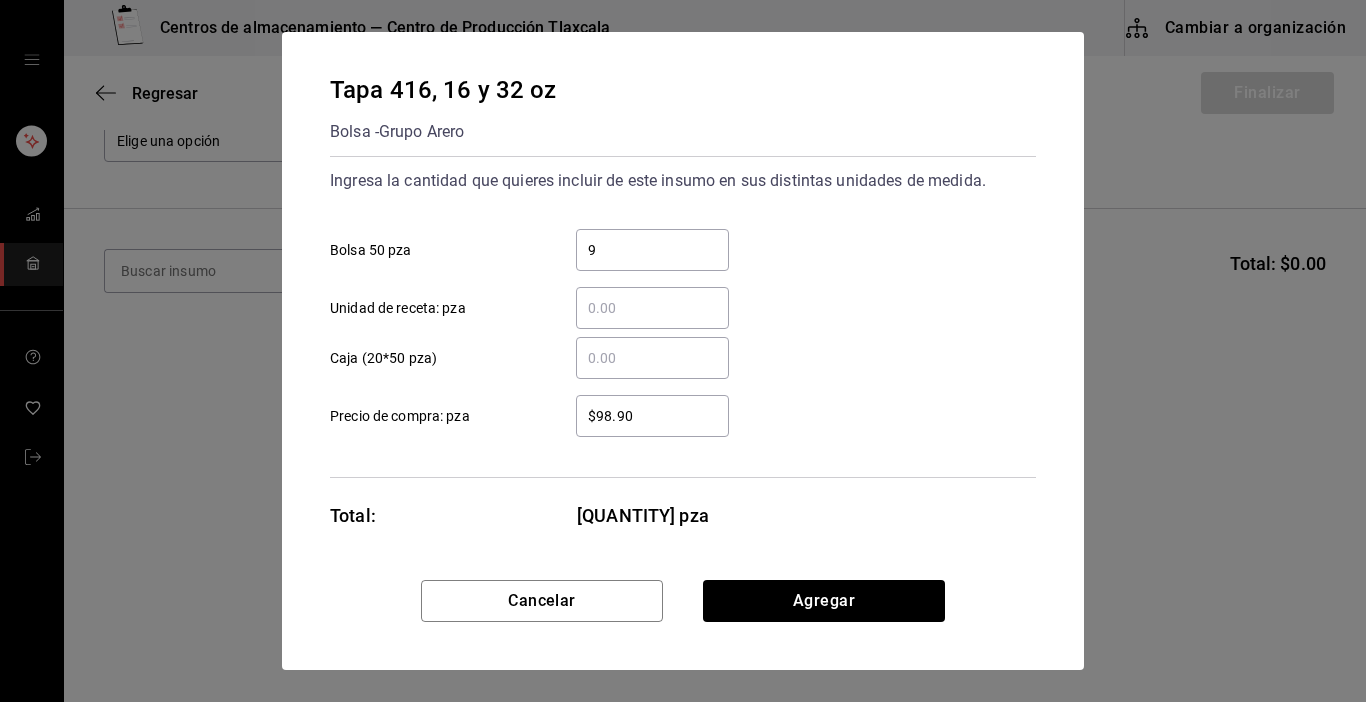 click on "9 ​ Bolsa 50 pza" at bounding box center [675, 242] 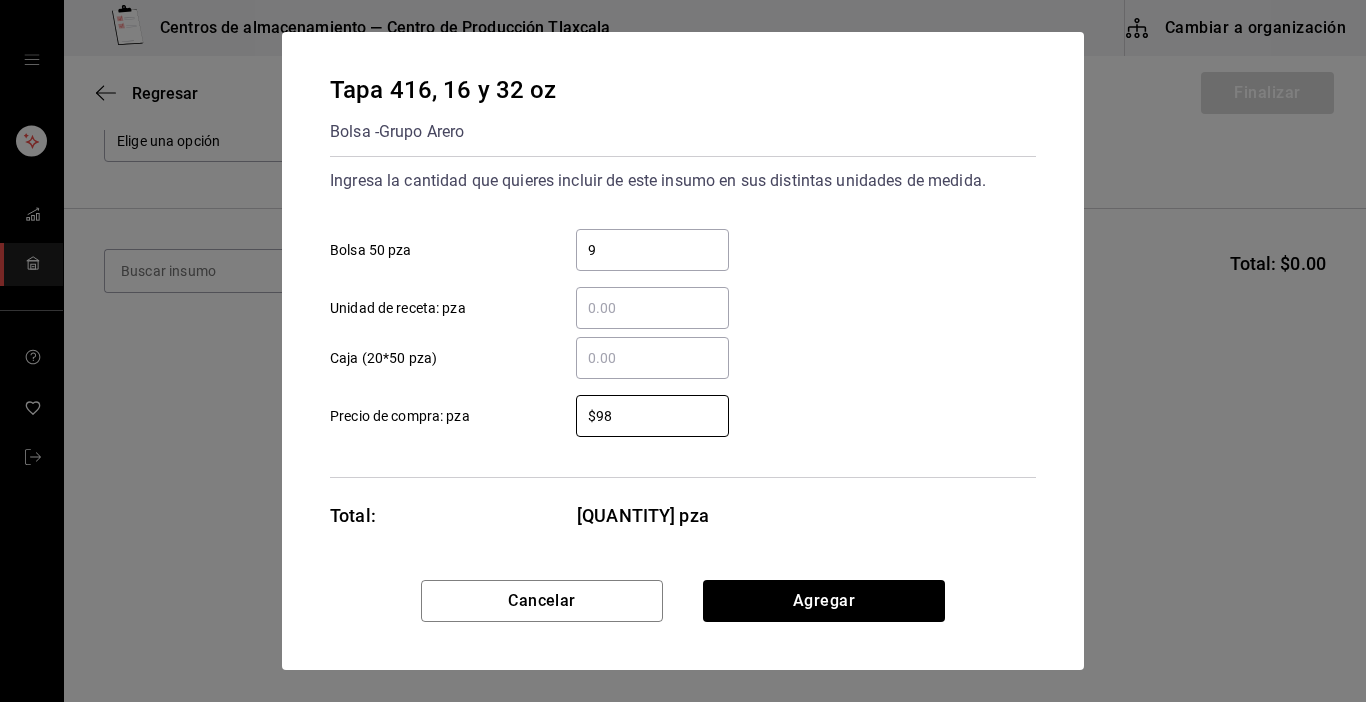 type on "$9" 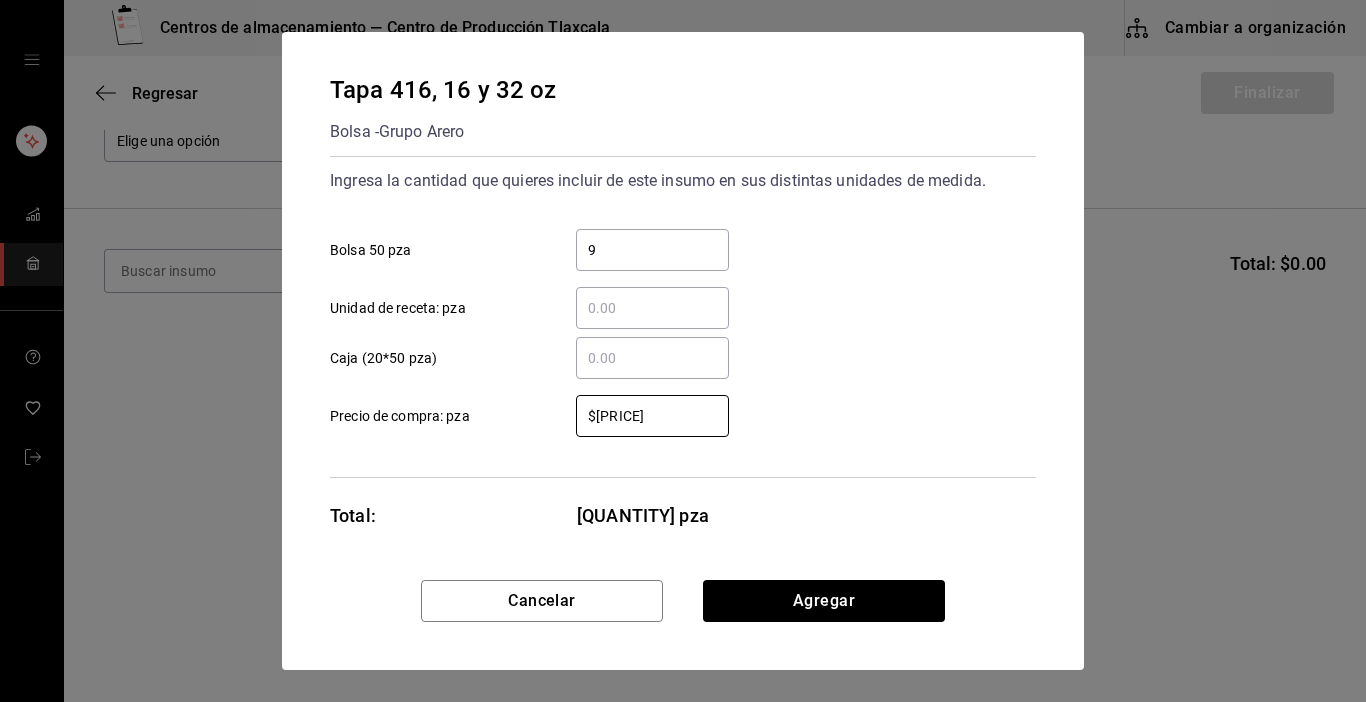 type on "$51.00" 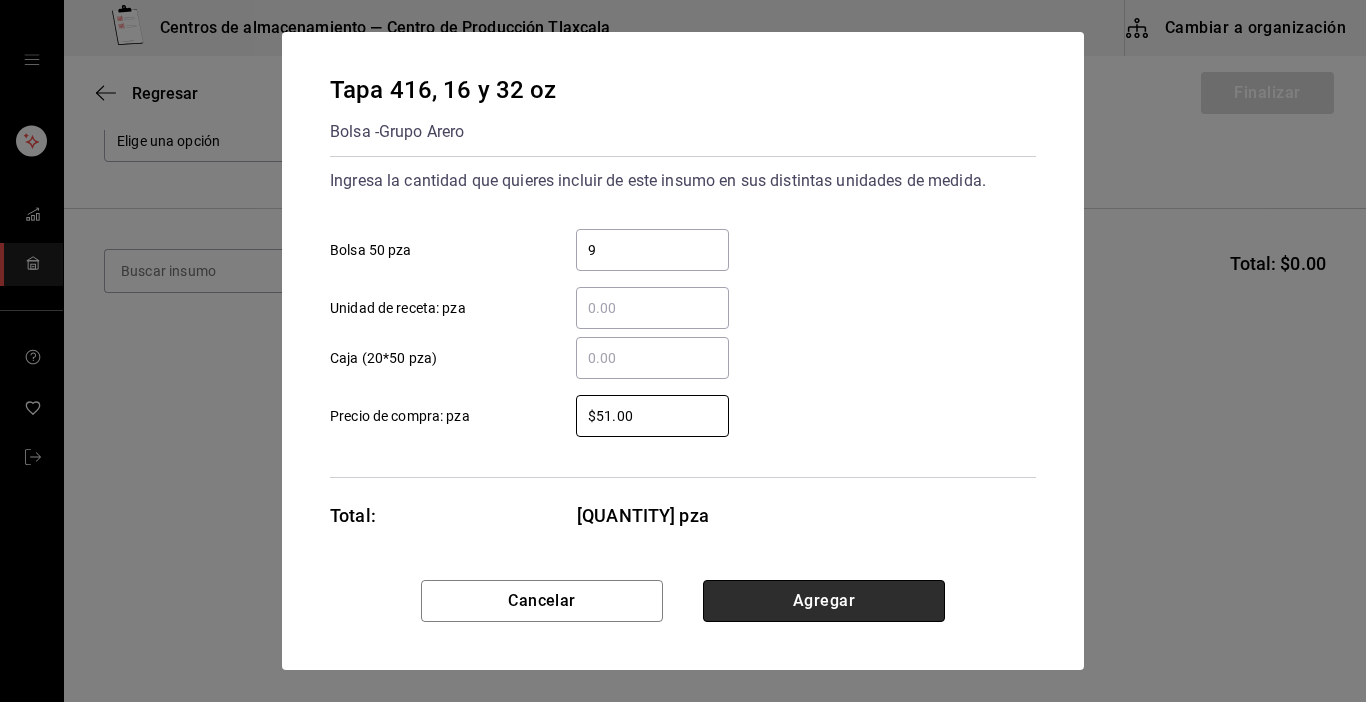 click on "Agregar" at bounding box center [824, 601] 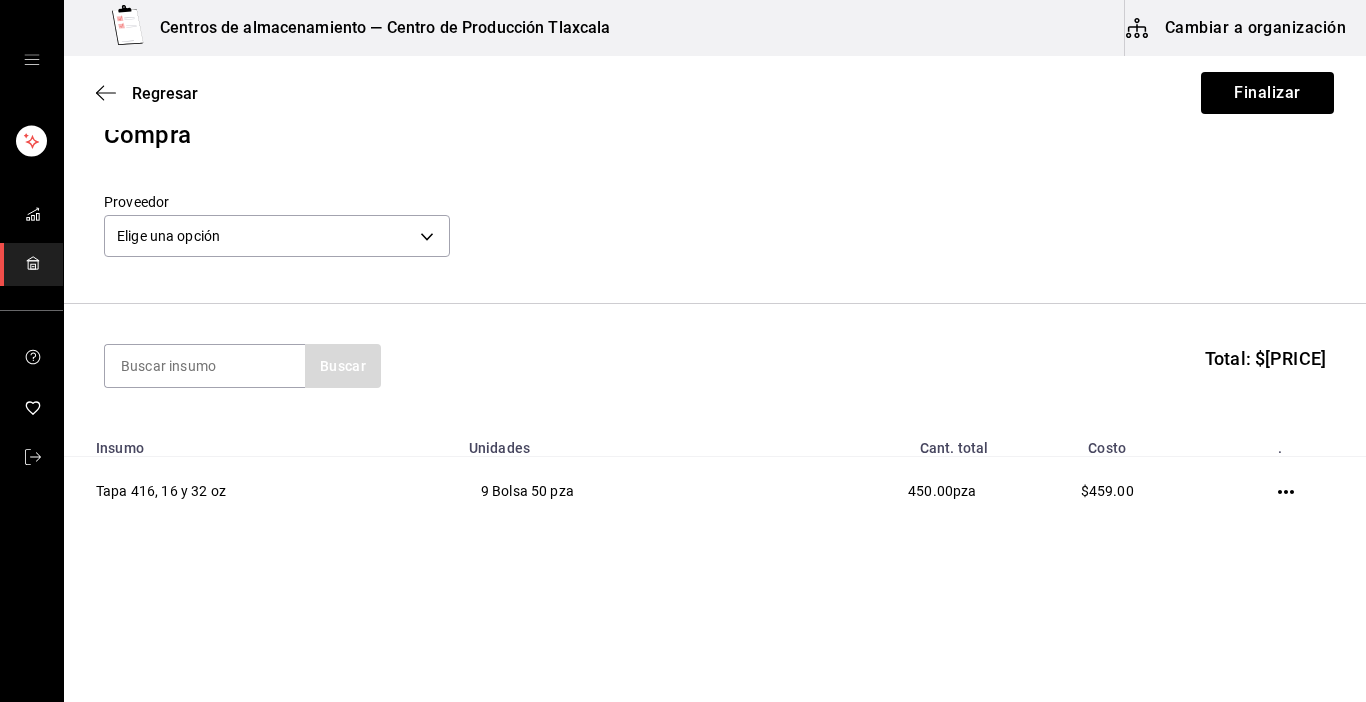 scroll, scrollTop: 30, scrollLeft: 0, axis: vertical 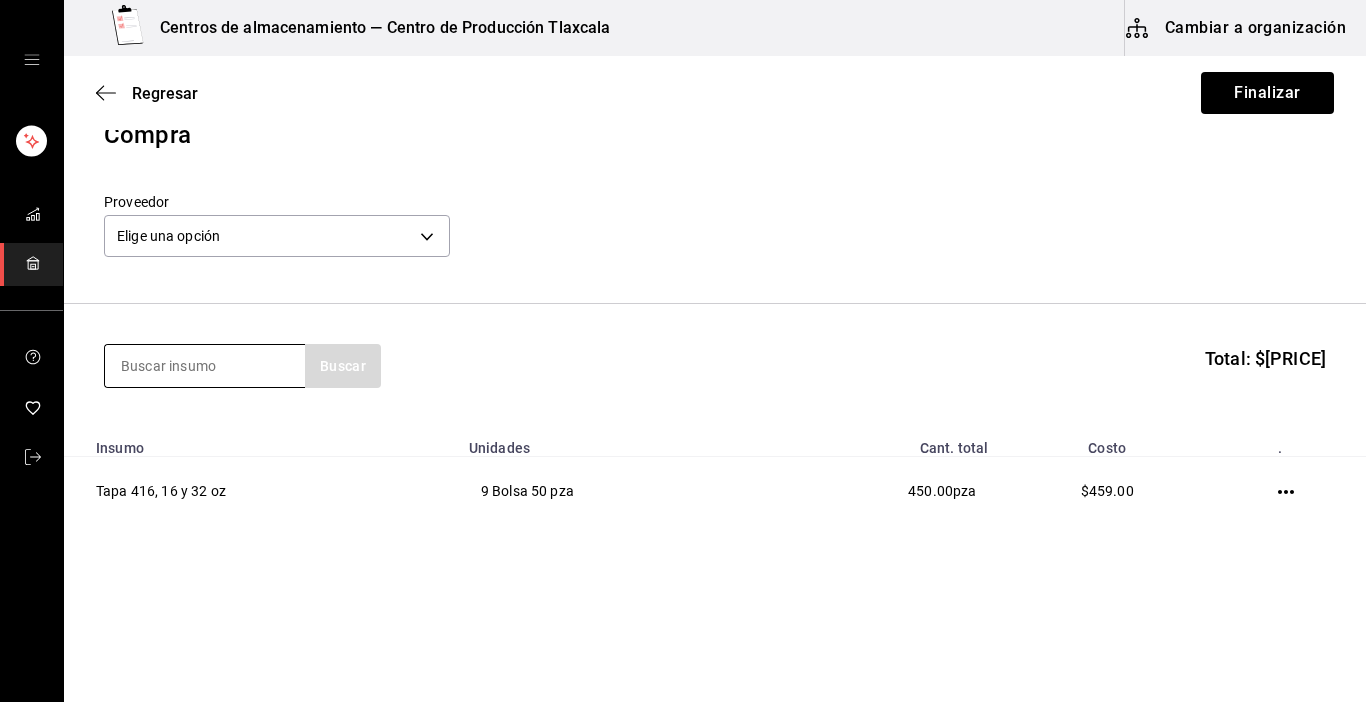 click at bounding box center [205, 366] 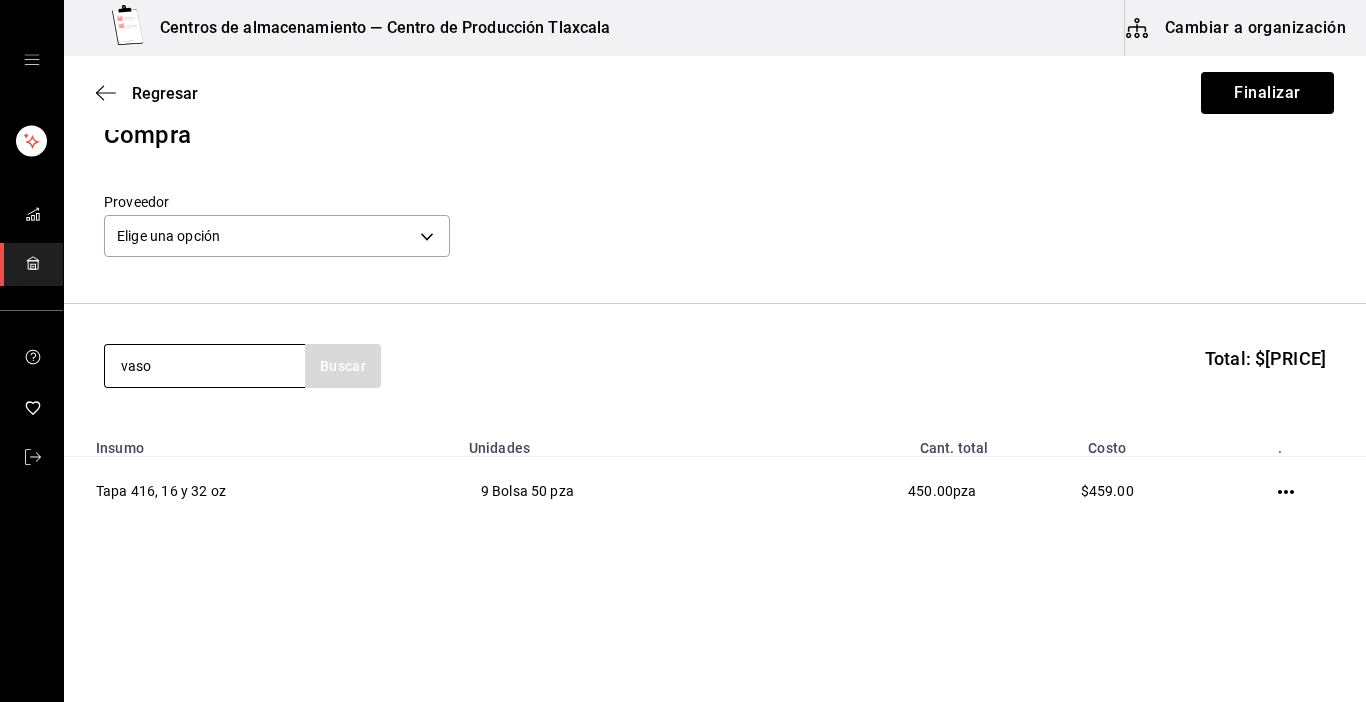 type on "vaso" 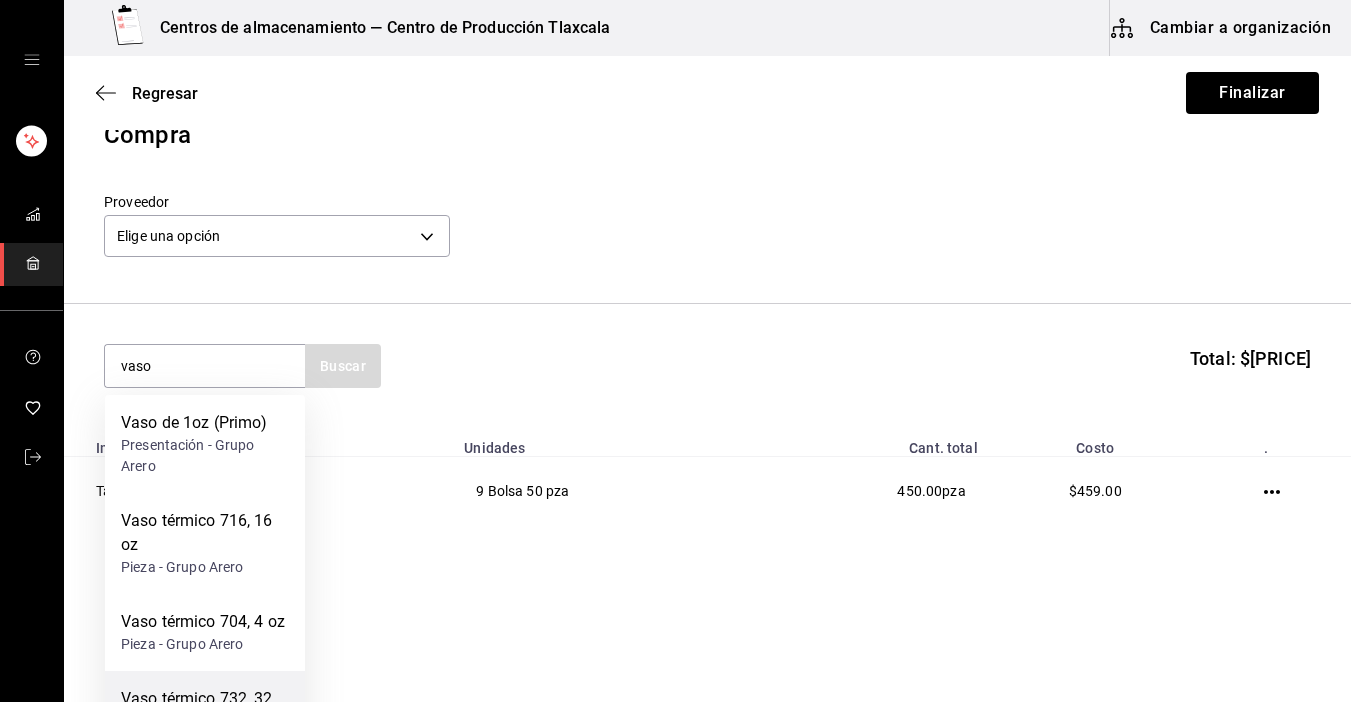 click on "Vaso térmico 732, 32 oz" at bounding box center [205, 711] 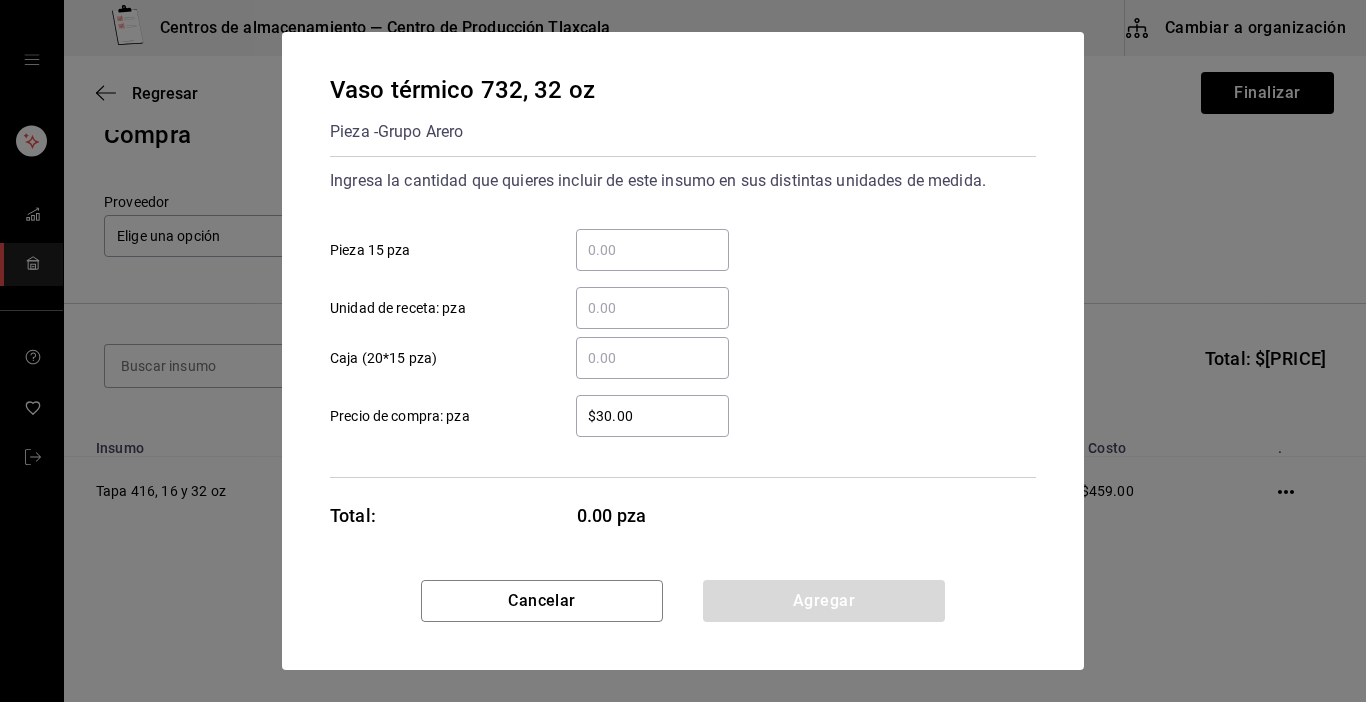 click on "​ Pieza 15 pza" at bounding box center [652, 250] 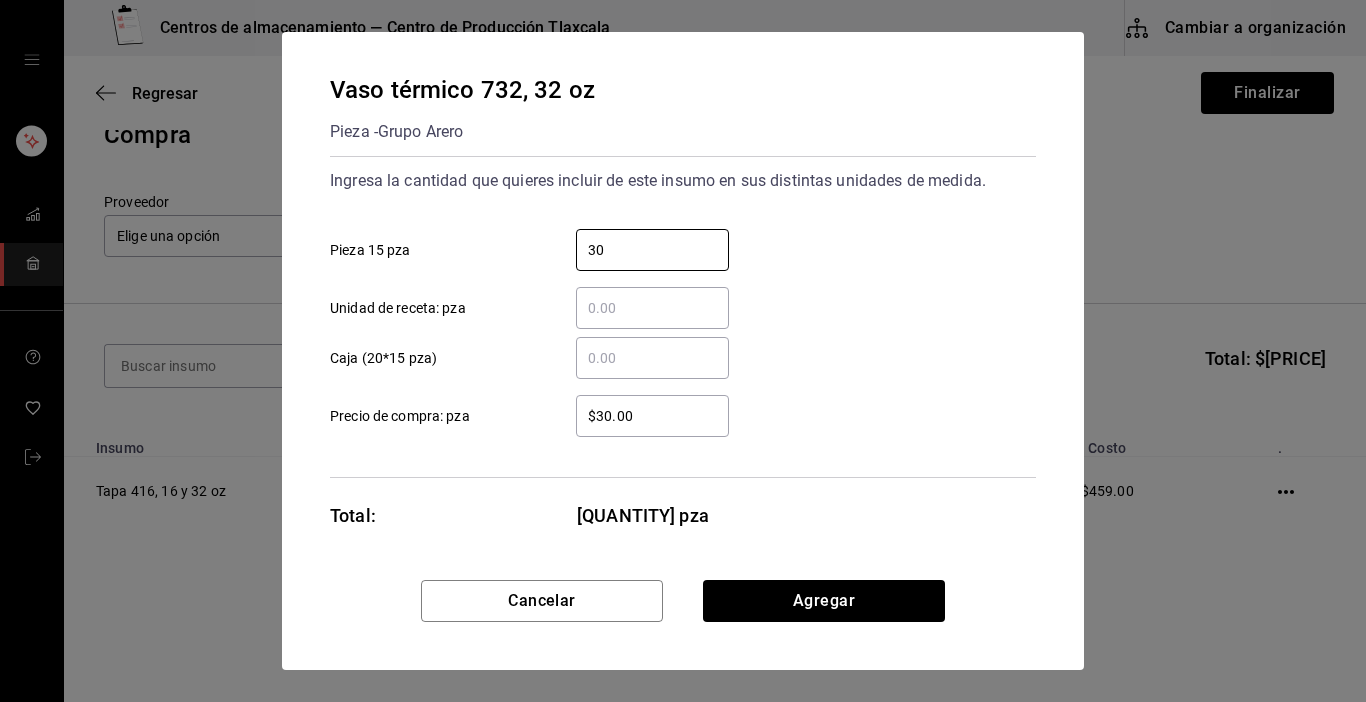 type on "30" 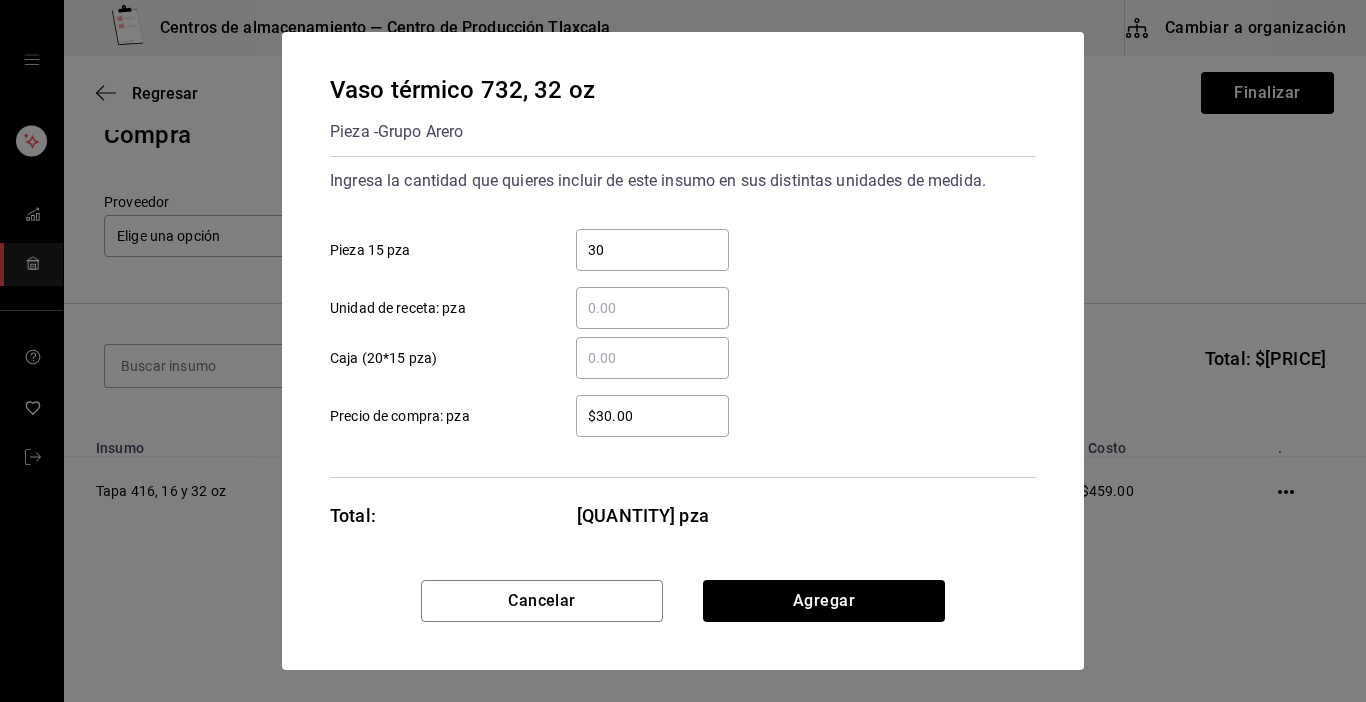 click on "$30.00" at bounding box center (652, 416) 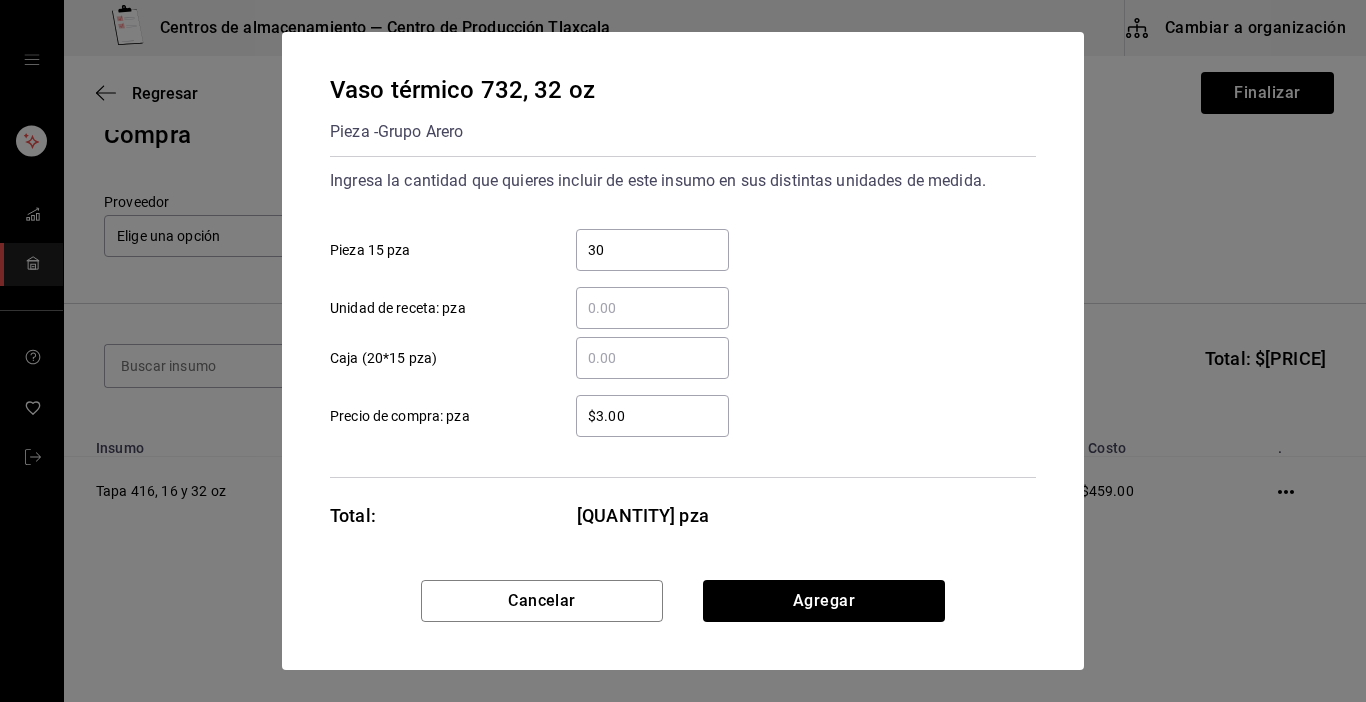 type on "$31.00" 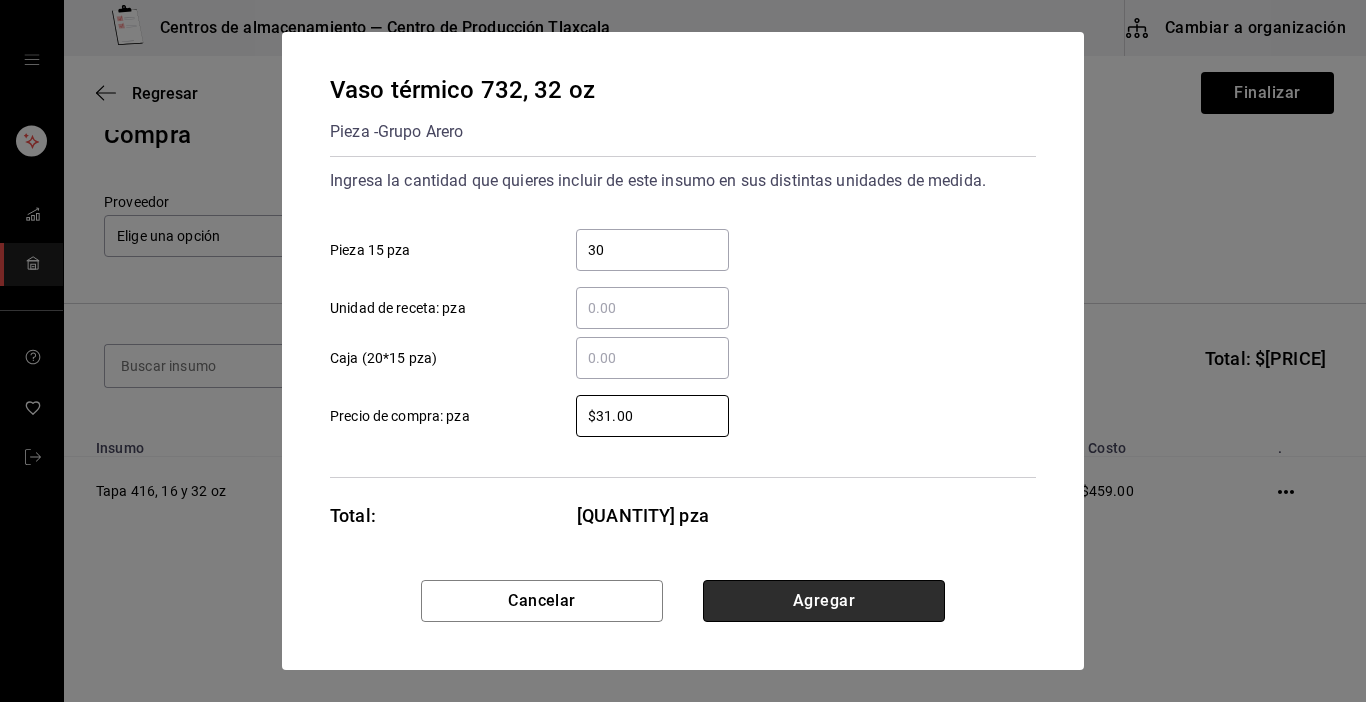 click on "Agregar" at bounding box center [824, 601] 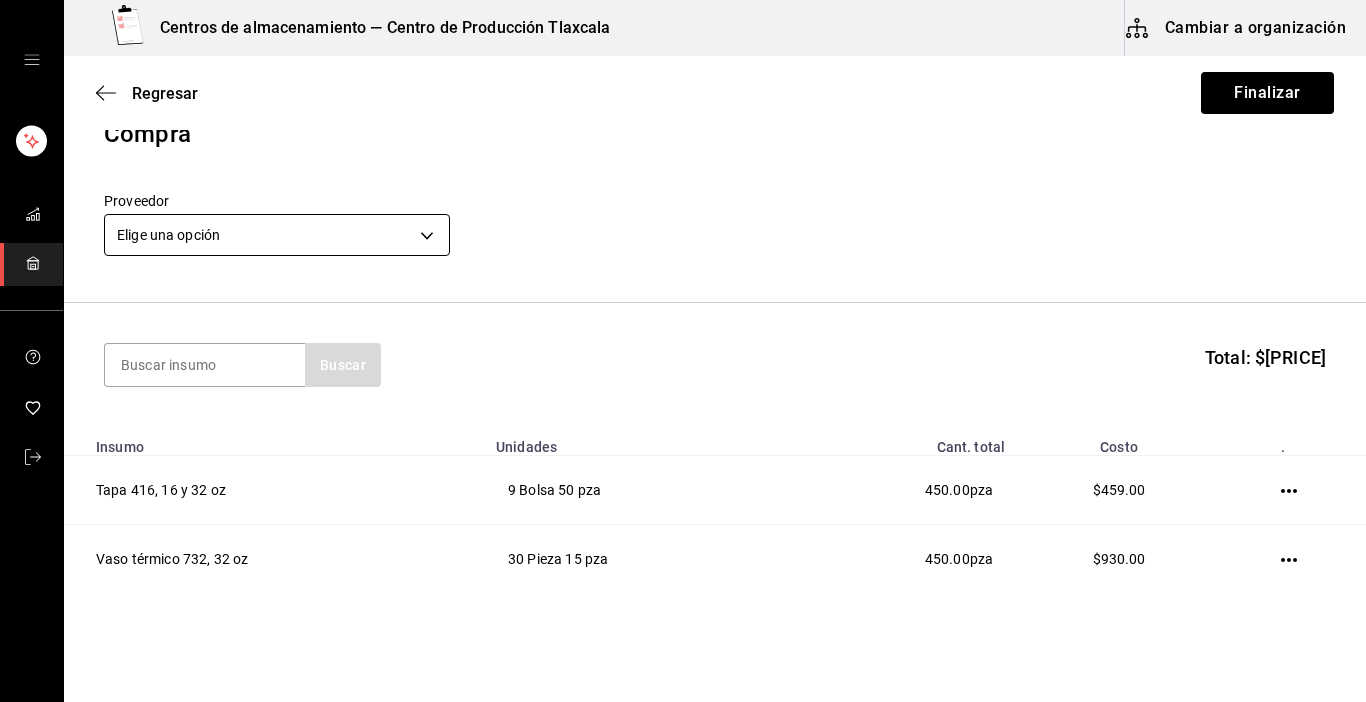 click on "Centros de almacenamiento — Centro de Producción Tlaxcala Cambiar a organización Regresar Finalizar Compra Proveedor Elige una opción default Buscar Total: $1,389.00 Insumo Unidades Cant. total Costo  .  Tapa 416, 16 y 32 oz 9 Bolsa 50 pza 450.00  pza $459.00 Vaso térmico 732, 32 oz 30 Pieza 15 pza 450.00  pza $930.00 GANA 1 MES GRATIS EN TU SUSCRIPCIÓN AQUÍ ¿Recuerdas cómo empezó tu restaurante?
Hoy puedes ayudar a un colega a tener el mismo cambio que tú viviste.
Recomienda Parrot directamente desde tu Portal Administrador.
Es fácil y rápido.
🎁 Por cada restaurante que se una, ganas 1 mes gratis. Ver video tutorial Ir a video Editar Eliminar Visitar centro de ayuda (81) 2046 6363 soporte@parrotsoftware.io Visitar centro de ayuda (81) 2046 6363 soporte@parrotsoftware.io" at bounding box center [683, 294] 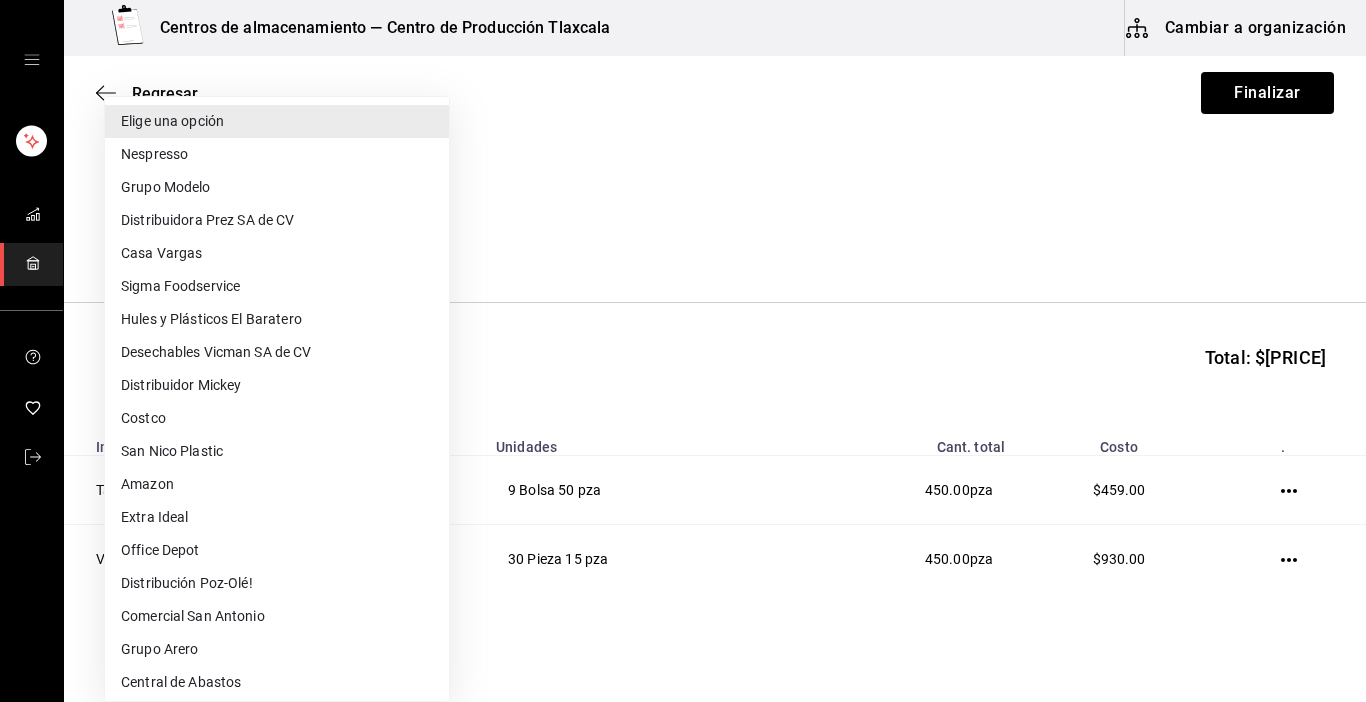 type 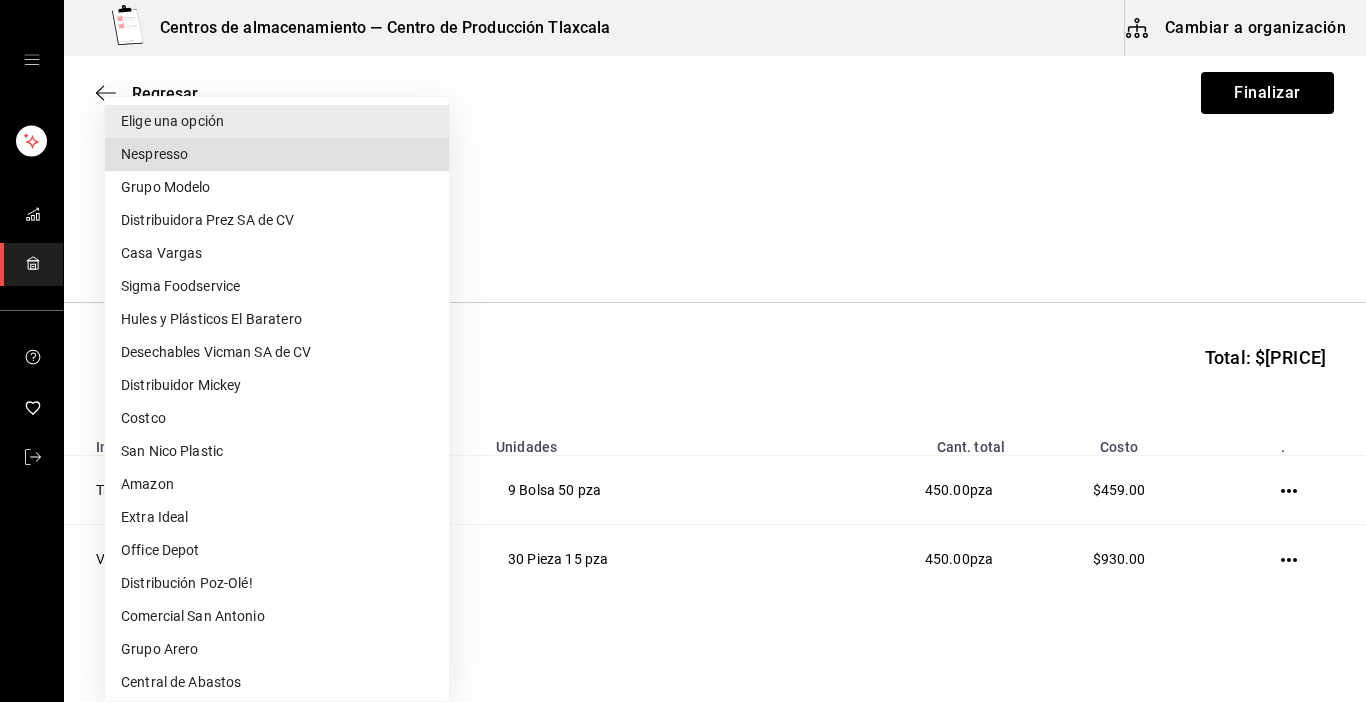 type 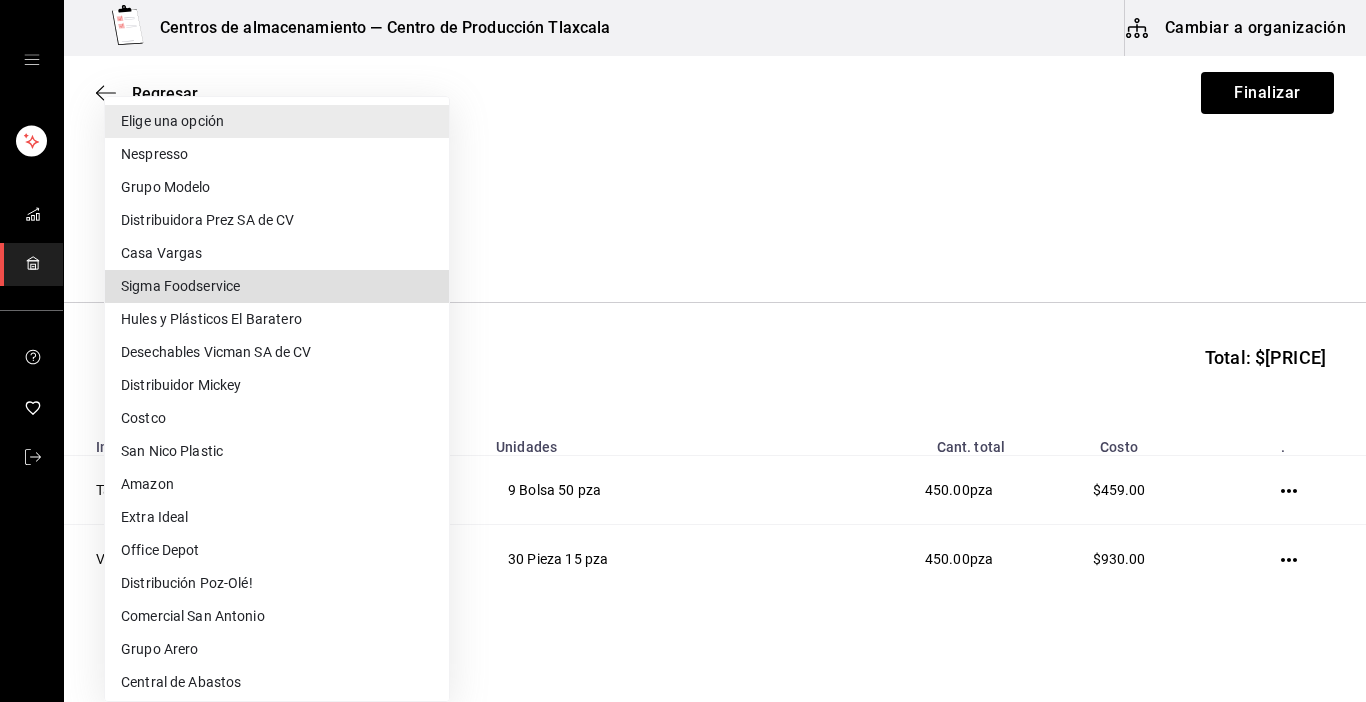 type 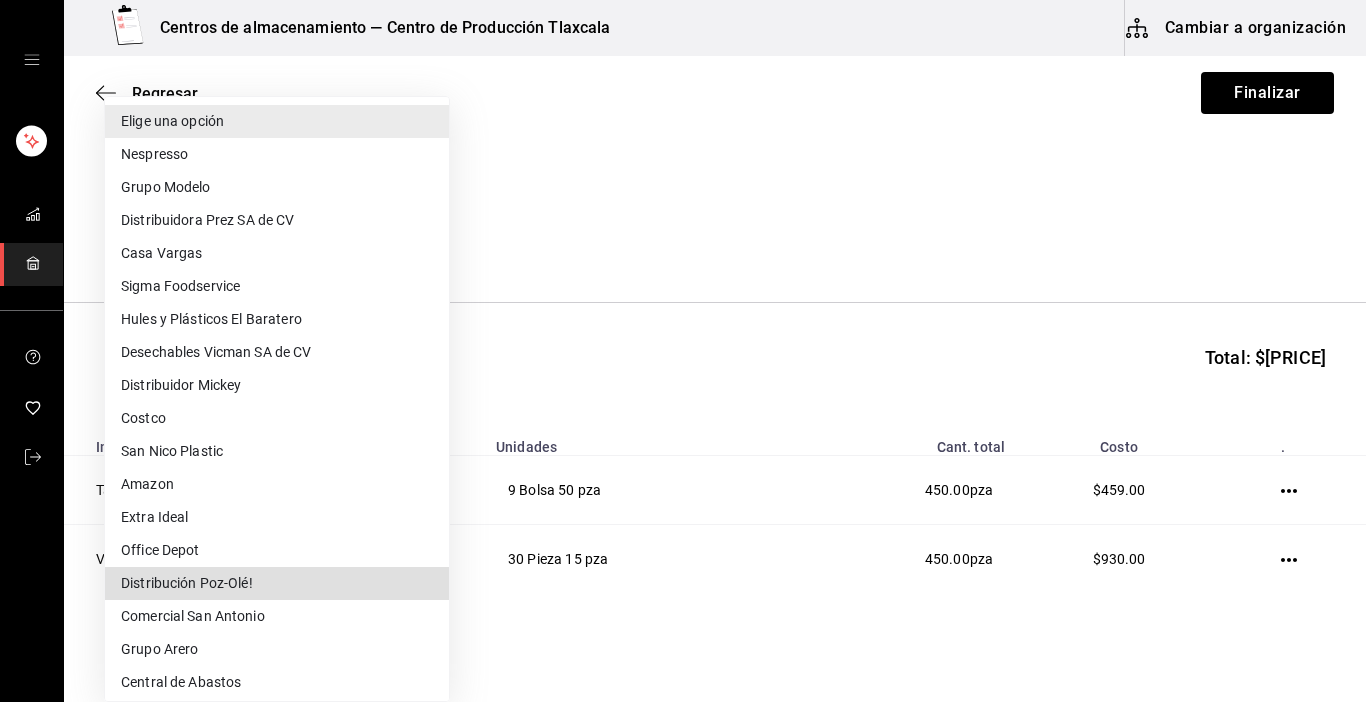 type 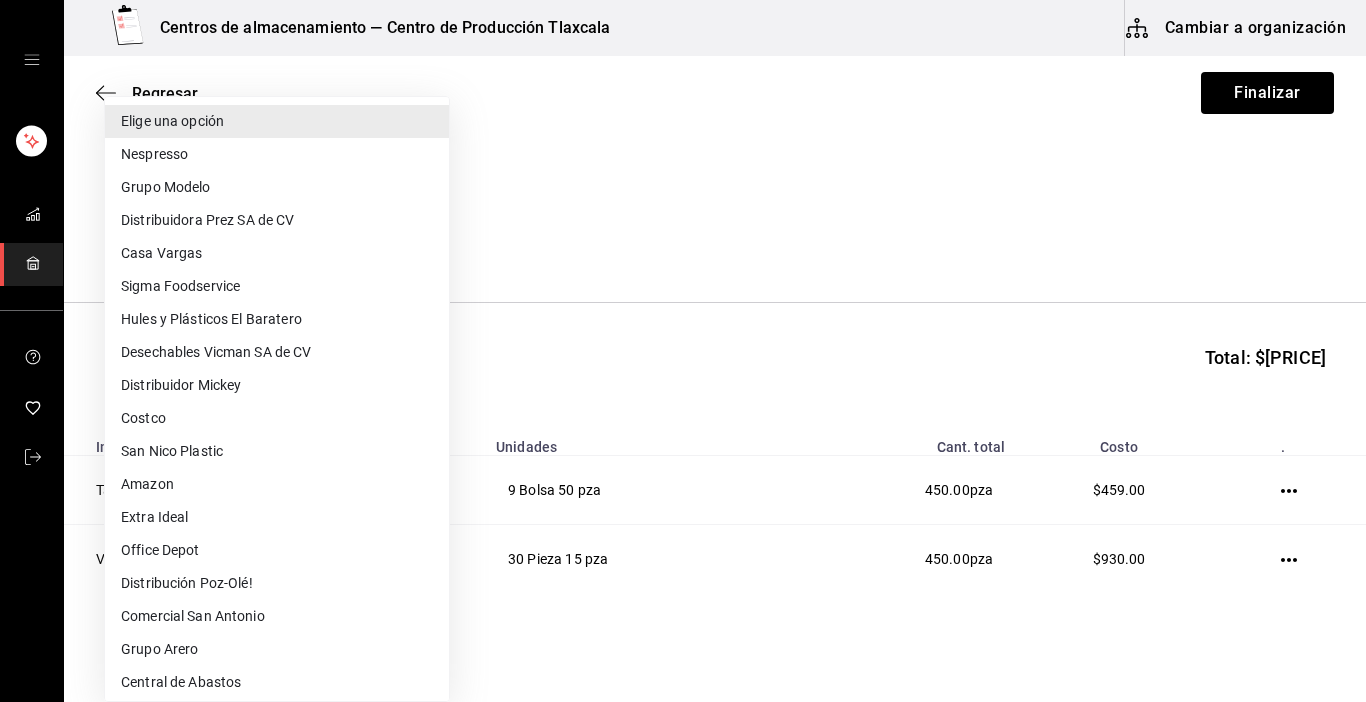type 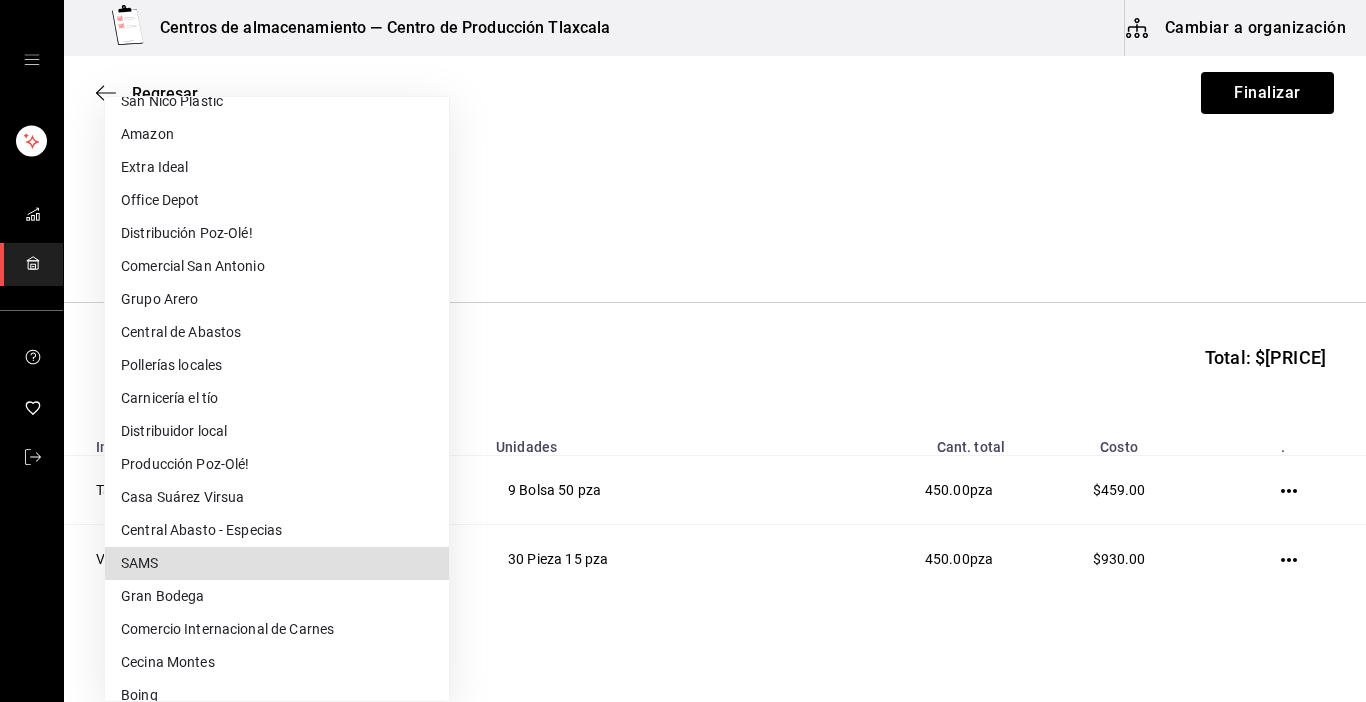 type 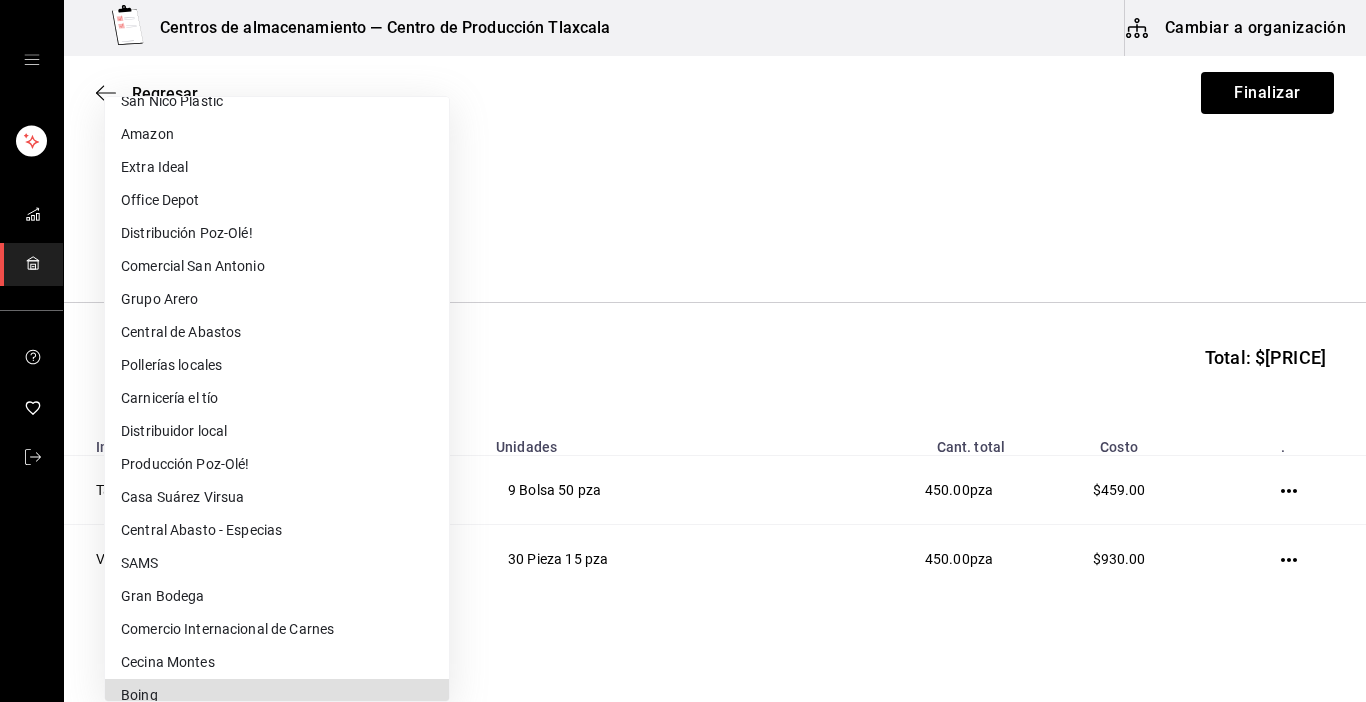 type 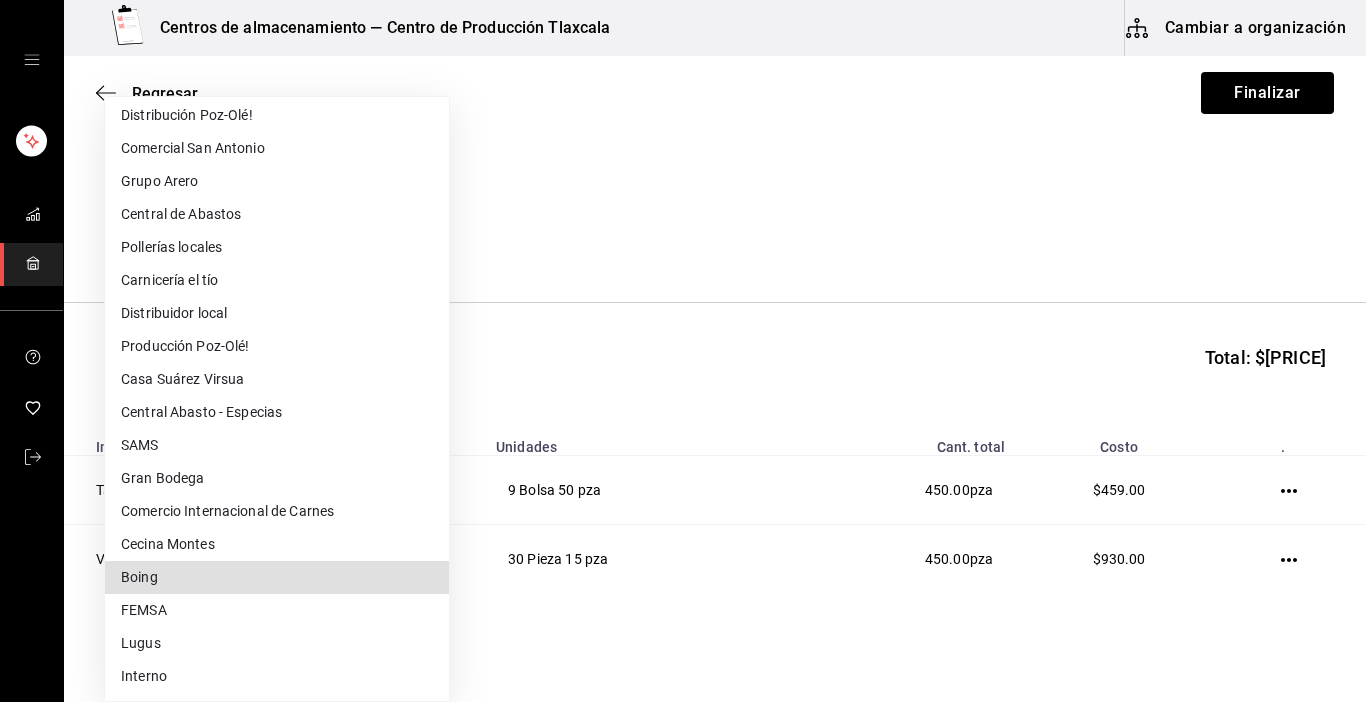 type 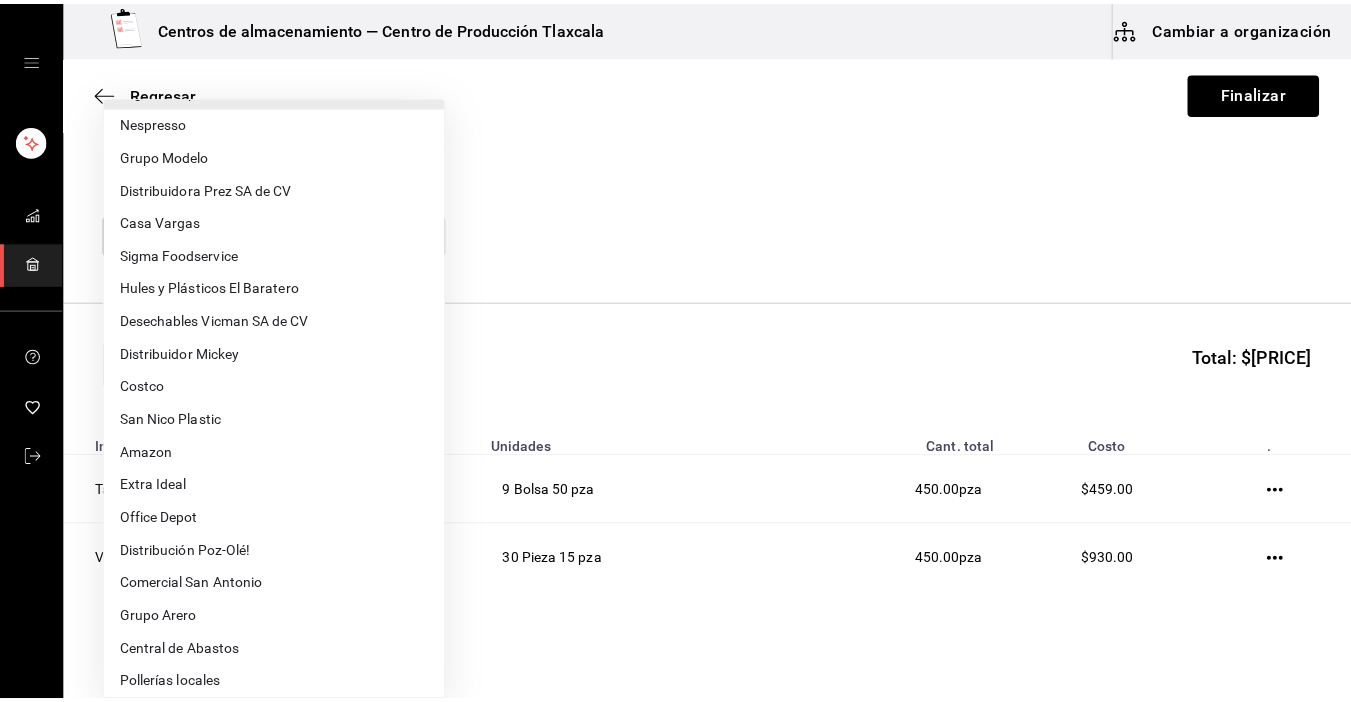 scroll, scrollTop: 350, scrollLeft: 0, axis: vertical 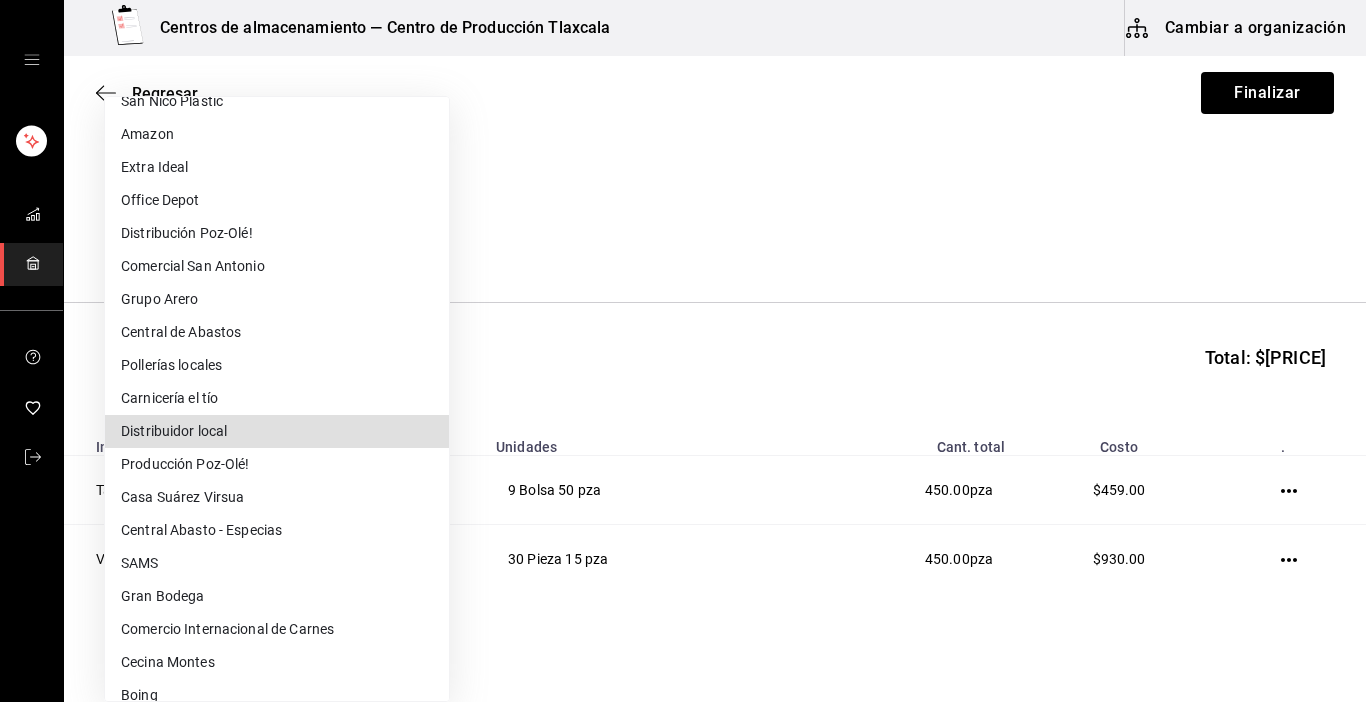 type on "51c8a71d-4239-42da-a105-fd1f390ec20f" 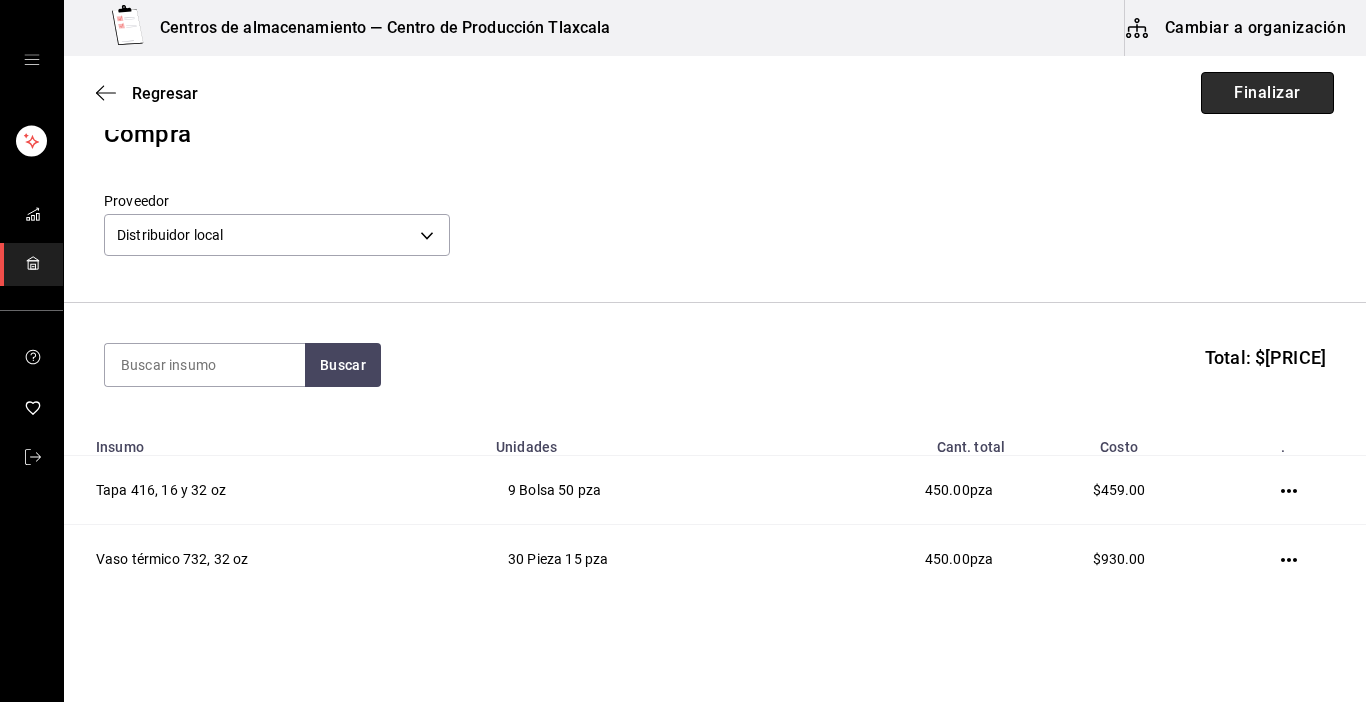 click on "Finalizar" at bounding box center (1267, 93) 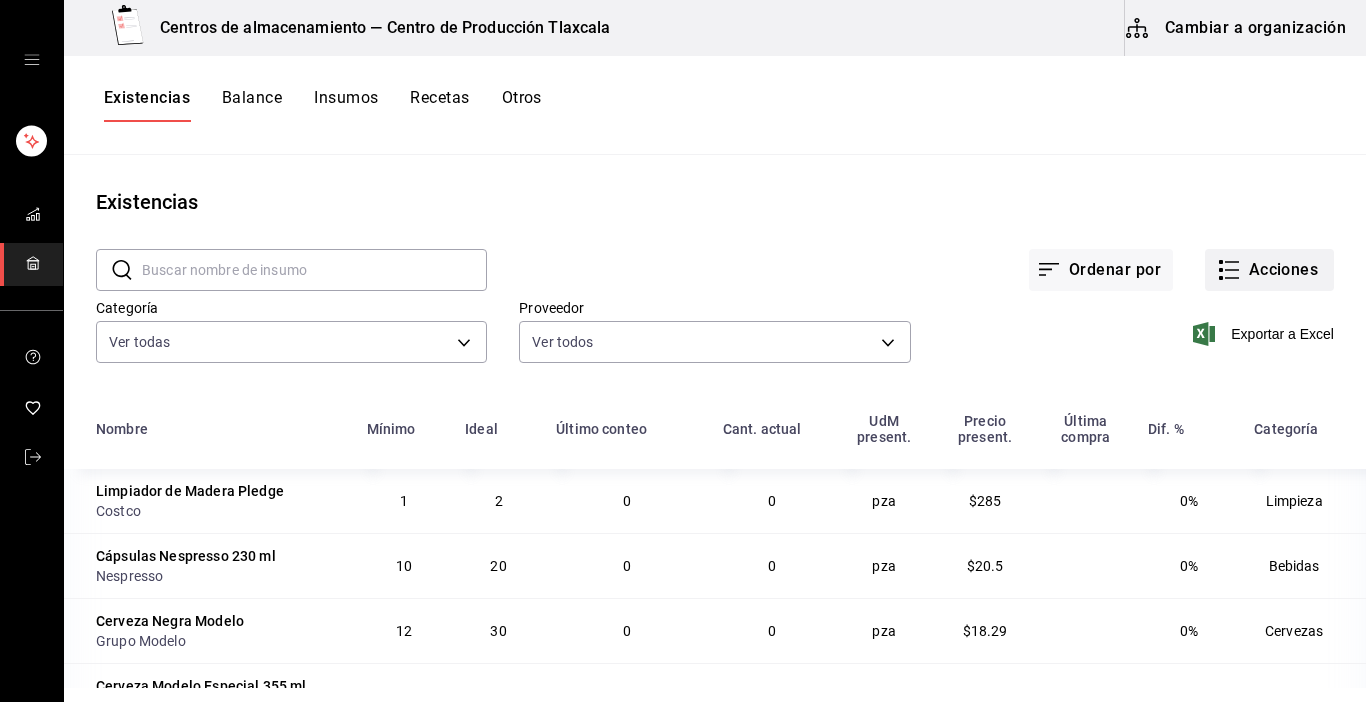 click on "Acciones" at bounding box center (1269, 270) 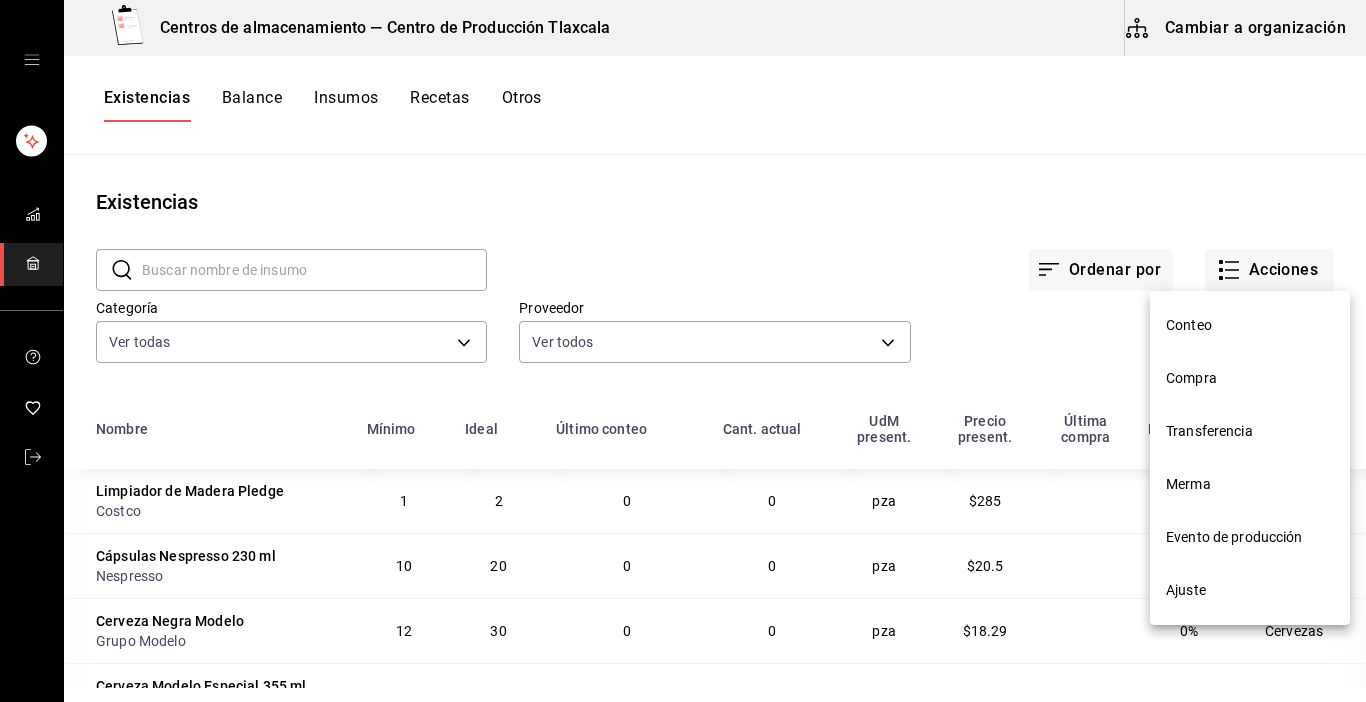 click on "Compra" at bounding box center [1250, 378] 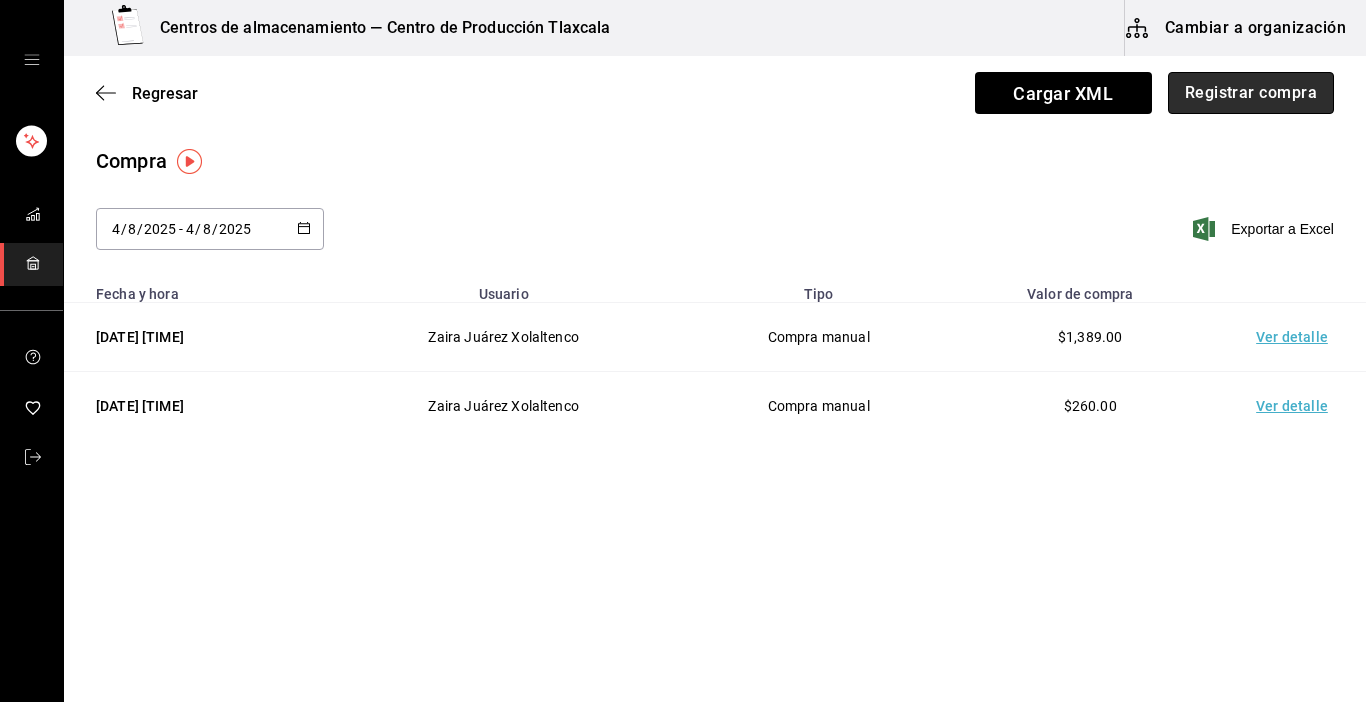 click on "Registrar compra" at bounding box center [1251, 93] 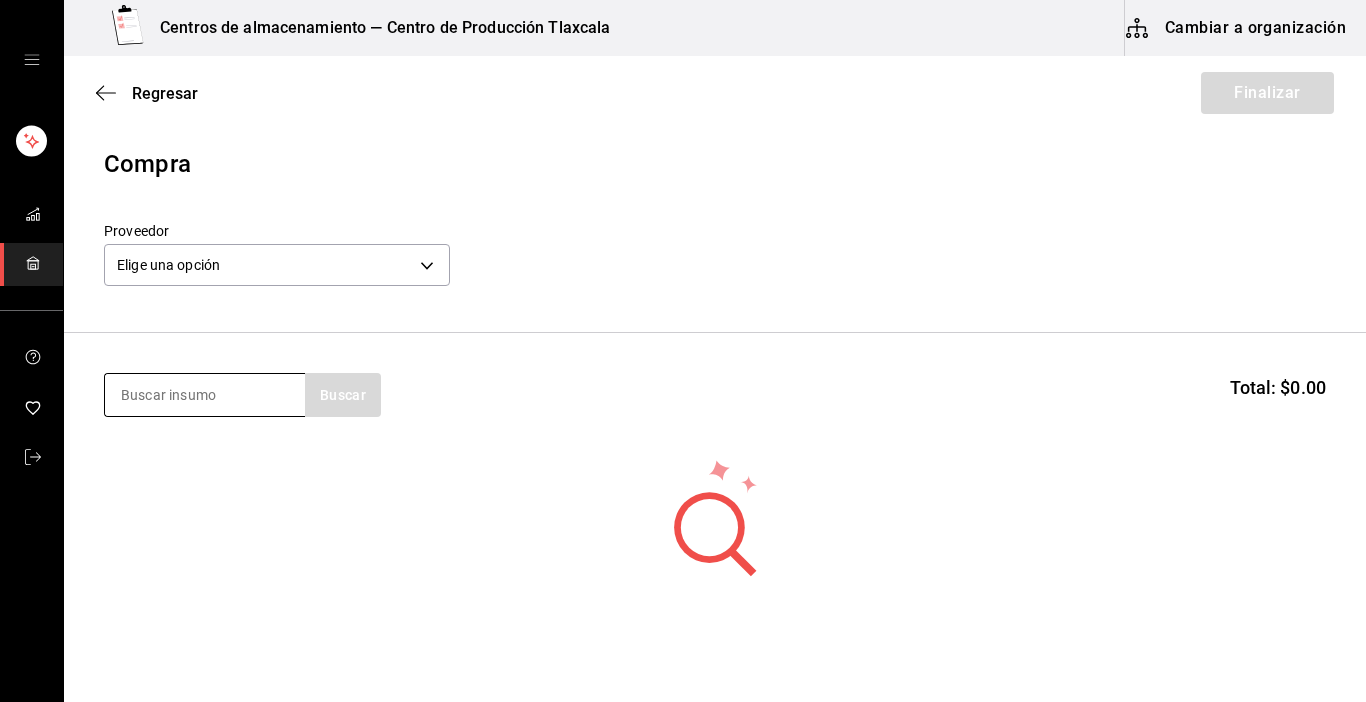click at bounding box center (205, 395) 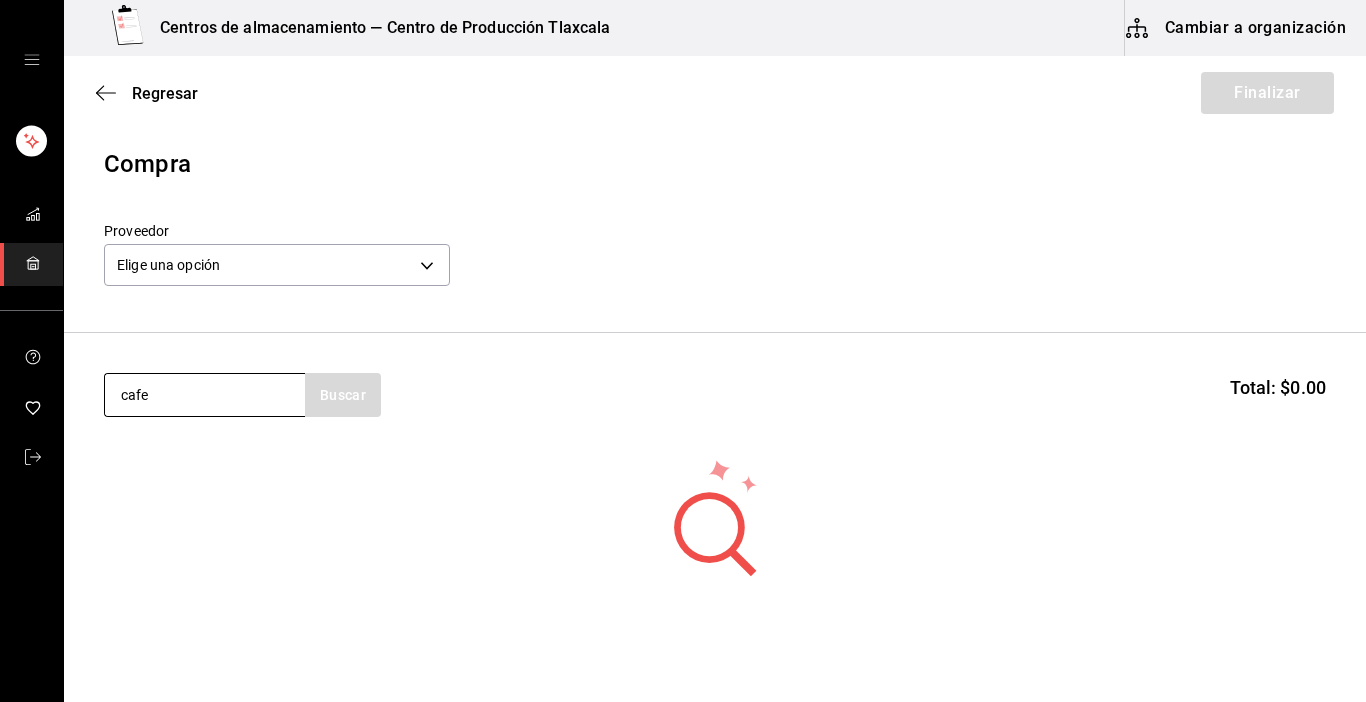 type on "cafe" 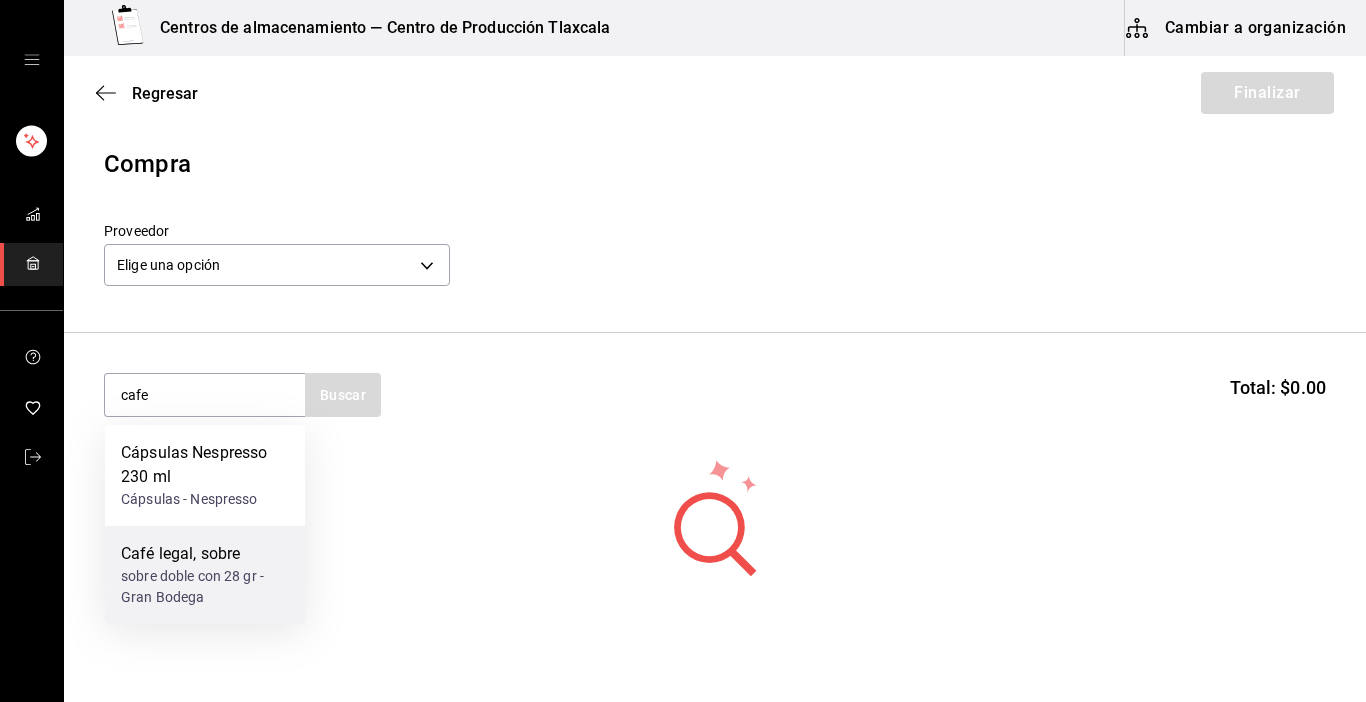 click on "Café legal, sobre" at bounding box center (205, 554) 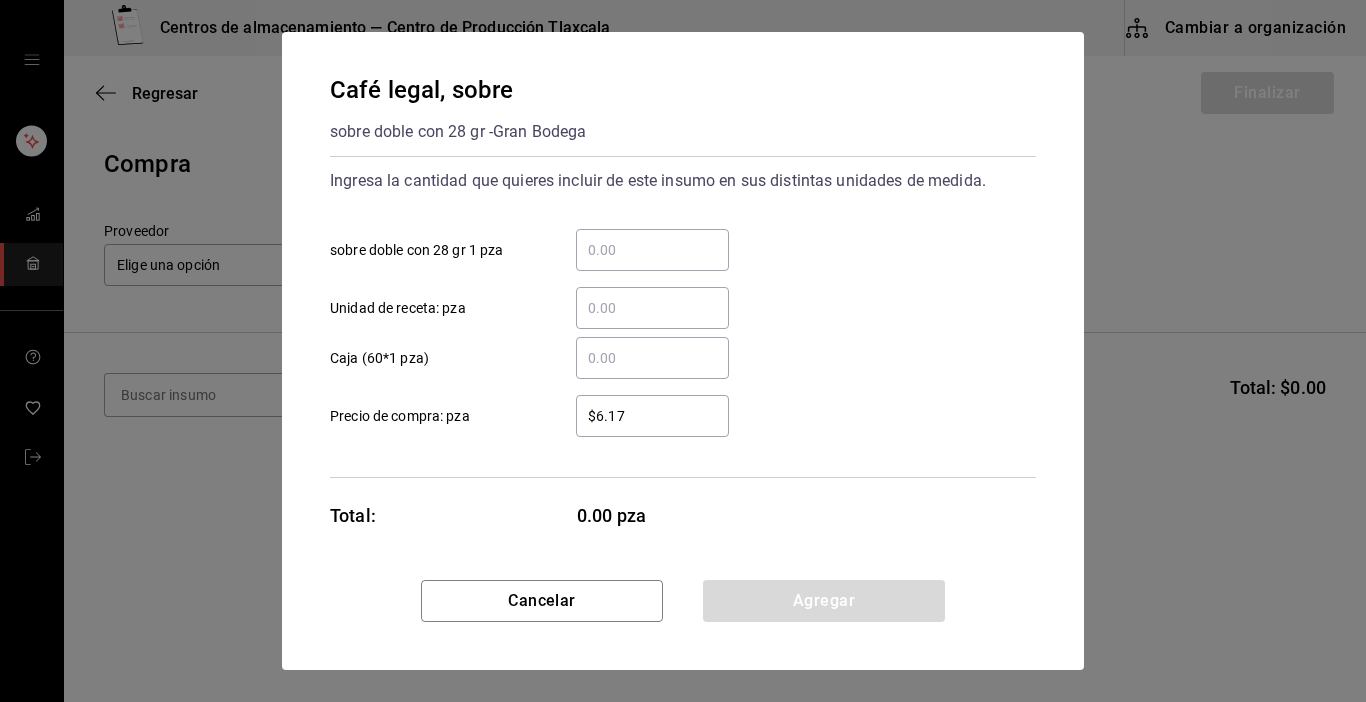 click on "​ Caja (60*1 pza)" at bounding box center (652, 358) 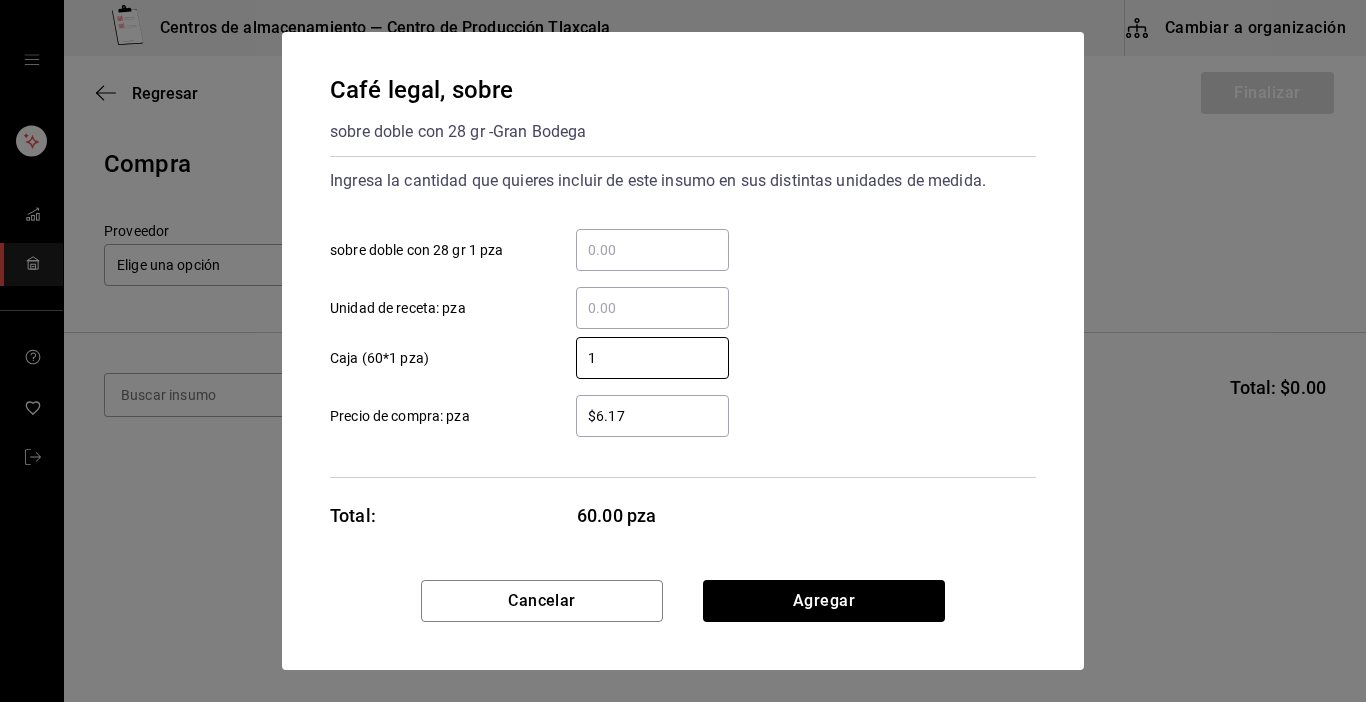 type on "1" 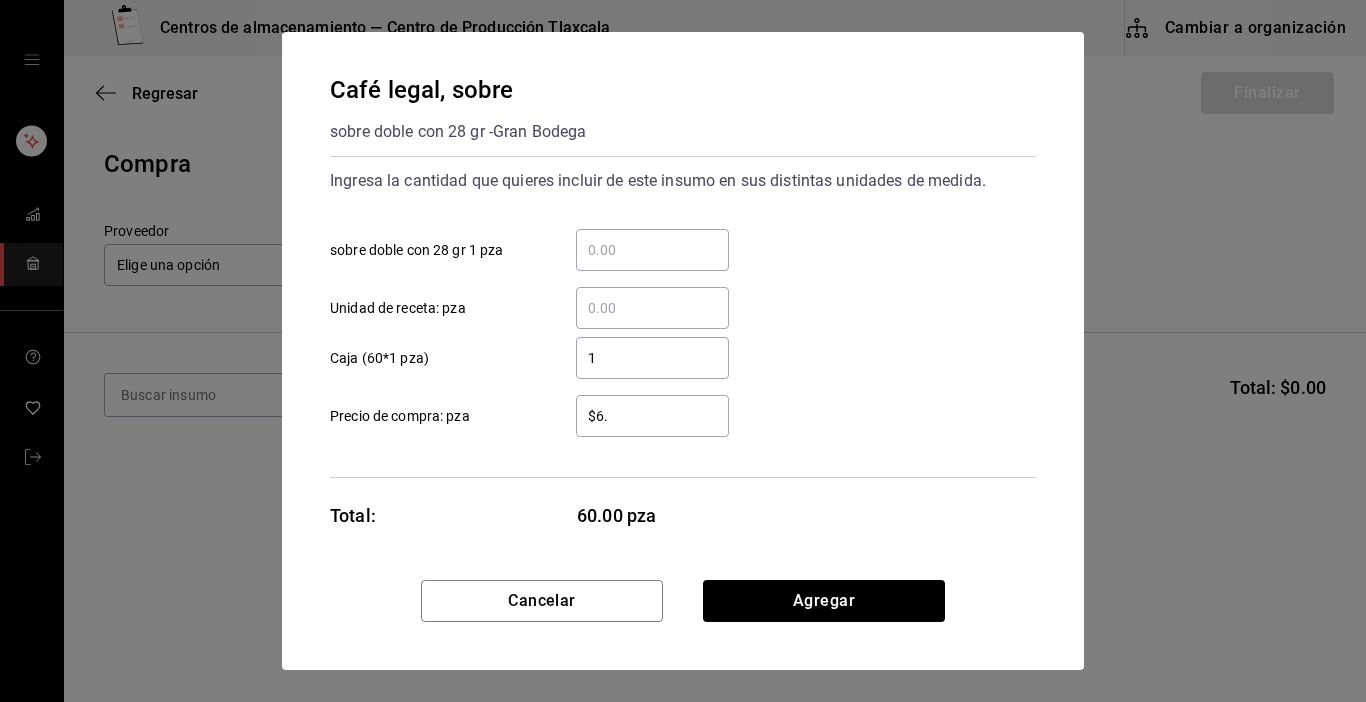 type on "$6" 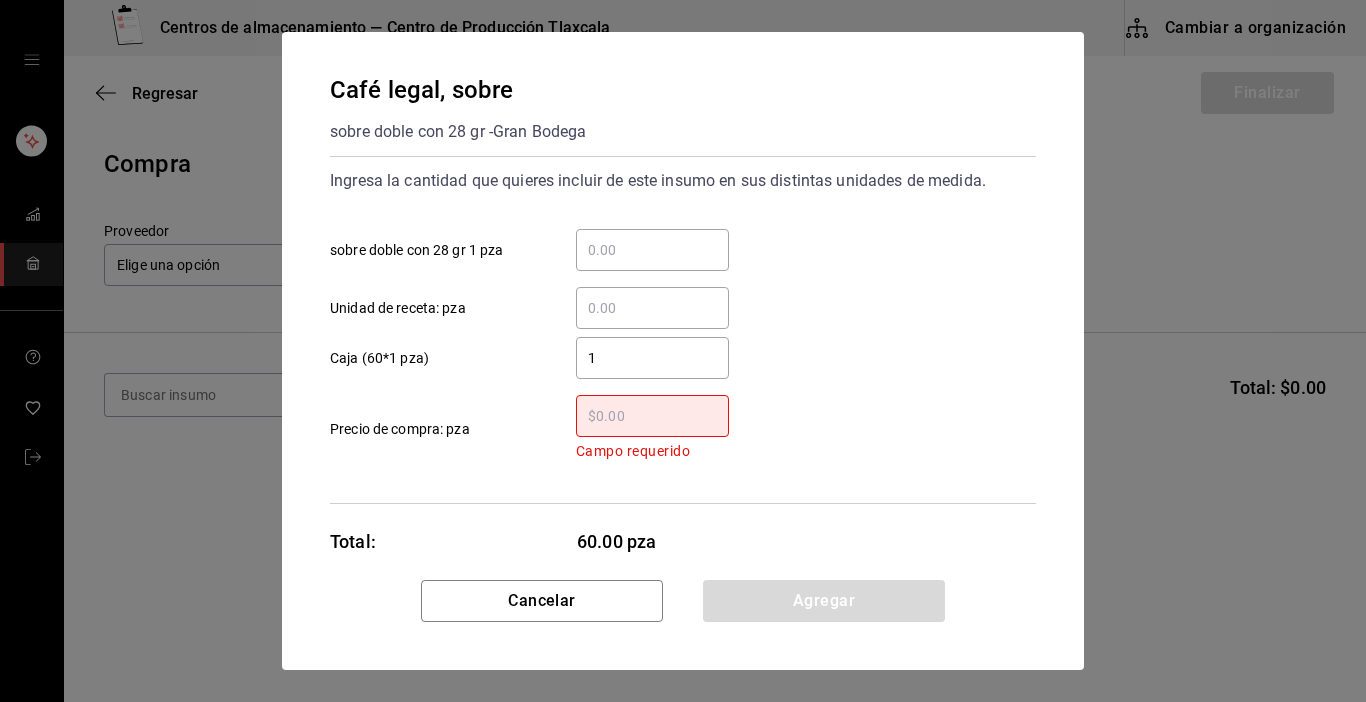 type on "$6" 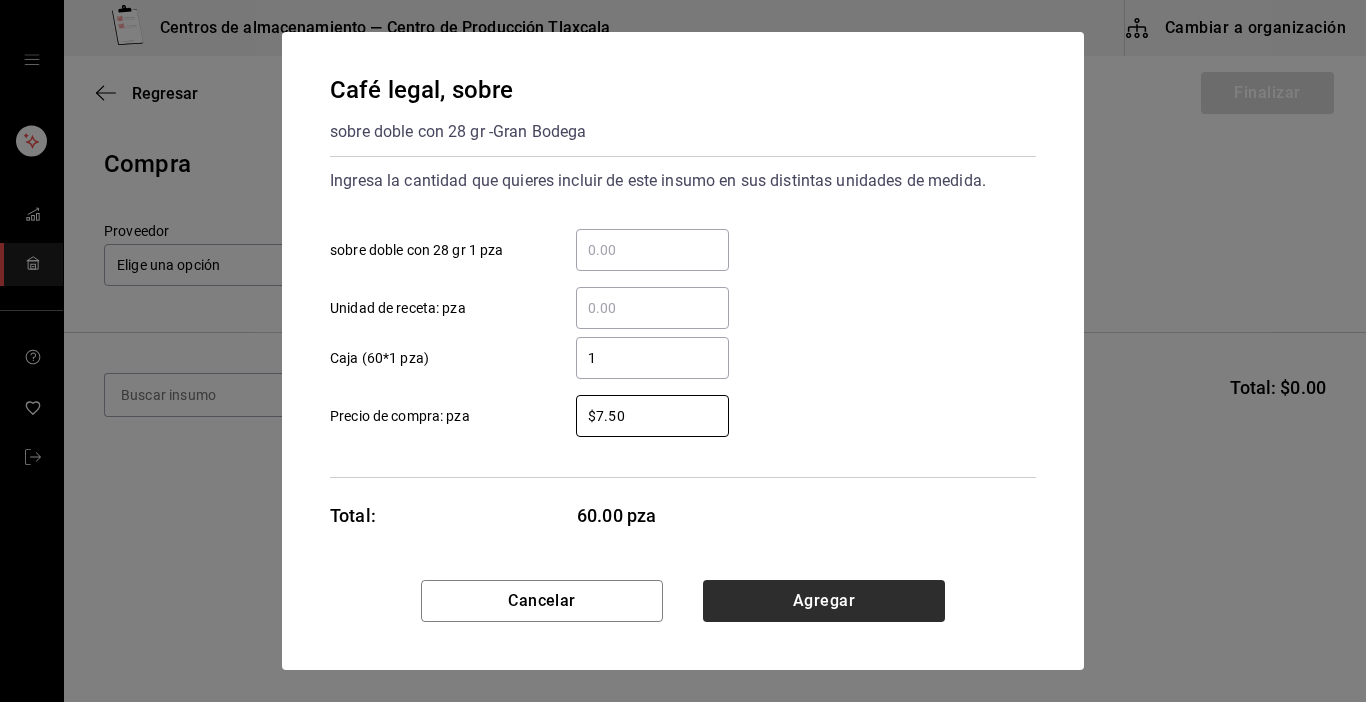 type on "$7.50" 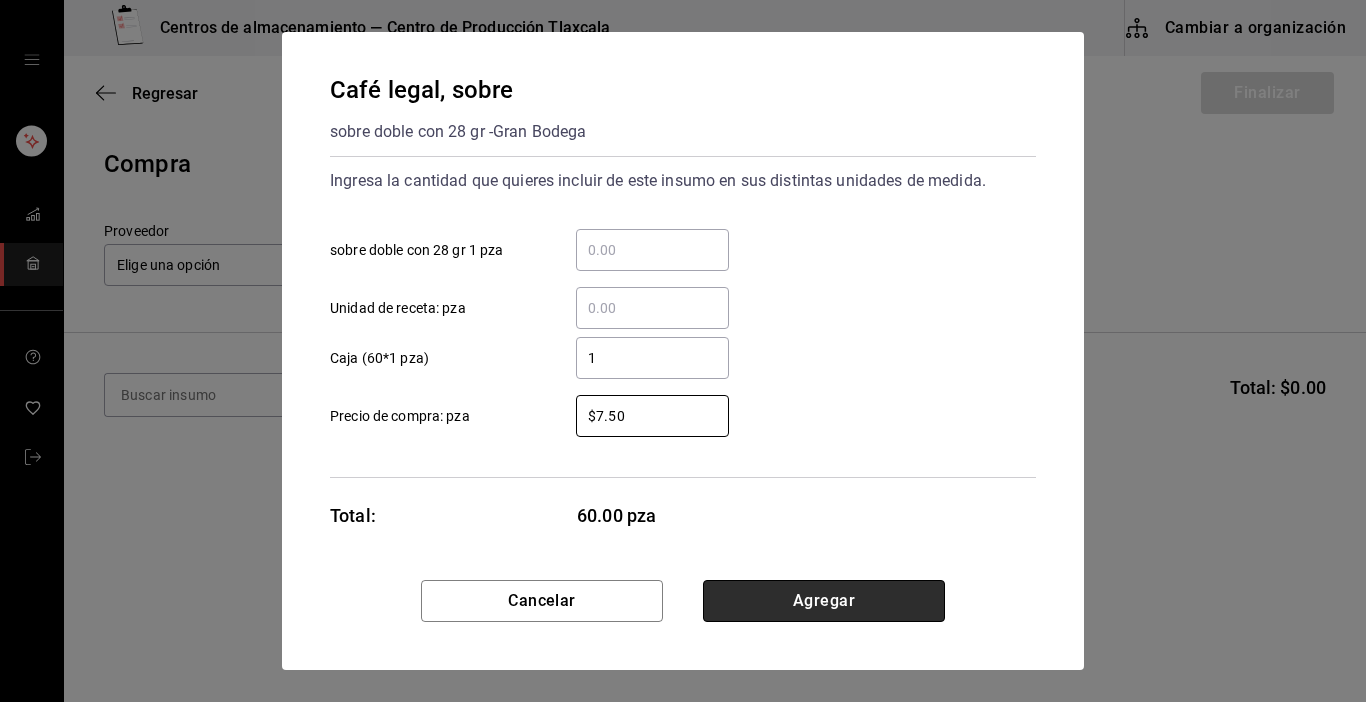 click on "Agregar" at bounding box center (824, 601) 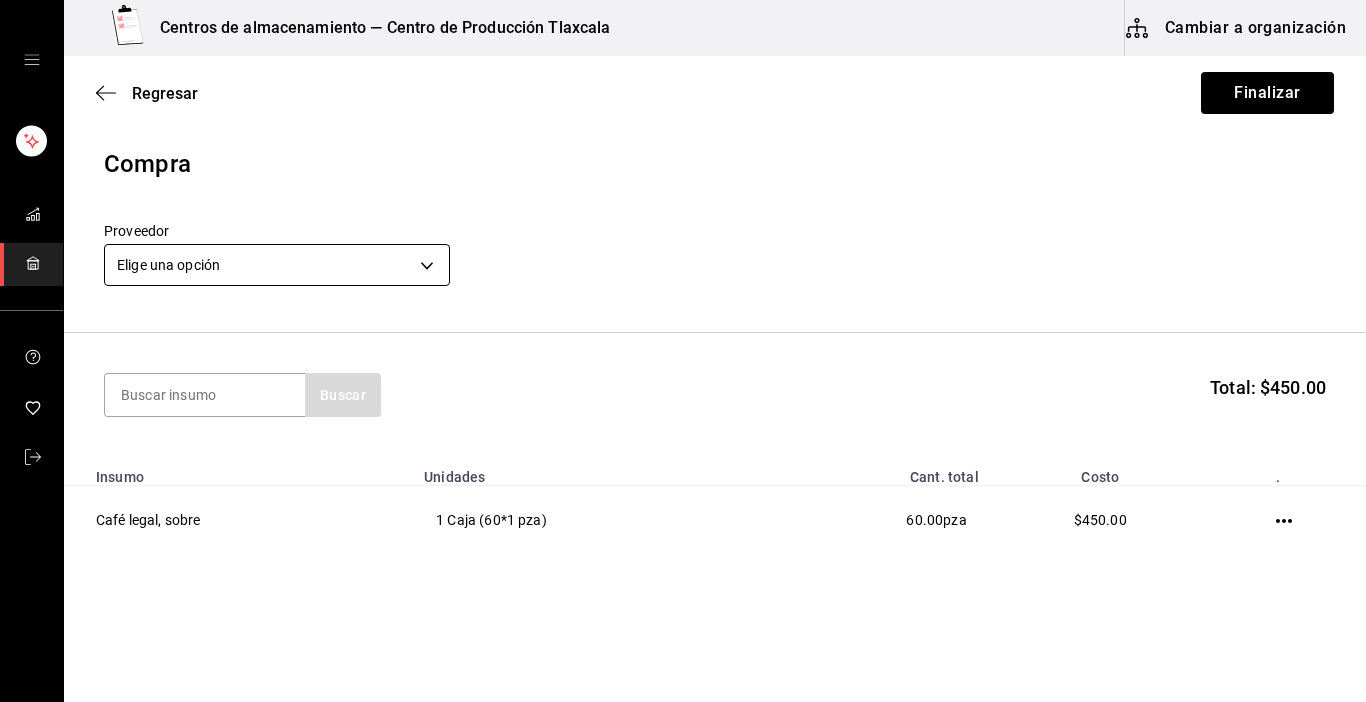 click on "Centros de almacenamiento — Centro de Producción Tlaxcala Cambiar a organización Regresar Finalizar Compra Proveedor Elige una opción default Buscar Total: $450.00 Insumo Unidades Cant. total Costo  .  Café legal, sobre 1 Caja (60*1 pza) 60.00  pza $450.00 GANA 1 MES GRATIS EN TU SUSCRIPCIÓN AQUÍ ¿Recuerdas cómo empezó tu restaurante?
Hoy puedes ayudar a un colega a tener el mismo cambio que tú viviste.
Recomienda Parrot directamente desde tu Portal Administrador.
Es fácil y rápido.
🎁 Por cada restaurante que se una, ganas 1 mes gratis. Ver video tutorial Ir a video Editar Eliminar Visitar centro de ayuda (81) 2046 6363 soporte@parrotsoftware.io Visitar centro de ayuda (81) 2046 6363 soporte@parrotsoftware.io" at bounding box center [683, 294] 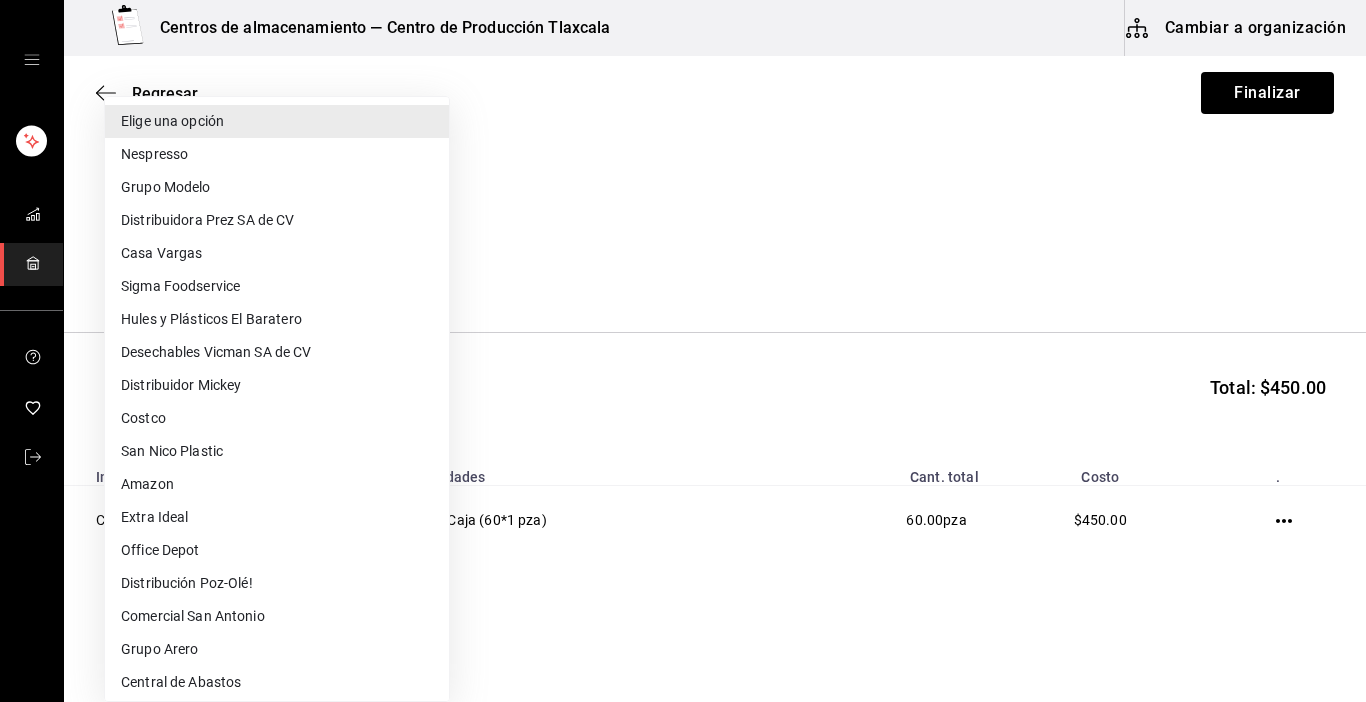 type 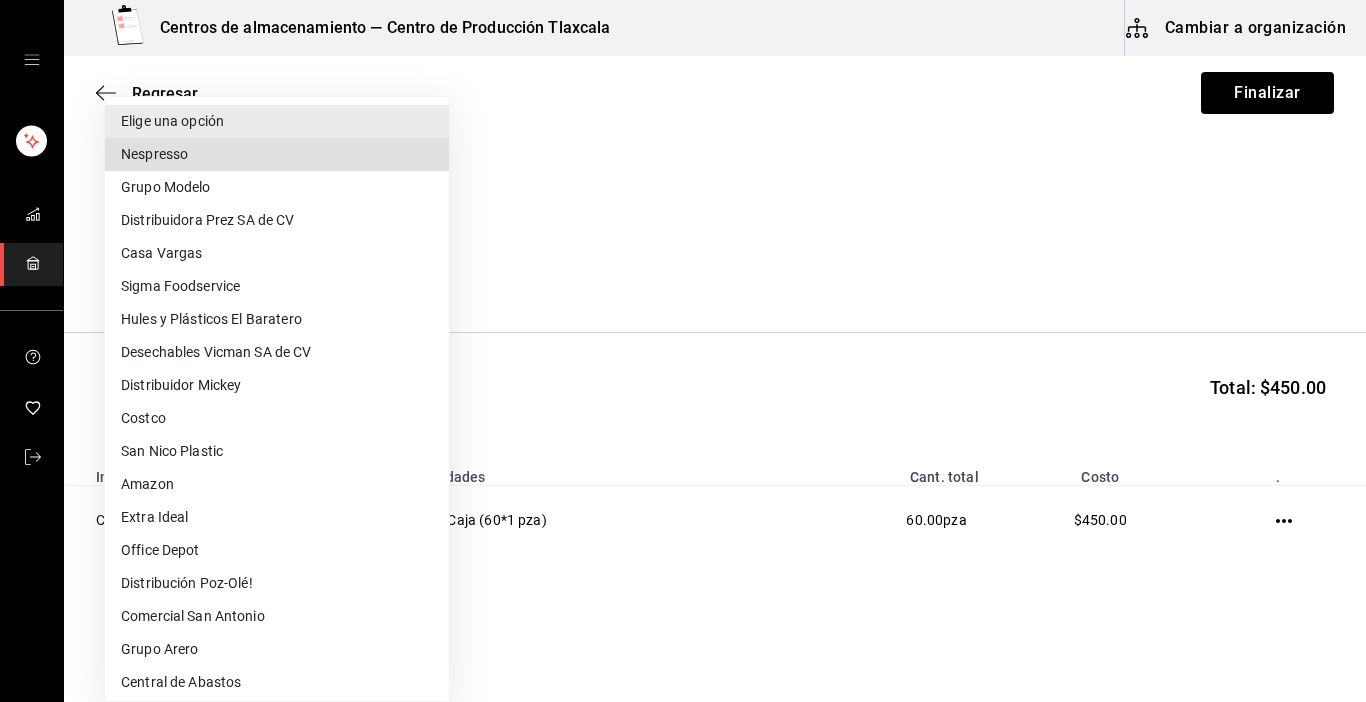 type 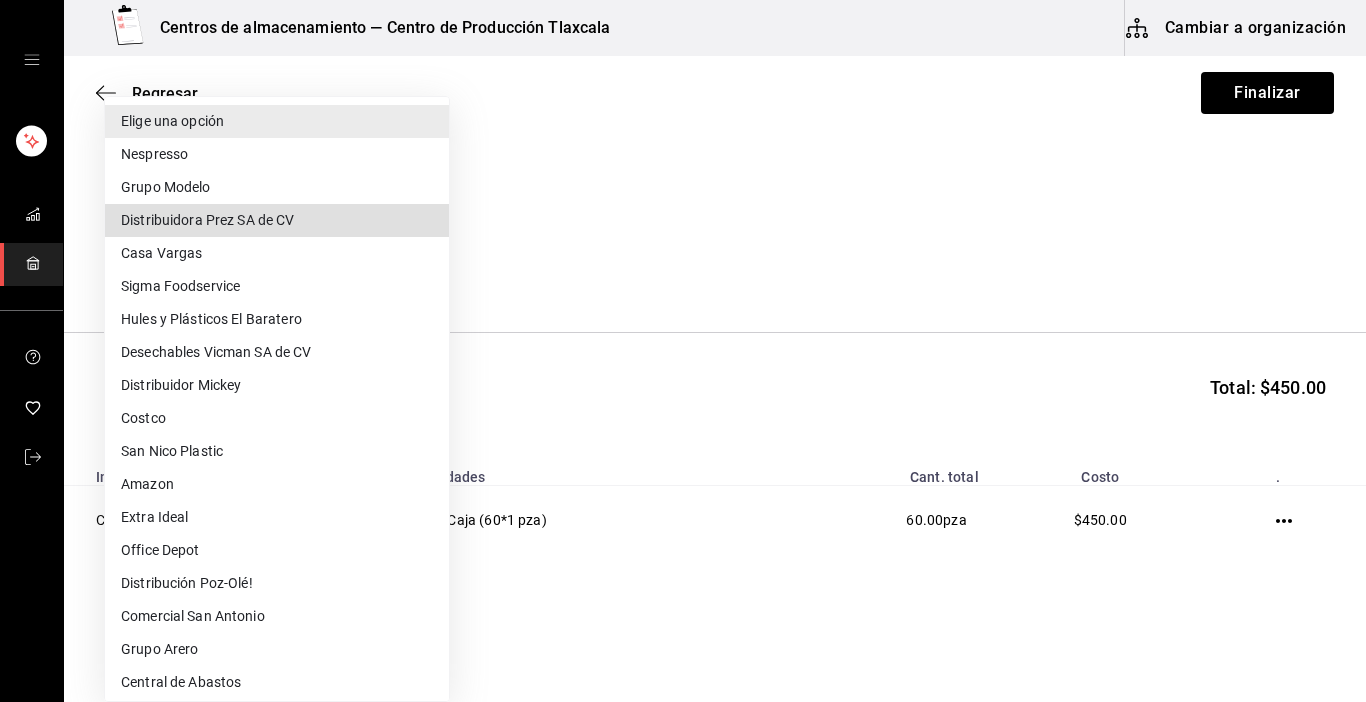 type 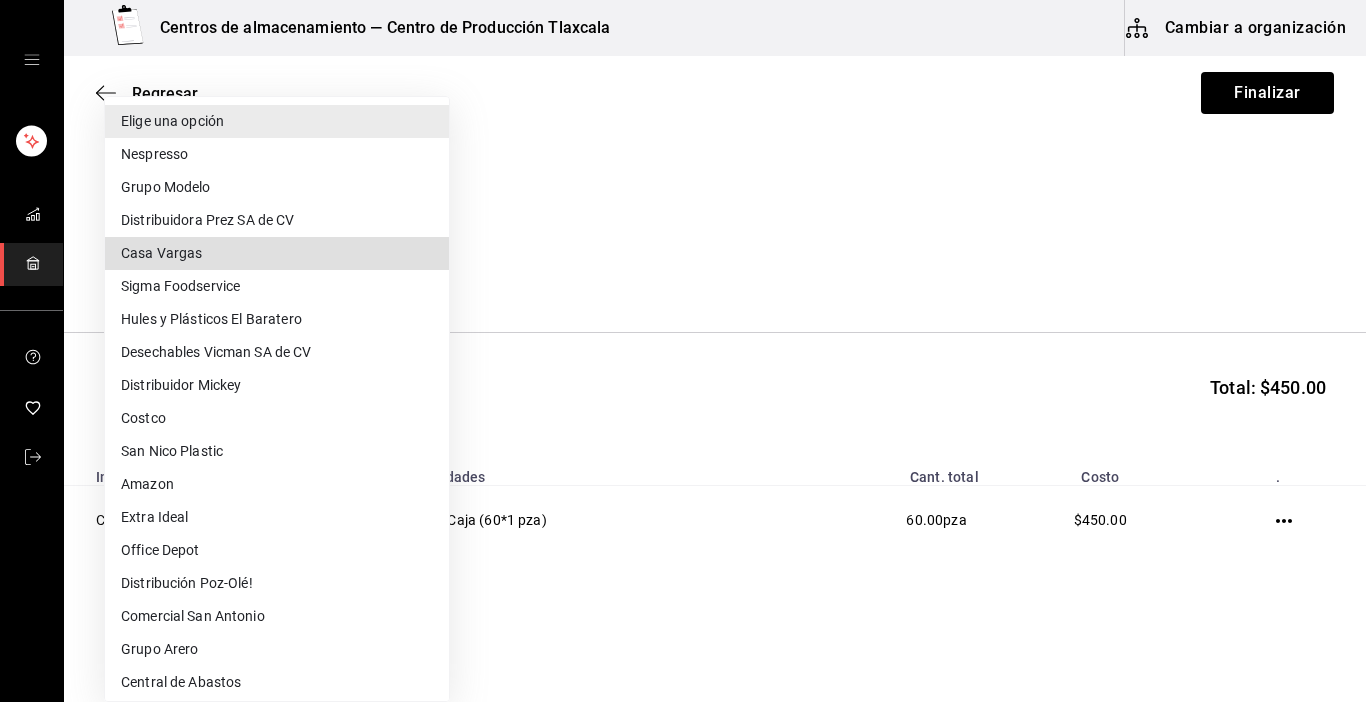 type 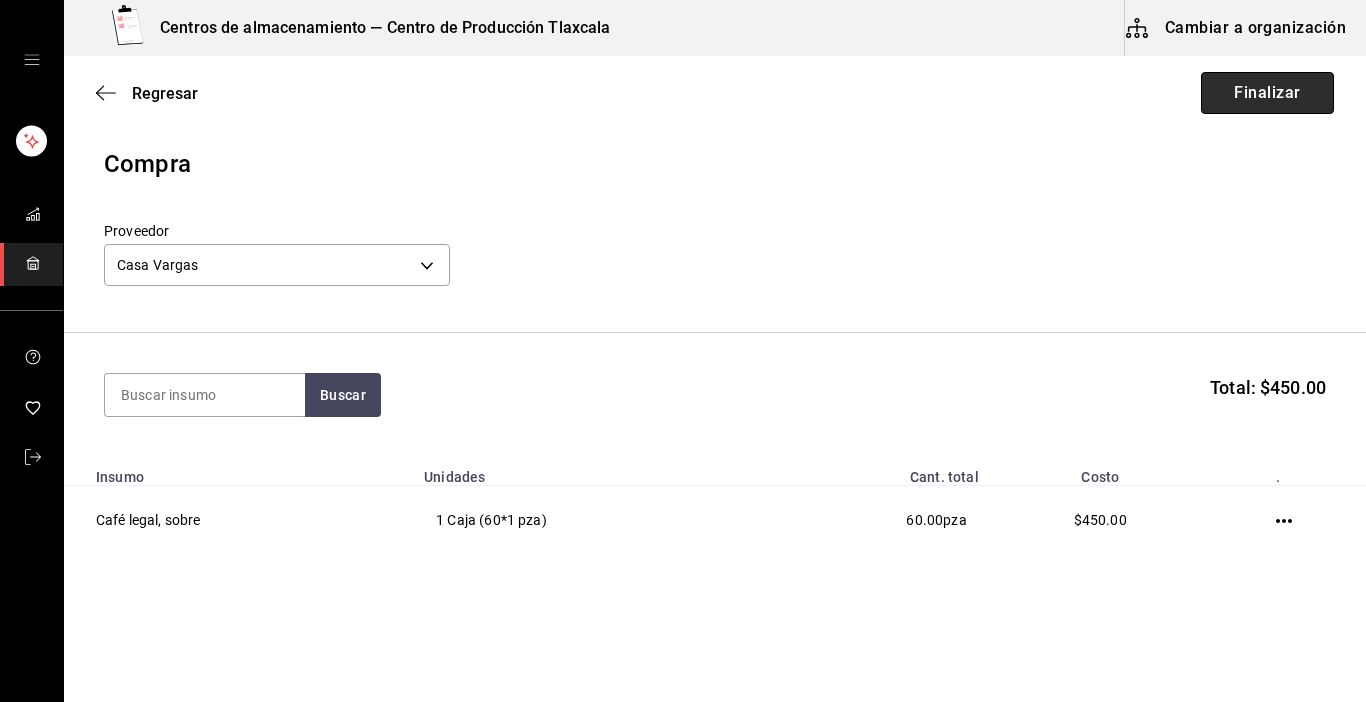 click on "Finalizar" at bounding box center [1267, 93] 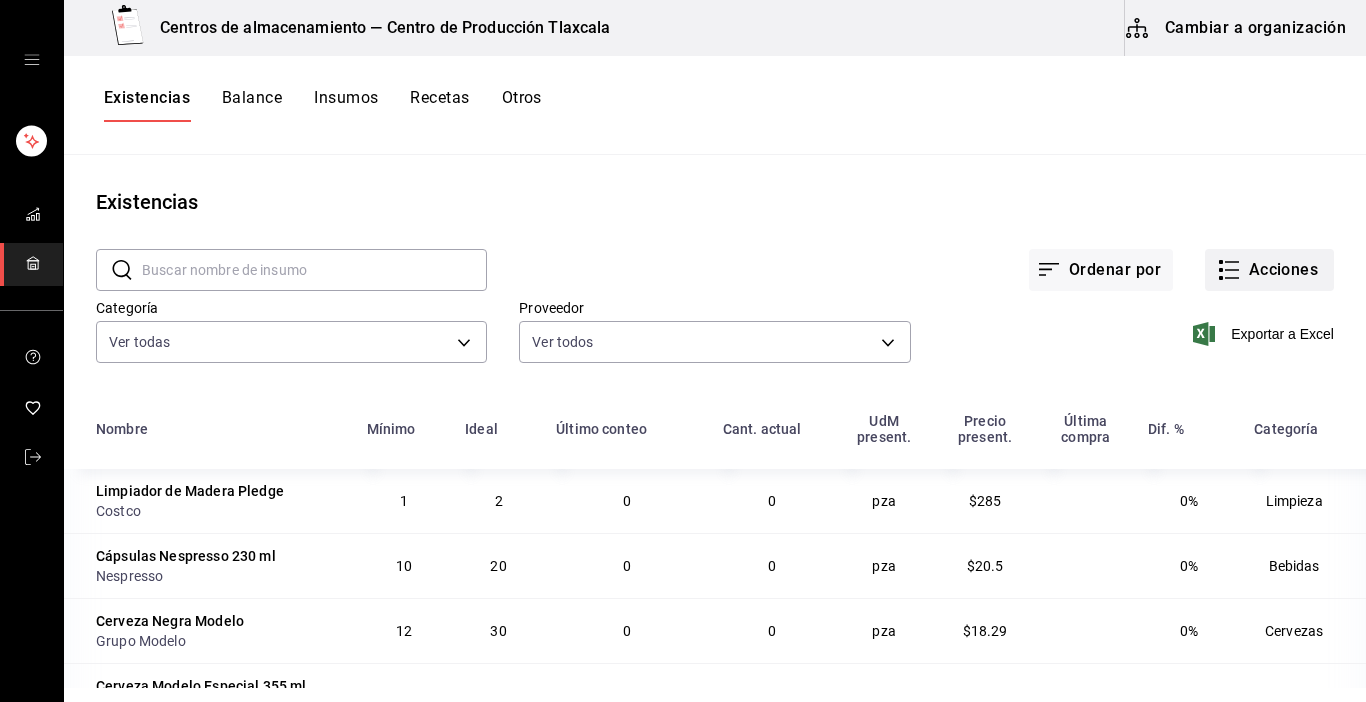 click 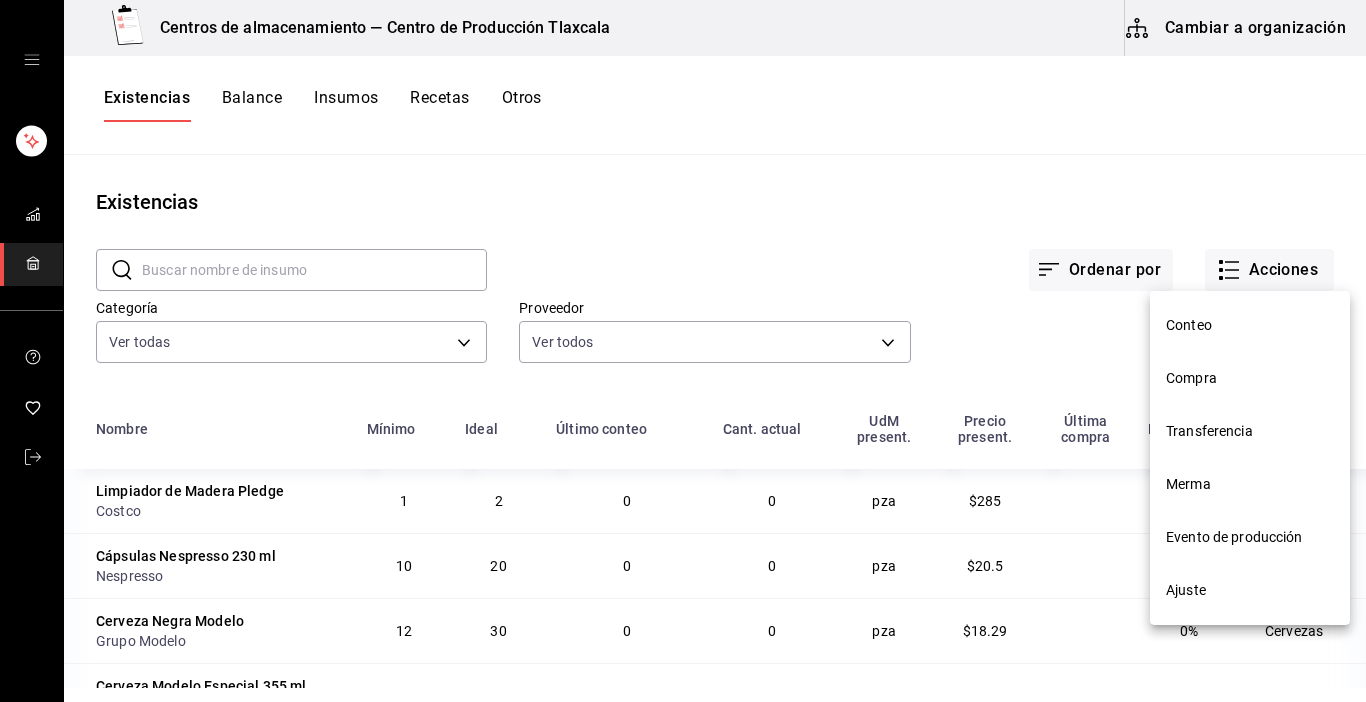 drag, startPoint x: 1250, startPoint y: 376, endPoint x: 1227, endPoint y: 382, distance: 23.769728 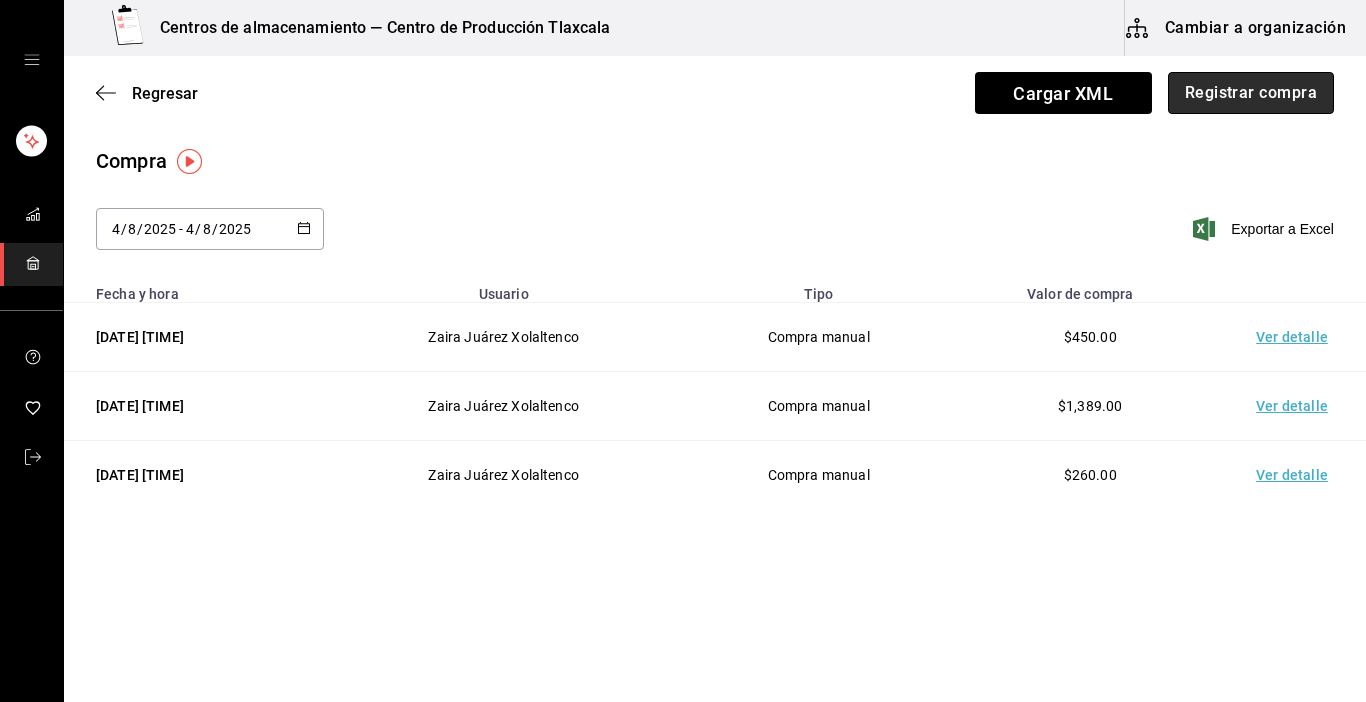 click on "Registrar compra" at bounding box center (1251, 93) 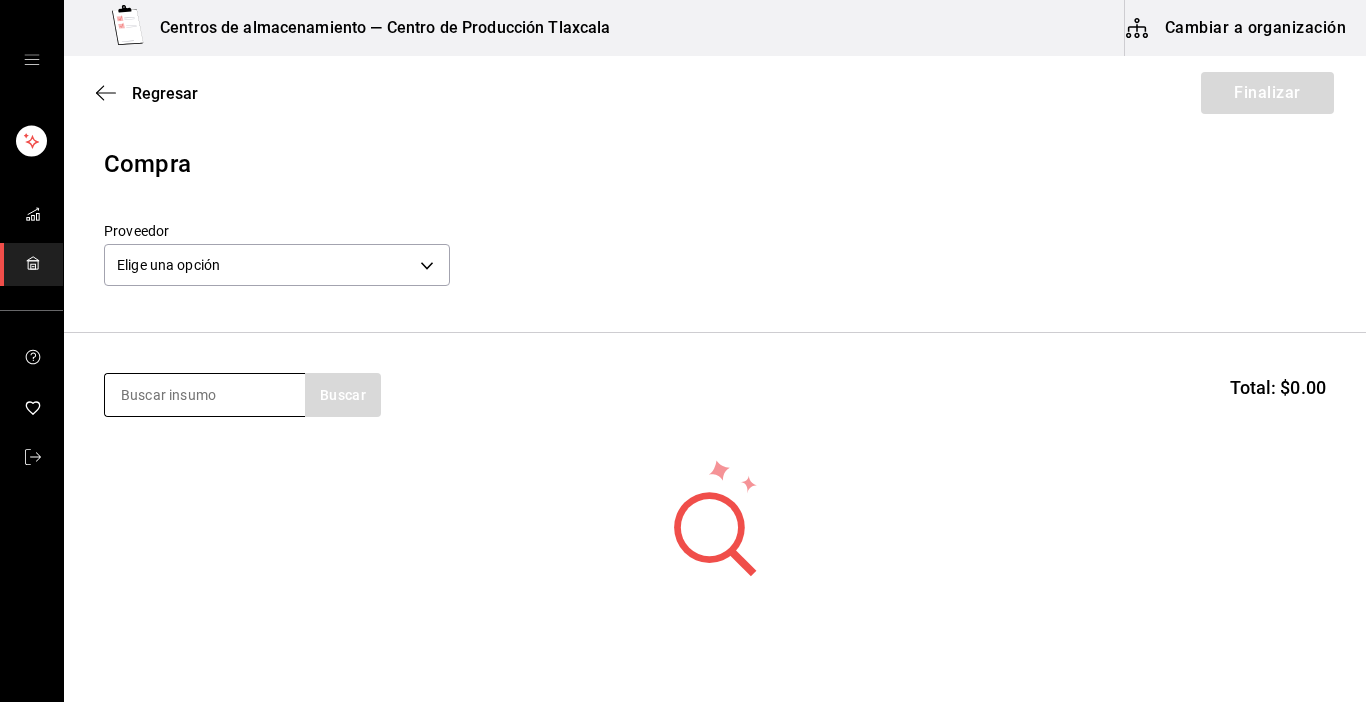 click at bounding box center [205, 395] 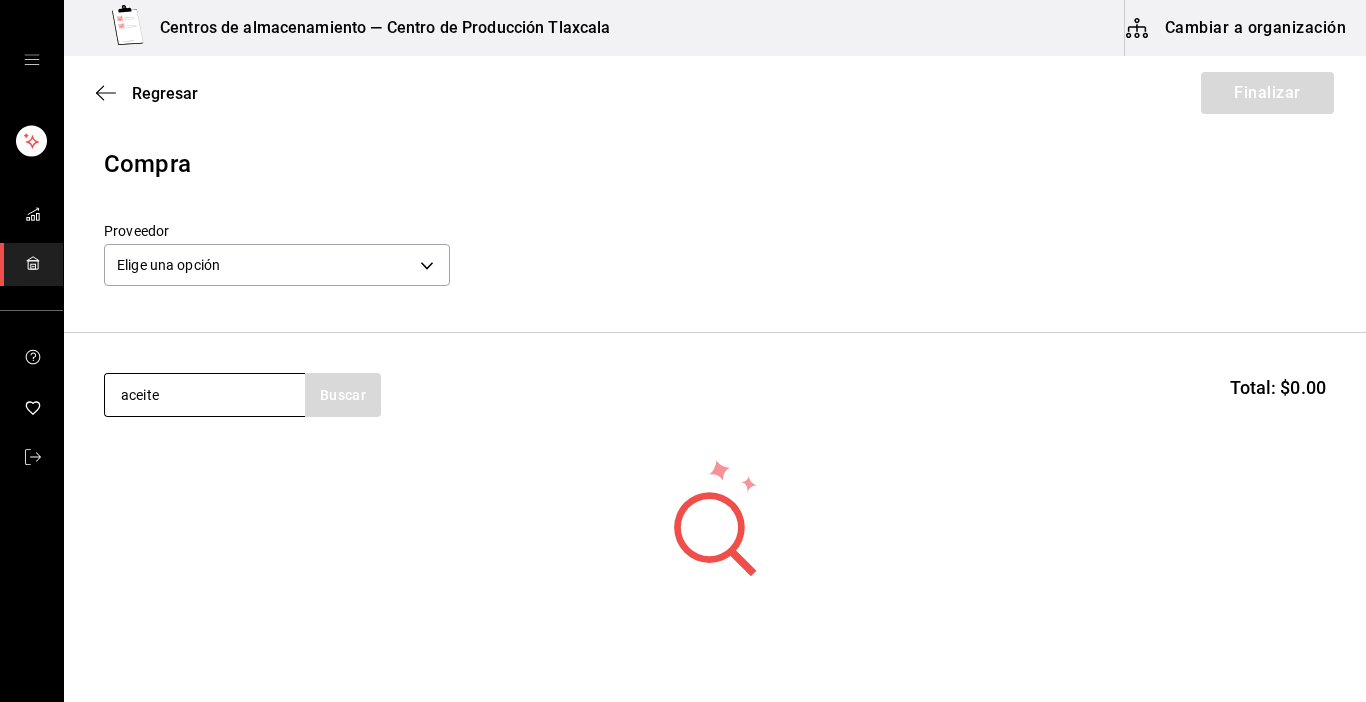 type on "aceite" 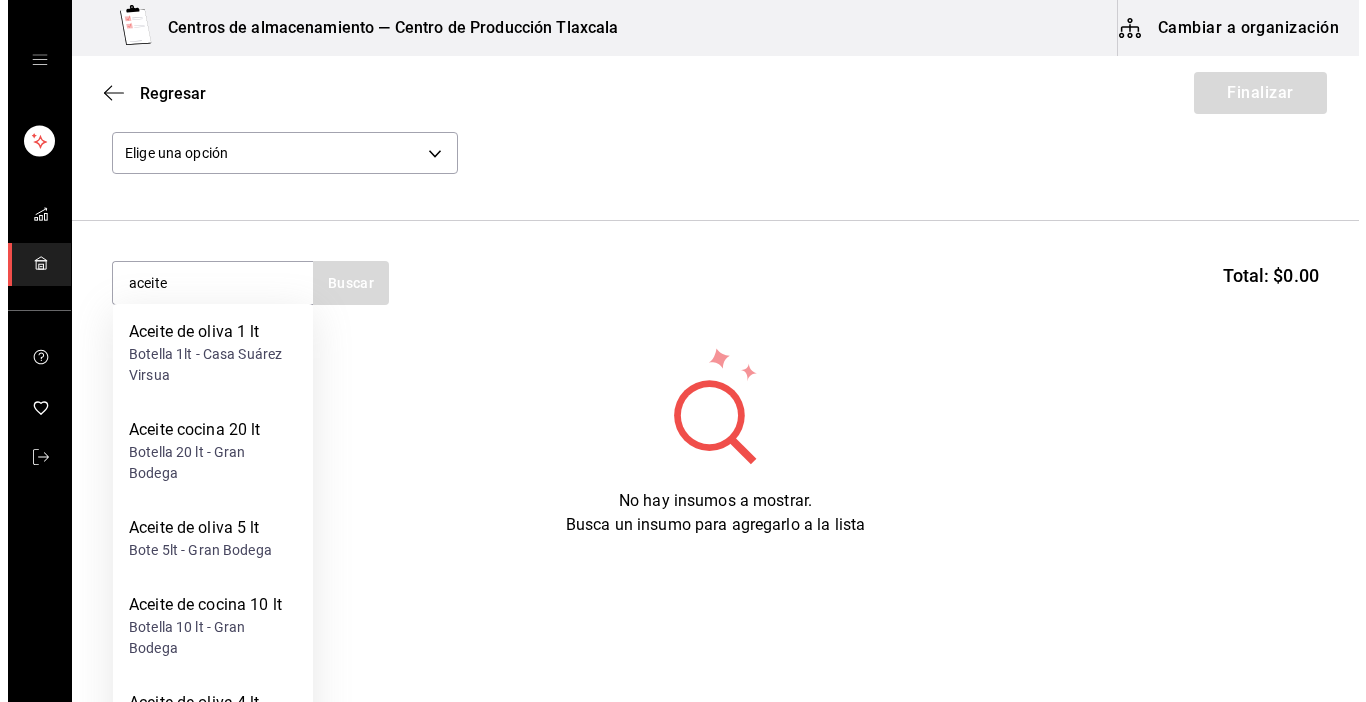 scroll, scrollTop: 124, scrollLeft: 0, axis: vertical 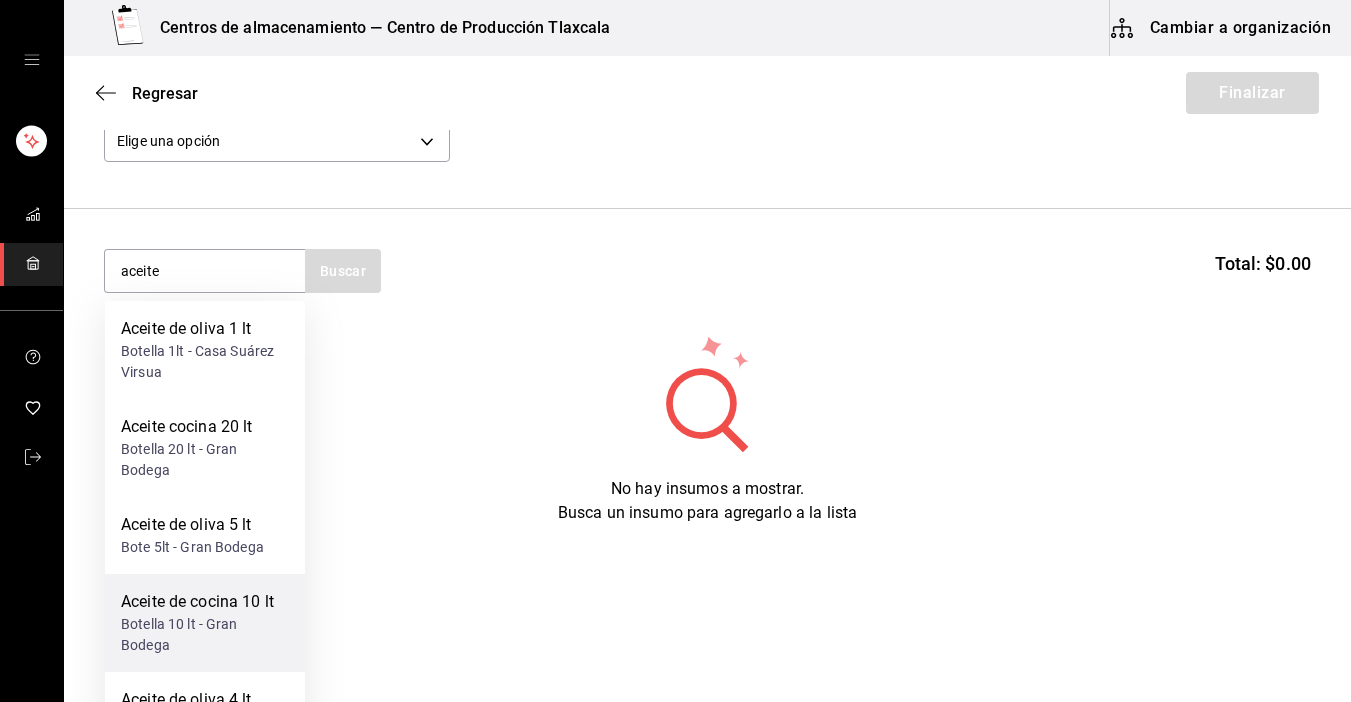 click on "Aceite de cocina 10 lt" at bounding box center [205, 602] 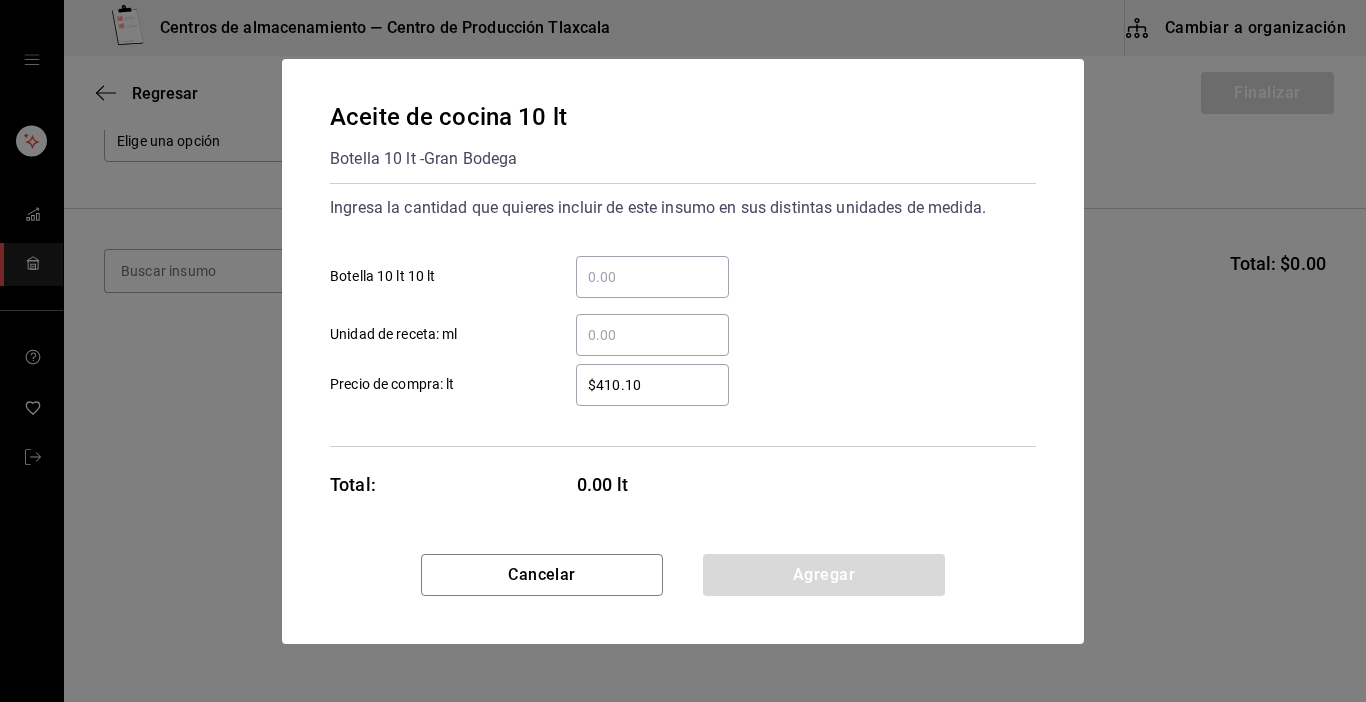 click on "​ Botella 10 lt 10 lt" at bounding box center [652, 277] 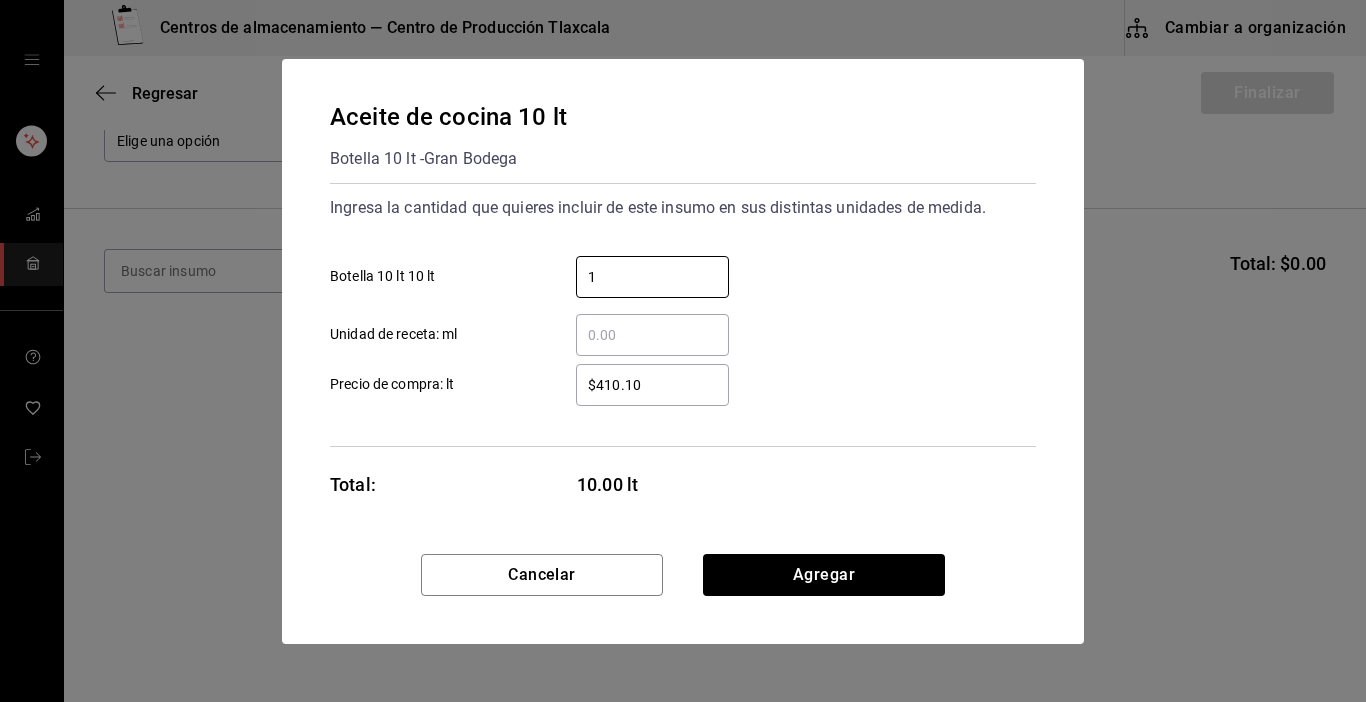type on "1" 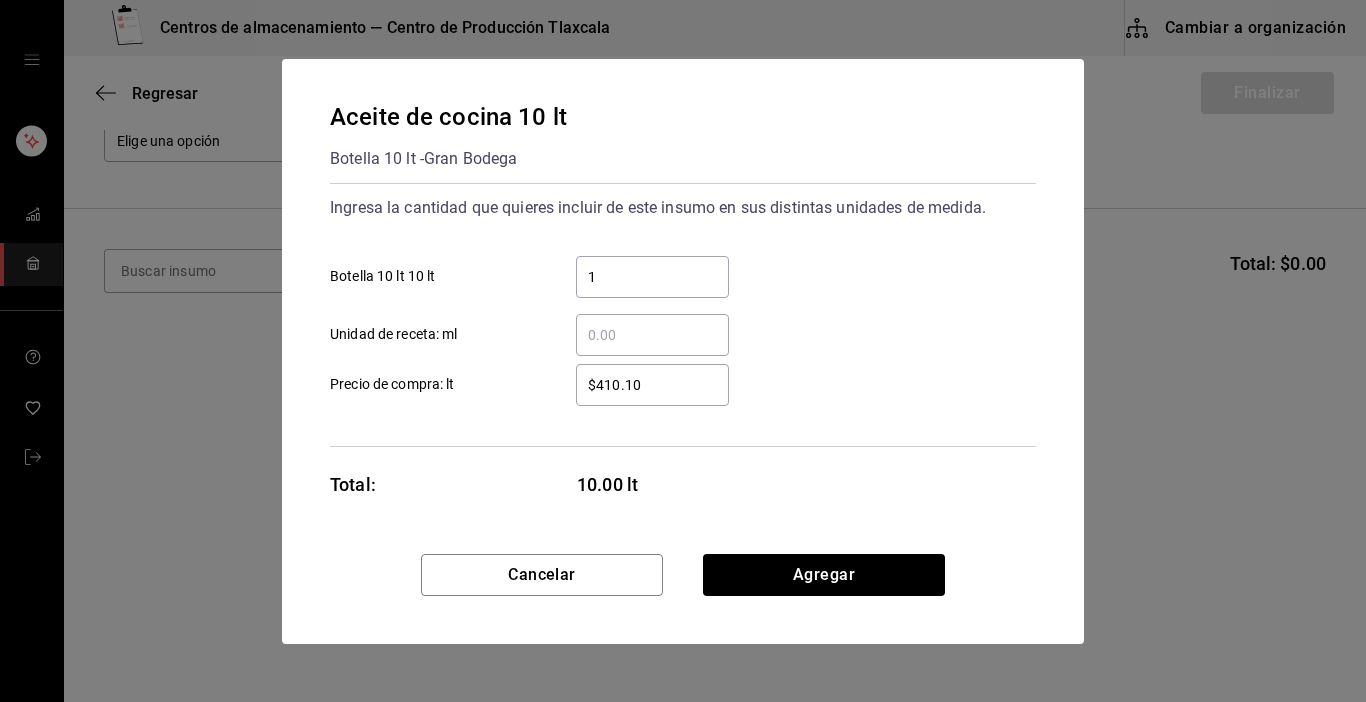 click on "$410.10" at bounding box center [652, 385] 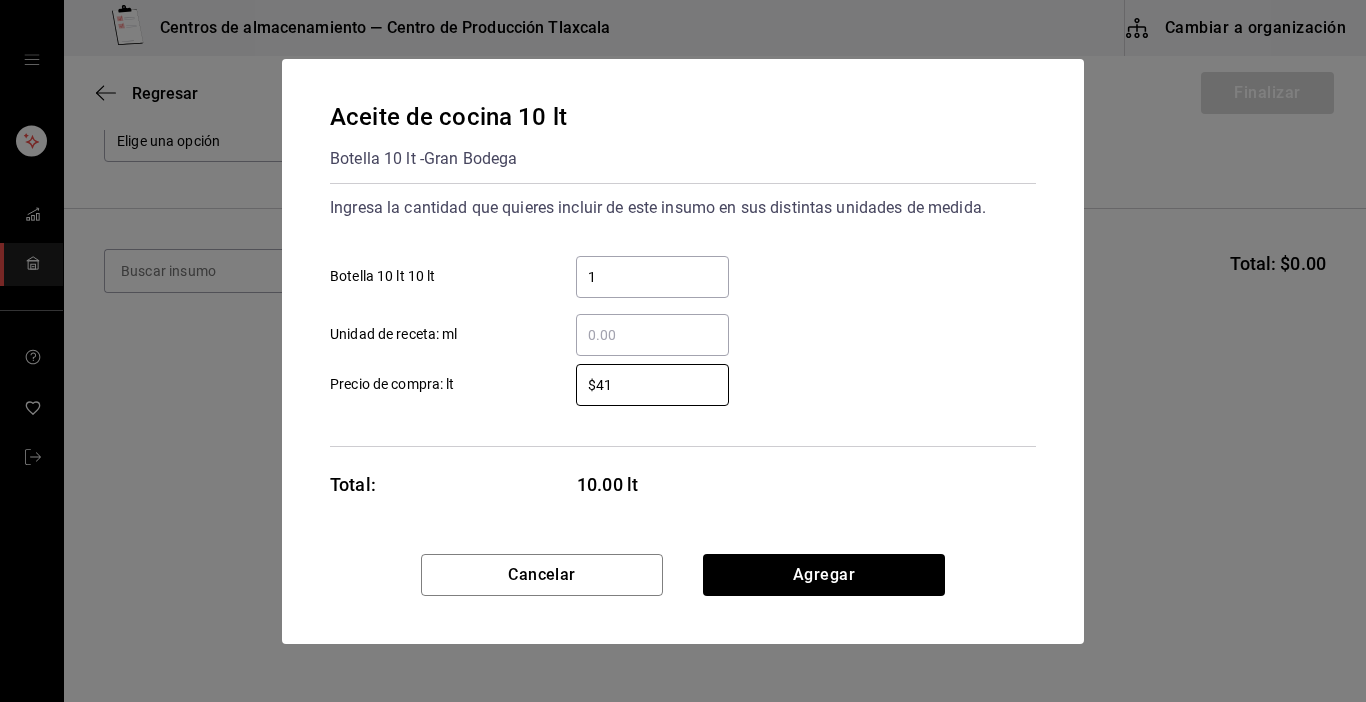 type on "$4" 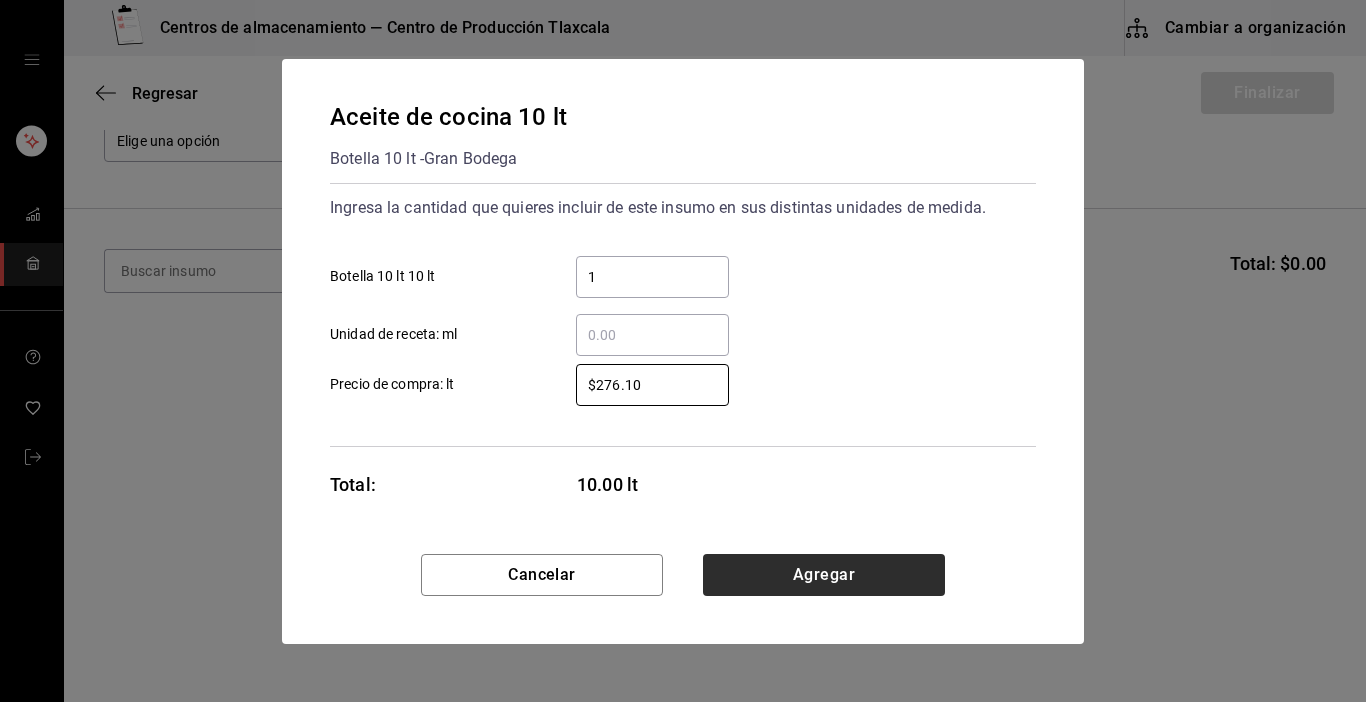 type on "$276.10" 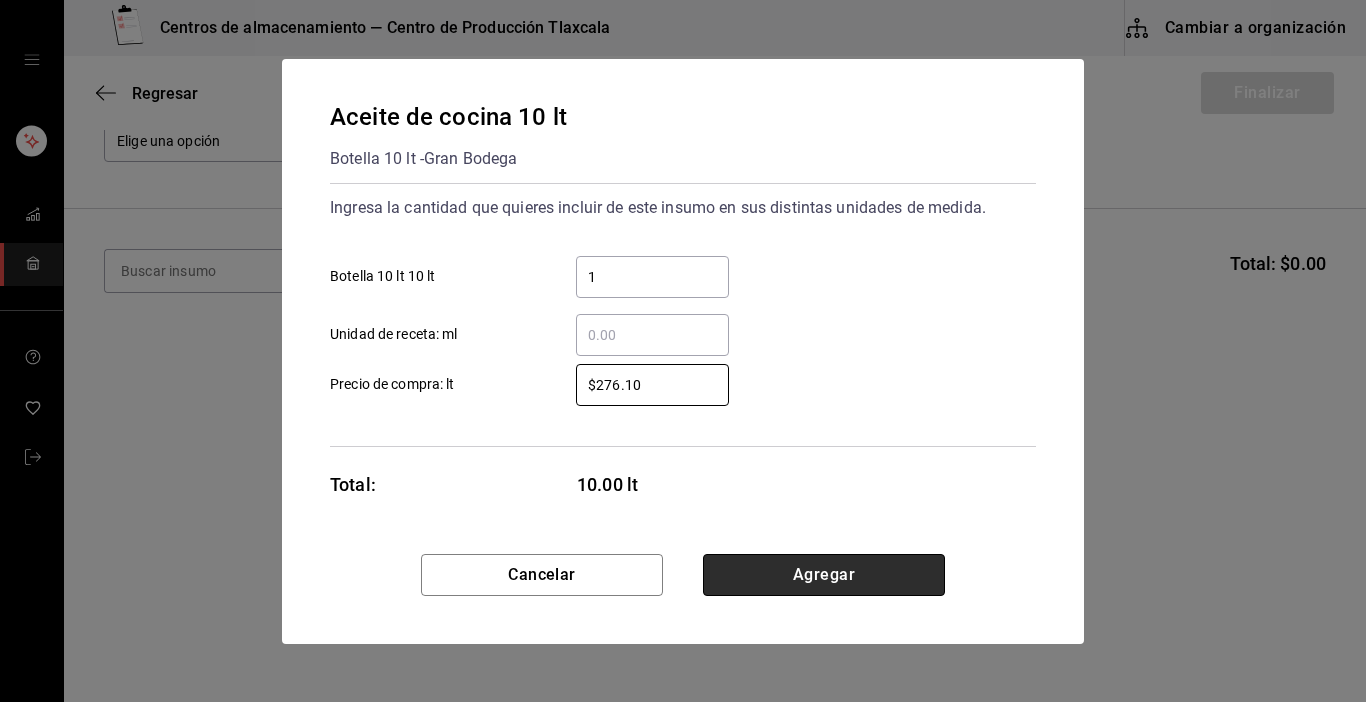 click on "Agregar" at bounding box center (824, 575) 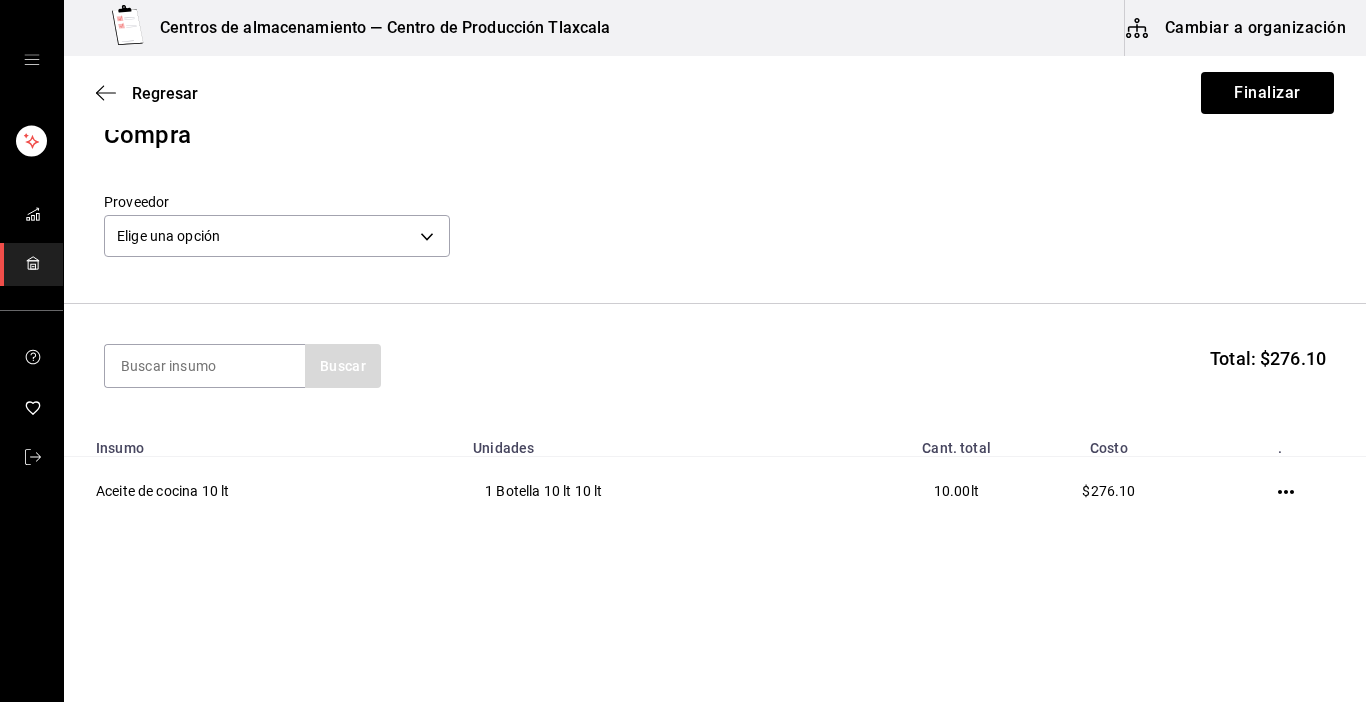 scroll, scrollTop: 30, scrollLeft: 0, axis: vertical 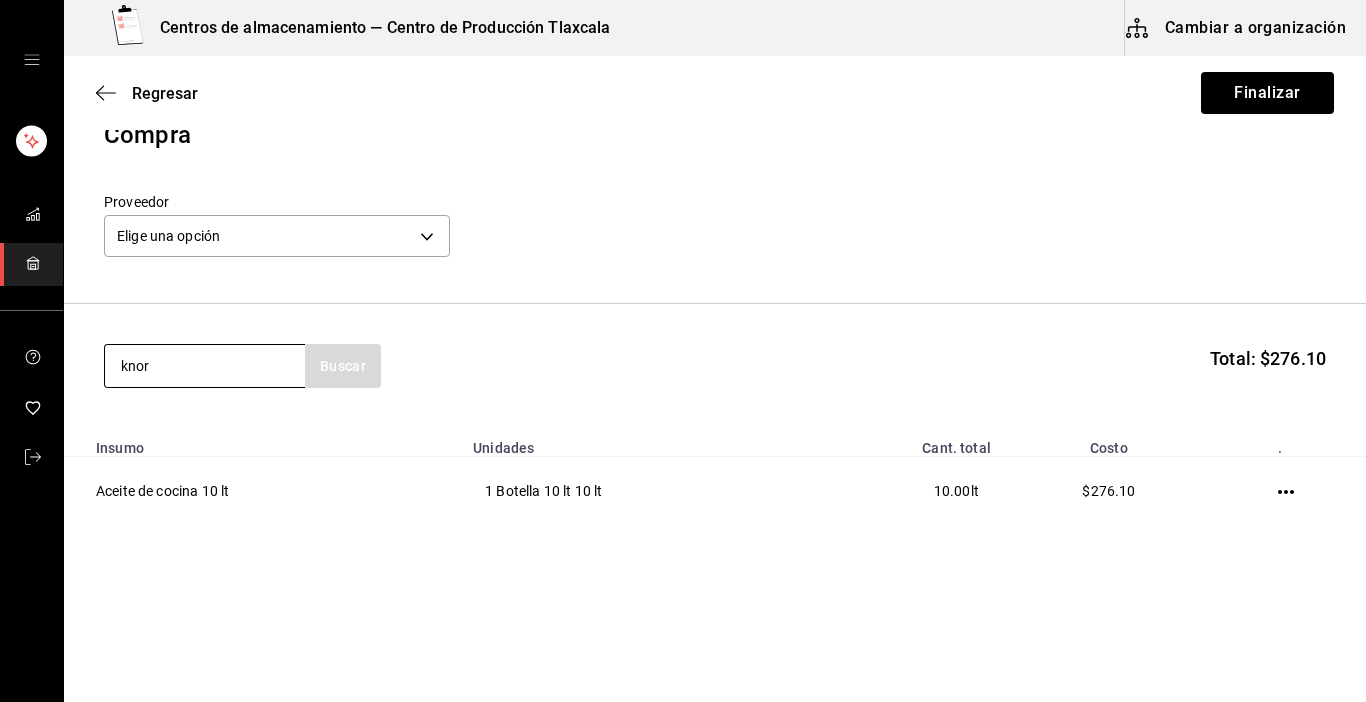 type on "knor" 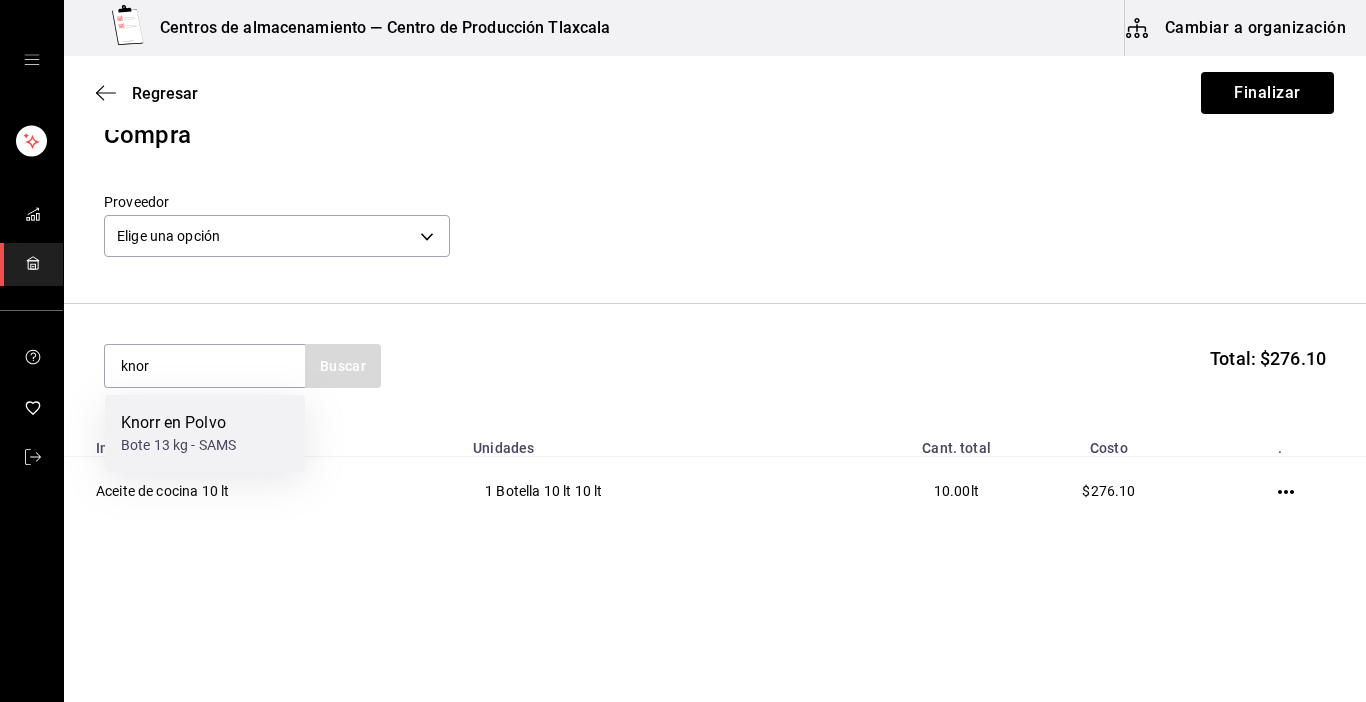 click on "Knorr en Polvo" at bounding box center [178, 423] 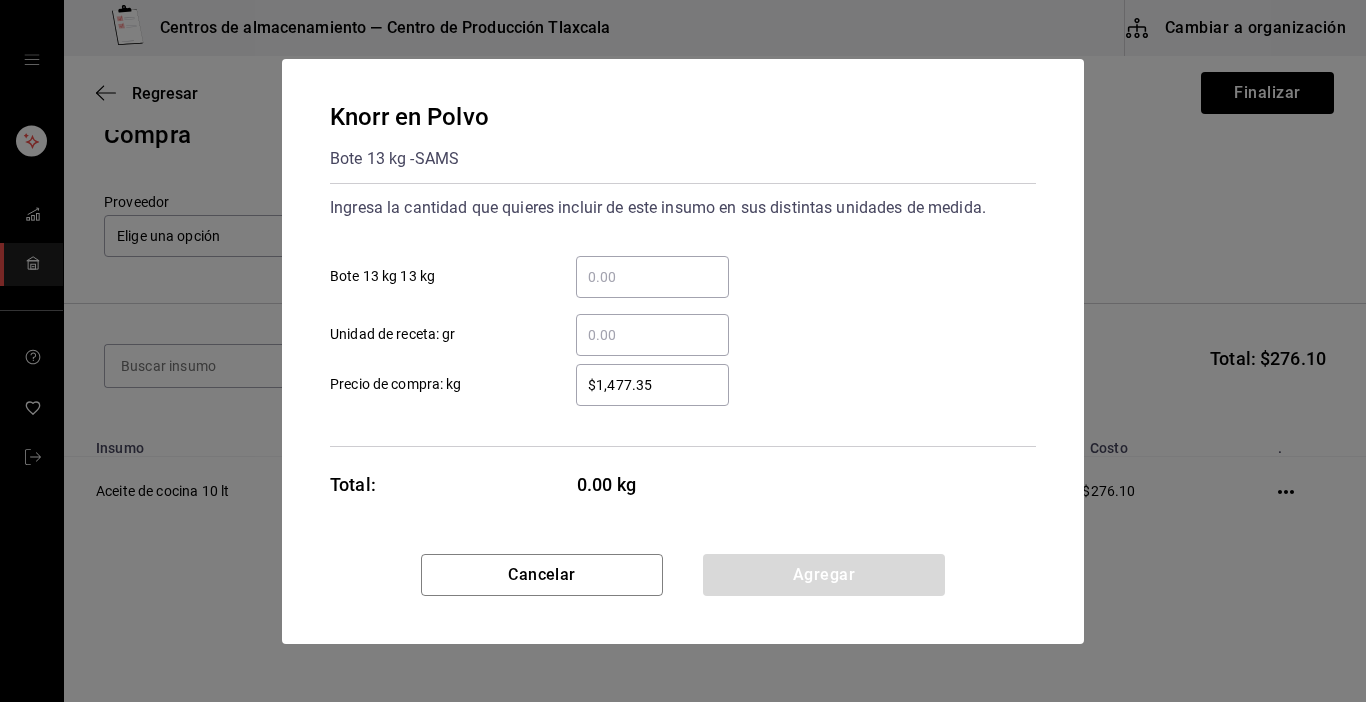 click on "​ Bote 13 kg 13 kg" at bounding box center [652, 277] 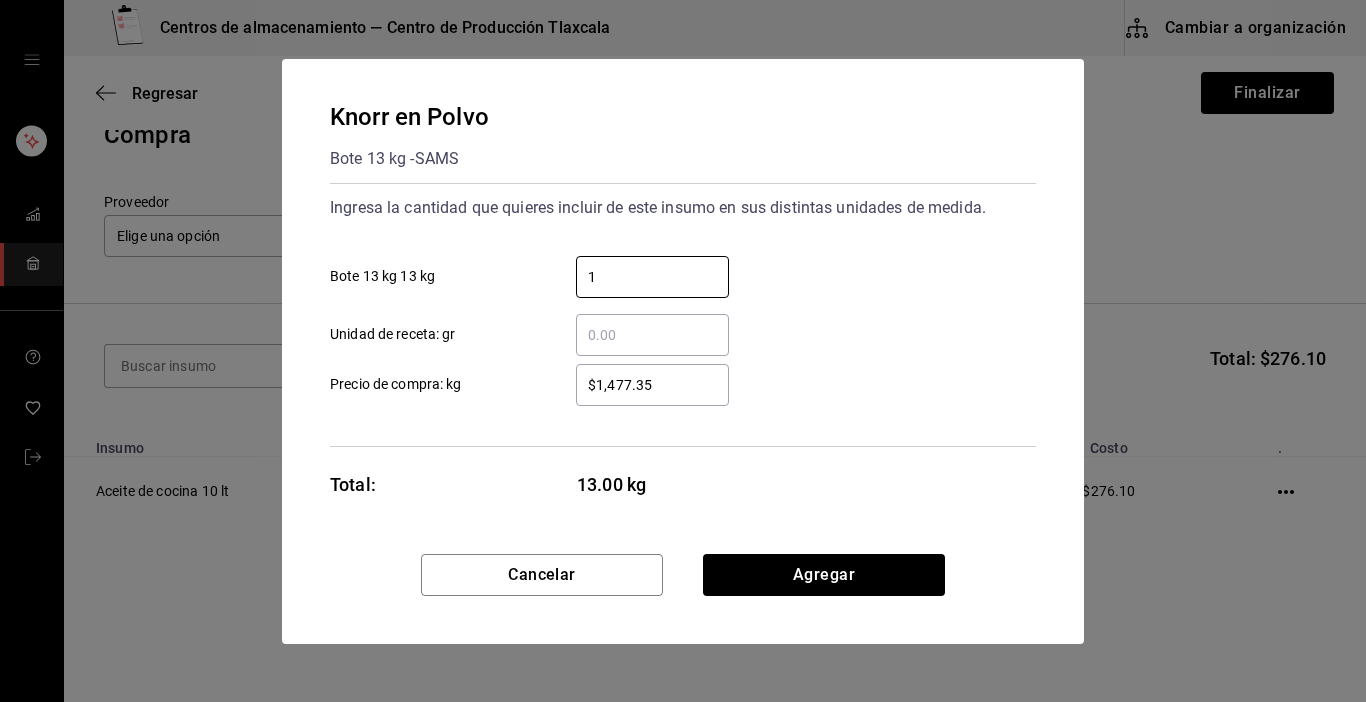 type on "1" 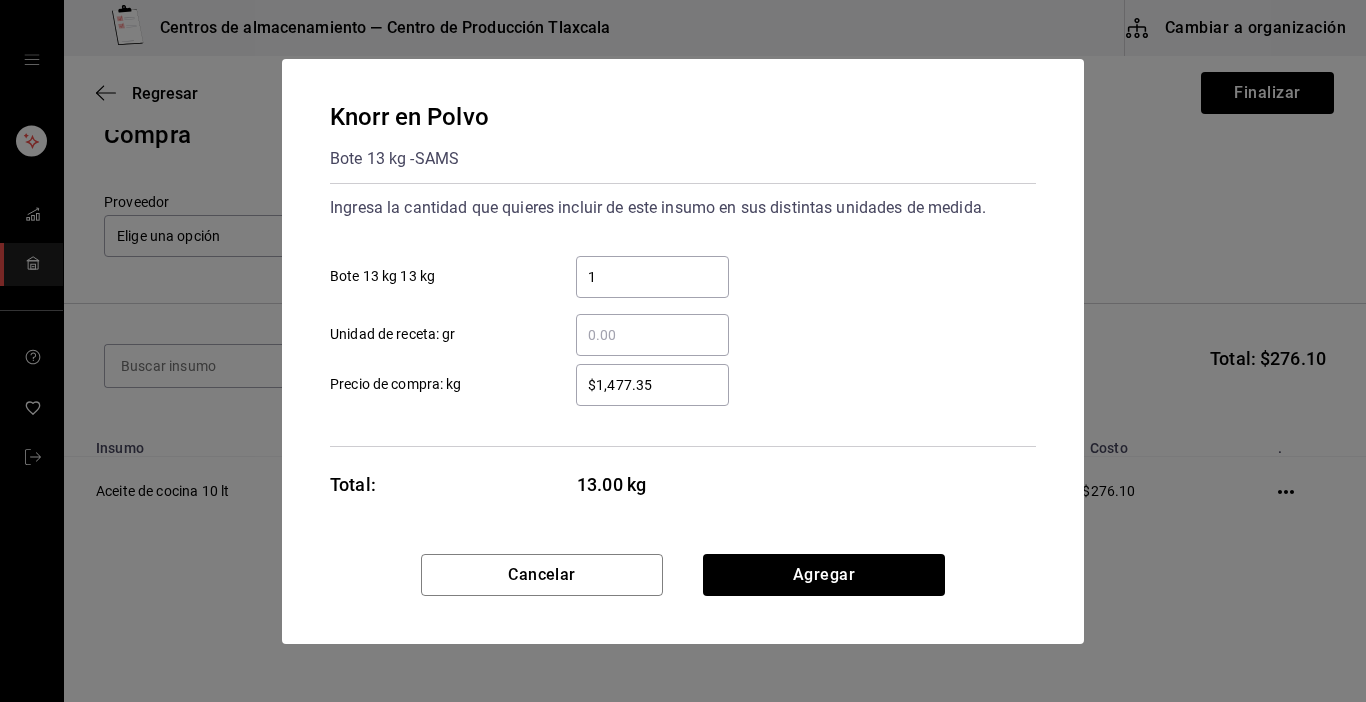 click on "$1,477.35" at bounding box center [652, 385] 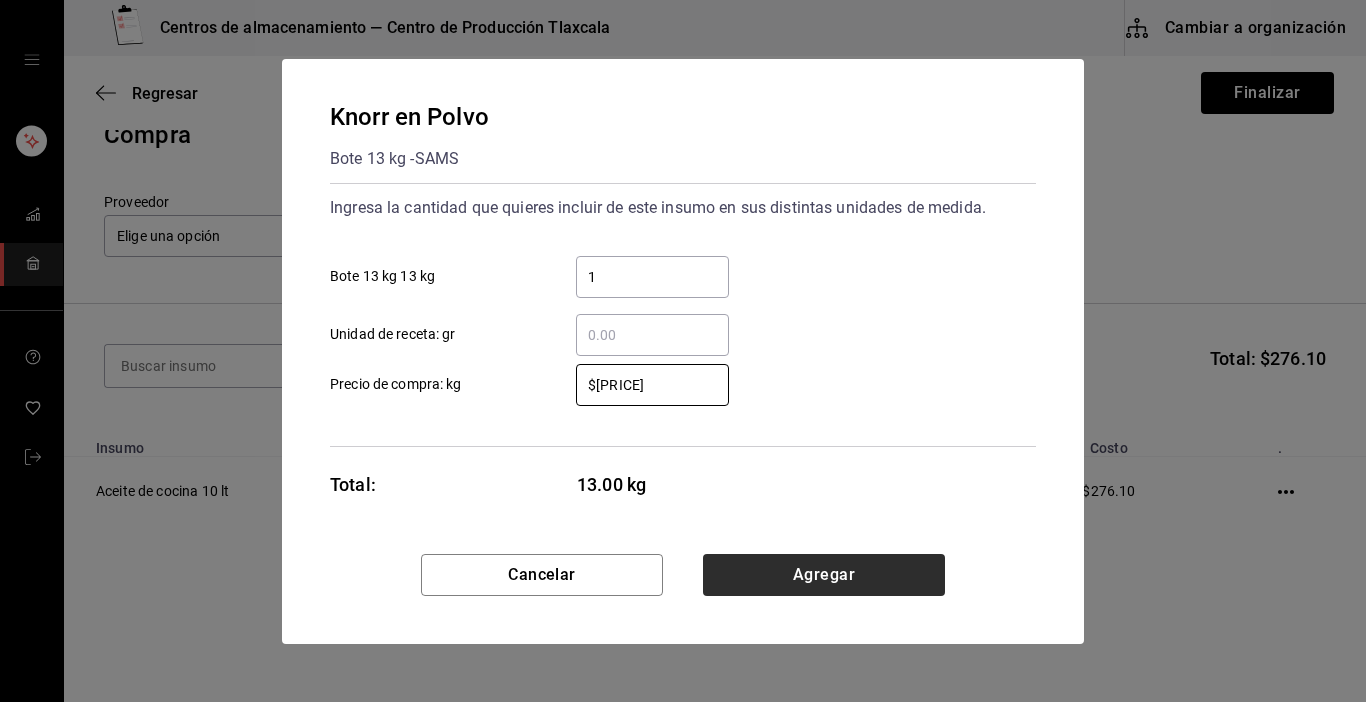 type on "$1,104.73" 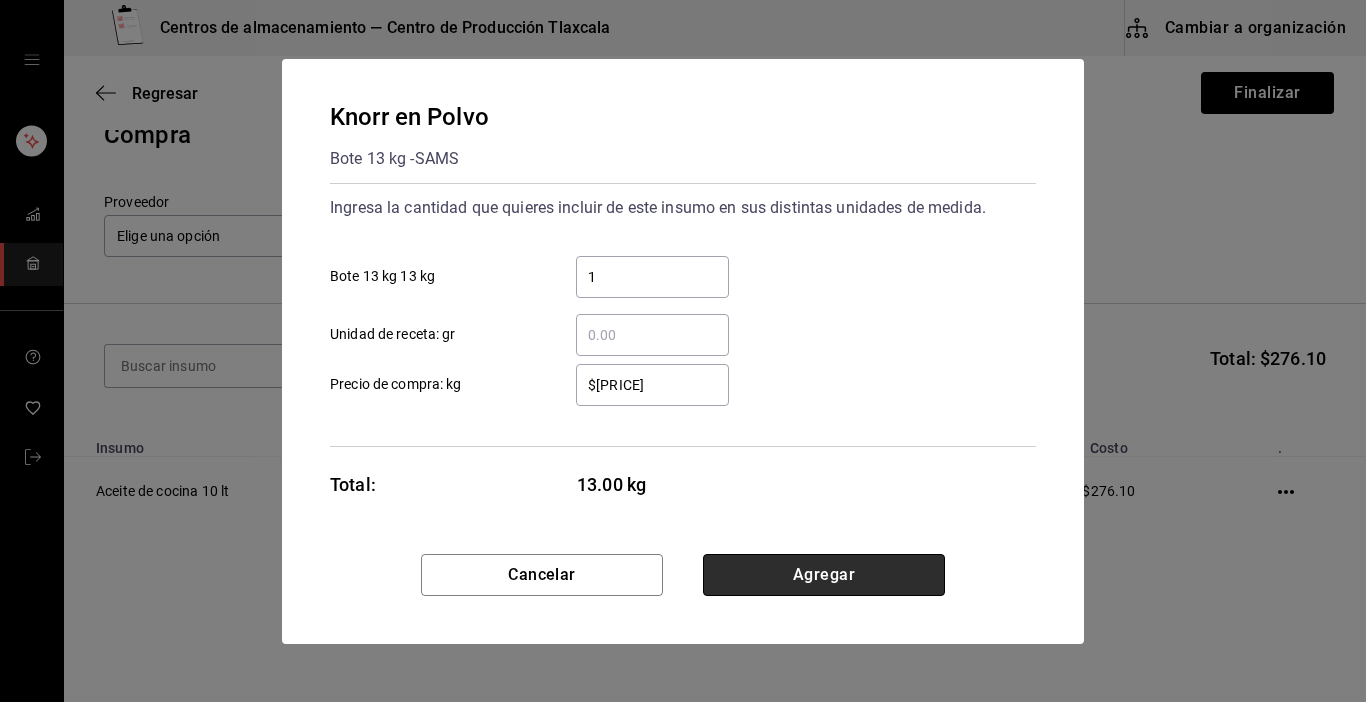 click on "Agregar" at bounding box center [824, 575] 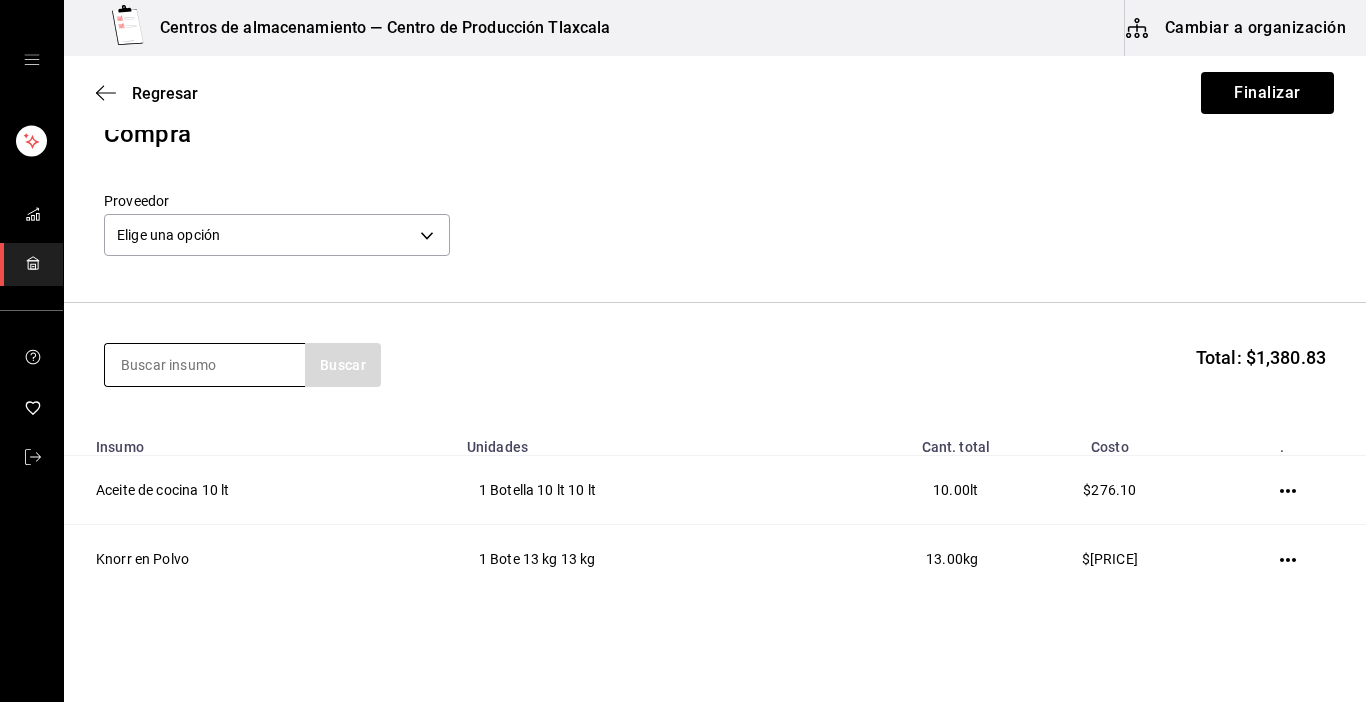 click at bounding box center [205, 365] 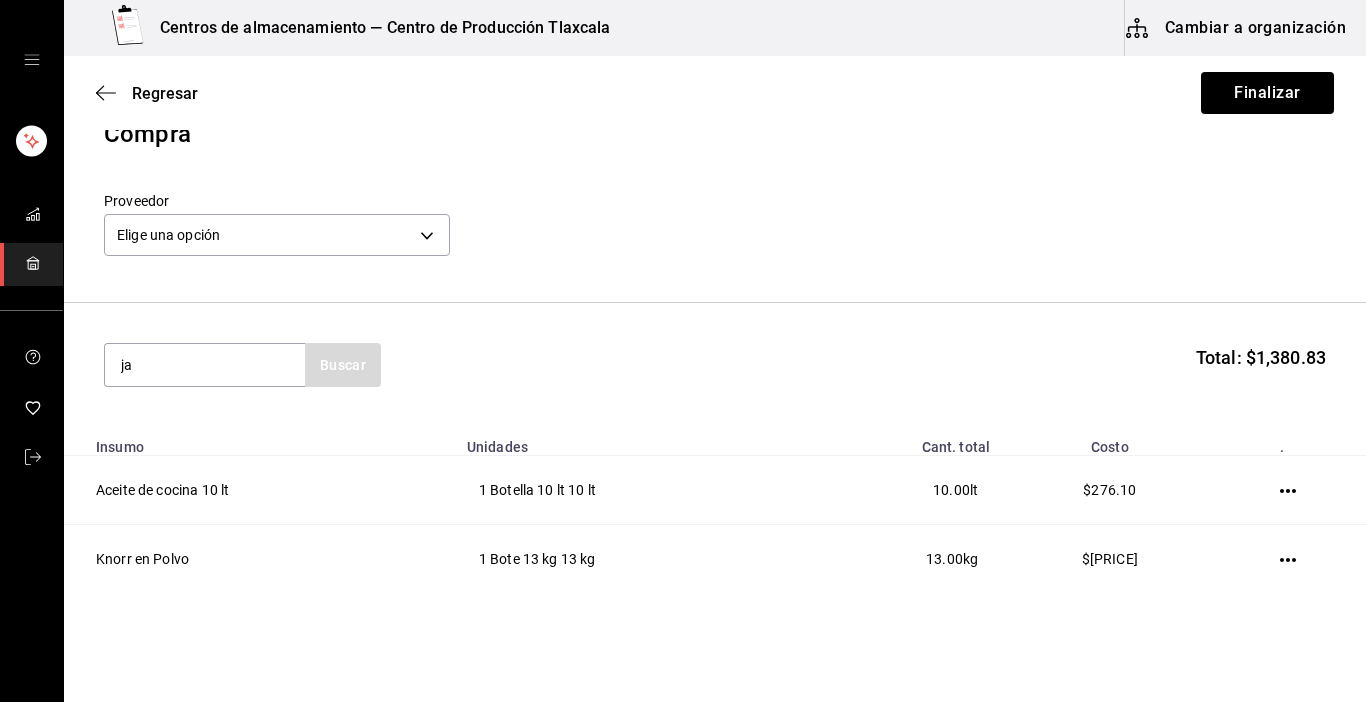 type on "j" 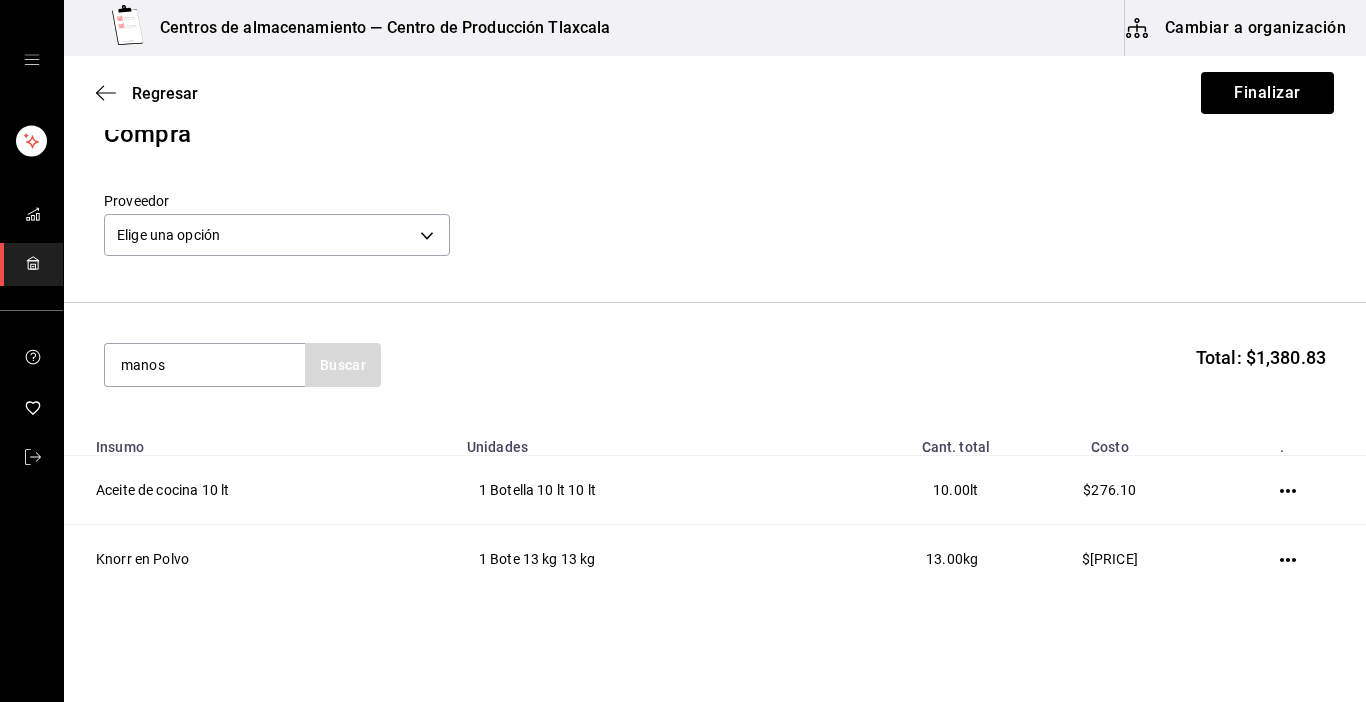 type on "manos" 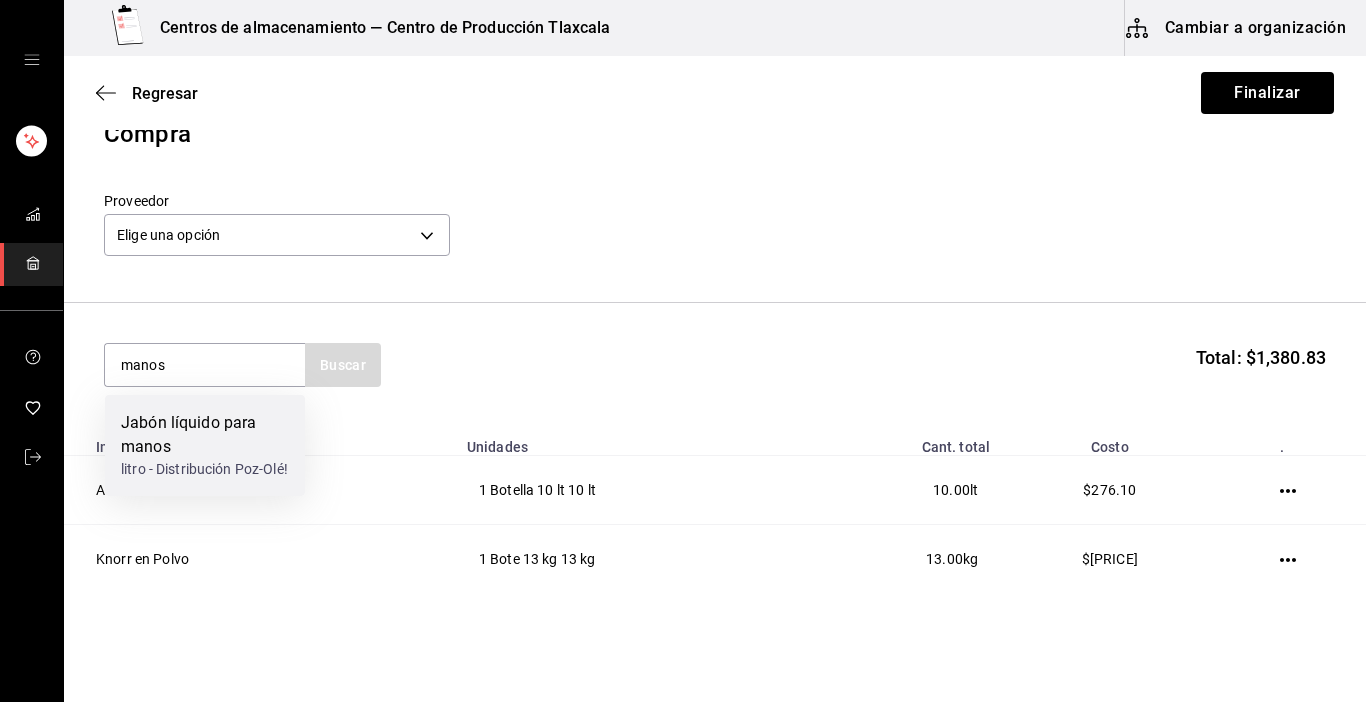 click on "Jabón líquido para manos" at bounding box center (205, 435) 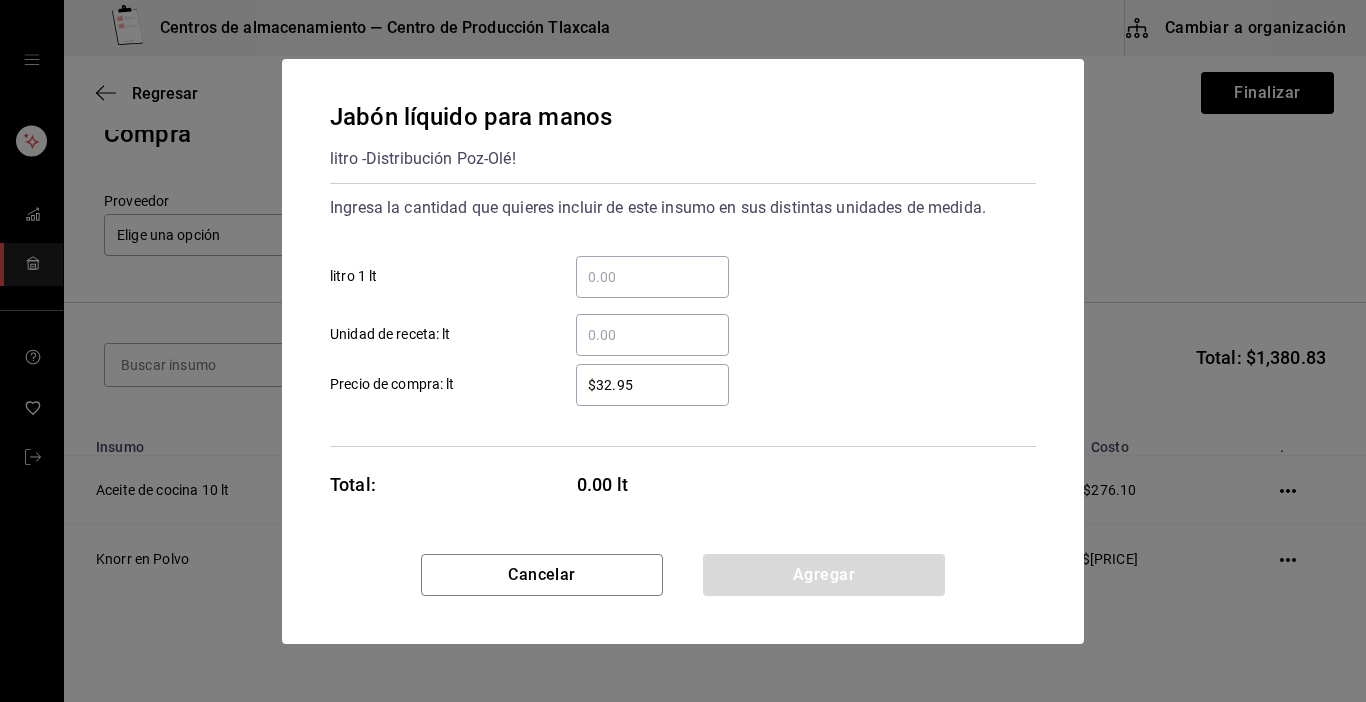 click on "​ litro 1 lt" at bounding box center [652, 277] 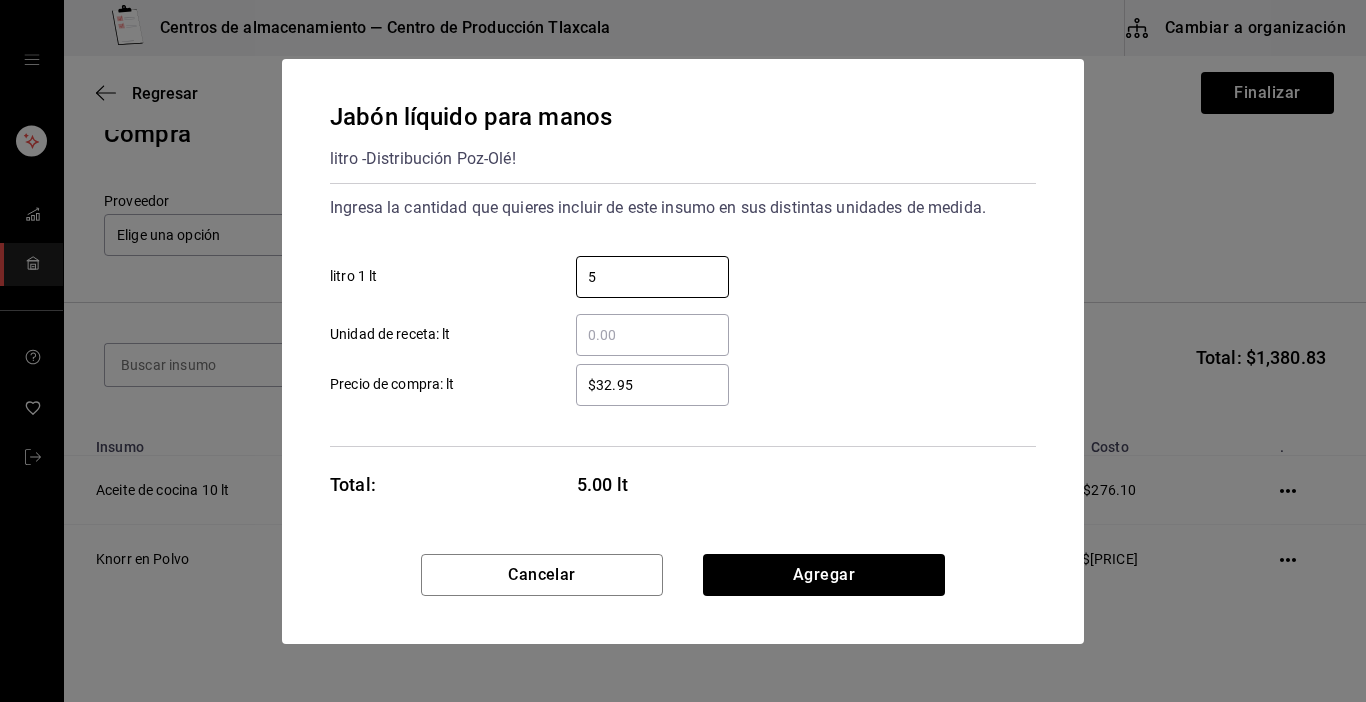 type on "5" 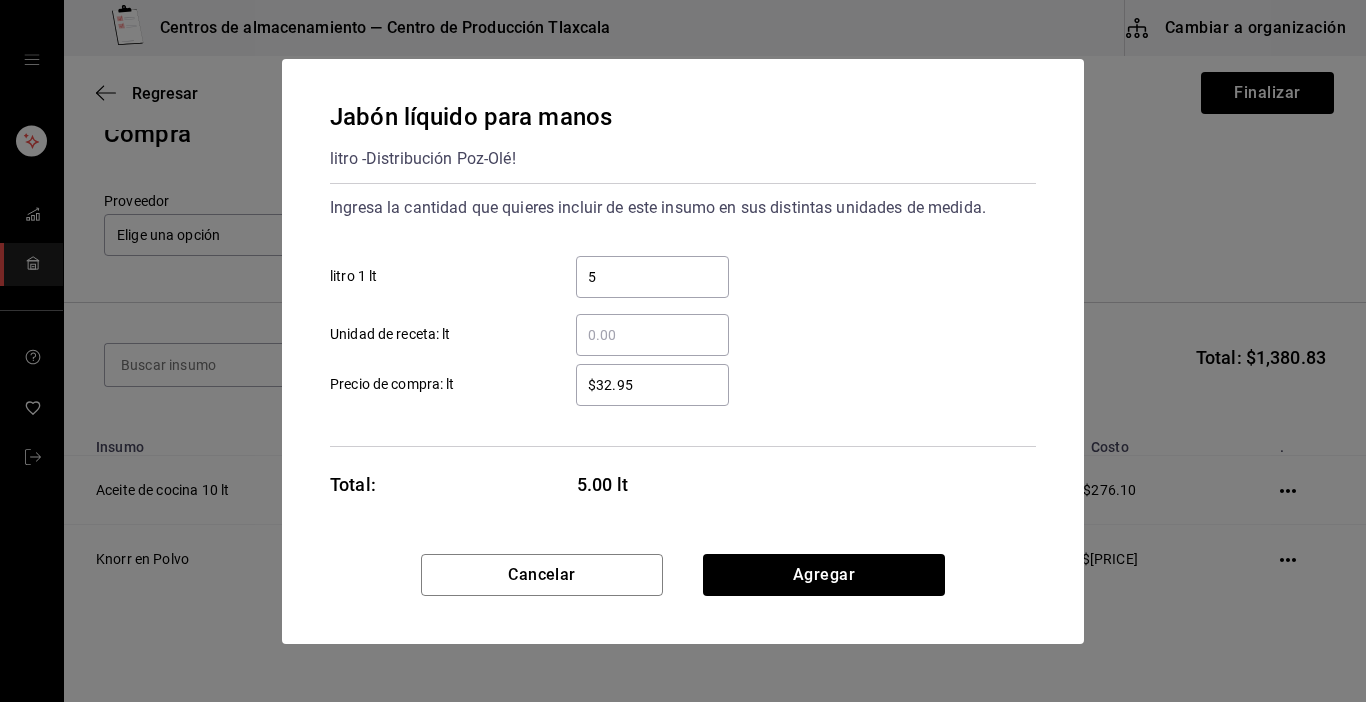 click on "$32.95 ​" at bounding box center [652, 385] 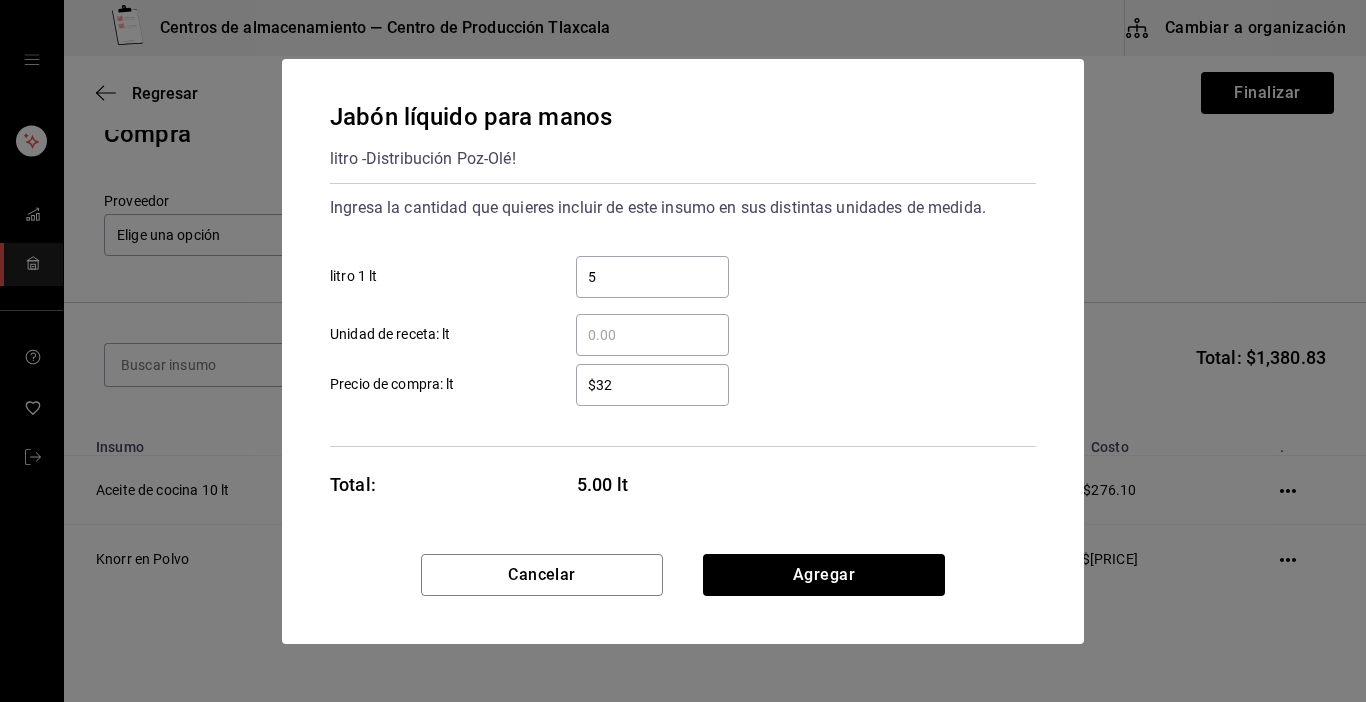 type on "$3" 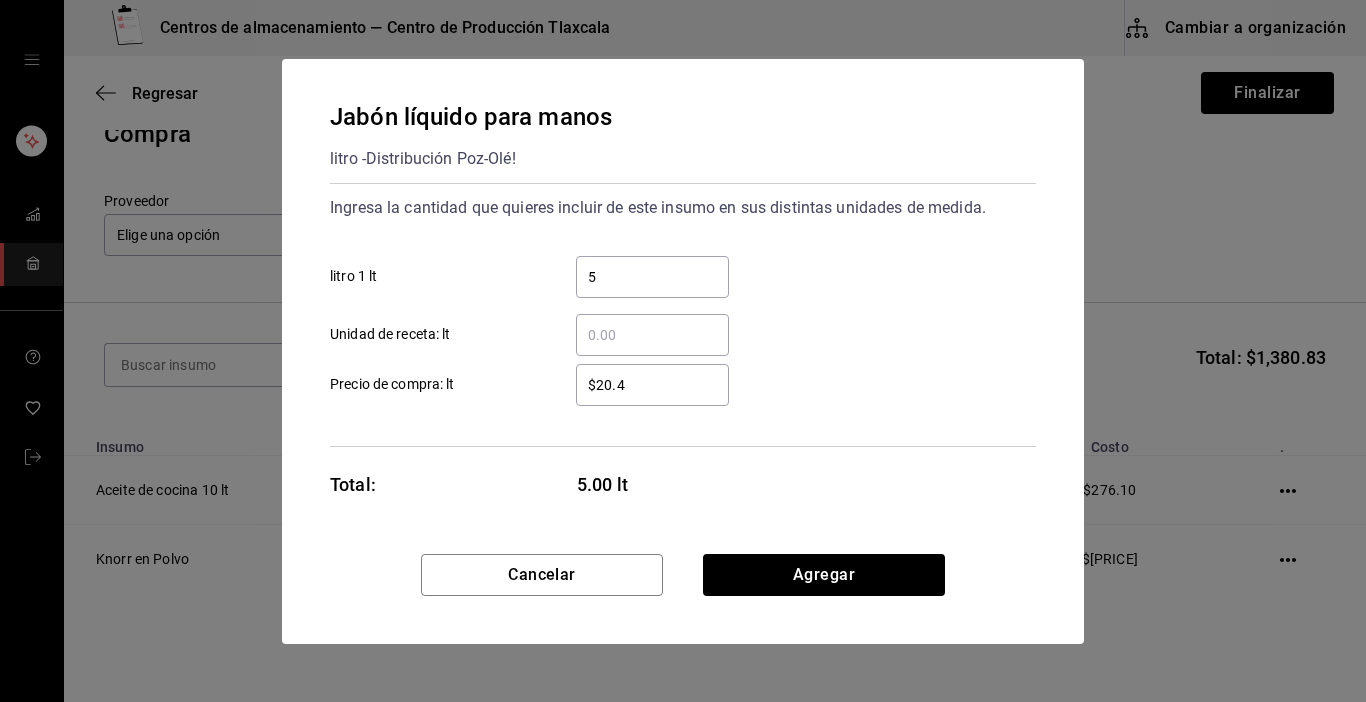 type on "$20.43" 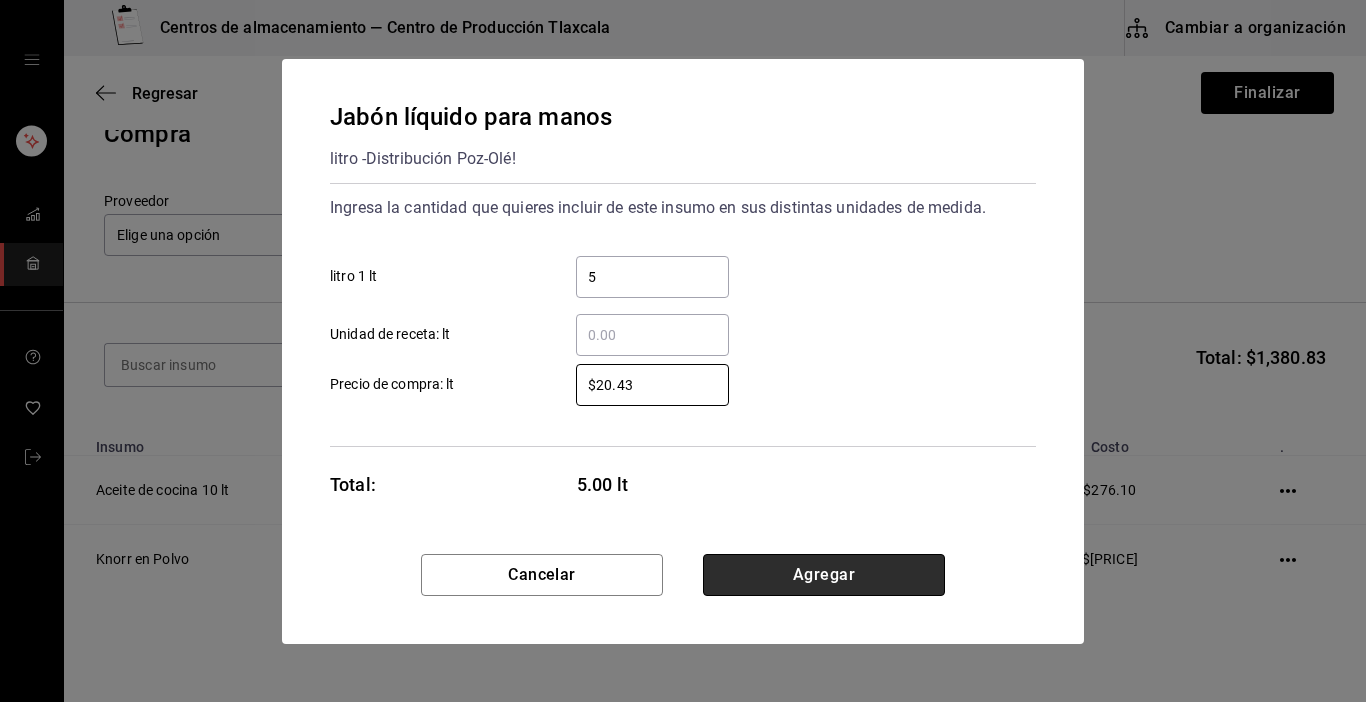 click on "Agregar" at bounding box center [824, 575] 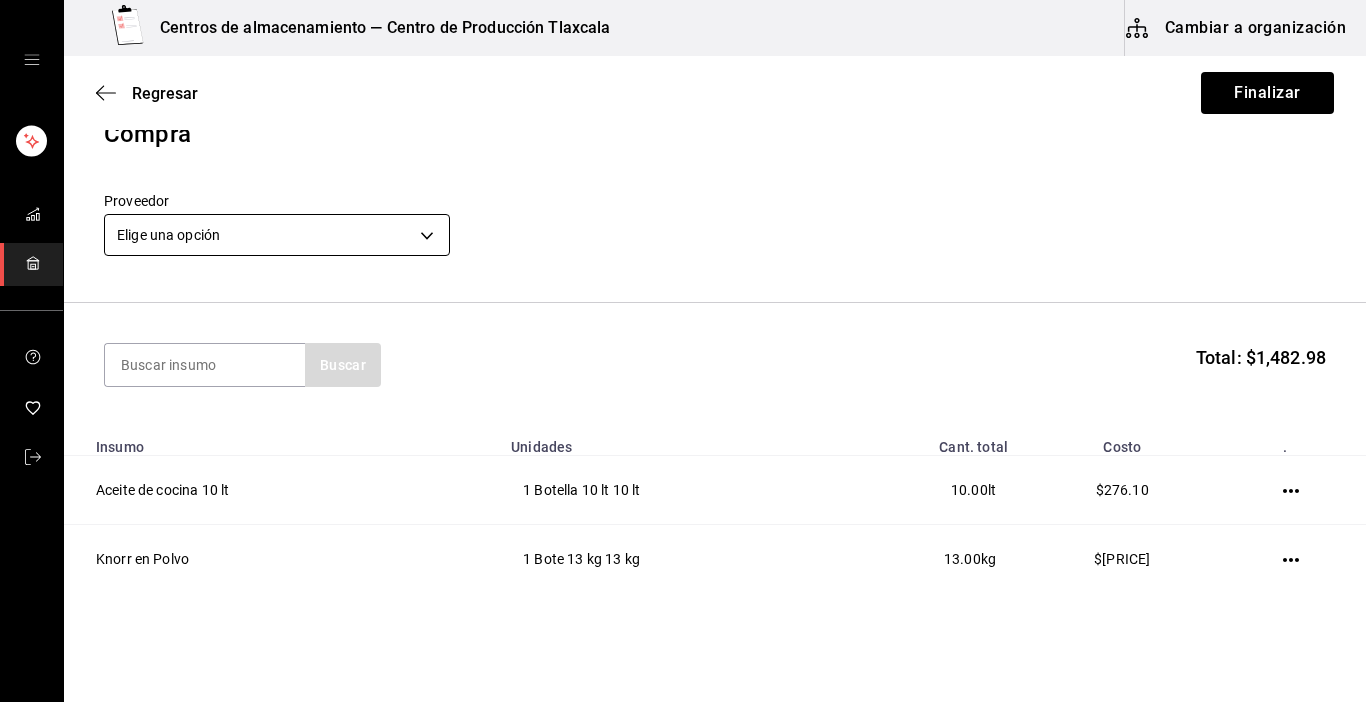 click on "Centros de almacenamiento — Centro de Producción Tlaxcala Cambiar a organización Regresar Finalizar Compra Proveedor Elige una opción default Buscar Total: $1,482.98 Insumo Unidades Cant. total Costo  .  Aceite de cocina 10 lt 1 Botella 10 lt 10 lt 10.00  lt $276.10 Knorr en Polvo 1 Bote 13 kg 13 kg 13.00  kg $1,104.73 Jabón líquido para manos 5 litro 1 lt 5.00  lt $102.15 GANA 1 MES GRATIS EN TU SUSCRIPCIÓN AQUÍ ¿Recuerdas cómo empezó tu restaurante?
Hoy puedes ayudar a un colega a tener el mismo cambio que tú viviste.
Recomienda Parrot directamente desde tu Portal Administrador.
Es fácil y rápido.
🎁 Por cada restaurante que se una, ganas 1 mes gratis. Ver video tutorial Ir a video Editar Eliminar Visitar centro de ayuda (81) 2046 6363 soporte@parrotsoftware.io Visitar centro de ayuda (81) 2046 6363 soporte@parrotsoftware.io" at bounding box center [683, 294] 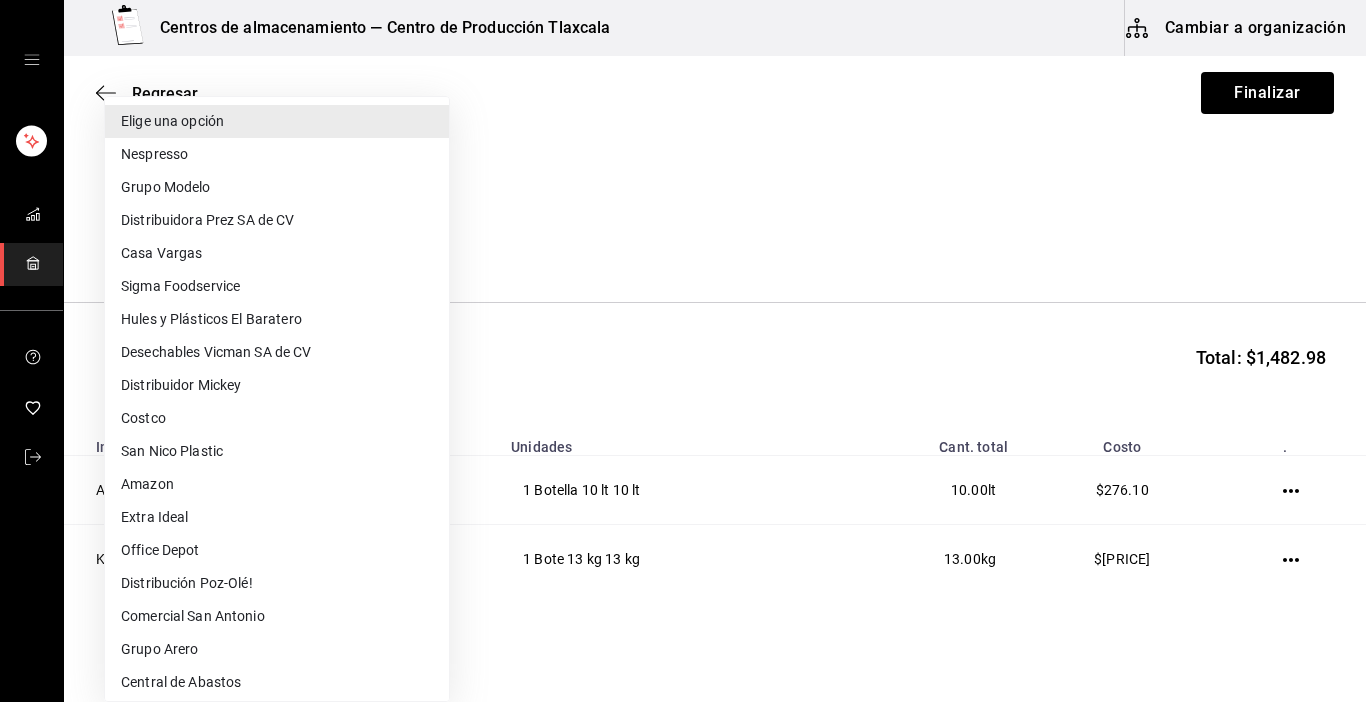 type 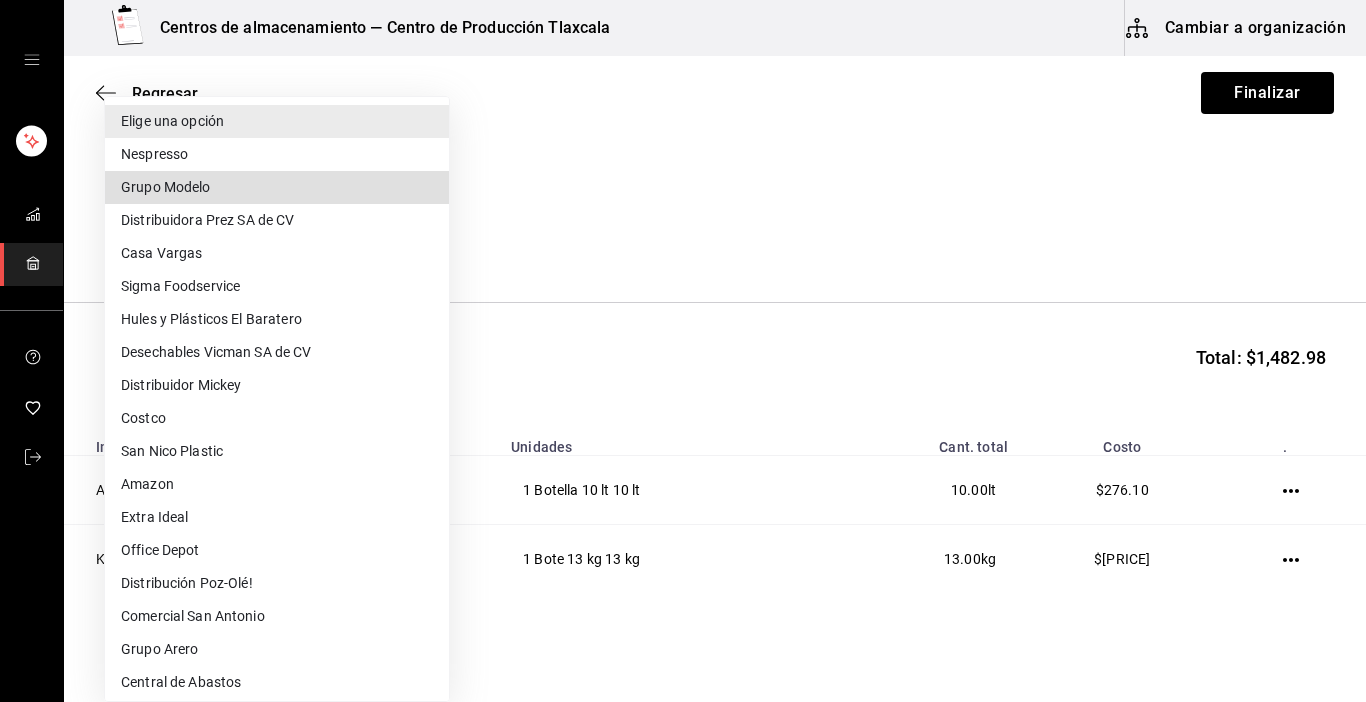 type 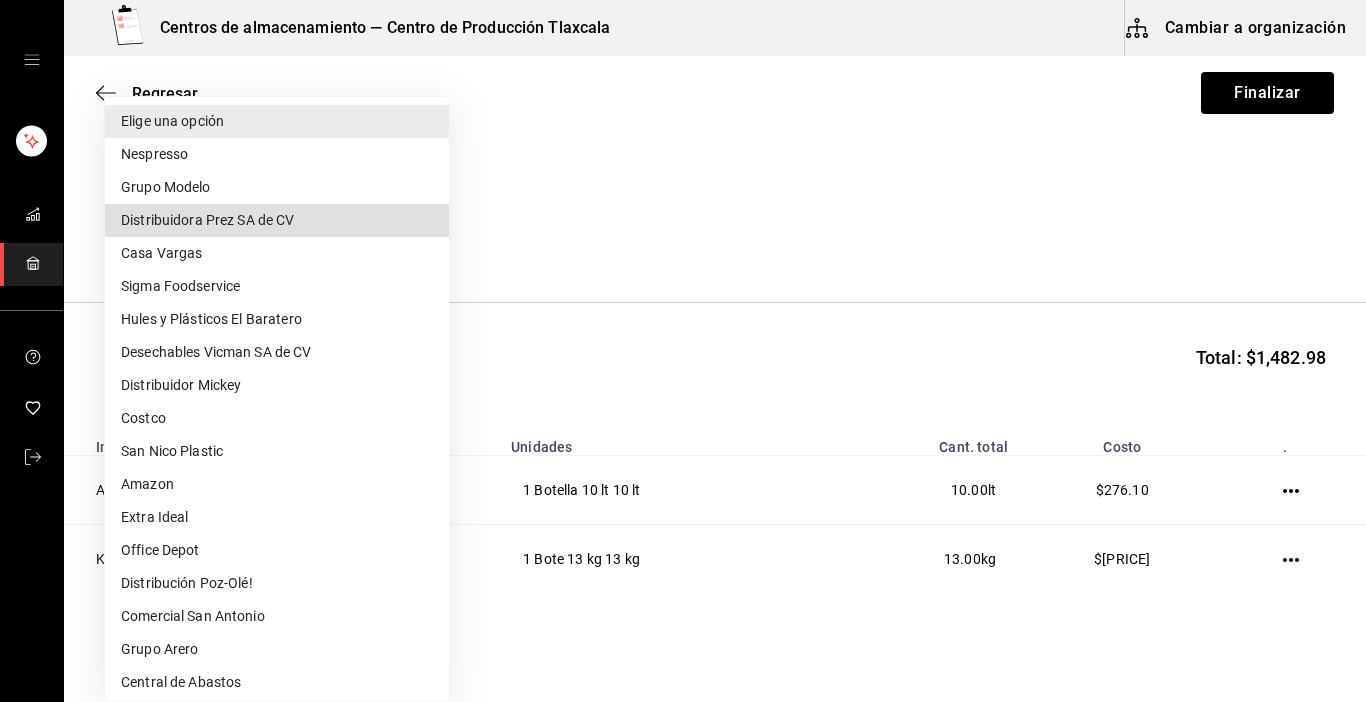 type 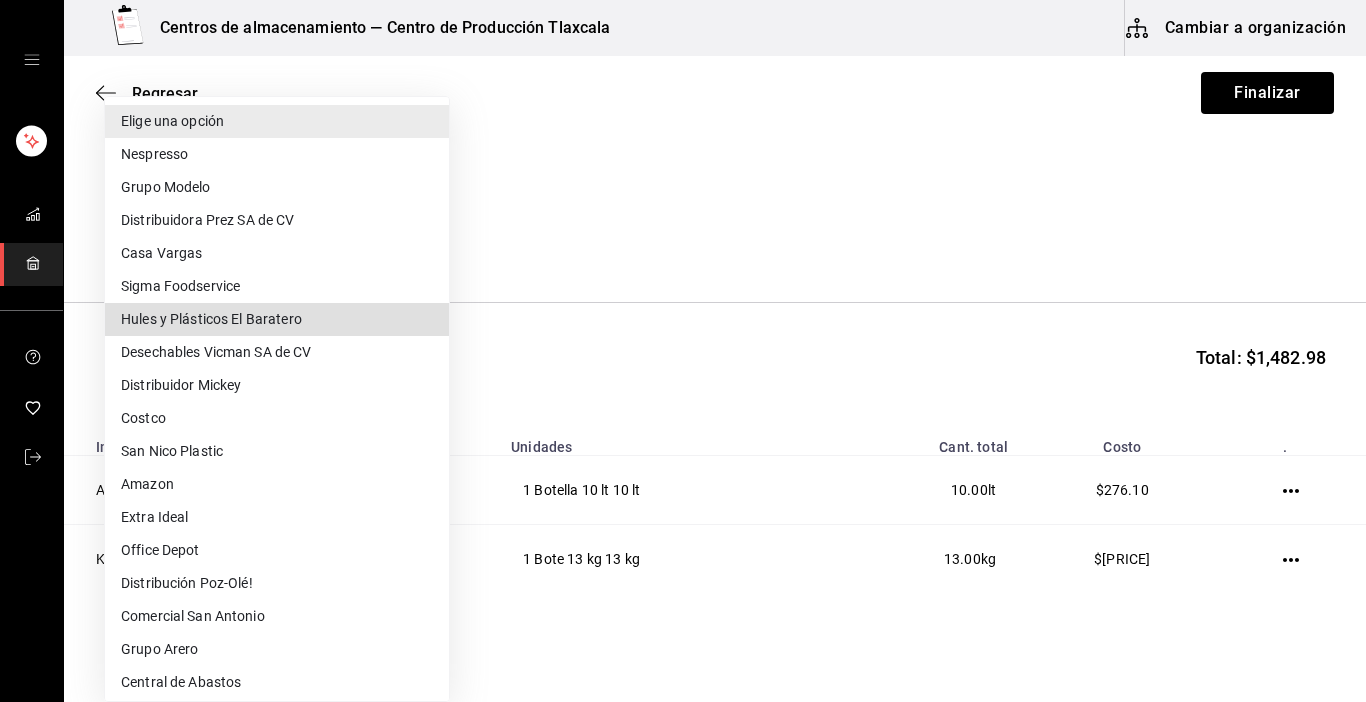 type 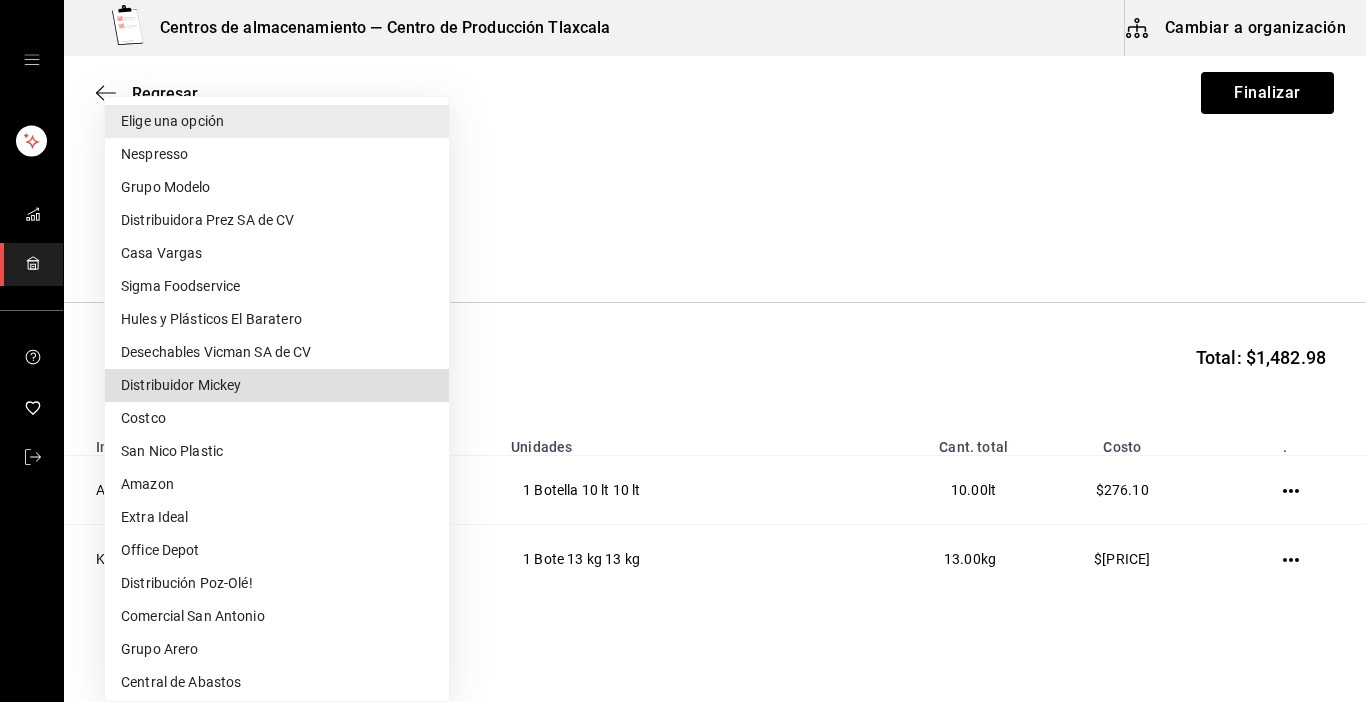 type 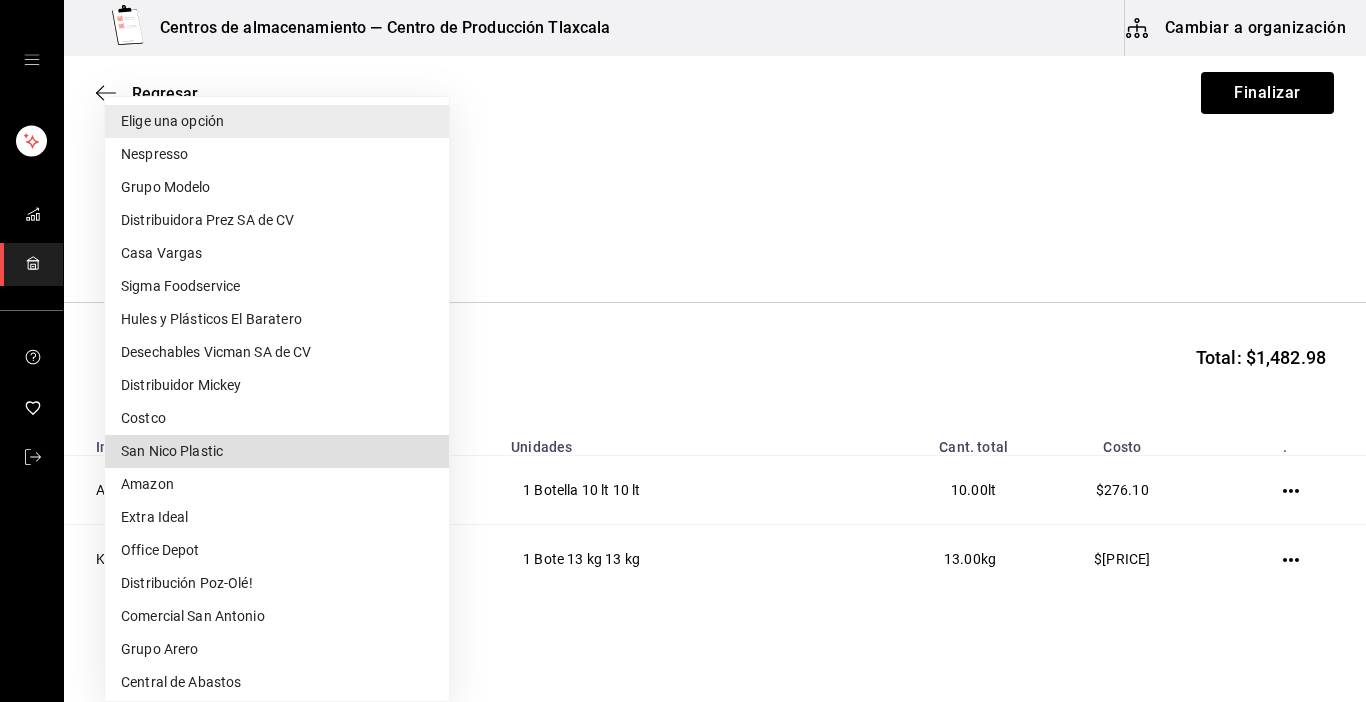 type 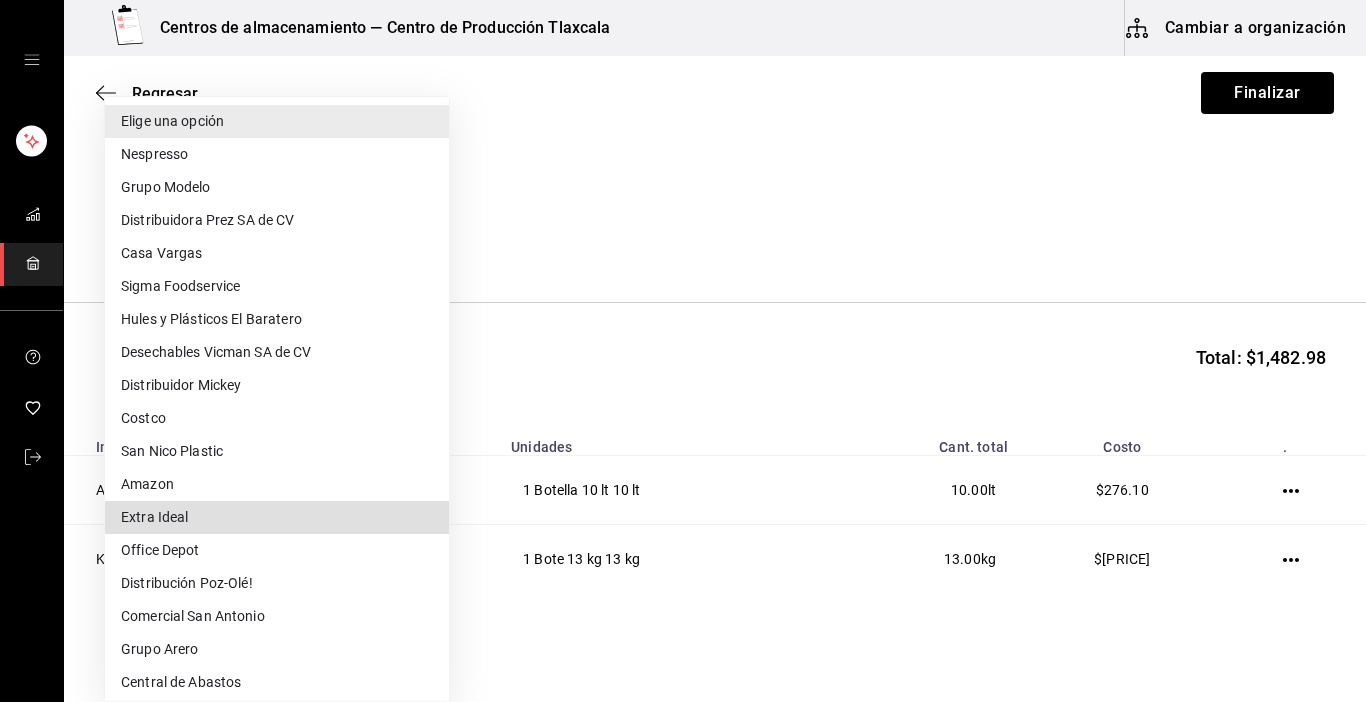 type 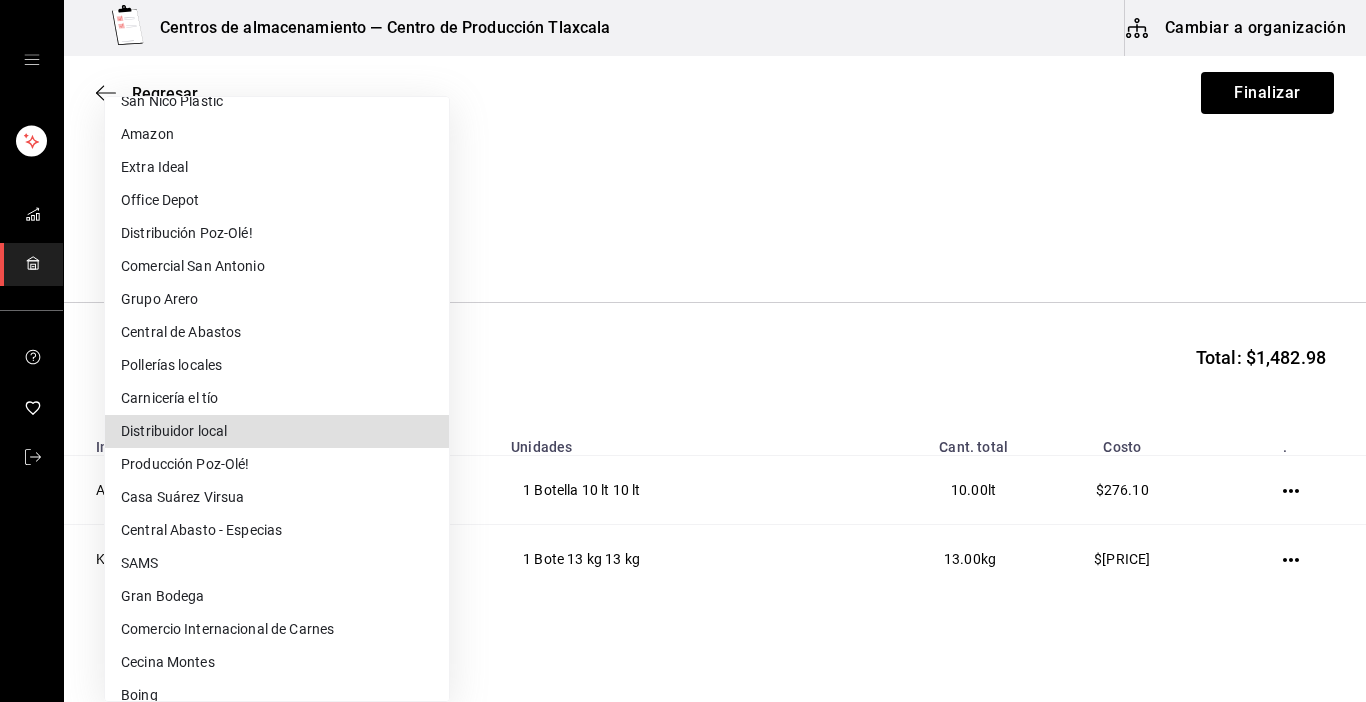 type 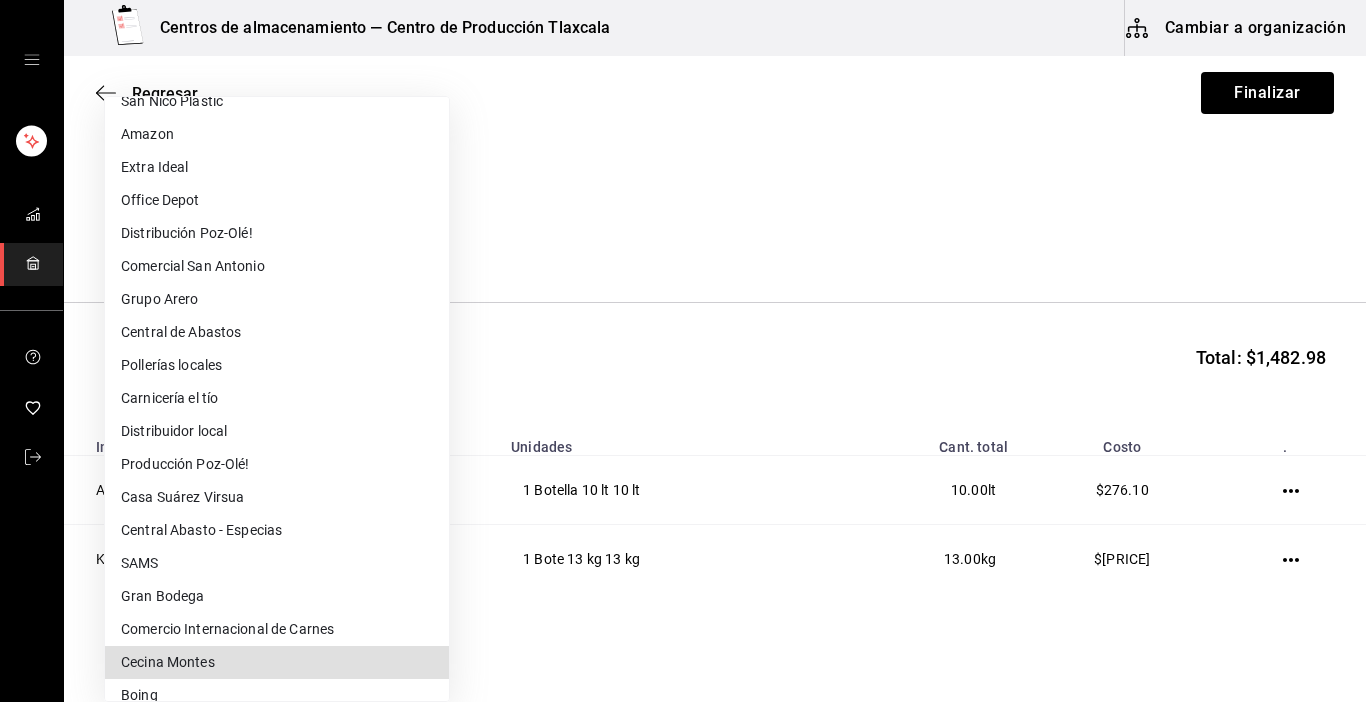 scroll, scrollTop: 468, scrollLeft: 0, axis: vertical 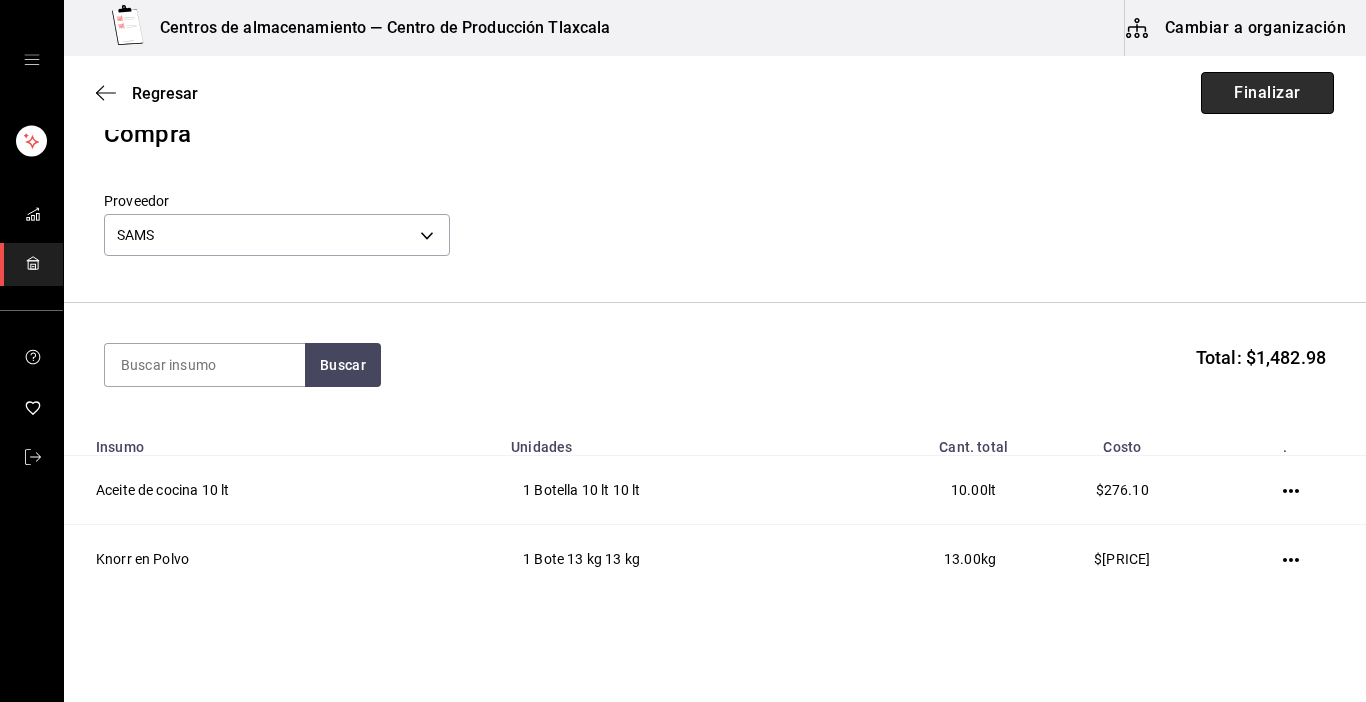 click on "Finalizar" at bounding box center [1267, 93] 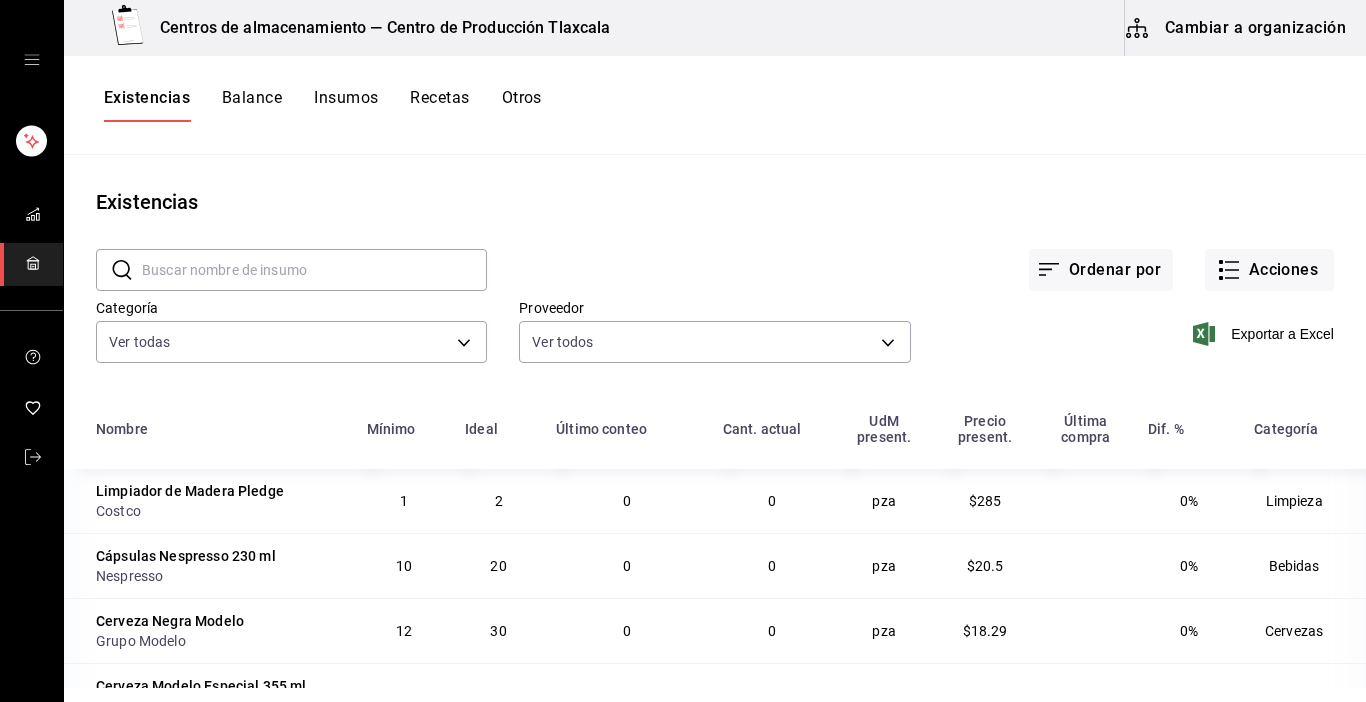click on "Ordenar por Acciones" at bounding box center [910, 254] 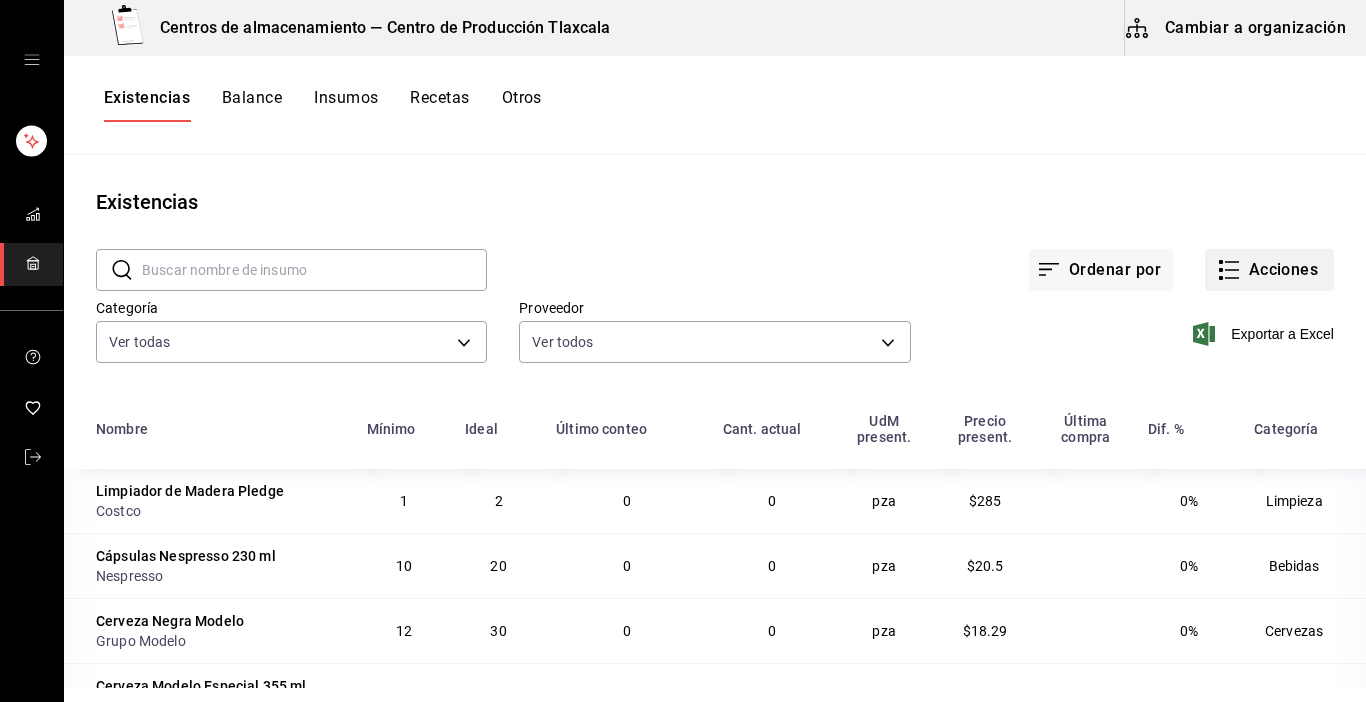 click 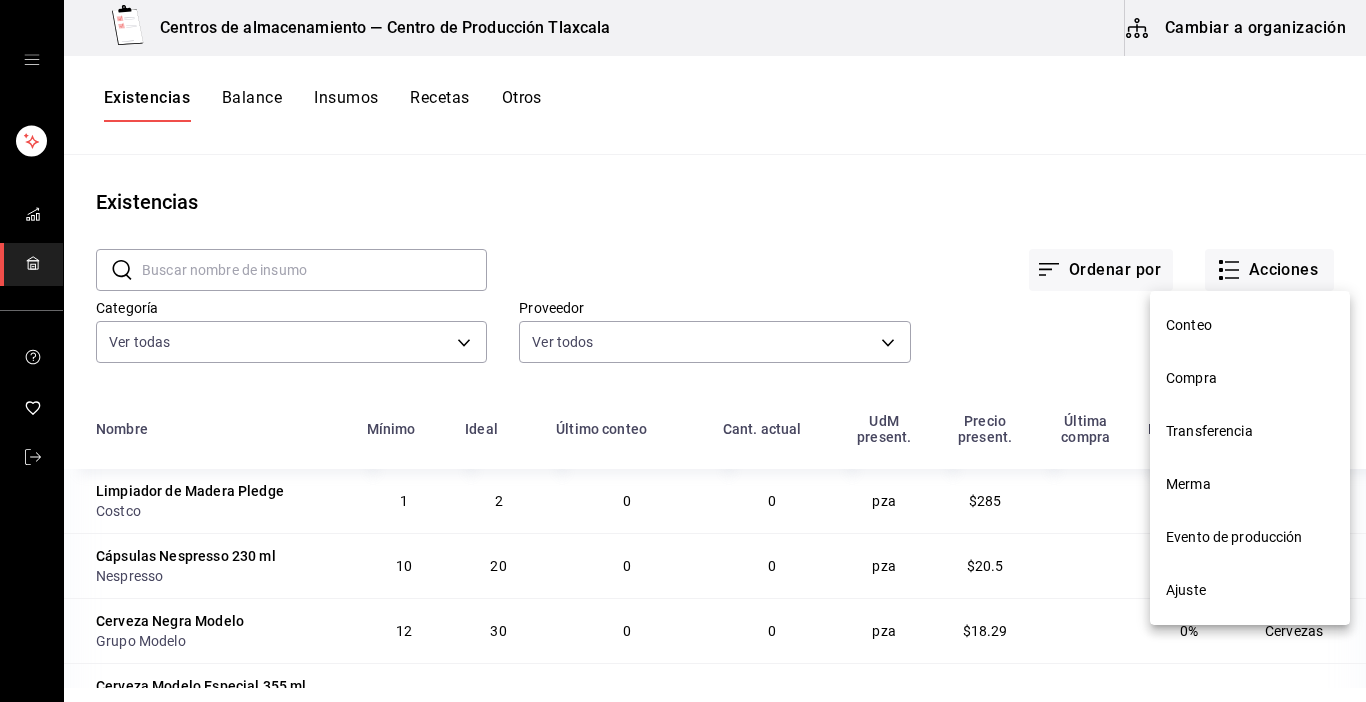 click on "Compra" at bounding box center (1250, 378) 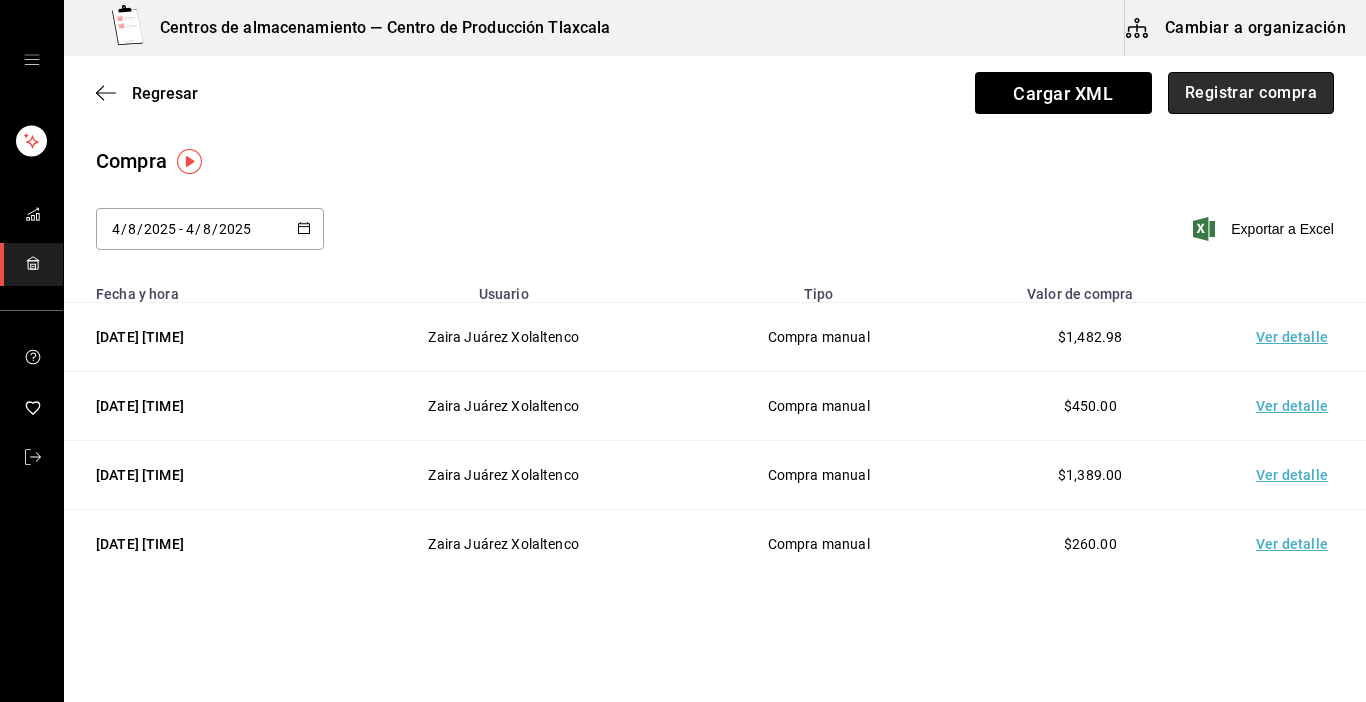 click on "Registrar compra" at bounding box center (1251, 93) 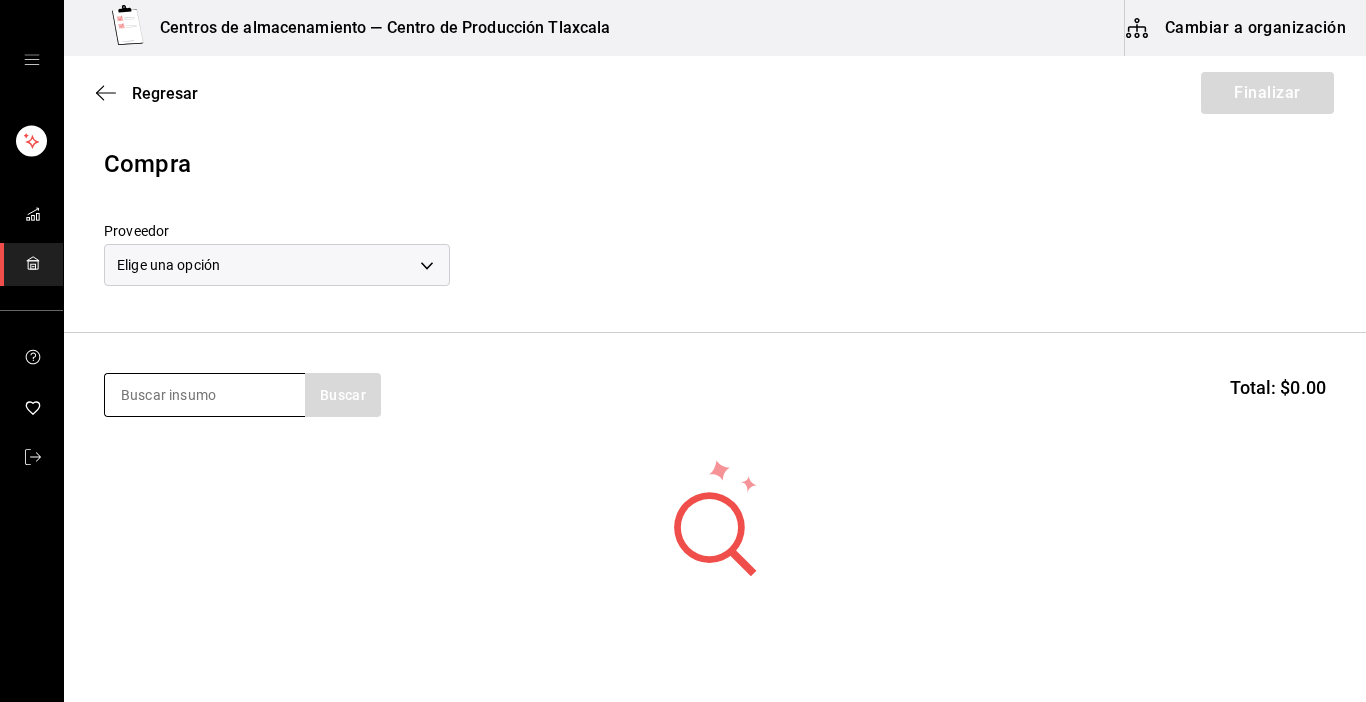 click at bounding box center (205, 395) 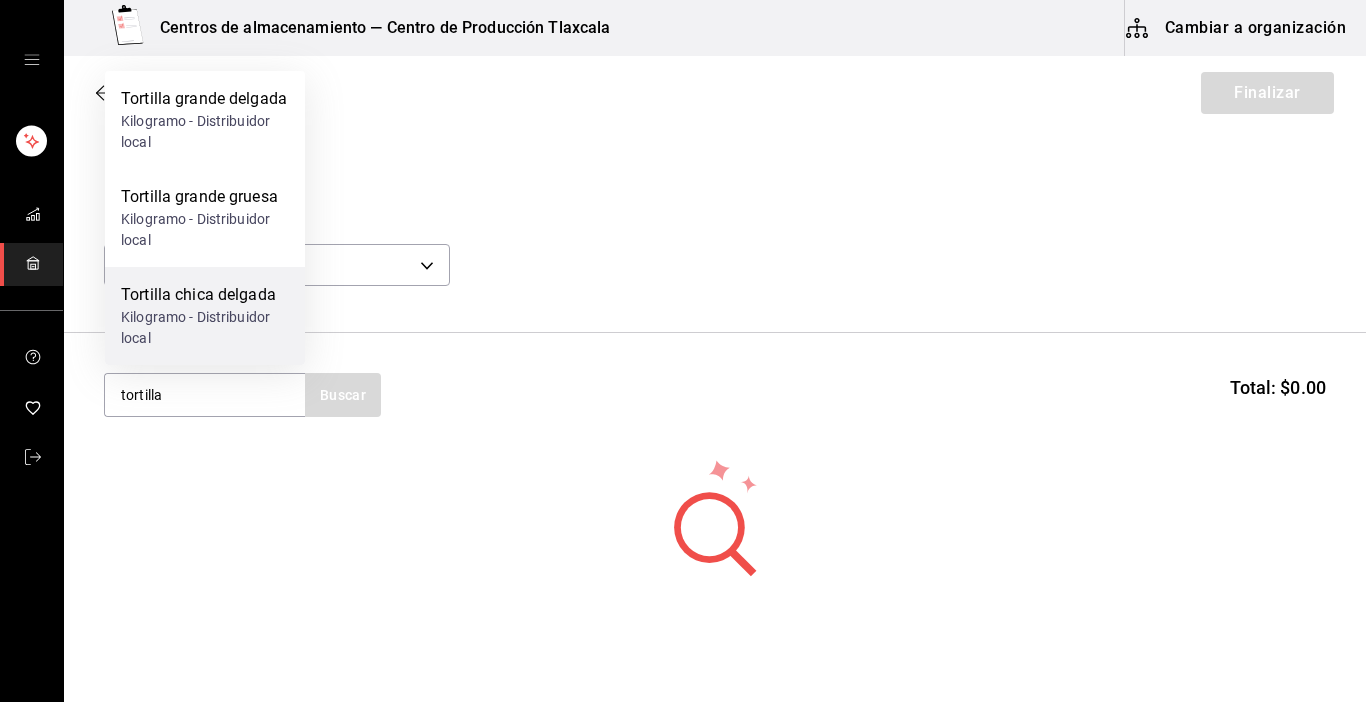 click on "Tortilla chica delgada" at bounding box center (205, 295) 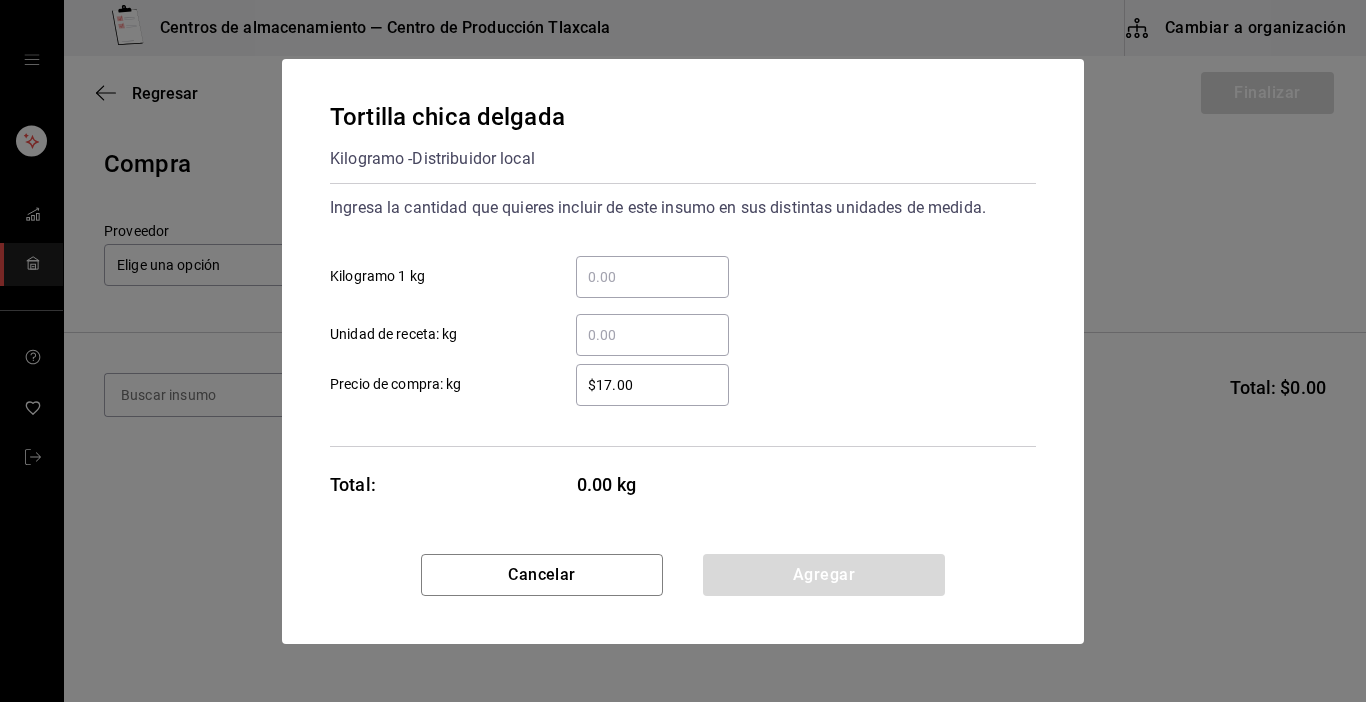 click on "​ Kilogramo 1 kg" at bounding box center [652, 277] 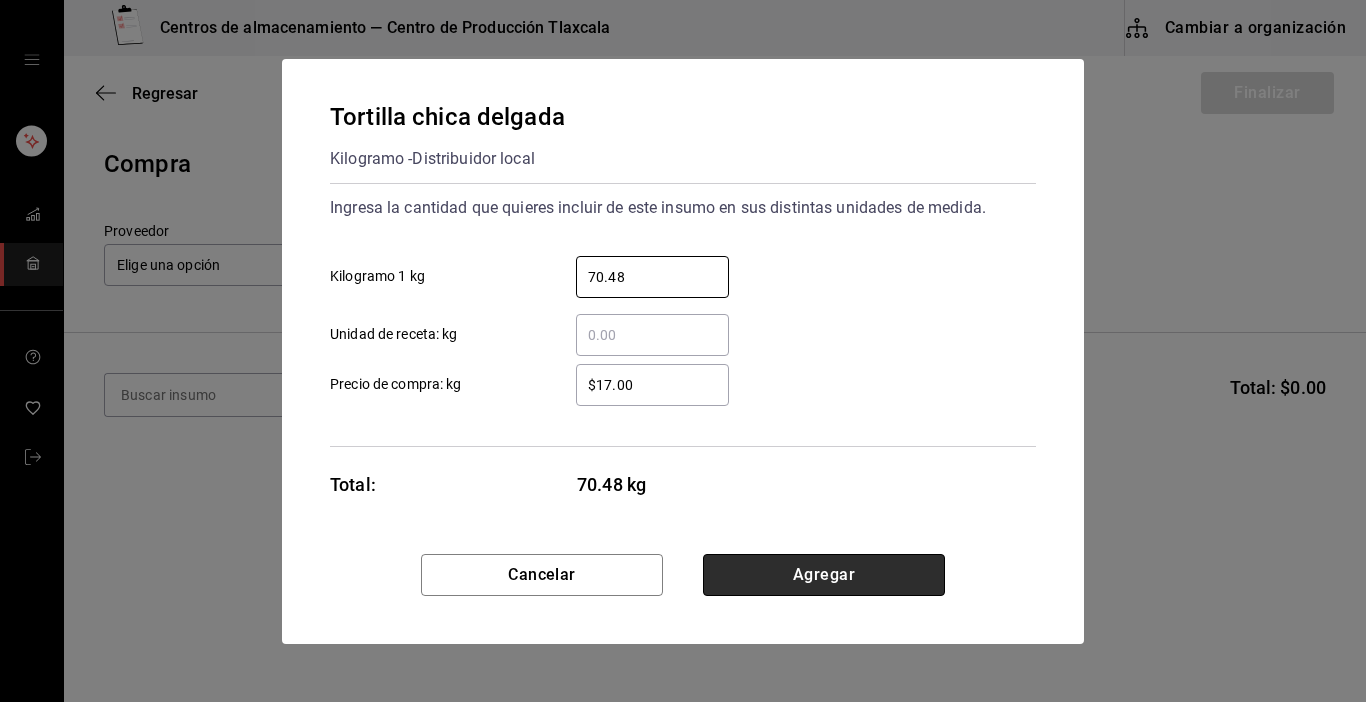 click on "Agregar" at bounding box center [824, 575] 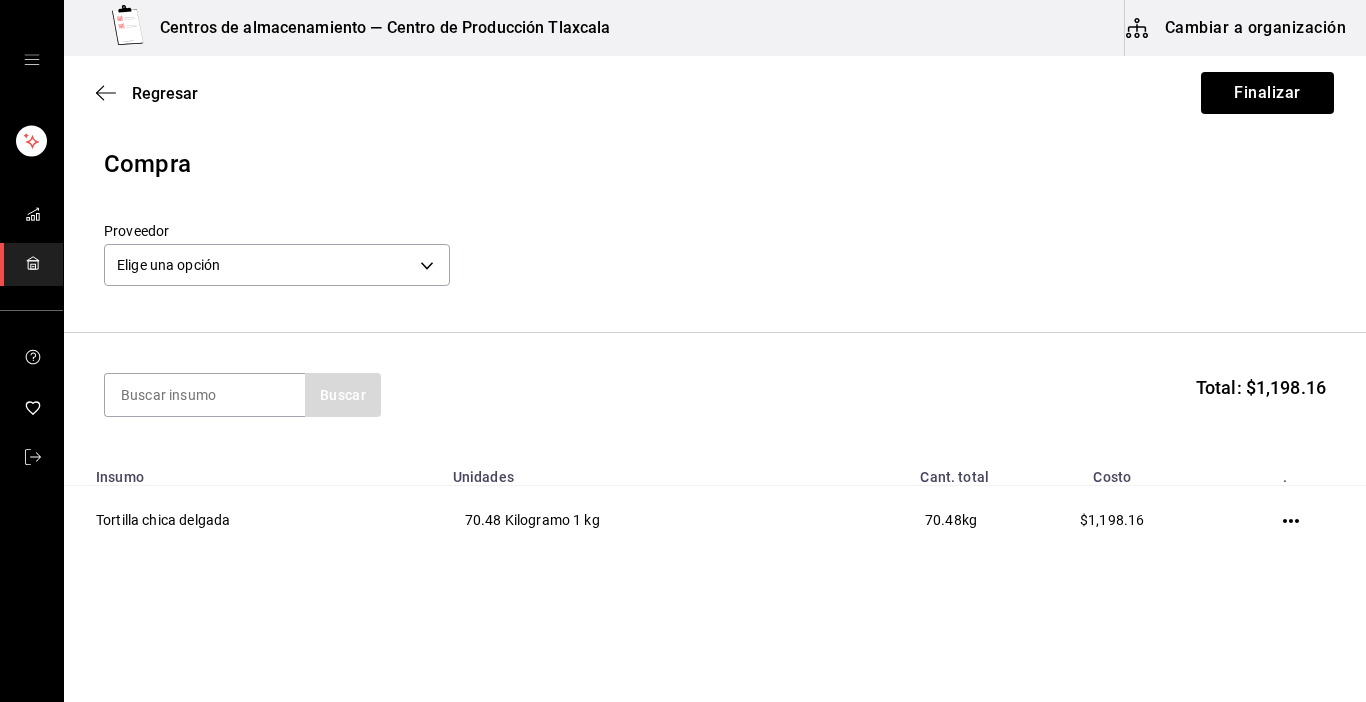 click on "Buscar Total: $1,198.16" at bounding box center [715, 395] 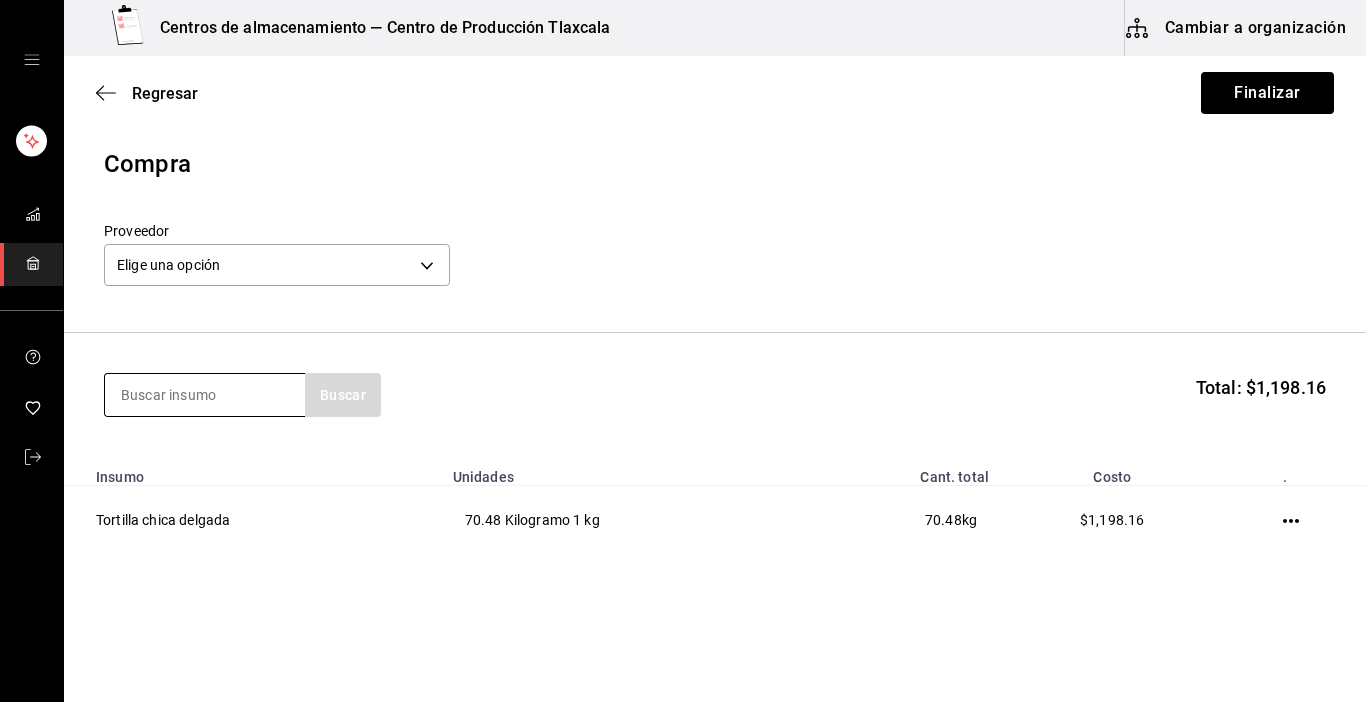 click at bounding box center [205, 395] 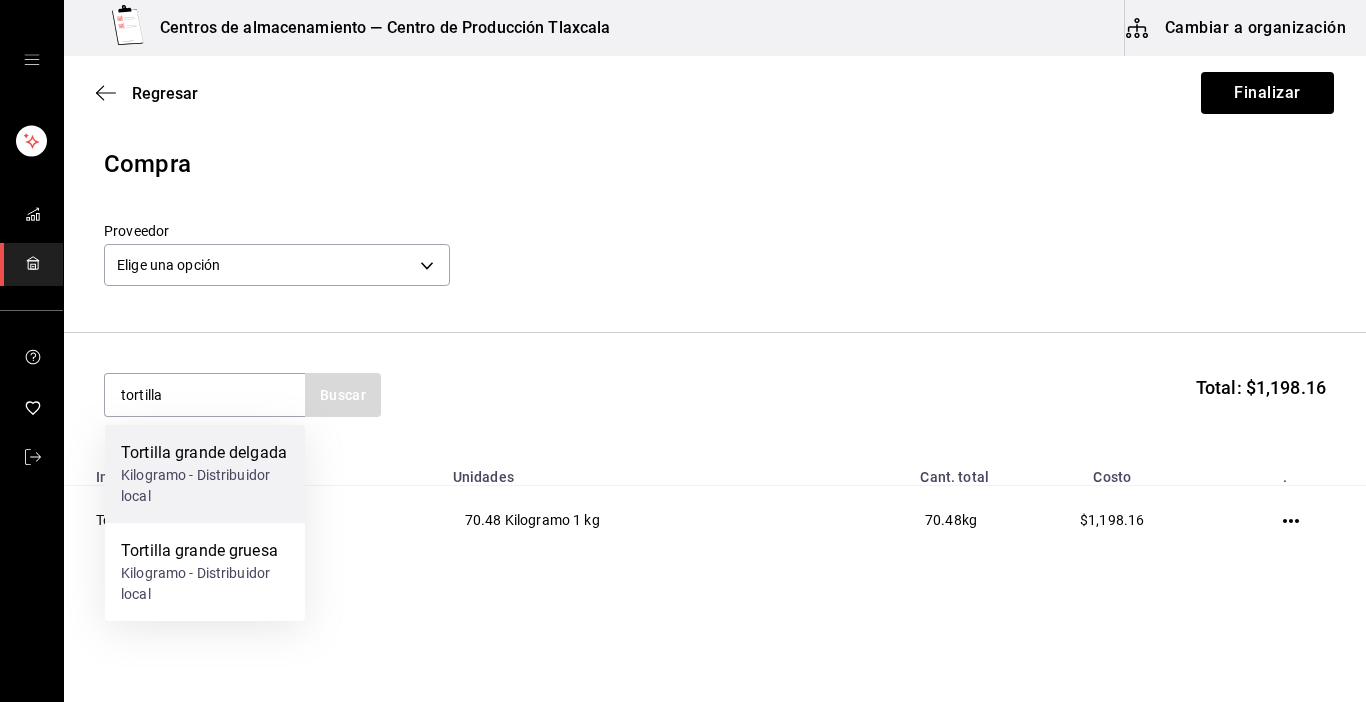 click on "Kilogramo - Distribuidor local" at bounding box center (205, 486) 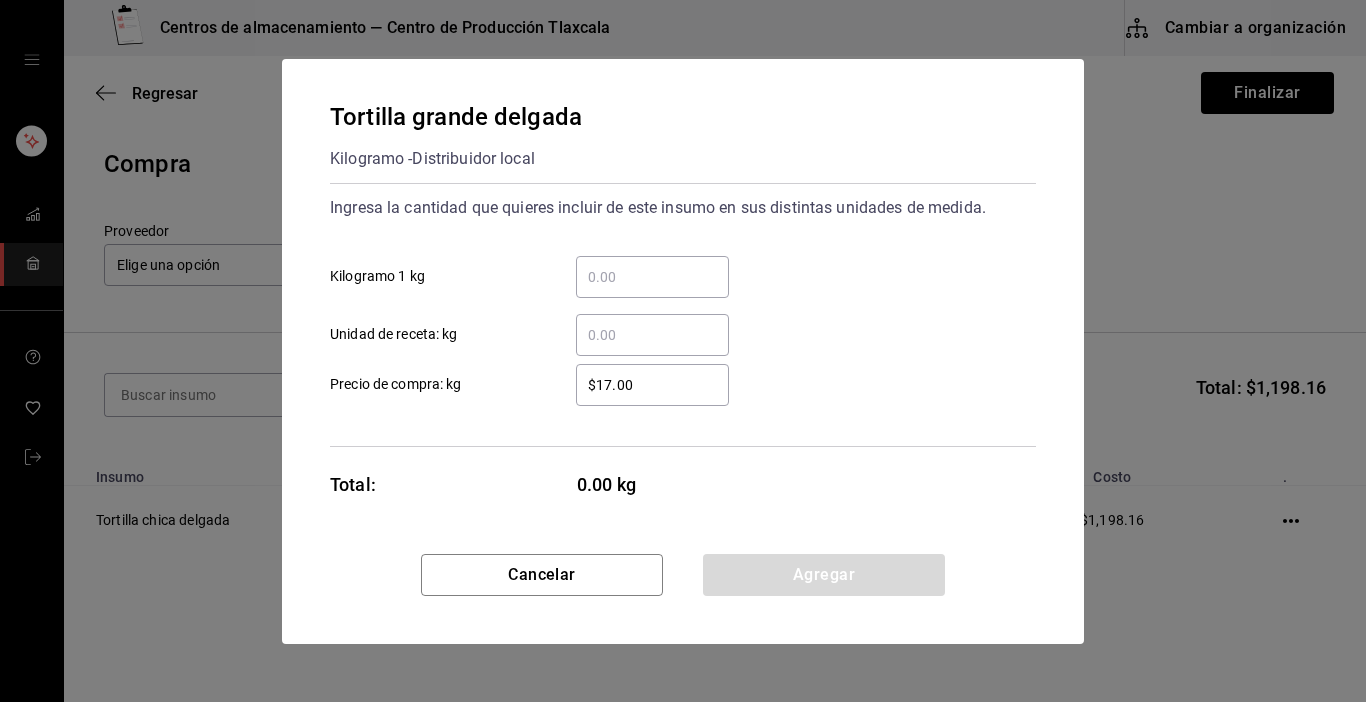 click on "​ Kilogramo 1 kg" at bounding box center (652, 277) 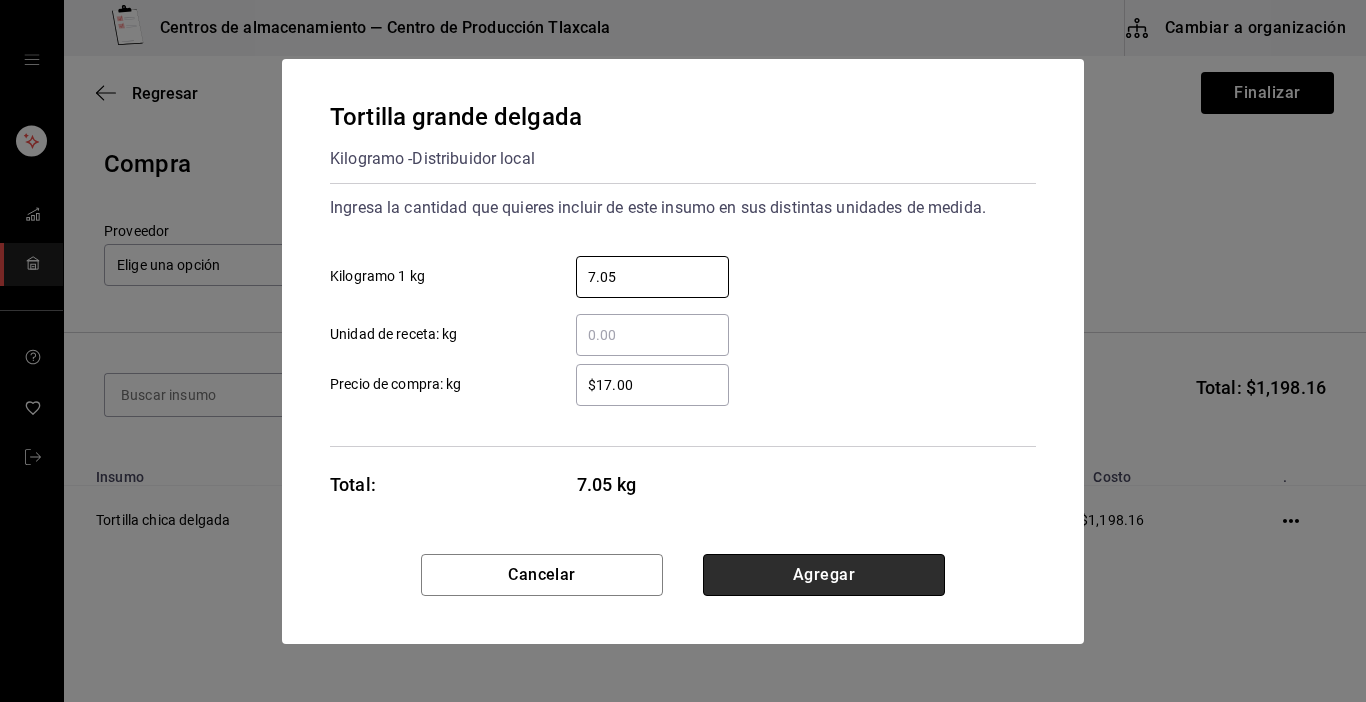 click on "Agregar" at bounding box center [824, 575] 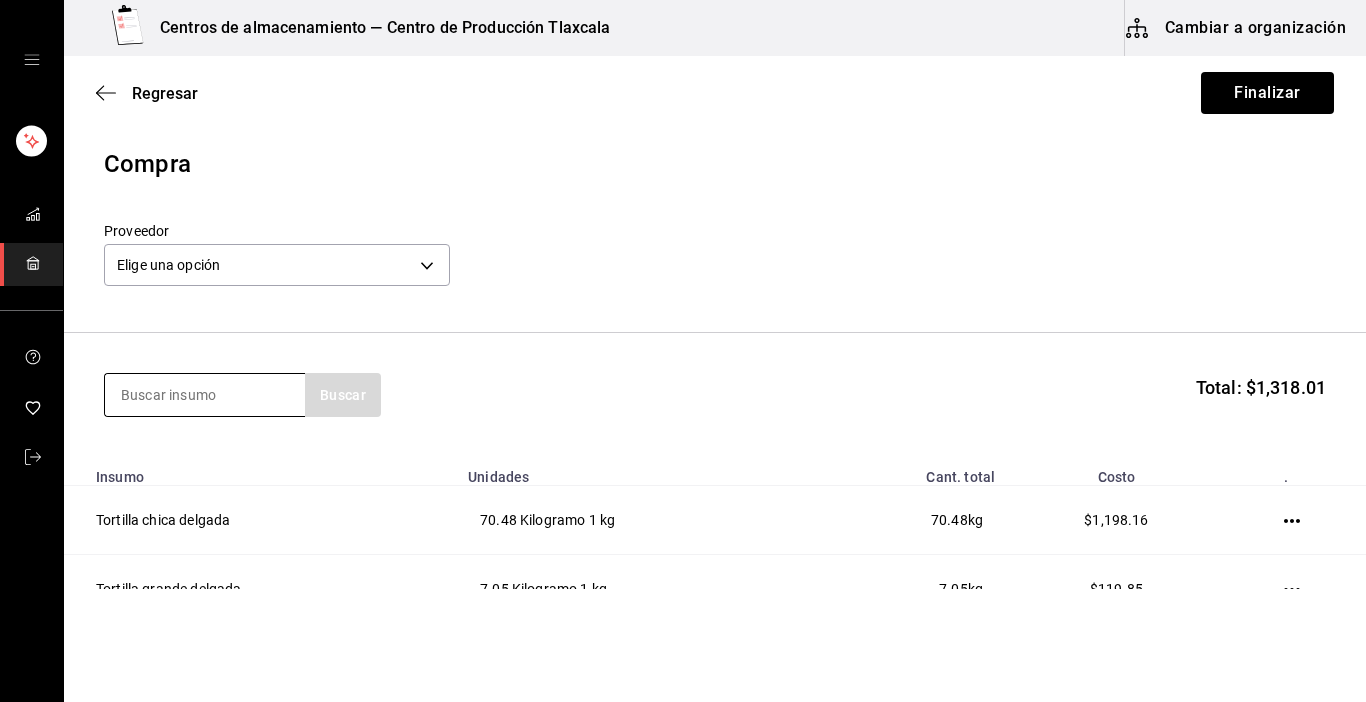 click at bounding box center [205, 395] 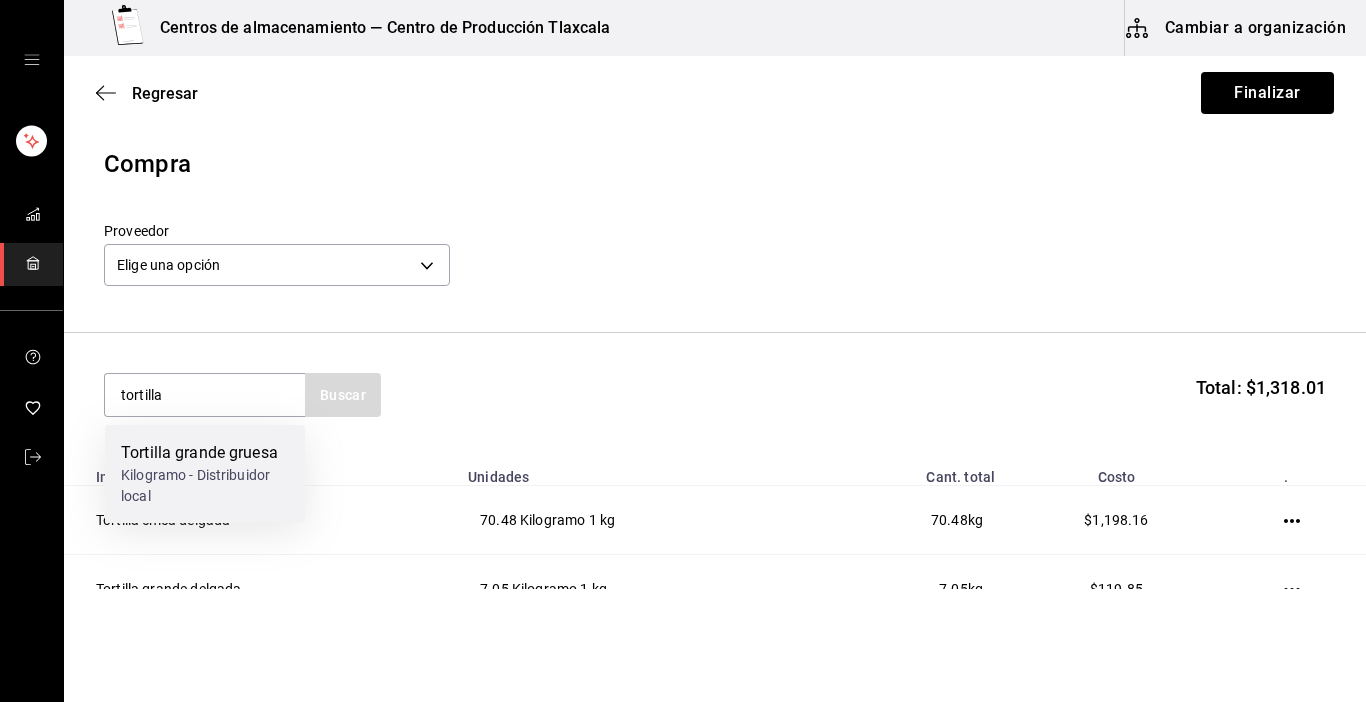 click on "Tortilla grande gruesa" at bounding box center [205, 453] 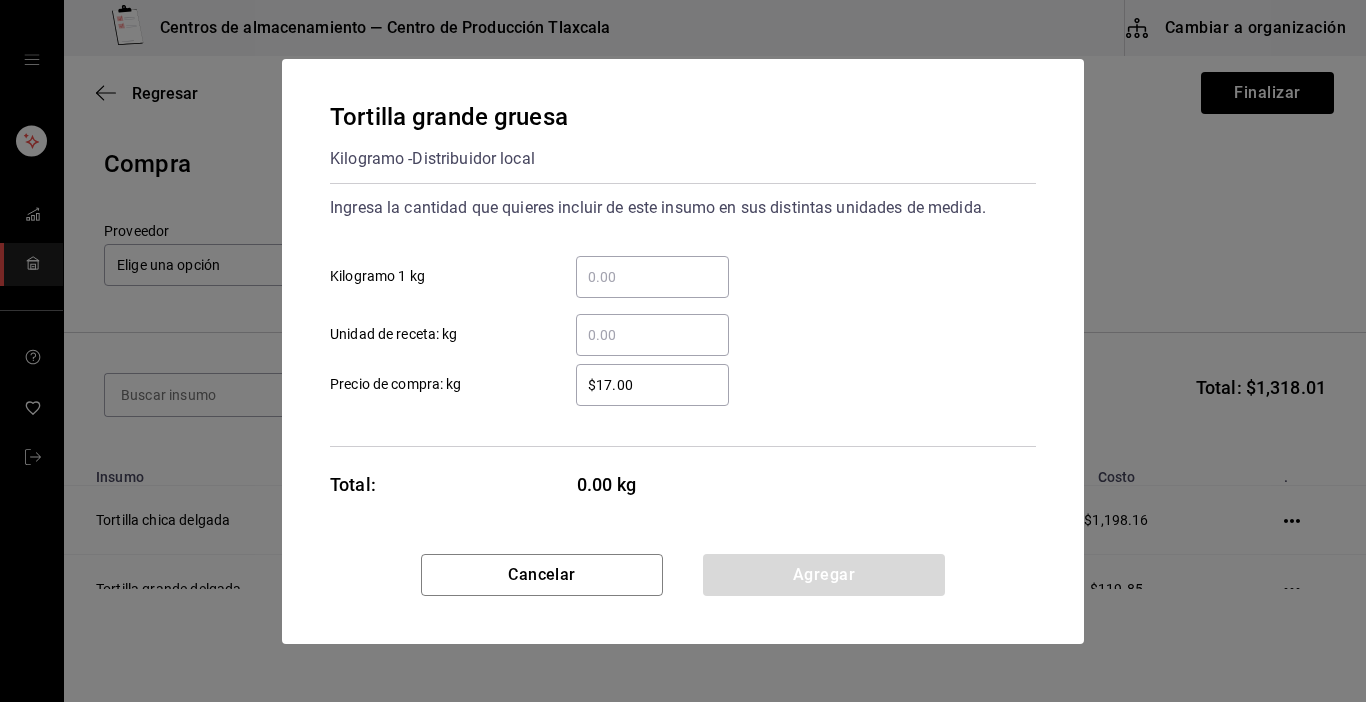 click on "​ Kilogramo 1 kg" at bounding box center [652, 277] 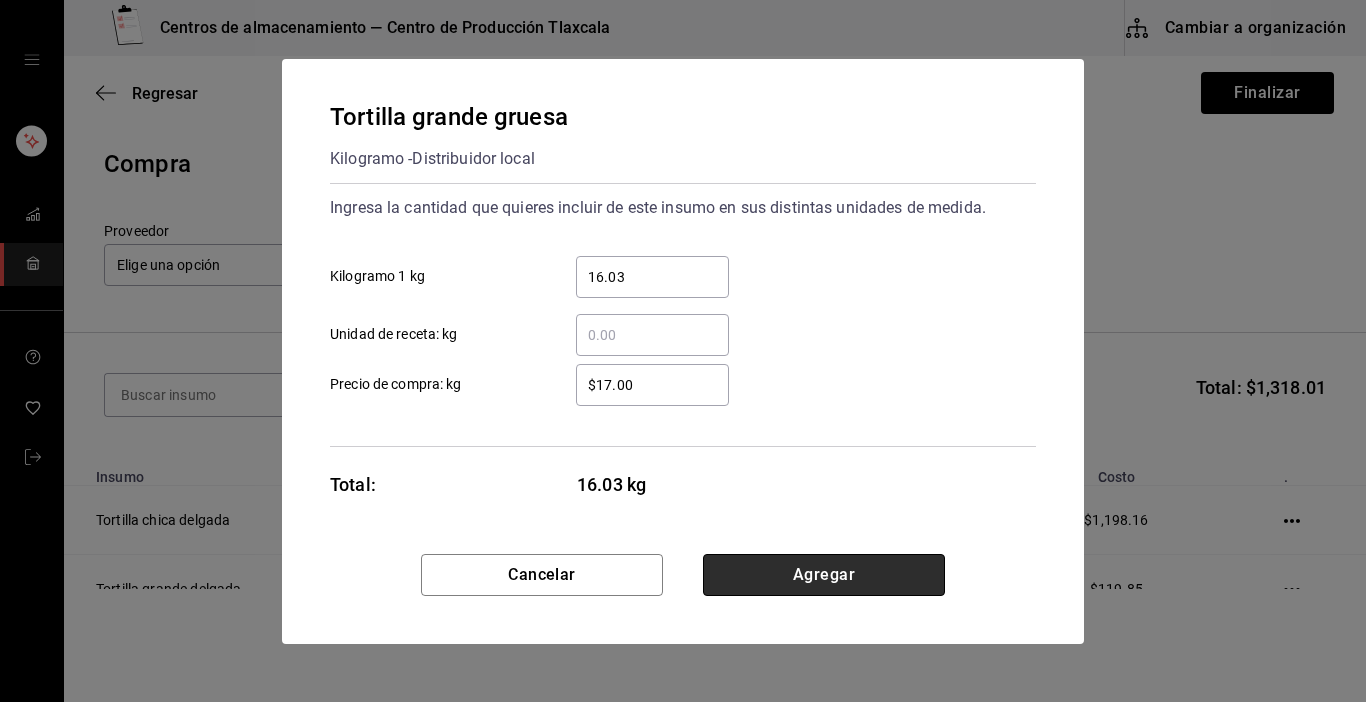 click on "Agregar" at bounding box center (824, 575) 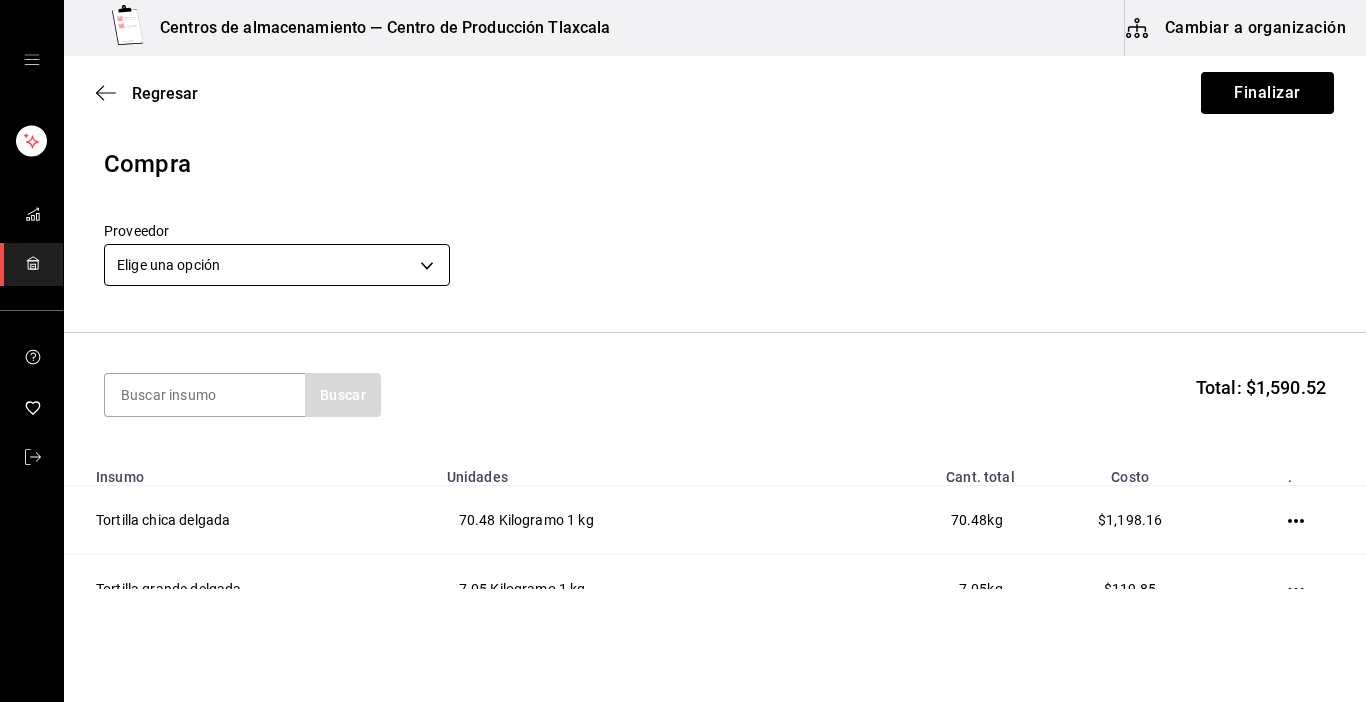 click on "Centros de almacenamiento — Centro de Producción Tlaxcala Cambiar a organización Regresar Finalizar Compra Proveedor Elige una opción default Buscar Total: $1,590.52 Insumo Unidades Cant. total Costo  .  Tortilla chica delgada 70.48 Kilogramo 1 kg 70.48  kg $1,198.16 Tortilla grande delgada 7.05 Kilogramo 1 kg 7.05  kg $119.85 Tortilla grande gruesa 16.03 Kilogramo 1 kg 16.03  kg $272.51 GANA 1 MES GRATIS EN TU SUSCRIPCIÓN AQUÍ ¿Recuerdas cómo empezó tu restaurante?
Hoy puedes ayudar a un colega a tener el mismo cambio que tú viviste.
Recomienda Parrot directamente desde tu Portal Administrador.
Es fácil y rápido.
🎁 Por cada restaurante que se una, ganas 1 mes gratis. Ver video tutorial Ir a video Editar Eliminar Visitar centro de ayuda (81) 2046 6363 soporte@parrotsoftware.io Visitar centro de ayuda (81) 2046 6363 soporte@parrotsoftware.io" at bounding box center (683, 294) 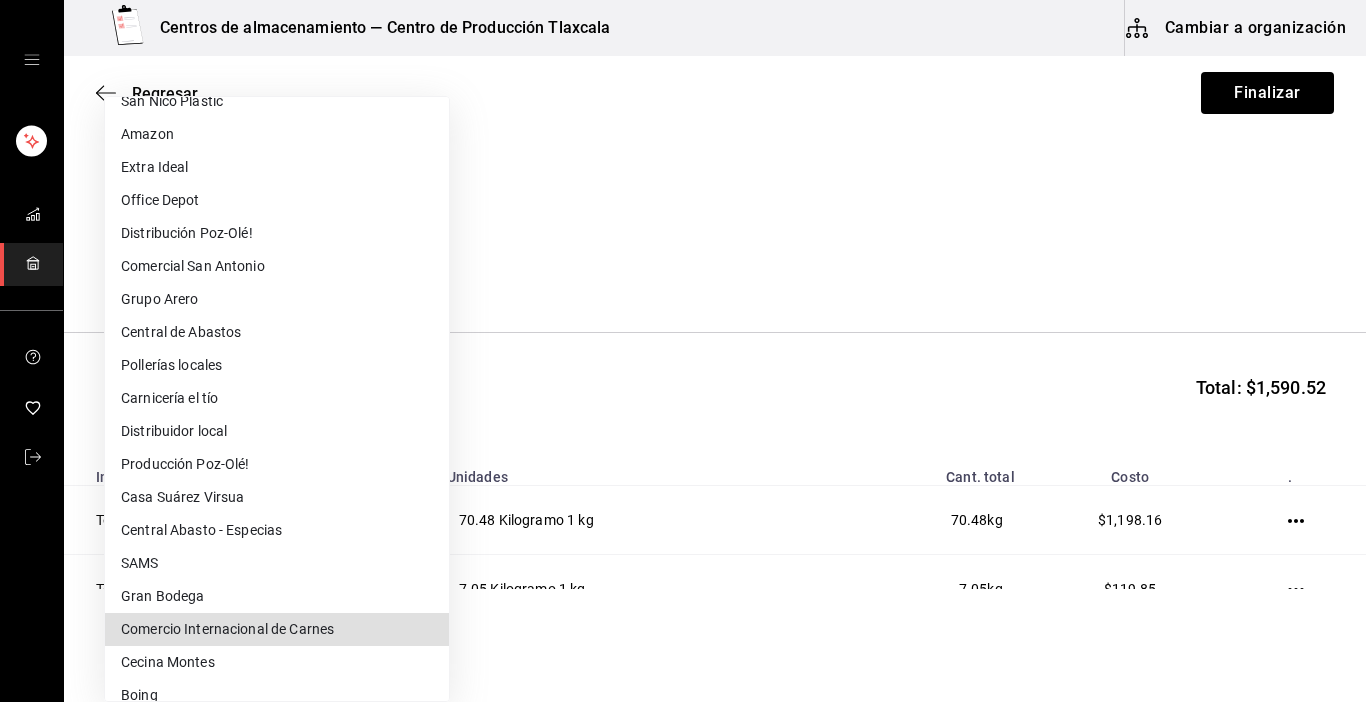 scroll, scrollTop: 468, scrollLeft: 0, axis: vertical 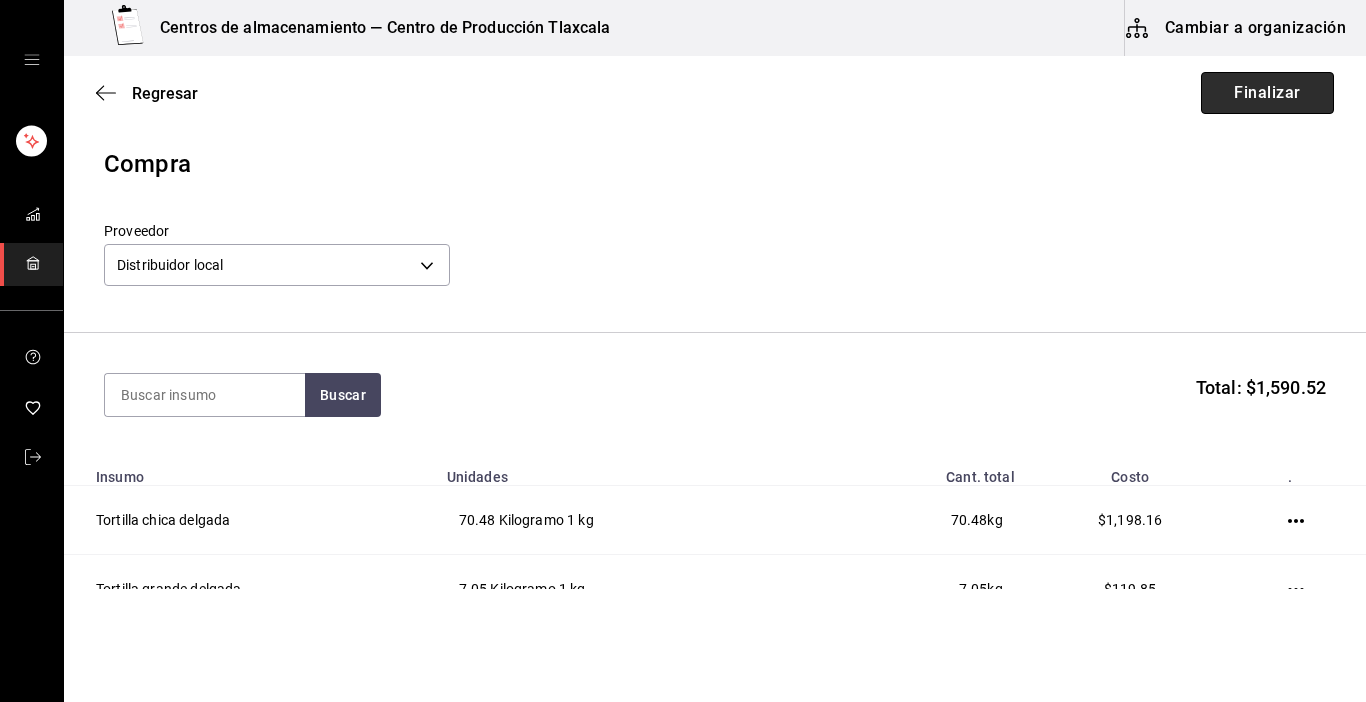 click on "Finalizar" at bounding box center (1267, 93) 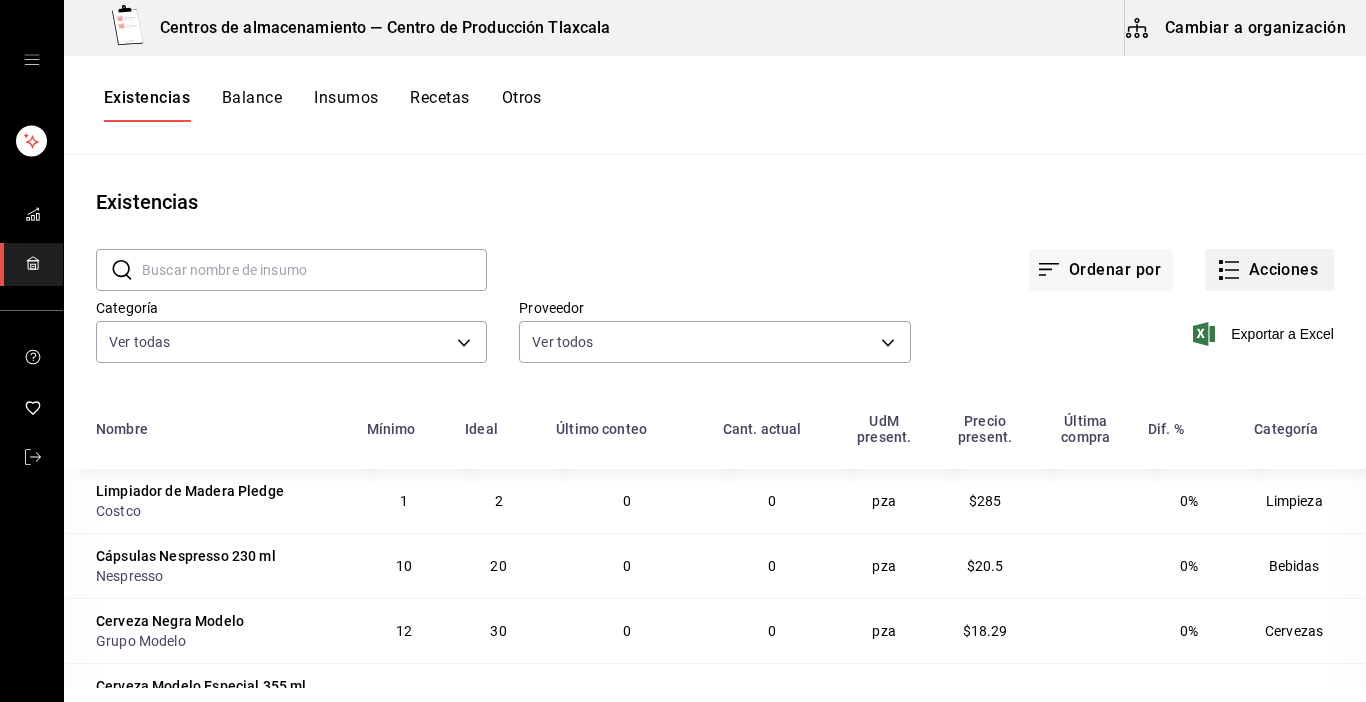 click on "Acciones" at bounding box center (1269, 270) 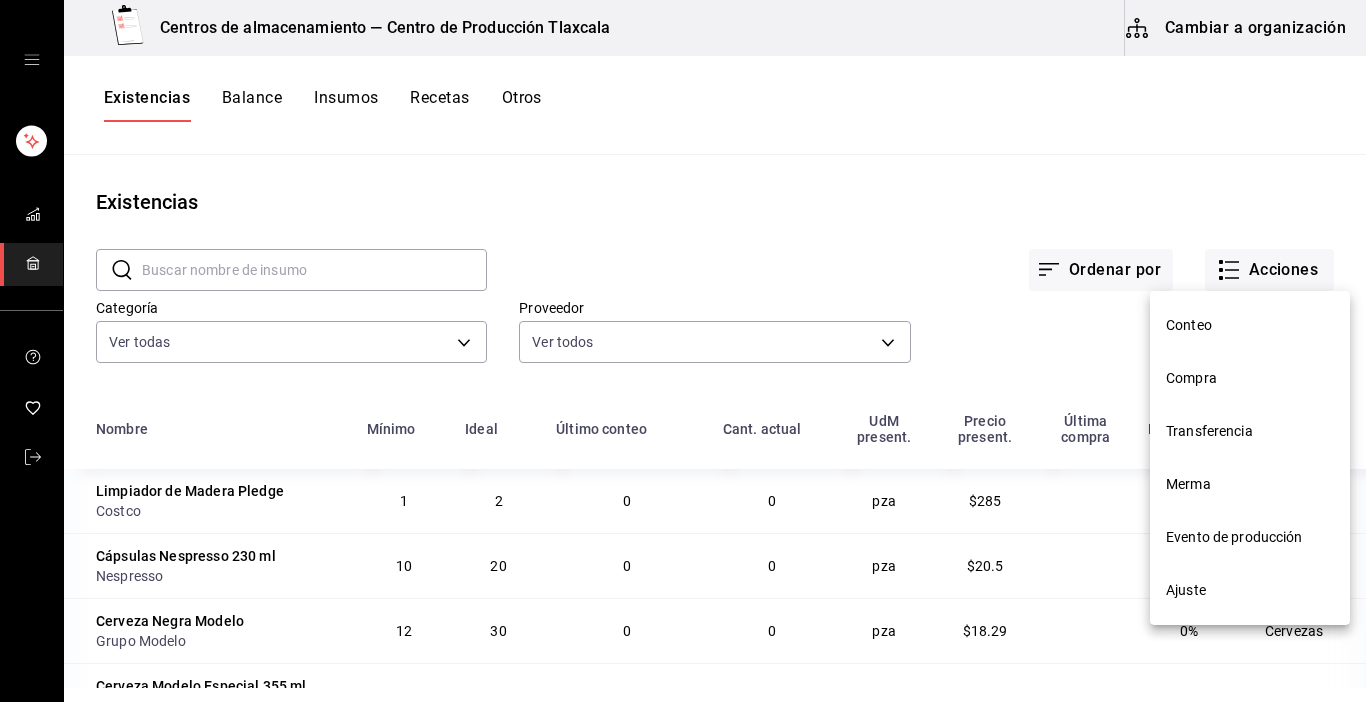 click on "Evento de producción" at bounding box center [1250, 537] 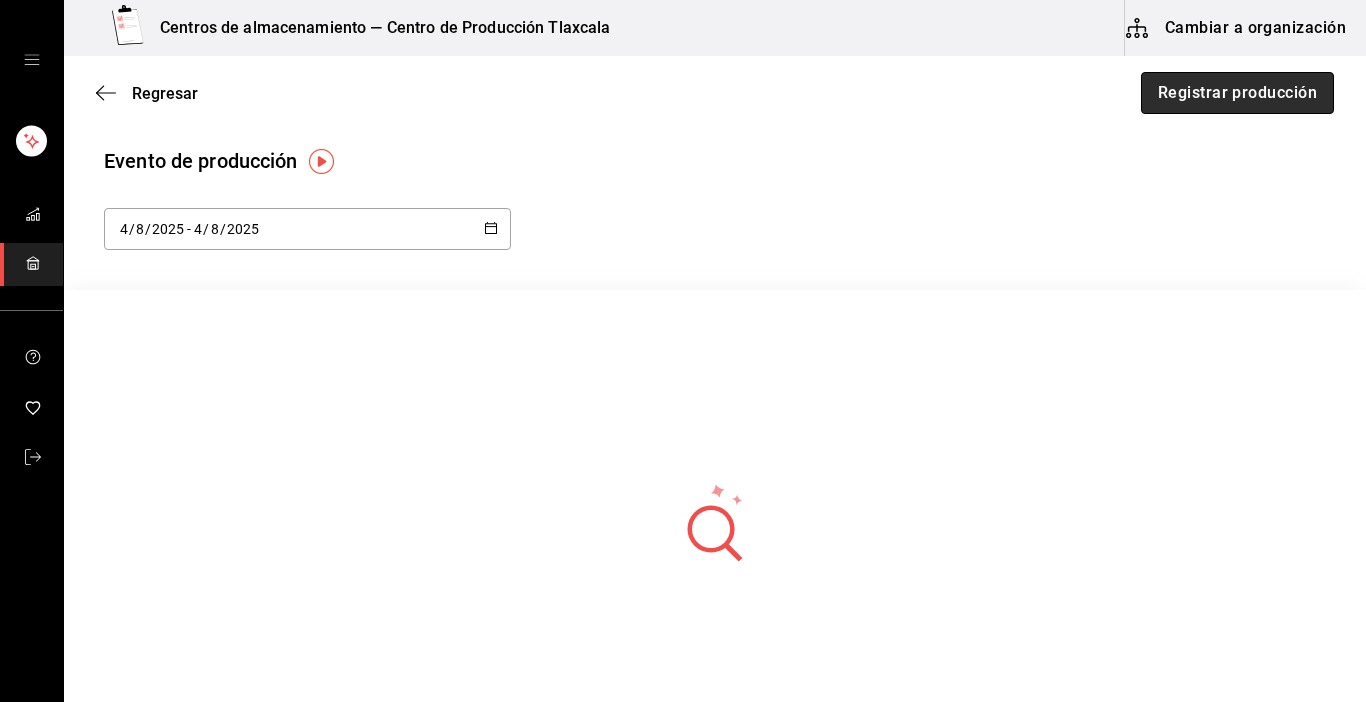 click on "Registrar producción" at bounding box center (1237, 93) 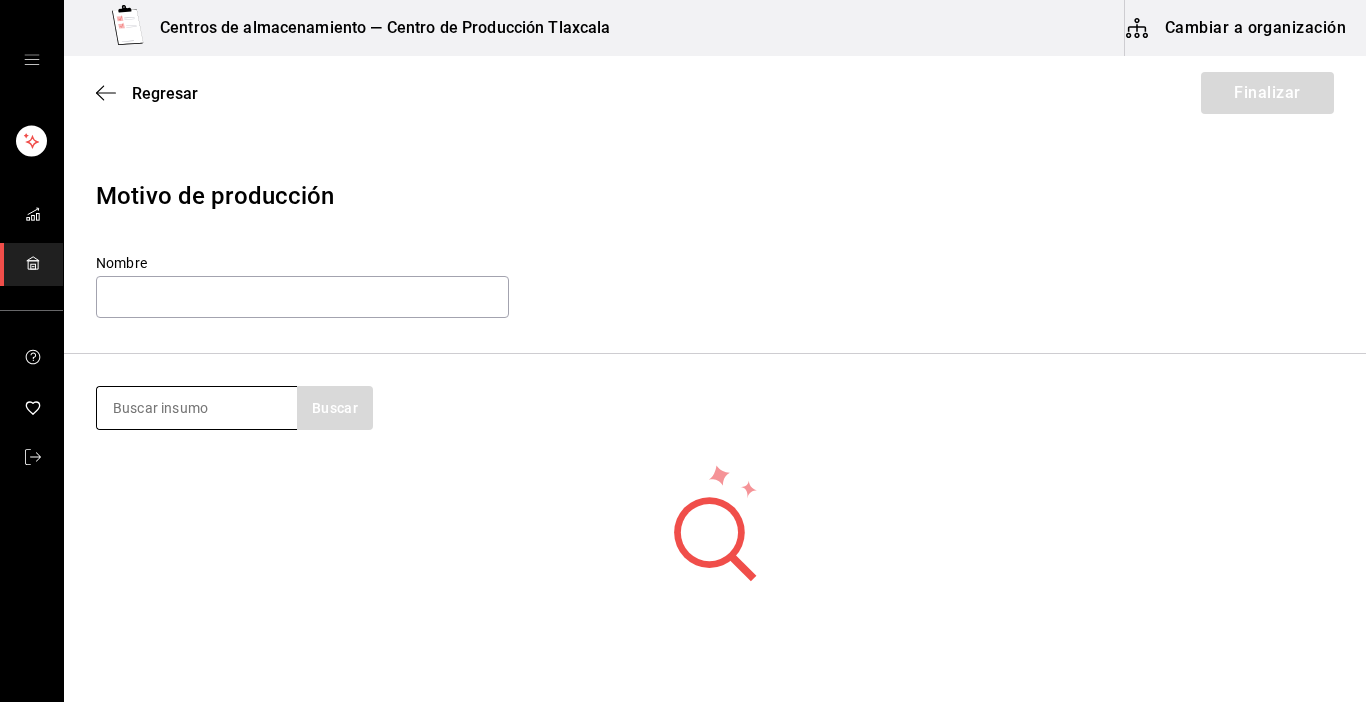drag, startPoint x: 272, startPoint y: 395, endPoint x: 251, endPoint y: 411, distance: 26.400757 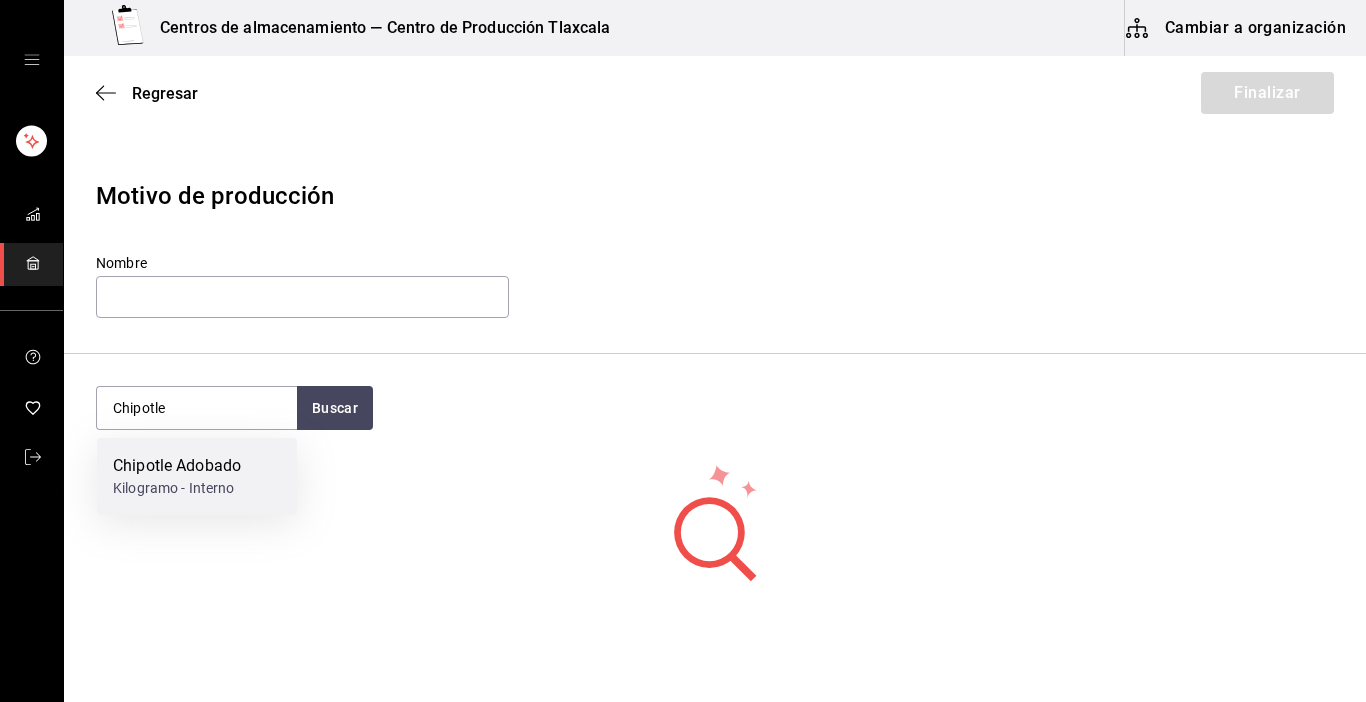 click on "Kilogramo - Interno" at bounding box center [177, 488] 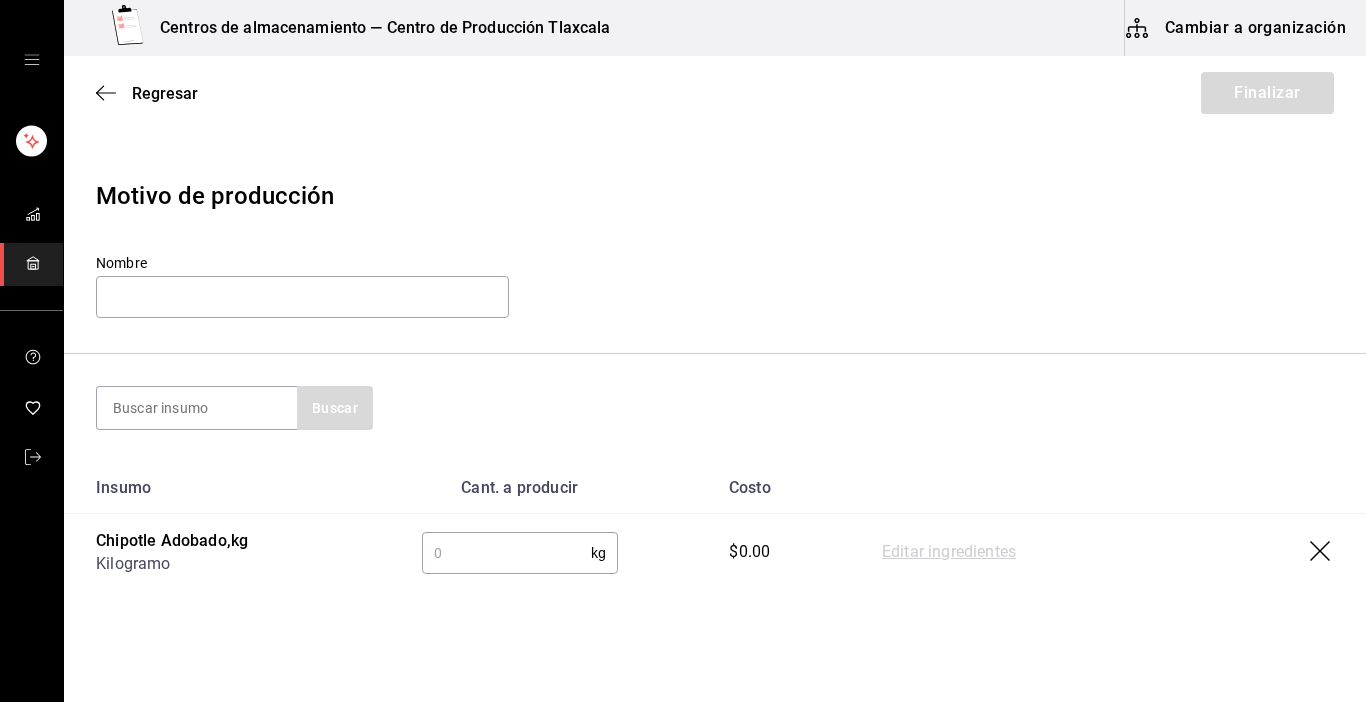 click at bounding box center [506, 553] 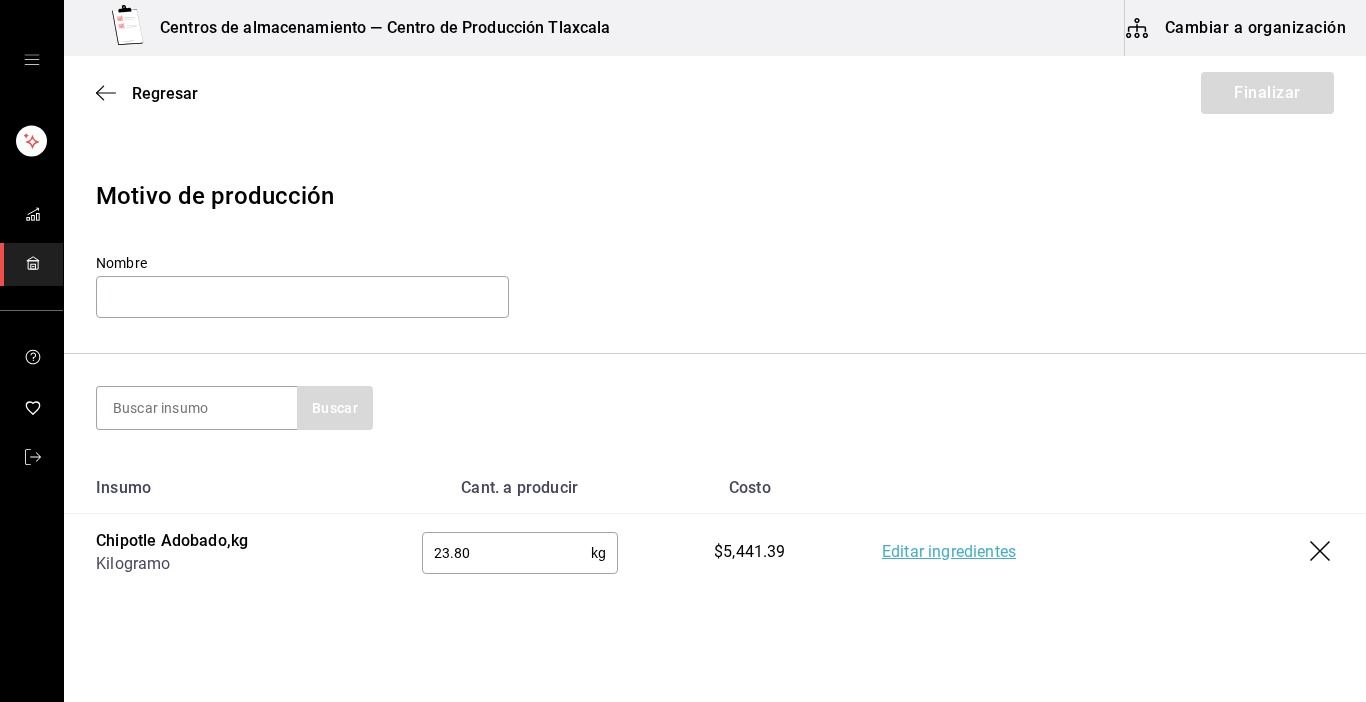 click on "Editar ingredientes" at bounding box center [949, 553] 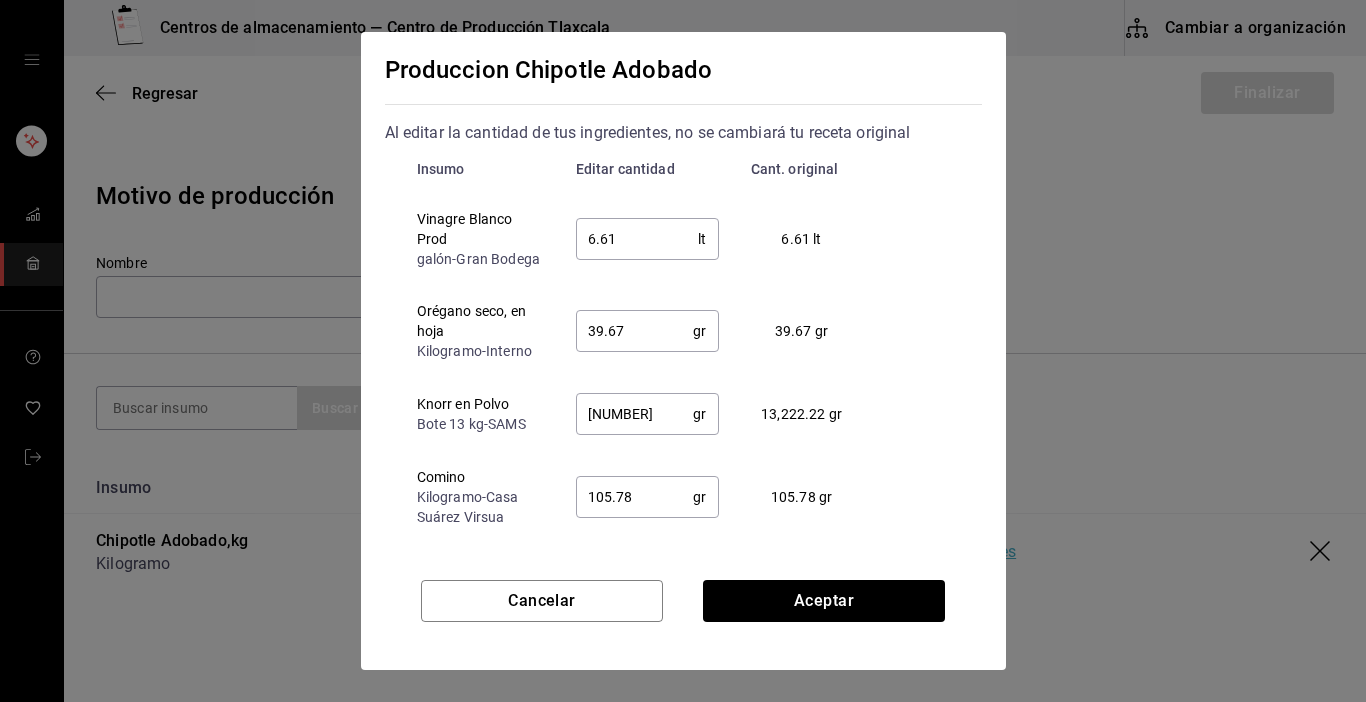 click on "6.61" at bounding box center (637, 239) 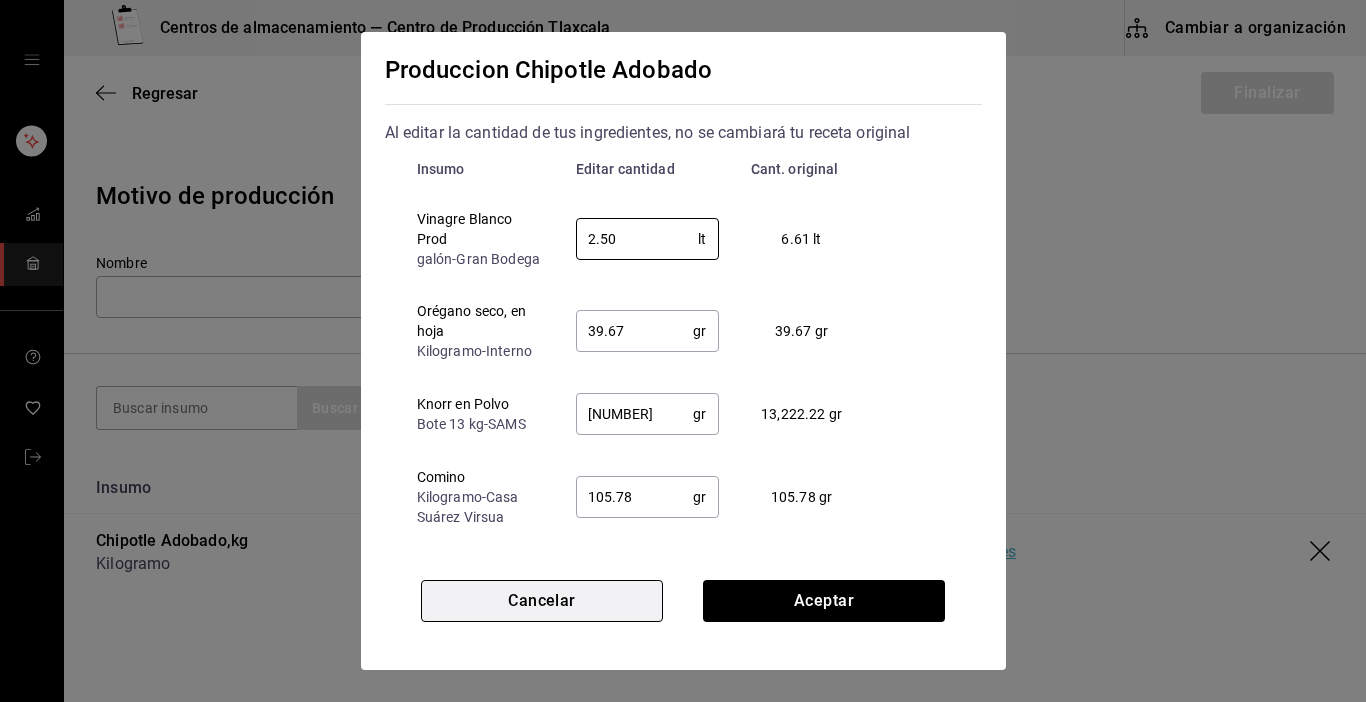 click on "Cancelar" at bounding box center [542, 601] 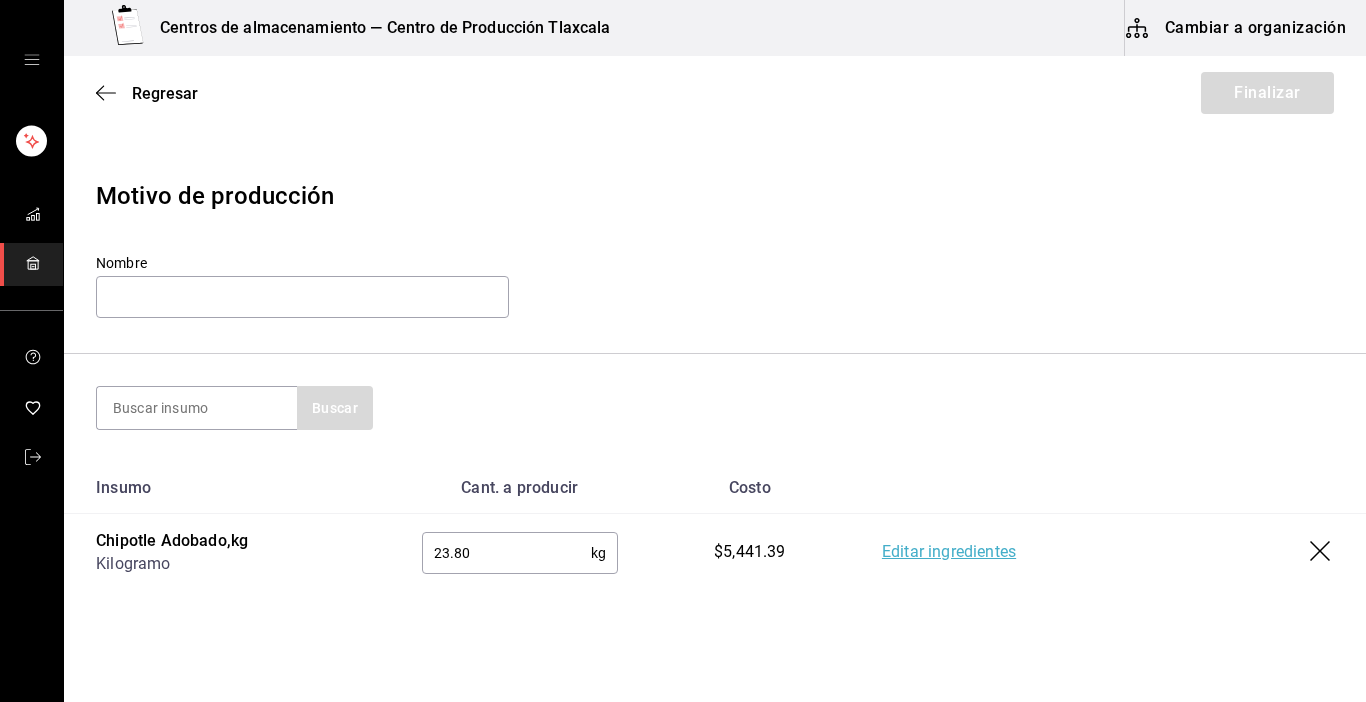 click on "Regresar Finalizar" at bounding box center [715, 93] 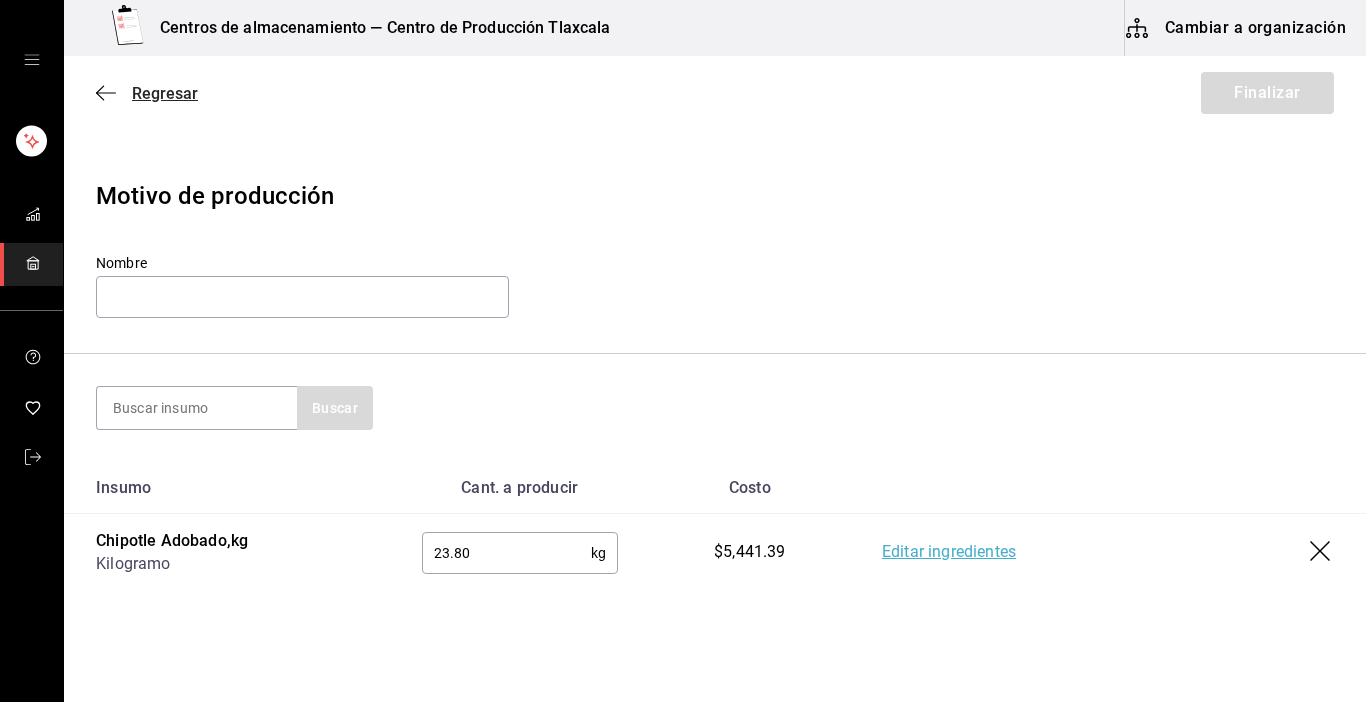 click 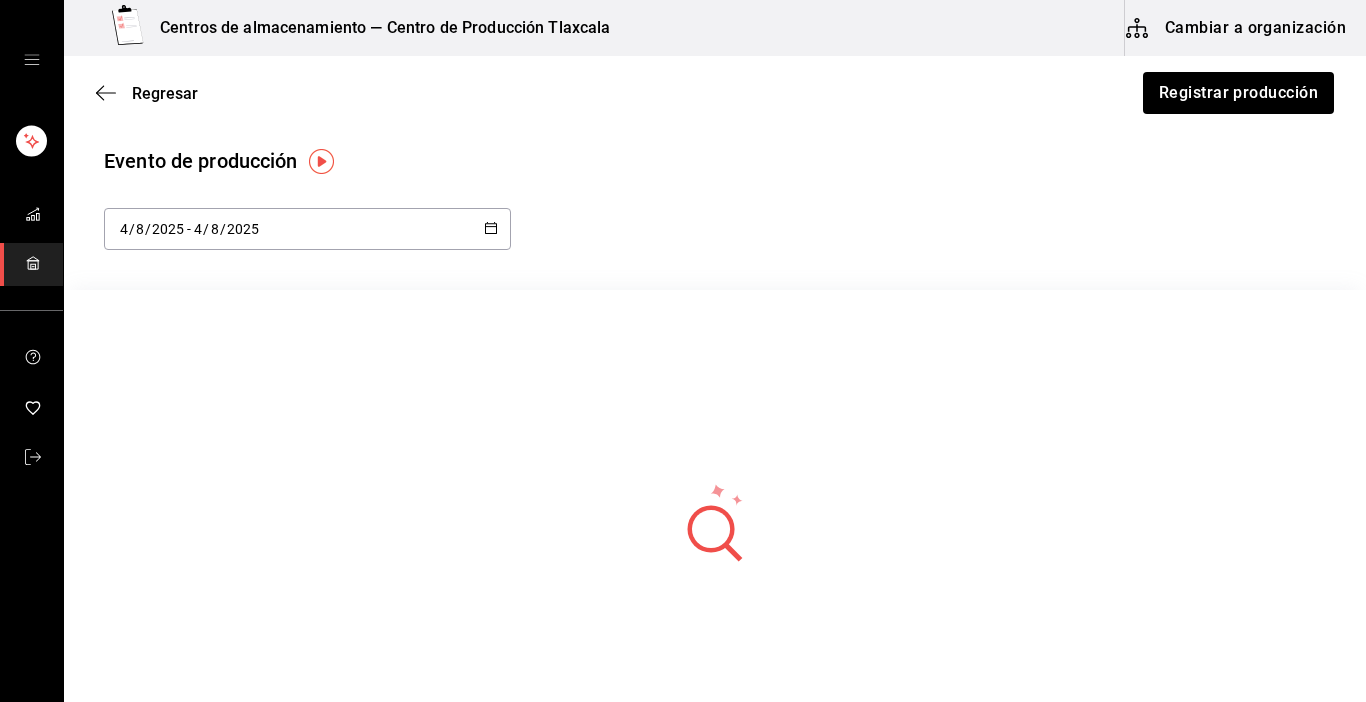 click on "Regresar Registrar producción" at bounding box center [715, 93] 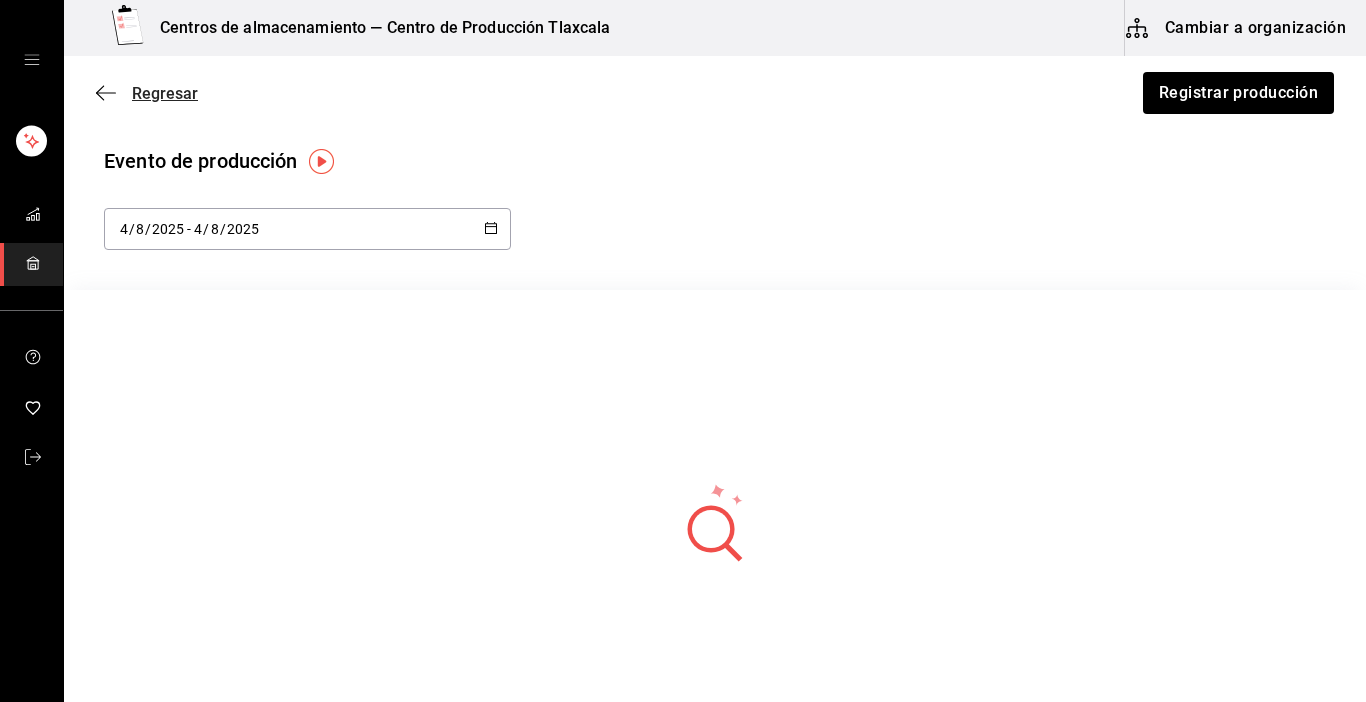 click 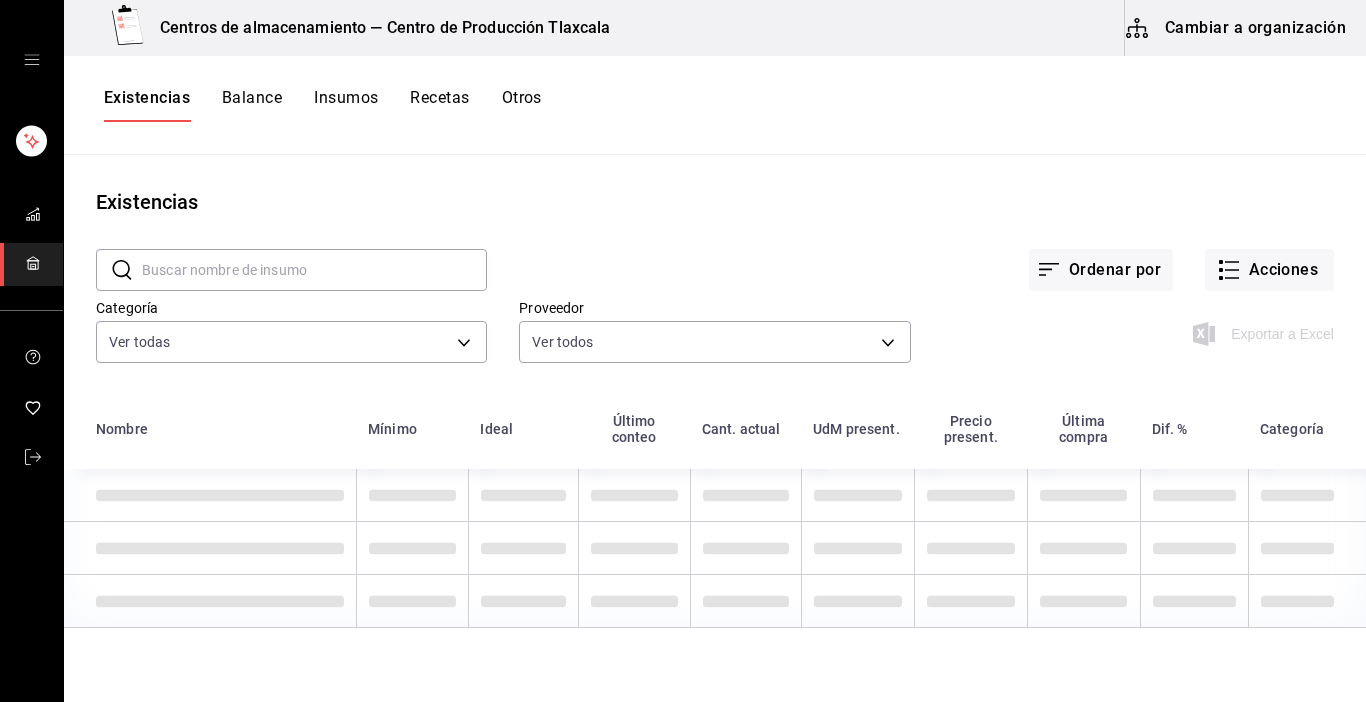 click on "Recetas" at bounding box center (439, 105) 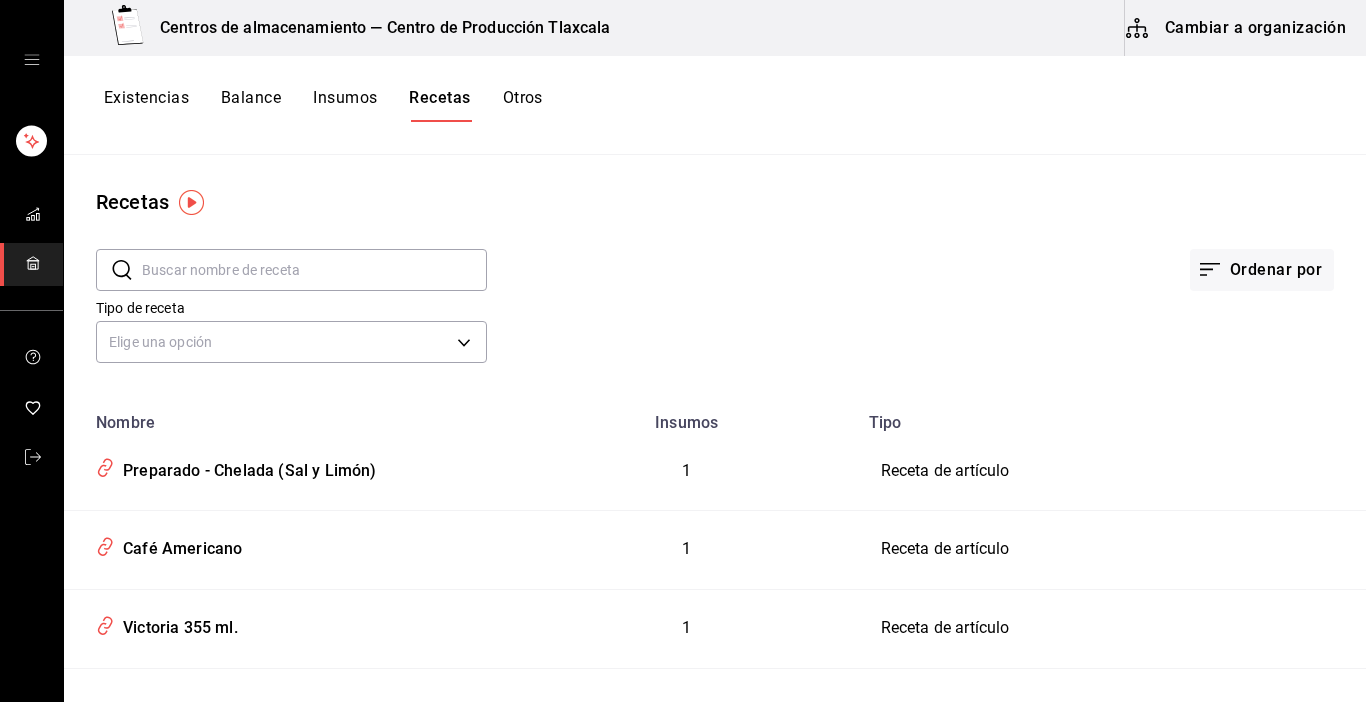 drag, startPoint x: 0, startPoint y: 0, endPoint x: 156, endPoint y: 265, distance: 307.50772 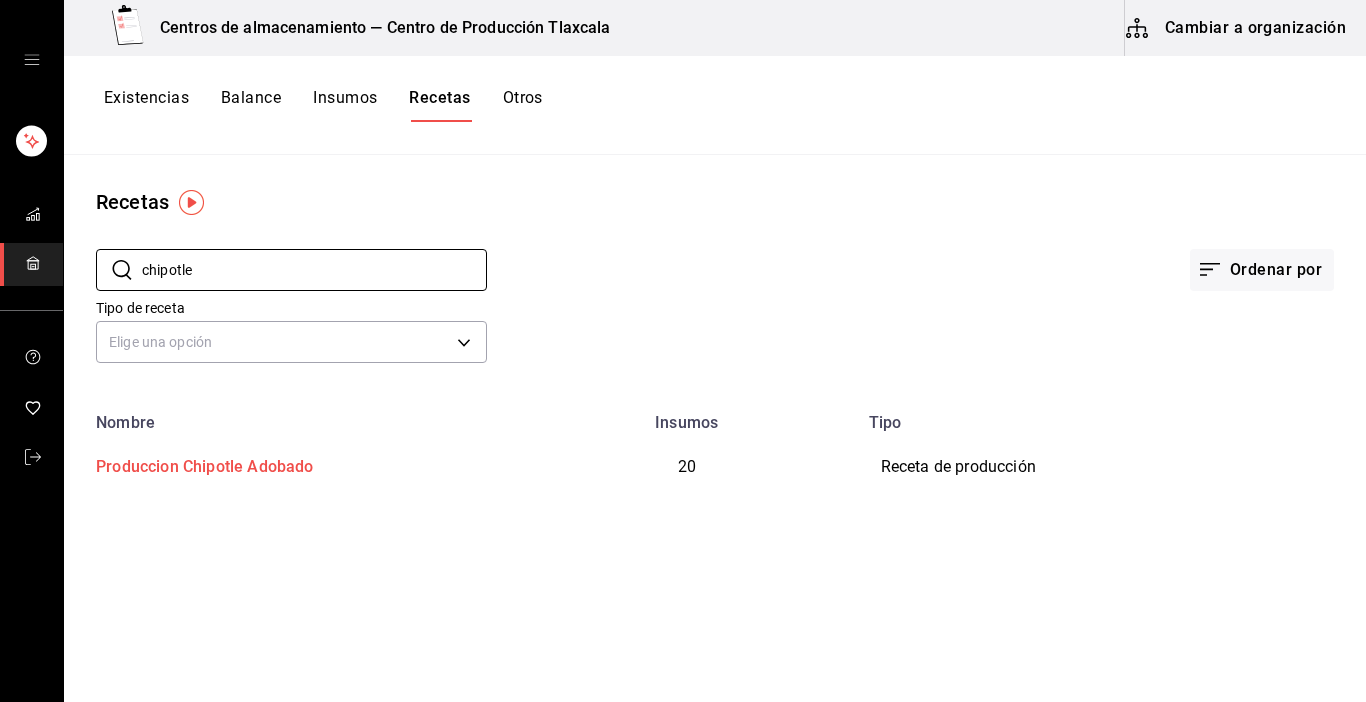 type on "chipotle" 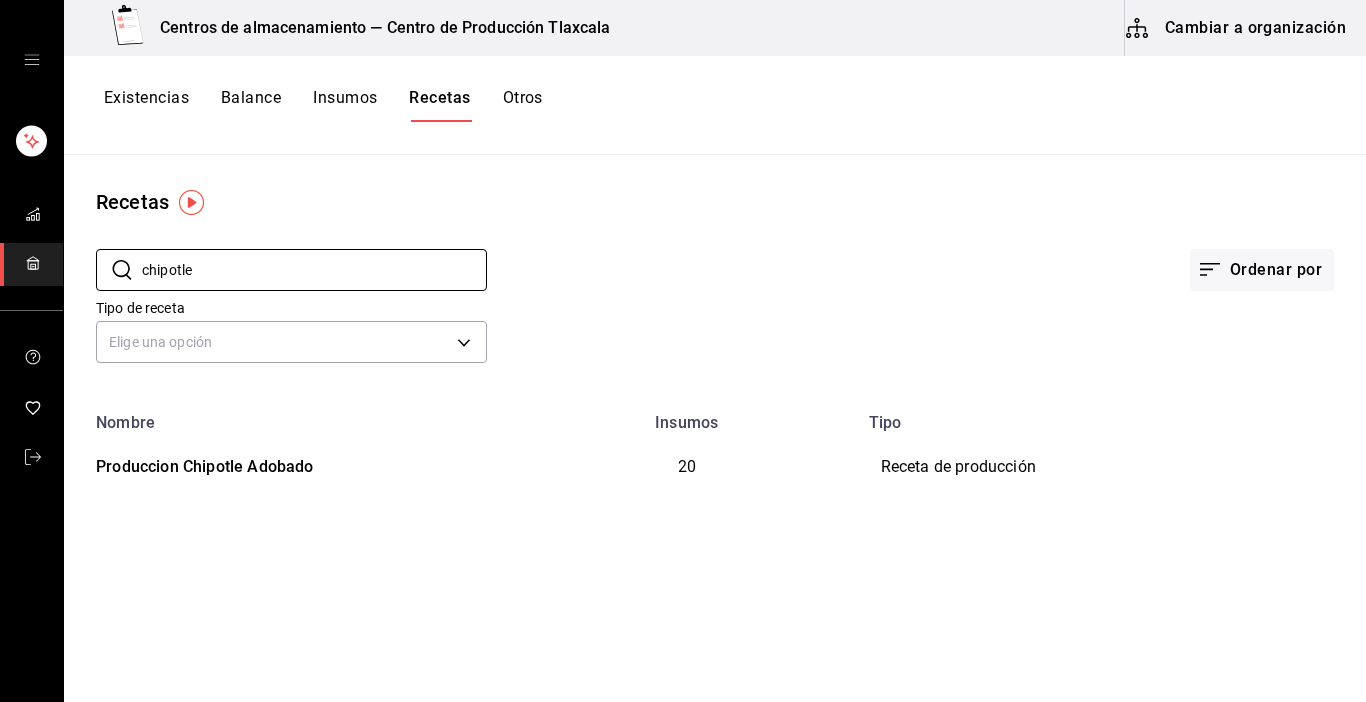 drag, startPoint x: 291, startPoint y: 476, endPoint x: 925, endPoint y: 463, distance: 634.13324 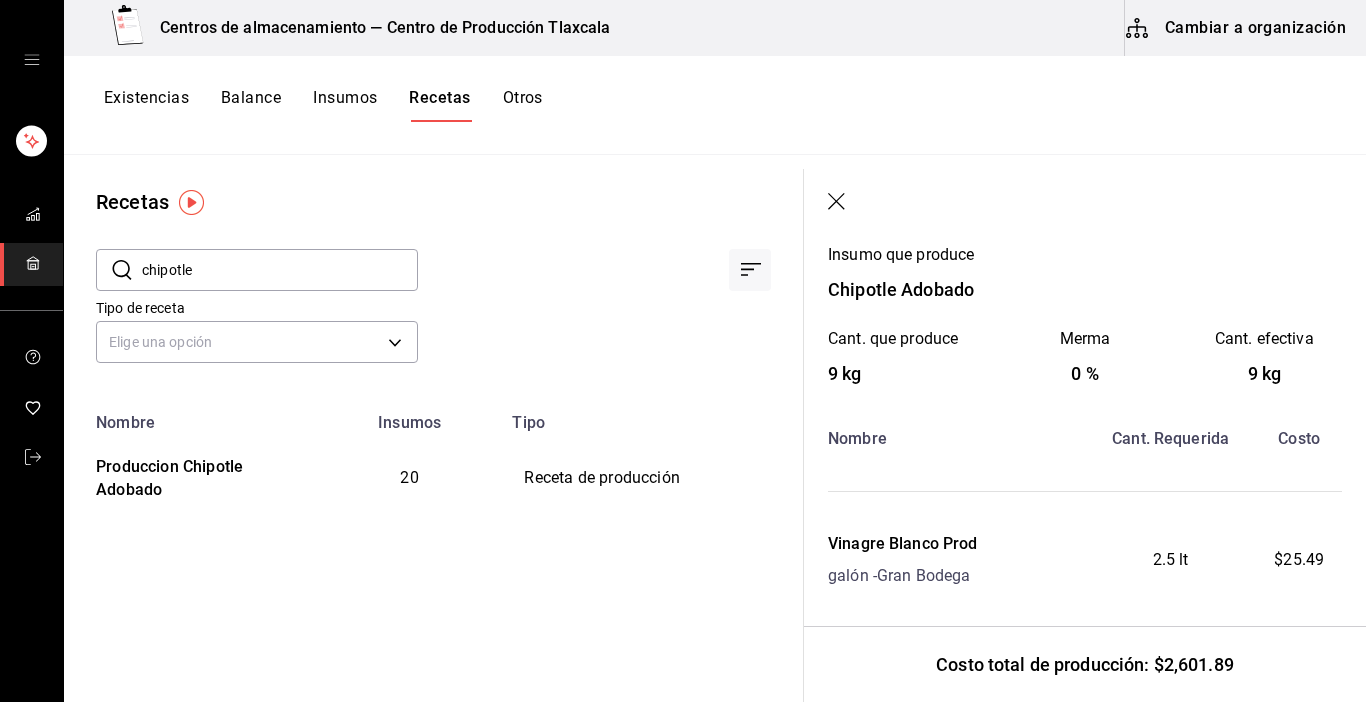 scroll, scrollTop: 160, scrollLeft: 0, axis: vertical 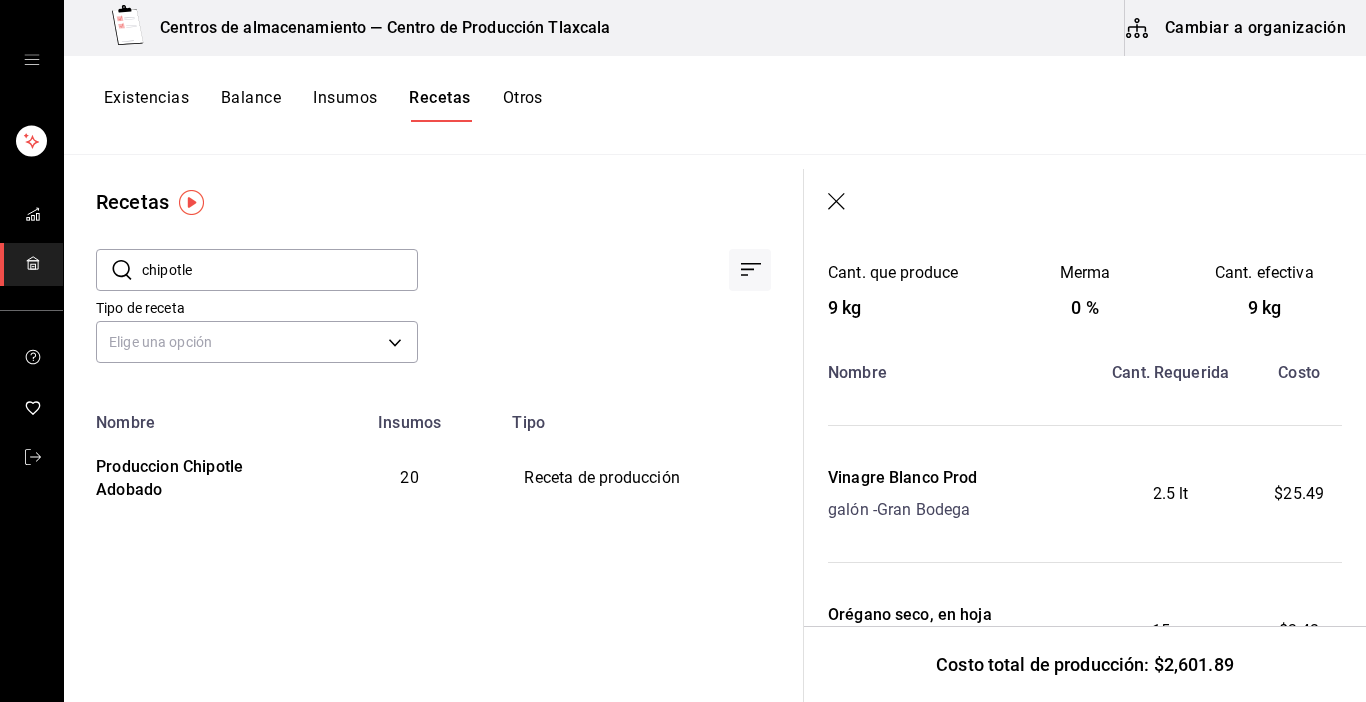 click on "Costo total de producción: $2,601.89" at bounding box center (1085, 664) 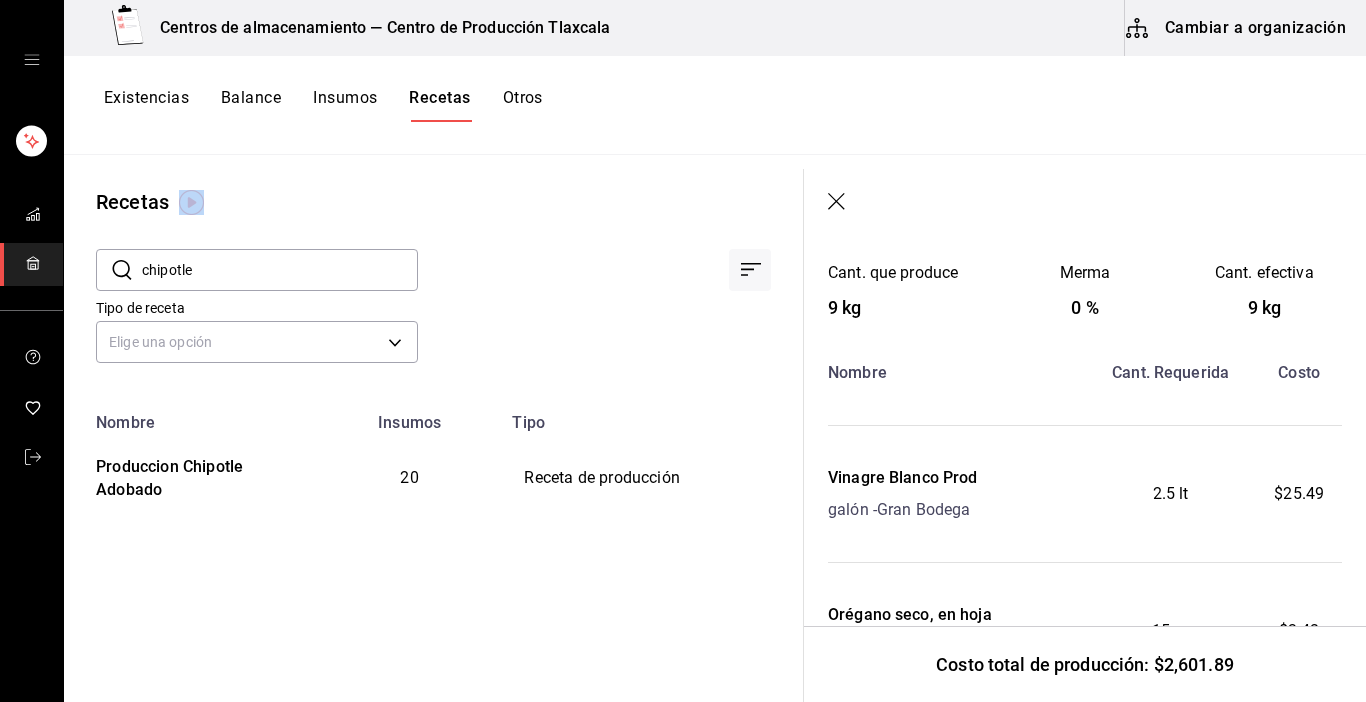 click on "Costo total de producción: $2,601.89" at bounding box center (1085, 664) 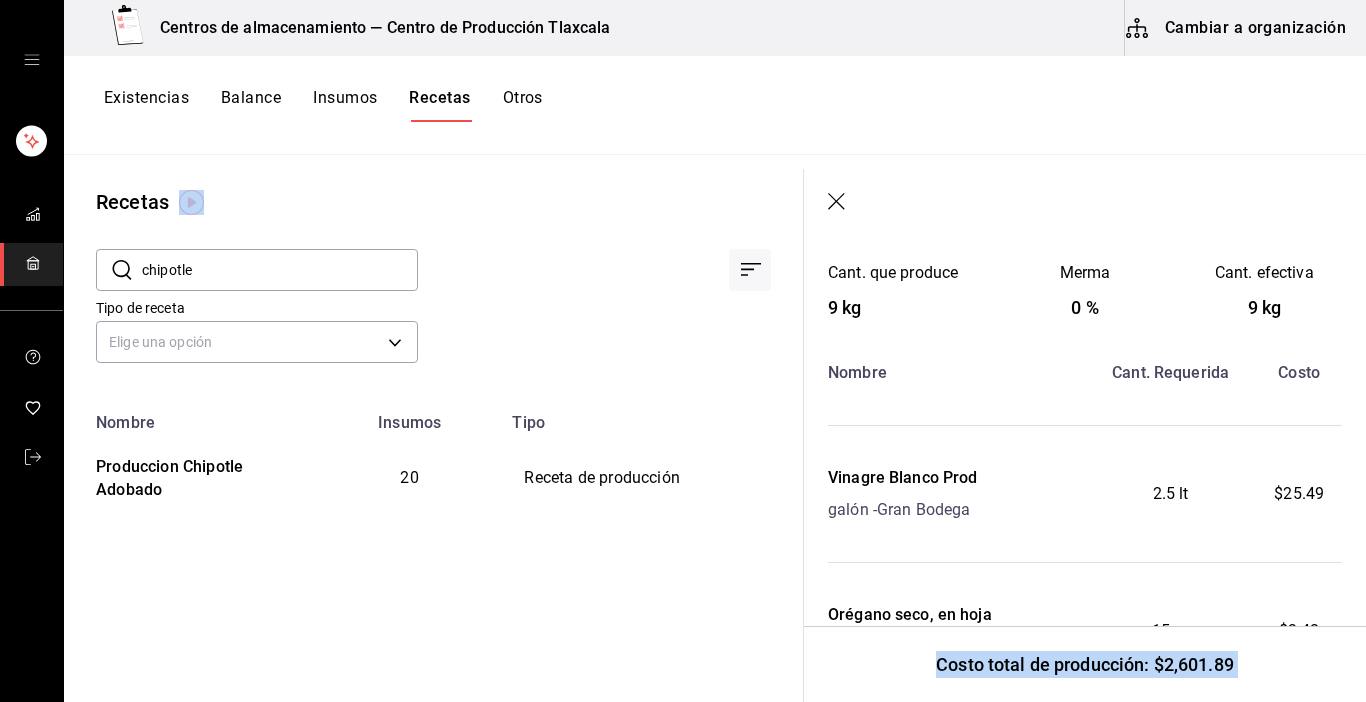 click on "Costo total de producción: $2,601.89" at bounding box center (1085, 664) 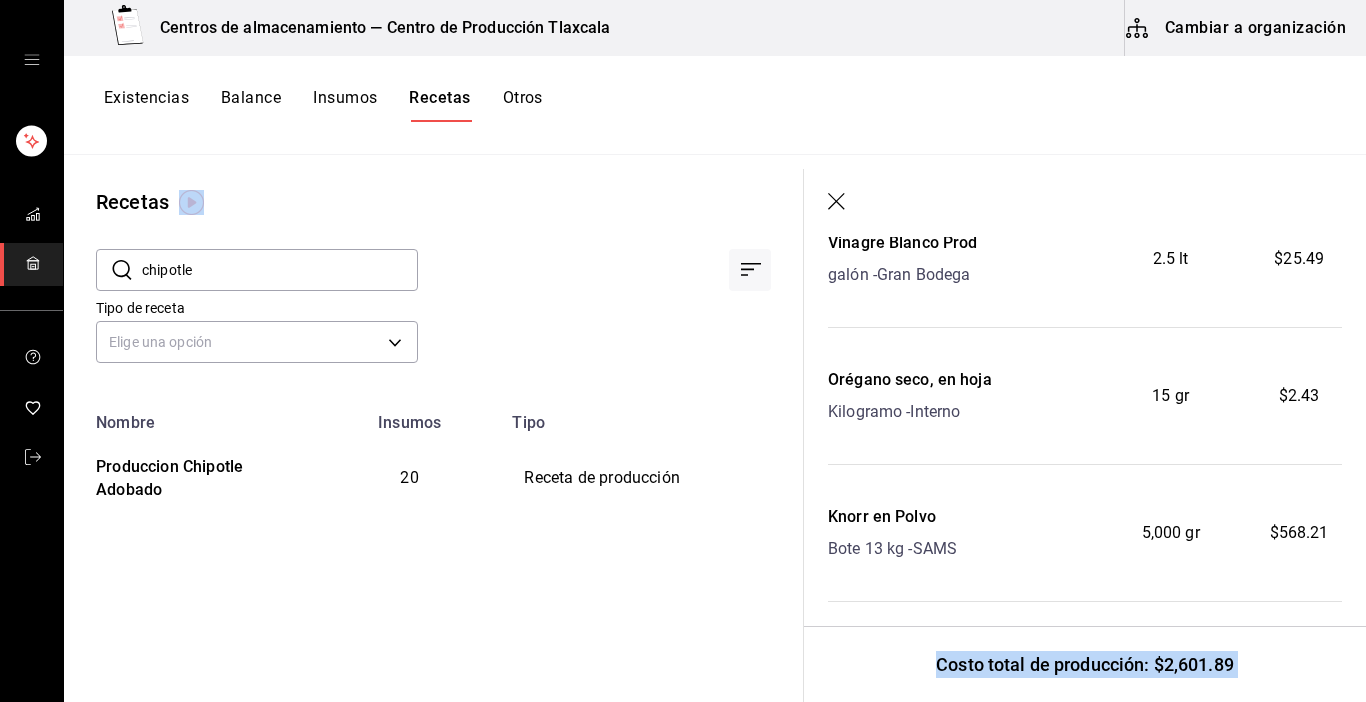 scroll, scrollTop: 435, scrollLeft: 0, axis: vertical 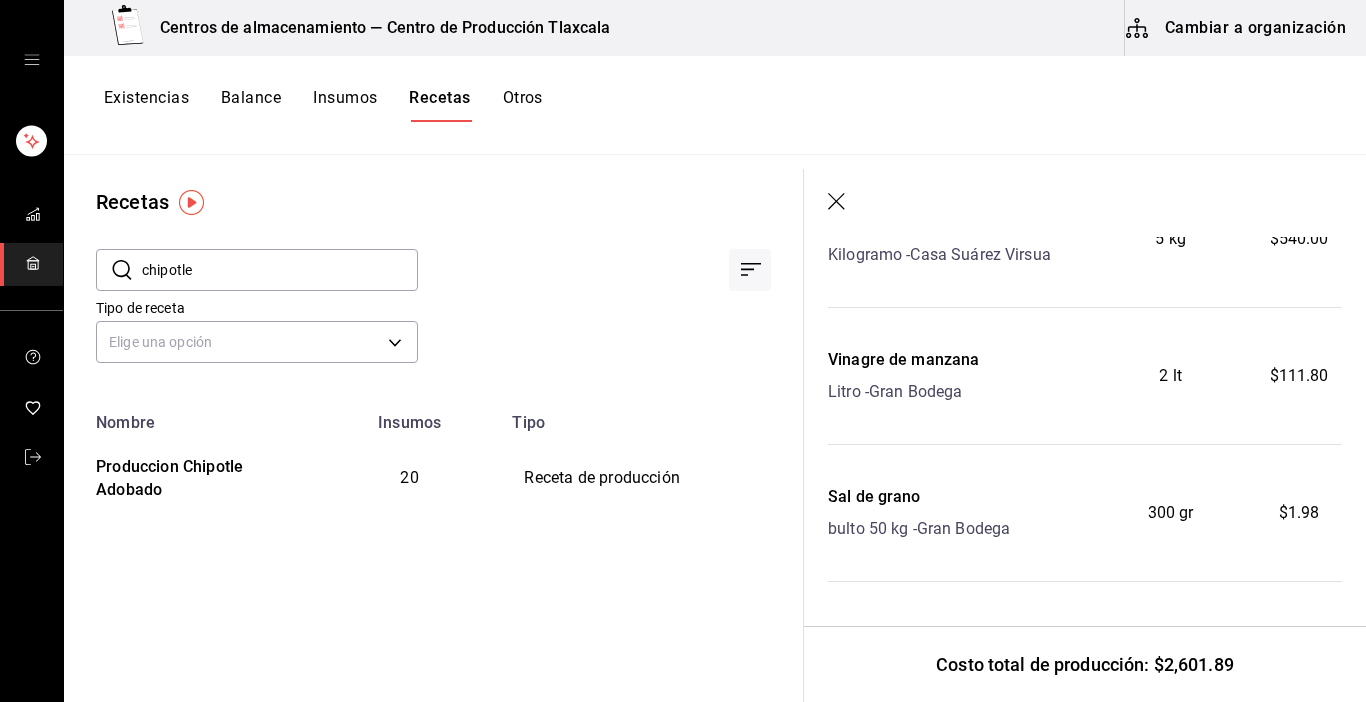 click on "Existencias Balance Insumos Recetas Otros" at bounding box center [715, 105] 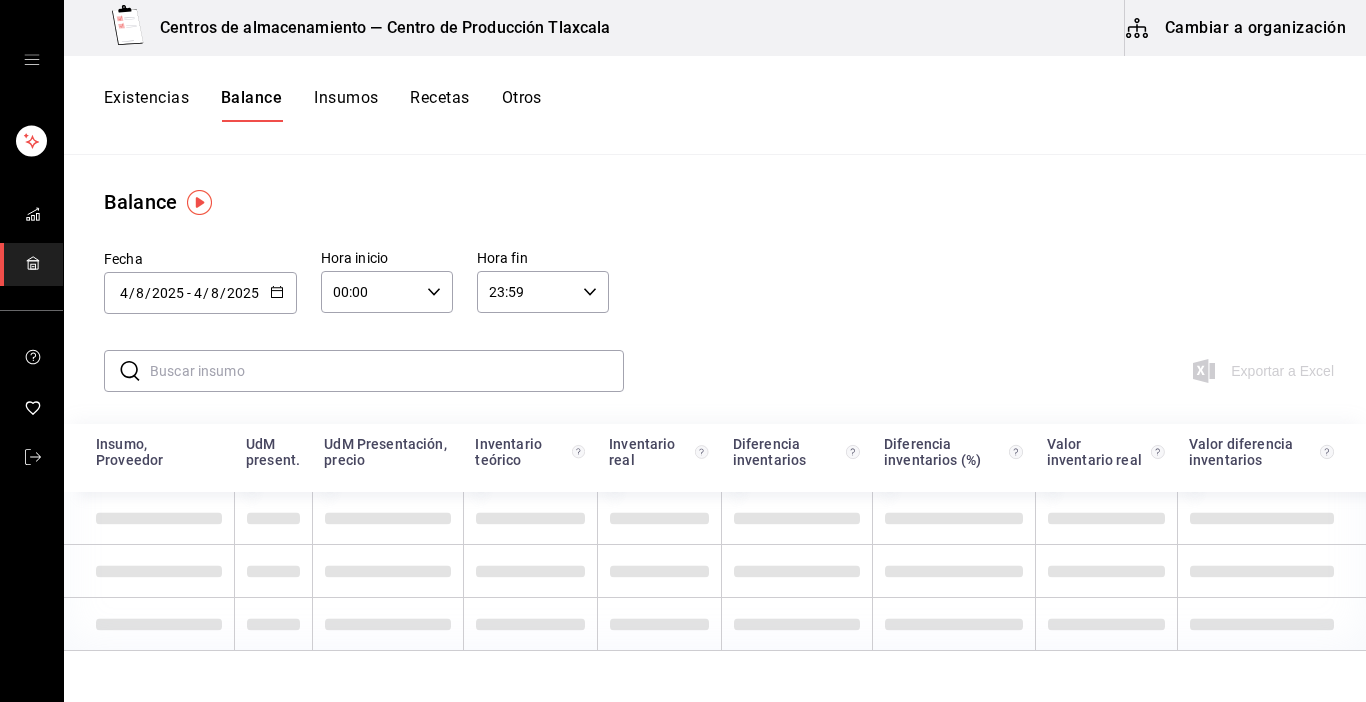 click on "Existencias Balance Insumos Recetas Otros" at bounding box center [715, 105] 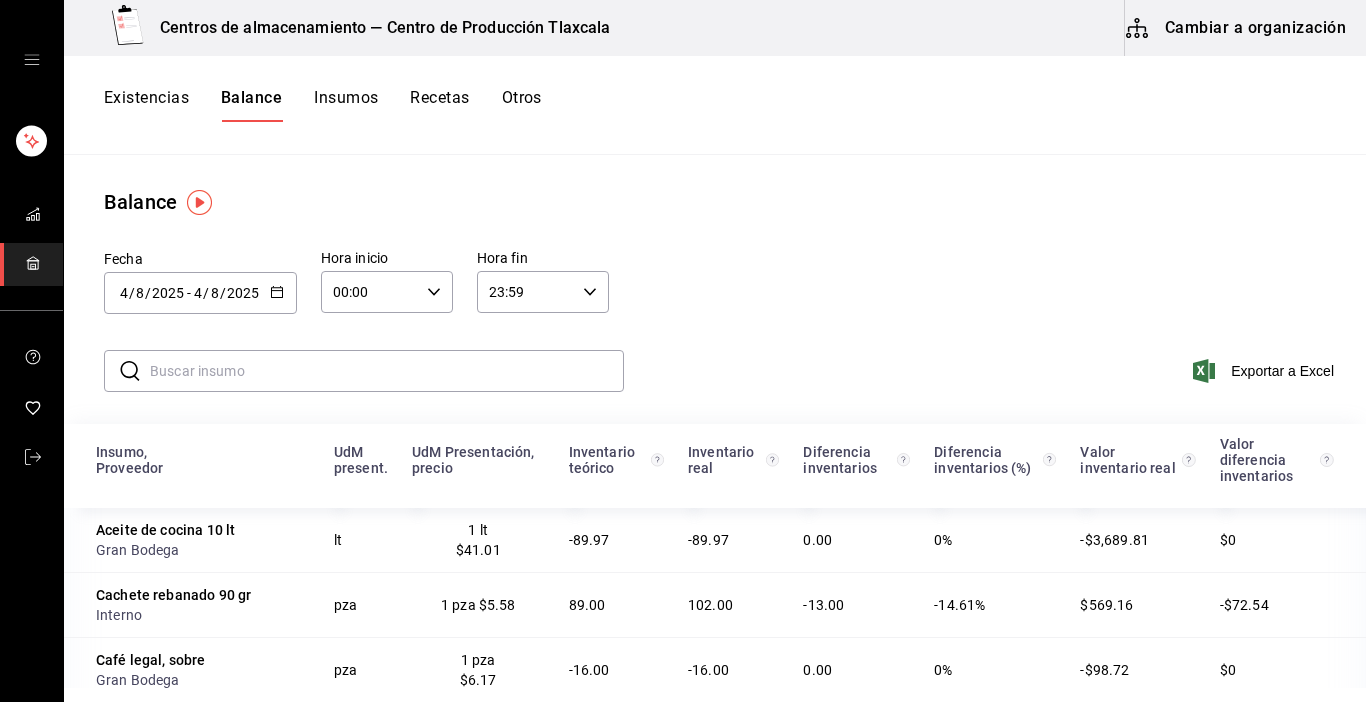 click on "Existencias" at bounding box center [146, 105] 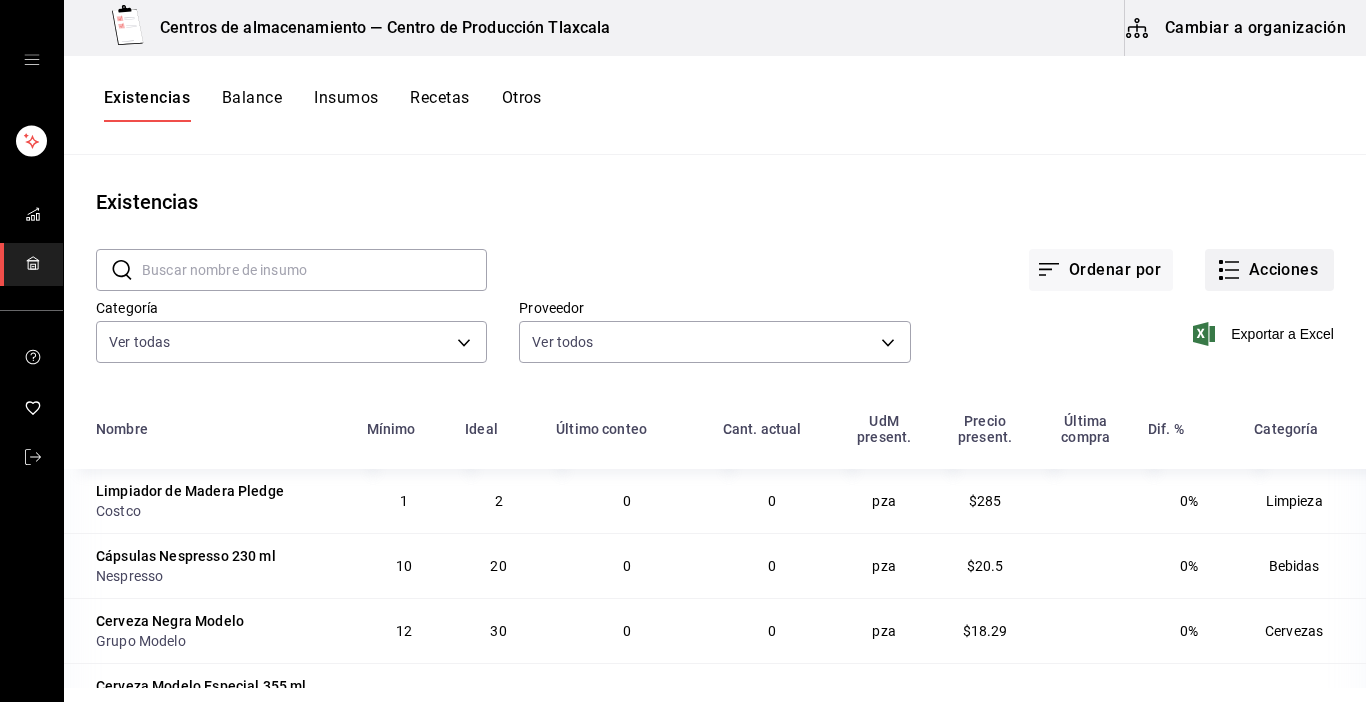 click 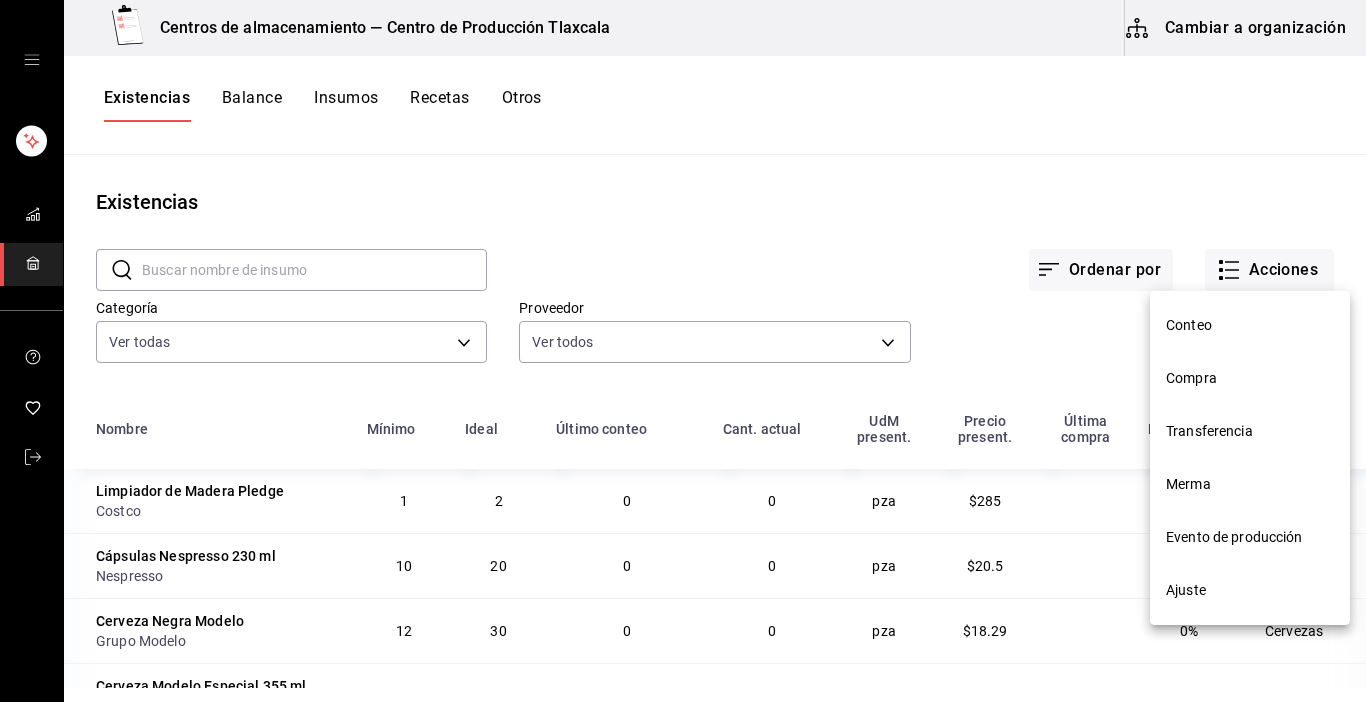 click on "Evento de producción" at bounding box center [1250, 537] 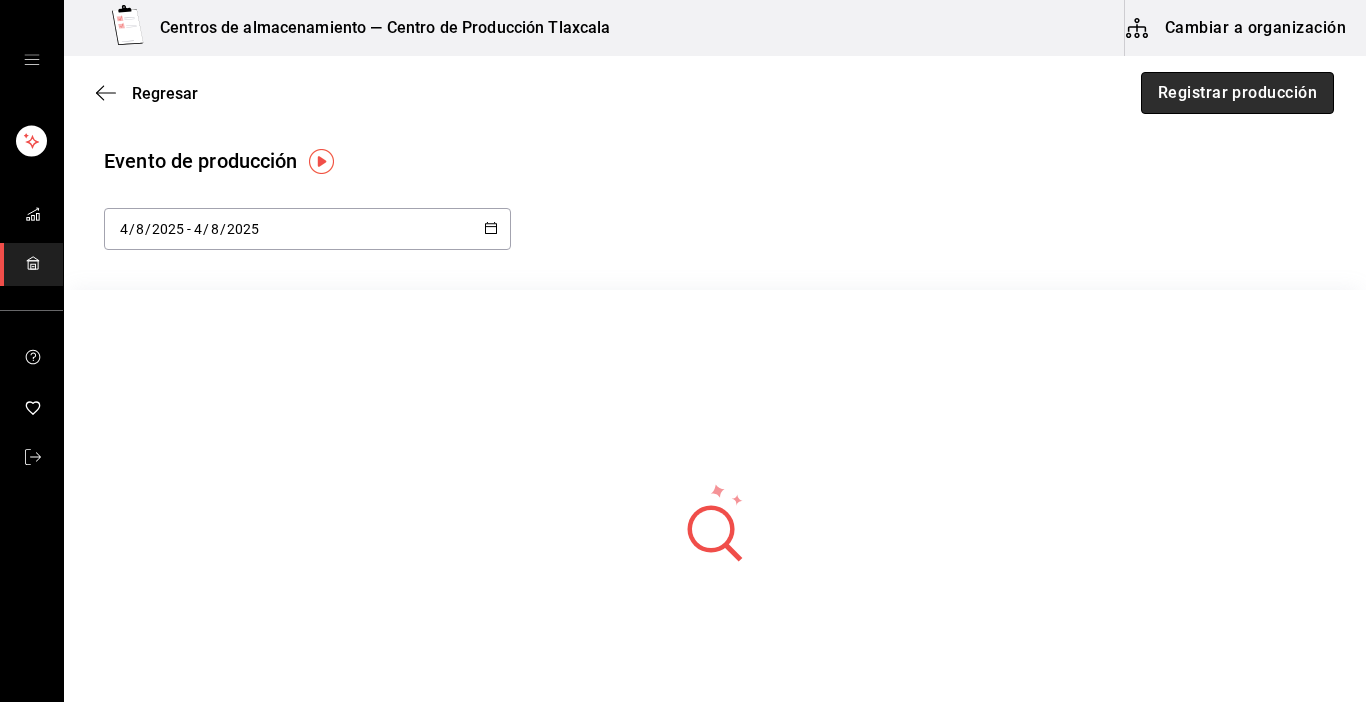 click on "Registrar producción" at bounding box center (1237, 93) 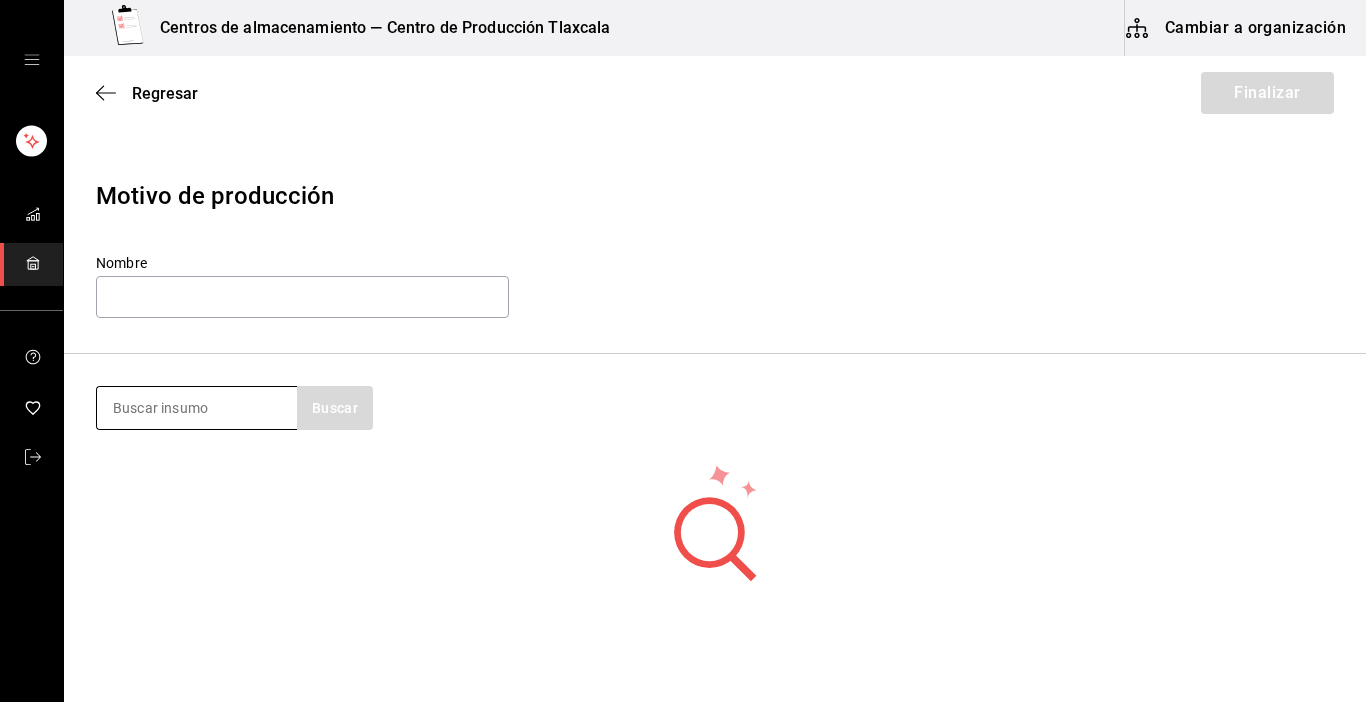 click at bounding box center [197, 408] 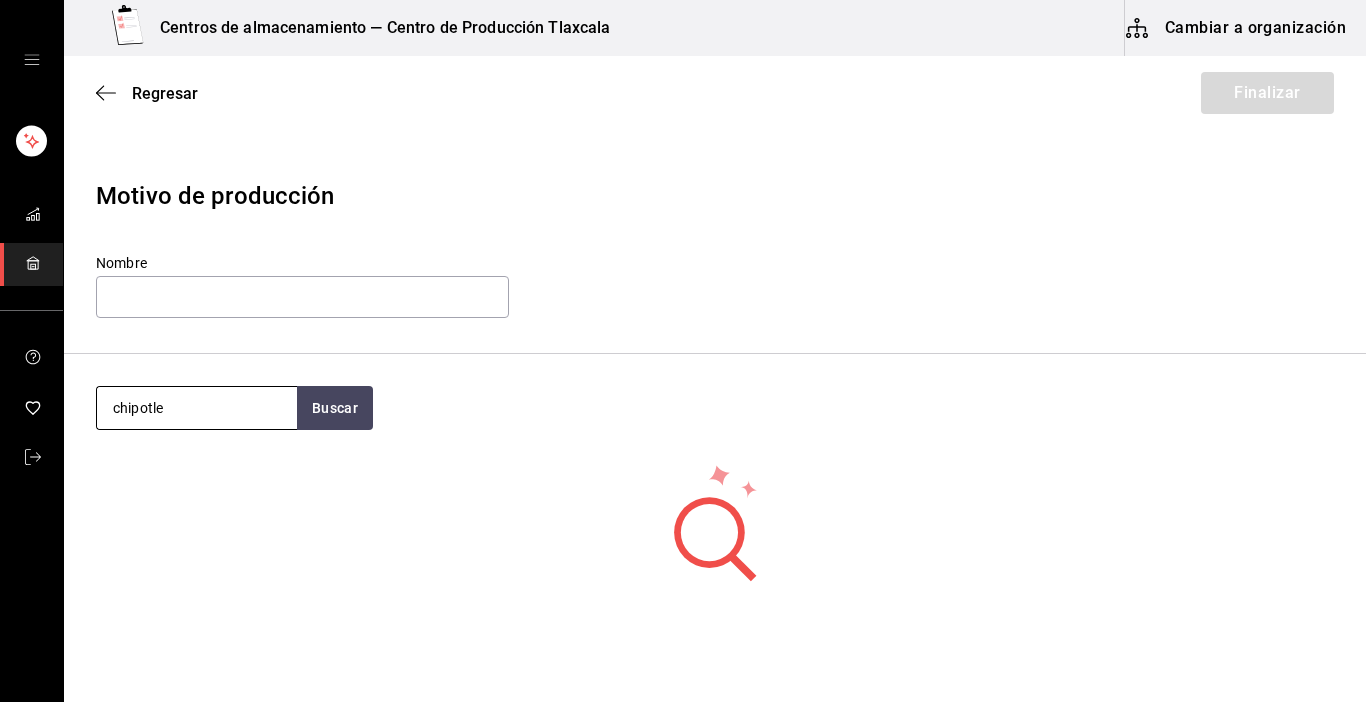 type on "chipotle" 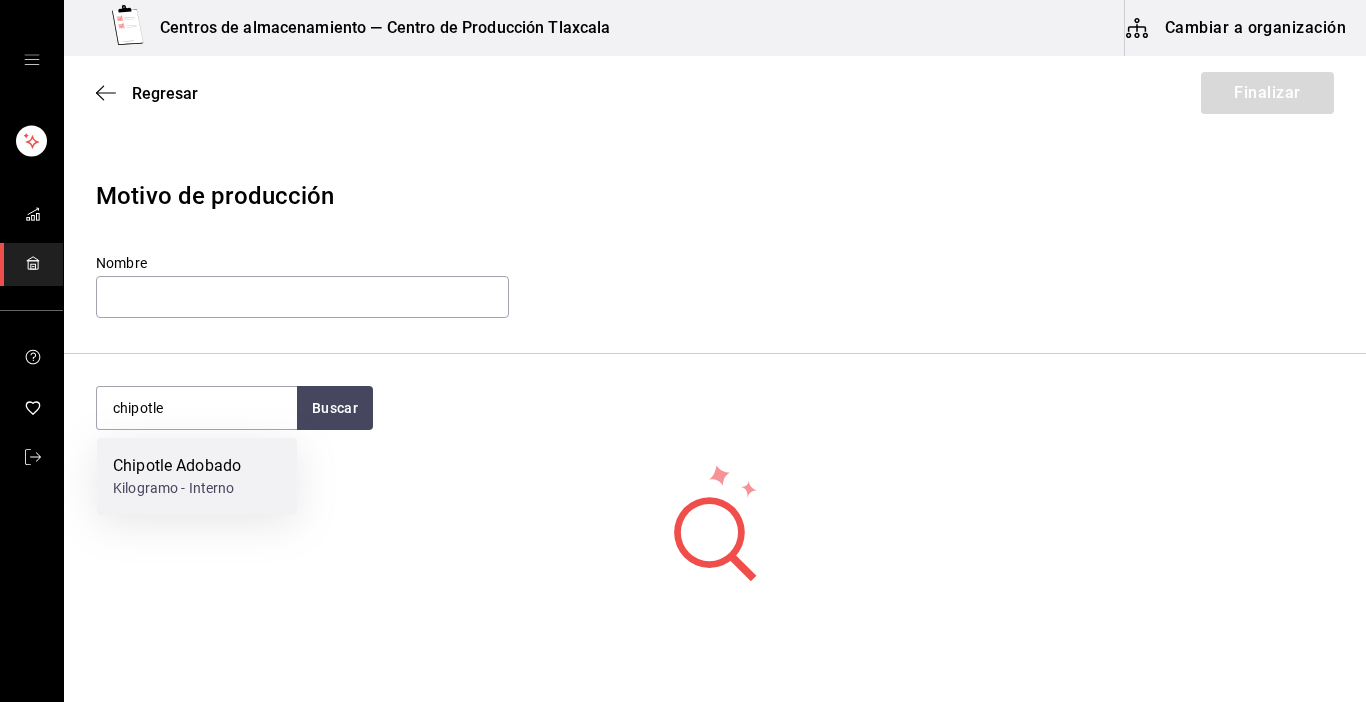 click on "Kilogramo - Interno" at bounding box center [177, 488] 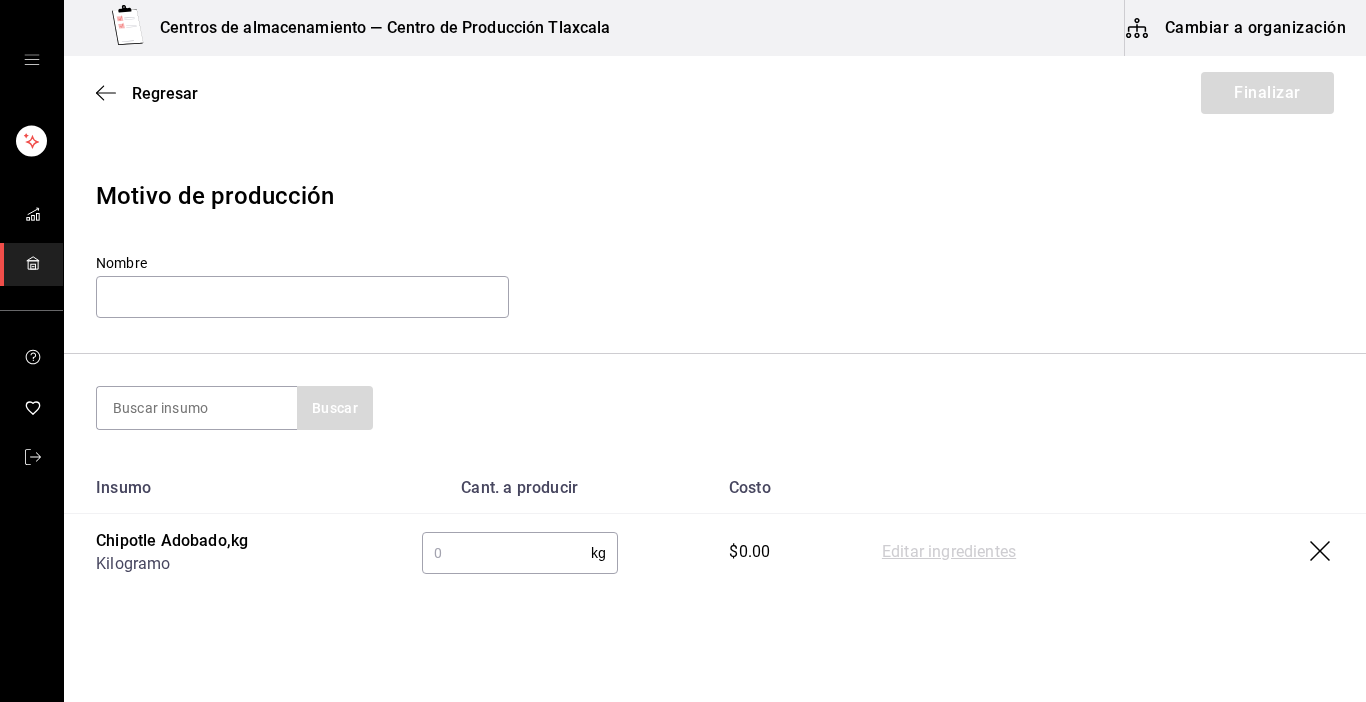 click at bounding box center (506, 553) 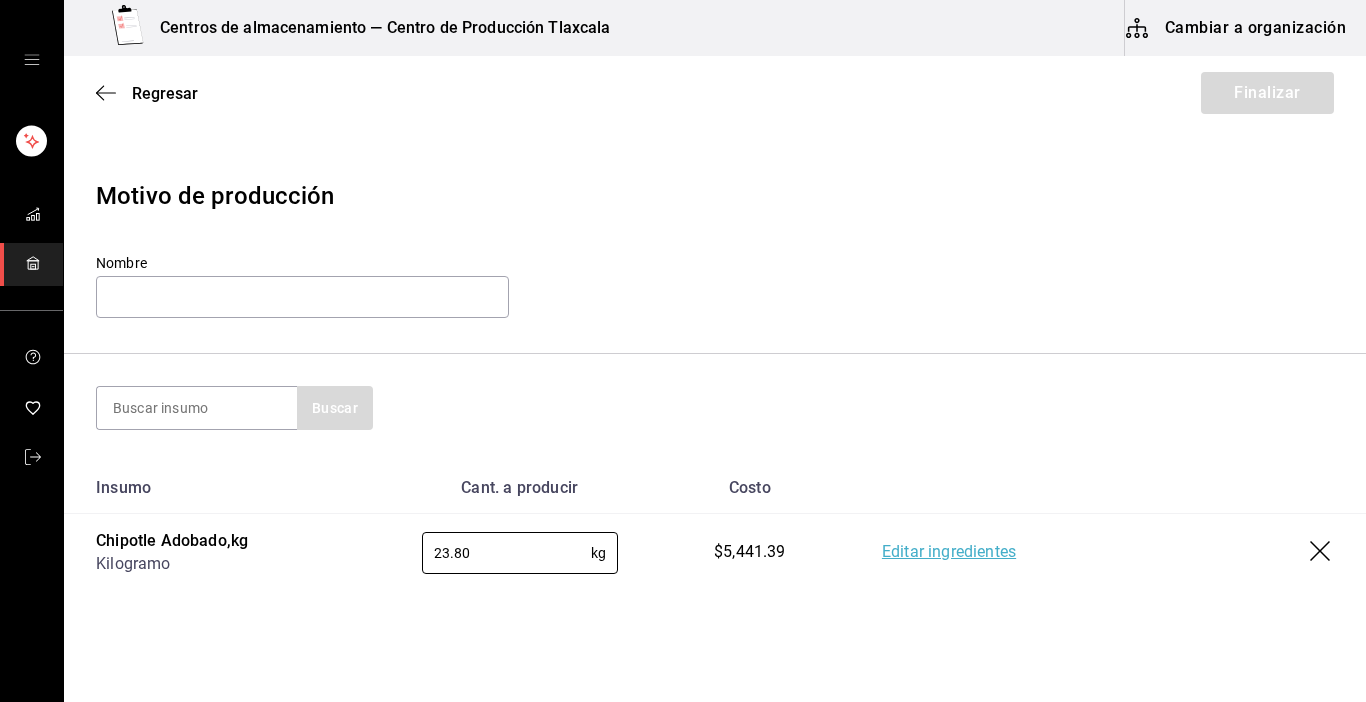 type on "23.80" 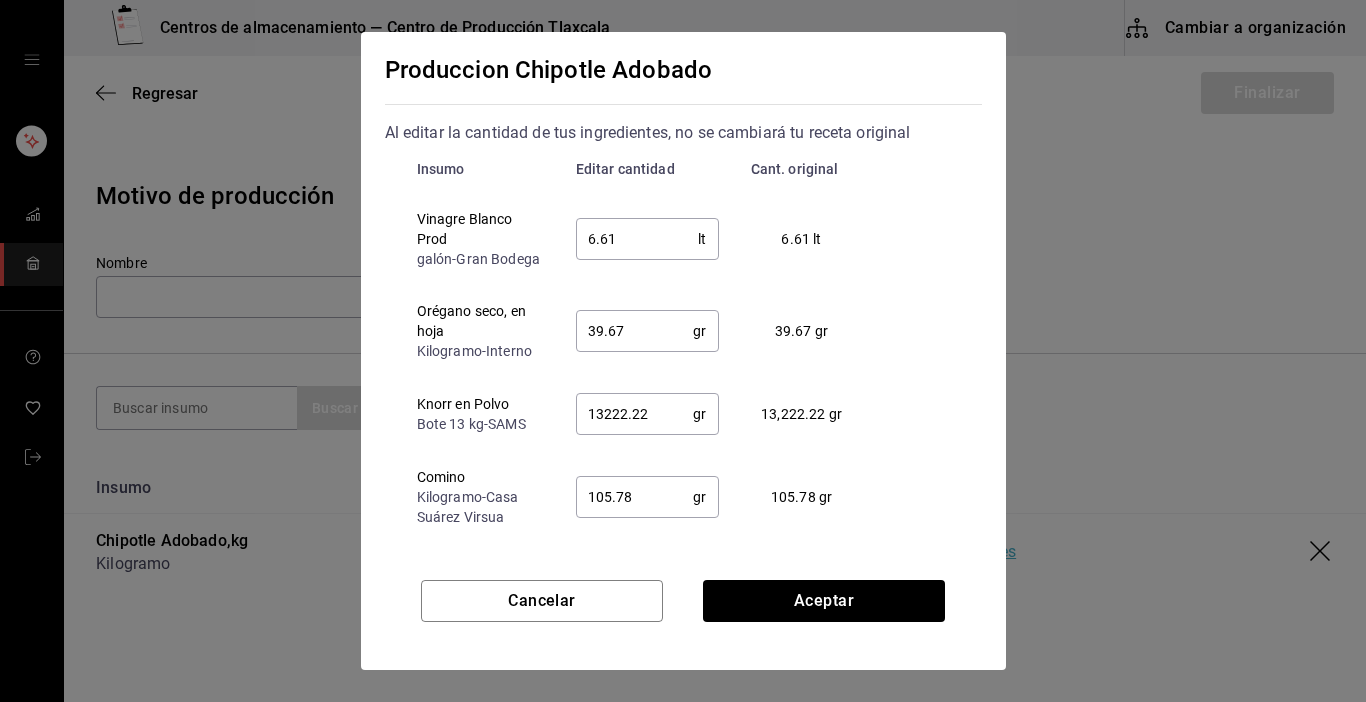 click on "6.61" at bounding box center (637, 239) 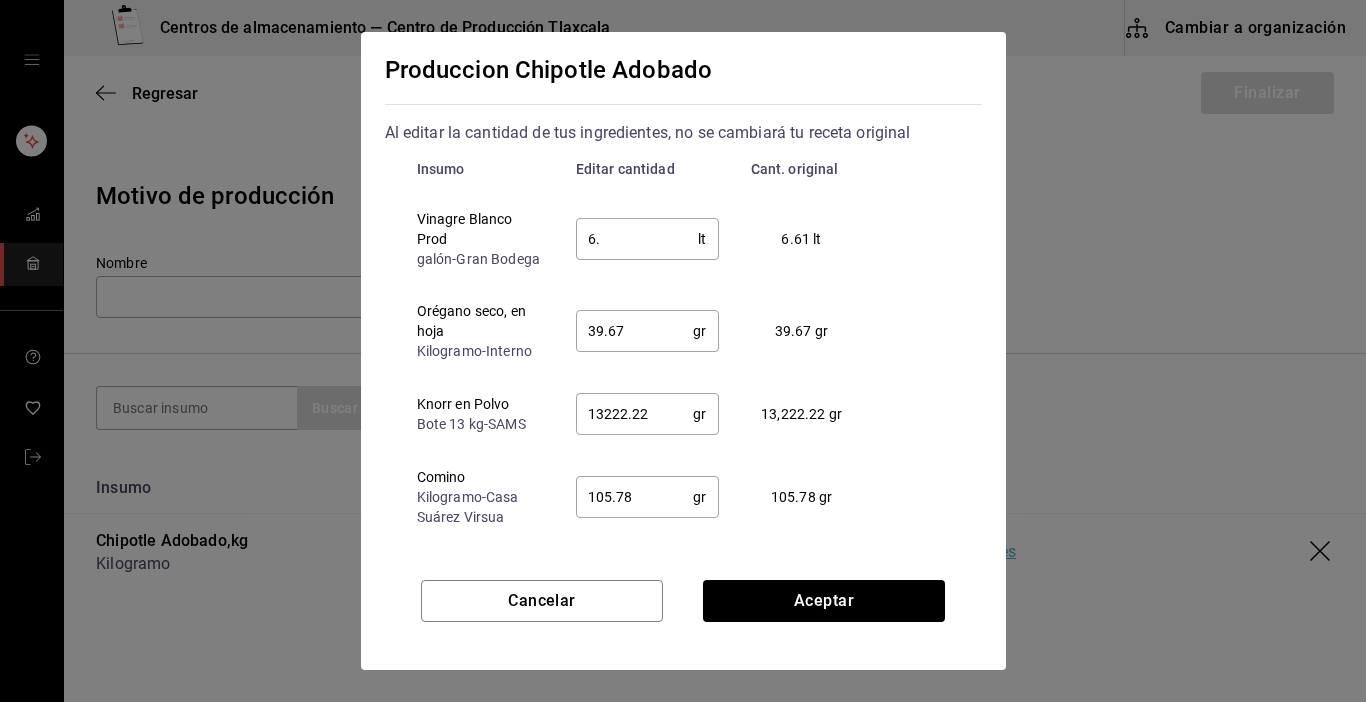 type on "6" 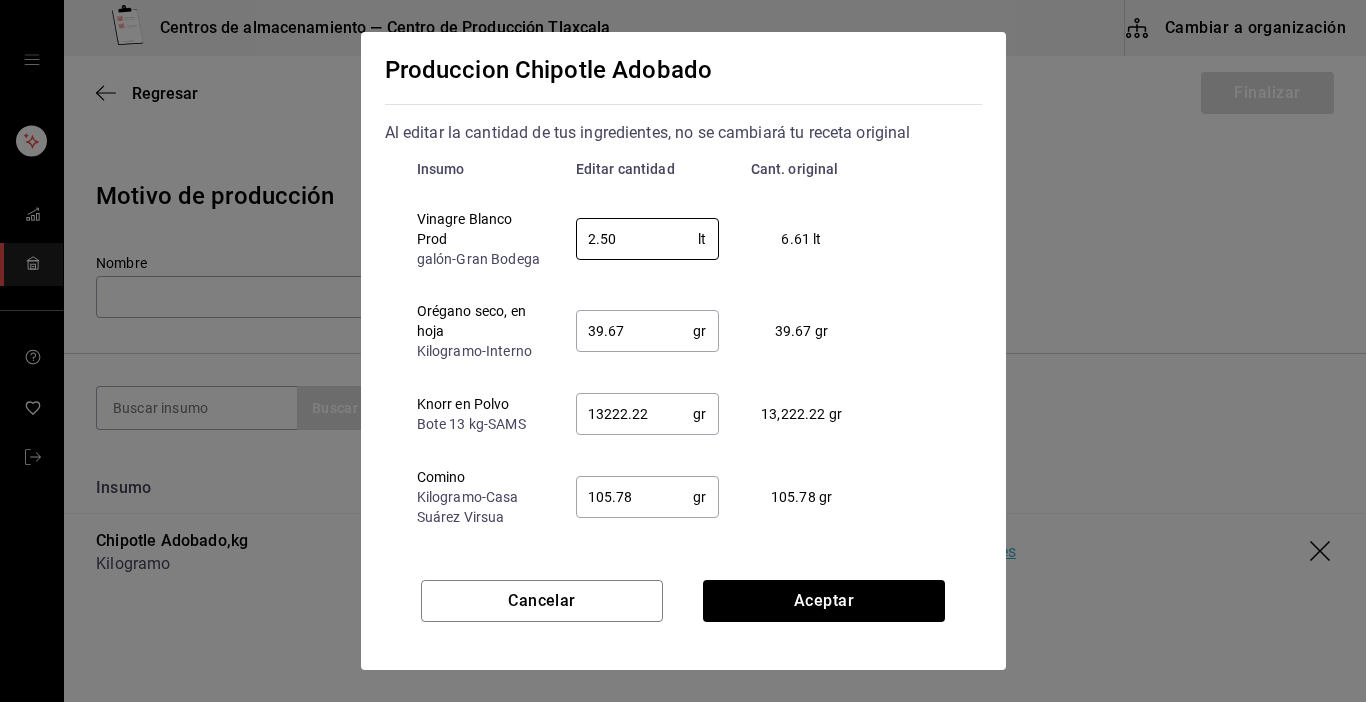 type on "2.50" 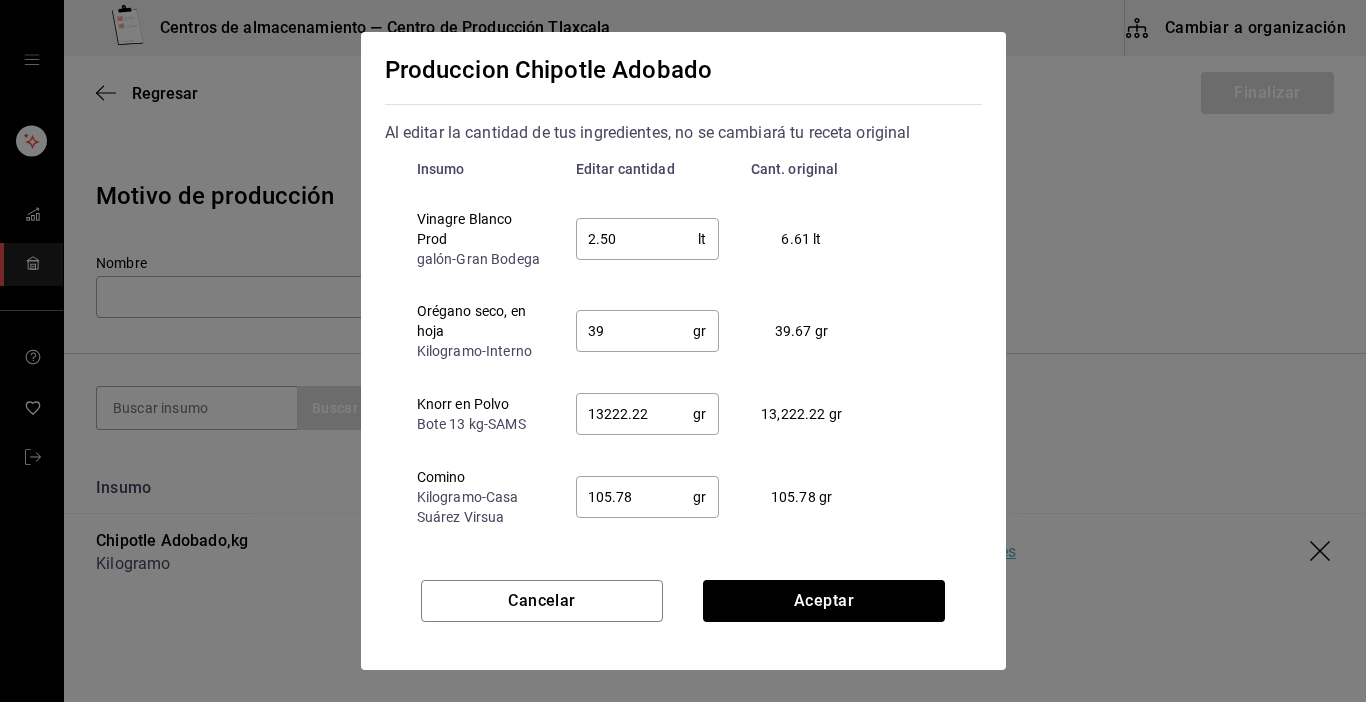 type on "3" 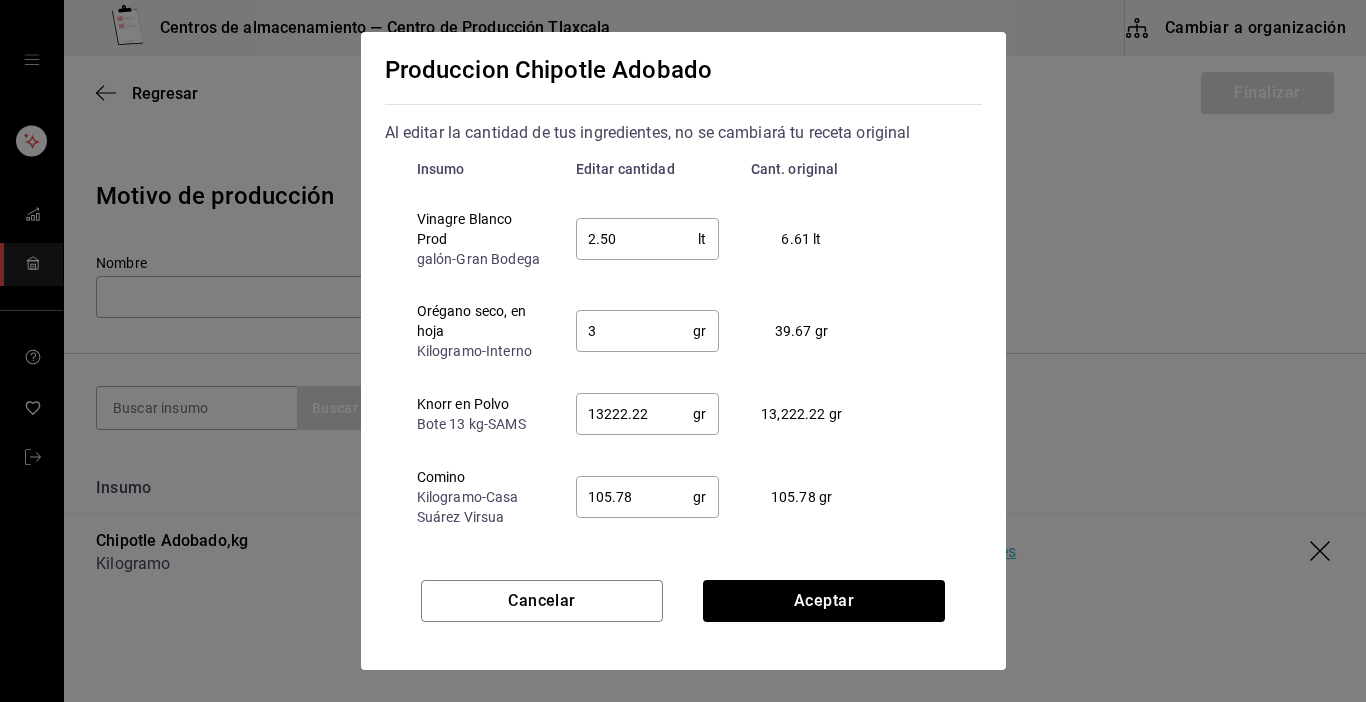 type 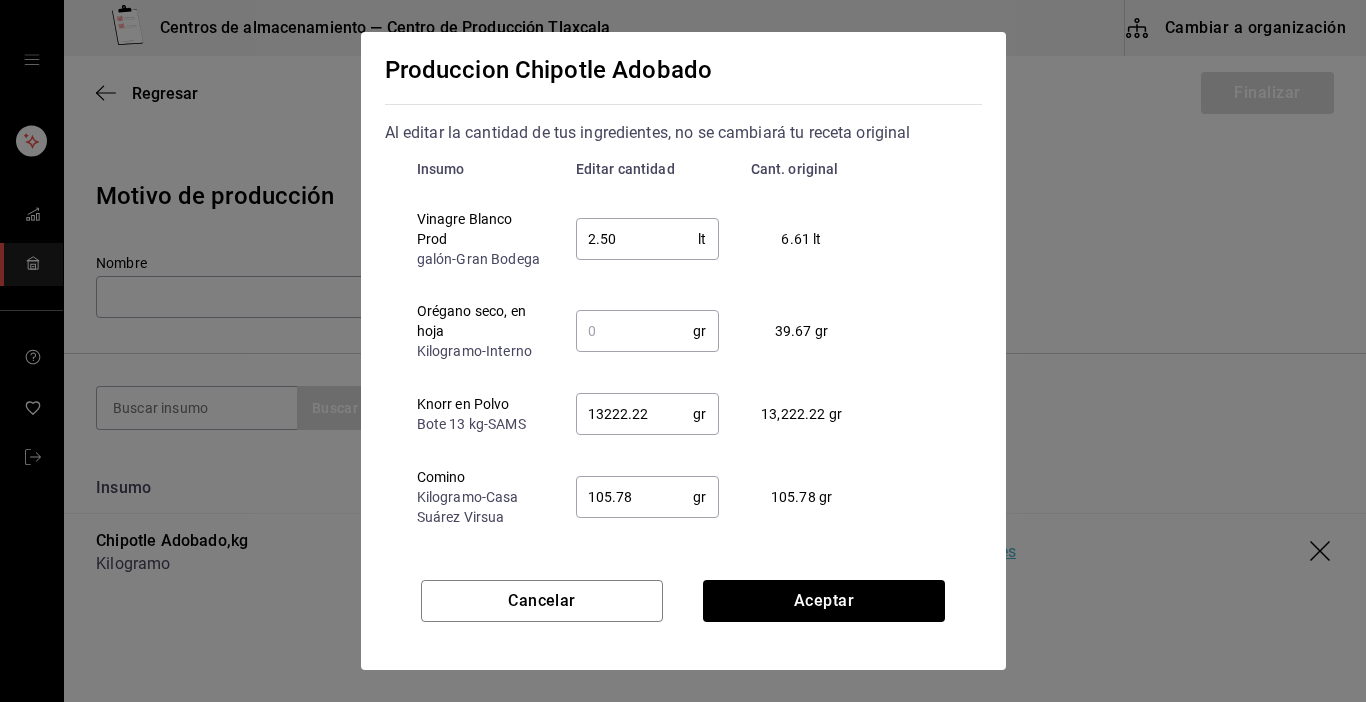 type on "2.5" 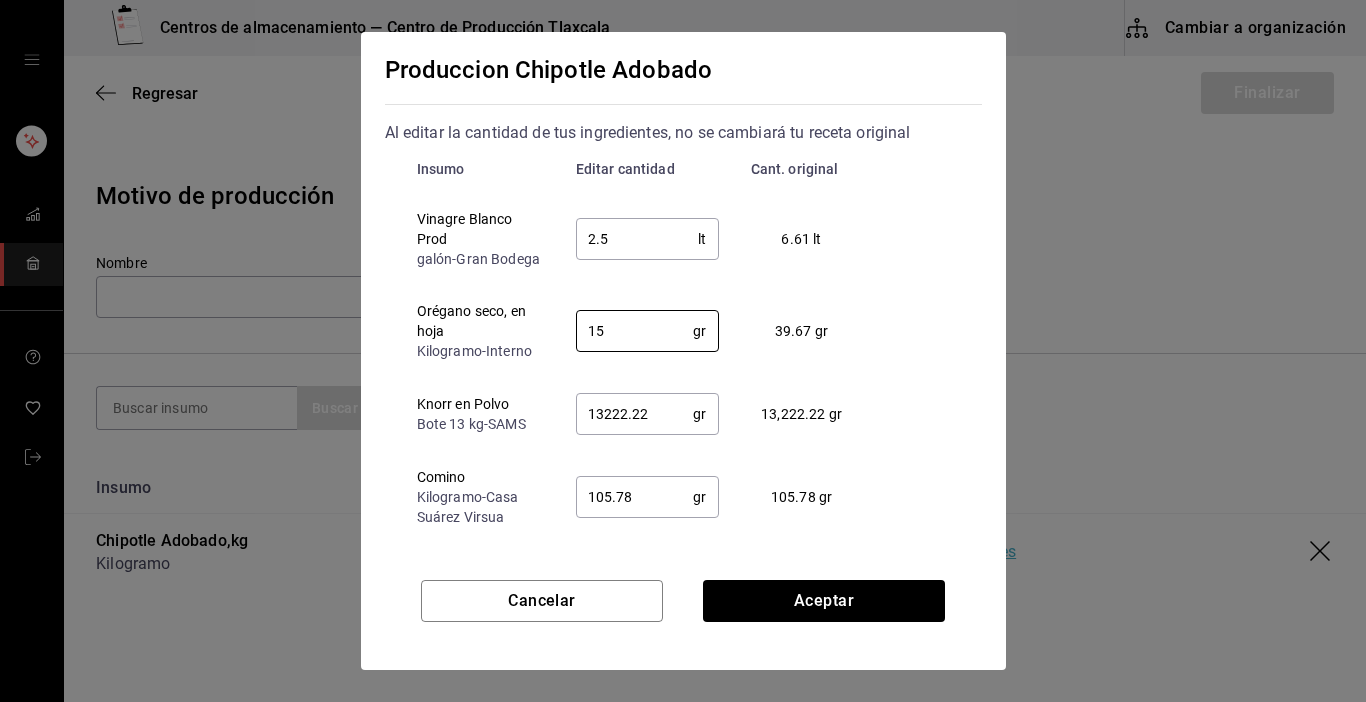 type on "15" 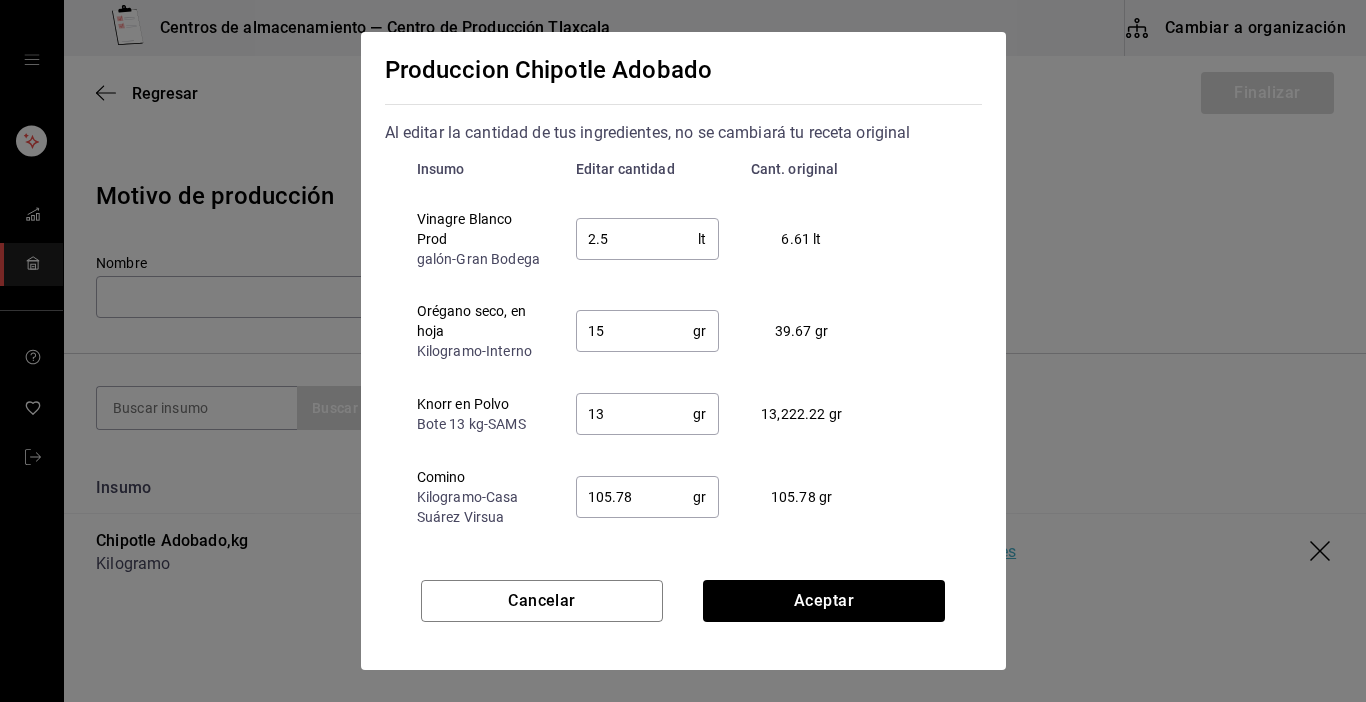 type on "1" 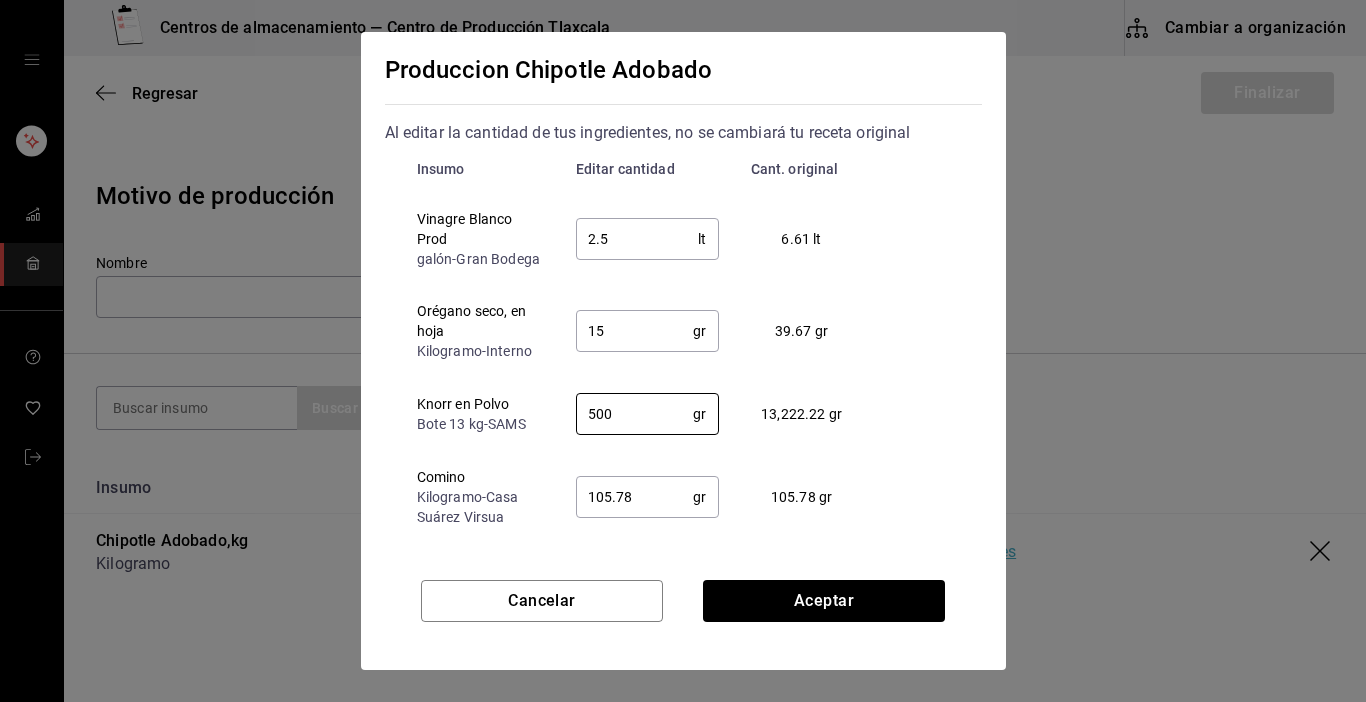 type on "500" 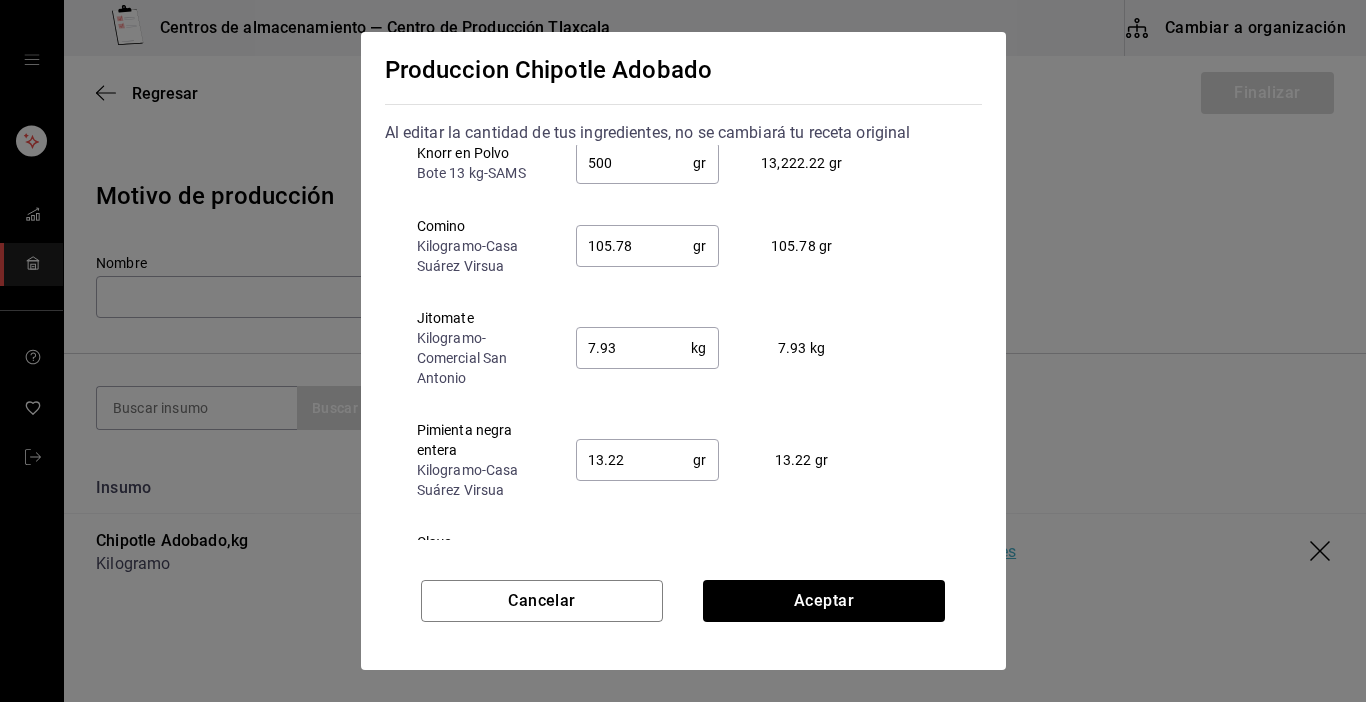scroll, scrollTop: 264, scrollLeft: 0, axis: vertical 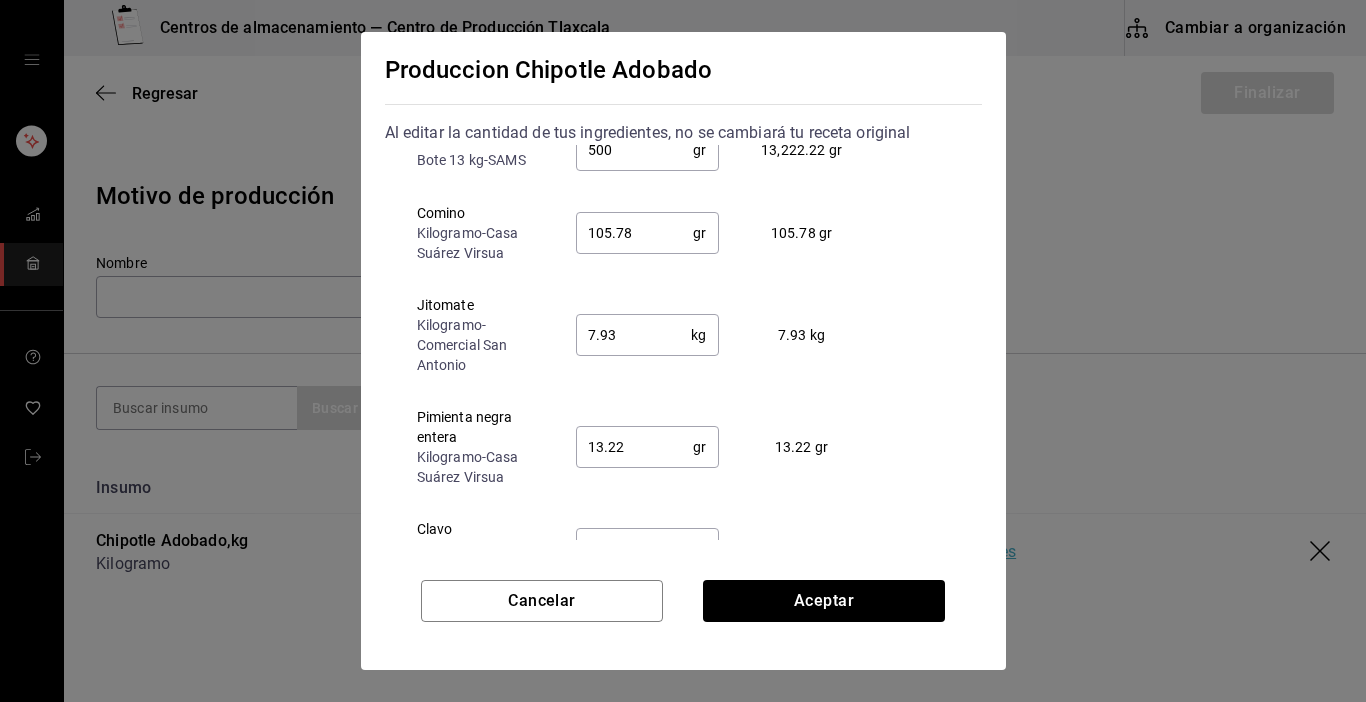click on "105.78" at bounding box center (635, 233) 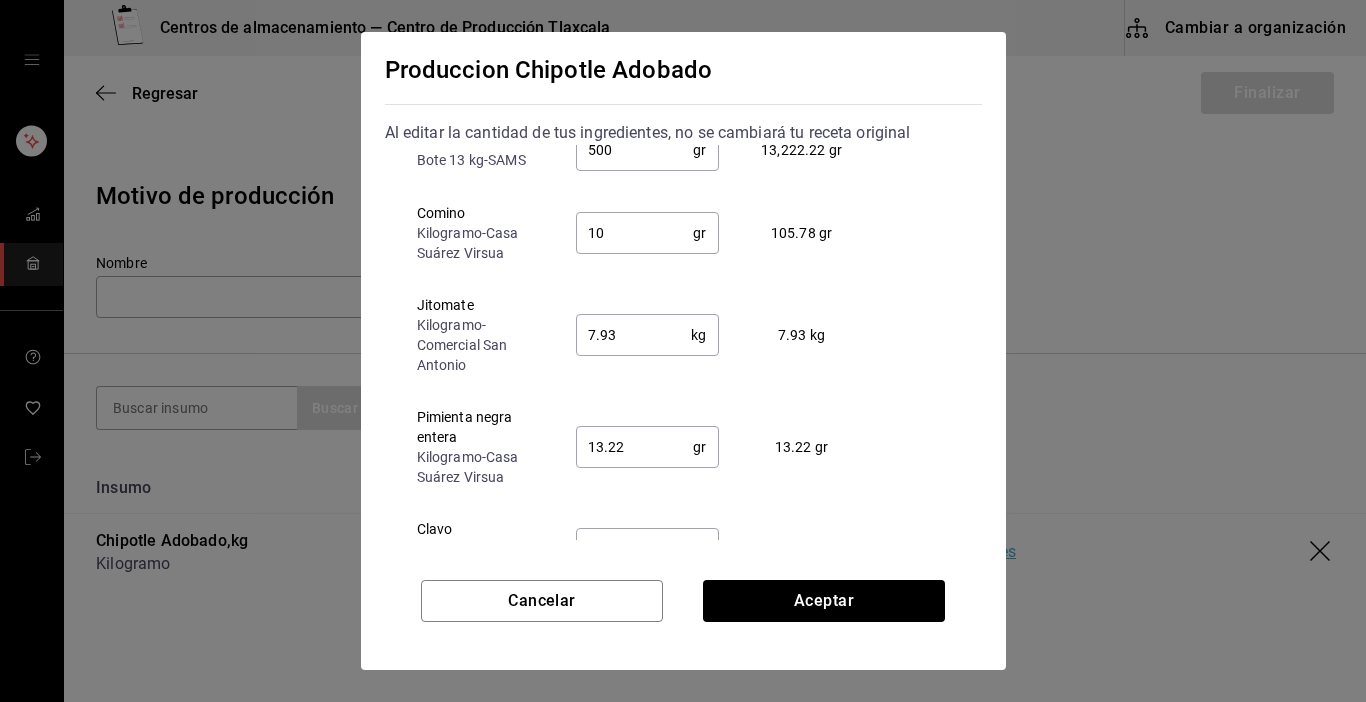 type on "1" 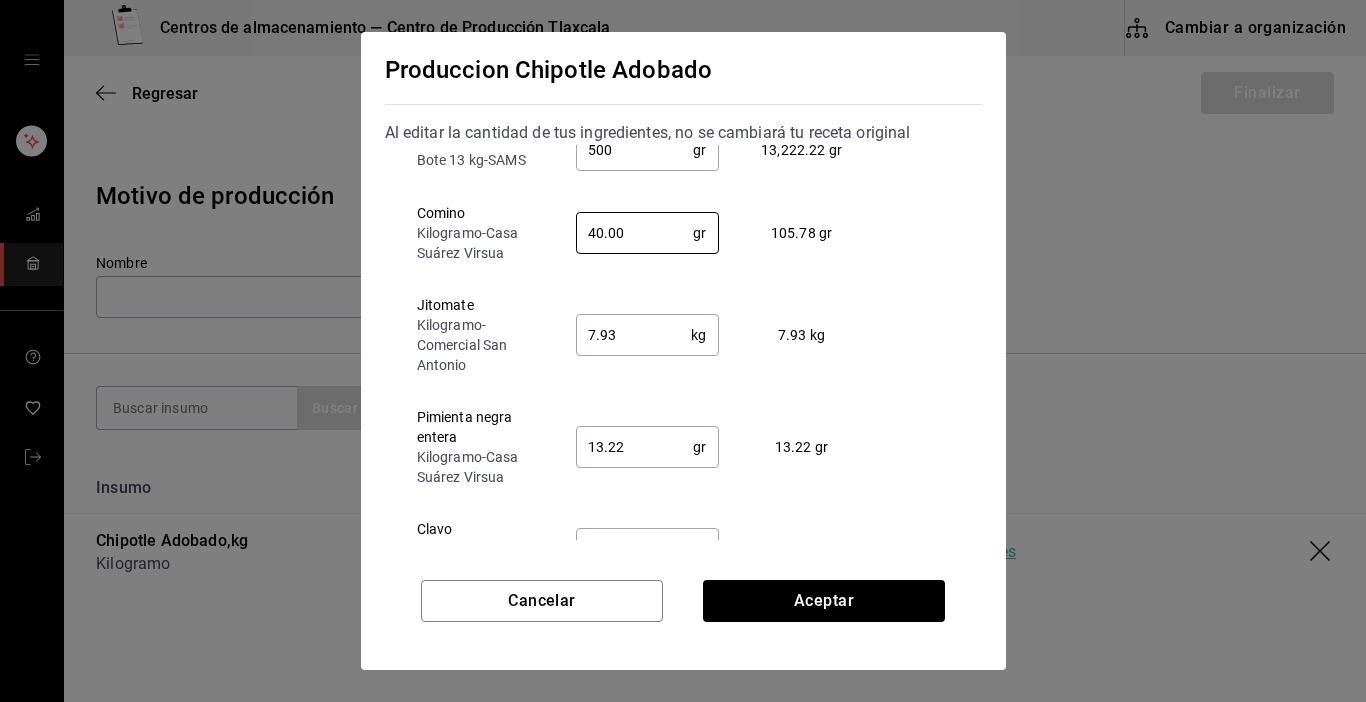 type on "40.00" 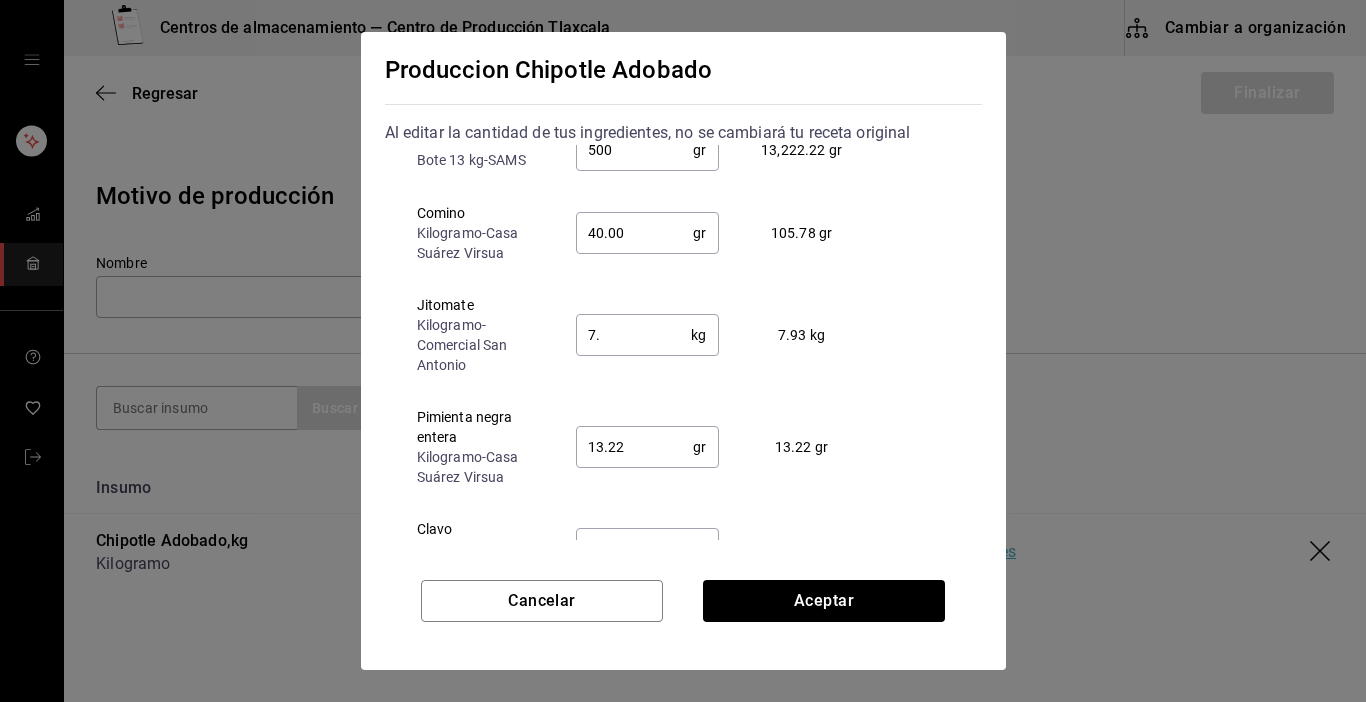 type on "7" 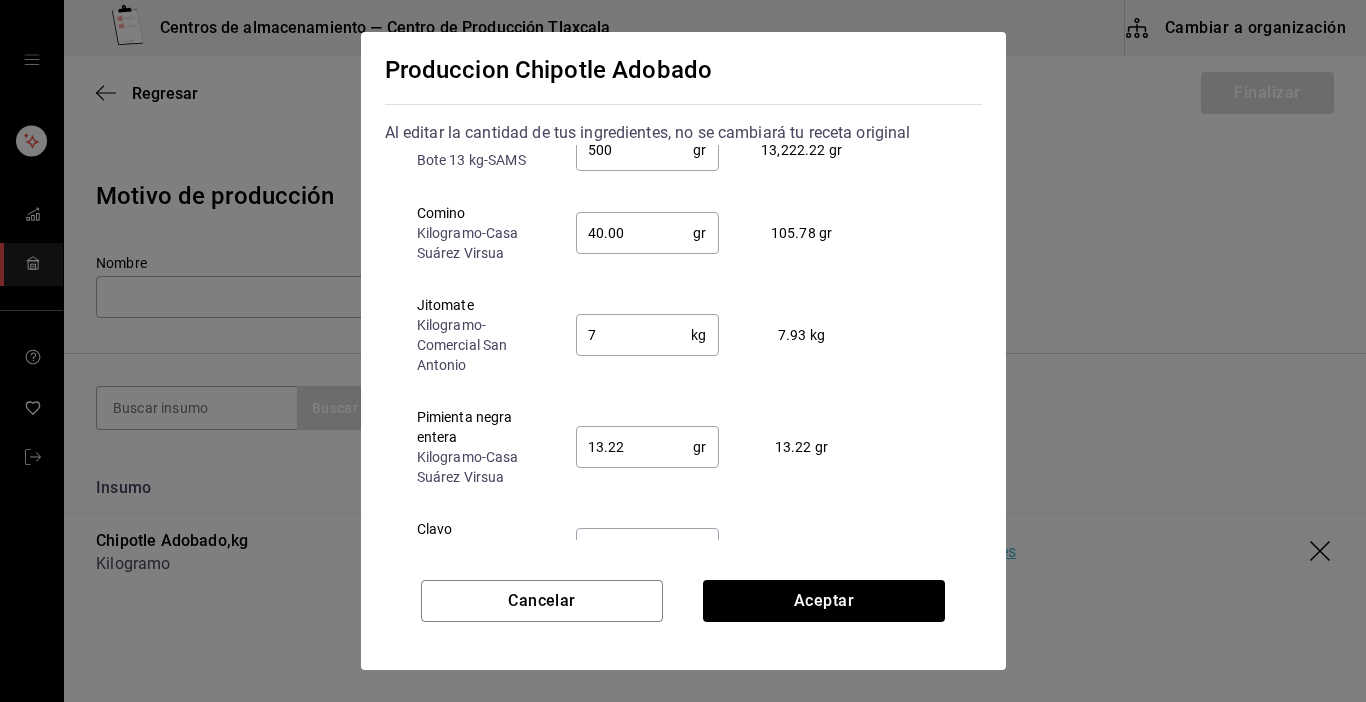 type 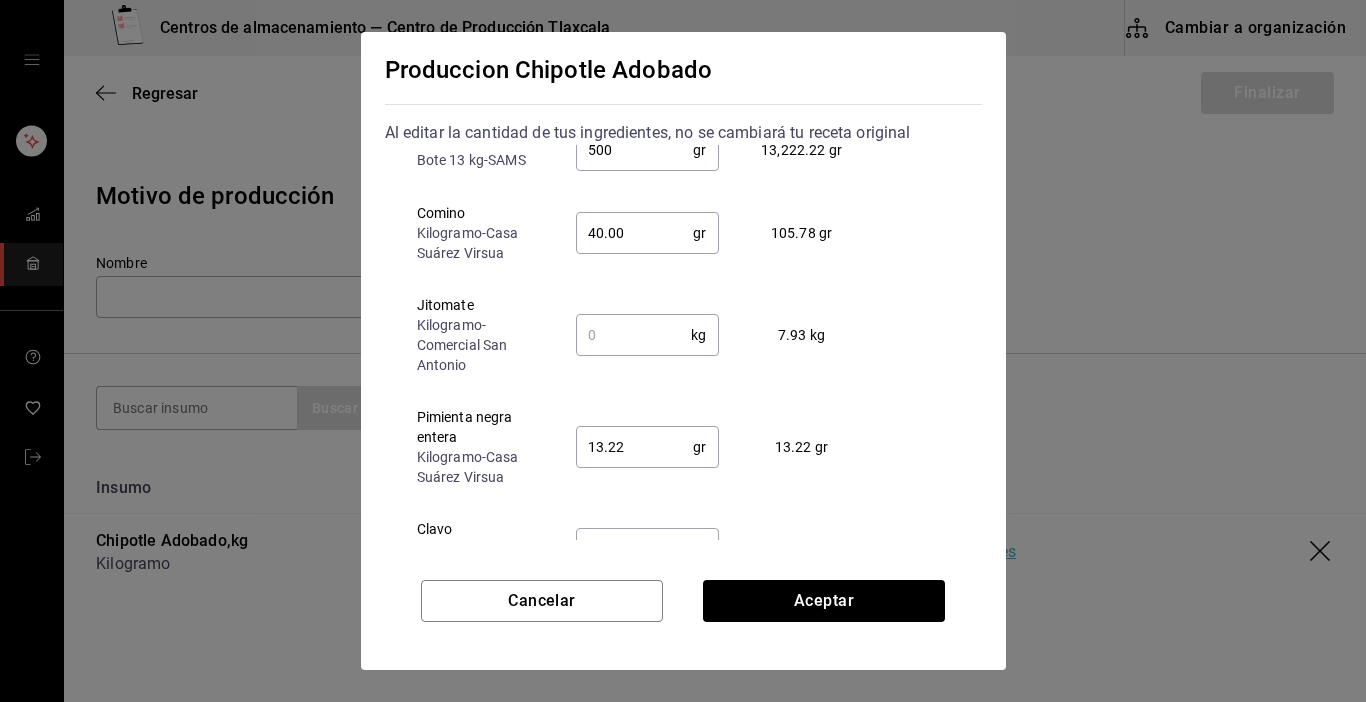 type on "40" 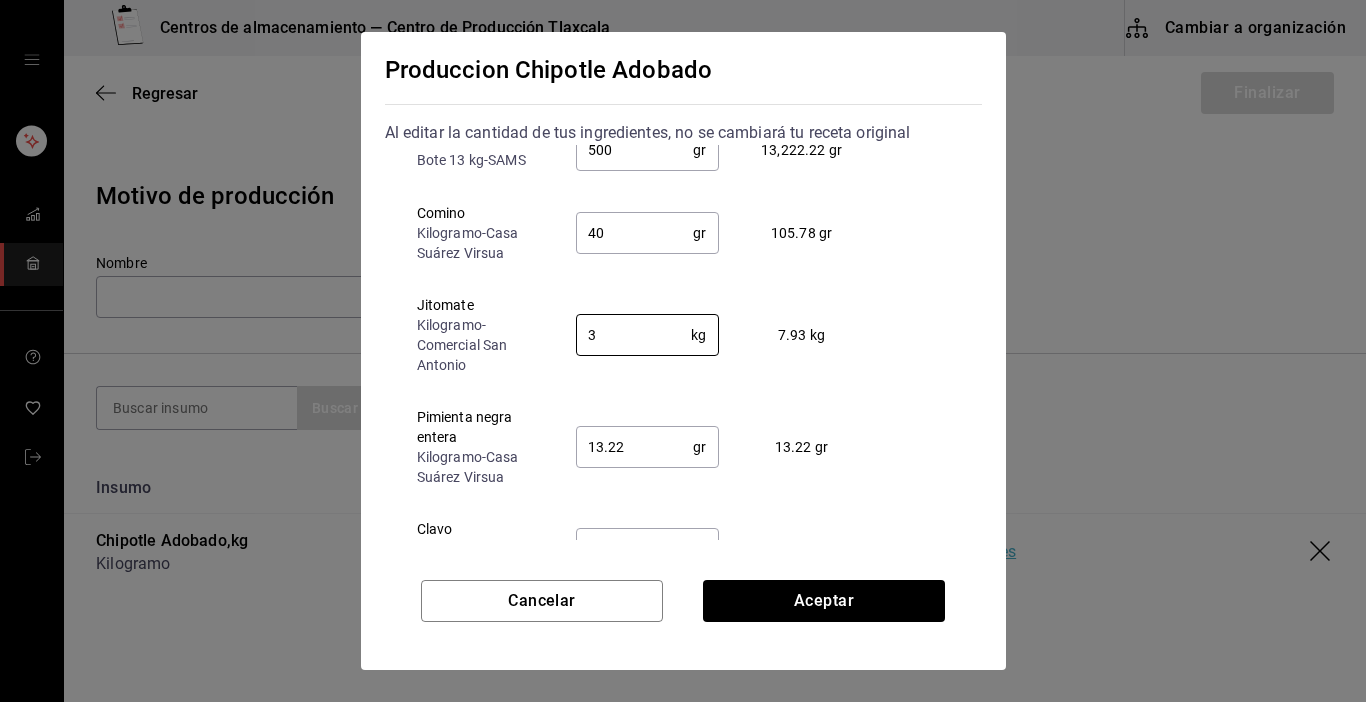 type on "3" 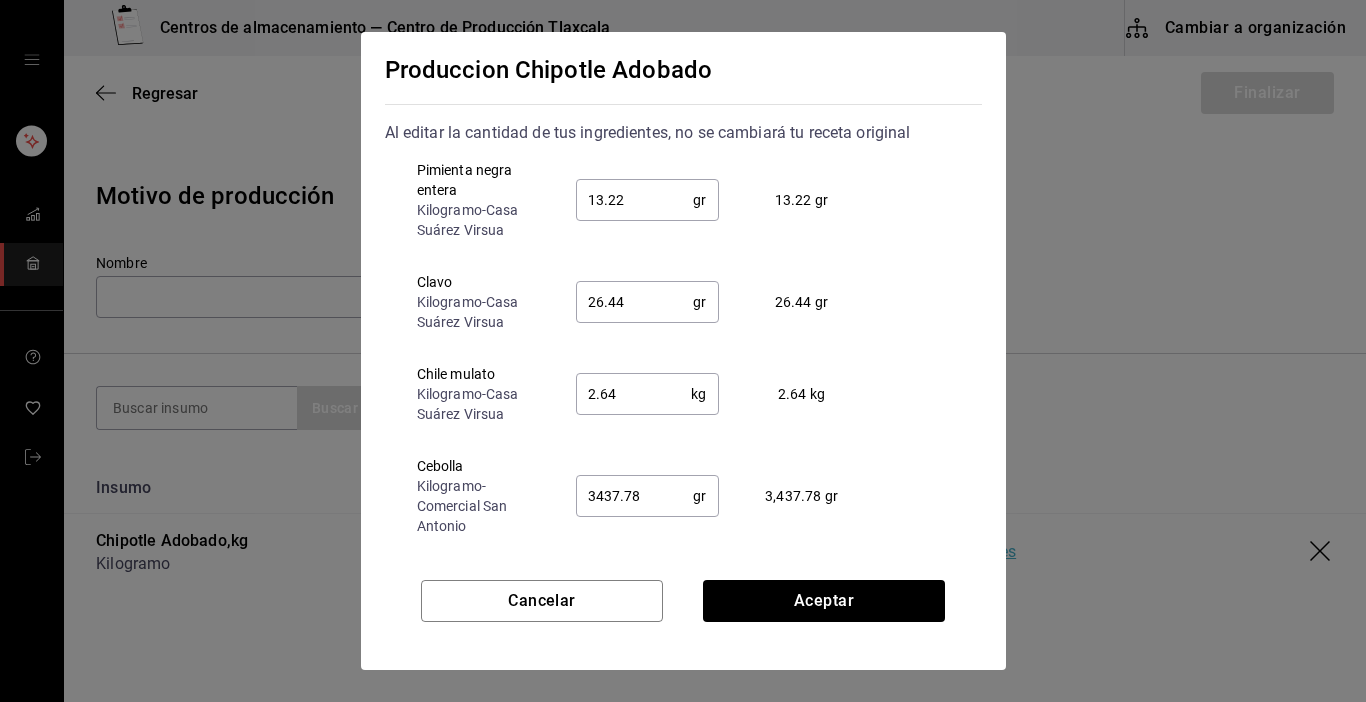 scroll, scrollTop: 515, scrollLeft: 0, axis: vertical 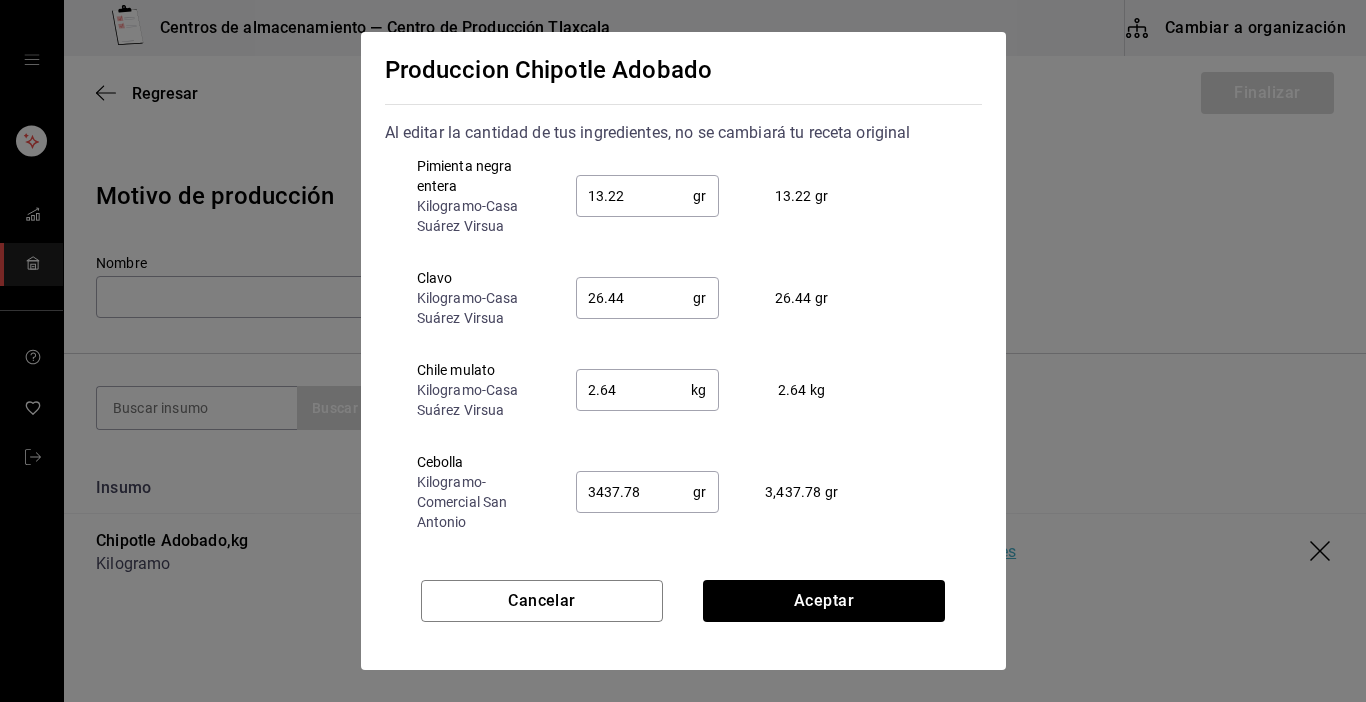 click on "13.22" at bounding box center (635, 196) 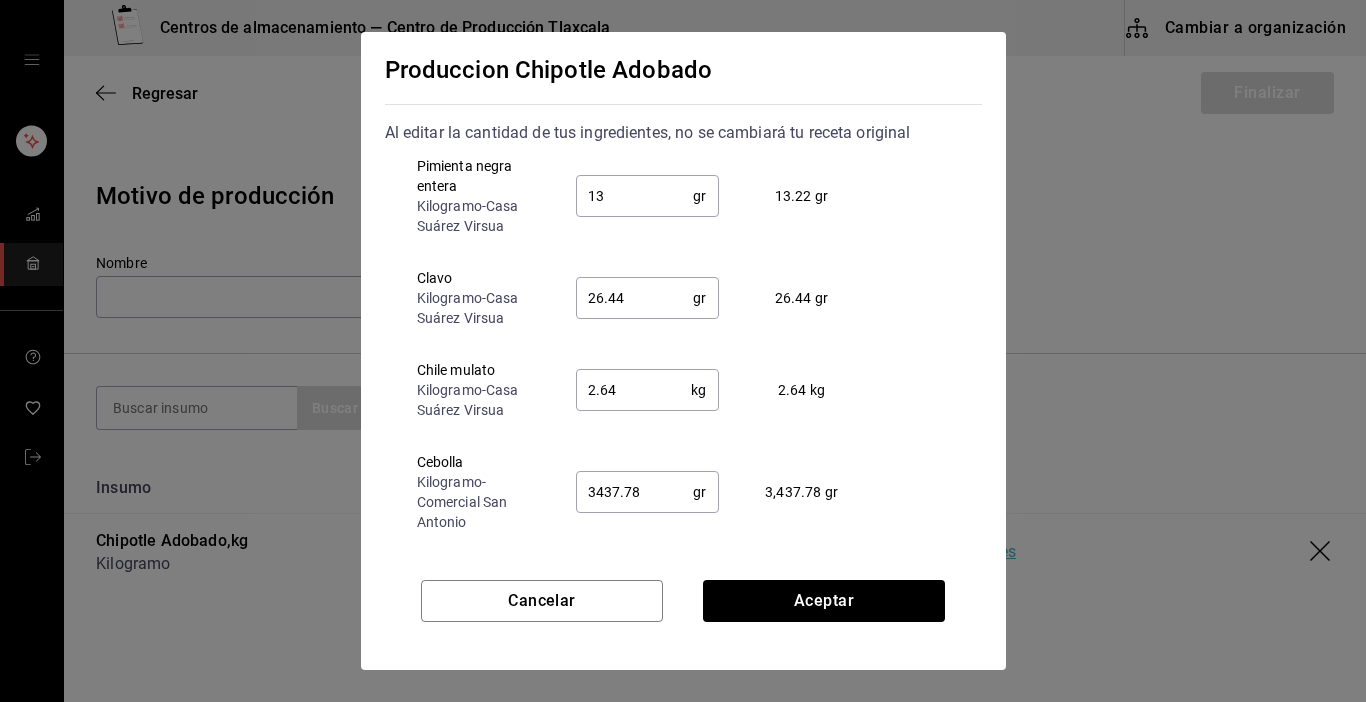 type on "1" 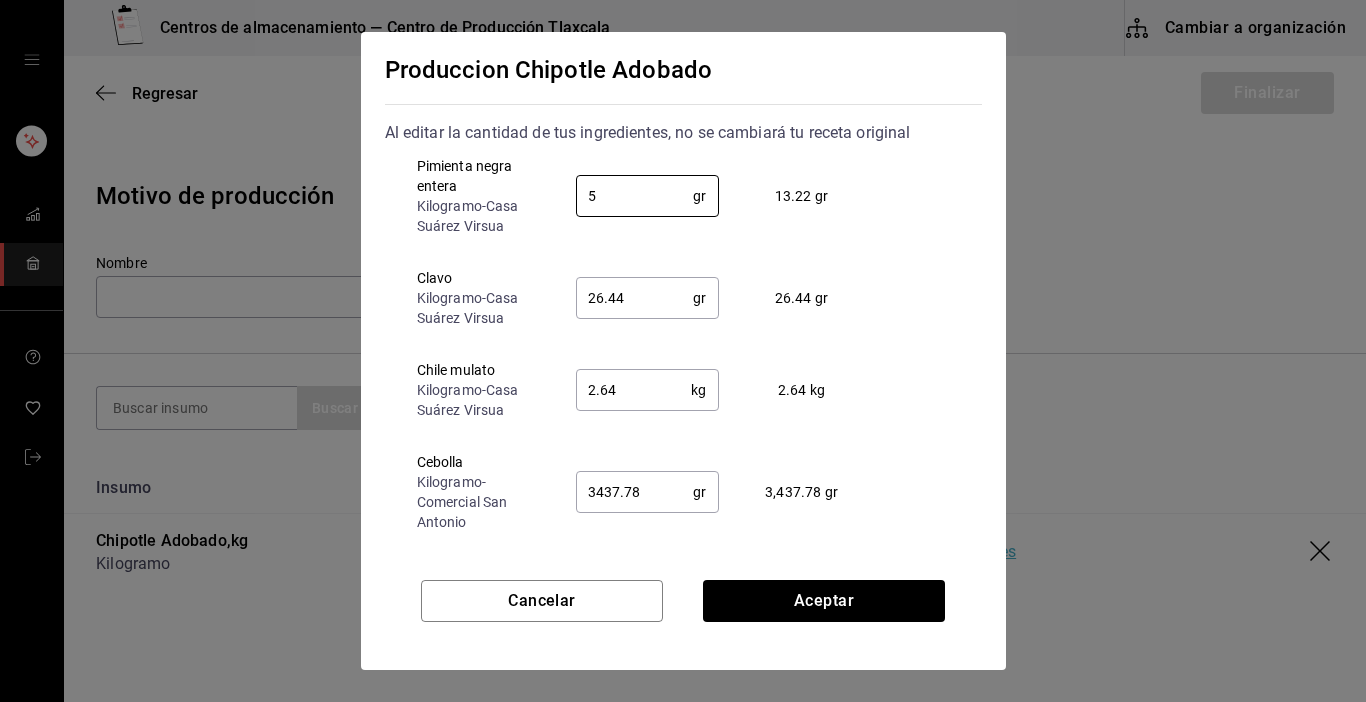 type on "5" 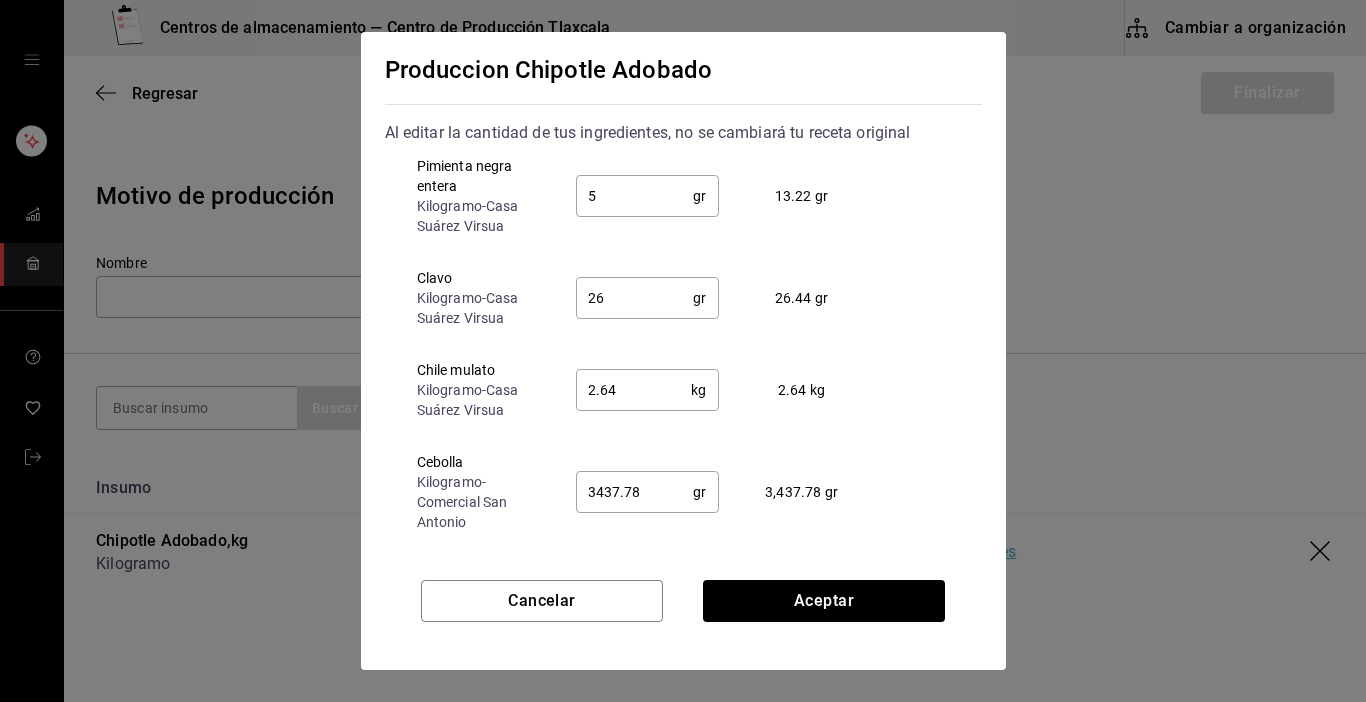type on "2" 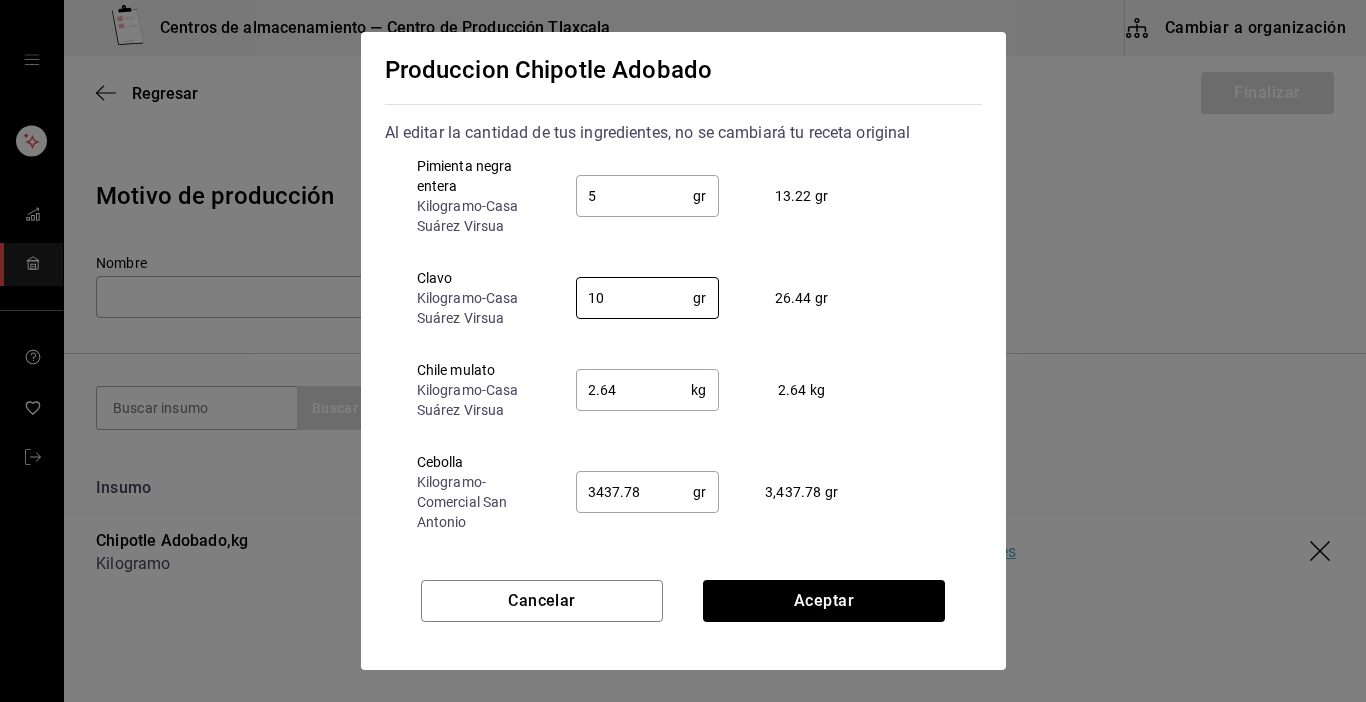 type on "10" 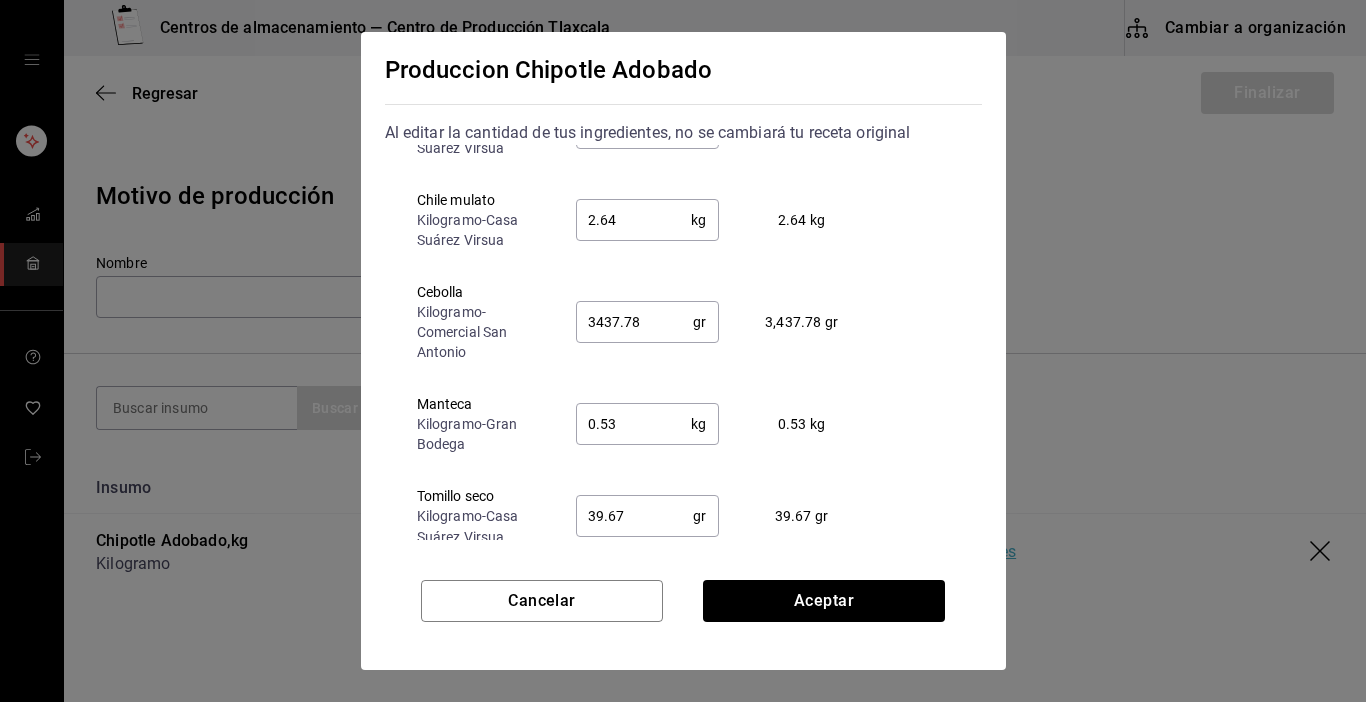 scroll, scrollTop: 694, scrollLeft: 0, axis: vertical 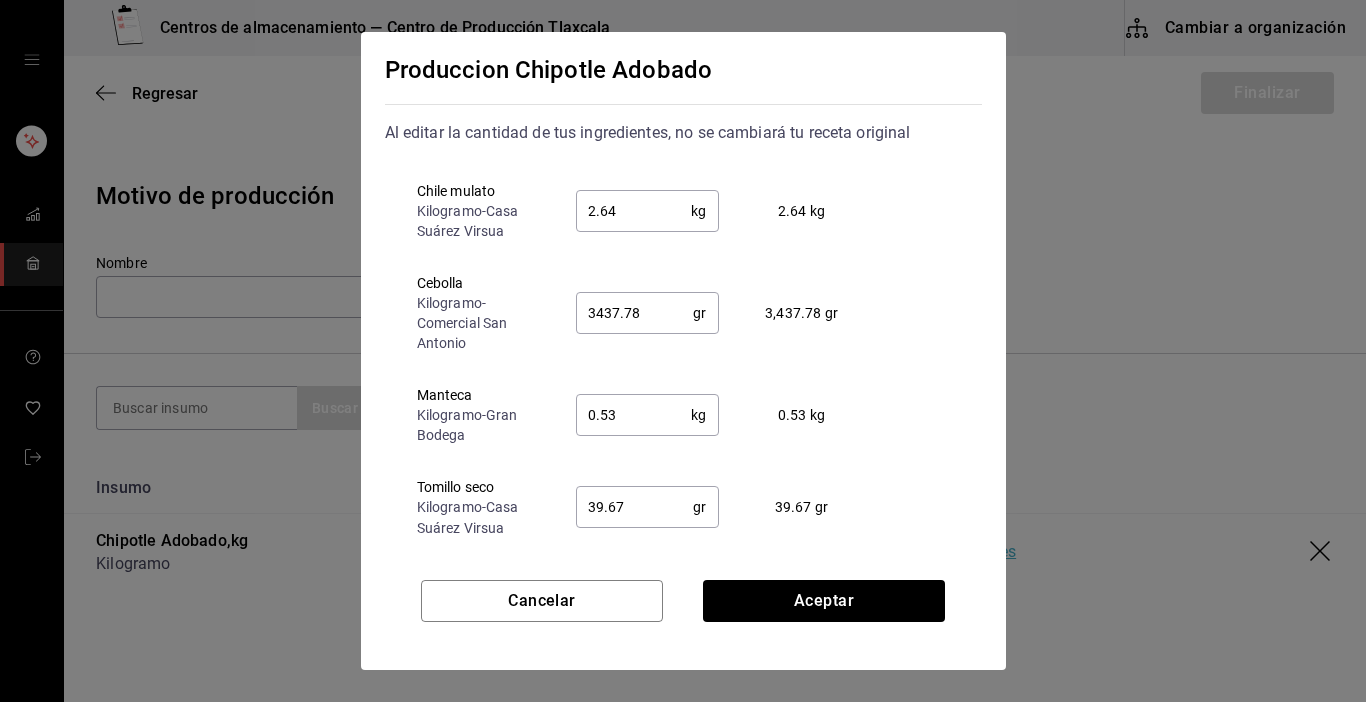 click on "2.64" at bounding box center [634, 211] 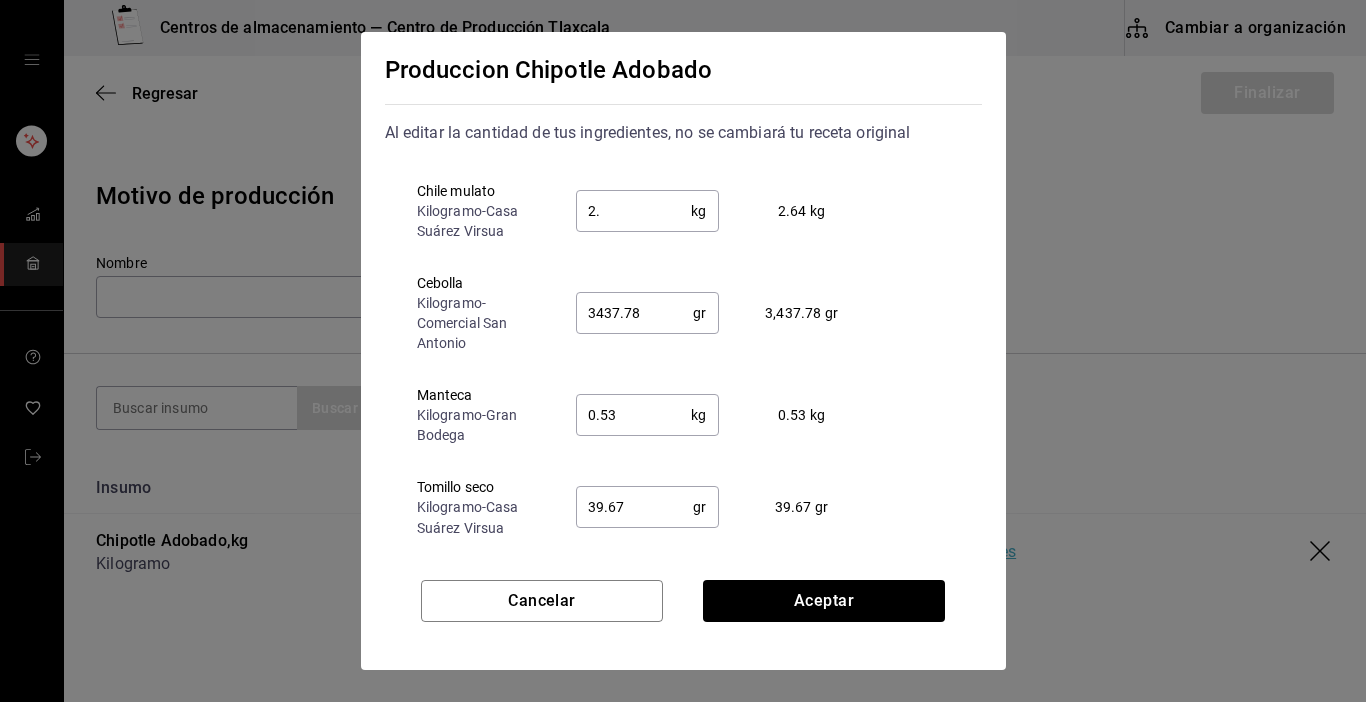 type on "2" 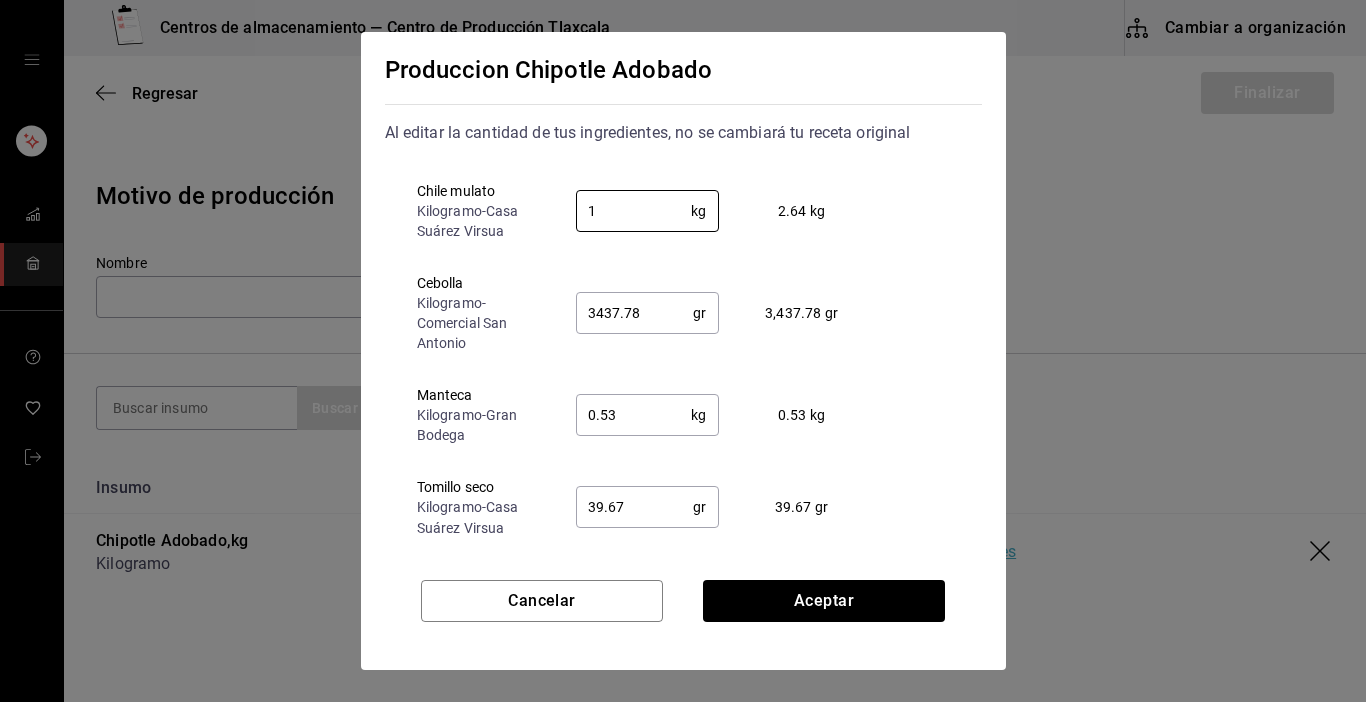 type on "1" 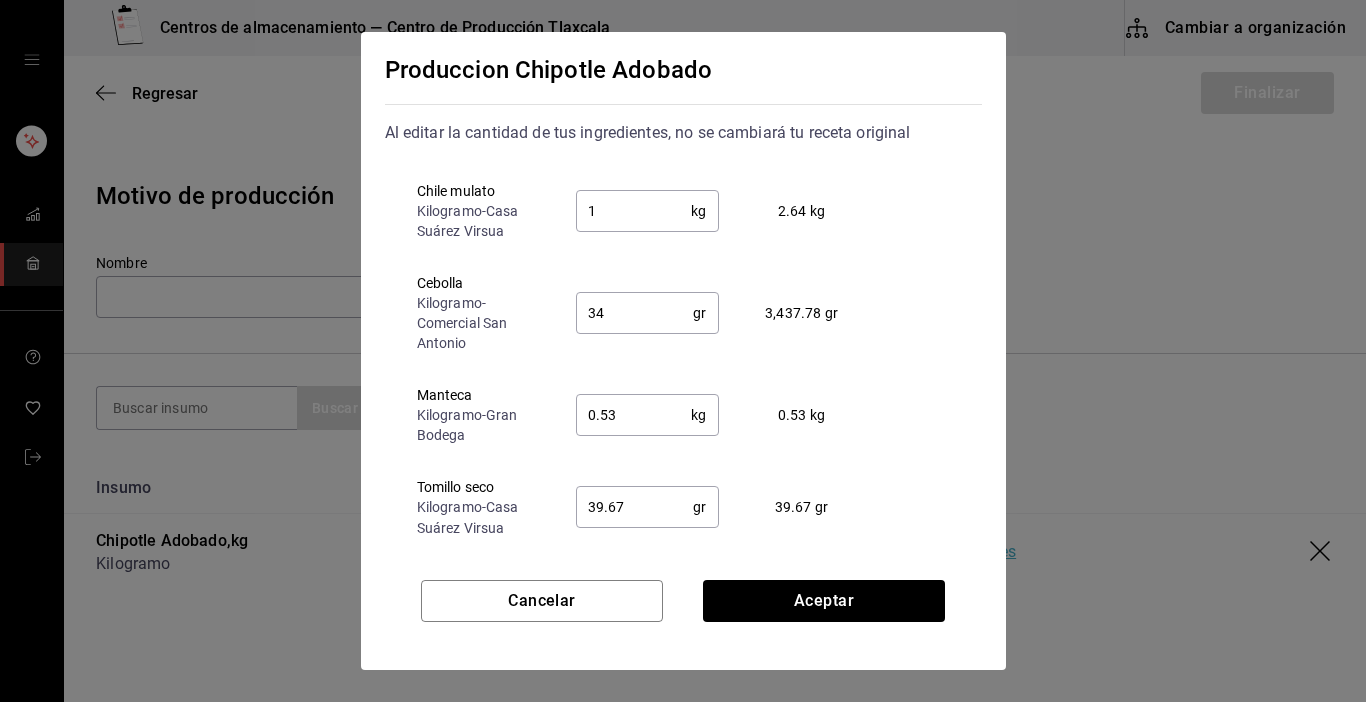 type on "3" 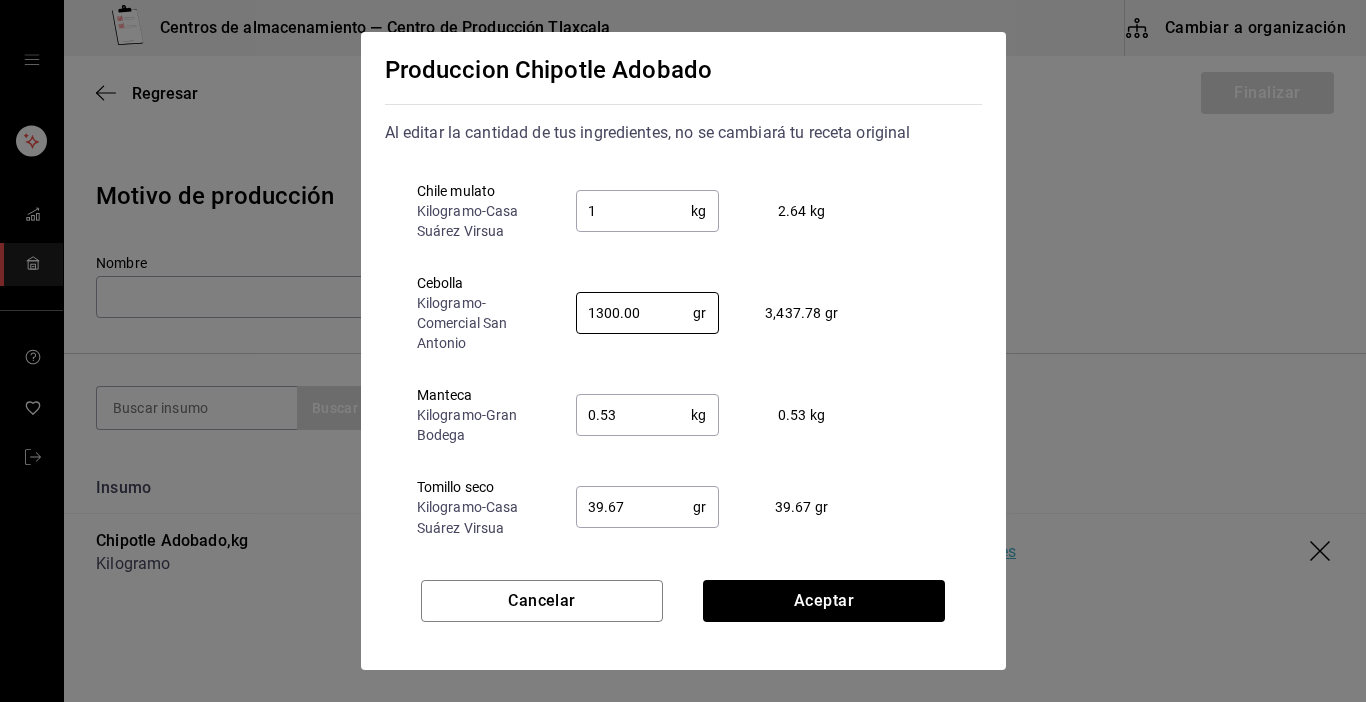 type on "1300.00" 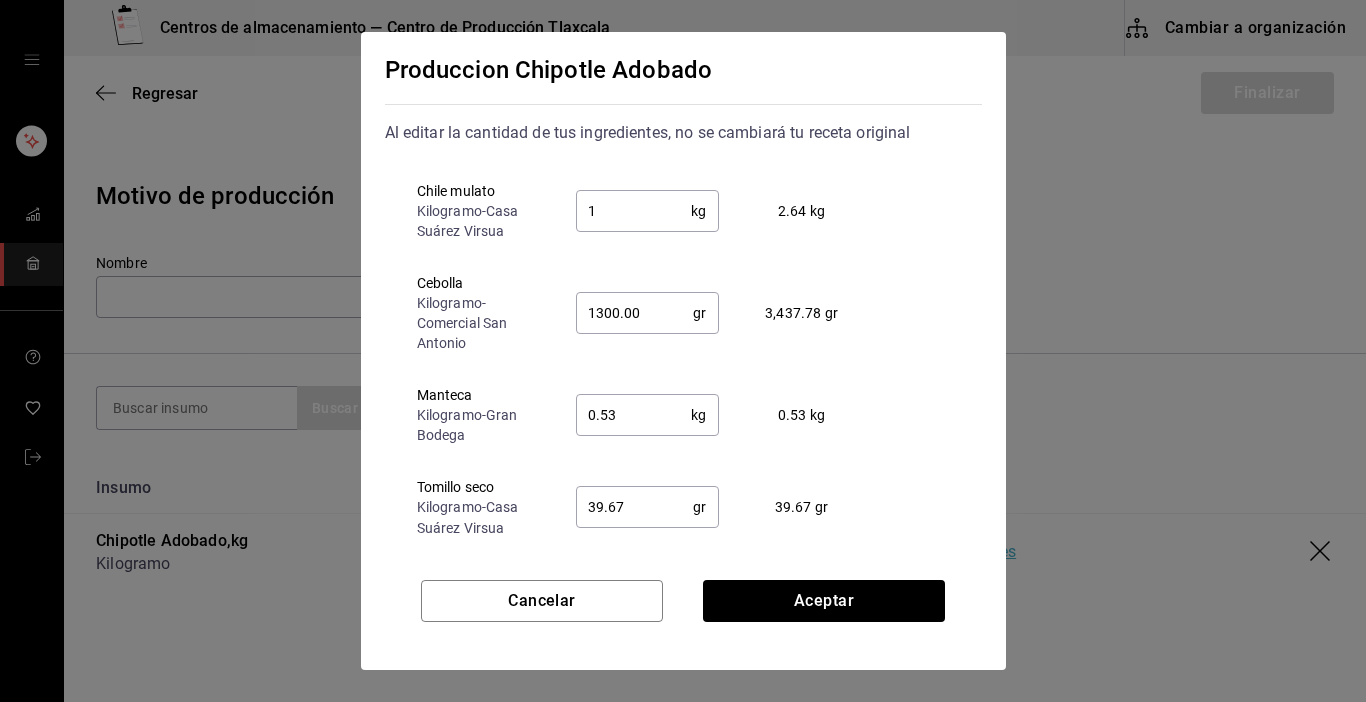 type on "0.5" 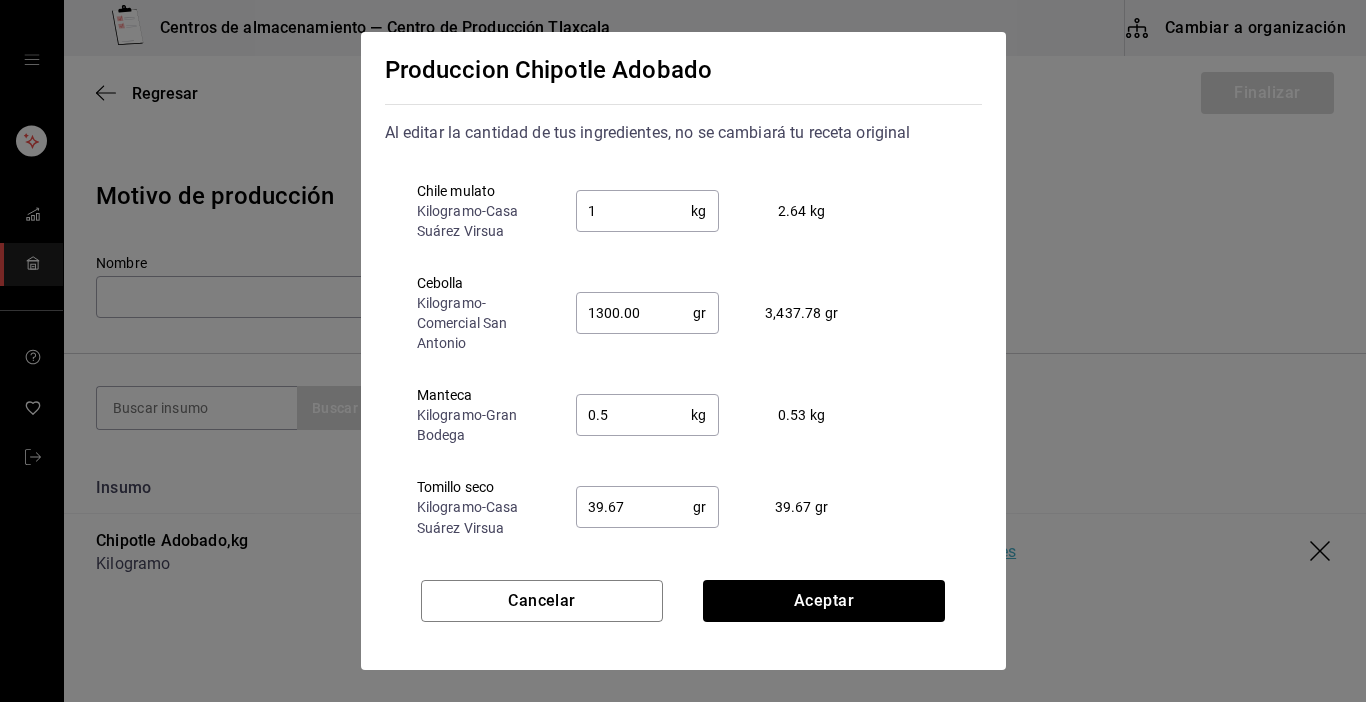 type 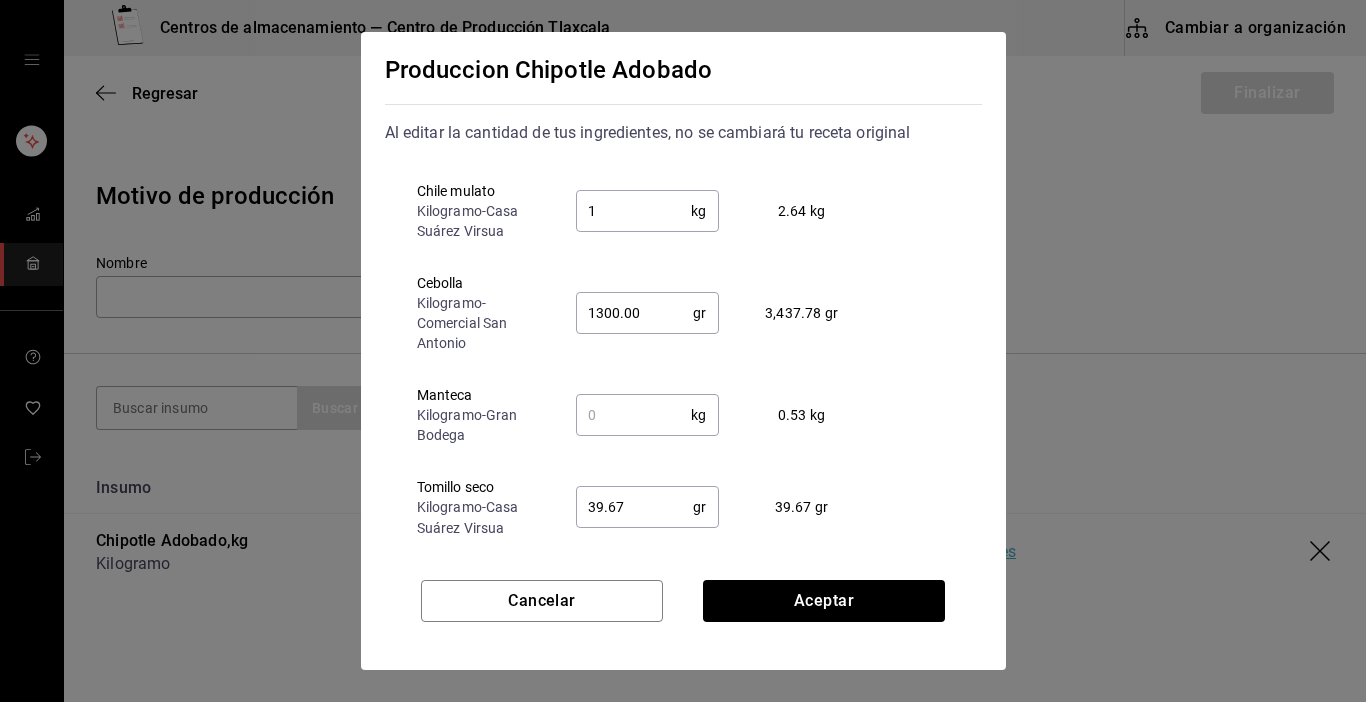 type on "1300" 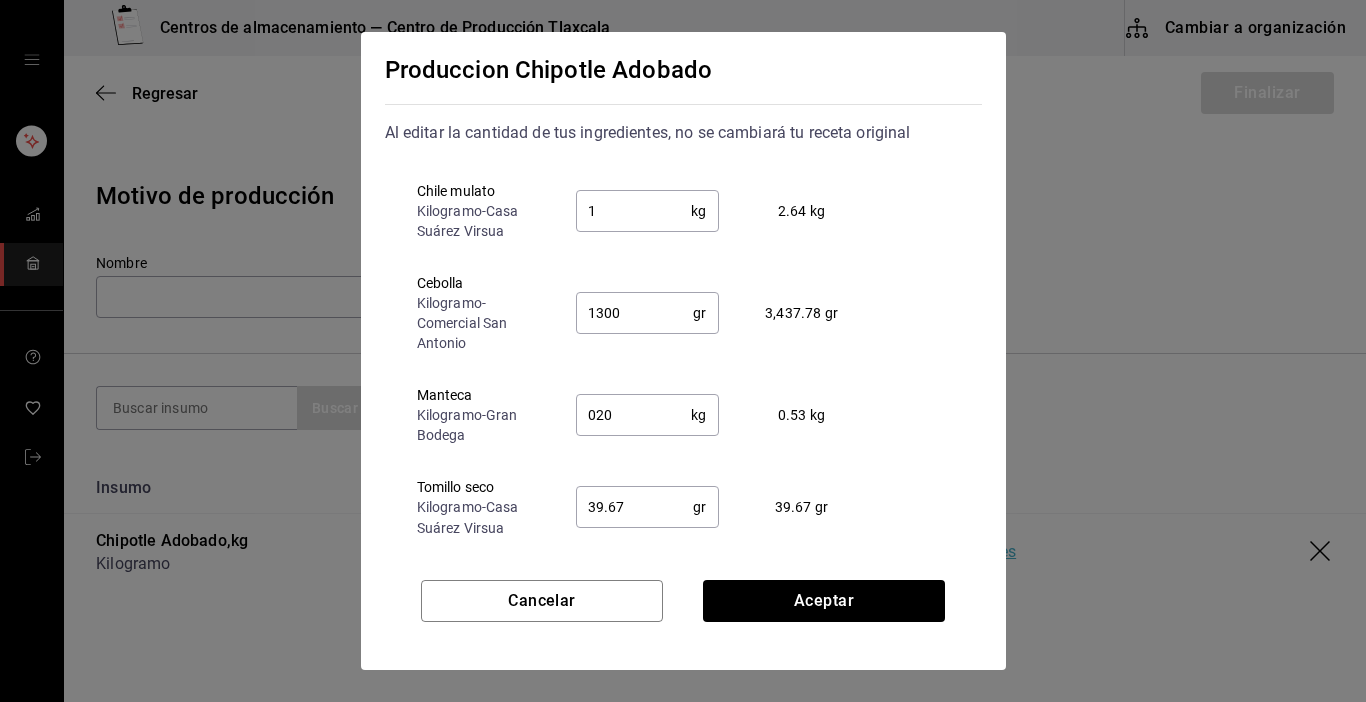 type on "02" 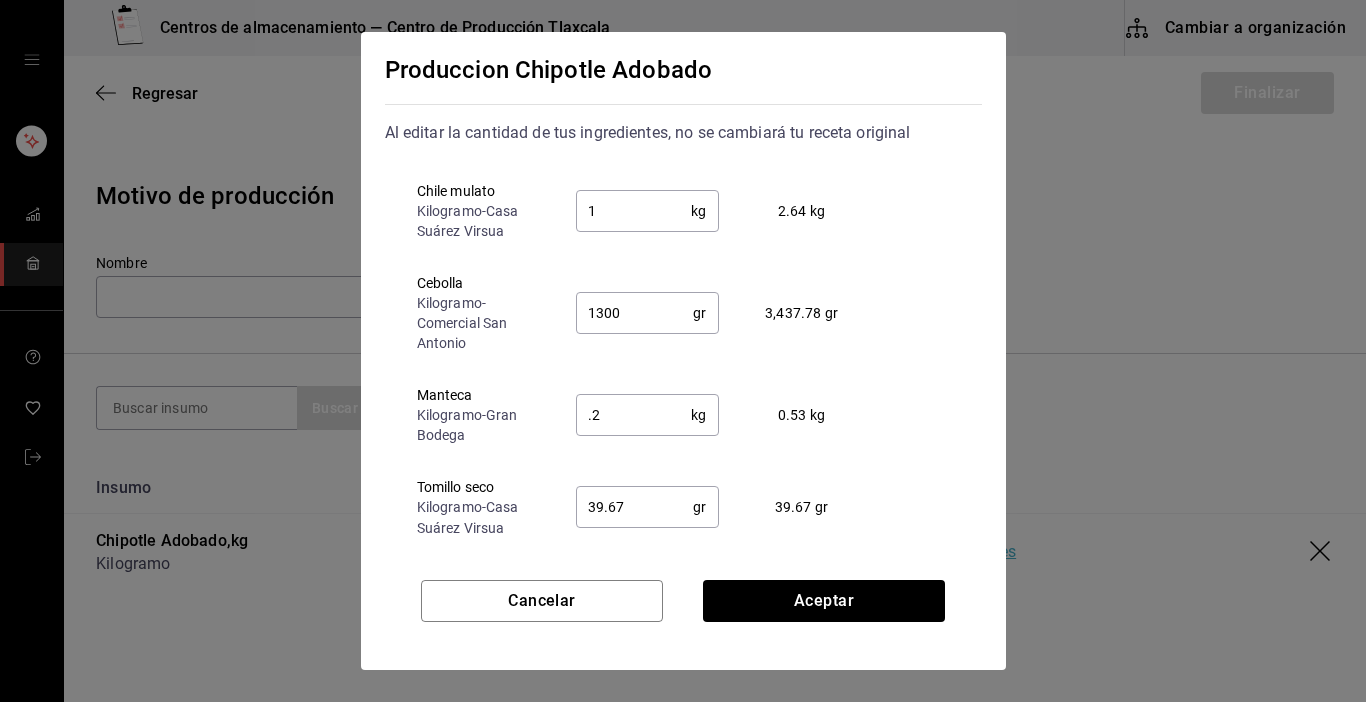 type on "." 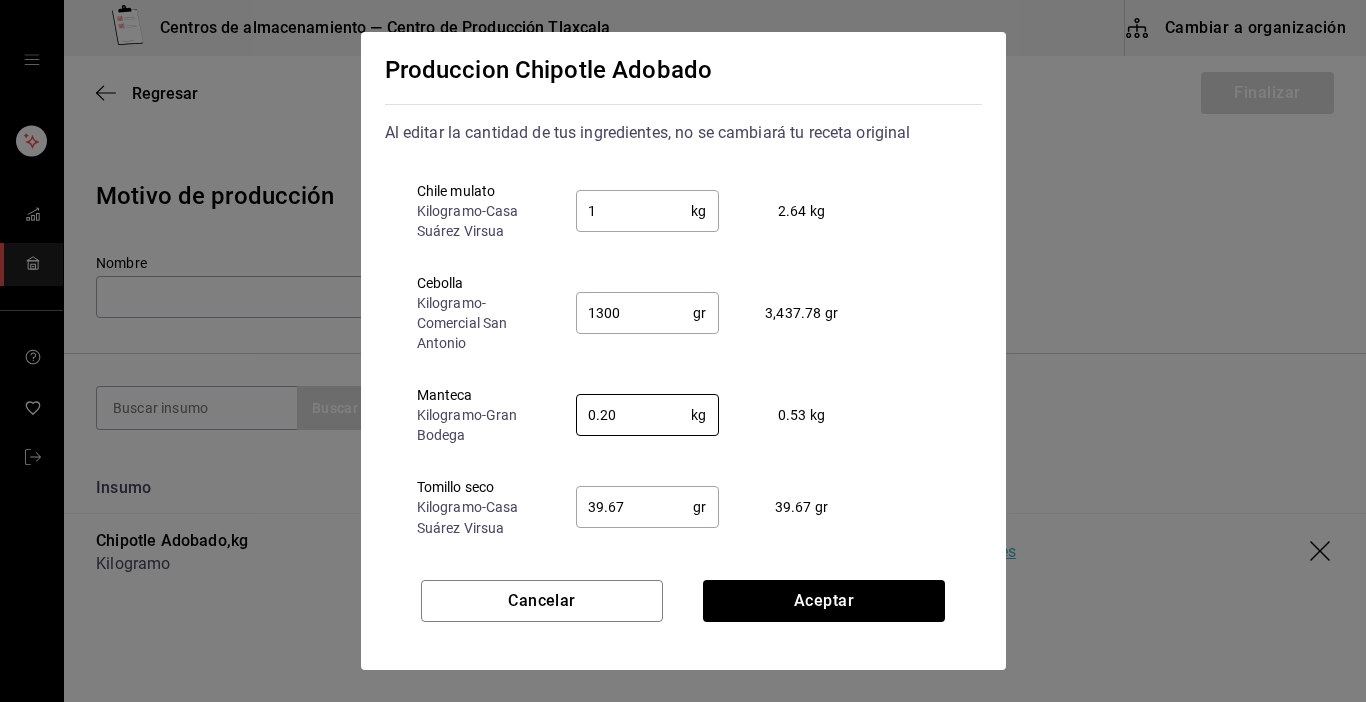 type on "0.20" 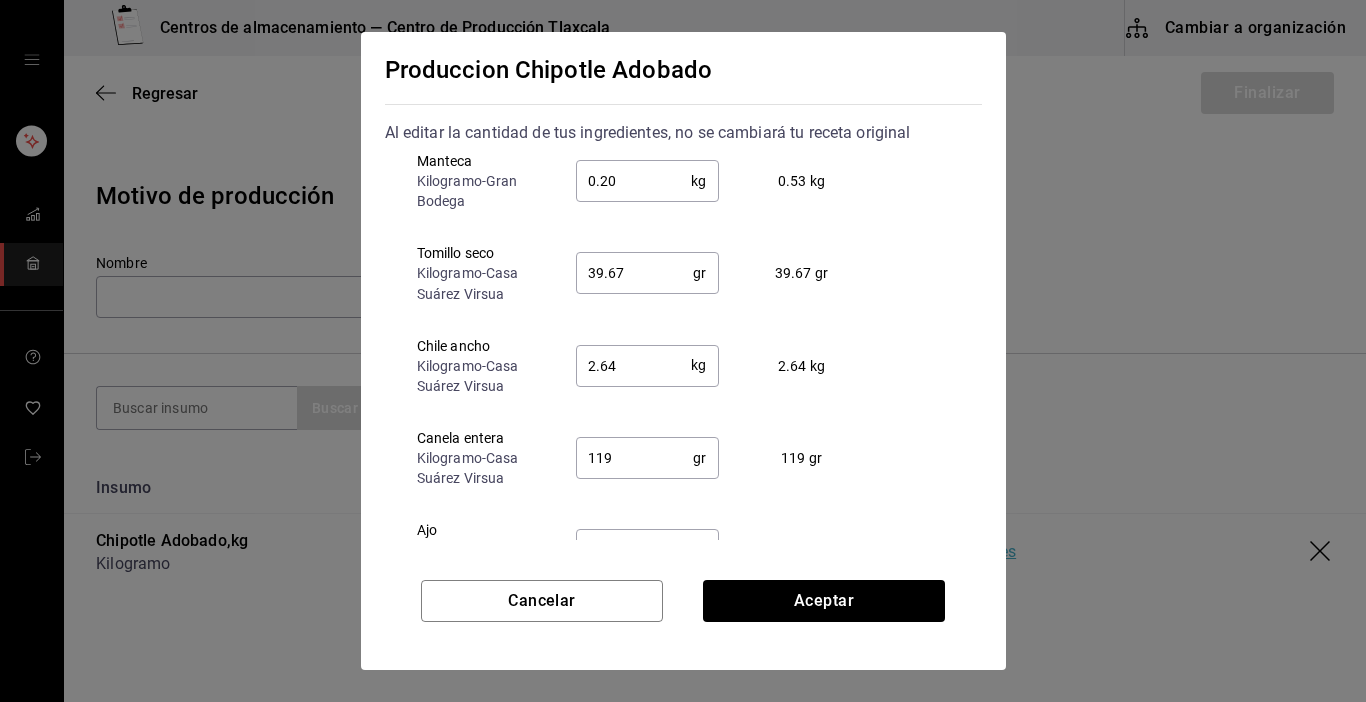 scroll, scrollTop: 1005, scrollLeft: 0, axis: vertical 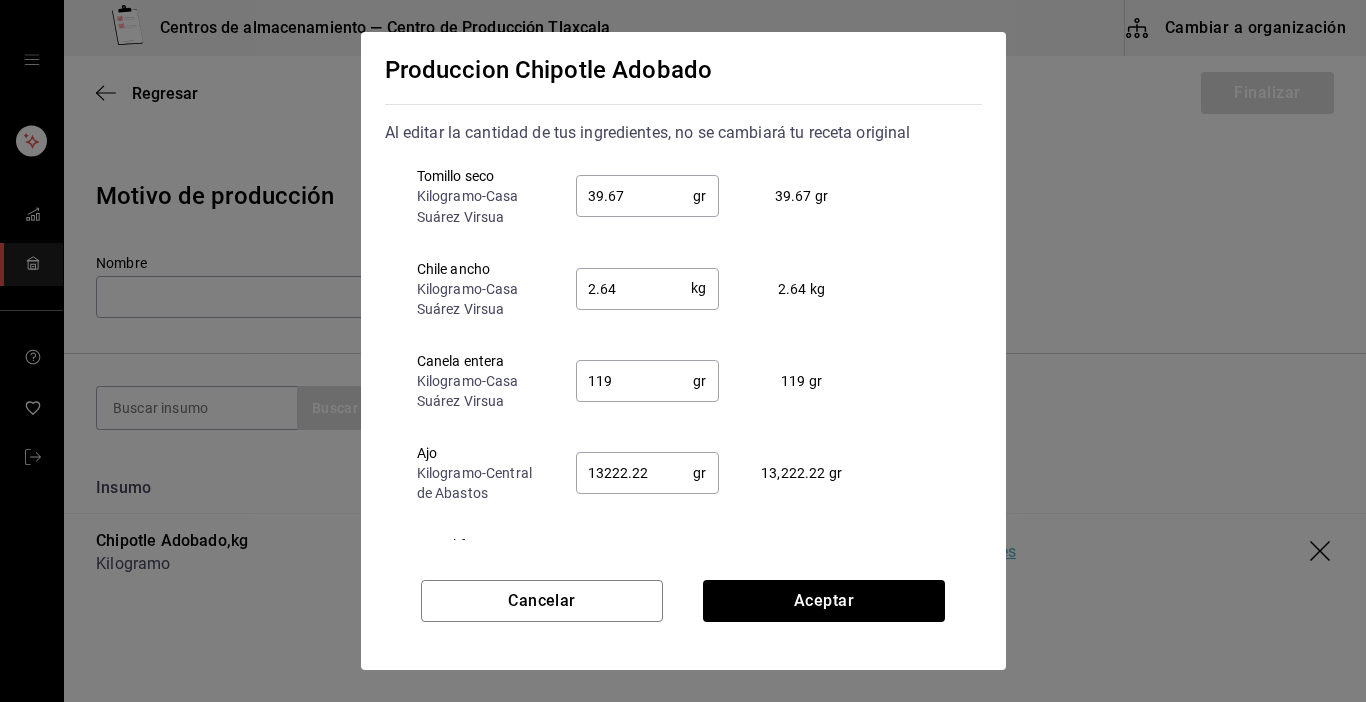 click on "39.67" at bounding box center (635, 196) 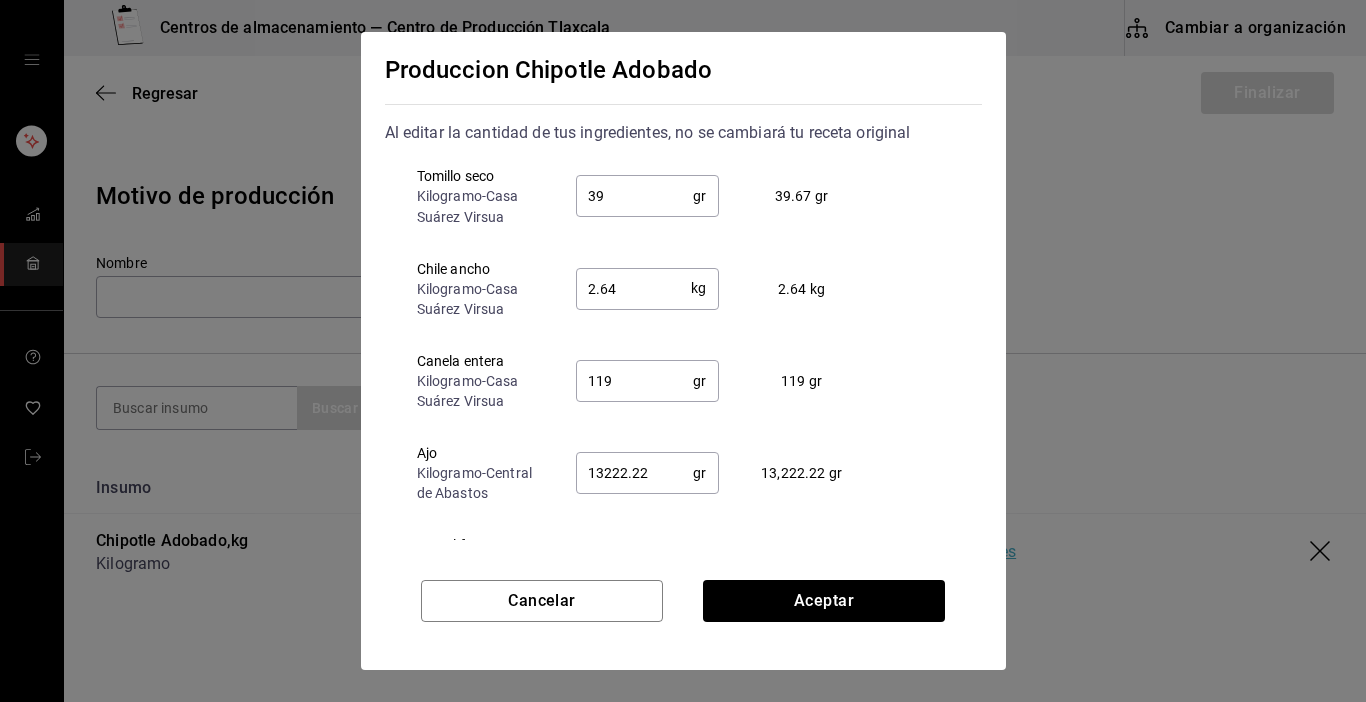 type on "3" 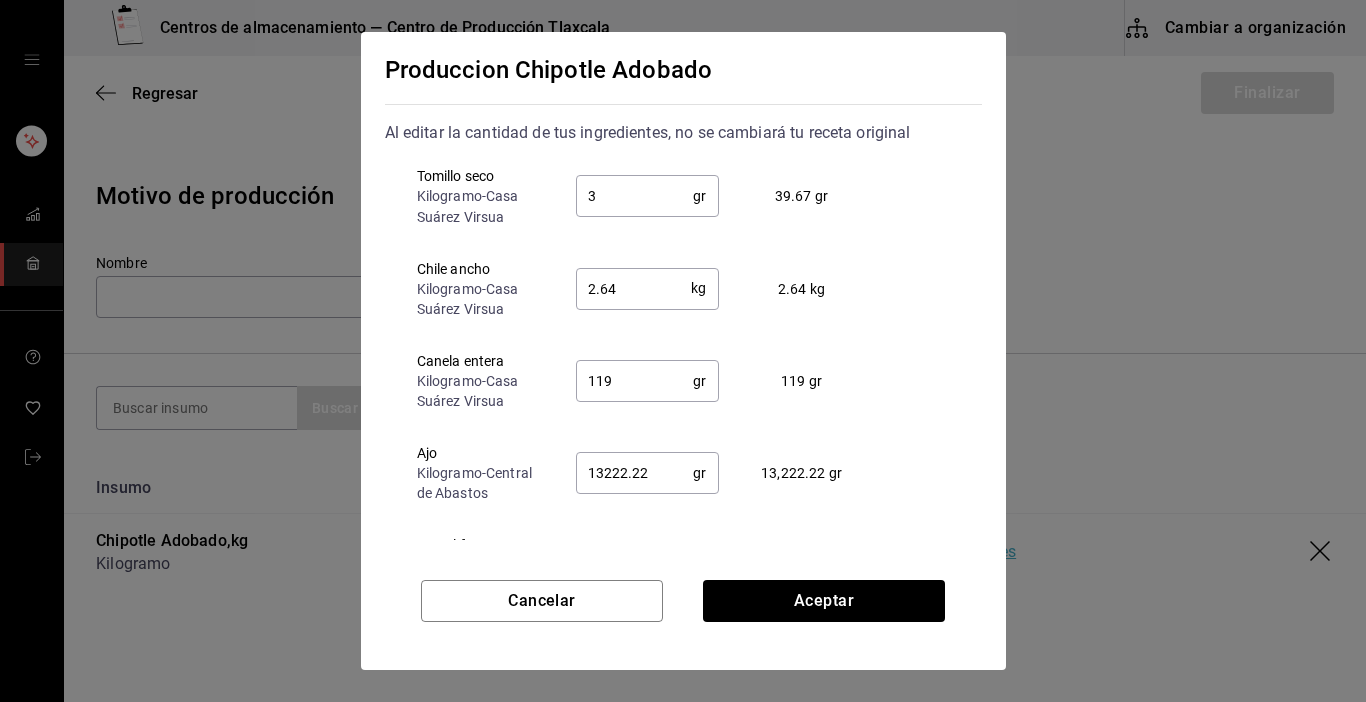 type 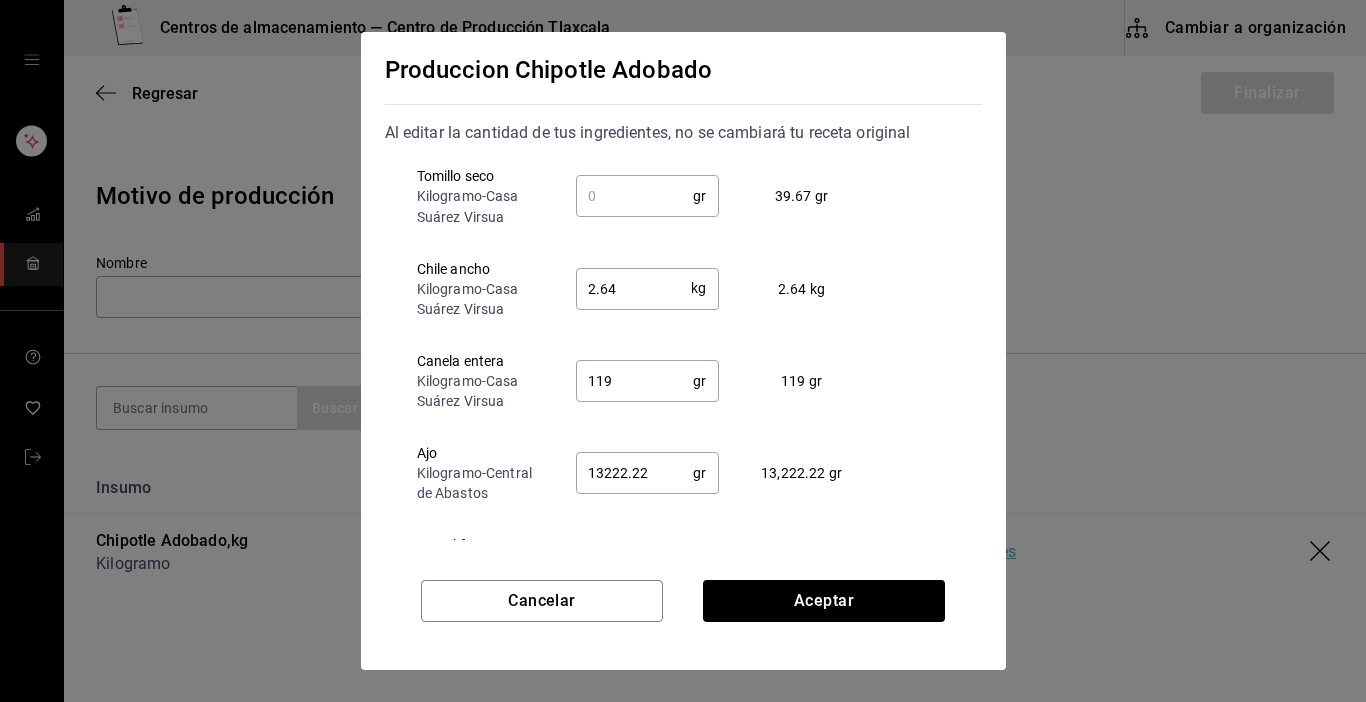 type on "0.2" 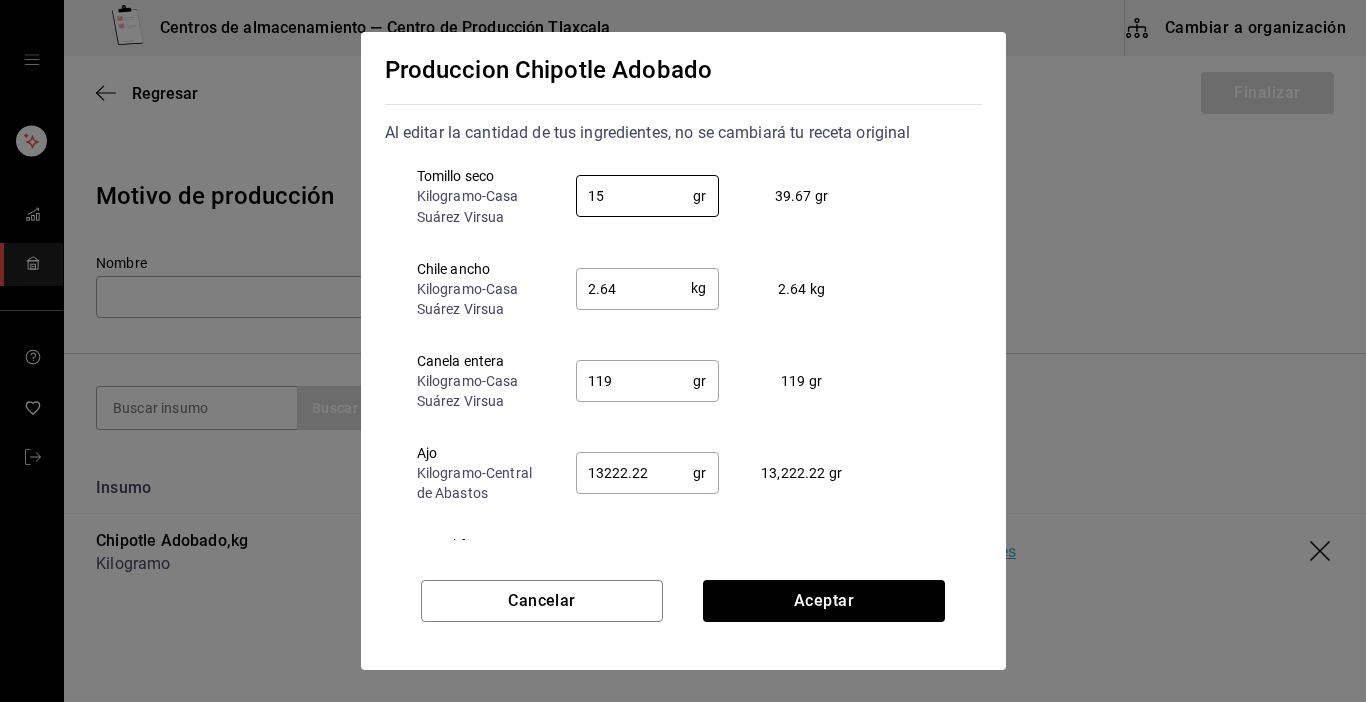 type on "15" 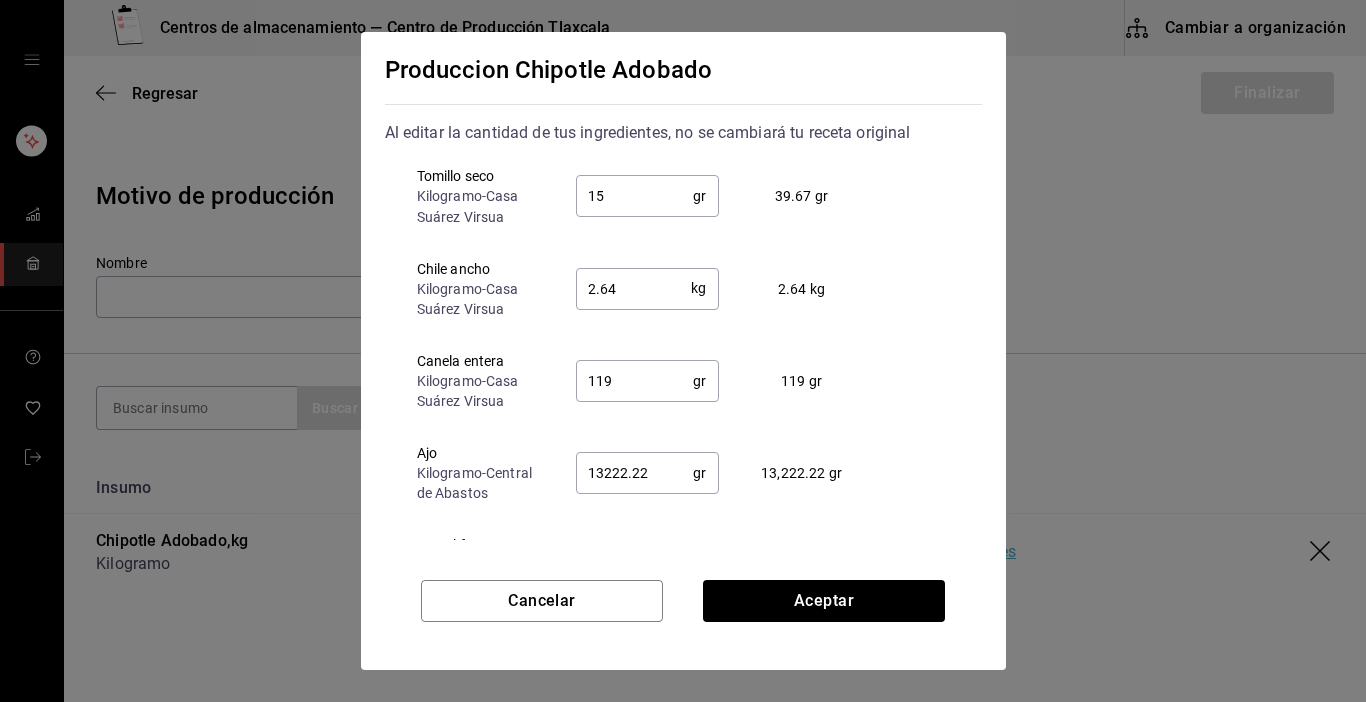 click on "2.64" at bounding box center (634, 288) 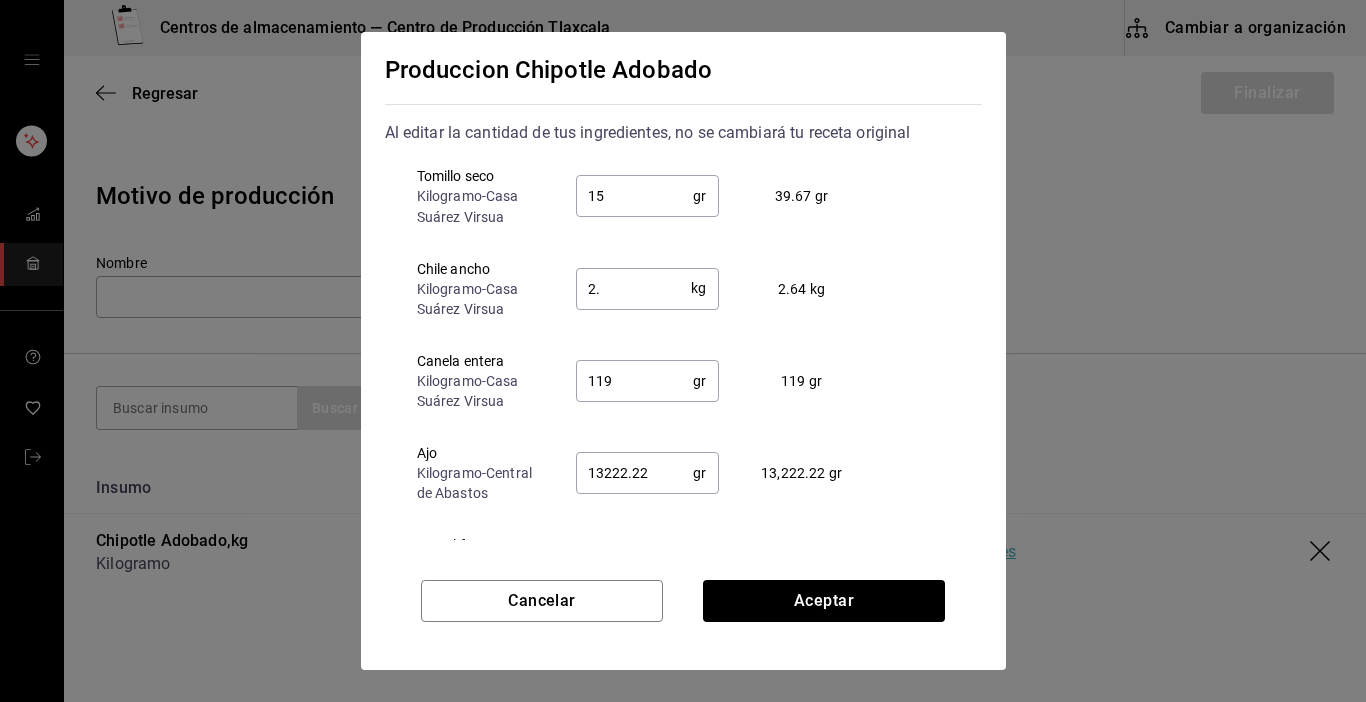 type on "2" 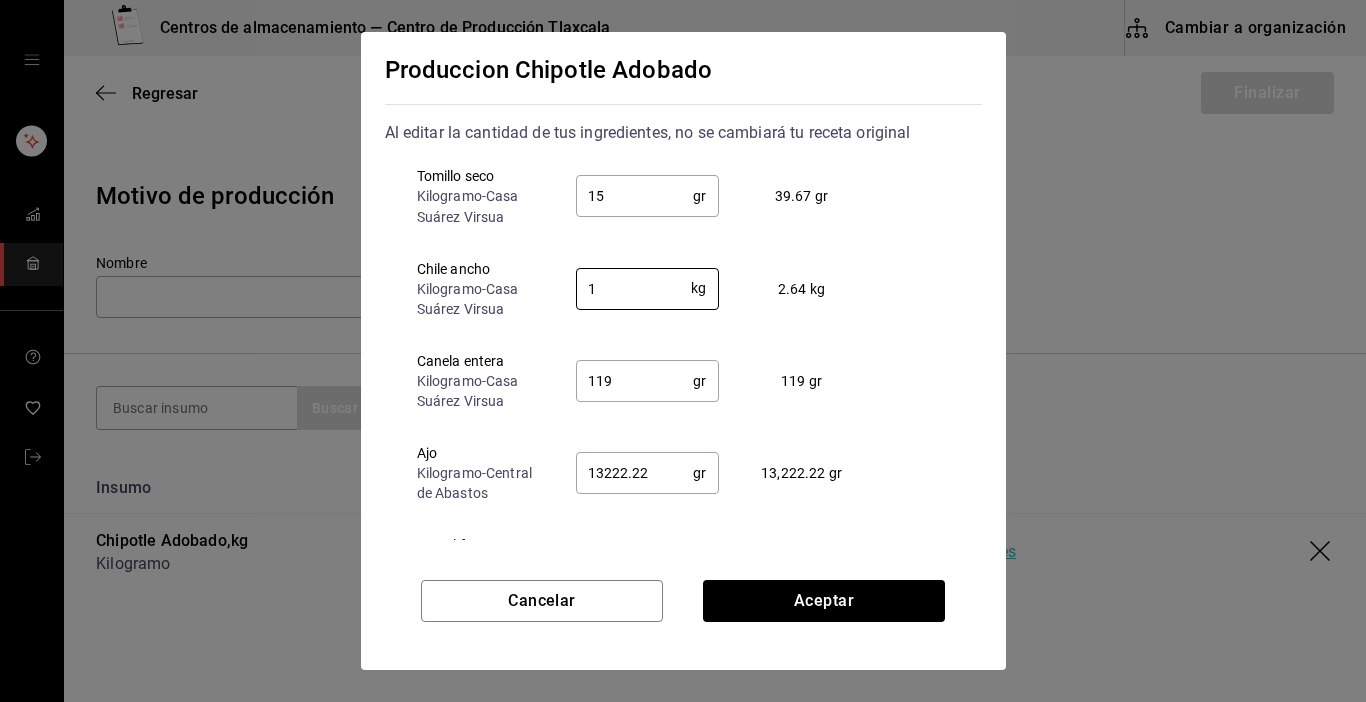 type on "1" 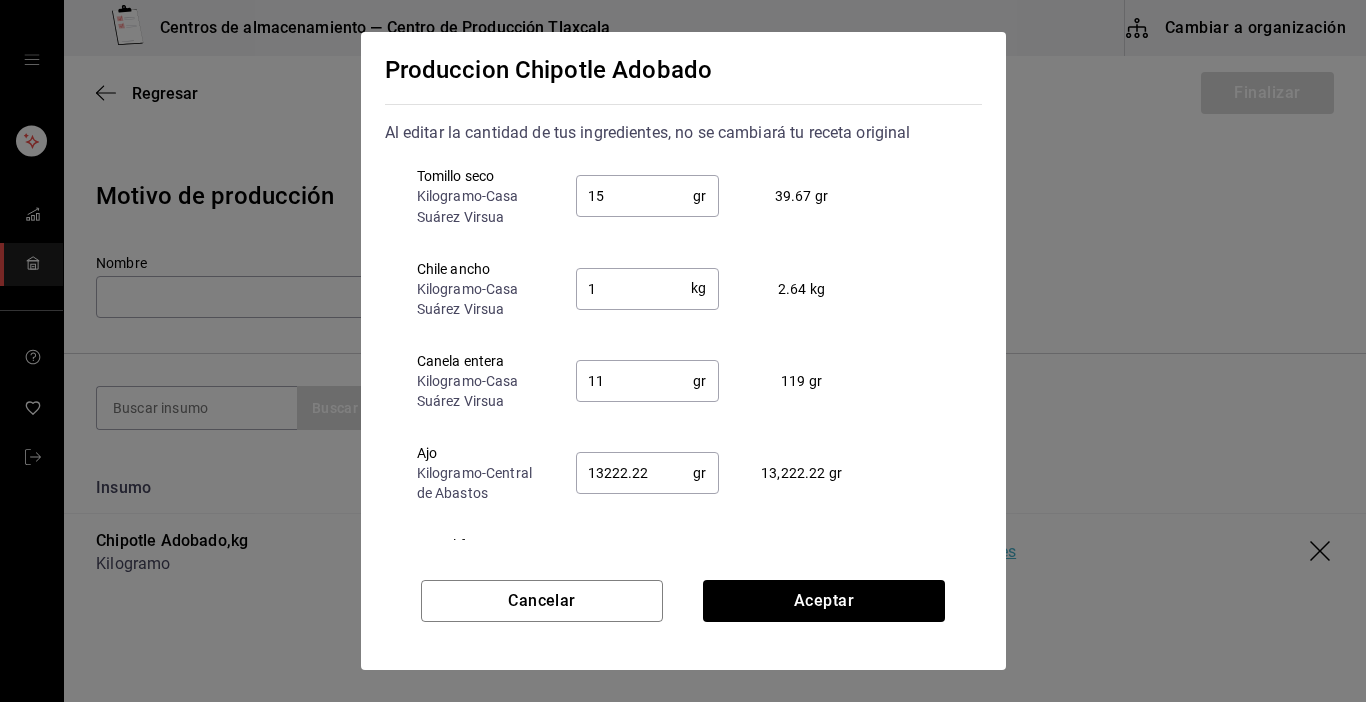 type on "1" 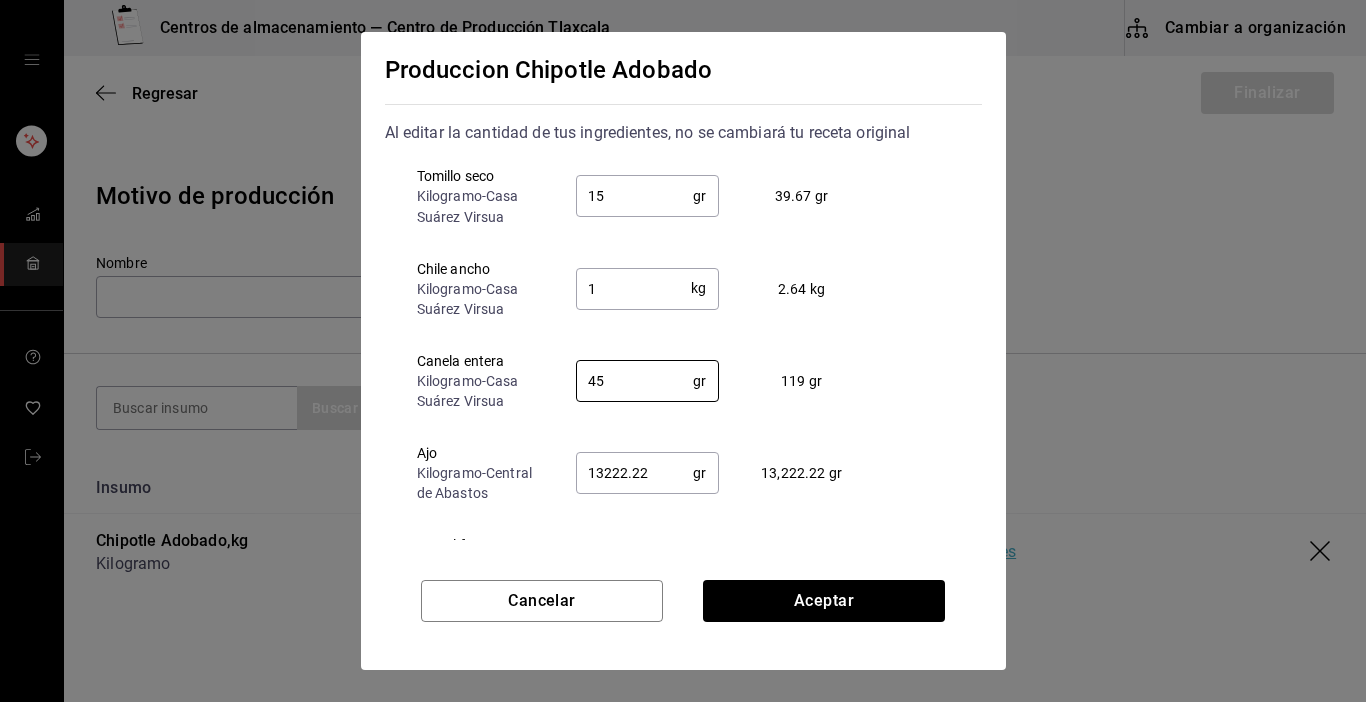 type on "45" 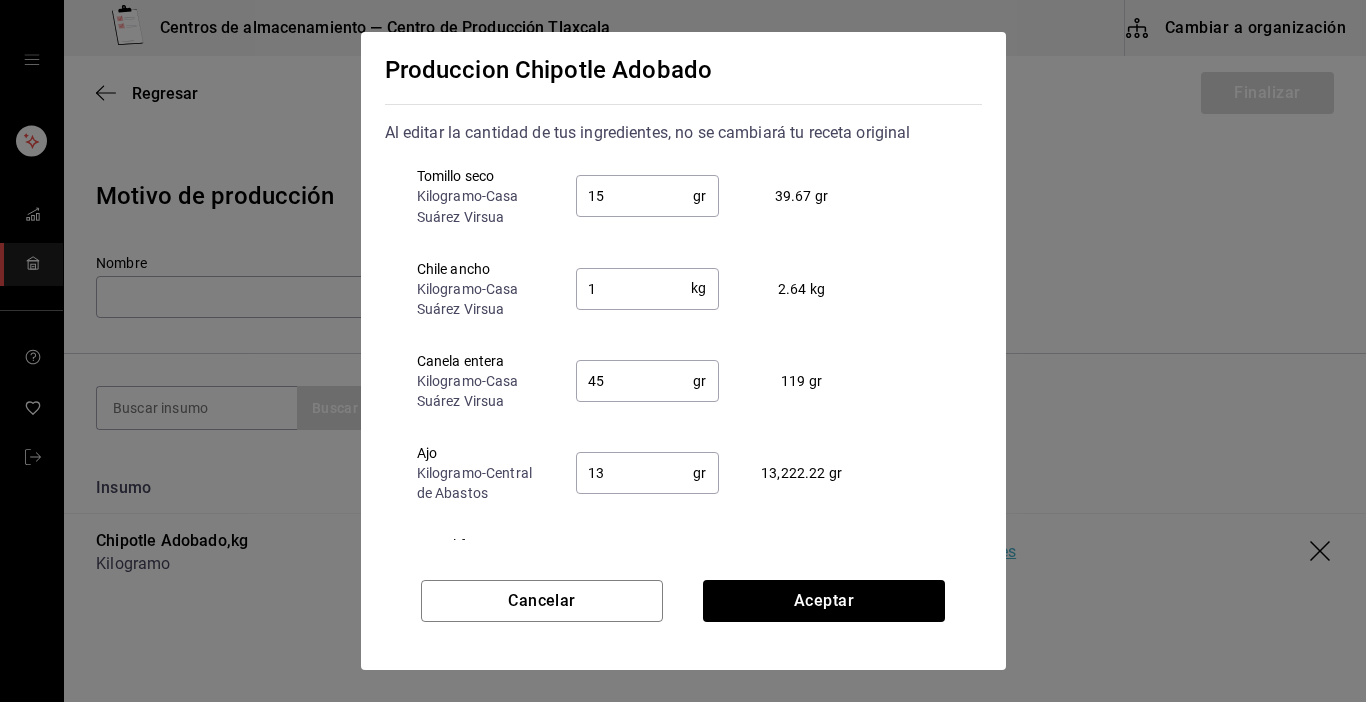 type on "1" 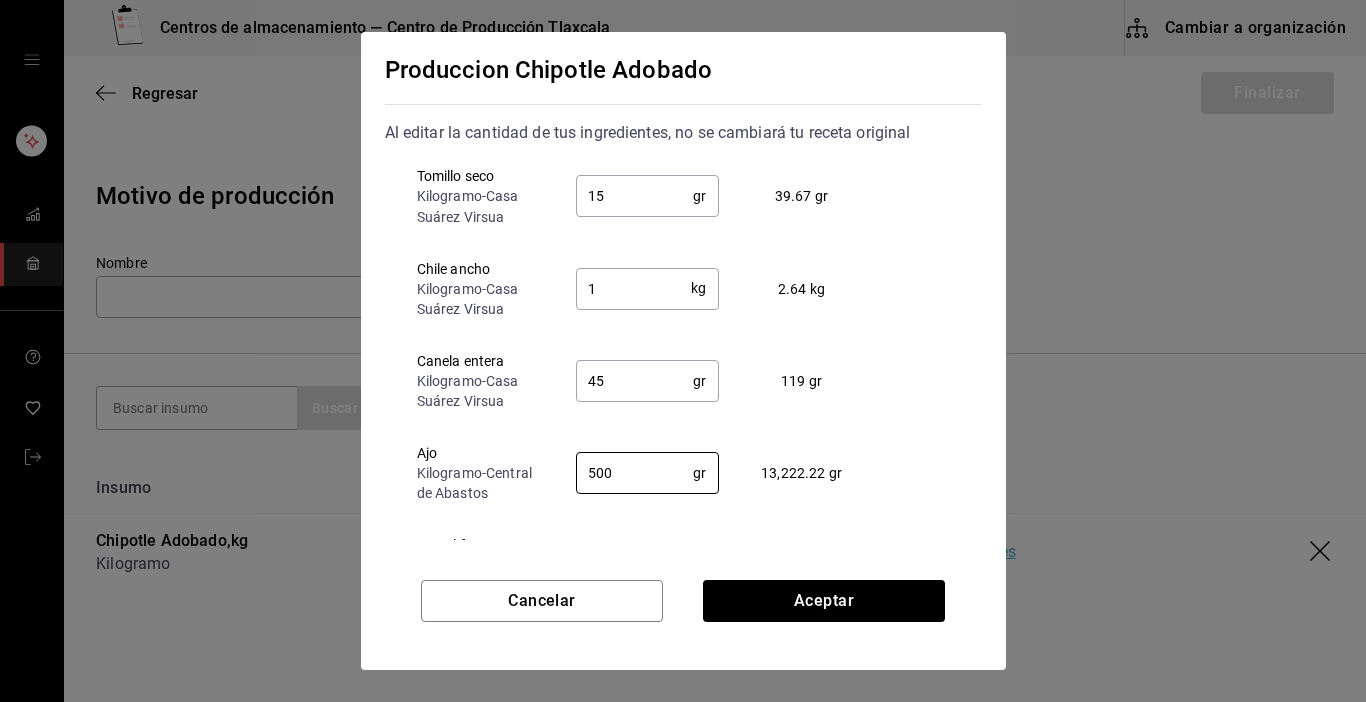 type on "500" 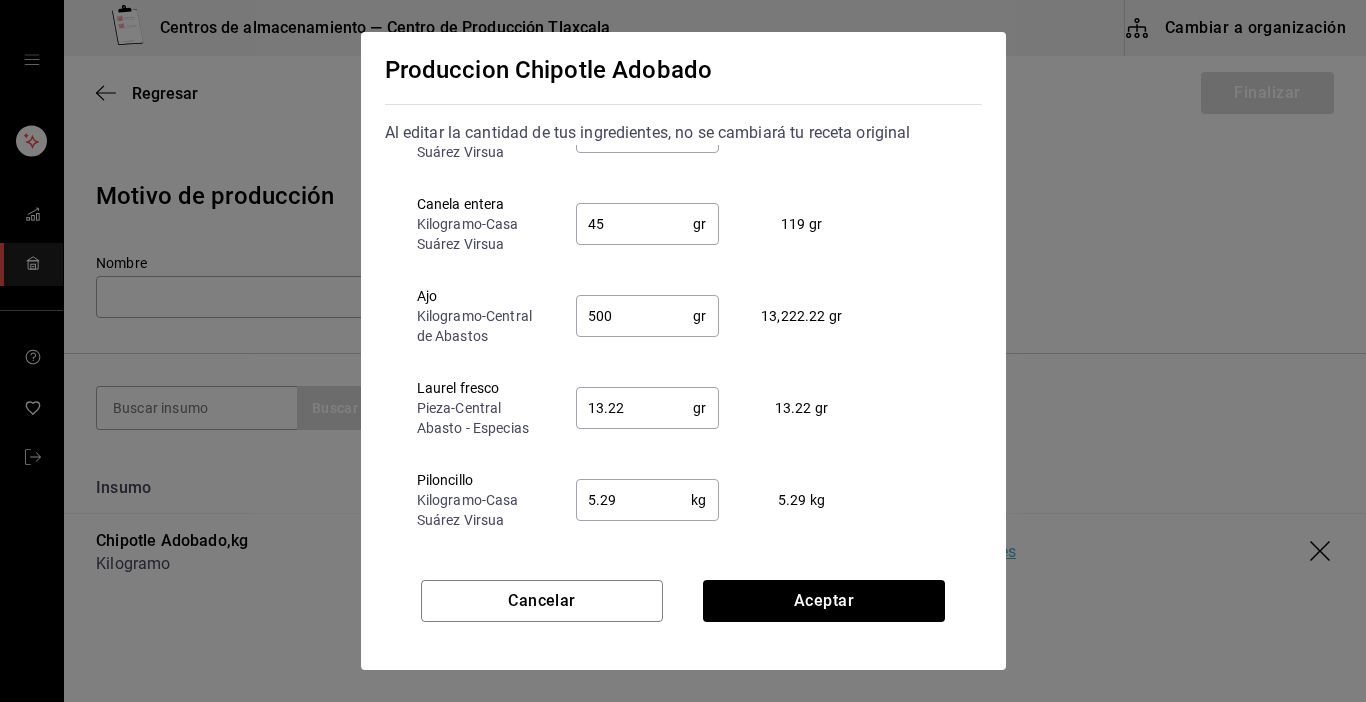 scroll, scrollTop: 1171, scrollLeft: 0, axis: vertical 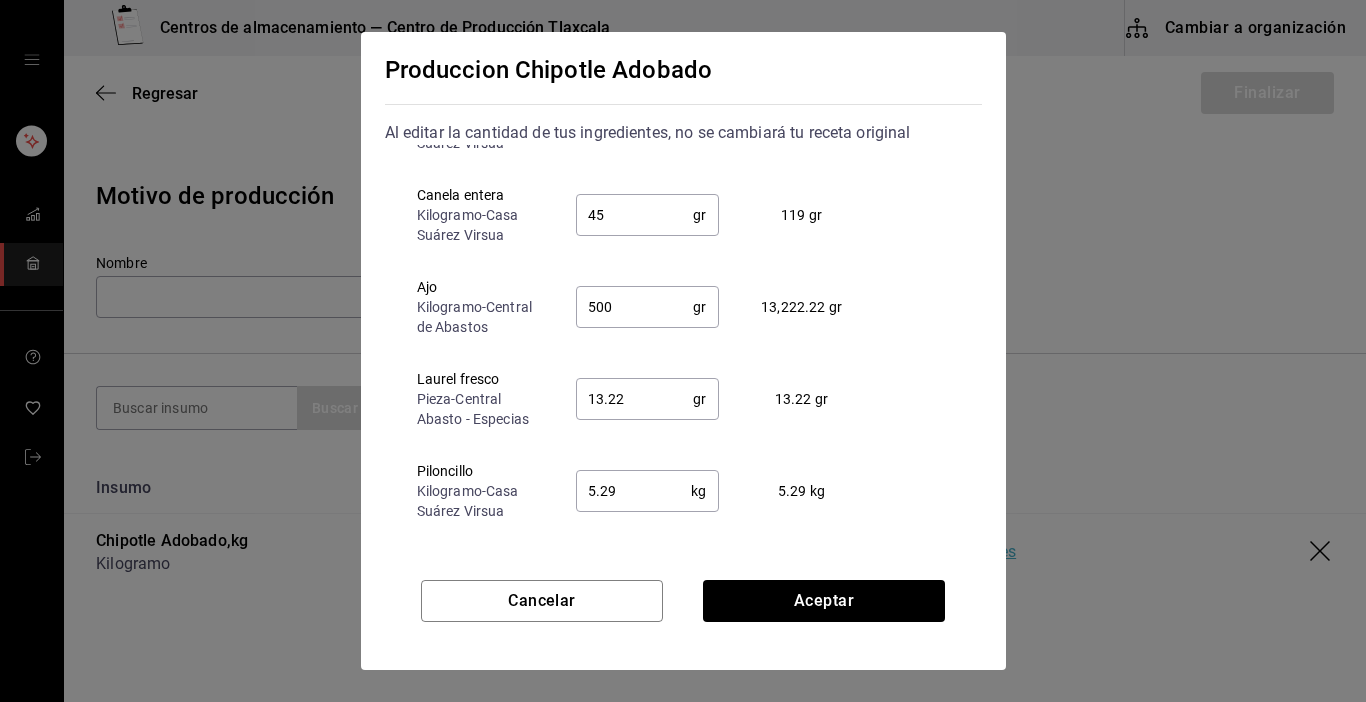 click on "13.22" at bounding box center [635, 399] 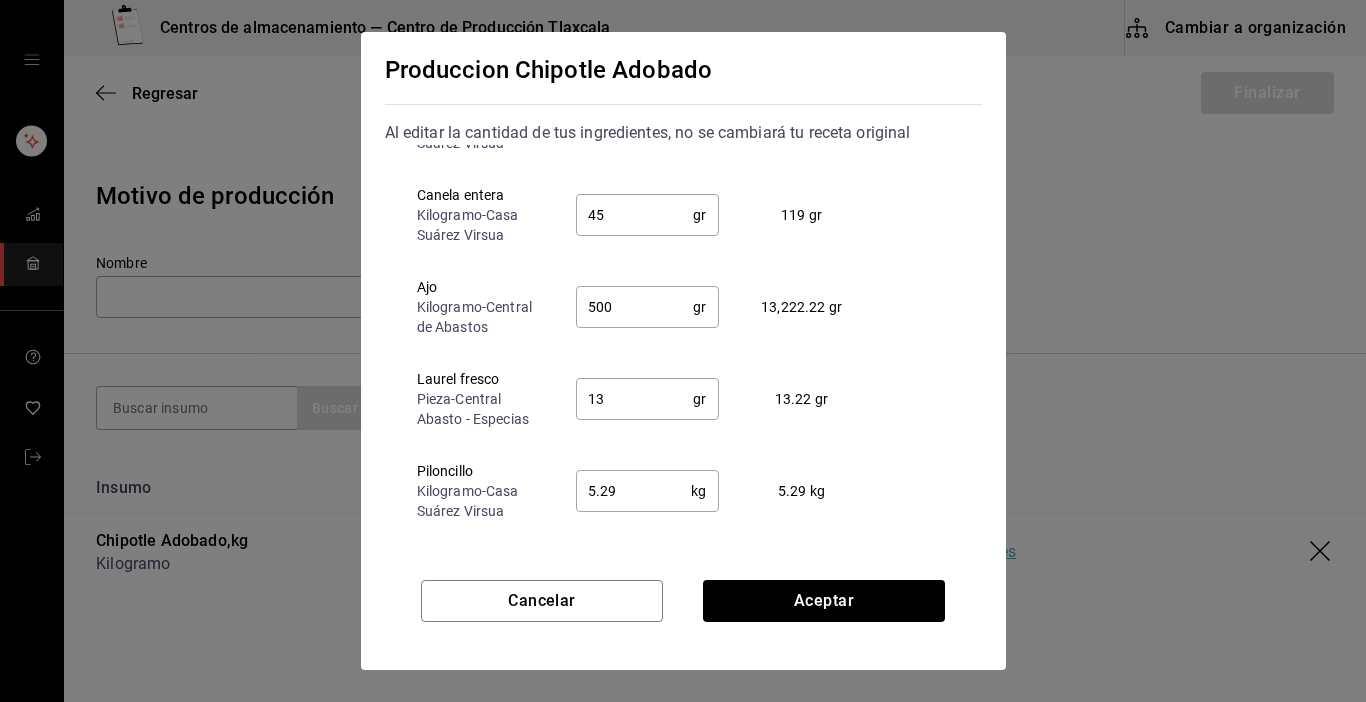type on "1" 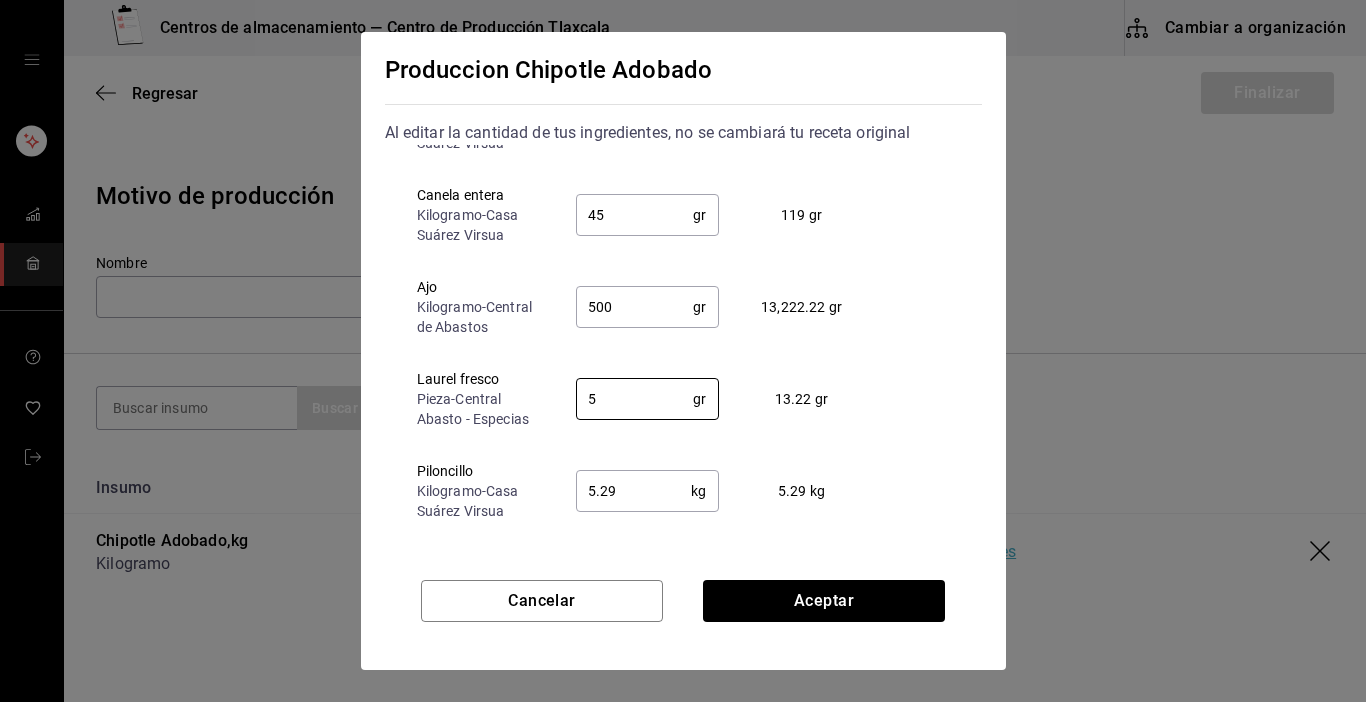 type on "5" 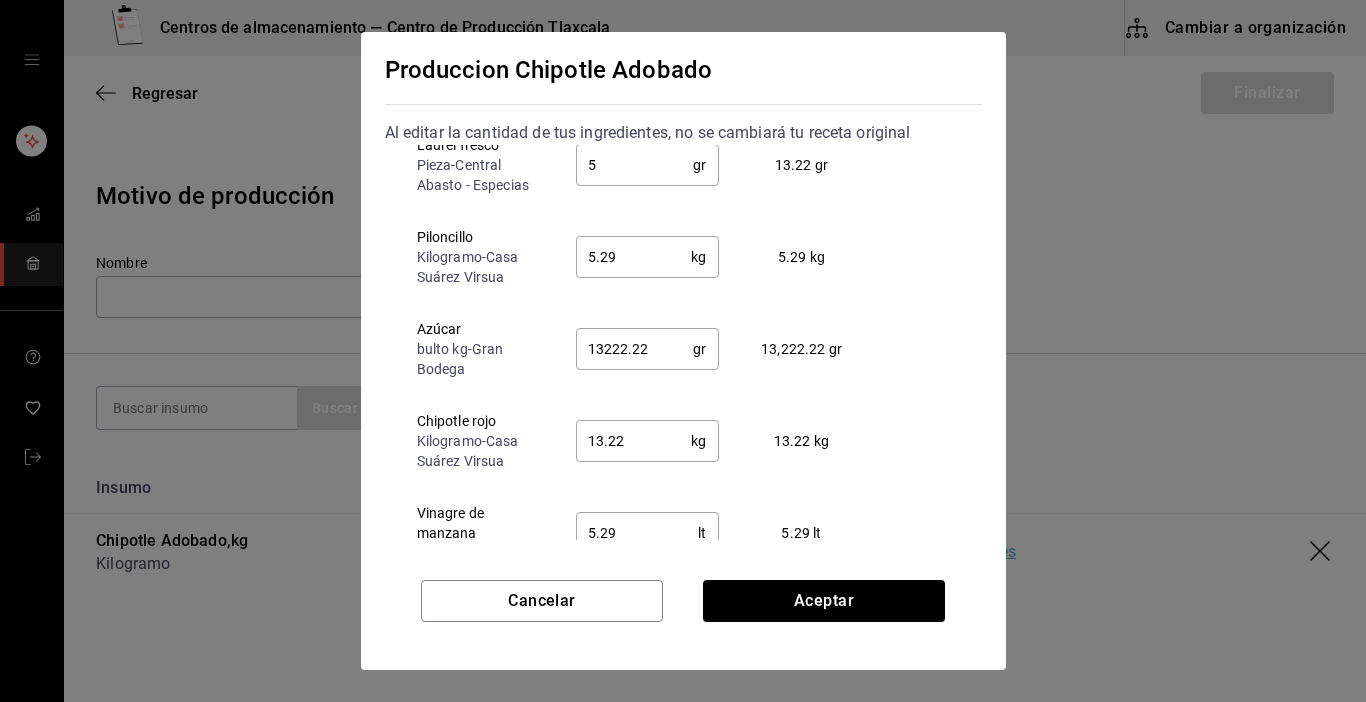 scroll, scrollTop: 1473, scrollLeft: 0, axis: vertical 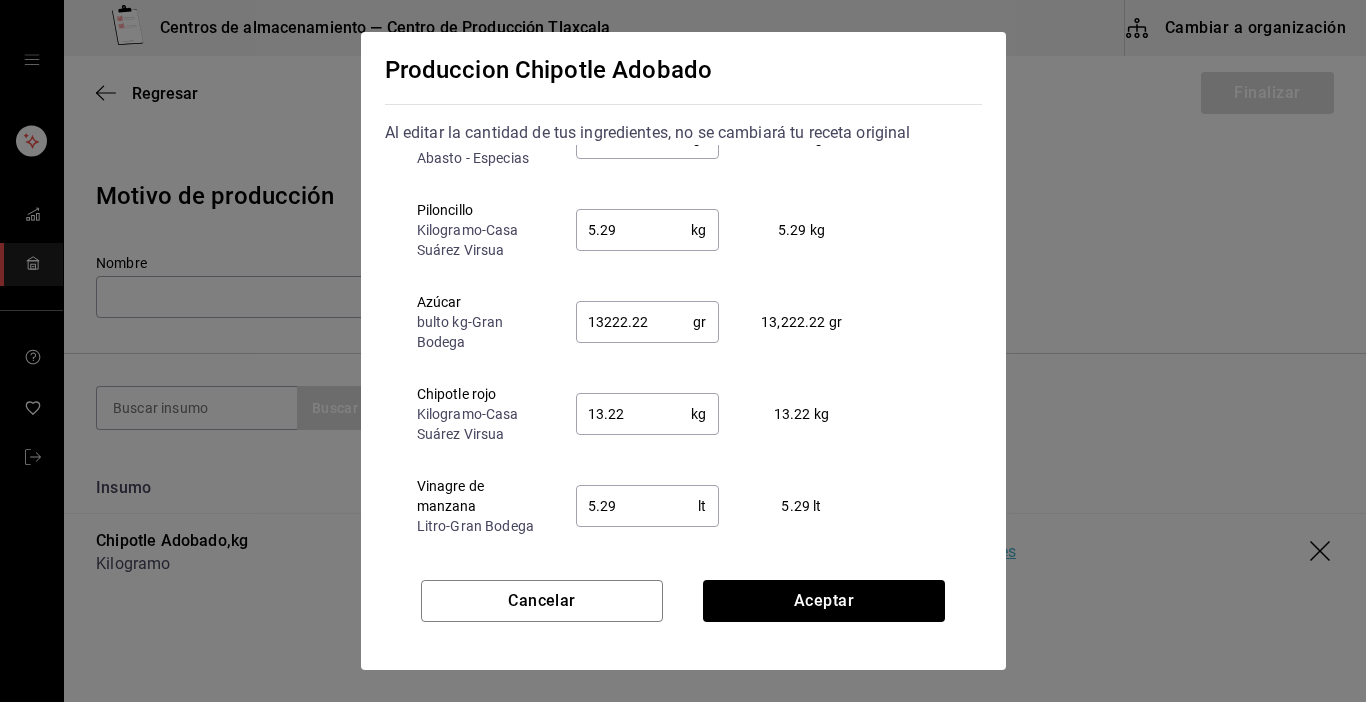 click on "5.29" at bounding box center (634, 230) 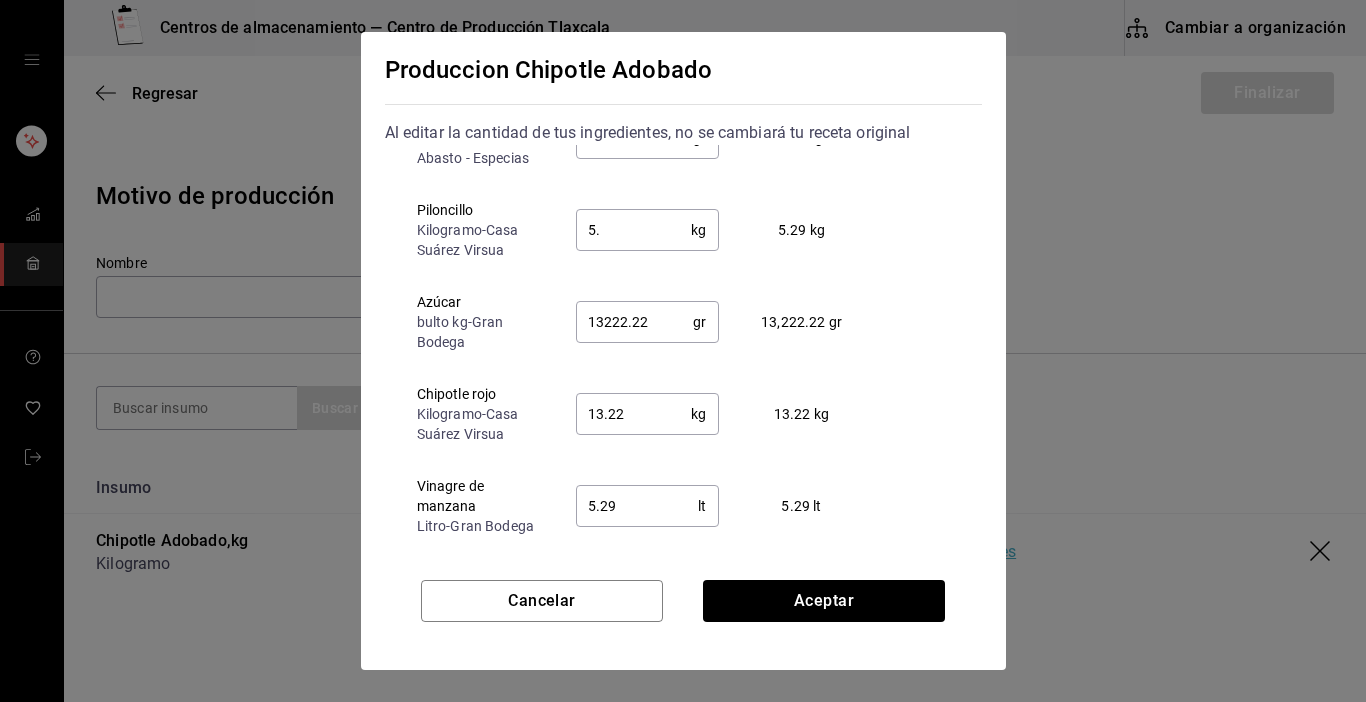 type on "5" 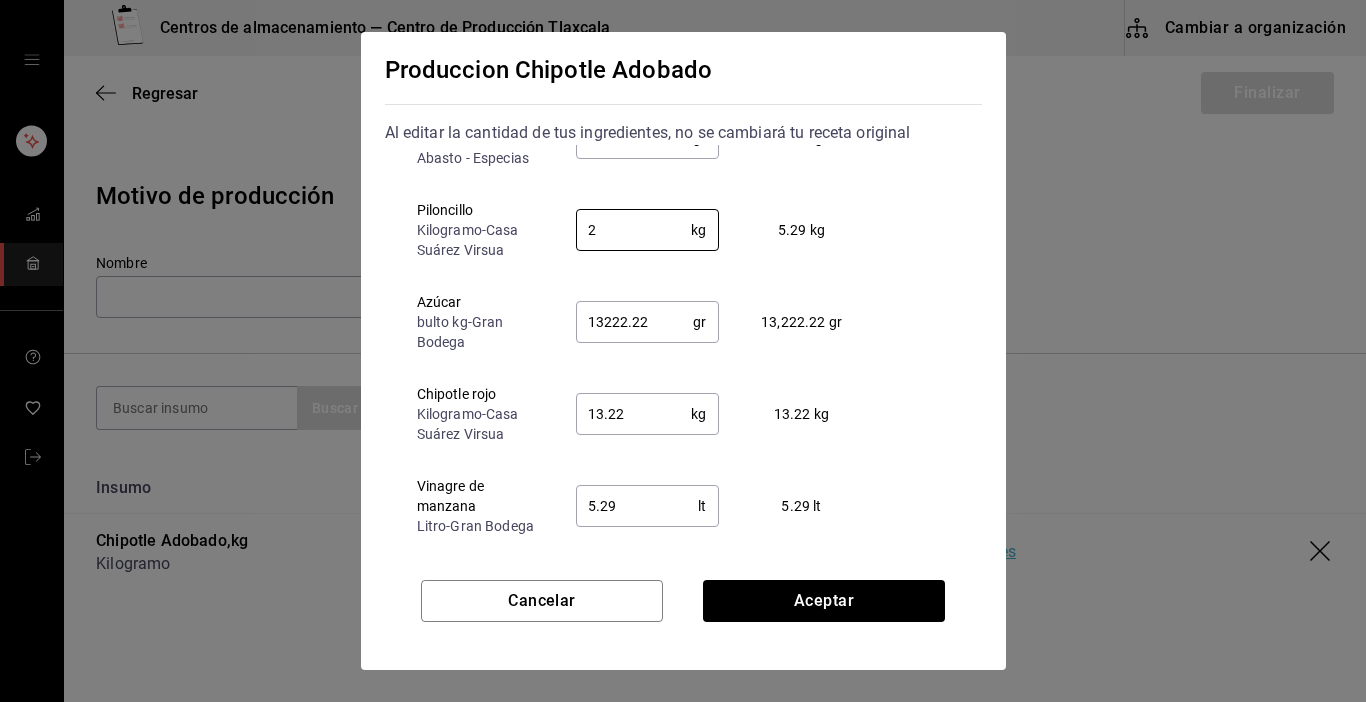 type on "2" 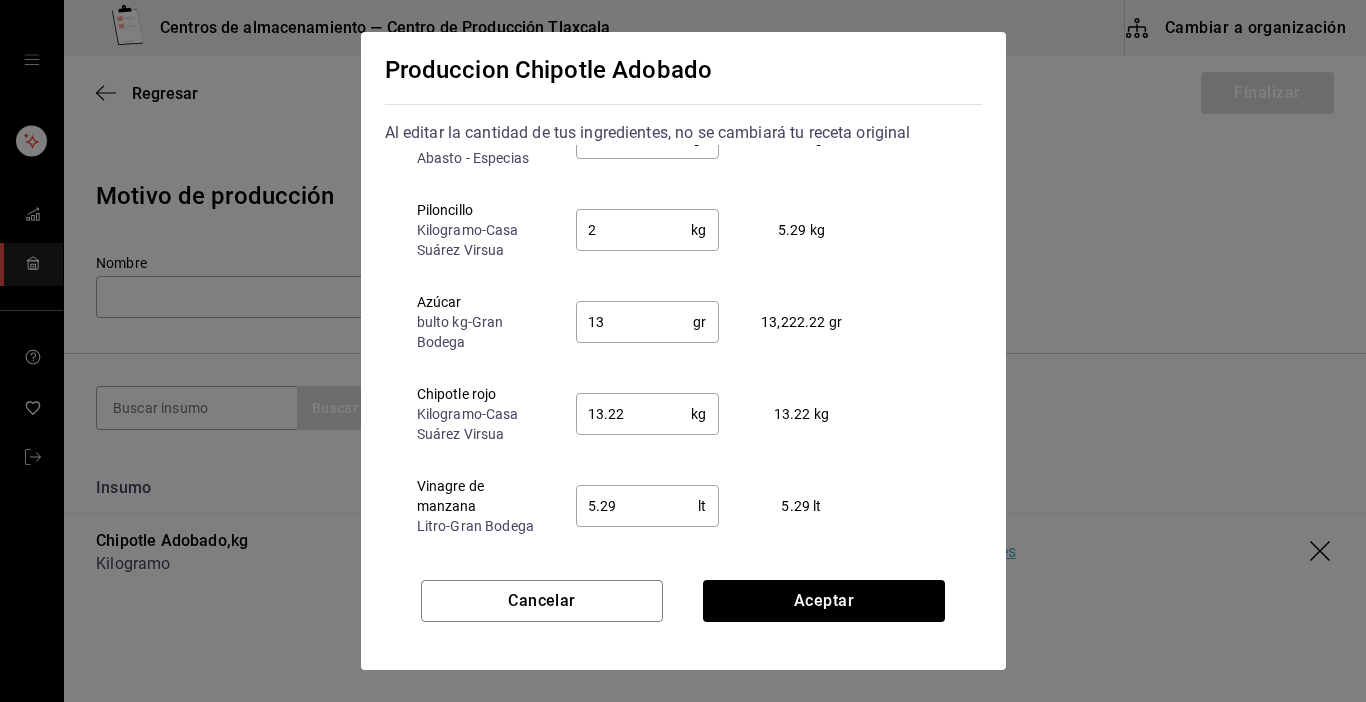 type on "1" 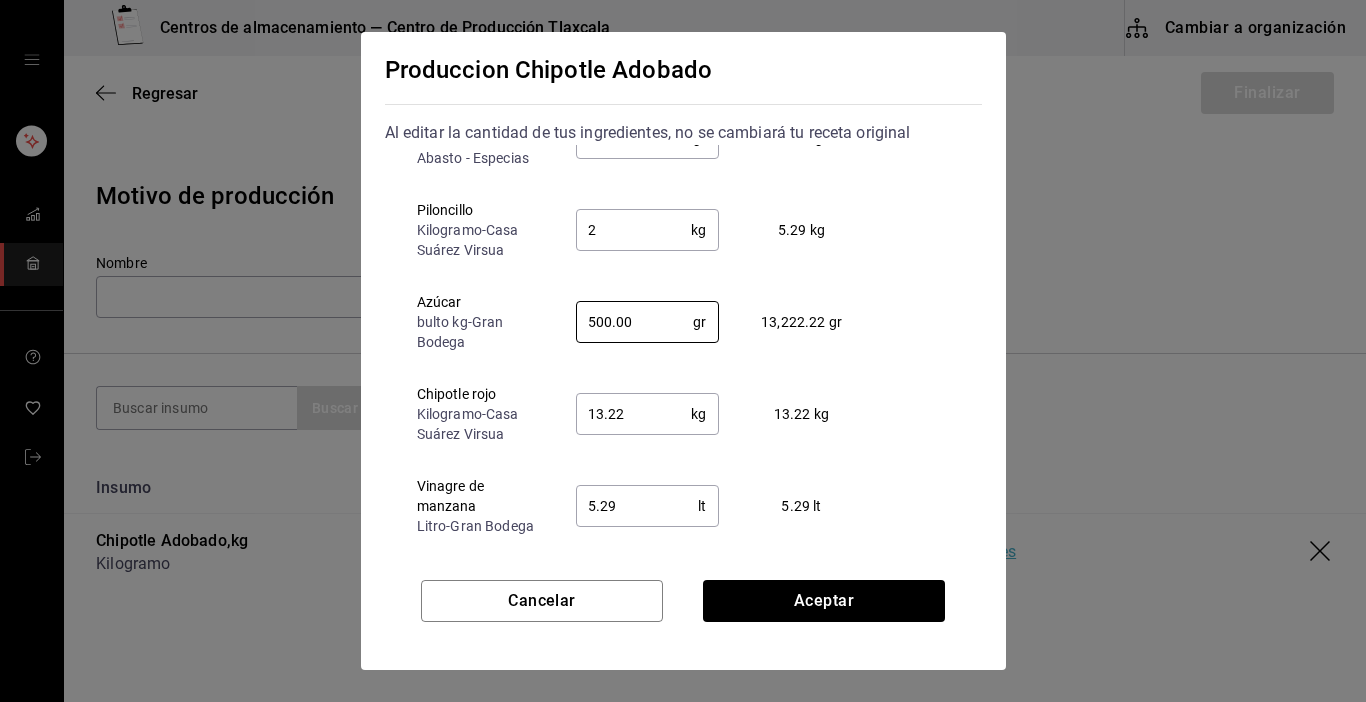 type on "500.00" 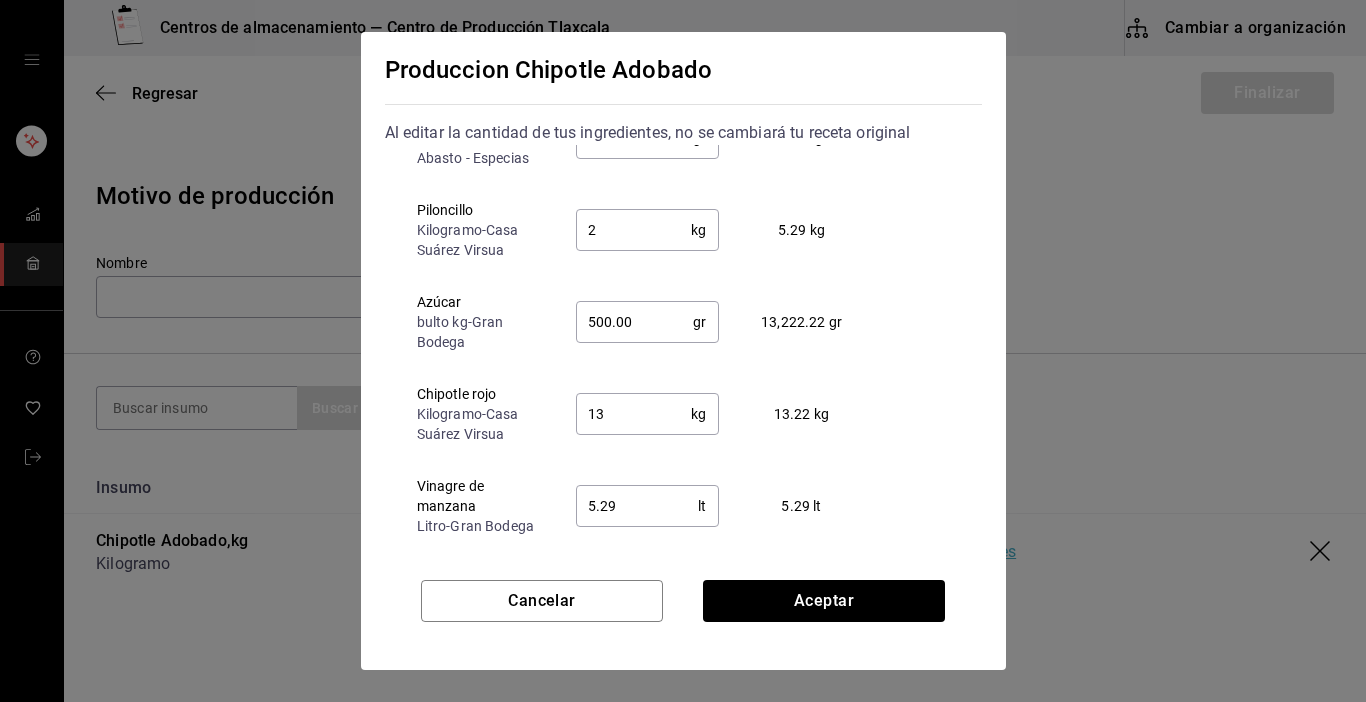 type on "1" 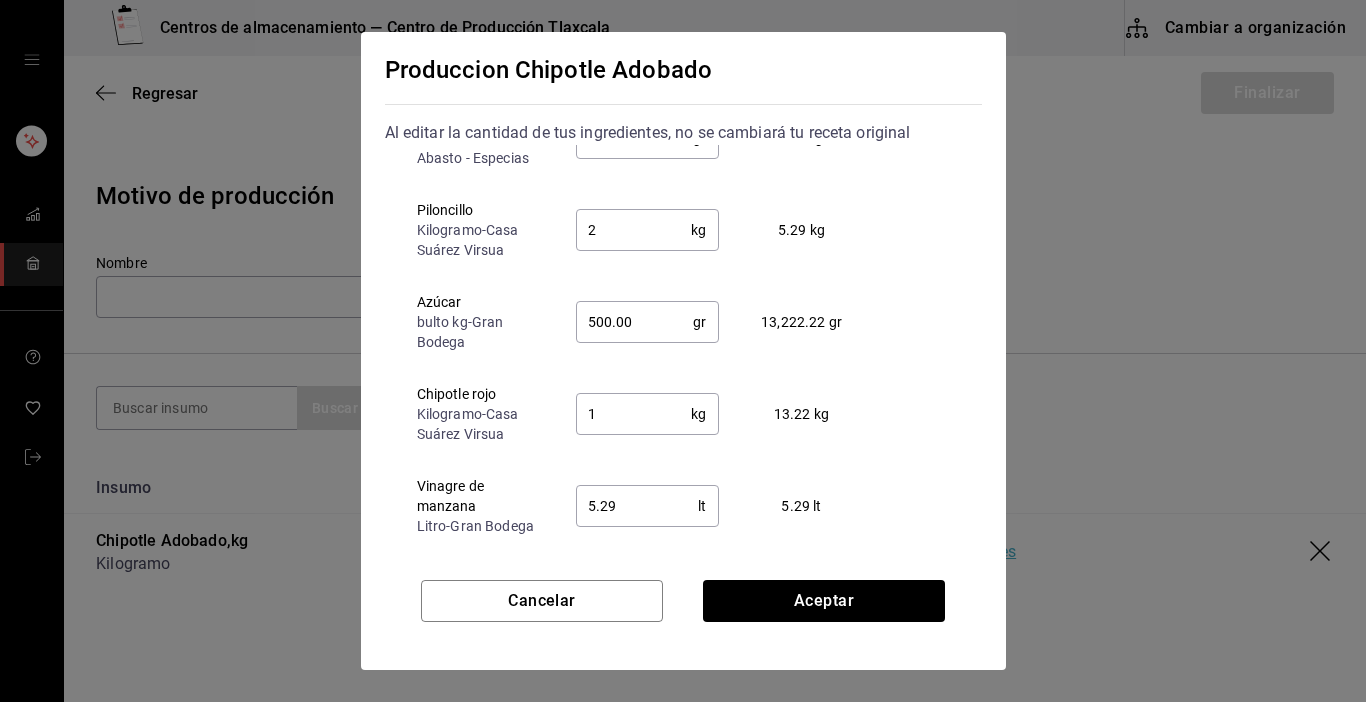 type 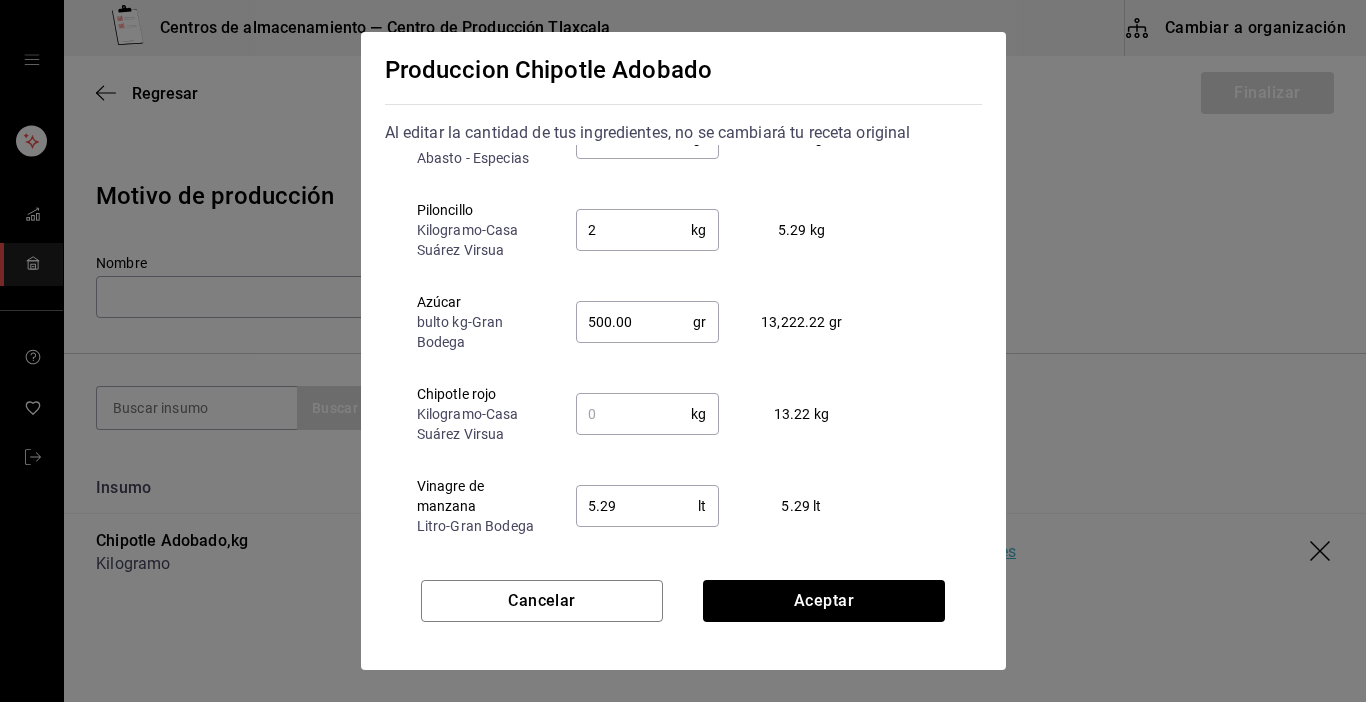 type on "500" 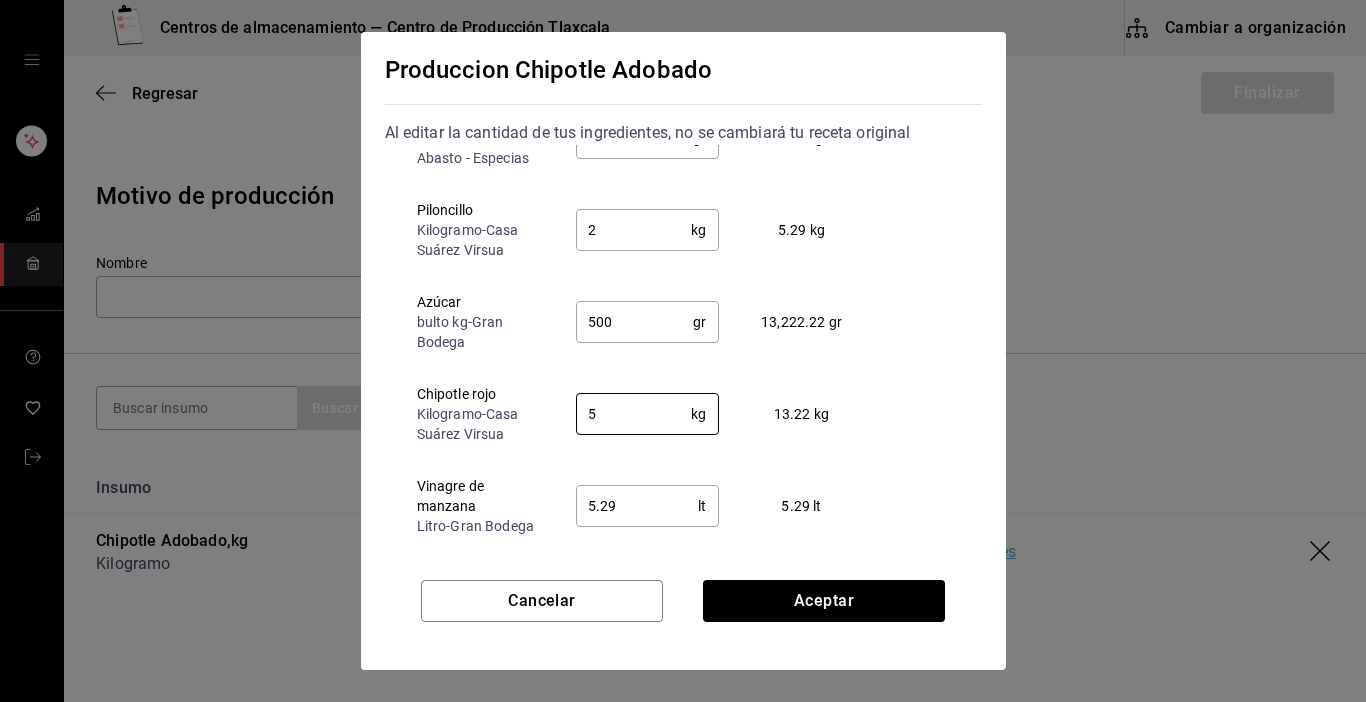 type on "5" 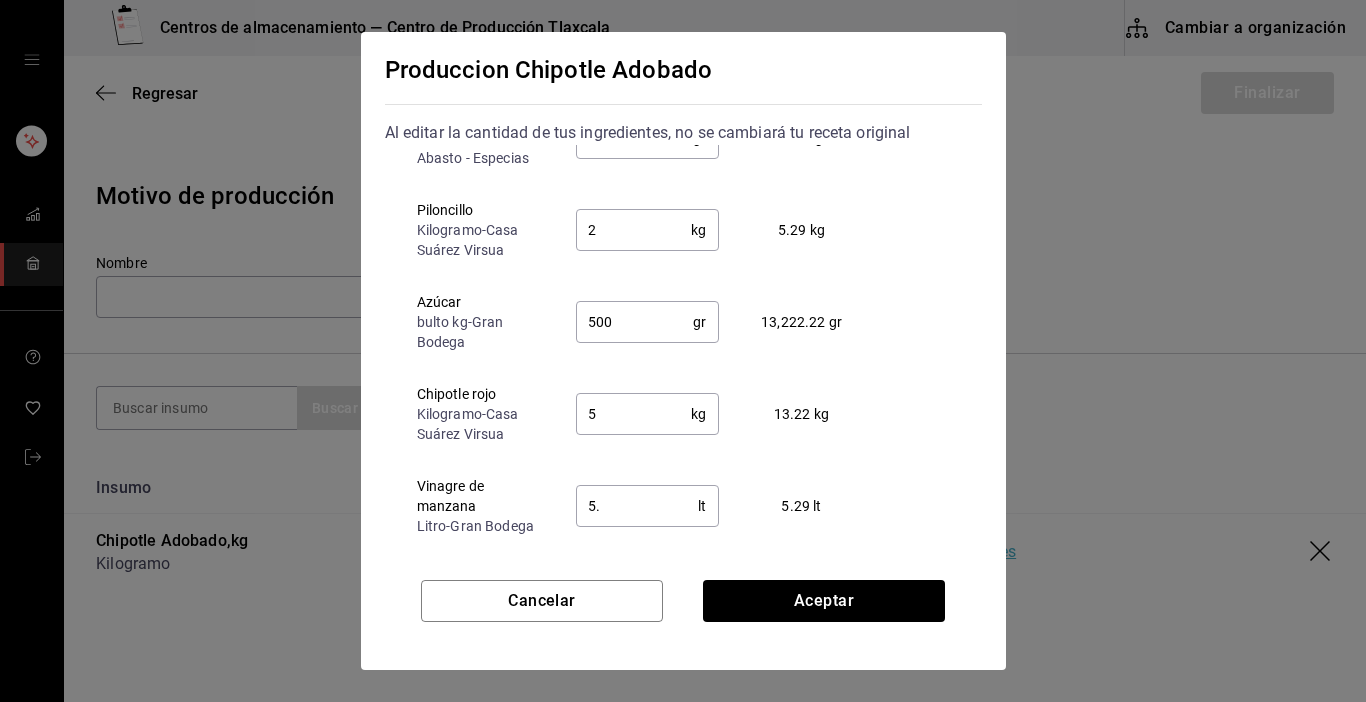 type on "5" 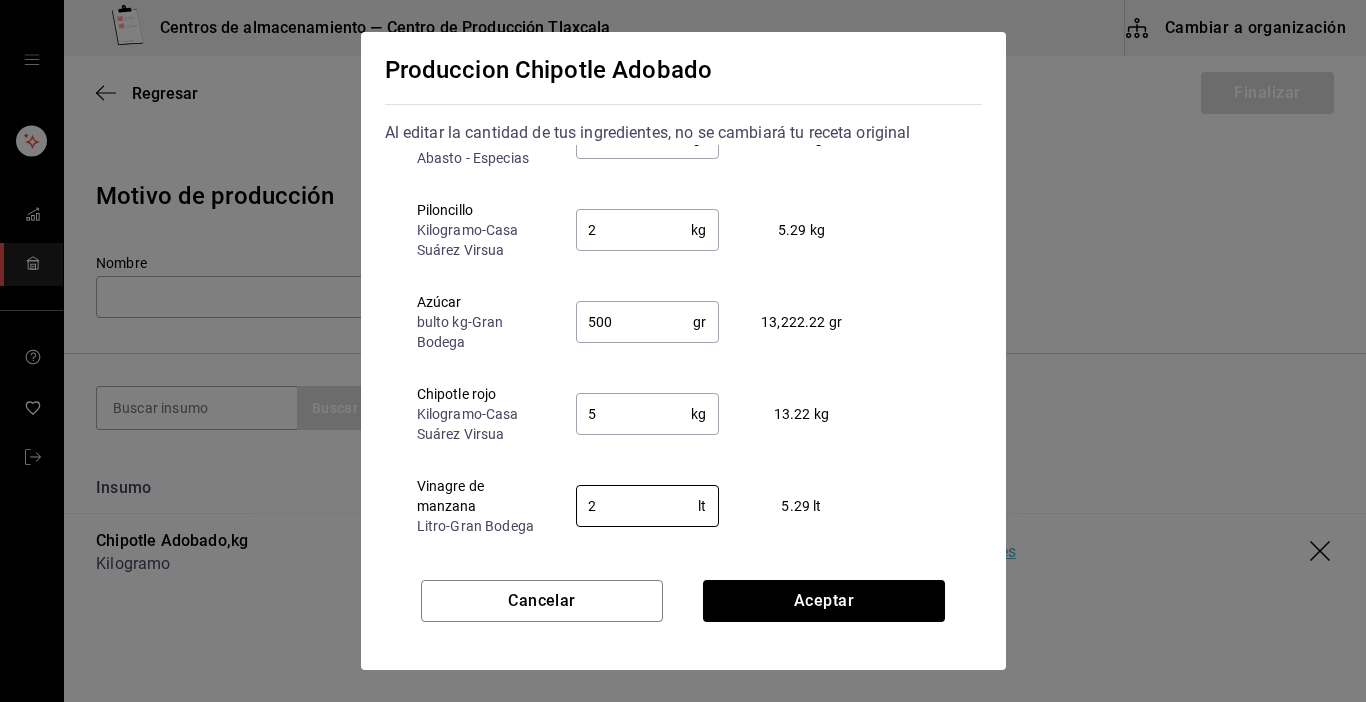 type on "2" 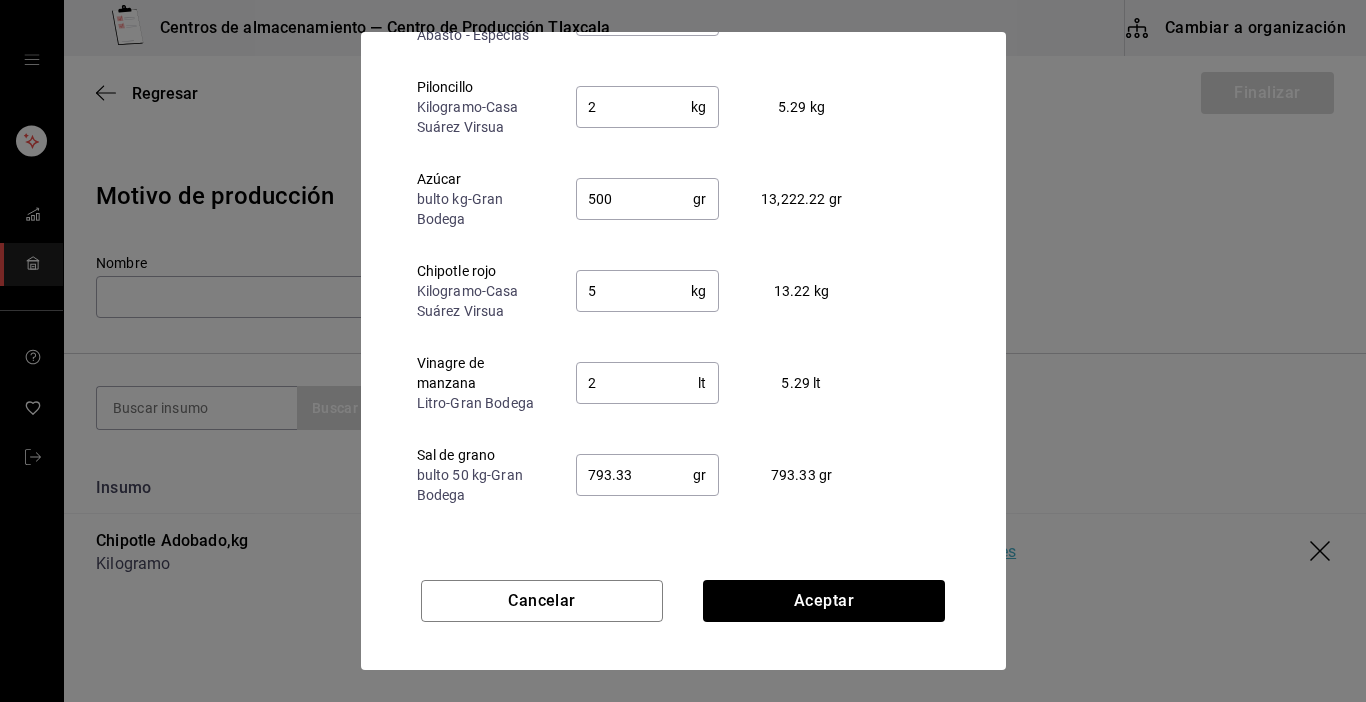 scroll, scrollTop: 152, scrollLeft: 0, axis: vertical 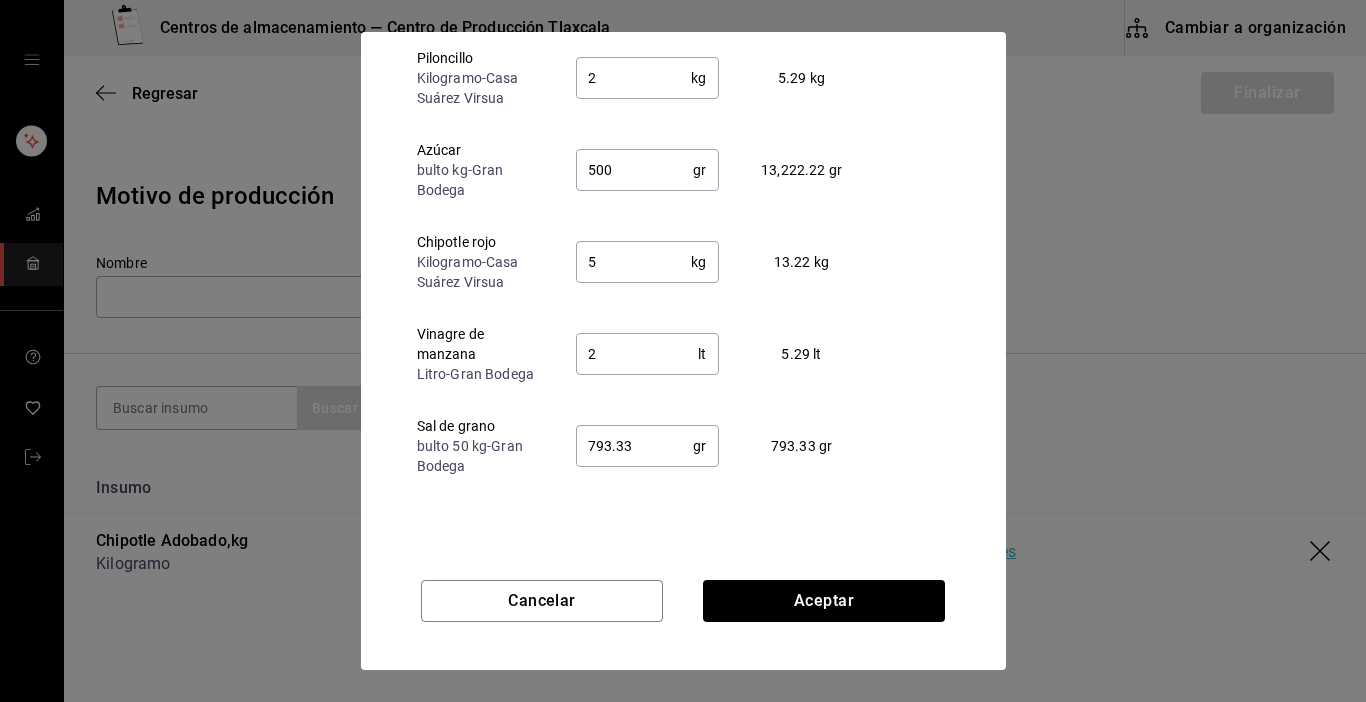 click on "793.33" at bounding box center [635, 446] 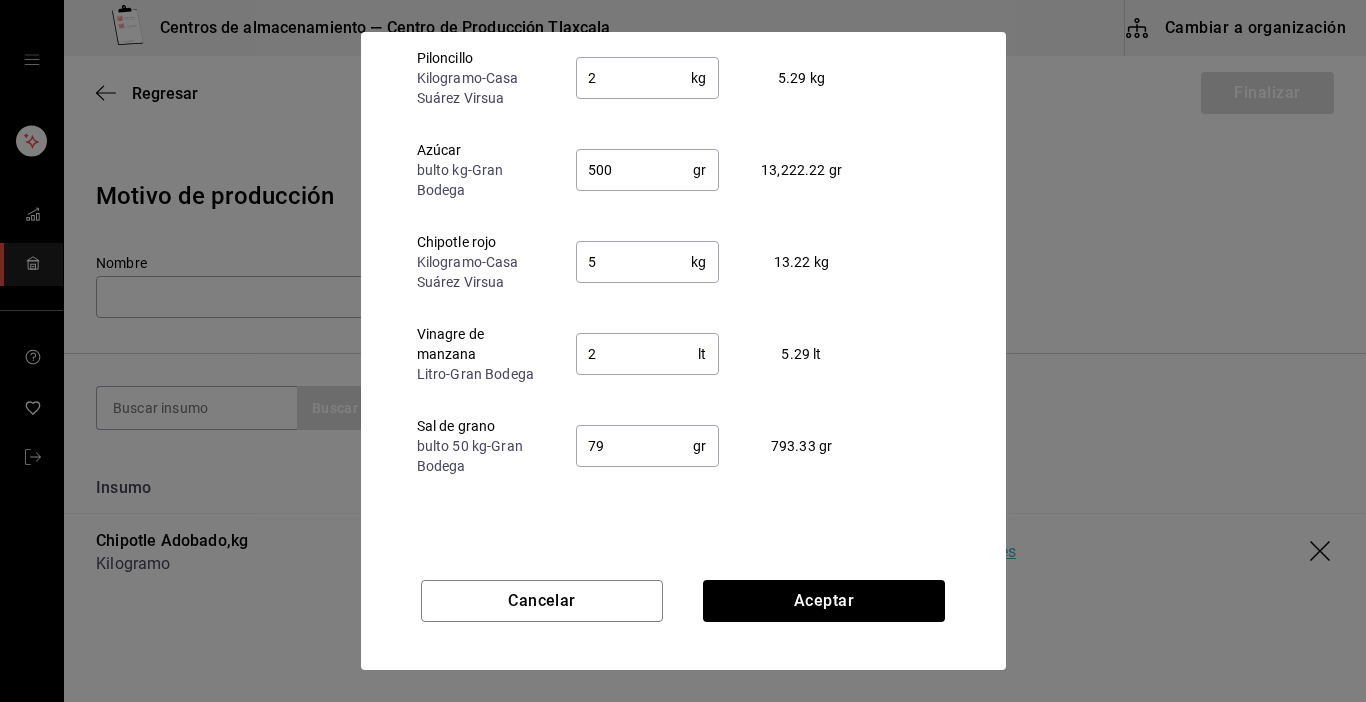 type on "7" 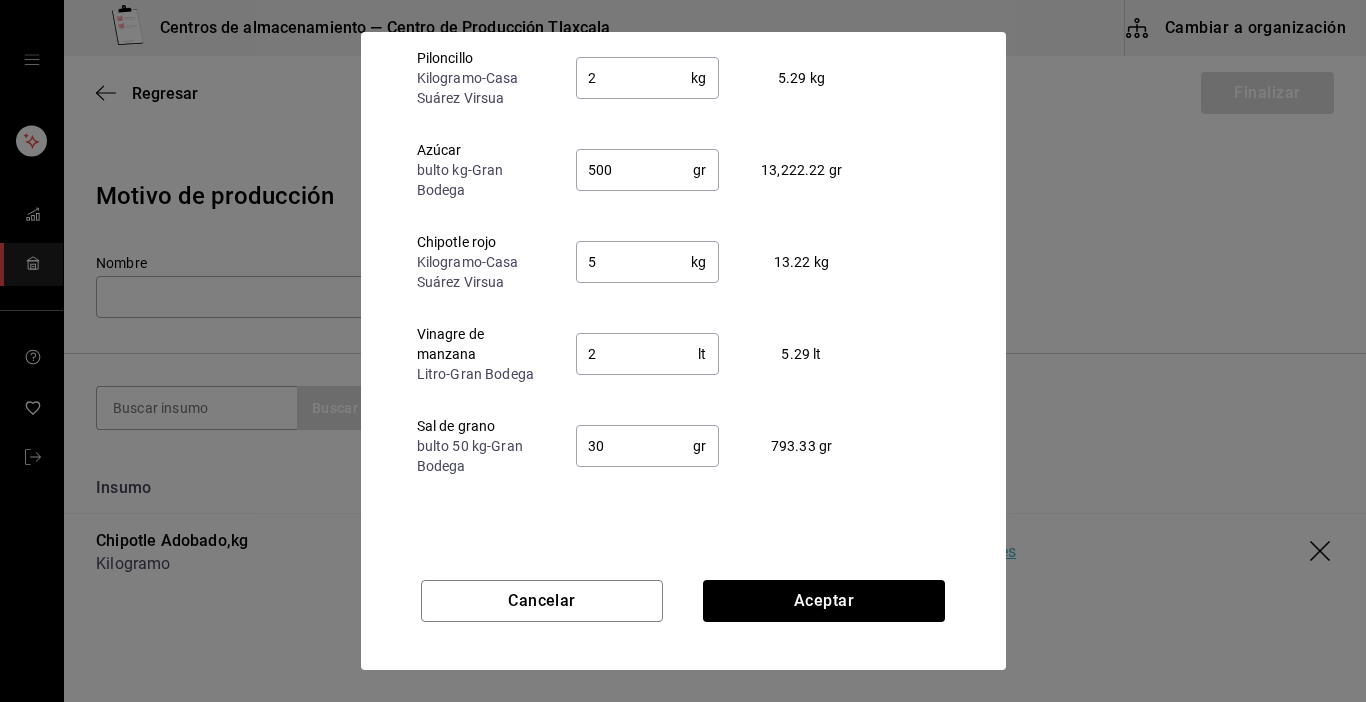 type on "300" 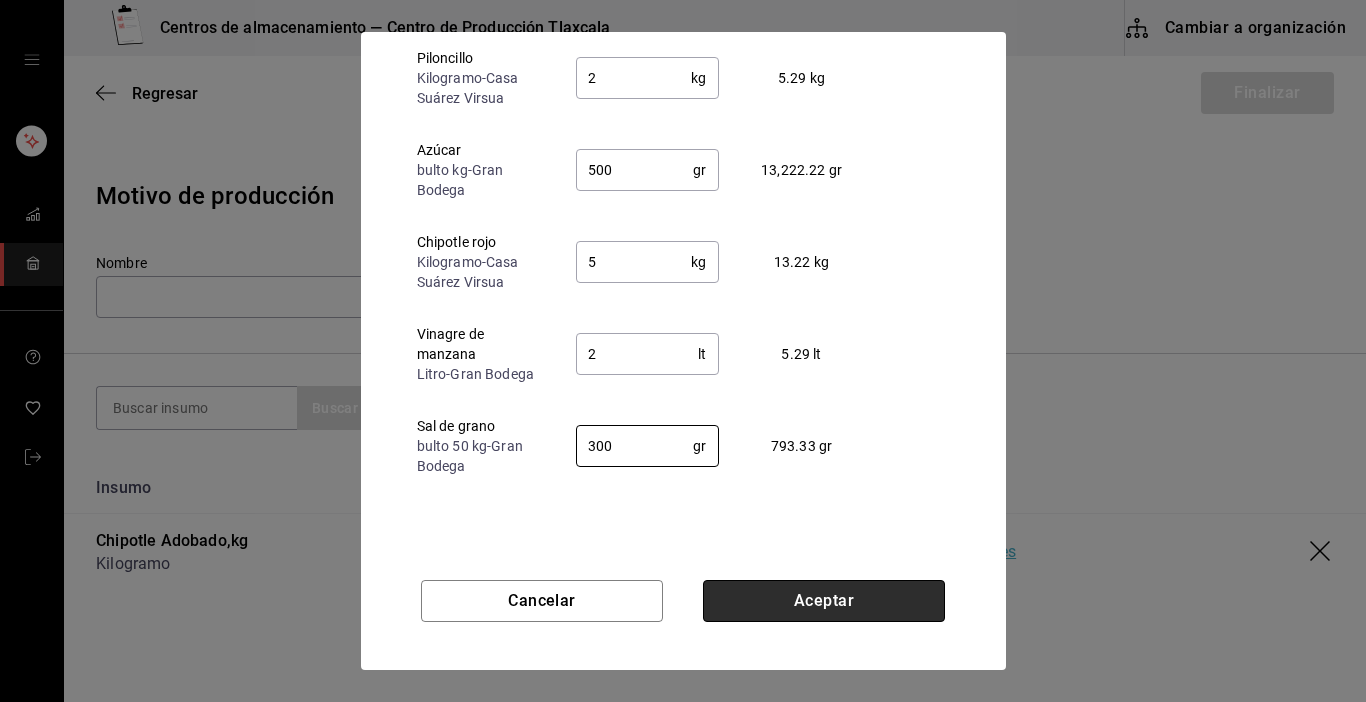 click on "Aceptar" at bounding box center (824, 601) 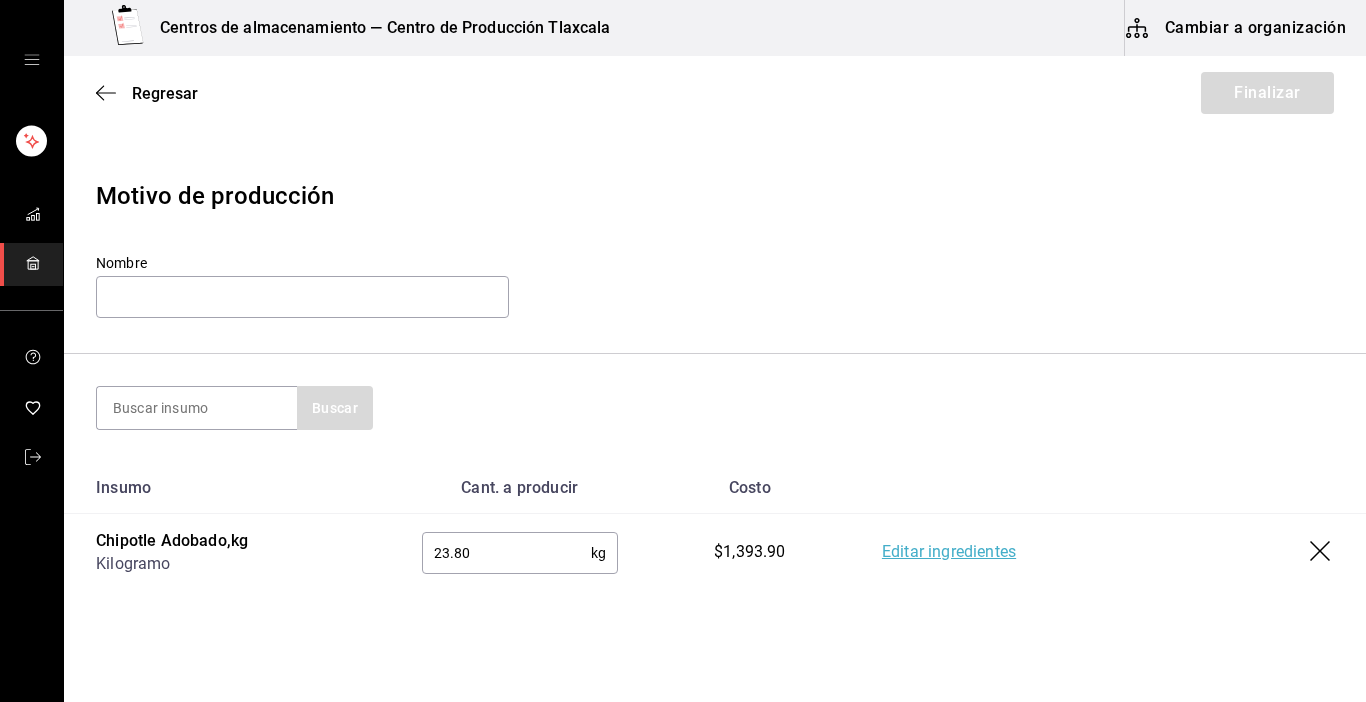 click on "Editar ingredientes" at bounding box center (949, 553) 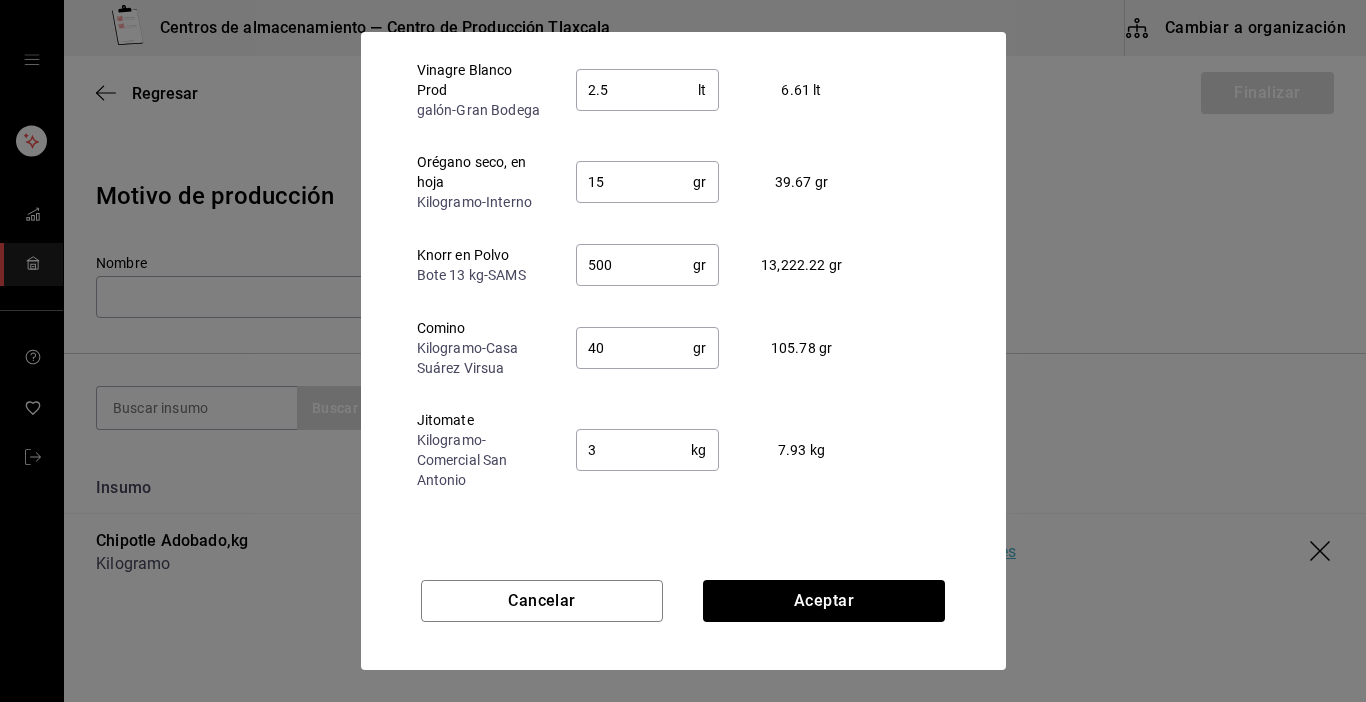 scroll, scrollTop: 152, scrollLeft: 0, axis: vertical 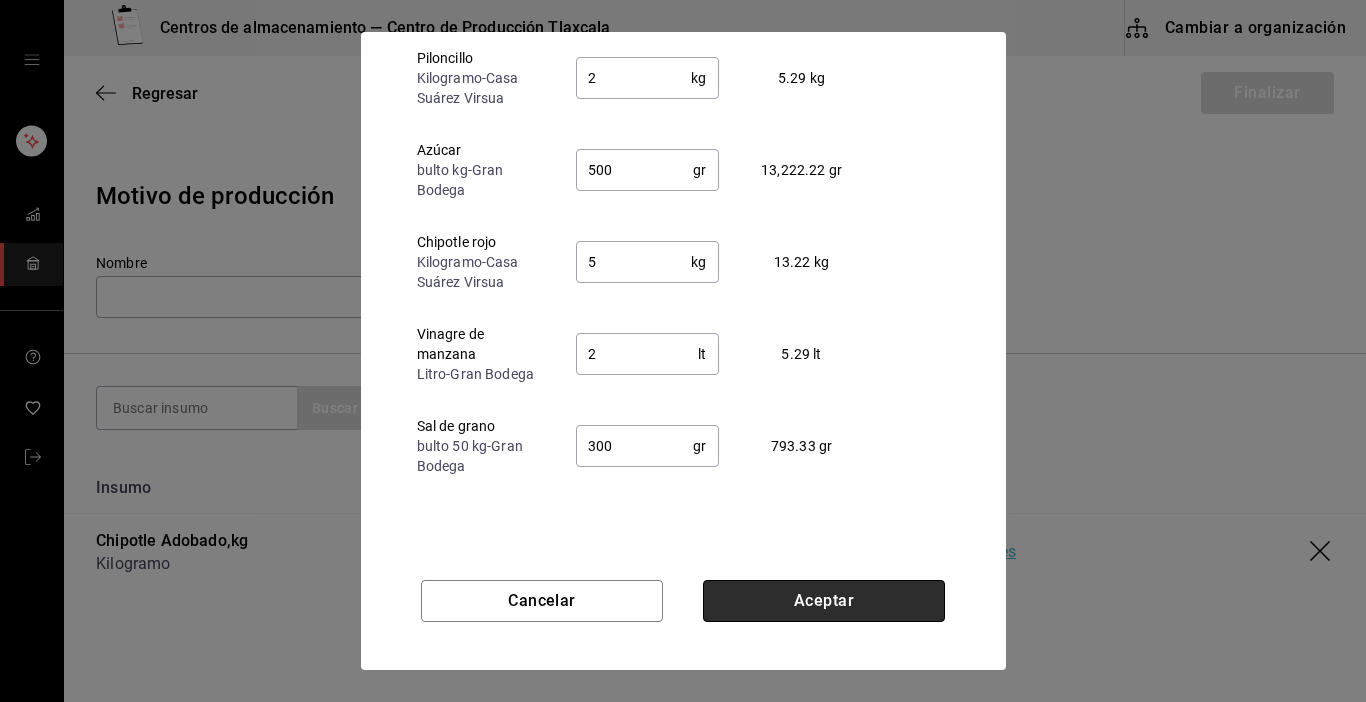 click on "Aceptar" at bounding box center (824, 601) 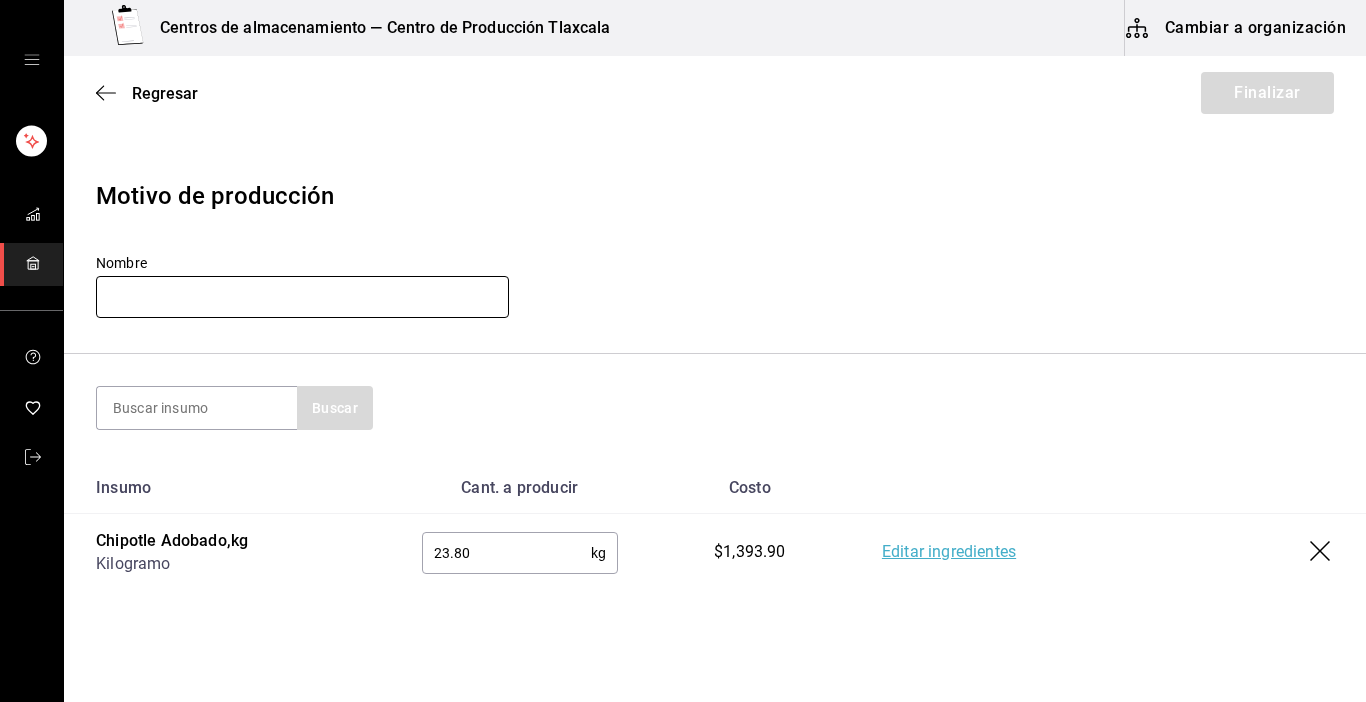 click at bounding box center (302, 297) 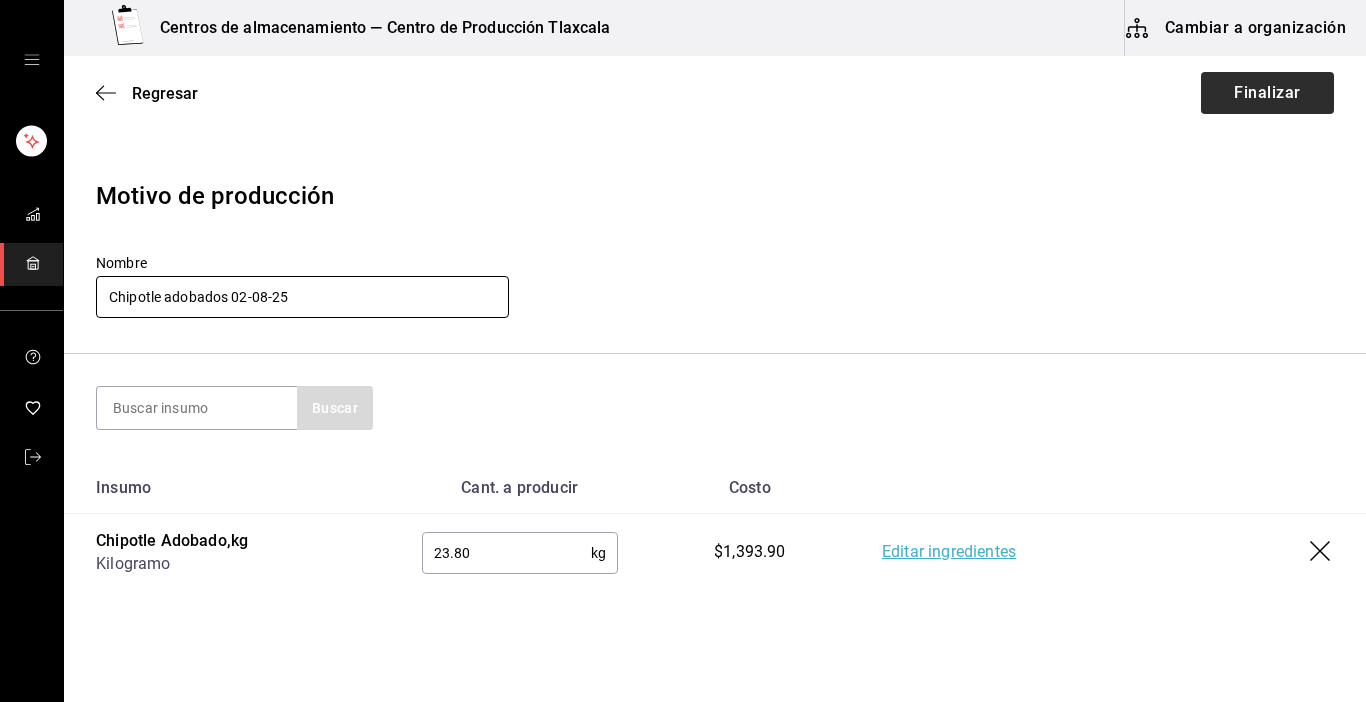 type on "Chipotle adobados 02-08-25" 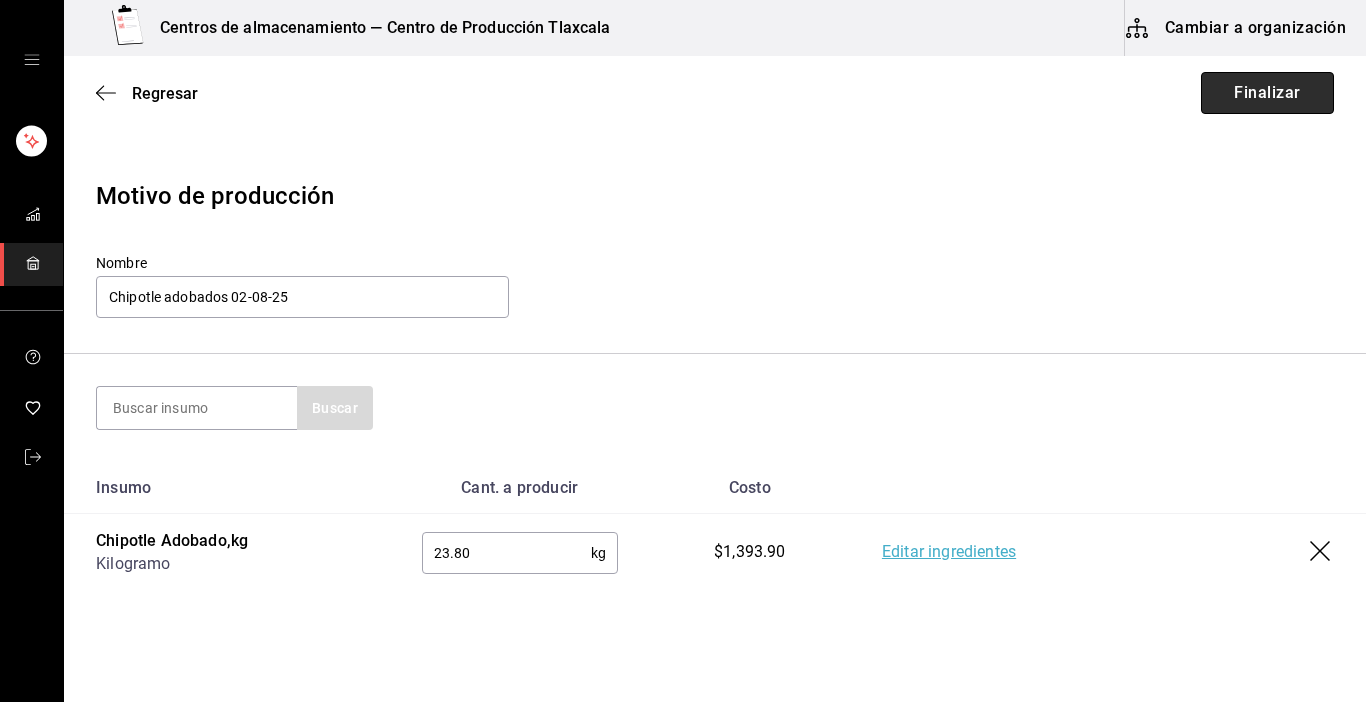 click on "Finalizar" at bounding box center (1267, 93) 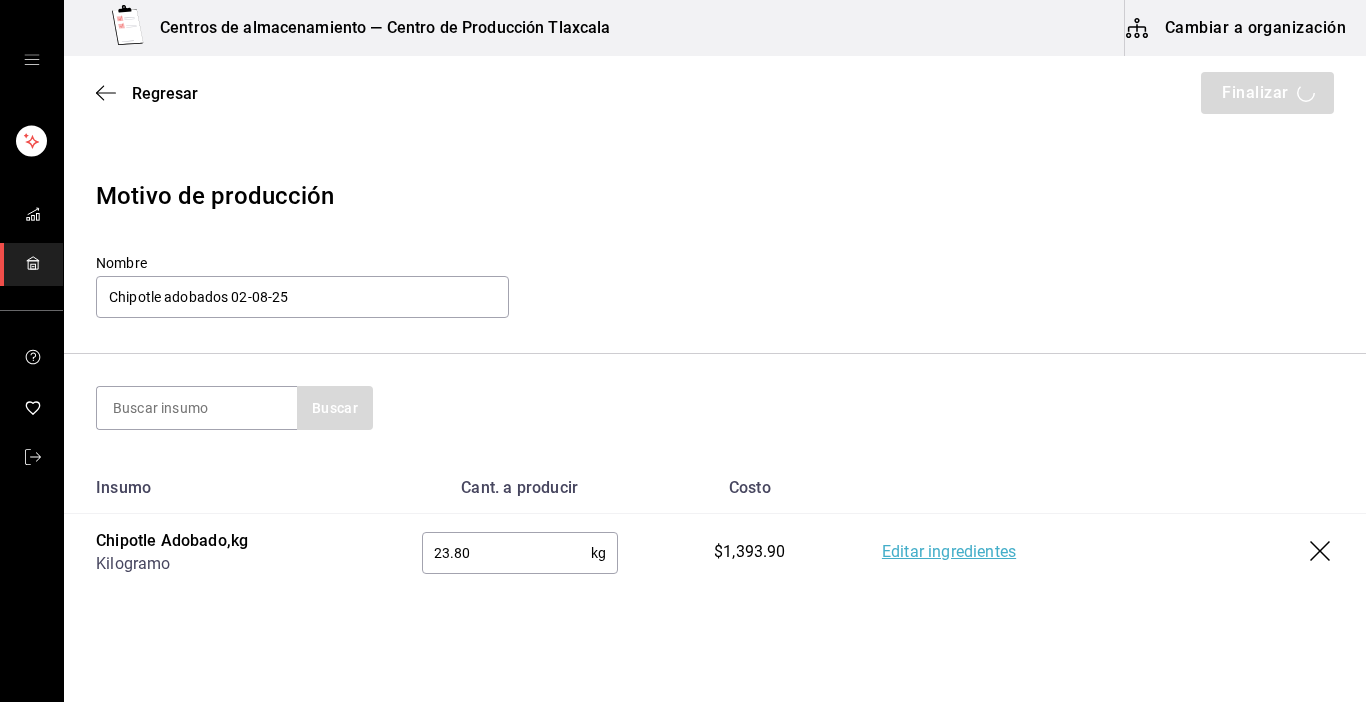 click on "Regresar Finalizar" at bounding box center (715, 93) 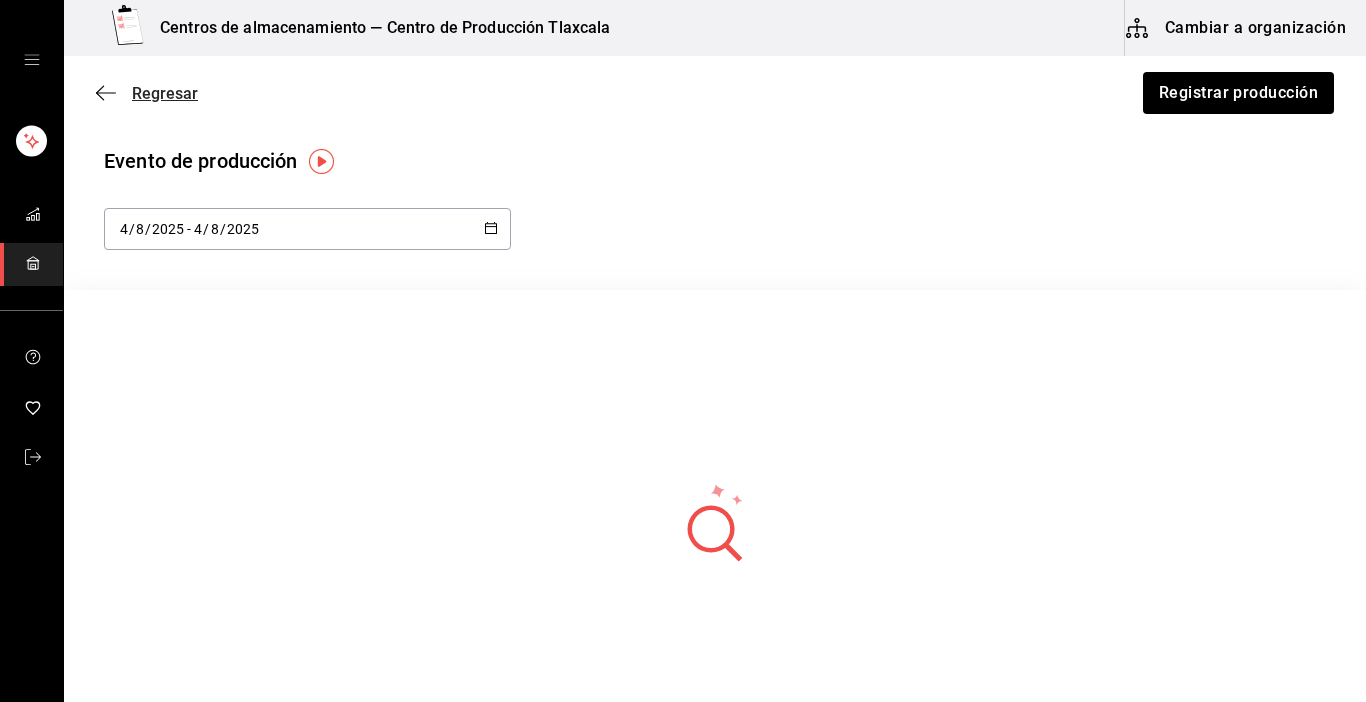 click 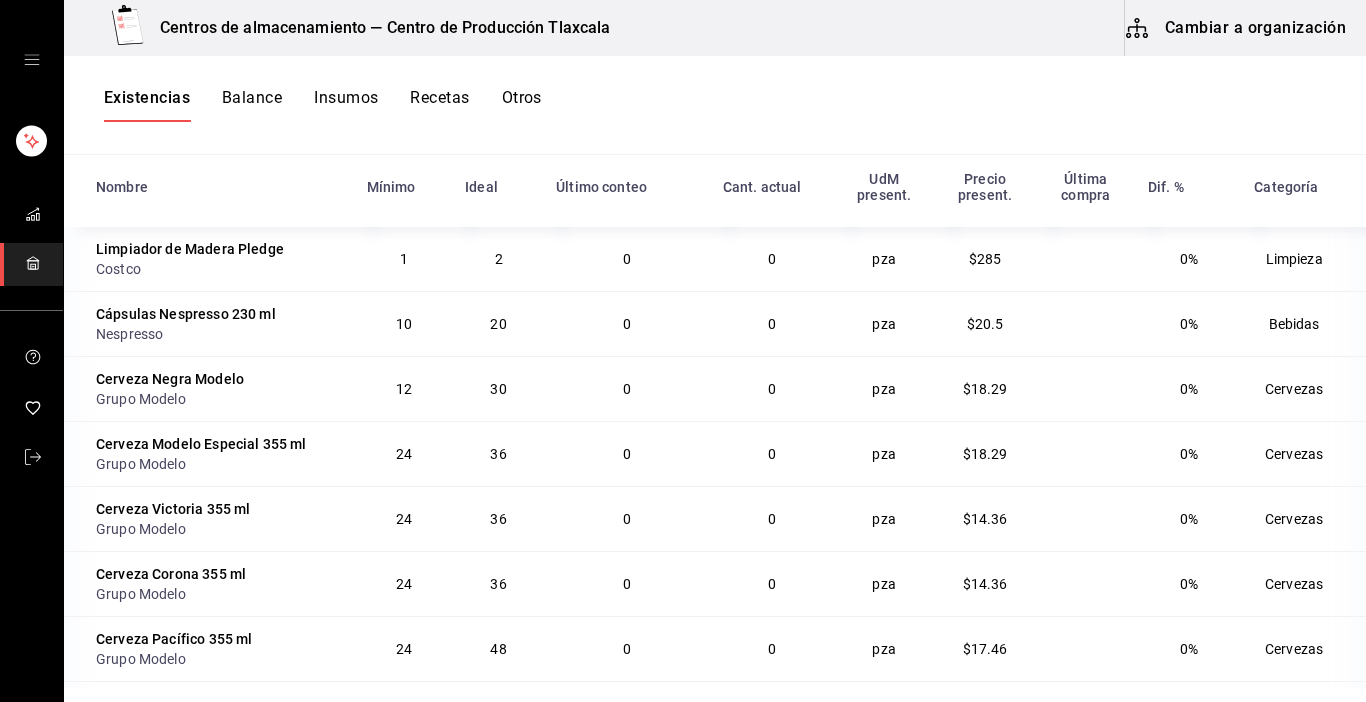 scroll, scrollTop: 245, scrollLeft: 0, axis: vertical 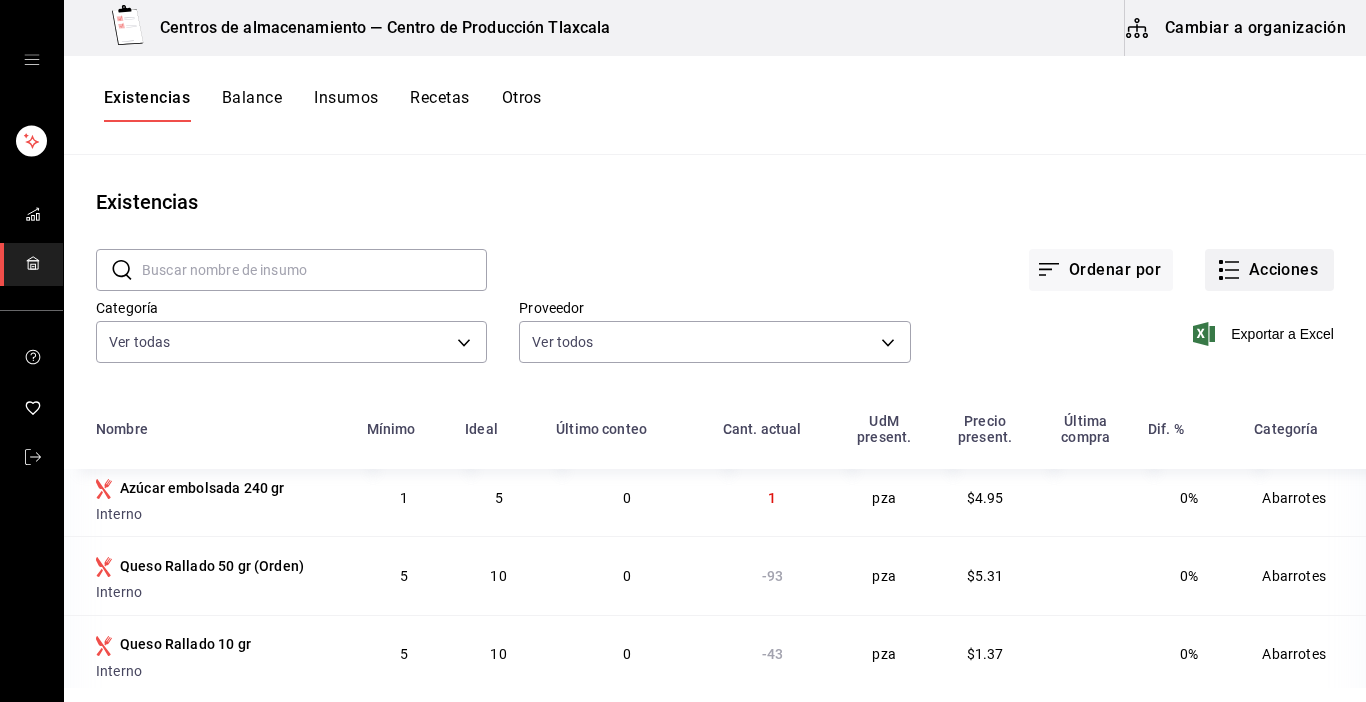 click 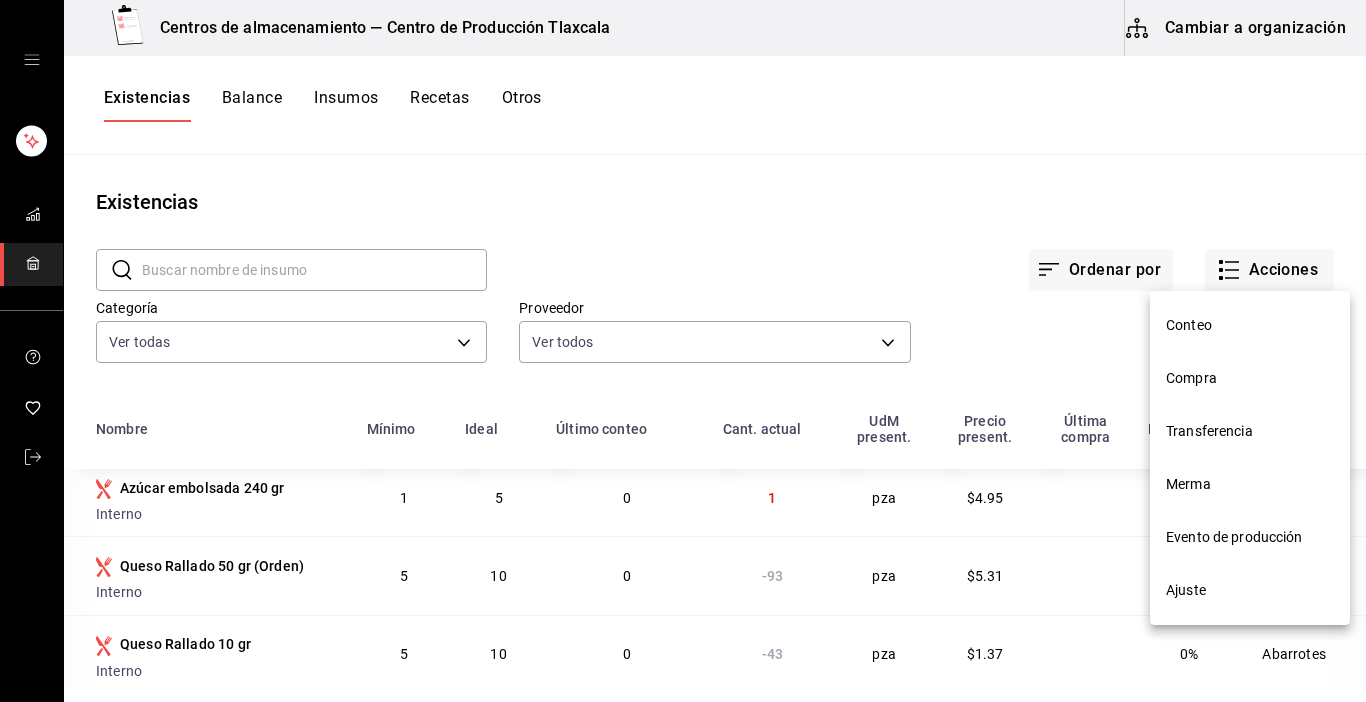 click on "Ajuste" at bounding box center (1250, 590) 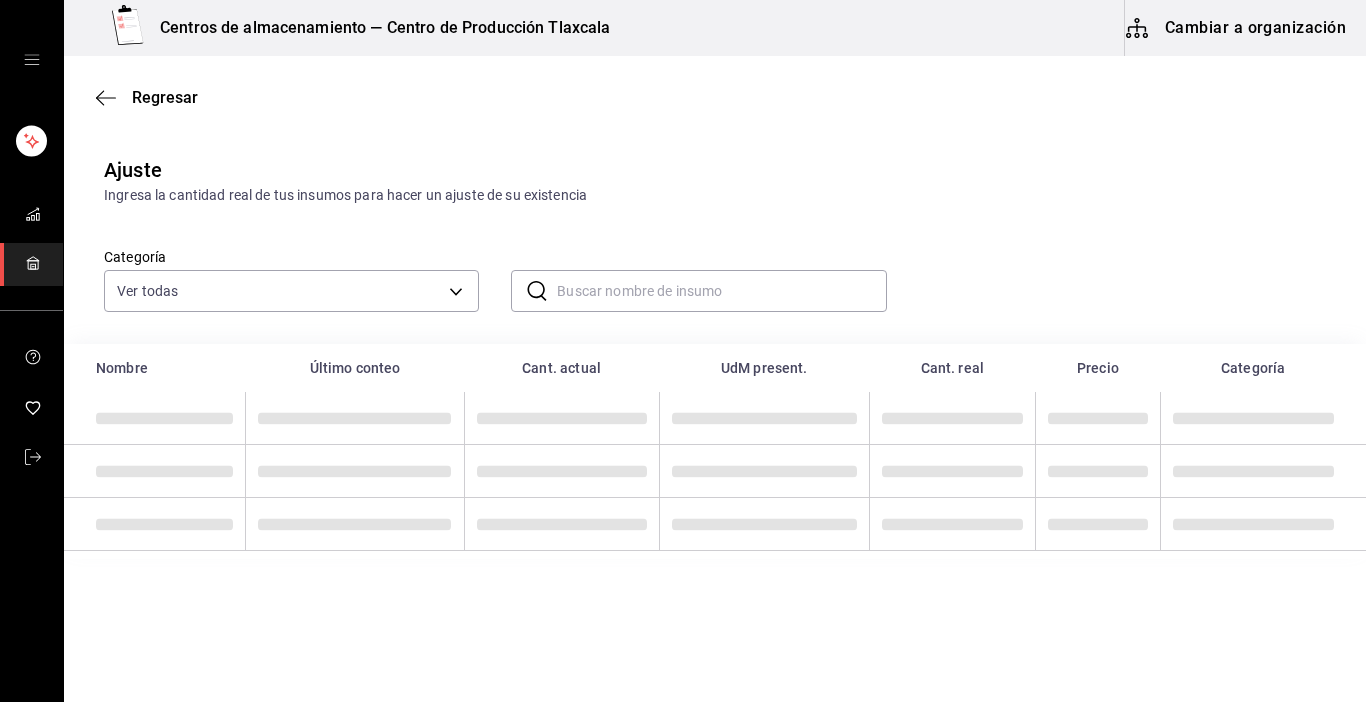 click at bounding box center [721, 291] 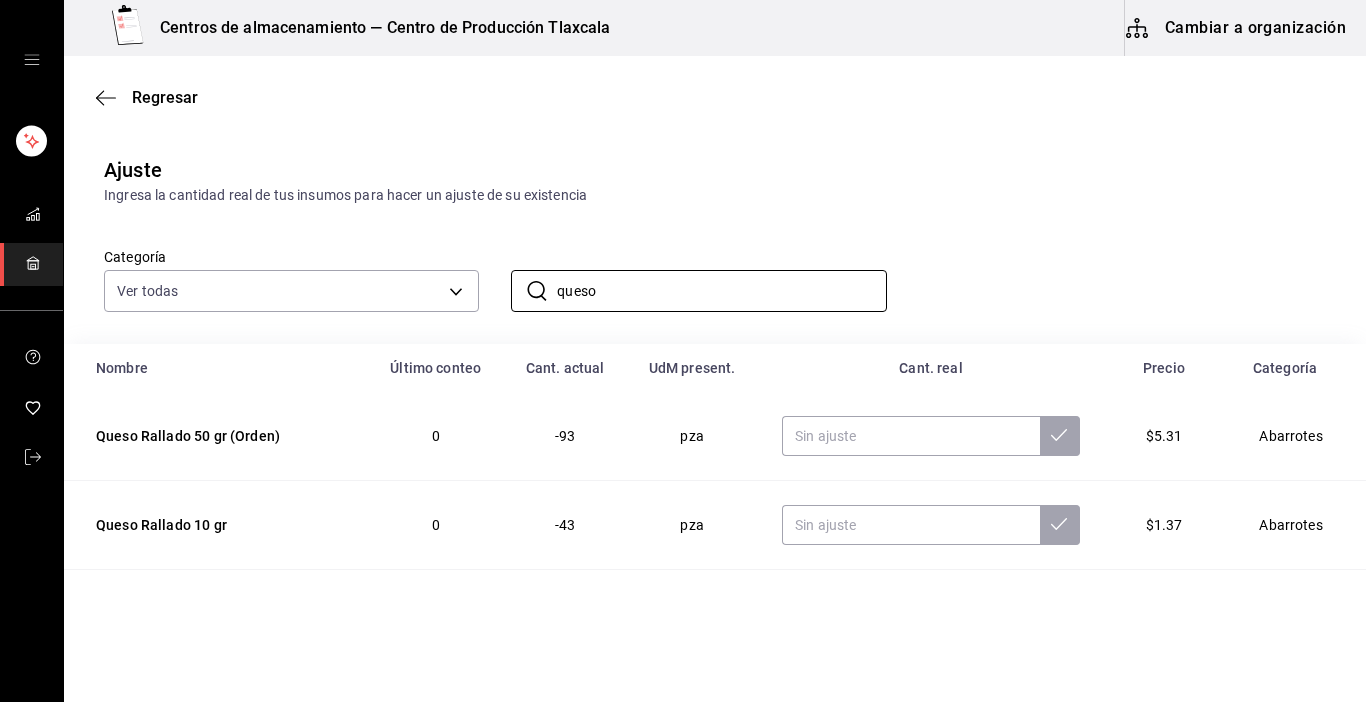 type on "queso" 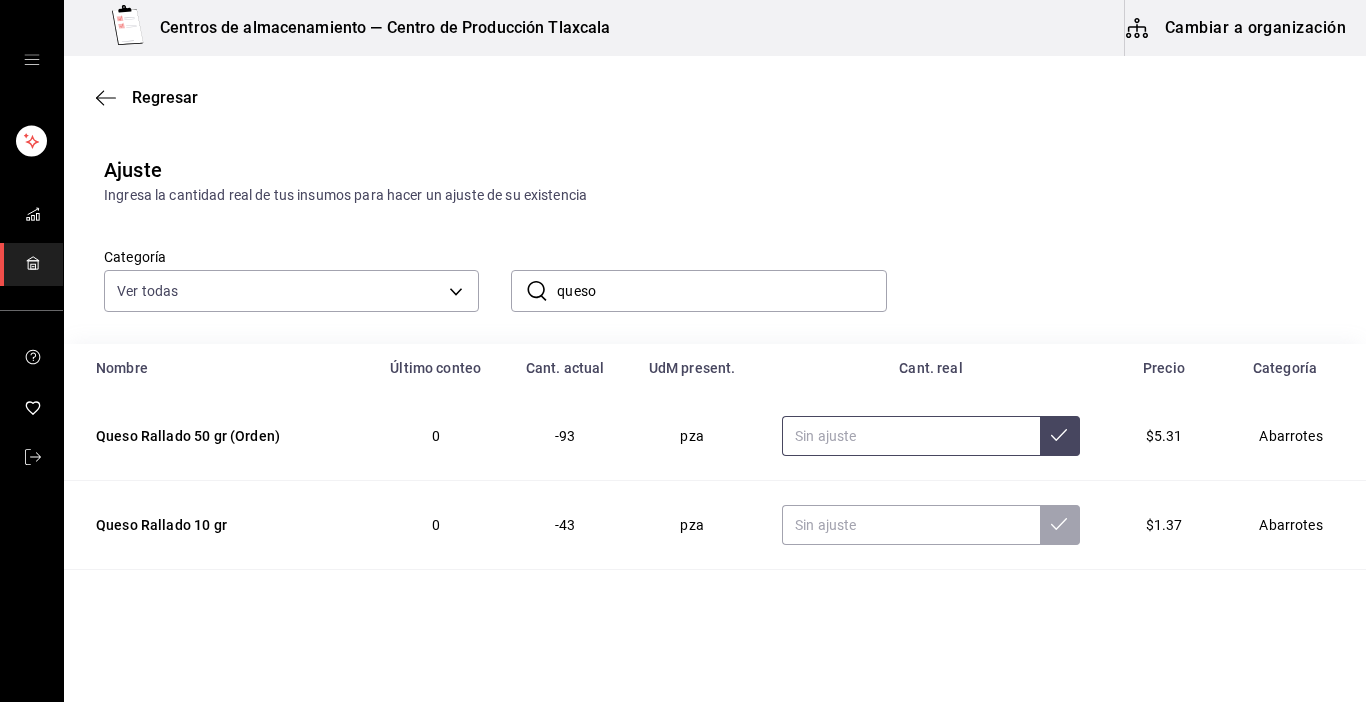 click at bounding box center (911, 436) 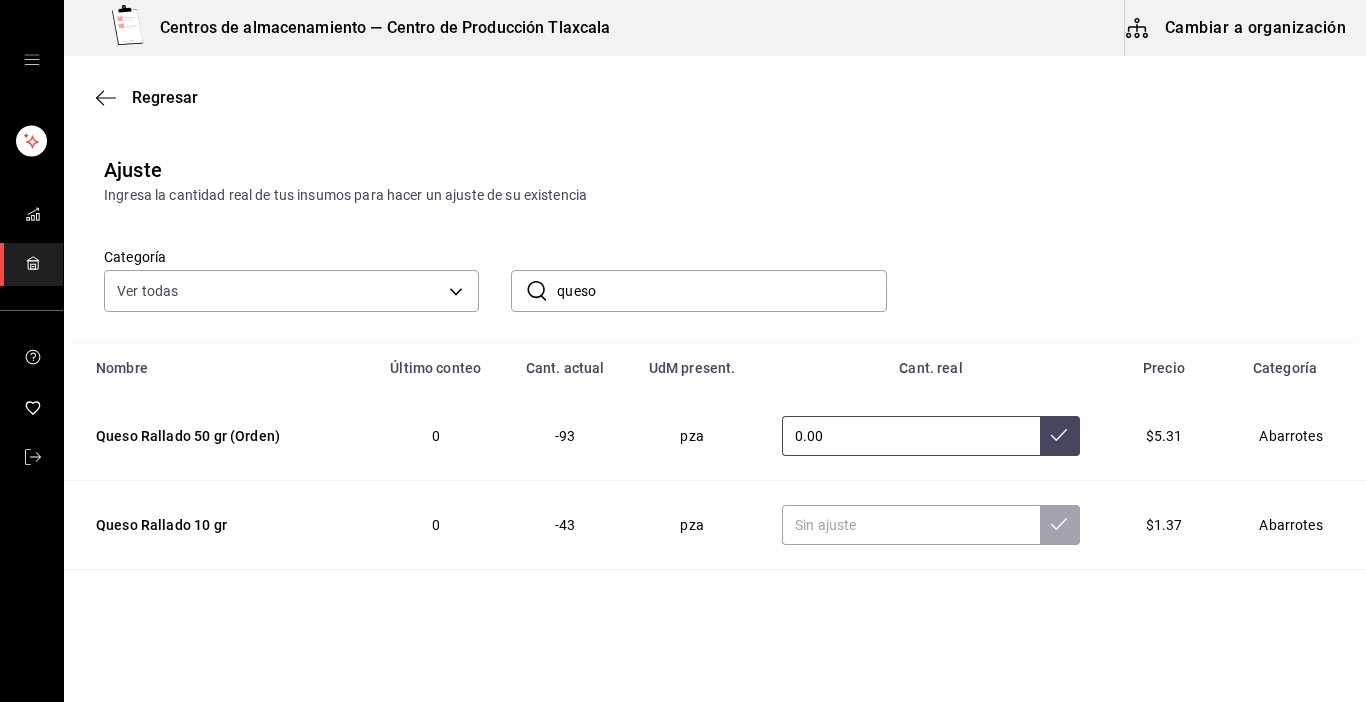 type on "0.00" 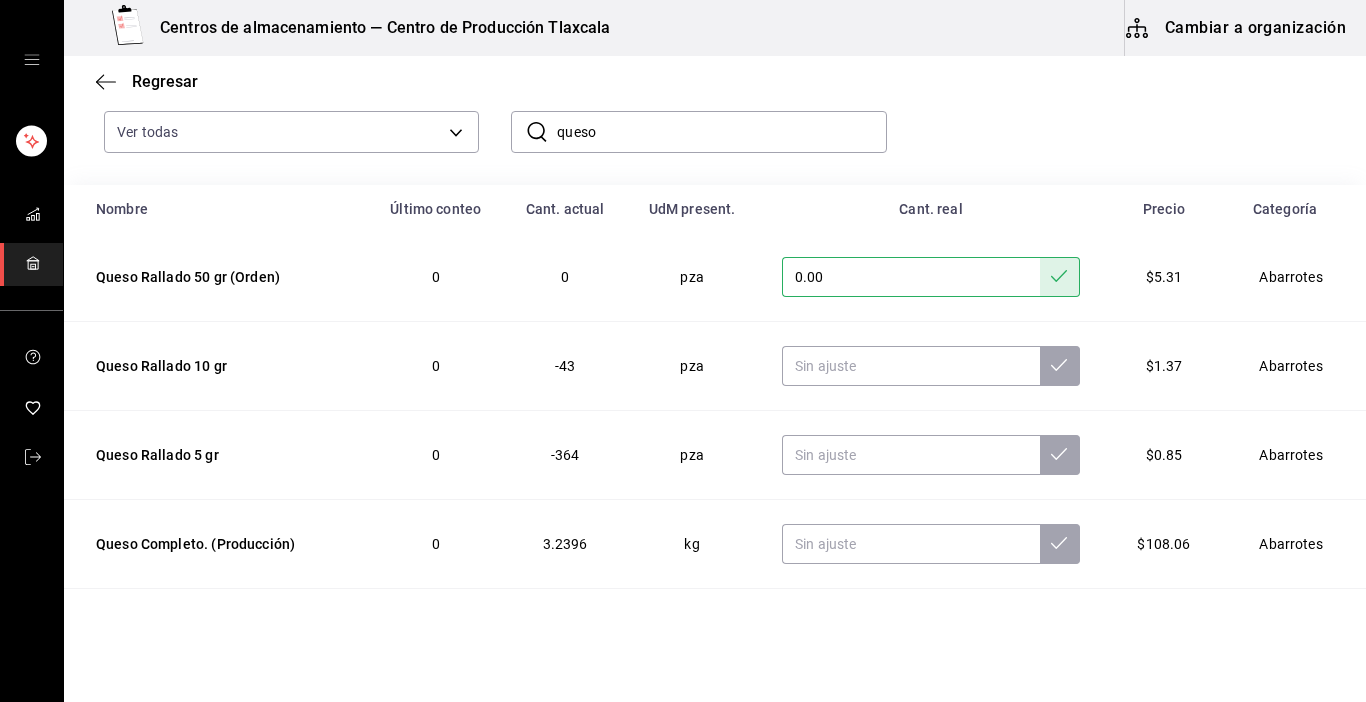 scroll, scrollTop: 160, scrollLeft: 0, axis: vertical 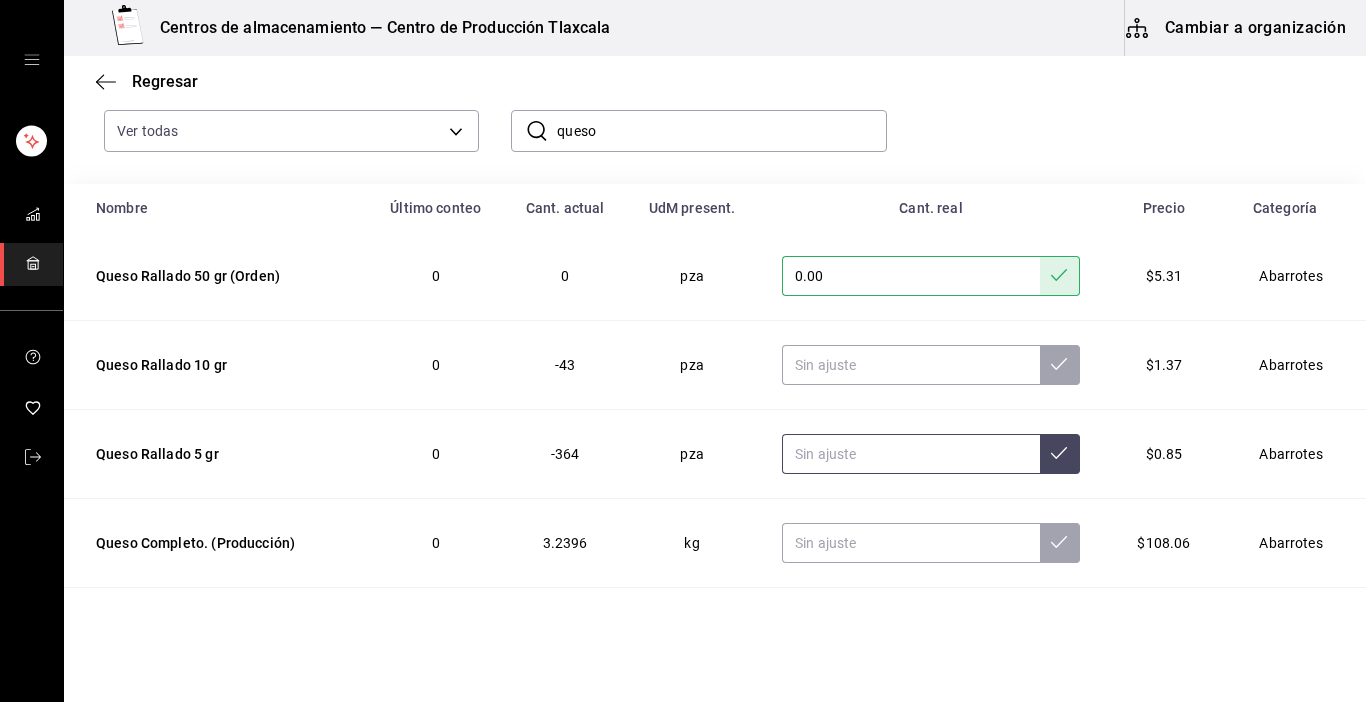 click at bounding box center (911, 454) 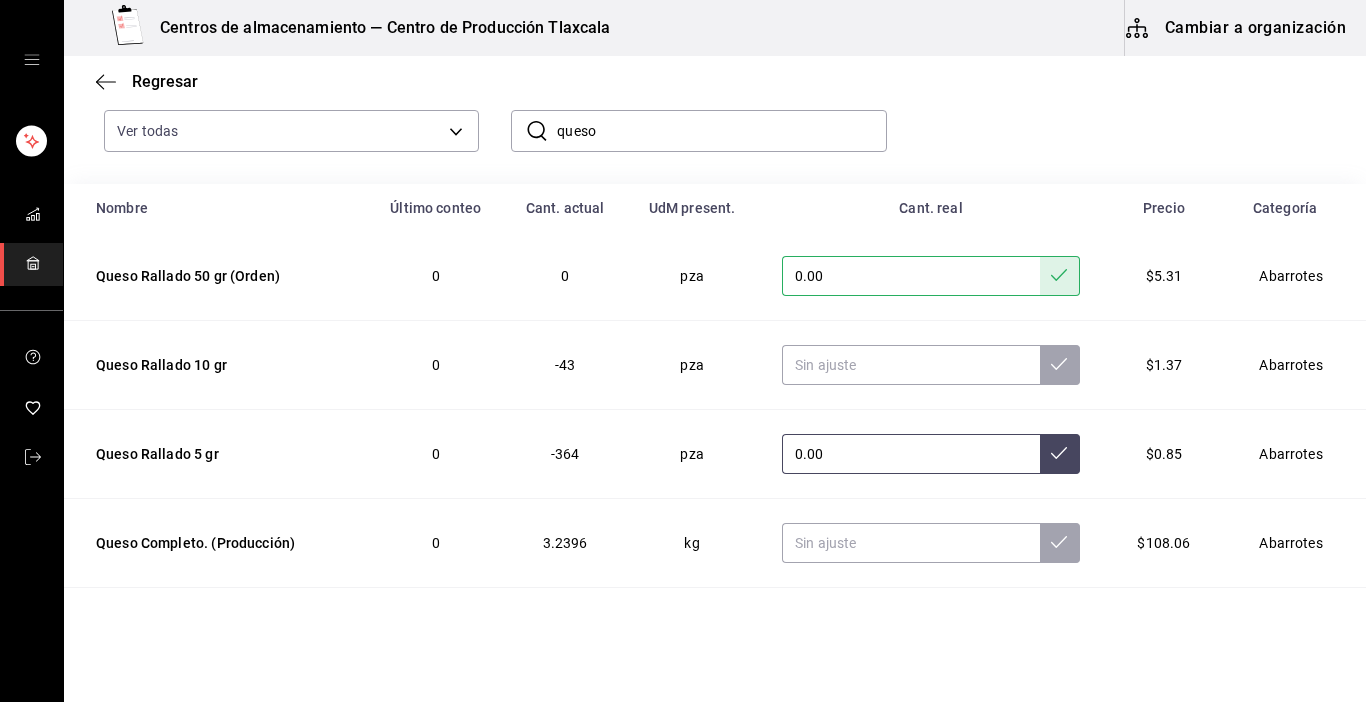 type on "0.00" 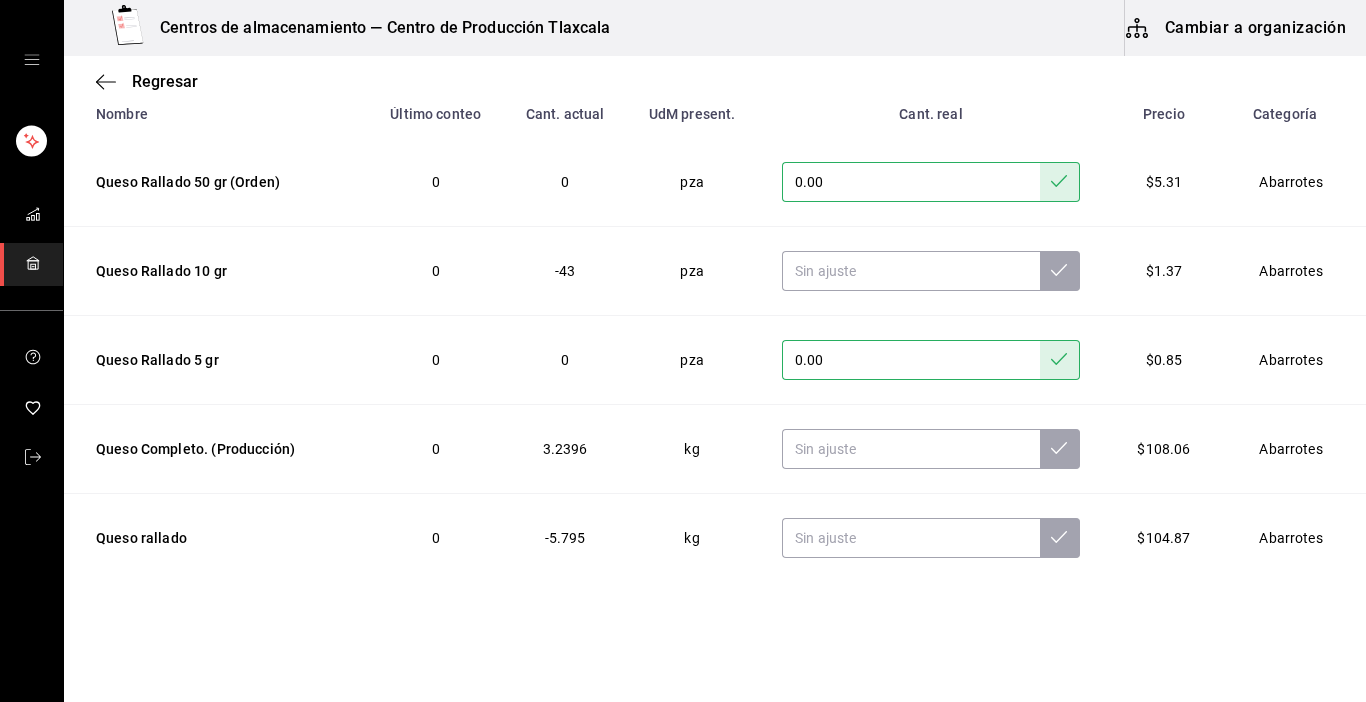 scroll, scrollTop: 256, scrollLeft: 0, axis: vertical 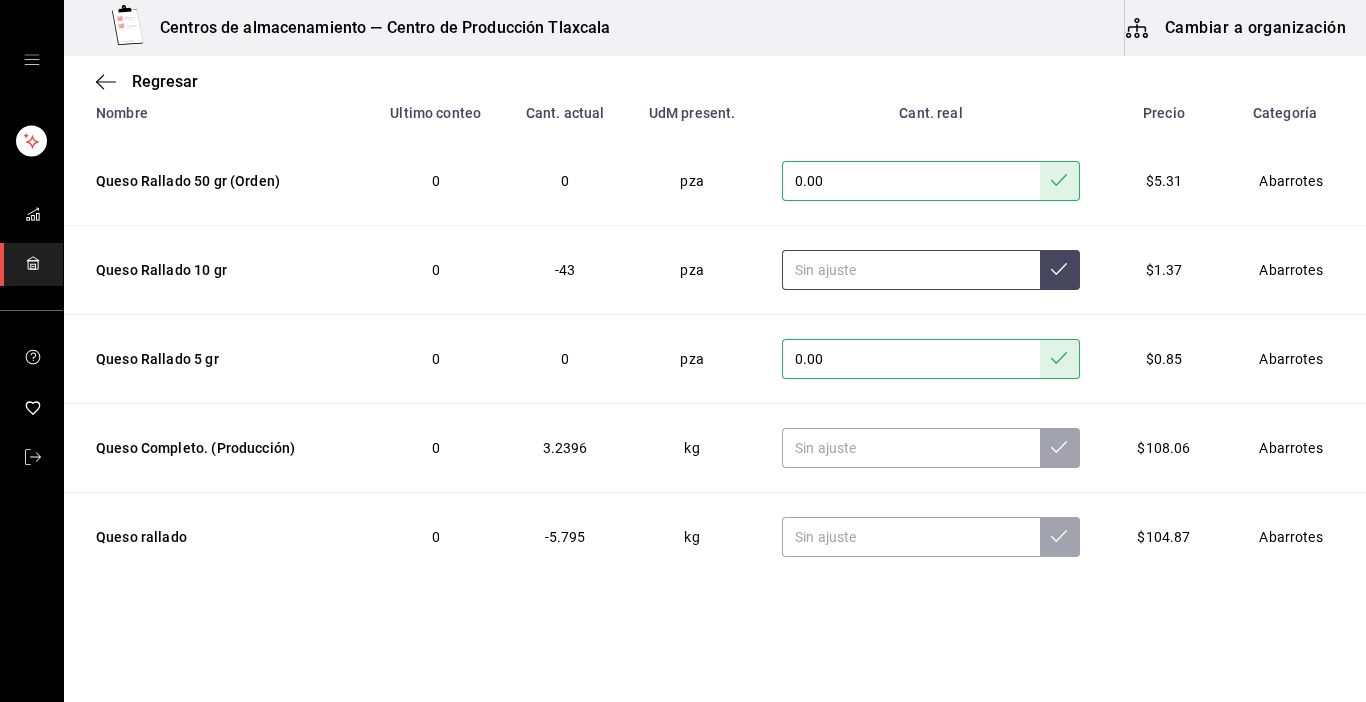 click at bounding box center [911, 270] 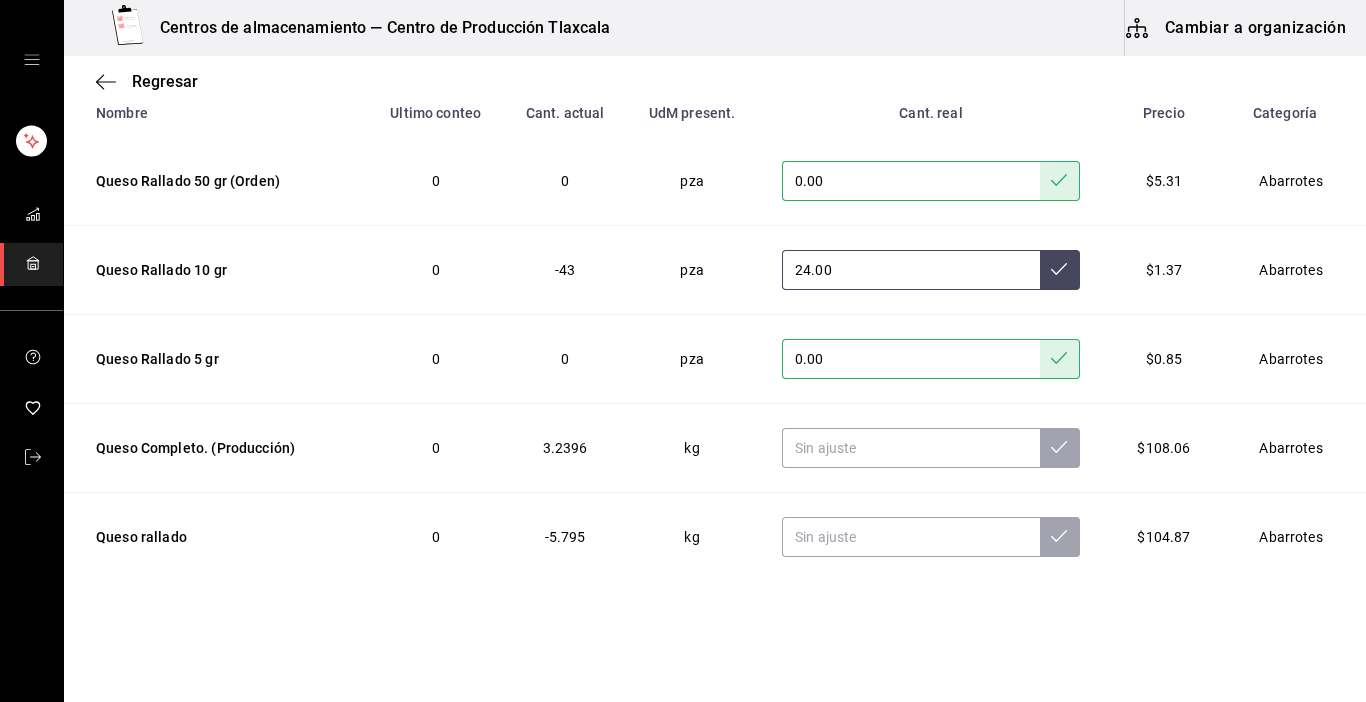 type on "24.00" 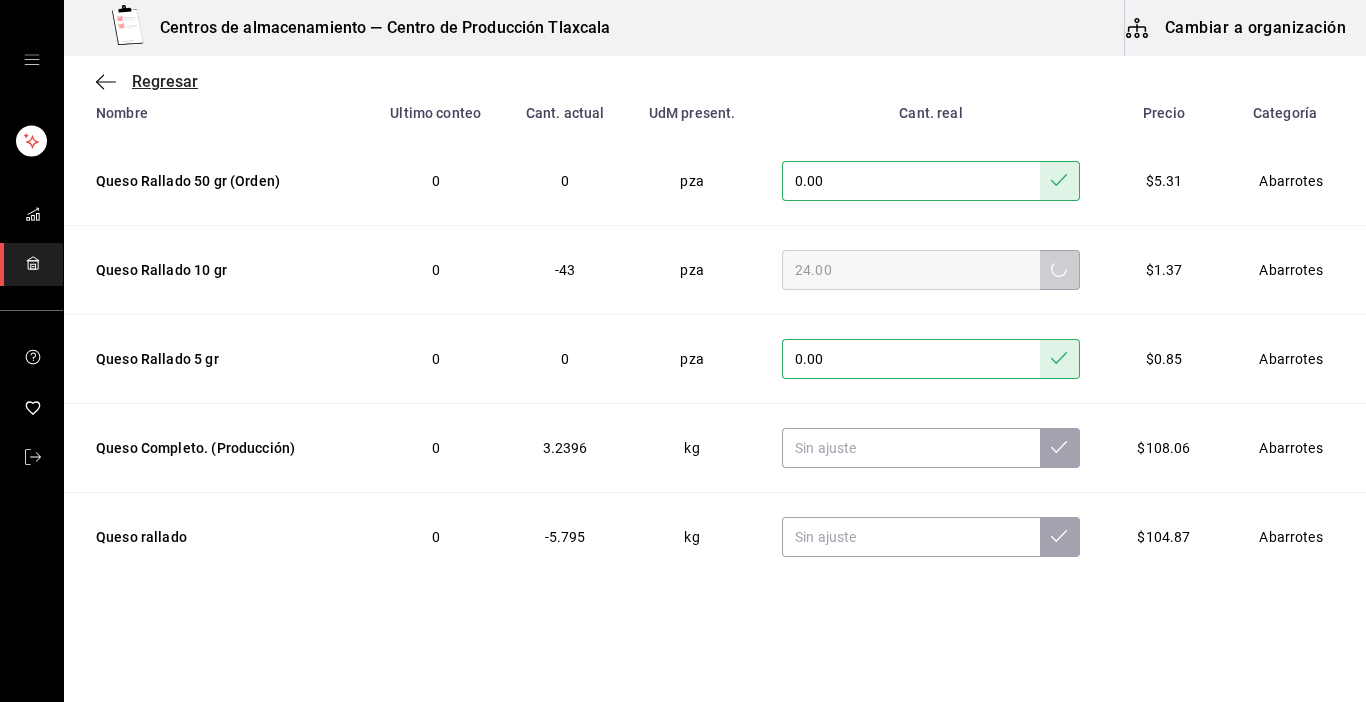 click 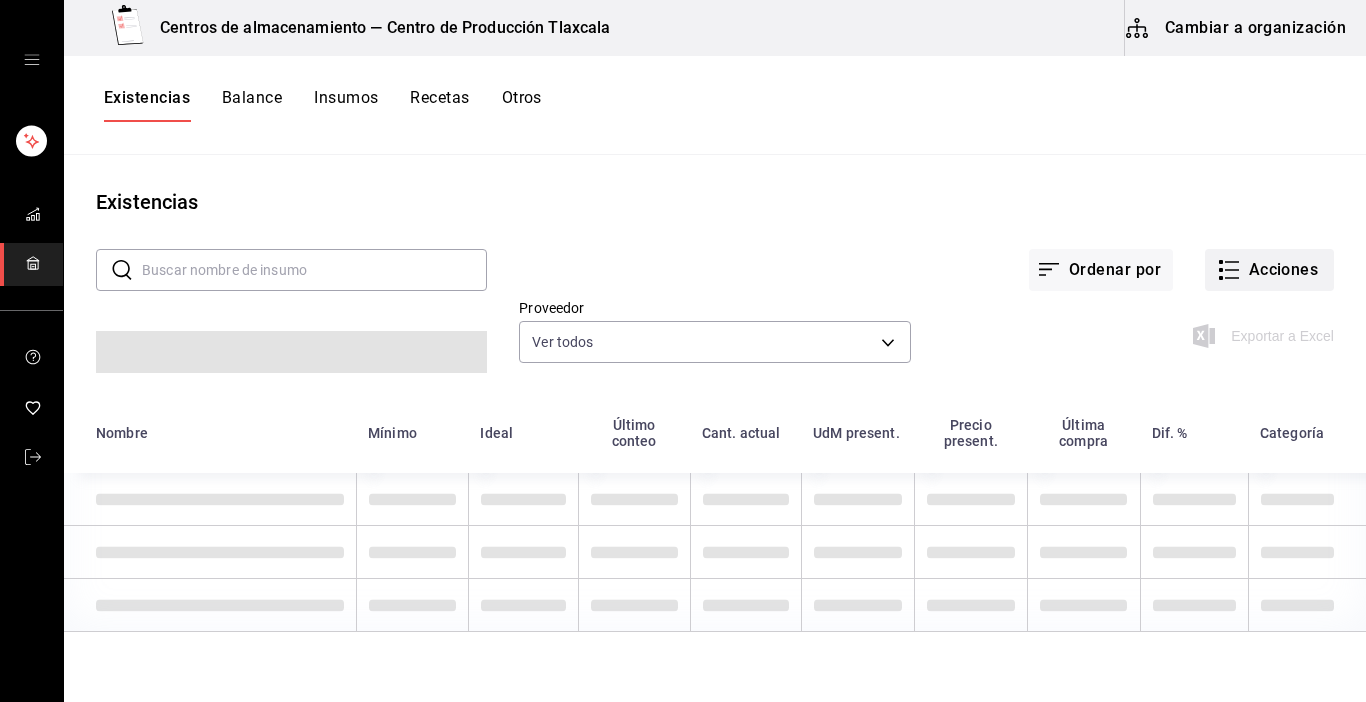 click on "Acciones" at bounding box center [1269, 270] 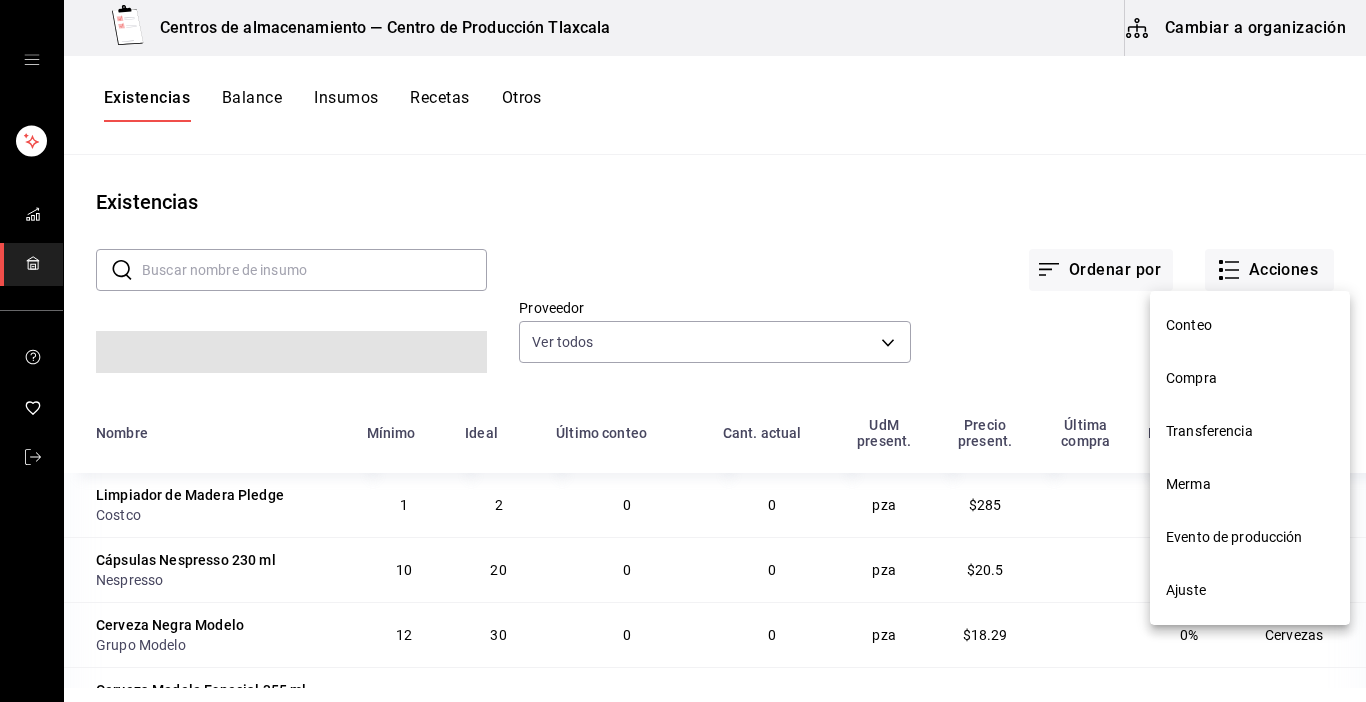 click on "Evento de producción" at bounding box center (1250, 537) 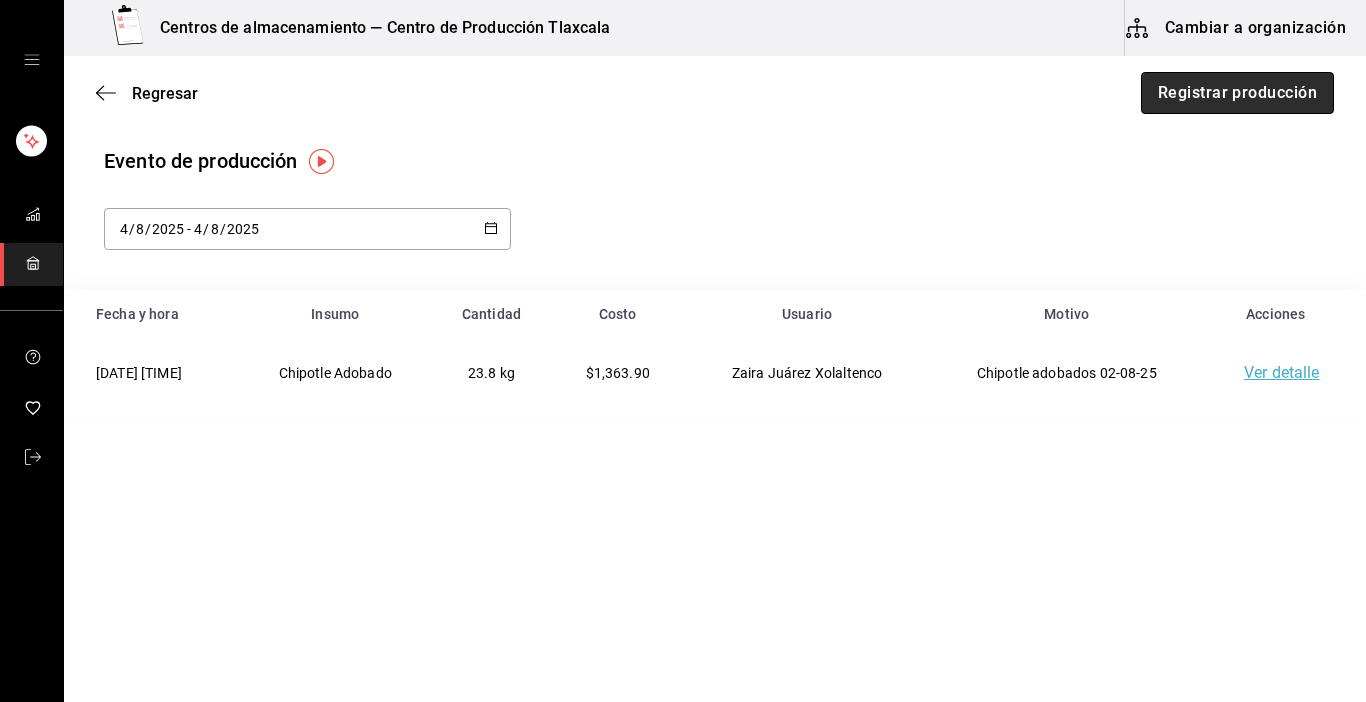 click on "Registrar producción" at bounding box center [1237, 93] 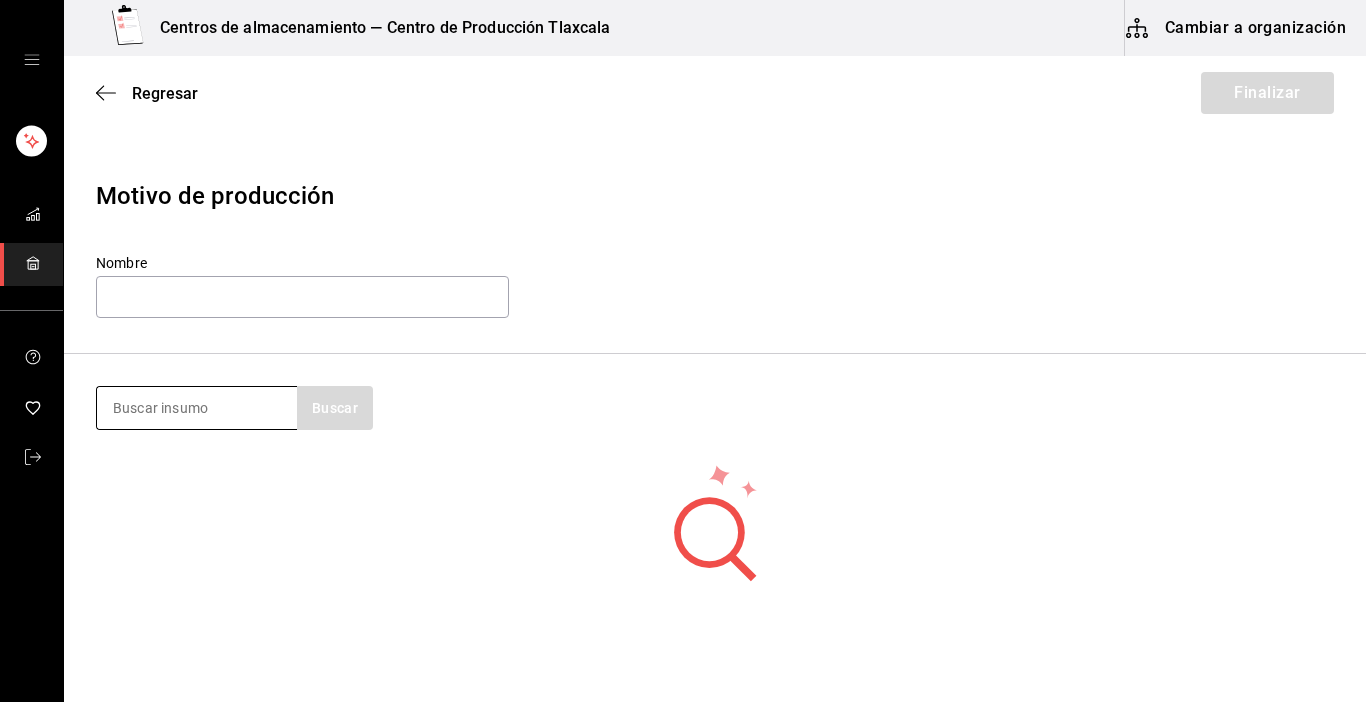 click at bounding box center [197, 408] 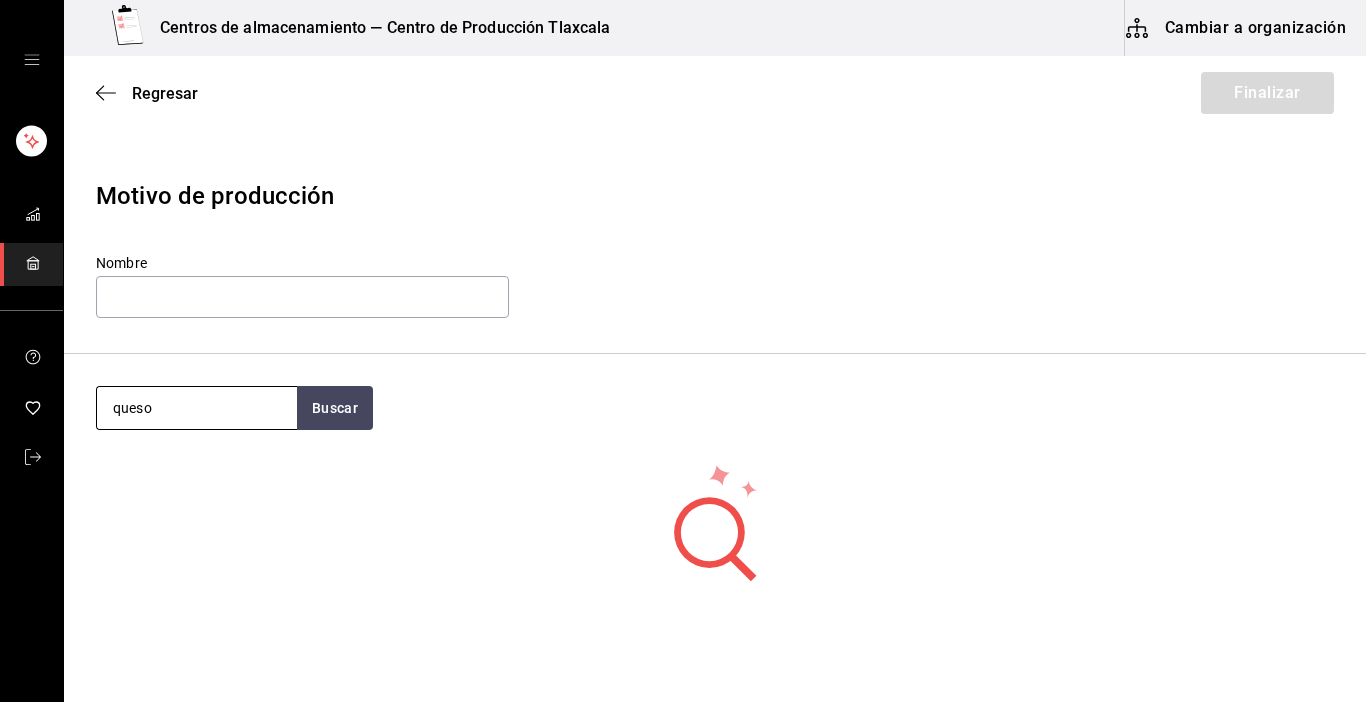 type on "queso" 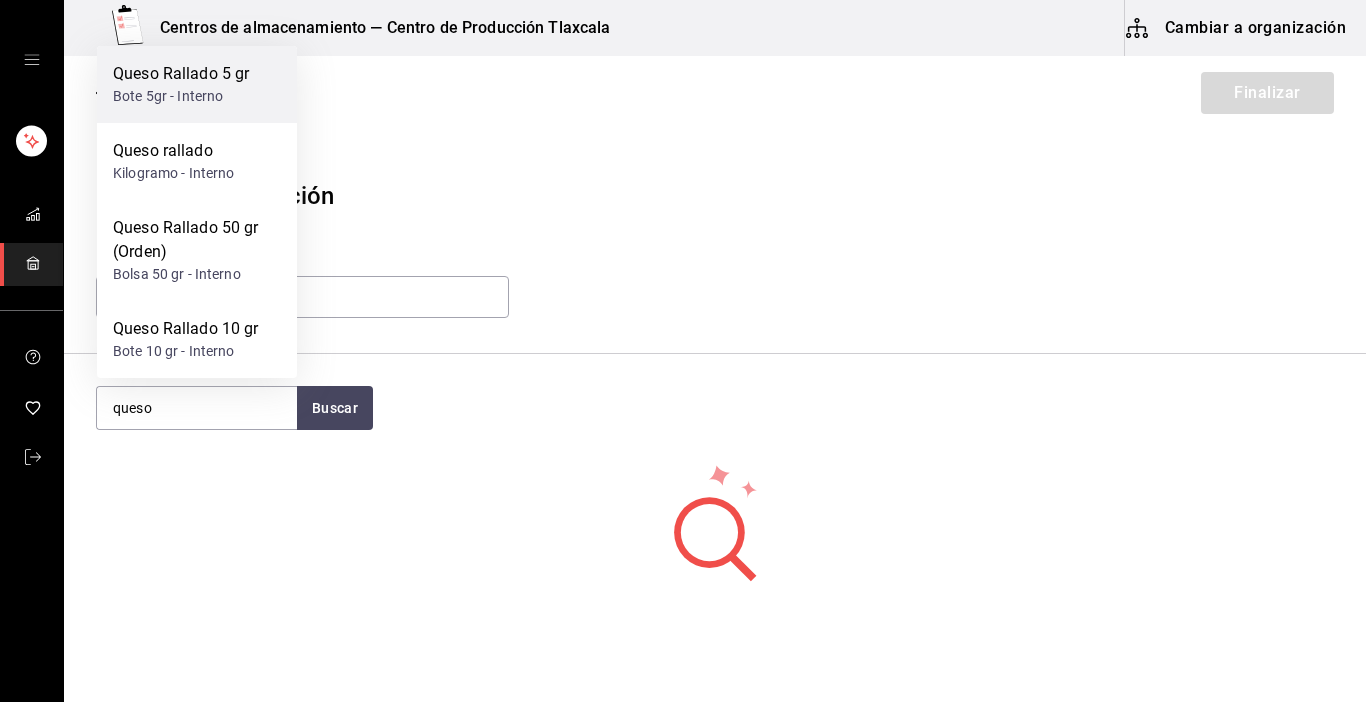 click on "Queso Rallado 5 gr" at bounding box center [181, 74] 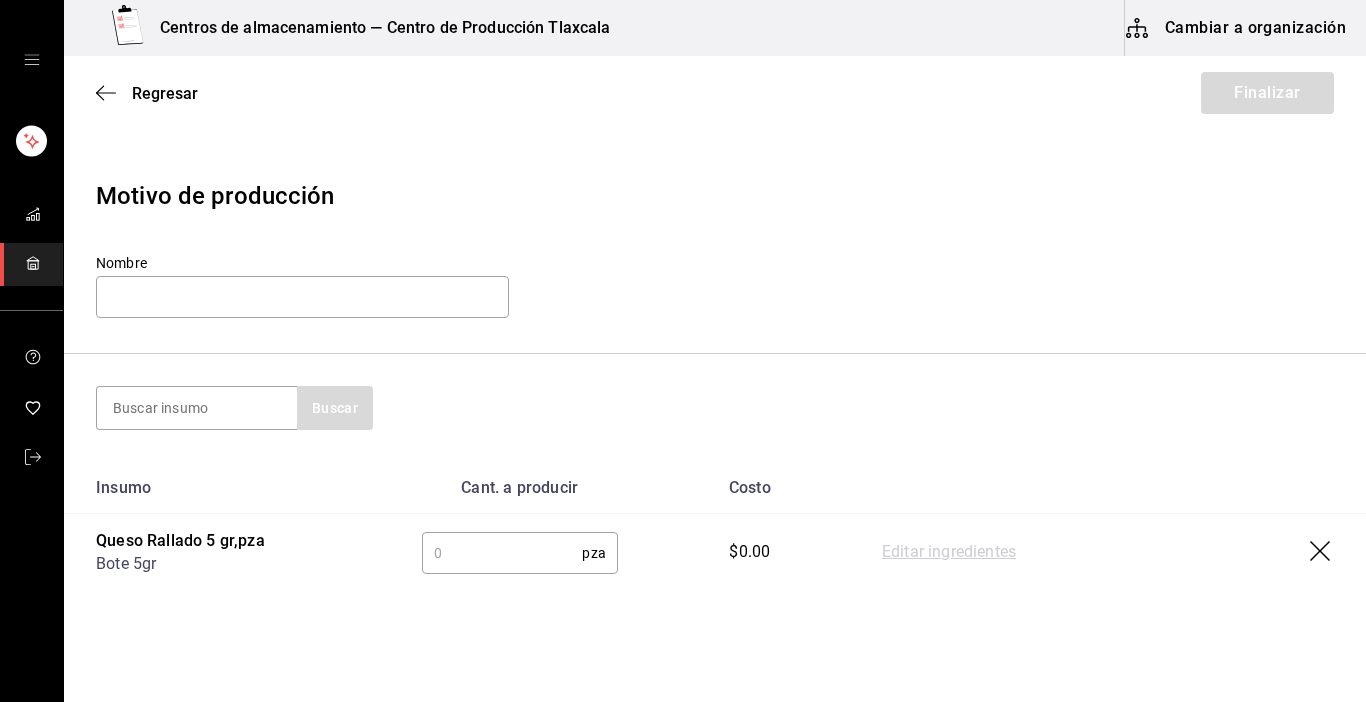 click at bounding box center (502, 553) 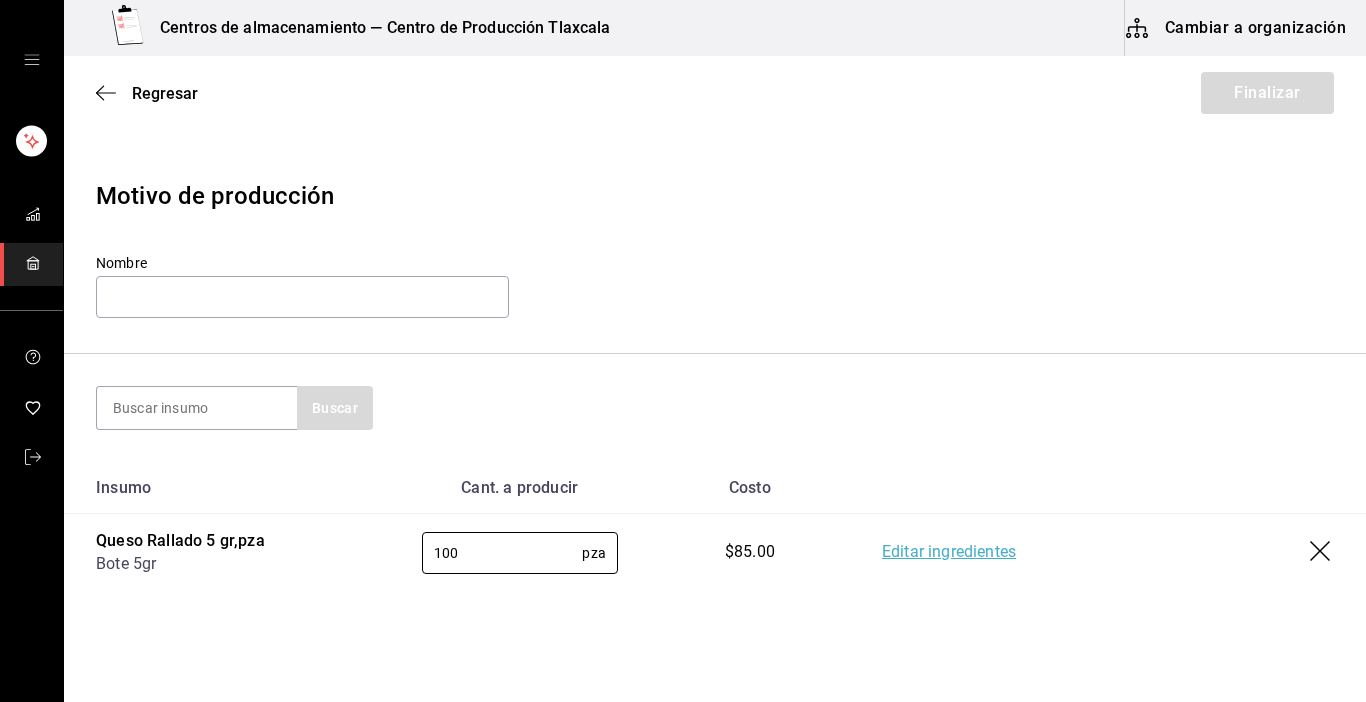 type on "100" 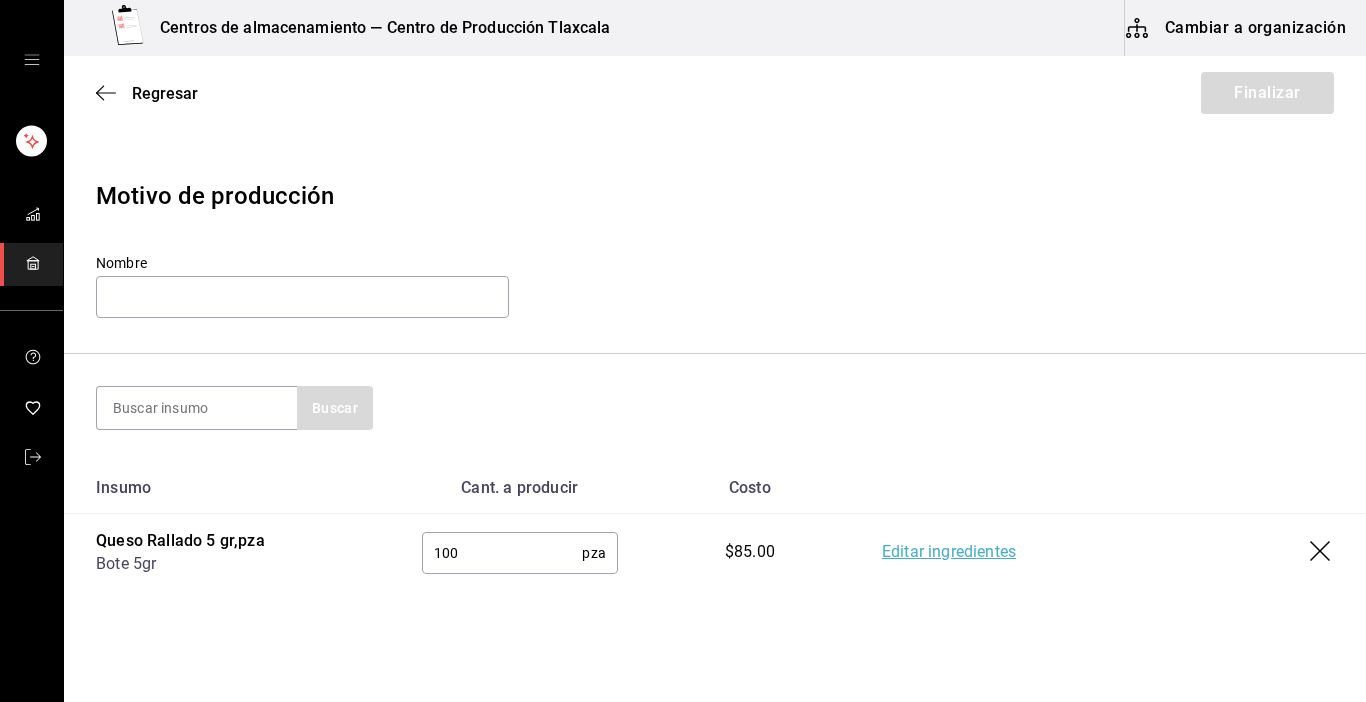 click on "Editar ingredientes" at bounding box center (949, 553) 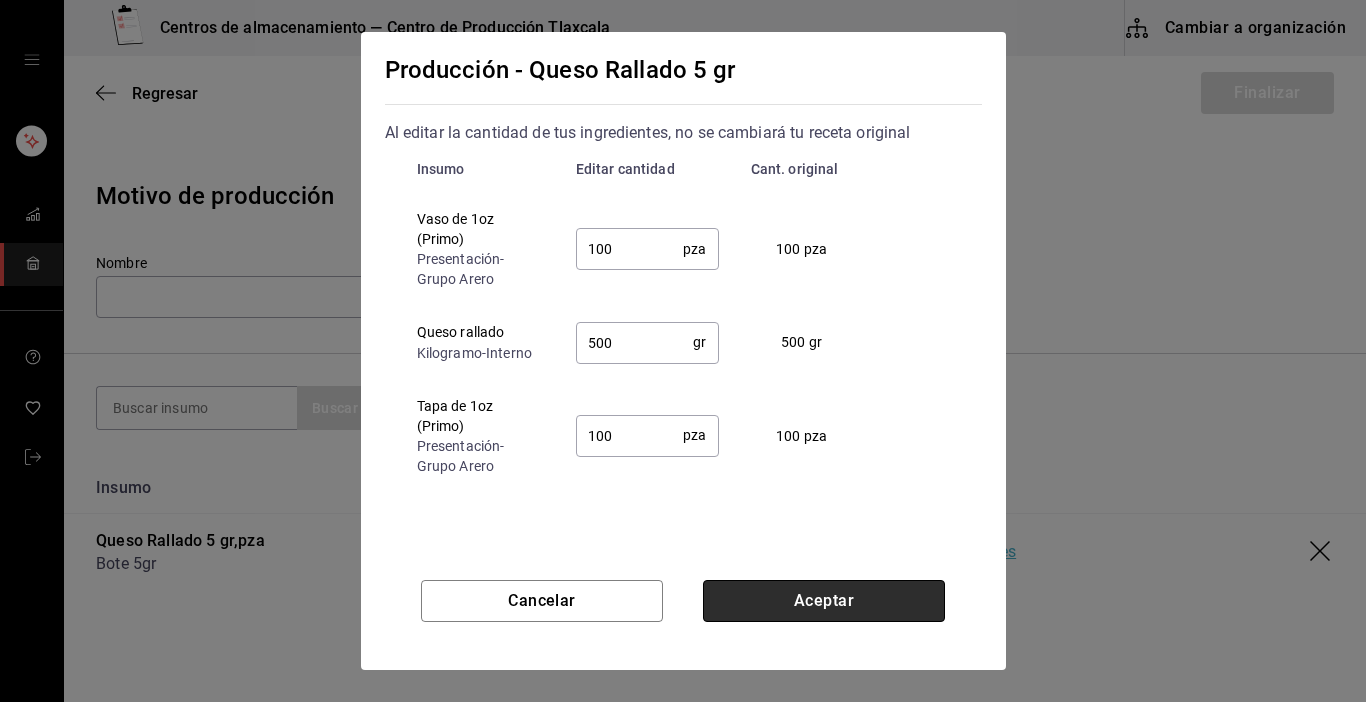 click on "Aceptar" at bounding box center [824, 601] 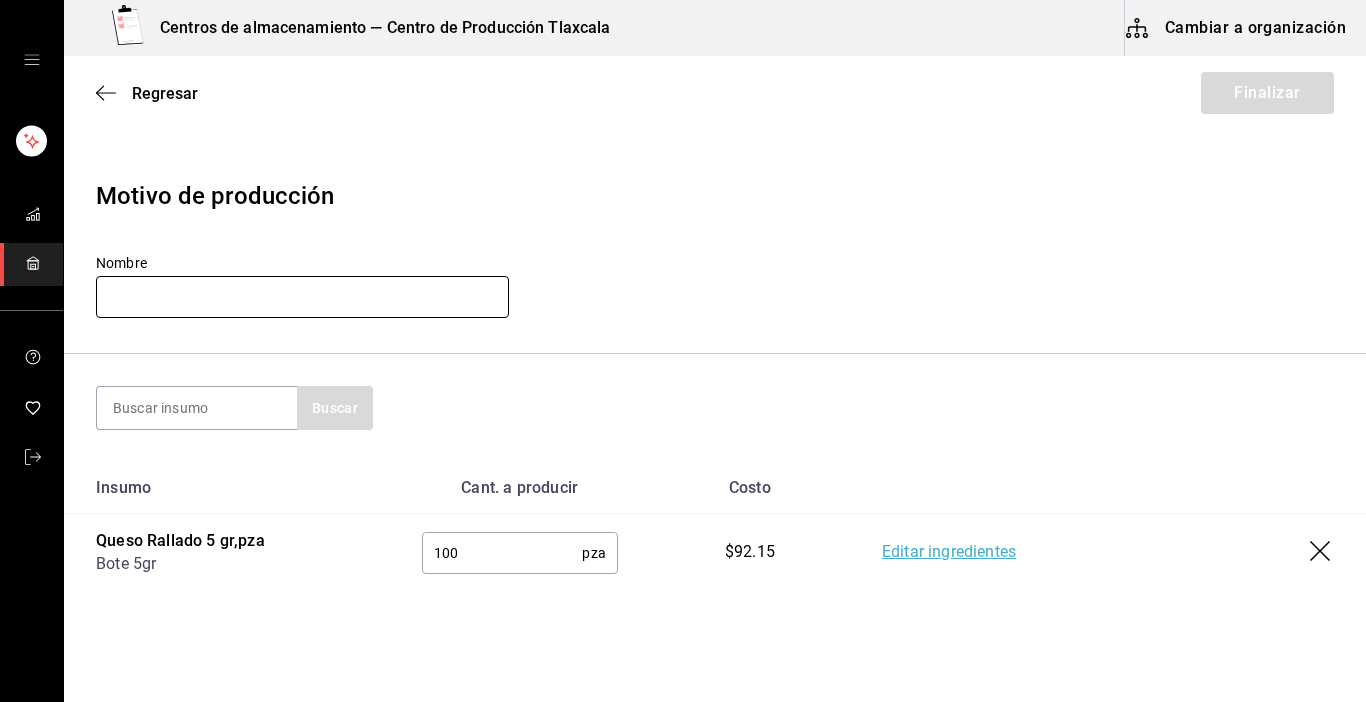 click at bounding box center [302, 297] 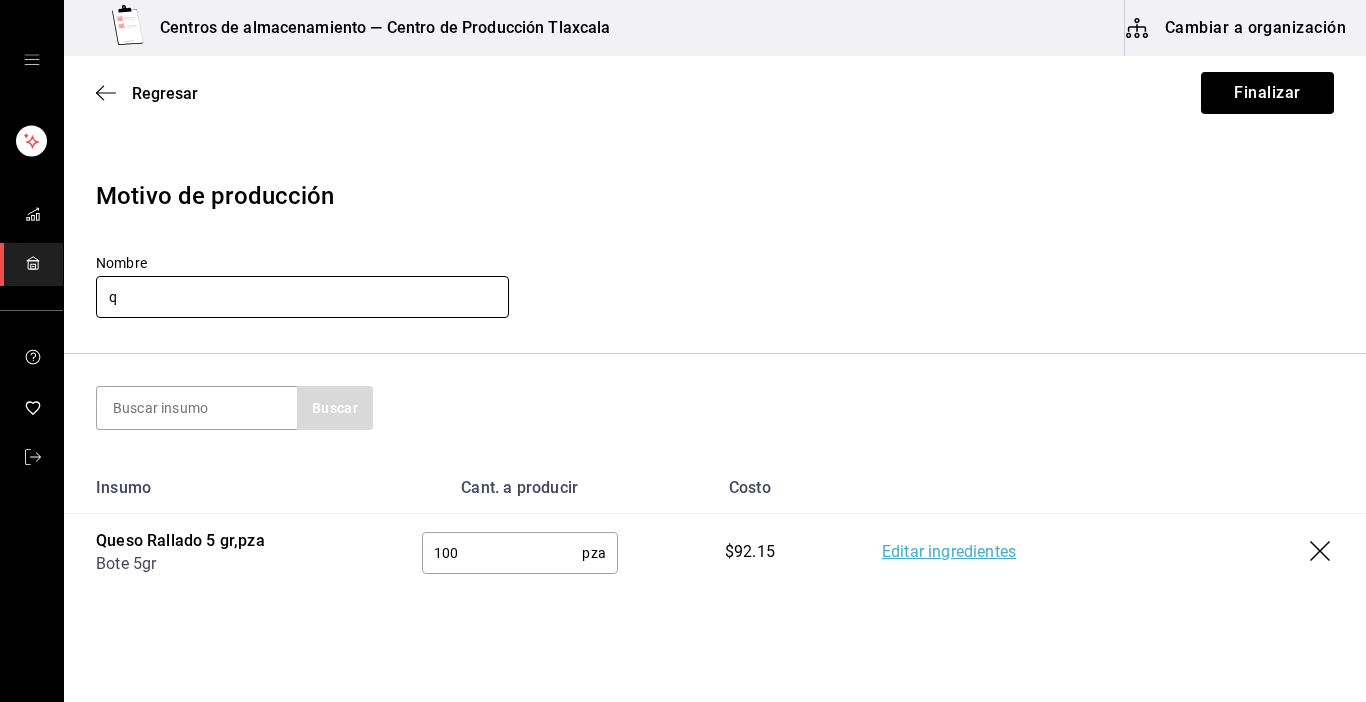 type 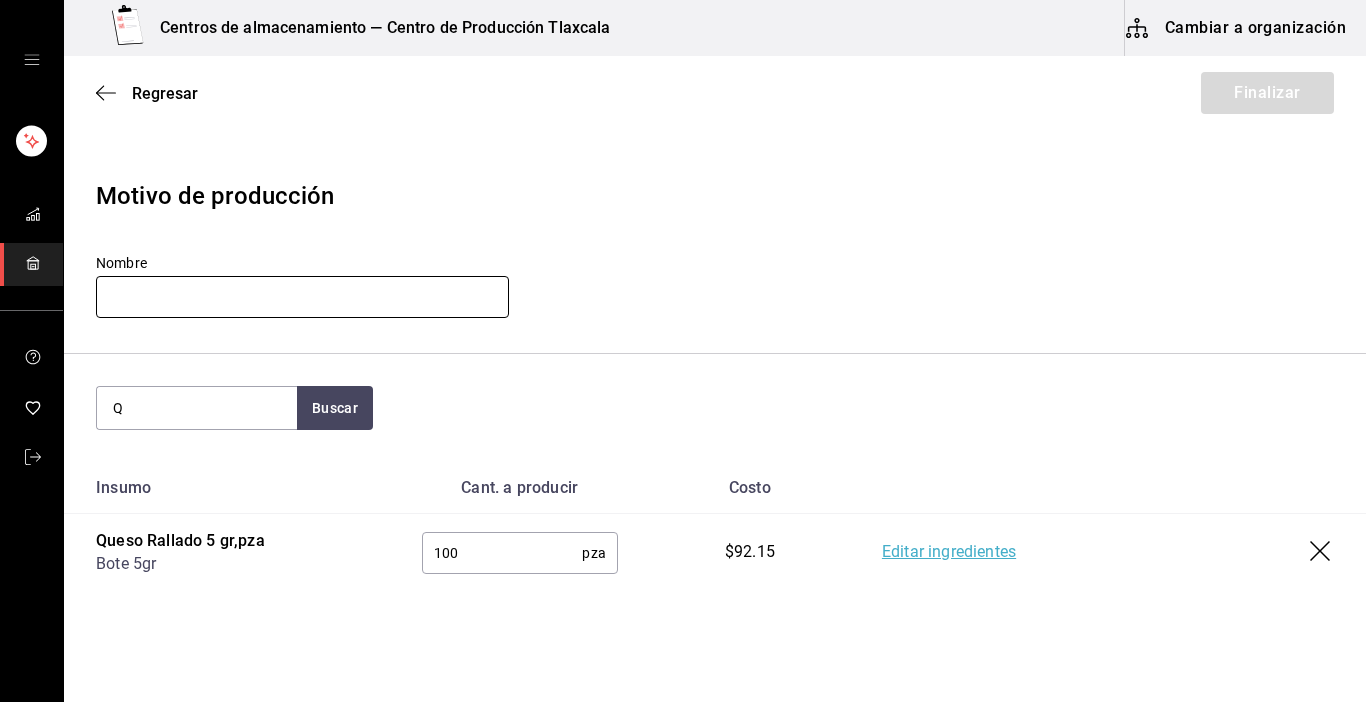type on "Q" 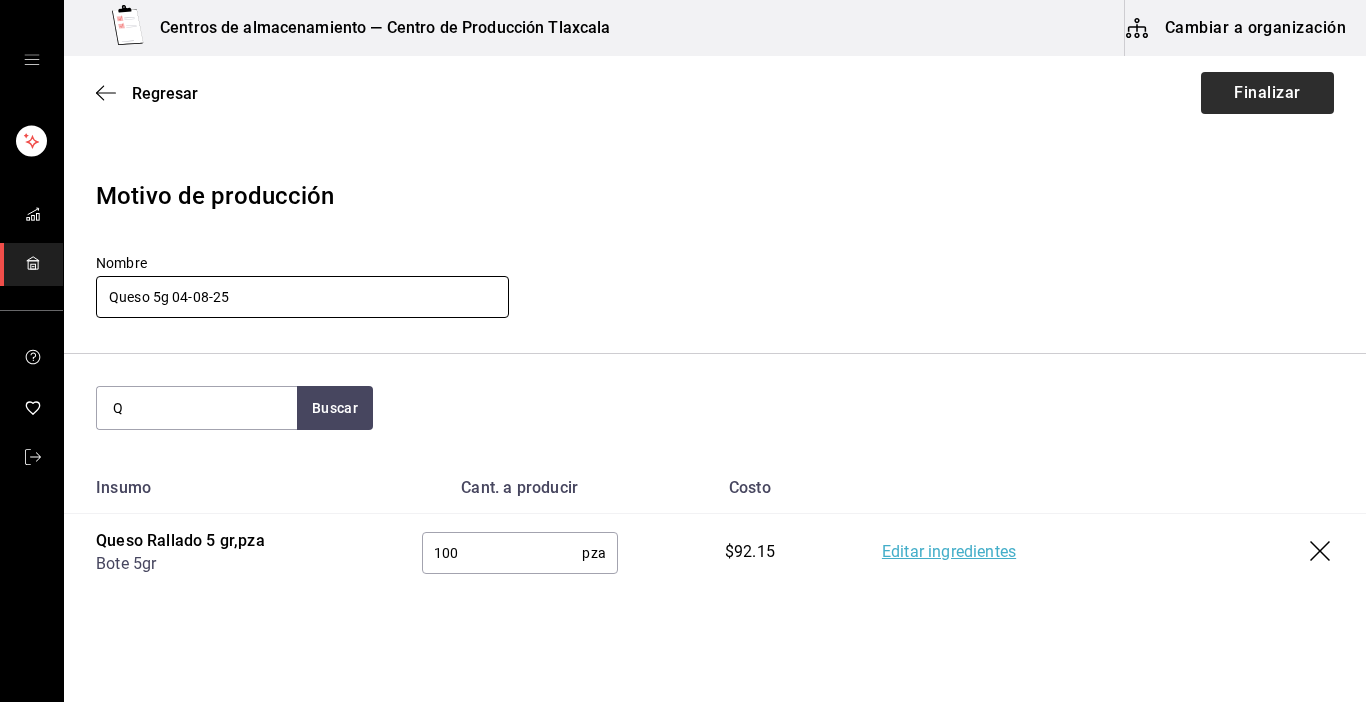 type on "Queso 5g 04-08-25" 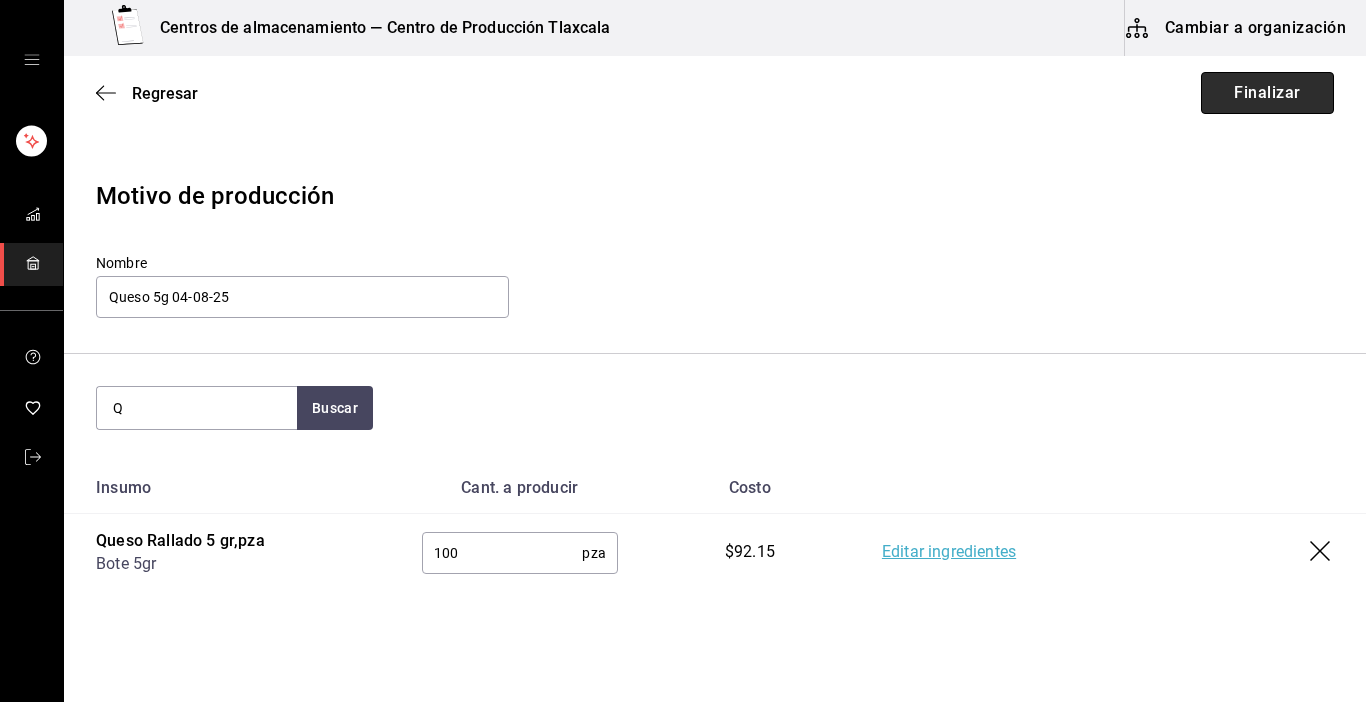click on "Finalizar" at bounding box center (1267, 93) 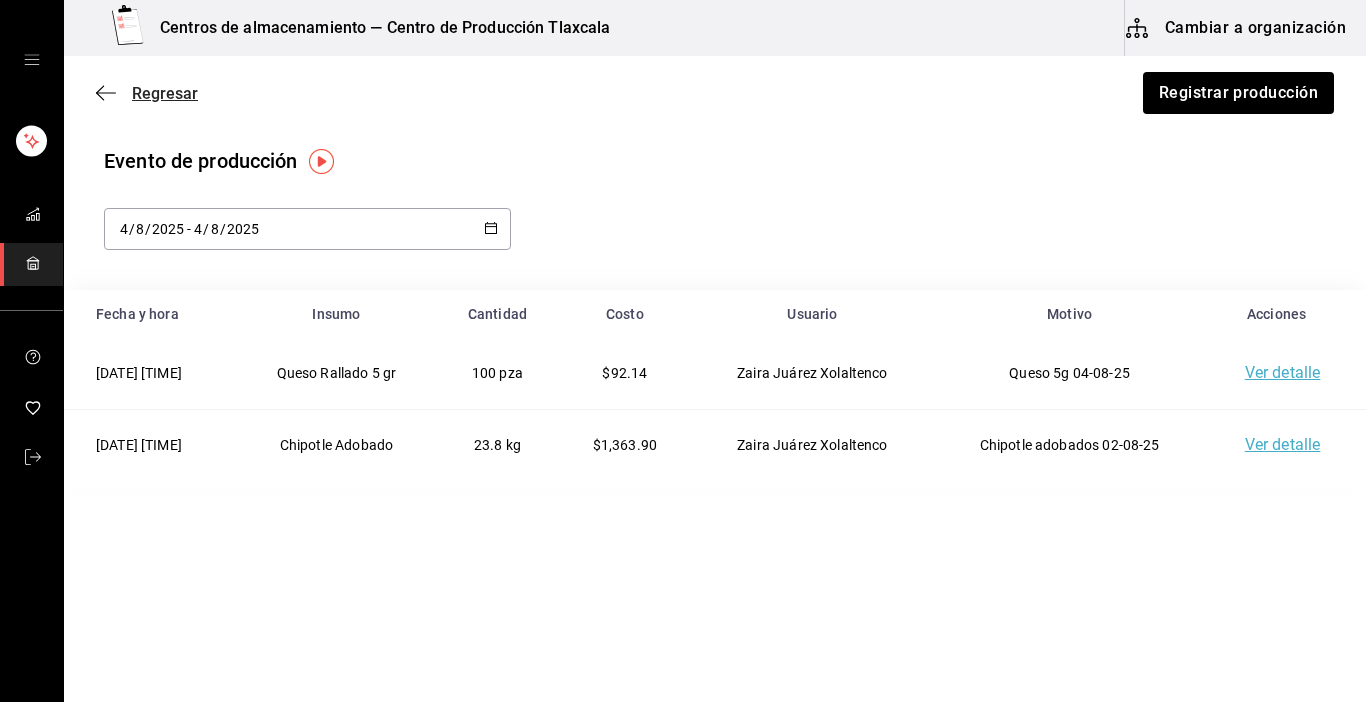 click 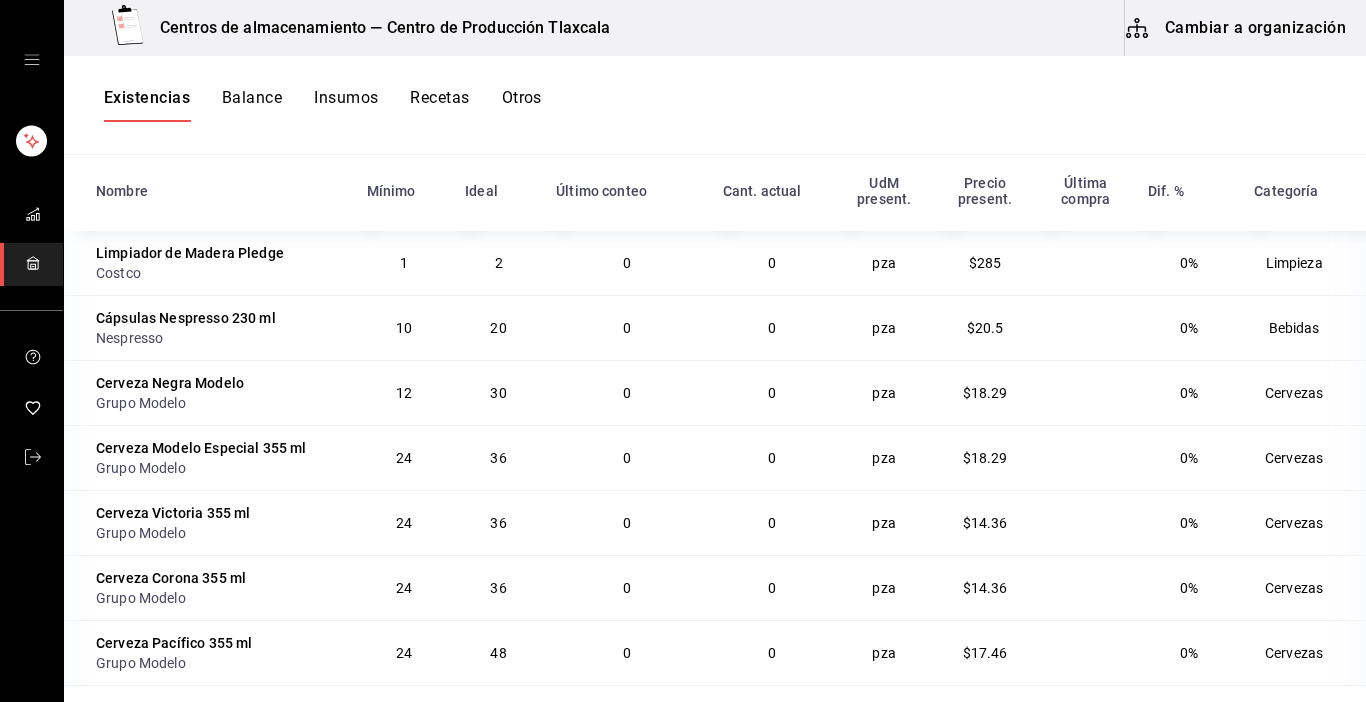scroll, scrollTop: 245, scrollLeft: 0, axis: vertical 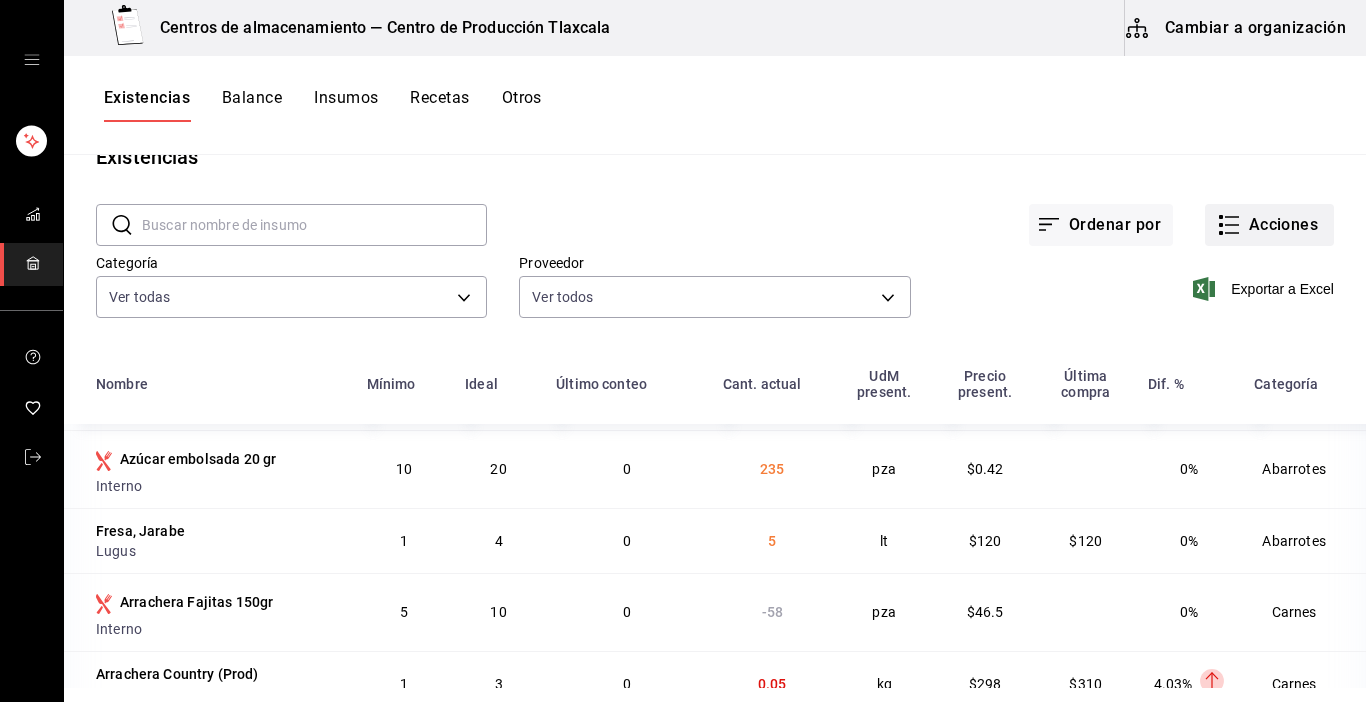 click on "Acciones" at bounding box center (1269, 225) 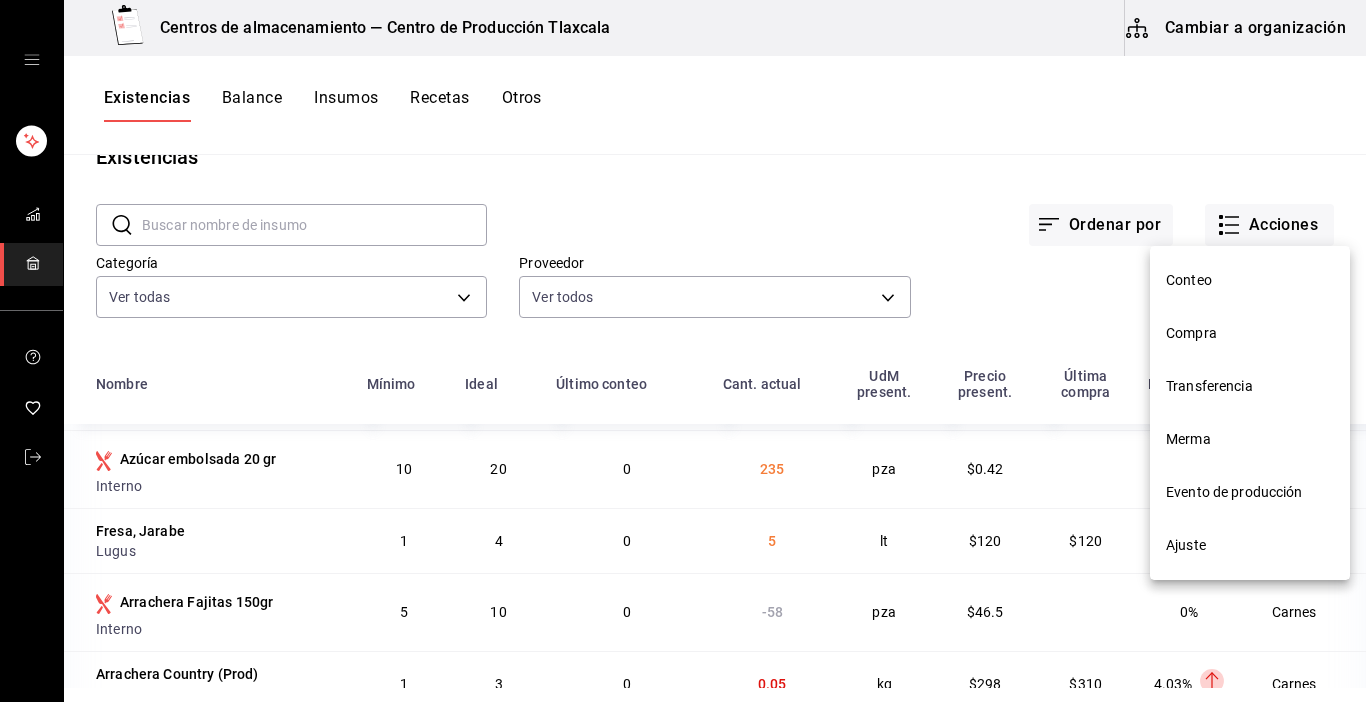 click on "Ajuste" at bounding box center [1250, 545] 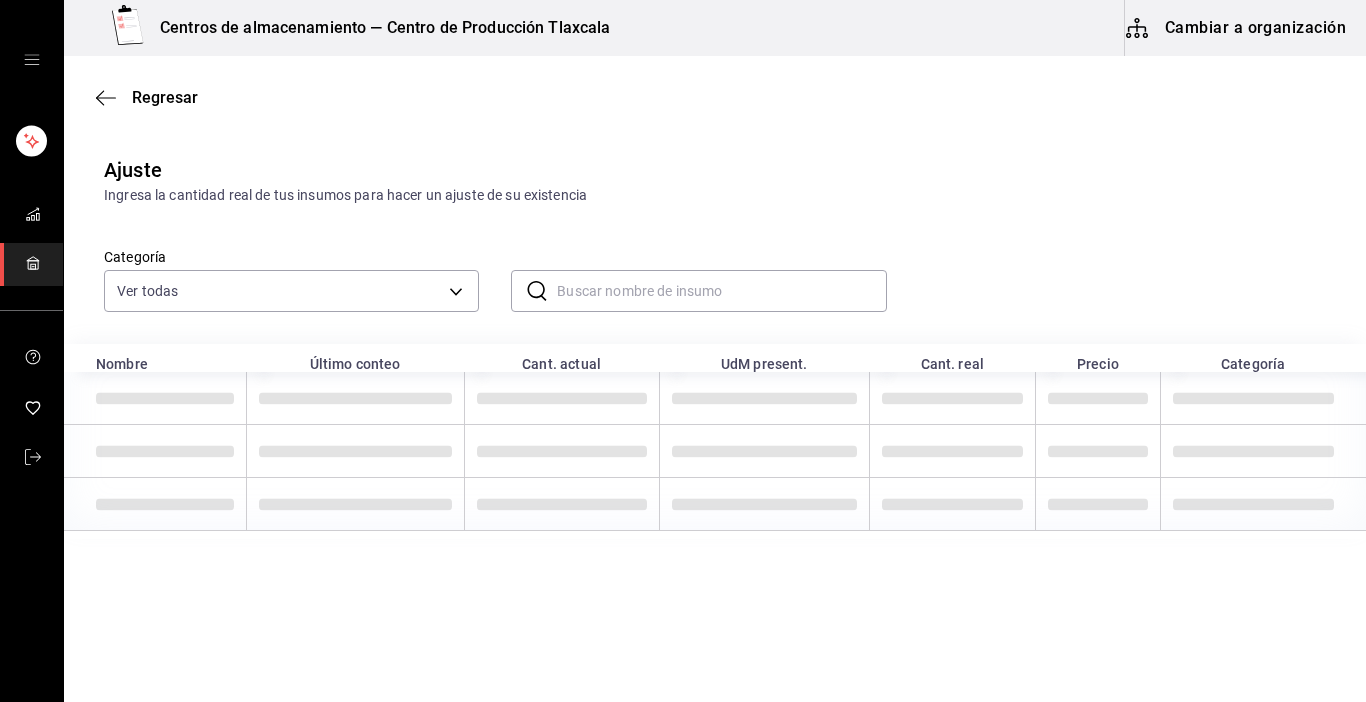 click at bounding box center [721, 291] 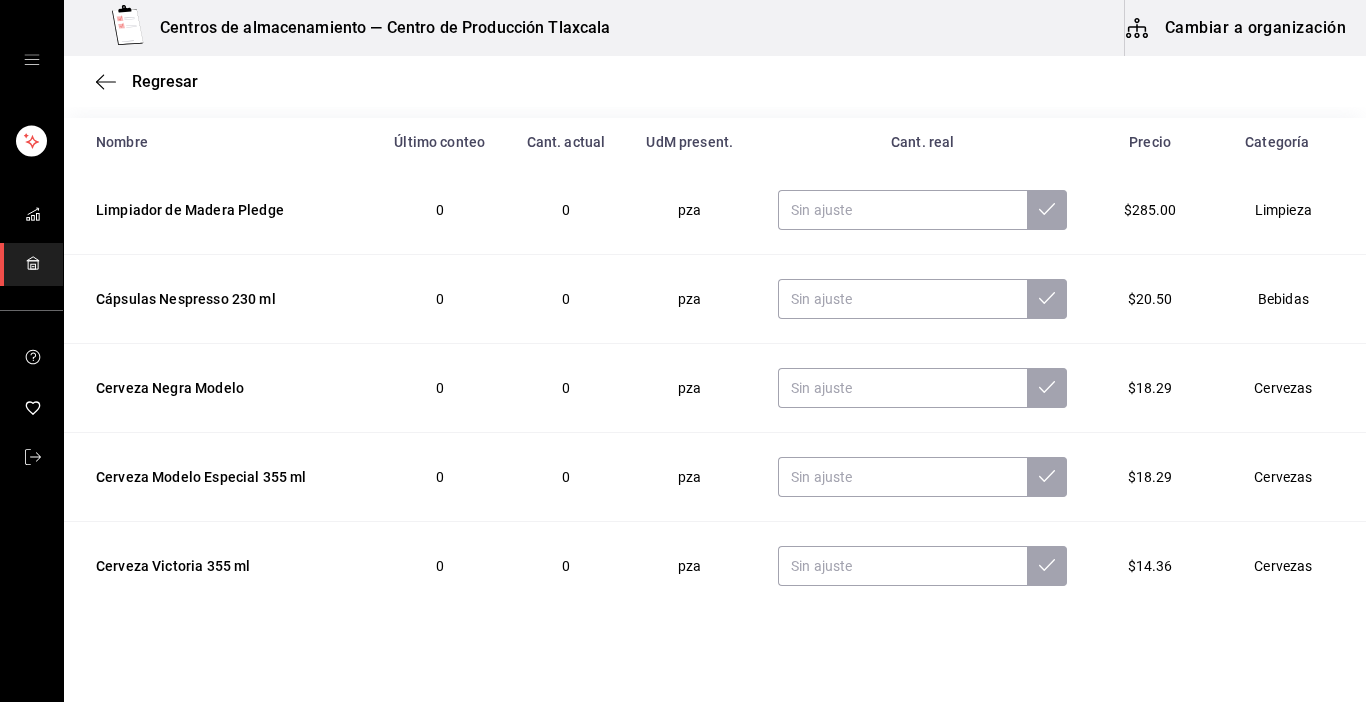 scroll, scrollTop: 240, scrollLeft: 0, axis: vertical 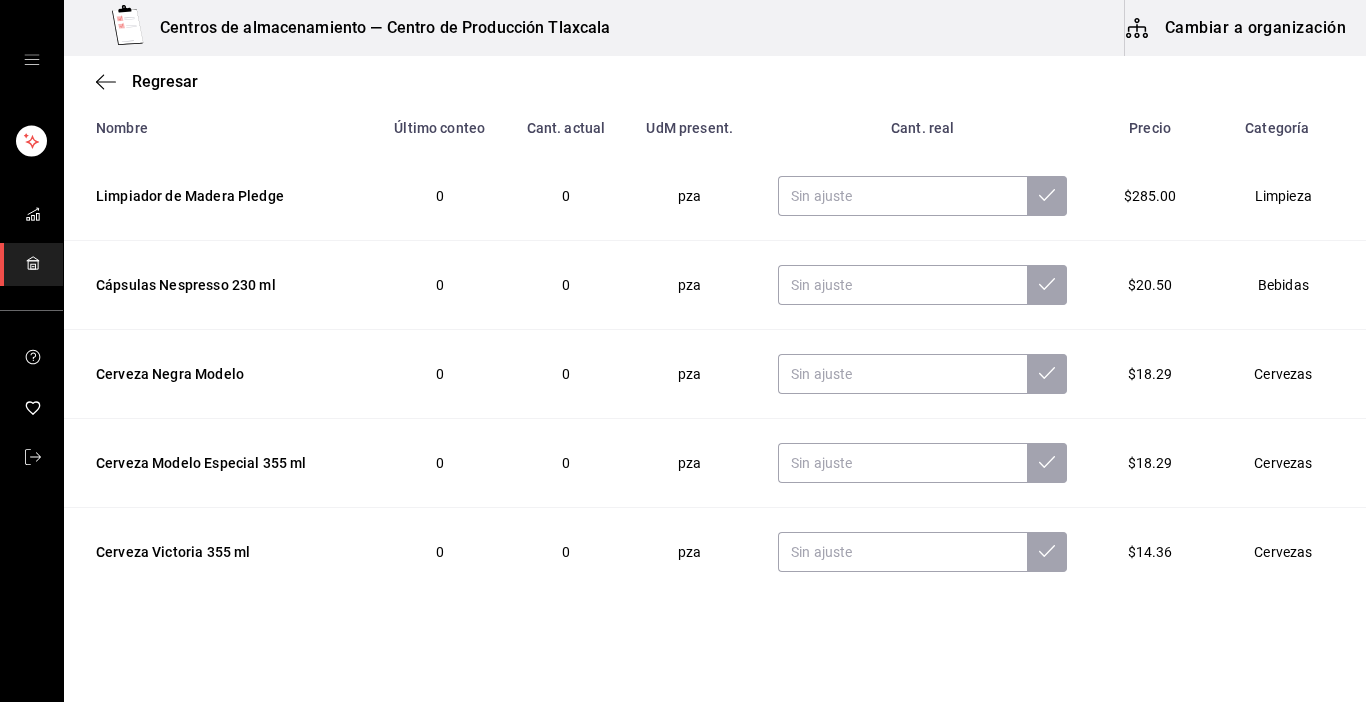 click on "Regresar" at bounding box center (715, 81) 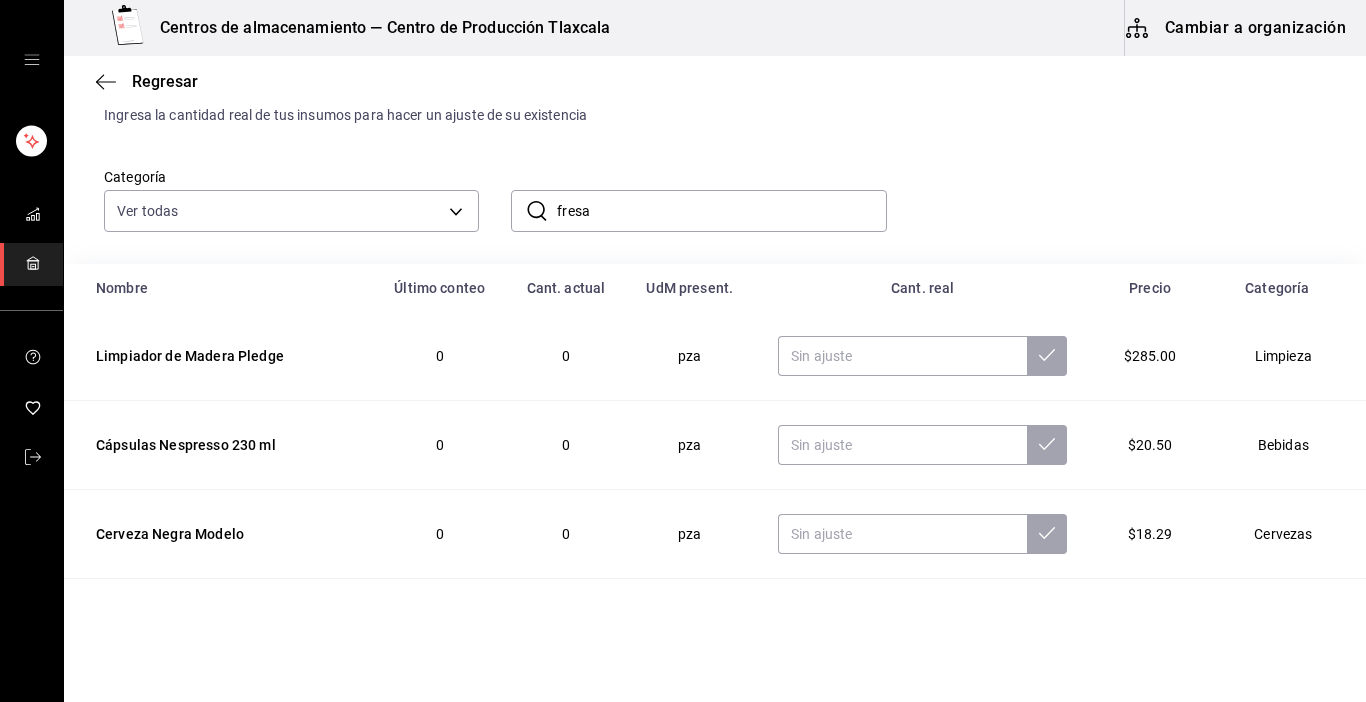 scroll, scrollTop: 0, scrollLeft: 0, axis: both 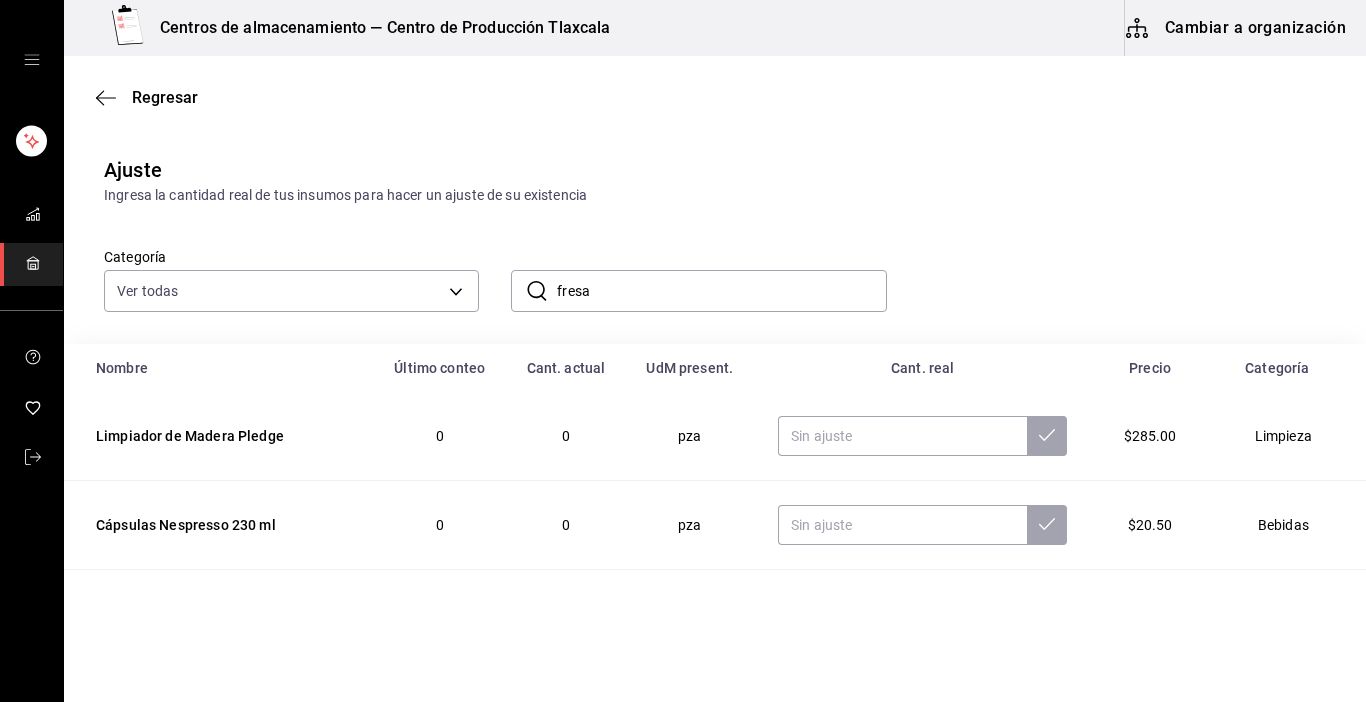 click on "fresa" at bounding box center [721, 291] 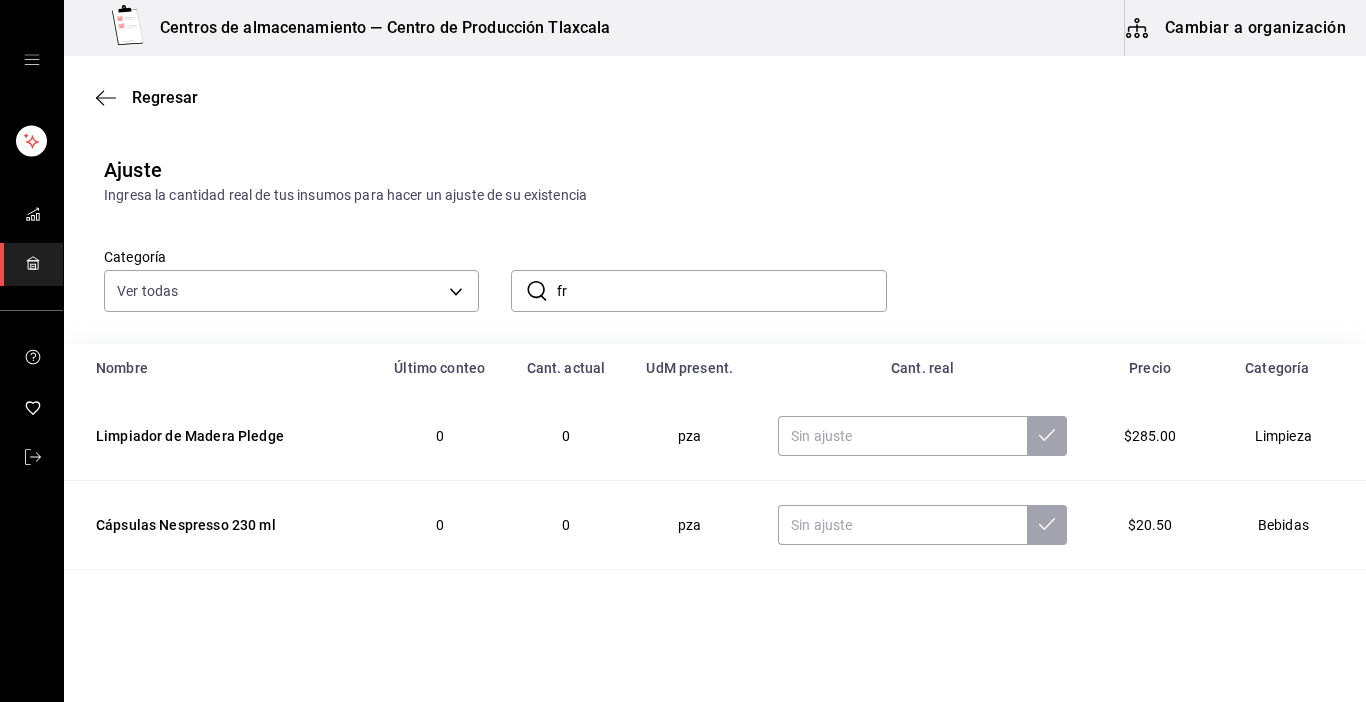 type on "f" 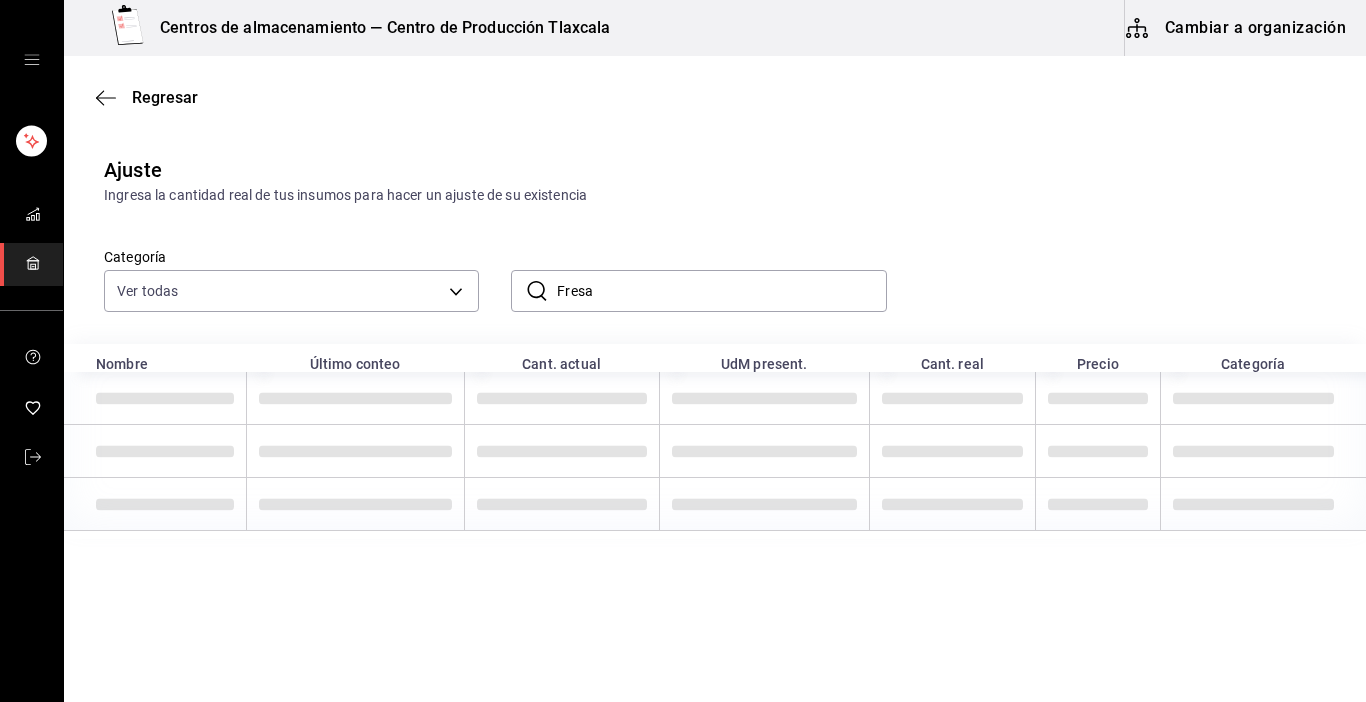 type on "Fresa" 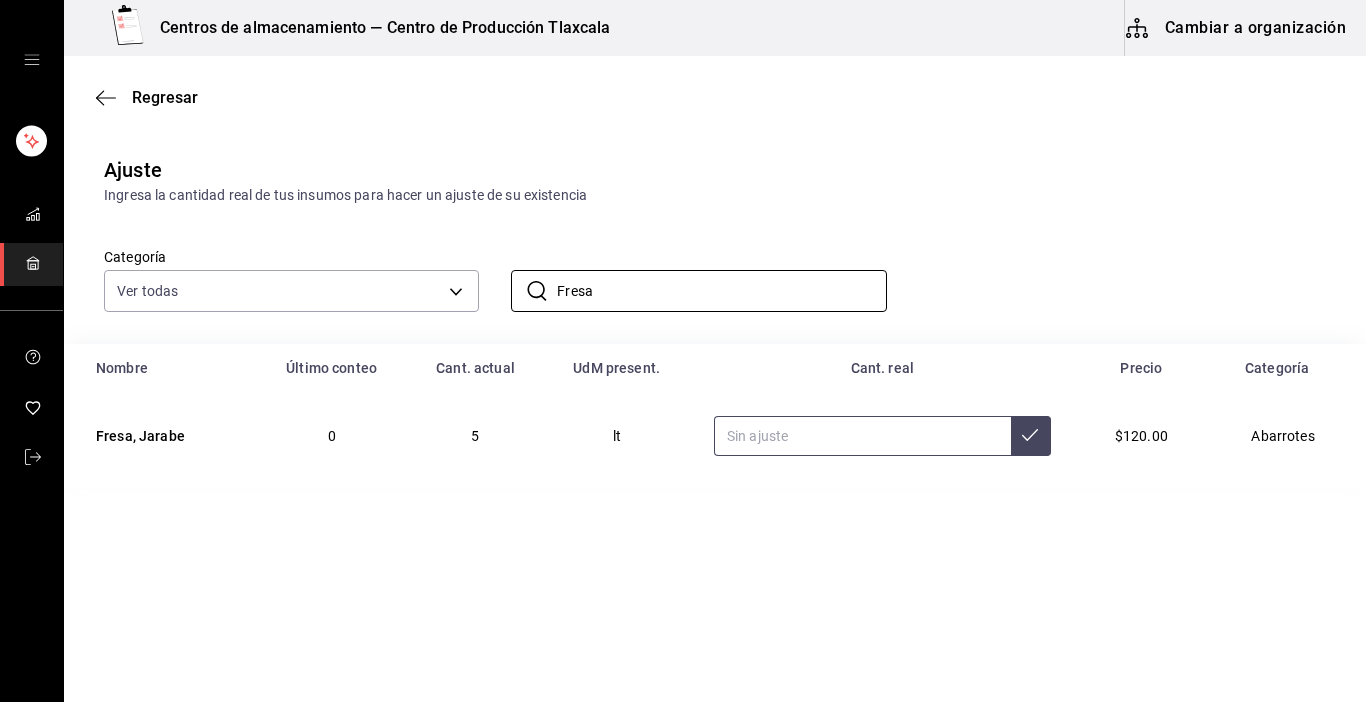 click at bounding box center [862, 436] 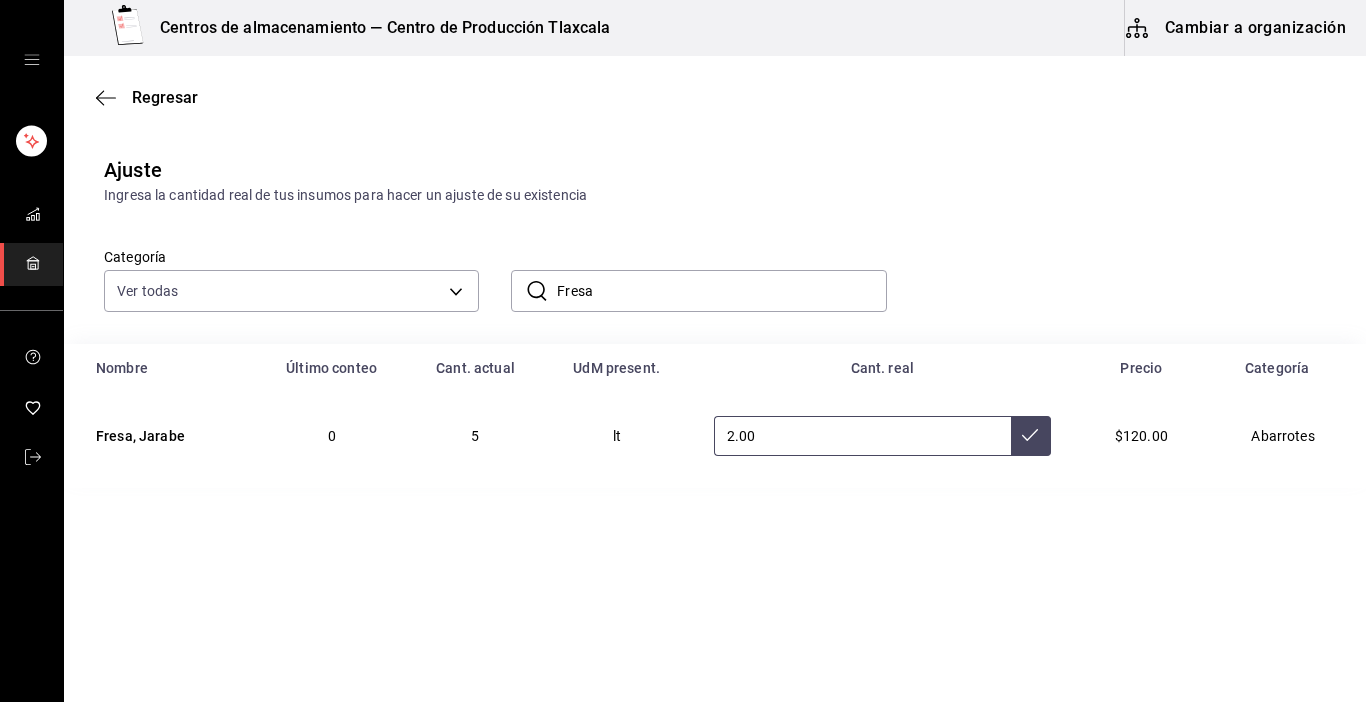 type on "2.00" 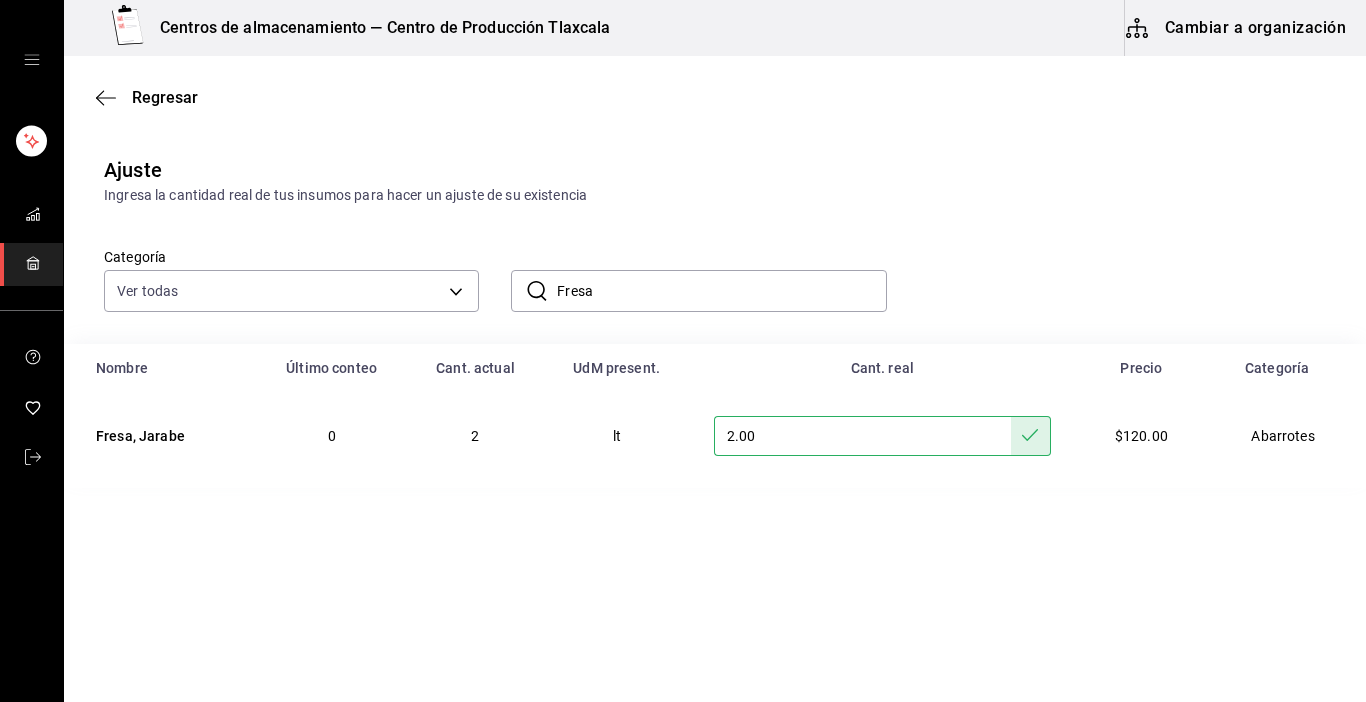 click at bounding box center (1031, 436) 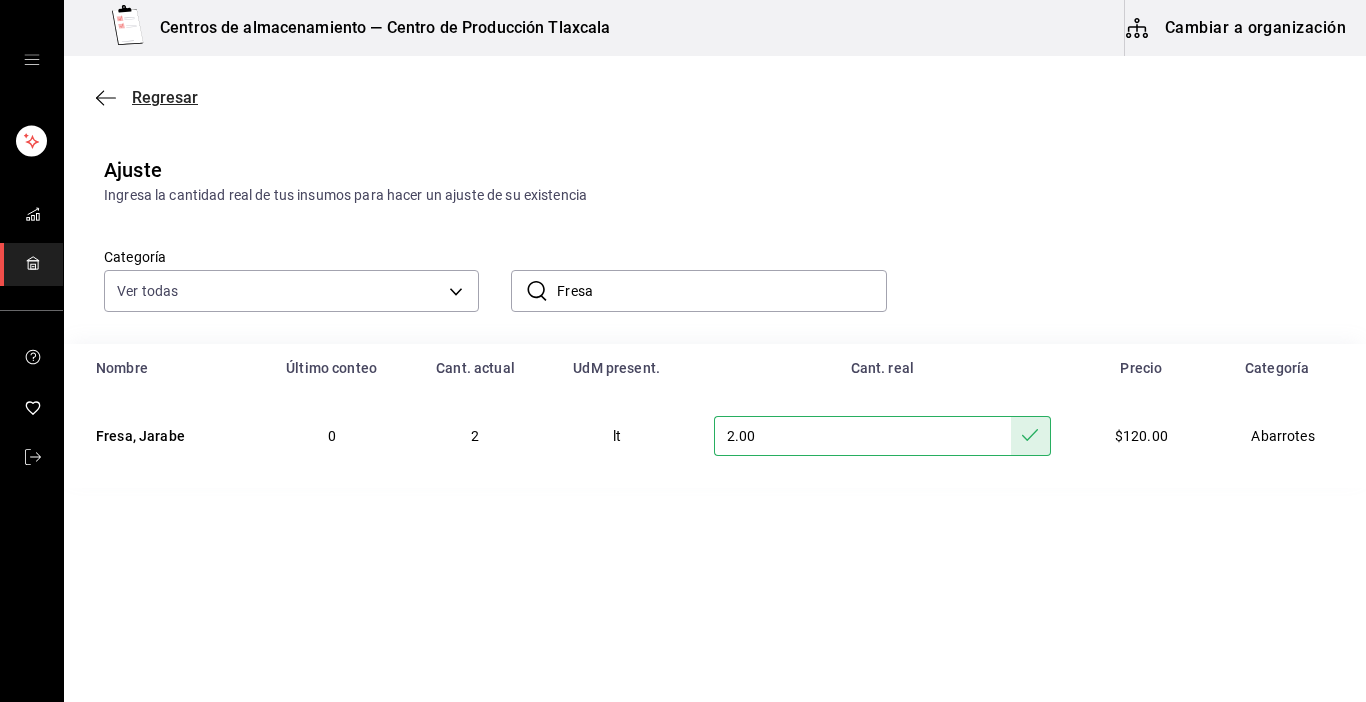 click 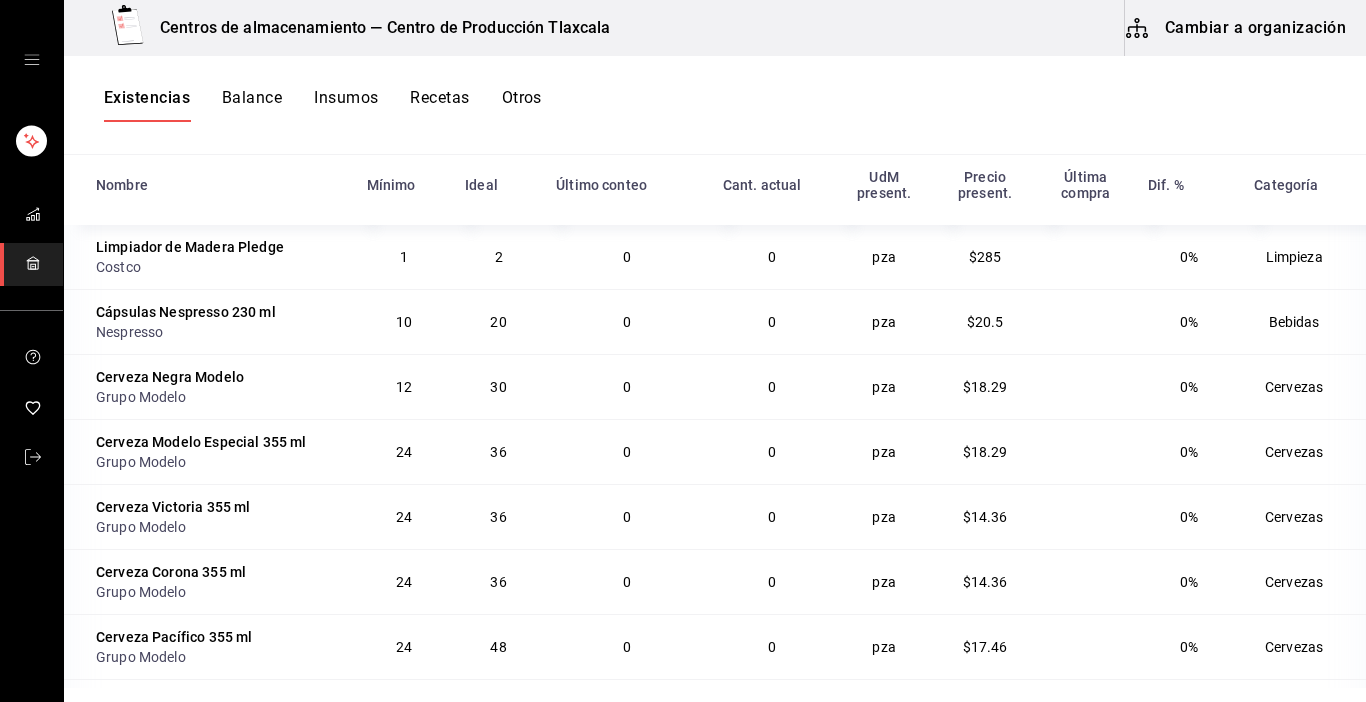 scroll, scrollTop: 245, scrollLeft: 0, axis: vertical 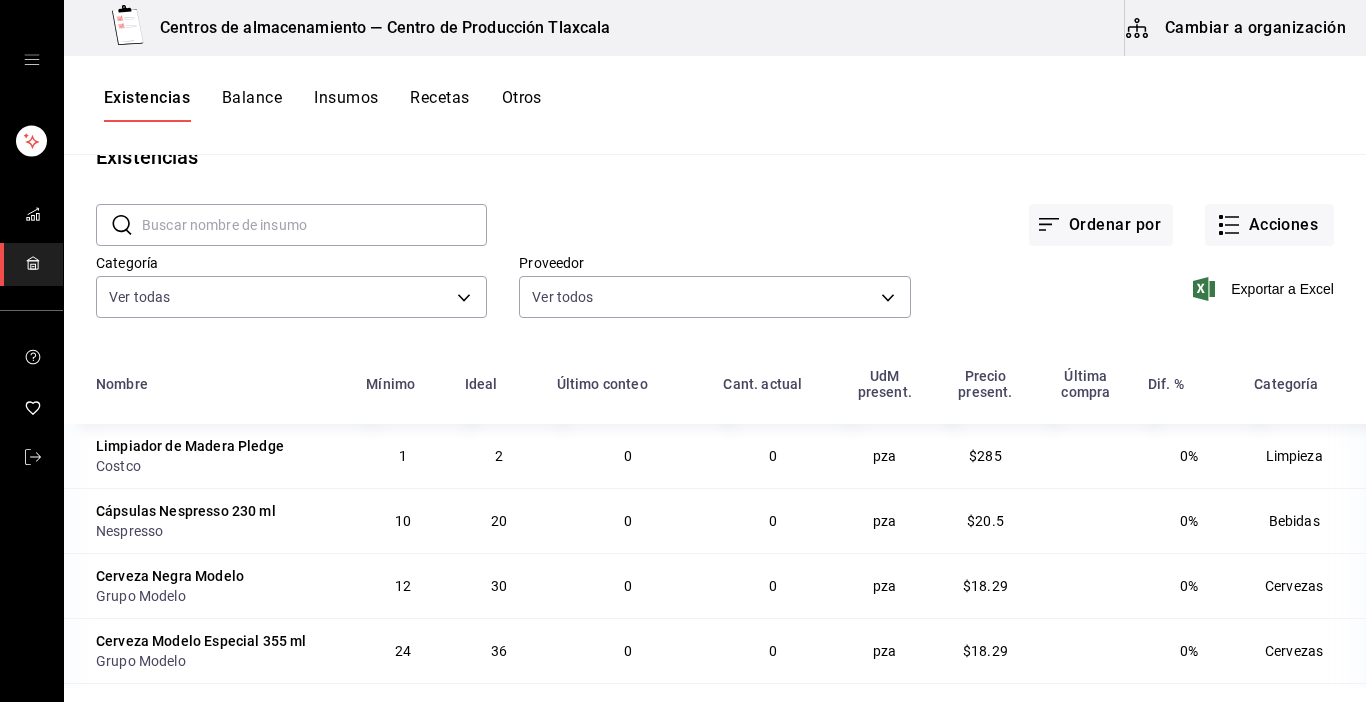 click at bounding box center [314, 225] 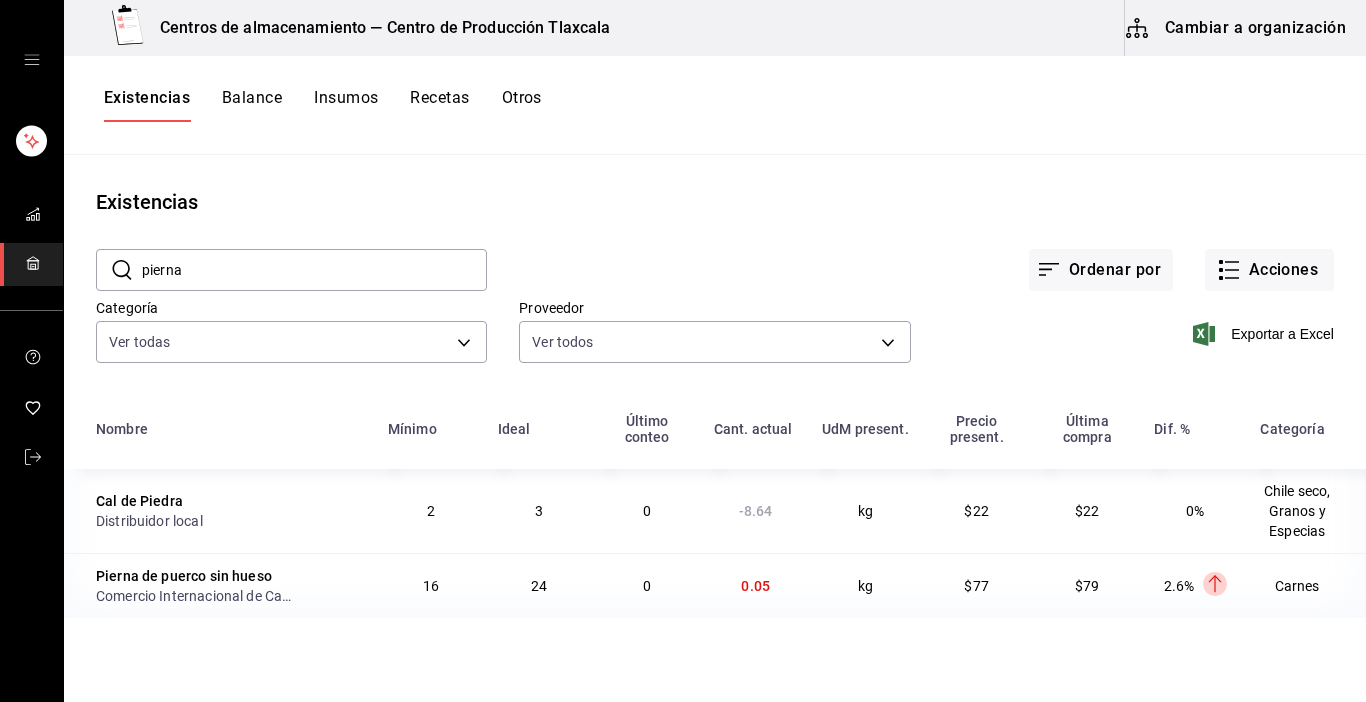 scroll, scrollTop: 0, scrollLeft: 0, axis: both 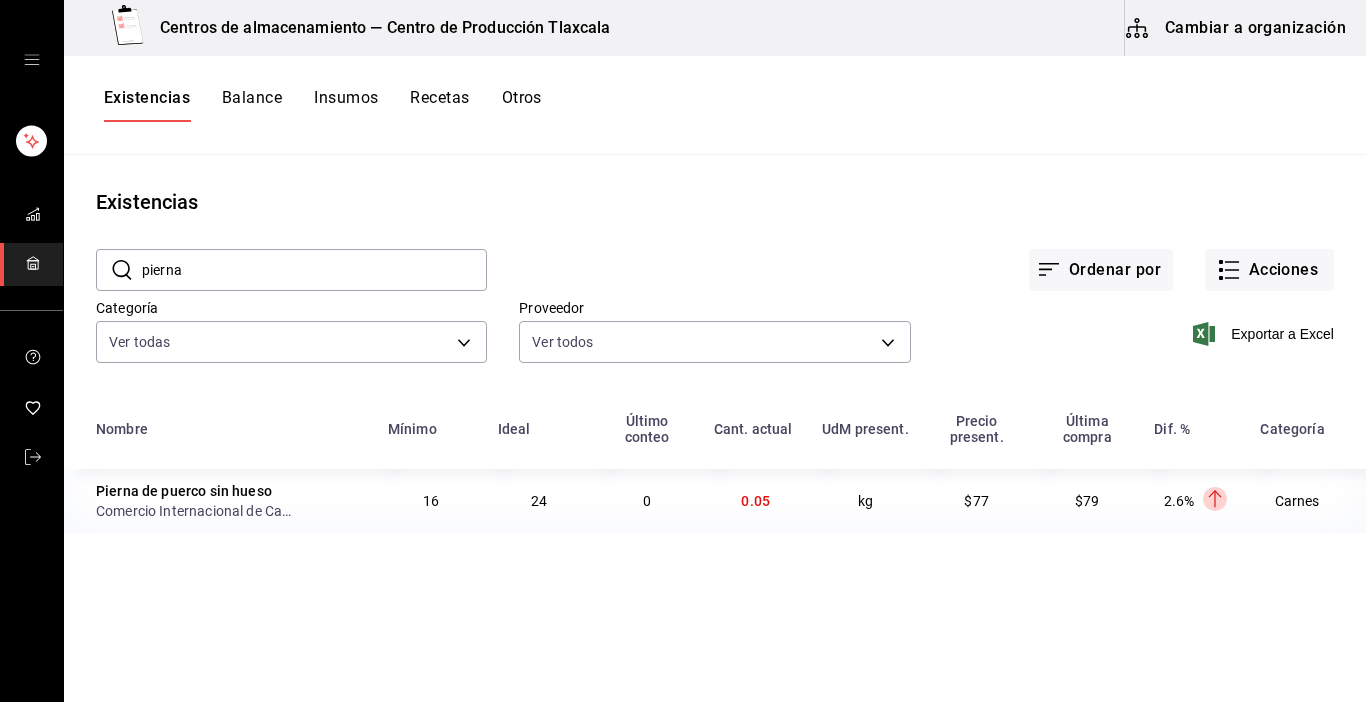 click on "pierna" at bounding box center (314, 270) 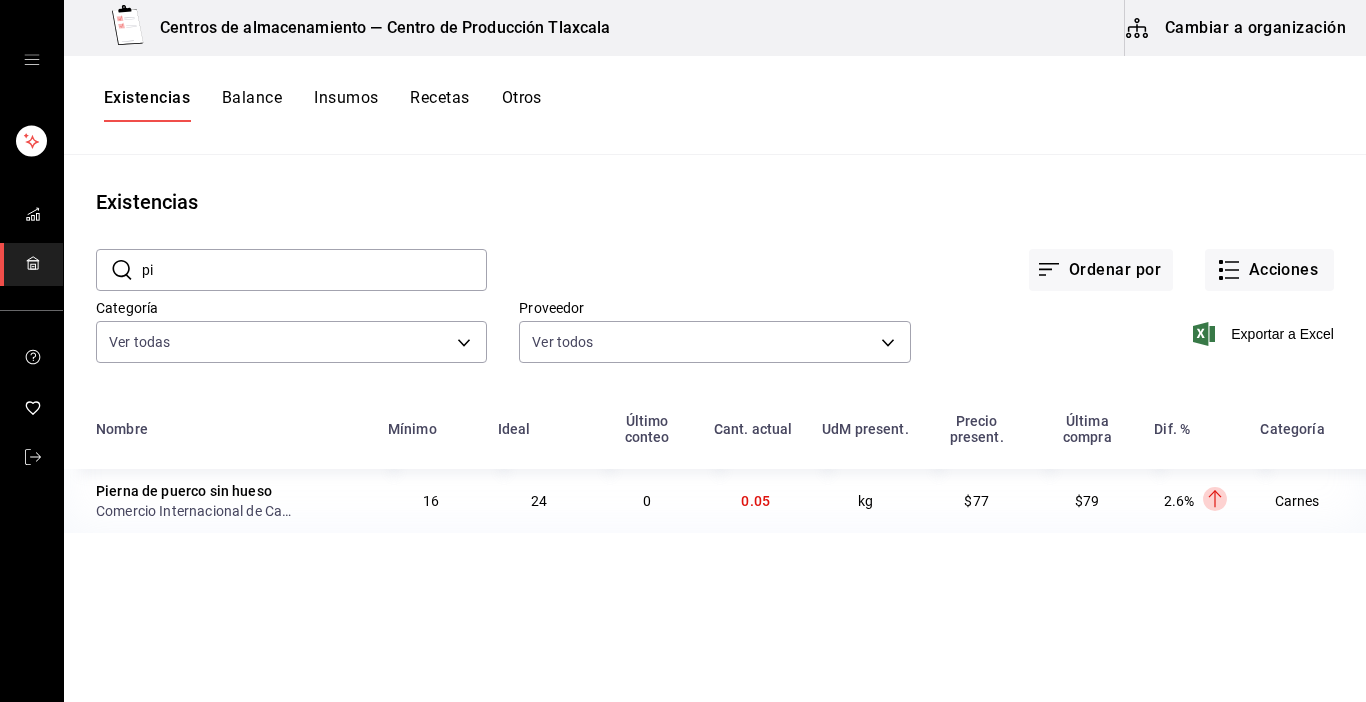 type on "p" 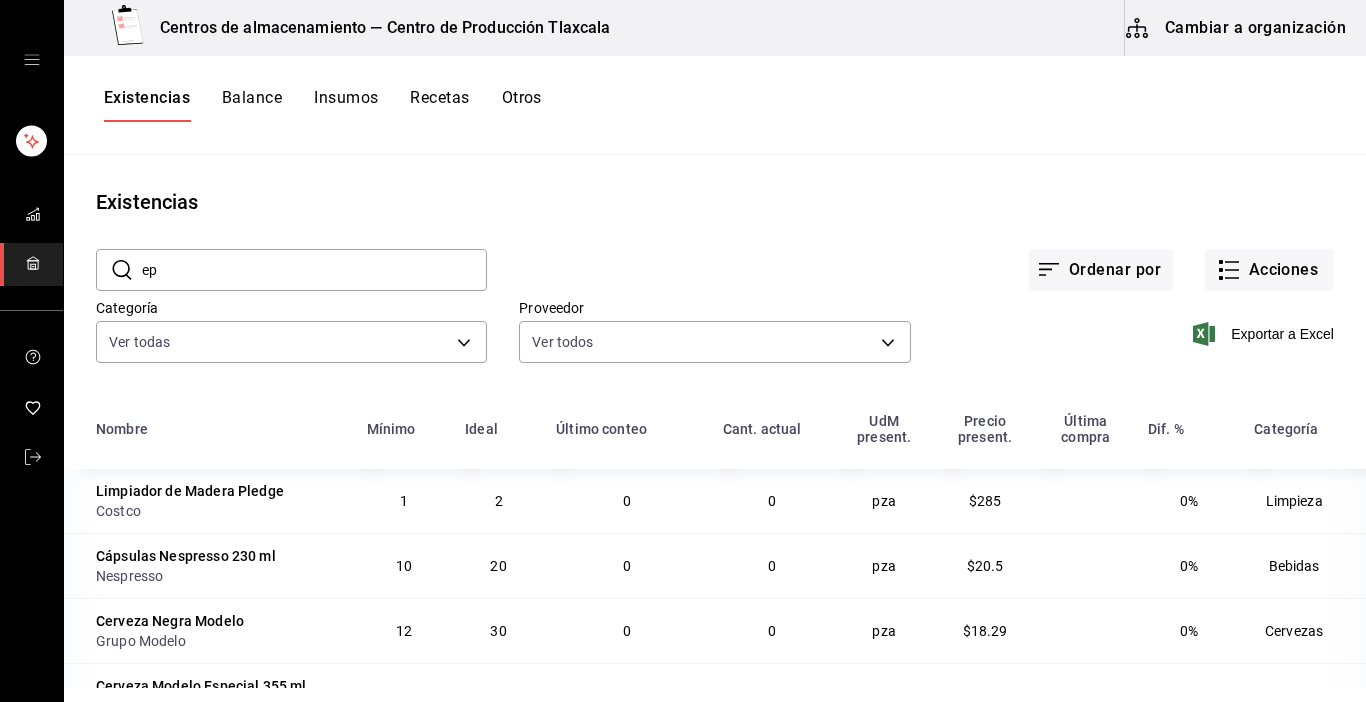 type on "e" 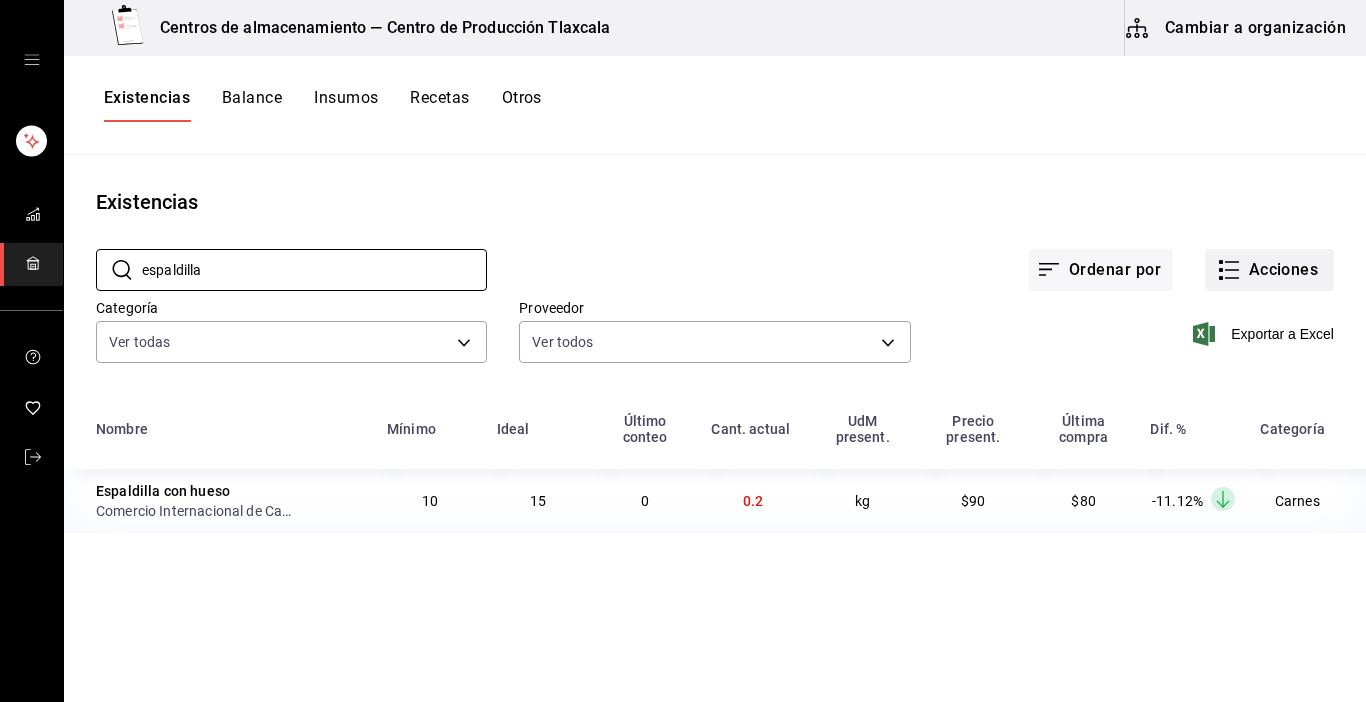 type on "espaldilla" 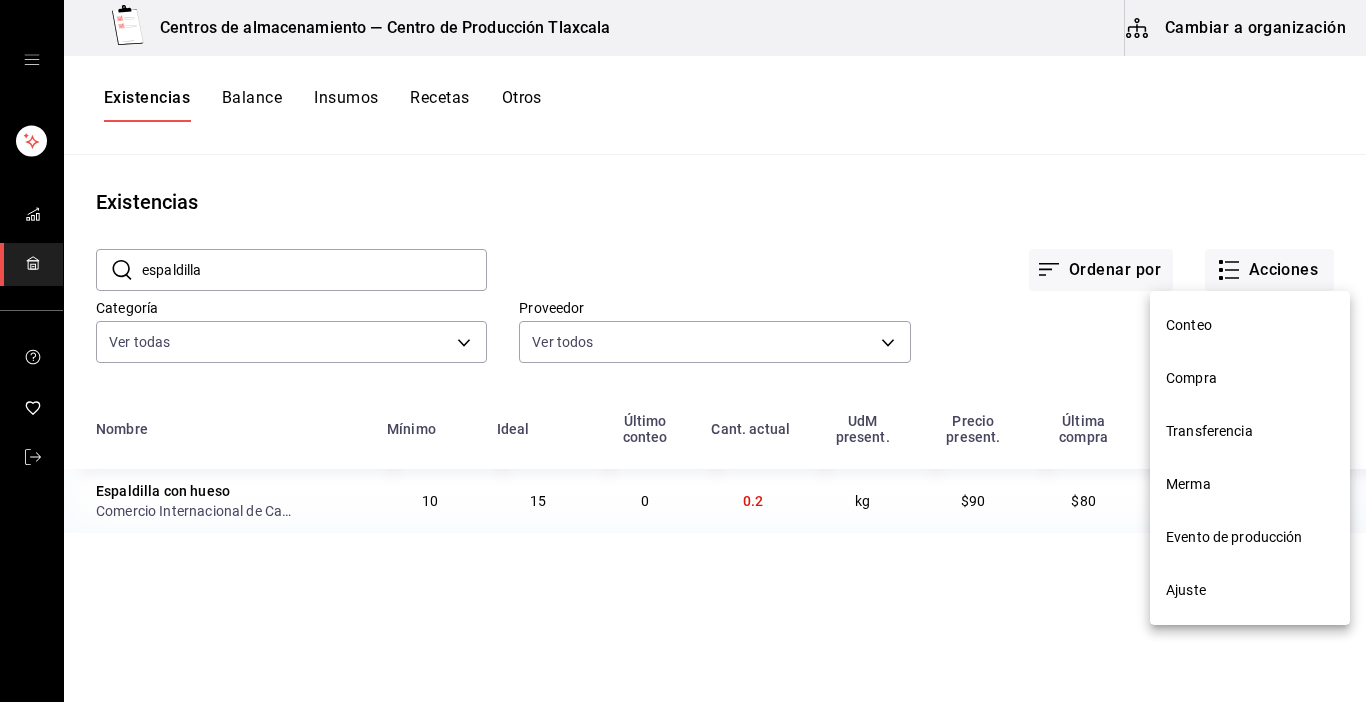 drag, startPoint x: 1232, startPoint y: 594, endPoint x: 1233, endPoint y: 570, distance: 24.020824 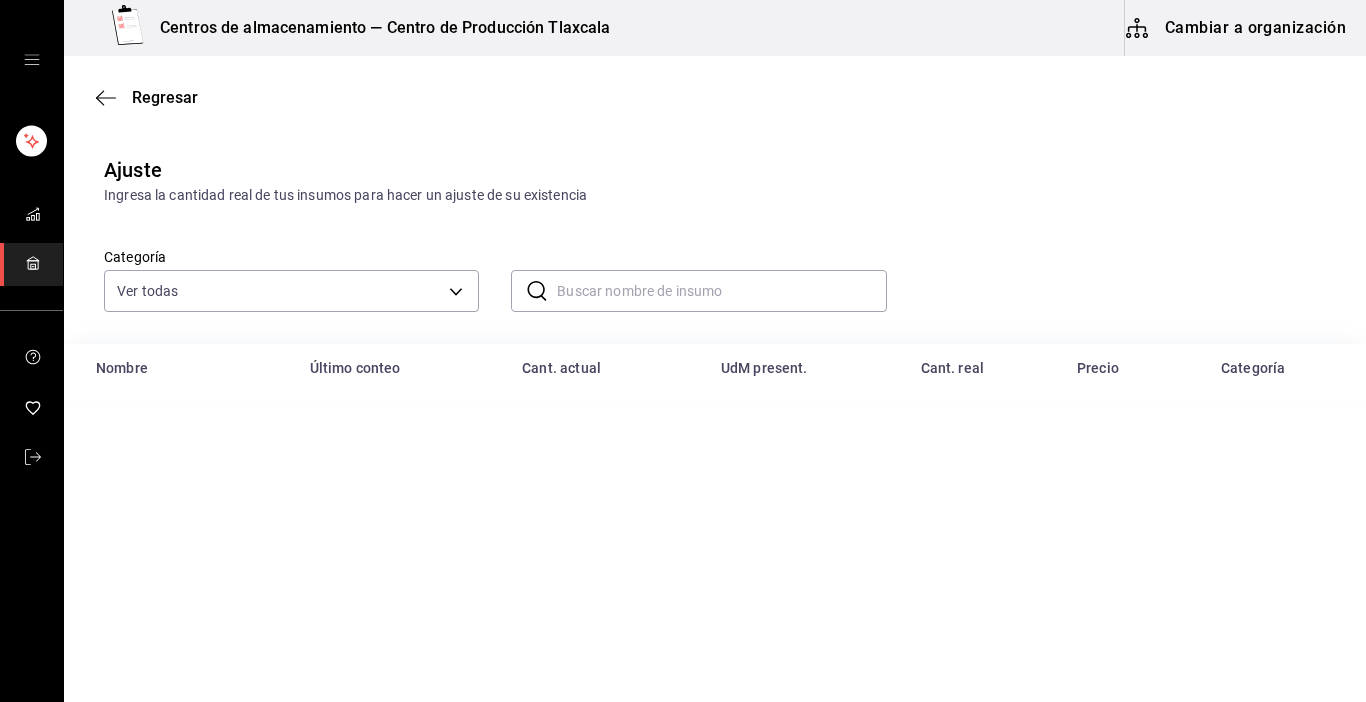 click at bounding box center (721, 291) 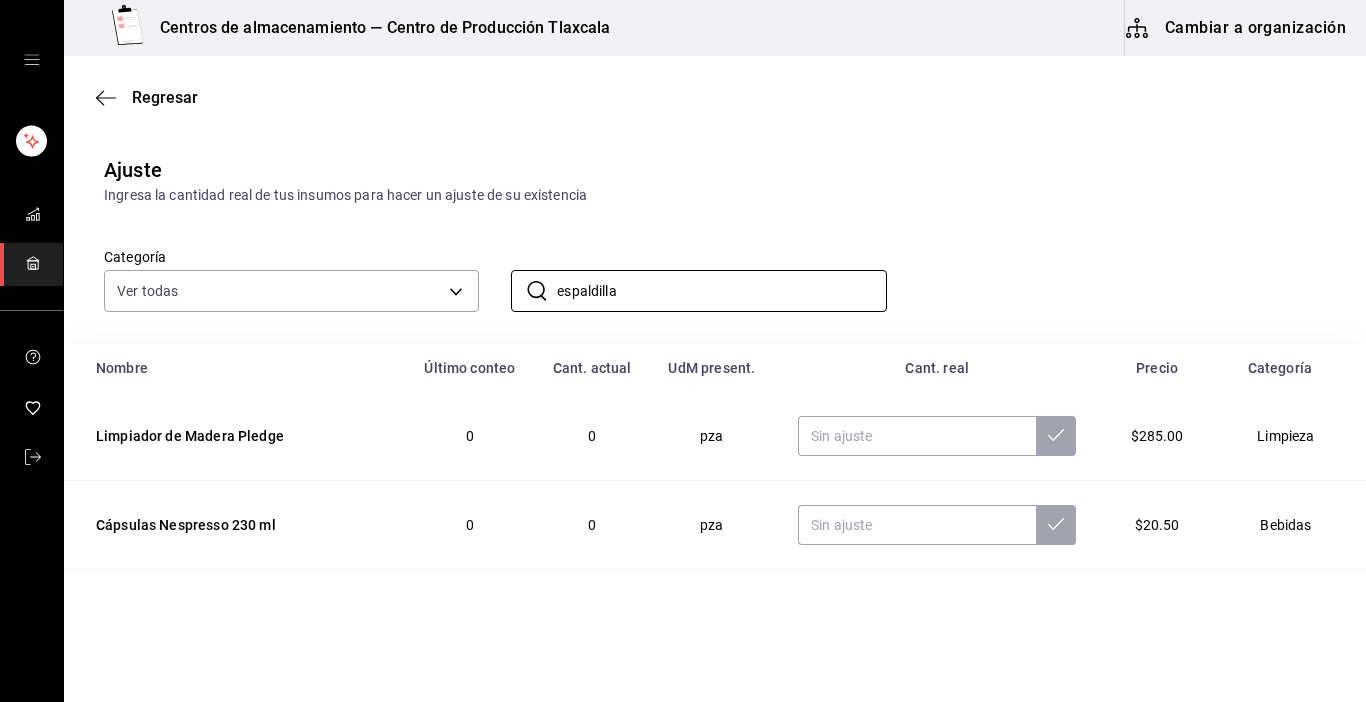 type on "Espaldilla" 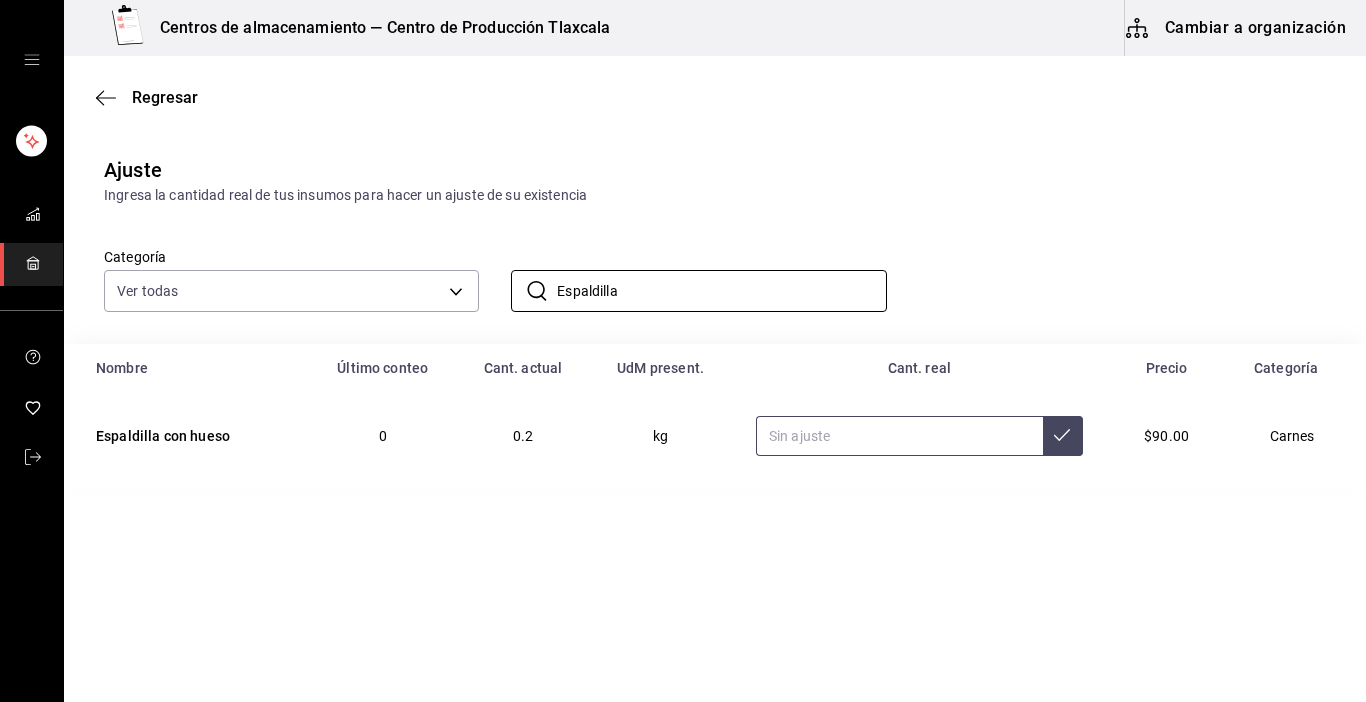 click at bounding box center (899, 436) 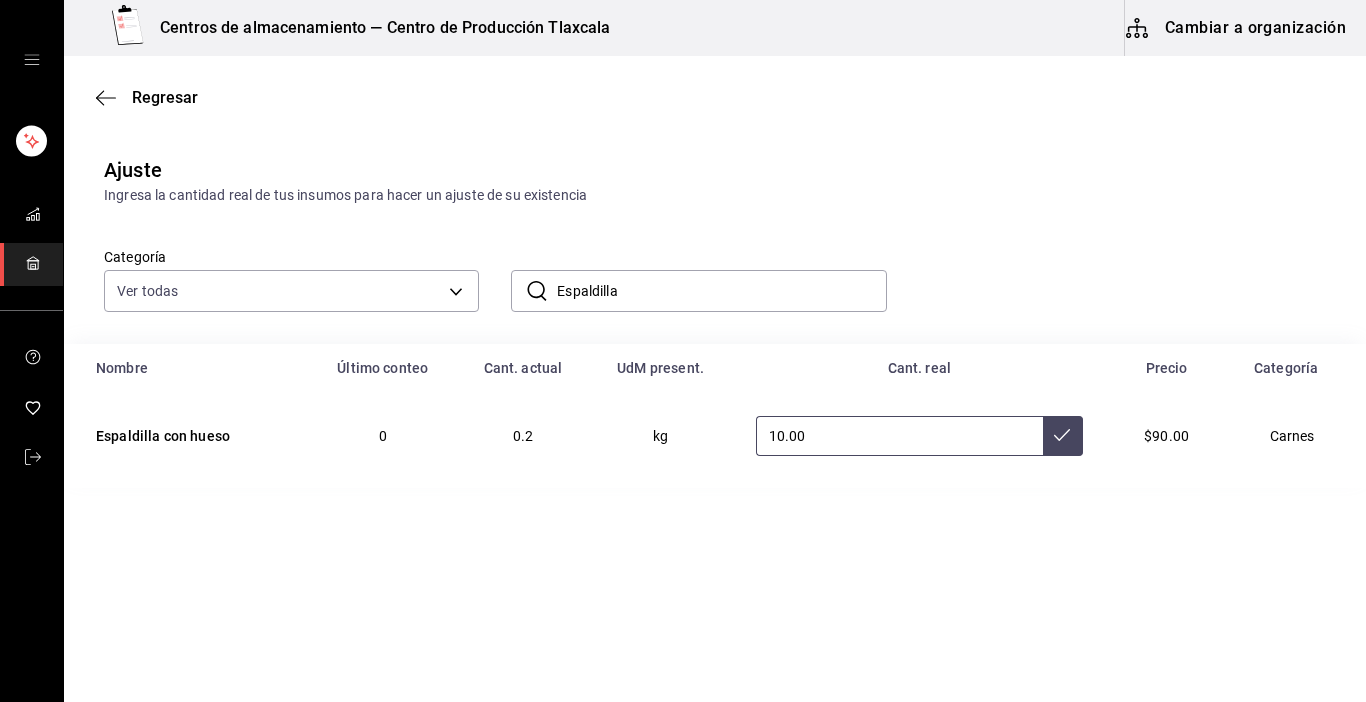 type on "10.00" 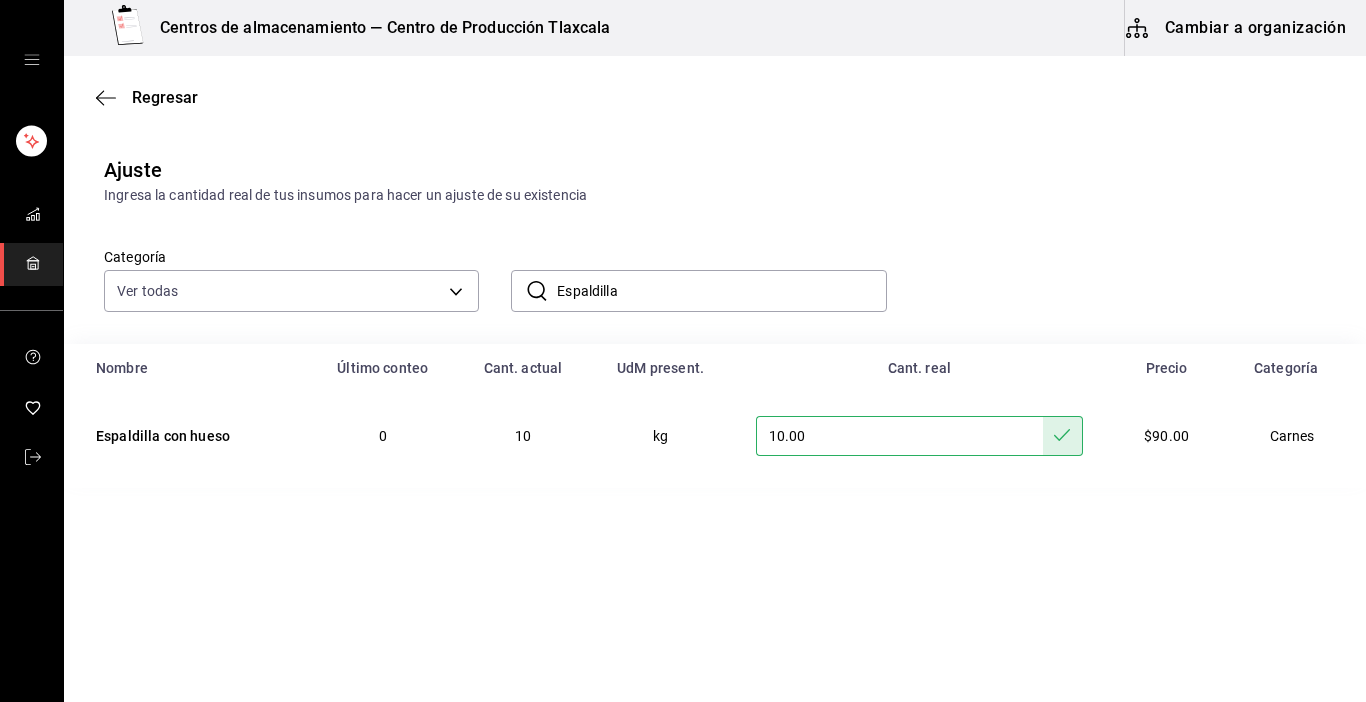 click on "Espaldilla" at bounding box center [721, 291] 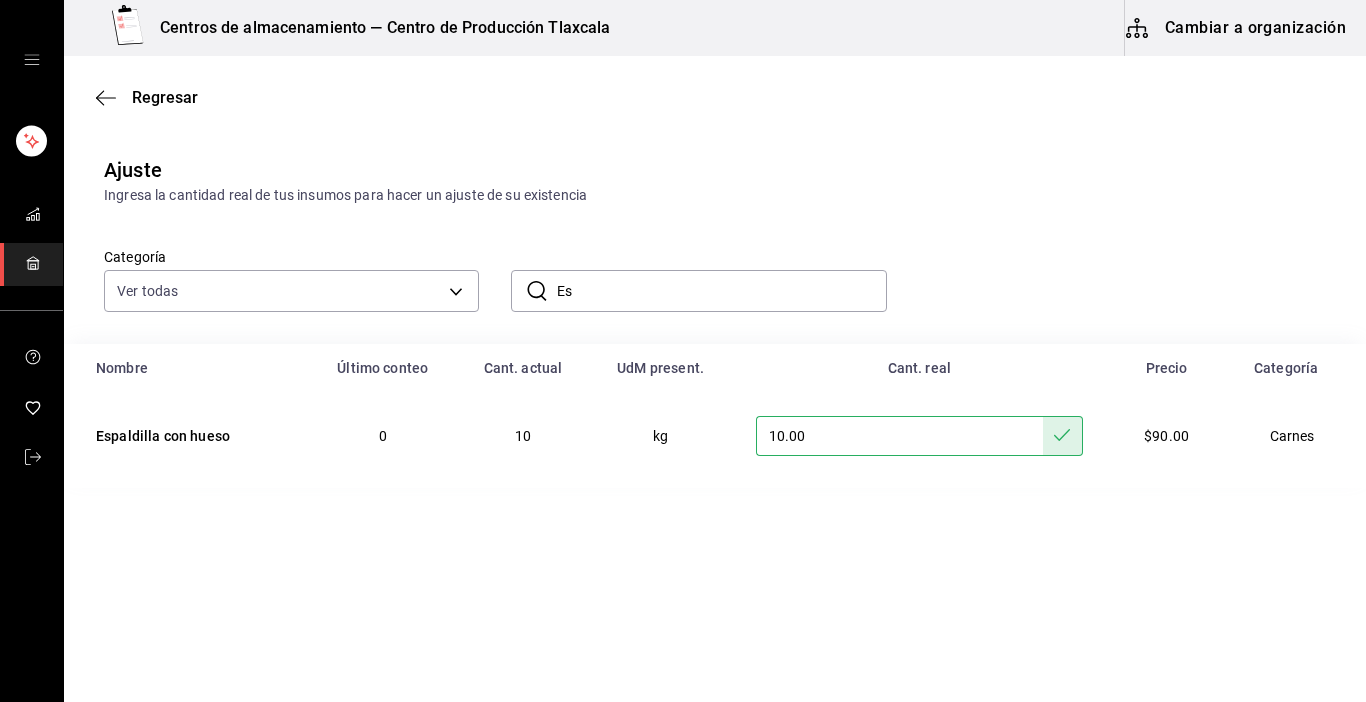 type on "E" 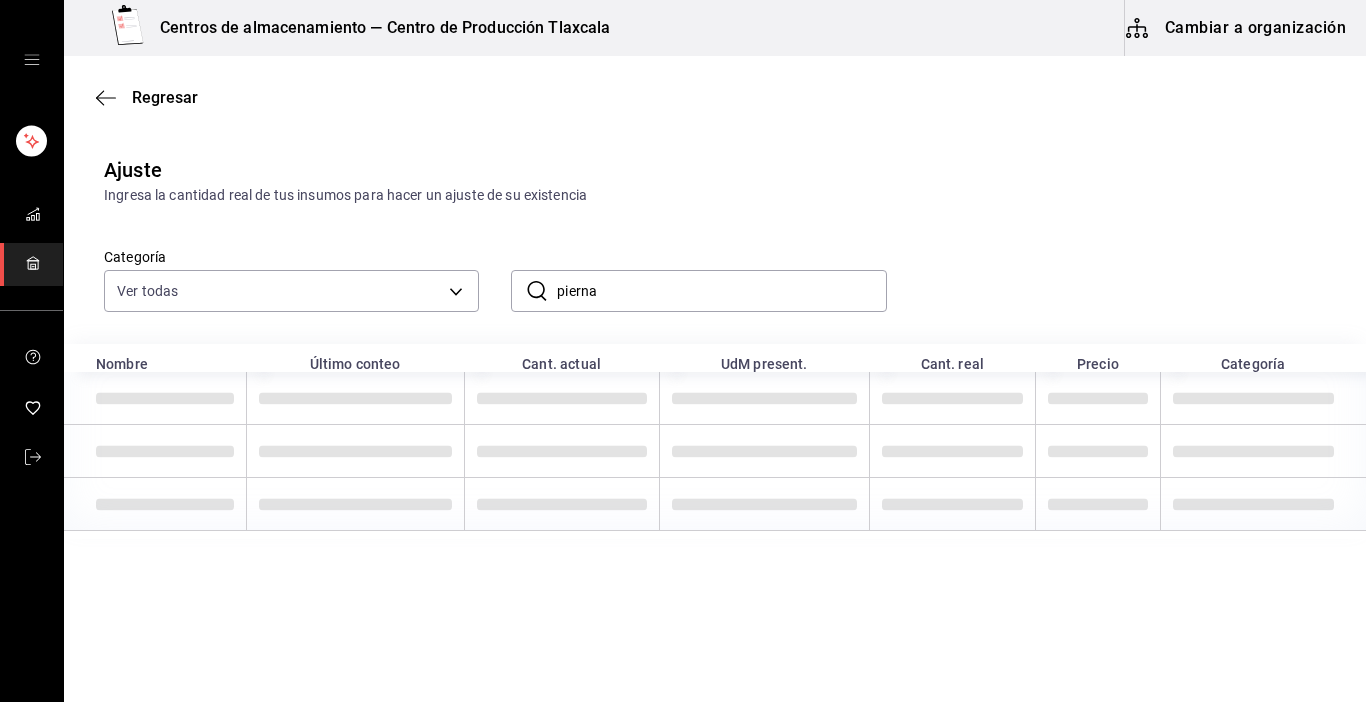 type on "pierna" 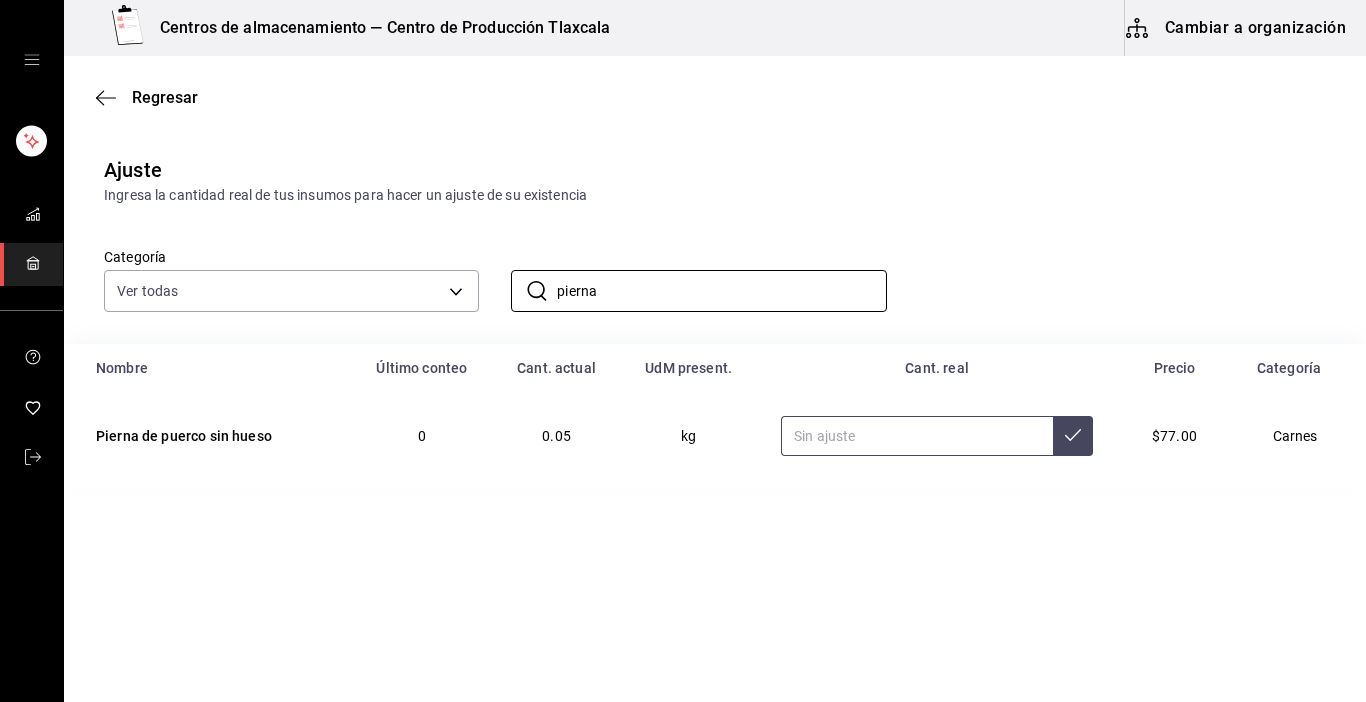 click at bounding box center (917, 436) 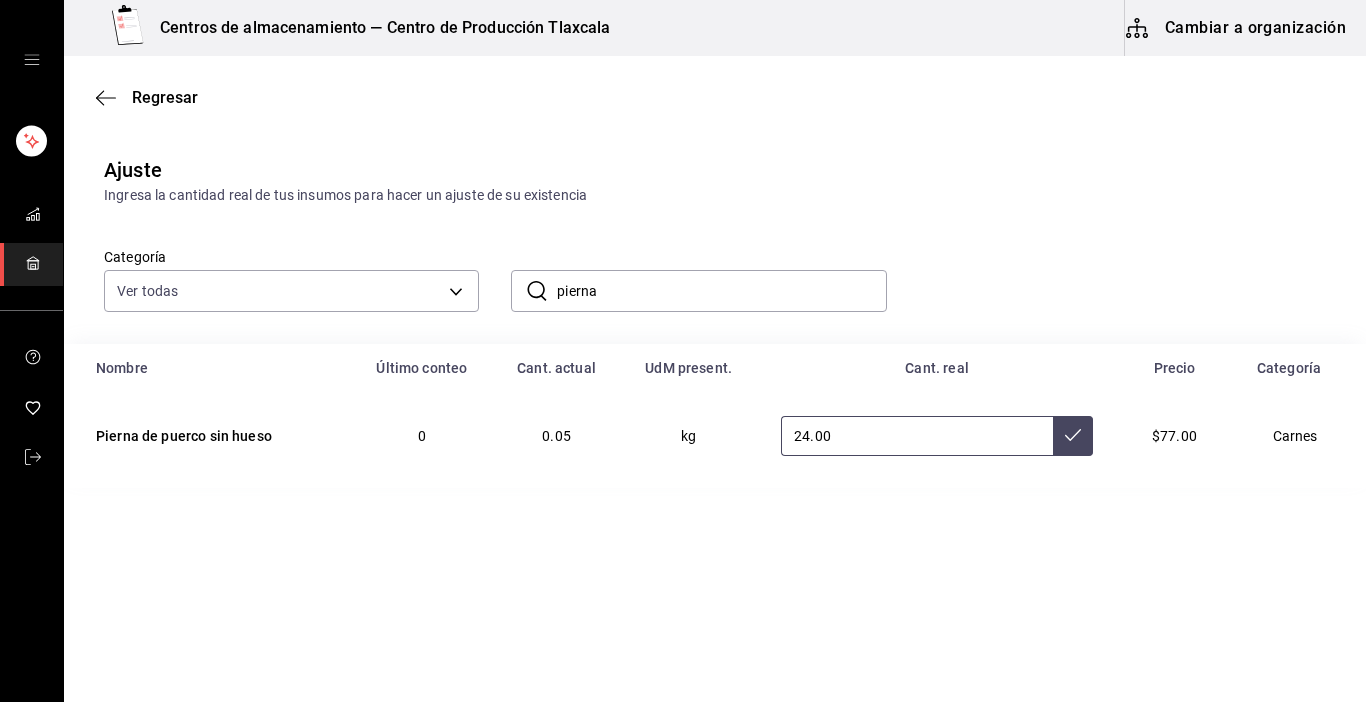 type on "24.00" 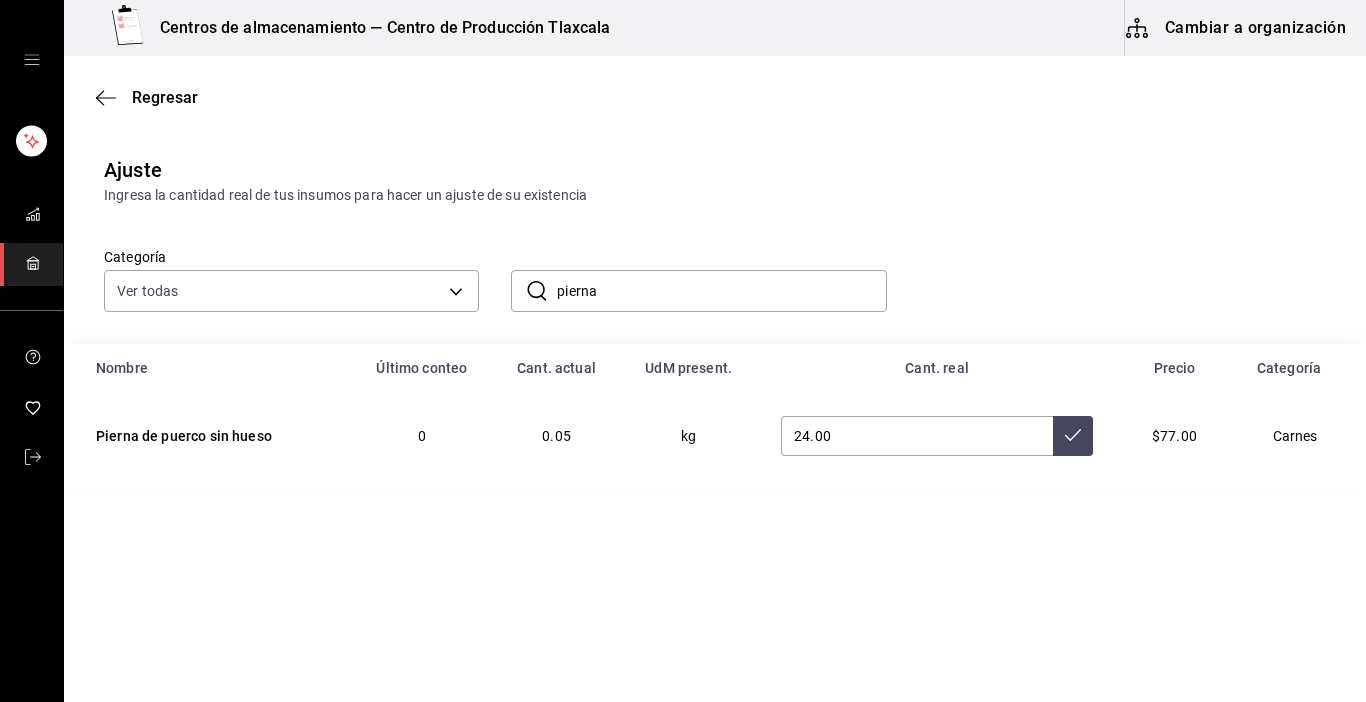 click on "24.00" at bounding box center [937, 436] 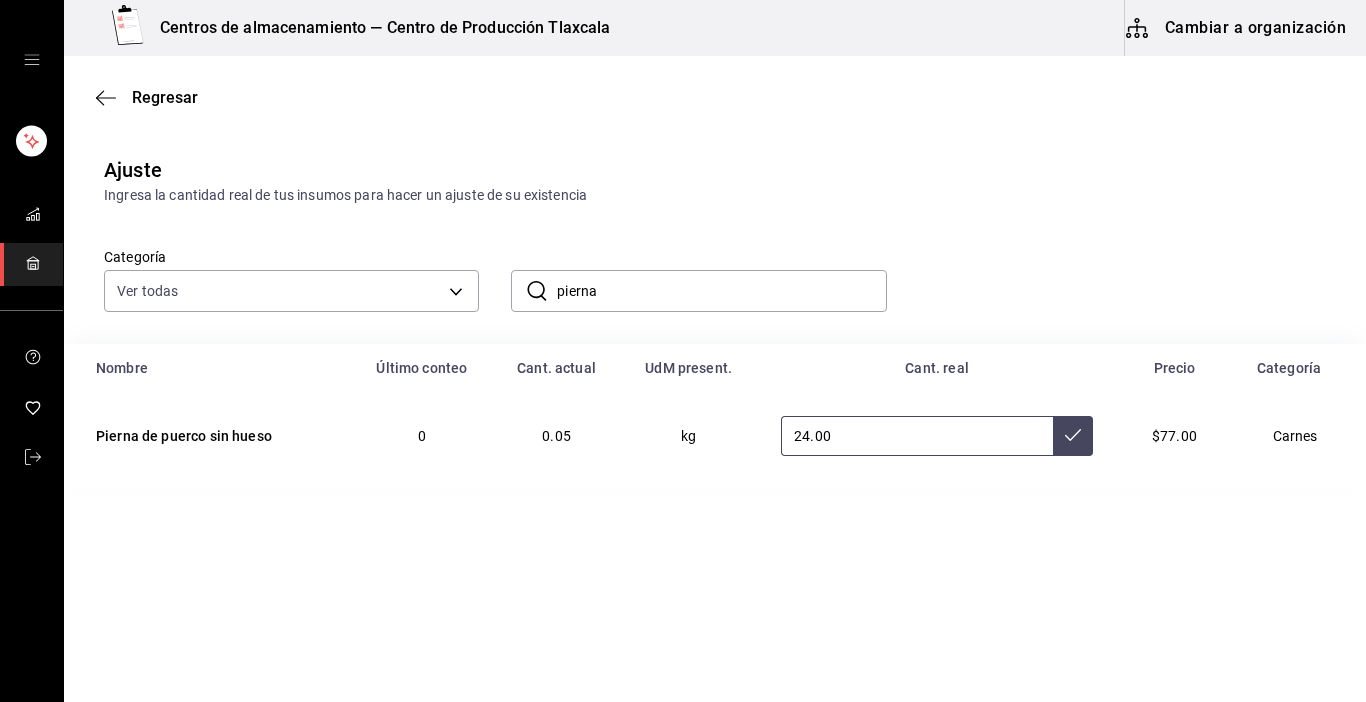 click at bounding box center (1073, 436) 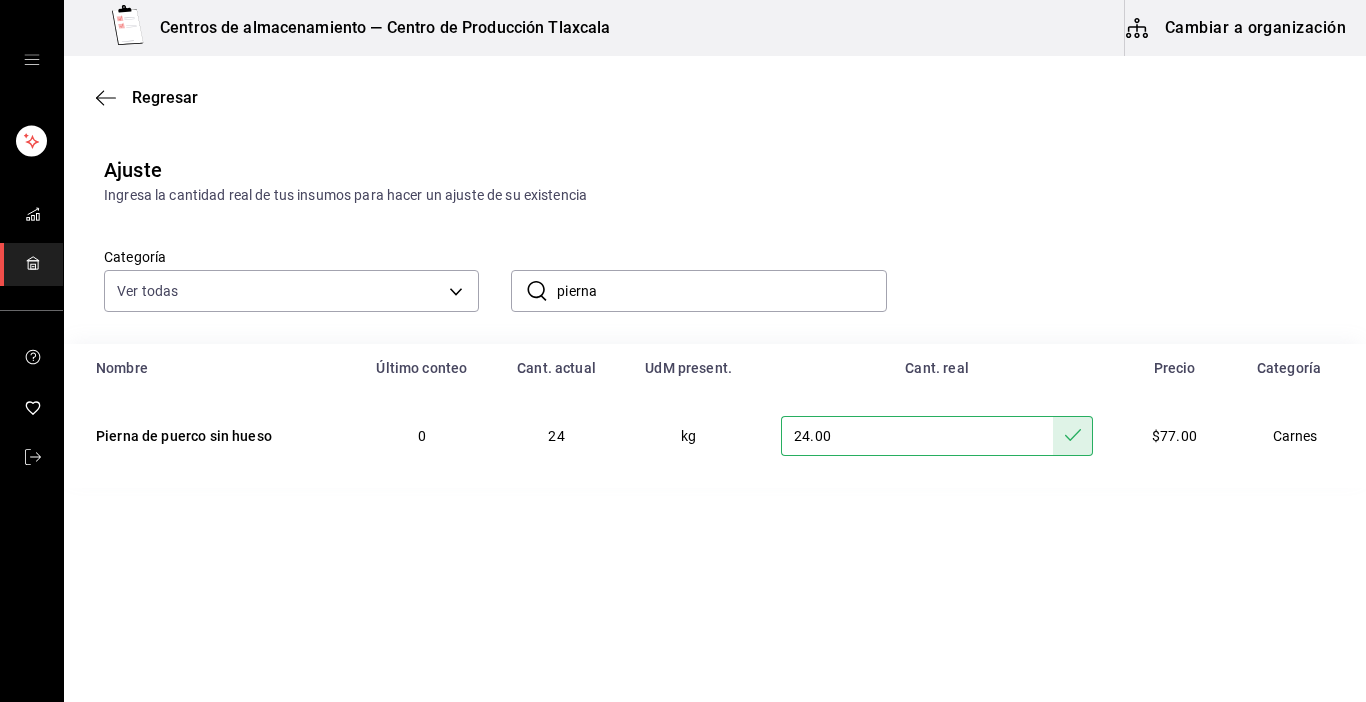 click on "pierna" at bounding box center [721, 291] 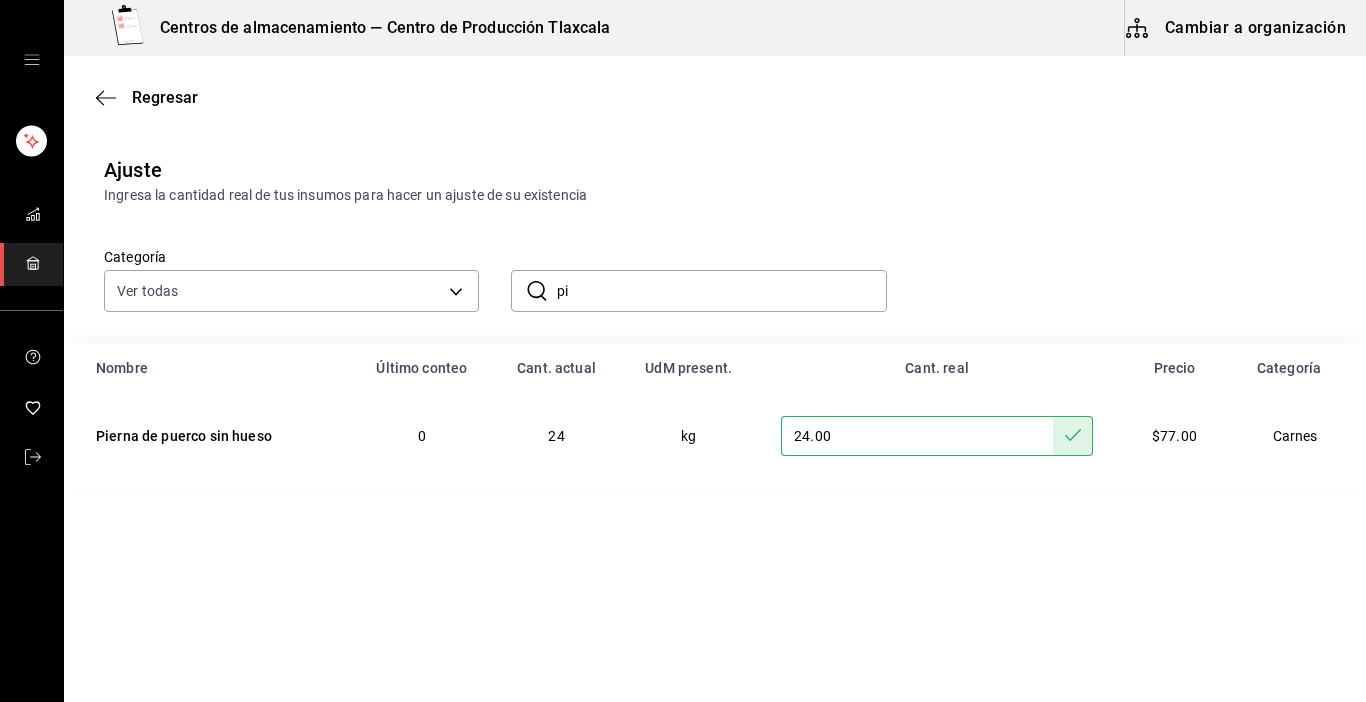 type on "p" 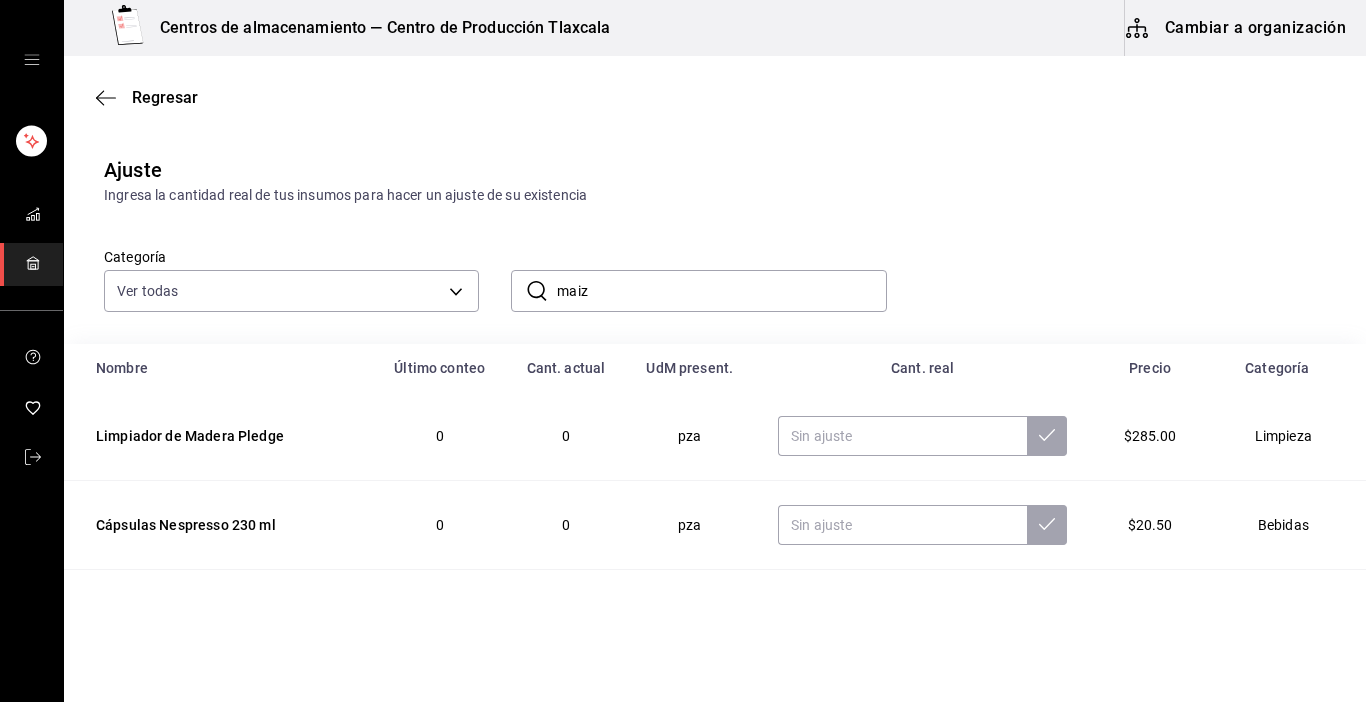 type on "Maiz" 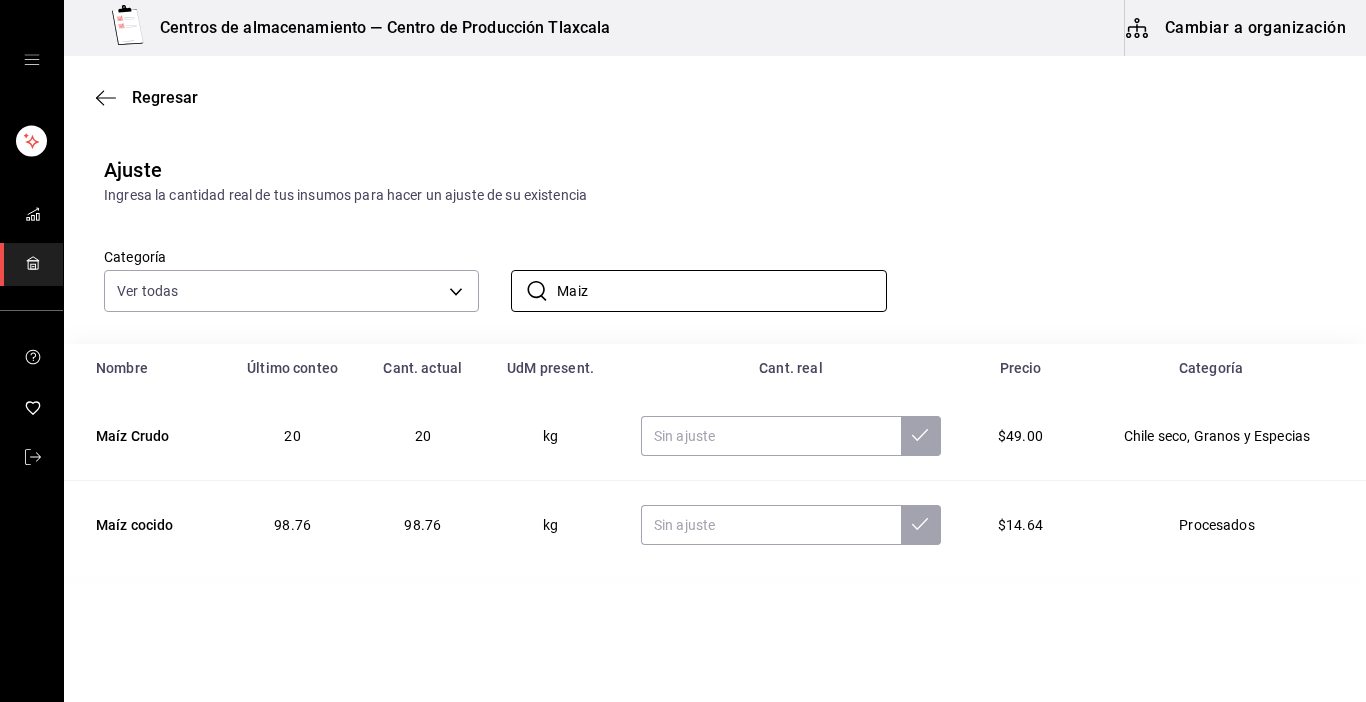 click on "Categoría Ver todas d676893f-1eff-4afc-89d5-be7931405371,64c67766-f765-4080-8c3b-6b73adc83a6f,5c5041bb-a5f2-4fee-a852-9518eaaaed63,a9ecc625-3e6e-4f3a-af89-b6f5851c2aa6,664a98cc-303f-4457-ad6a-208424c1b37e,36a74587-1017-4fd3-9202-a42460c92c41,6f6df9d1-7af3-447f-bdad-717510cfd3a0,5edf9950-3e7b-46be-983e-759299c0bd72,a0016c89-fc40-4d14-a13f-f79d9adf0461,641e80c7-81a0-4fcb-acf7-bf130a73799a,7c441fcf-f04e-4a9e-887d-7e4510957efa ​ Maiz ​" at bounding box center (683, 259) 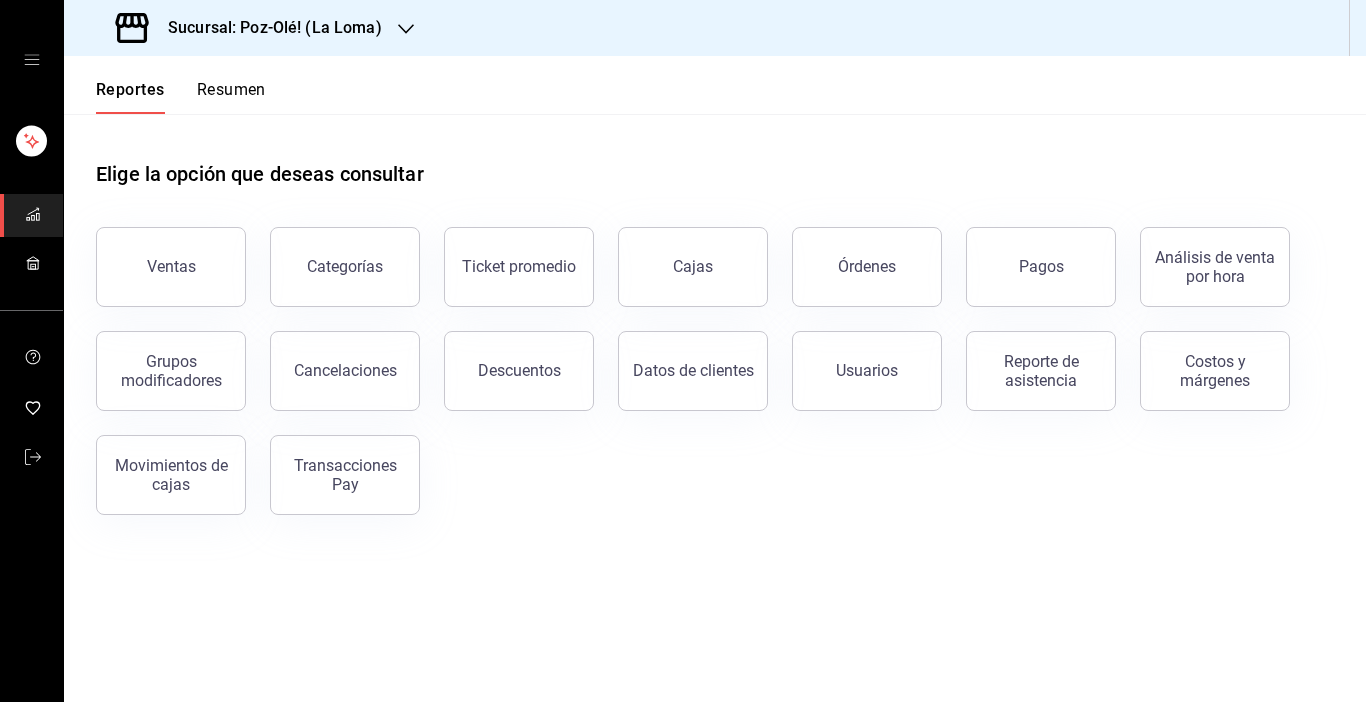 scroll, scrollTop: 0, scrollLeft: 0, axis: both 